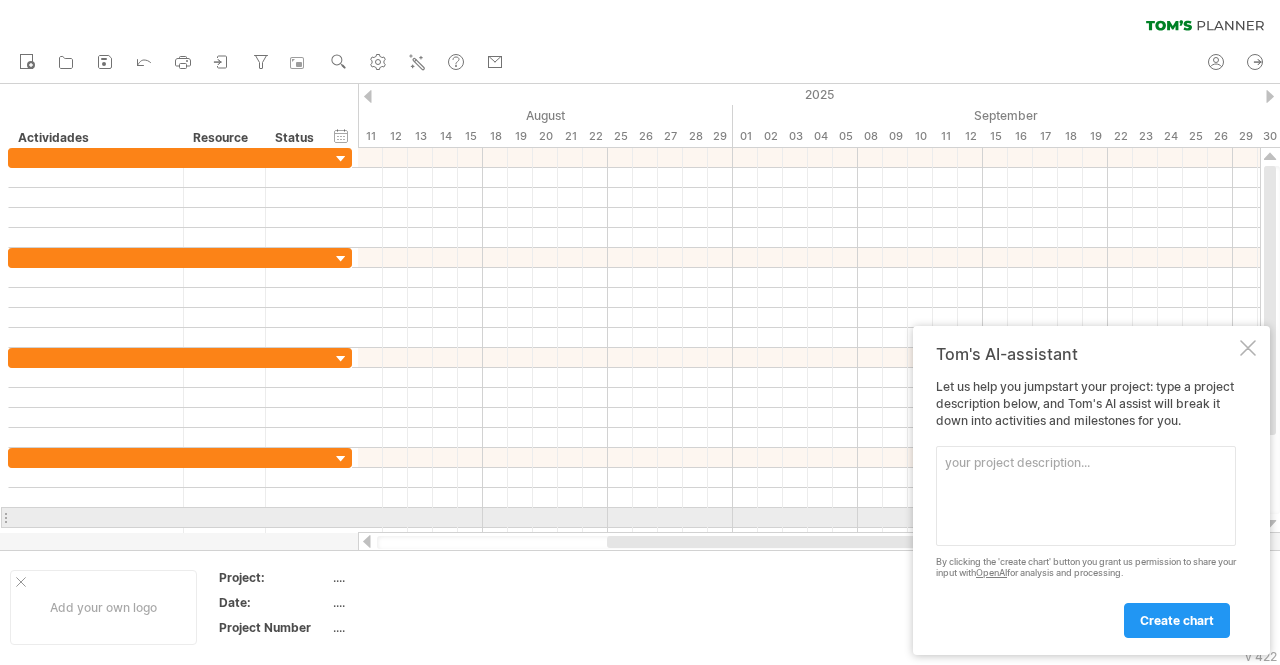 scroll, scrollTop: 0, scrollLeft: 0, axis: both 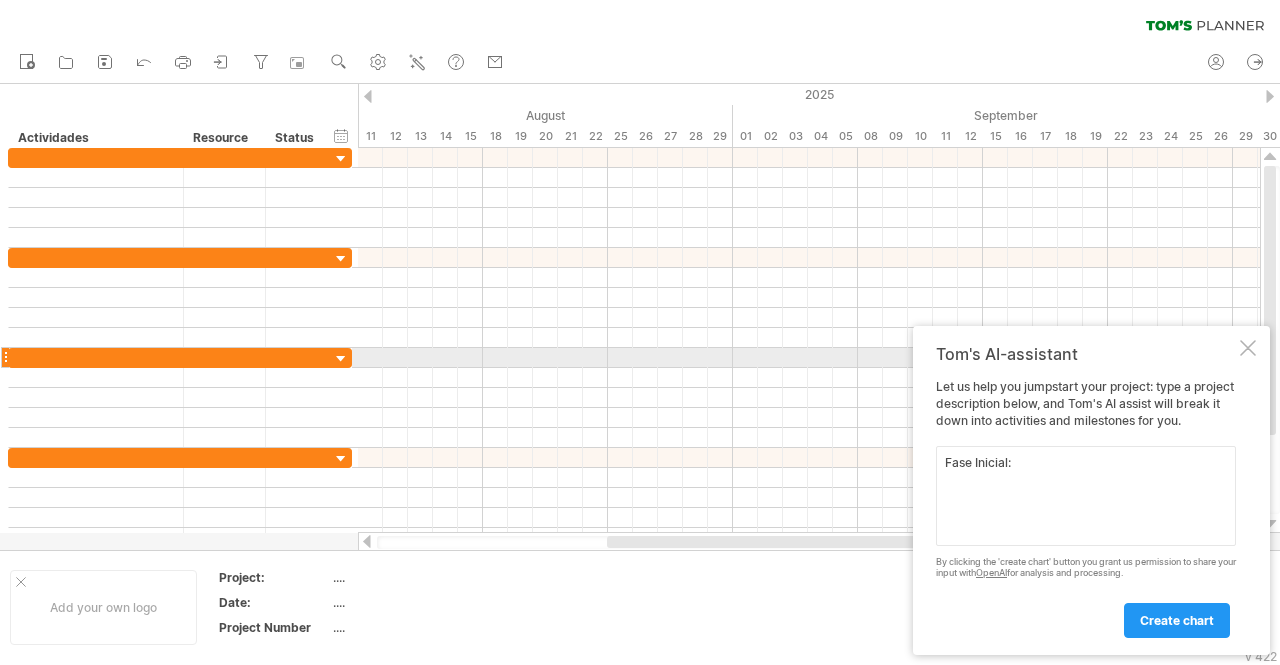 type on "Fase Inicial:" 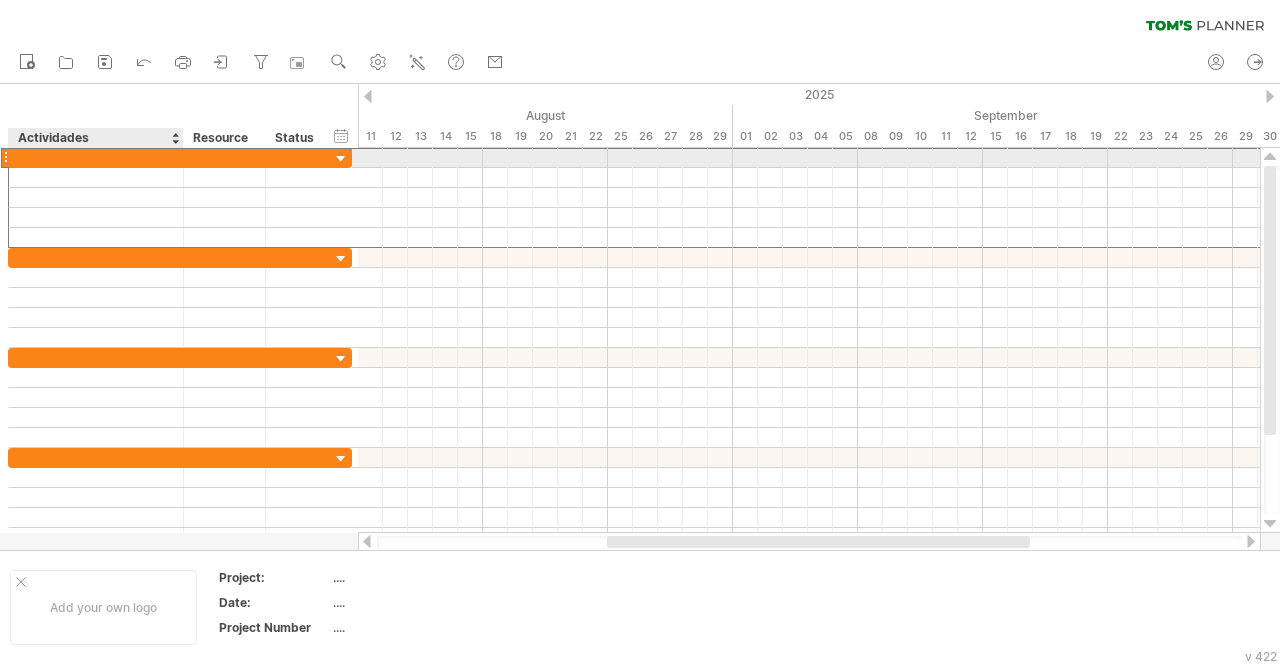click at bounding box center [96, 157] 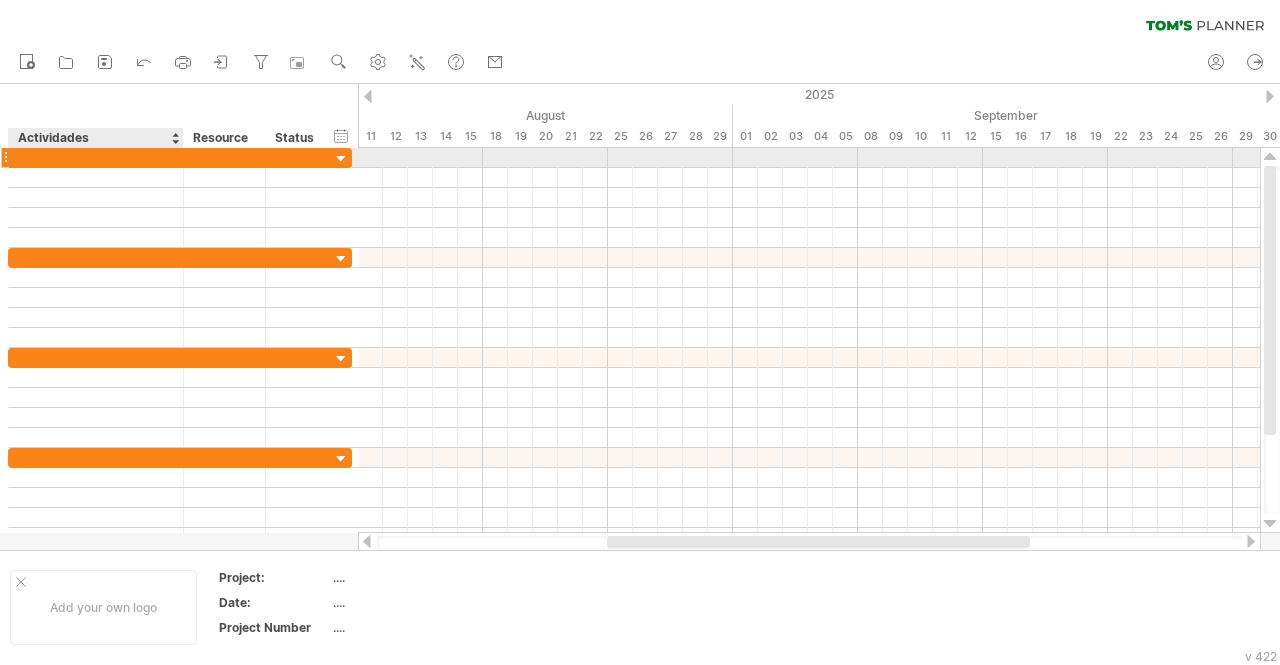 paste on "**********" 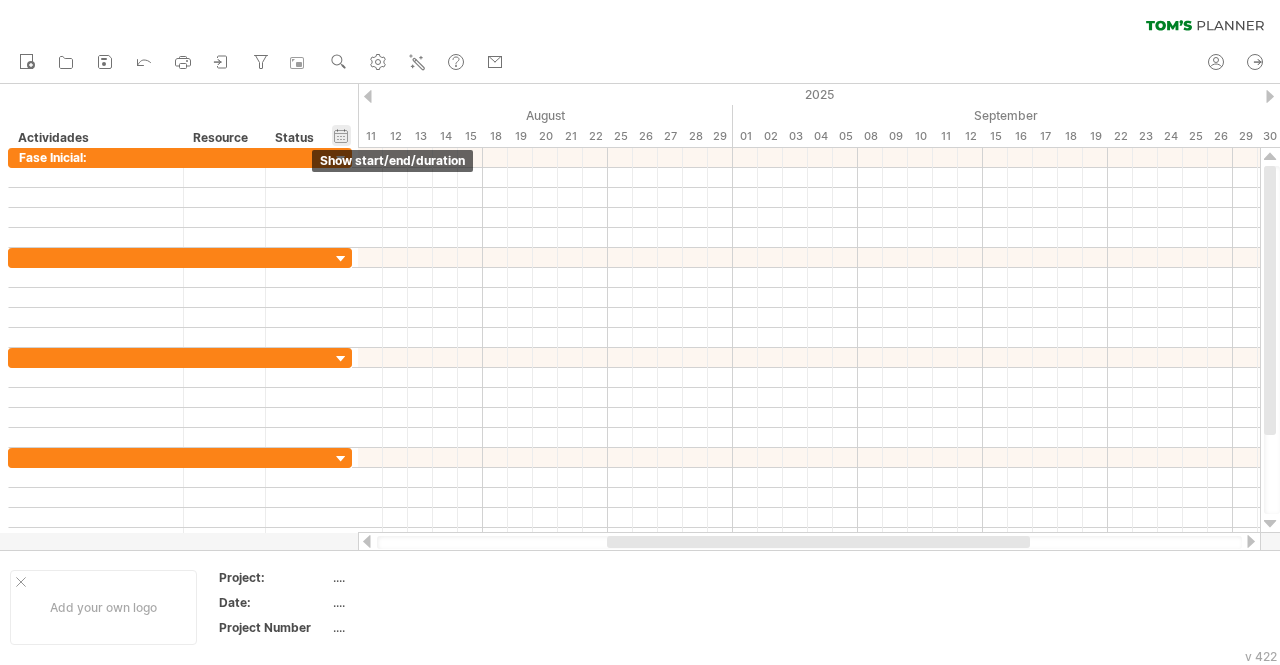click on "hide start/end/duration show start/end/duration" at bounding box center (341, 135) 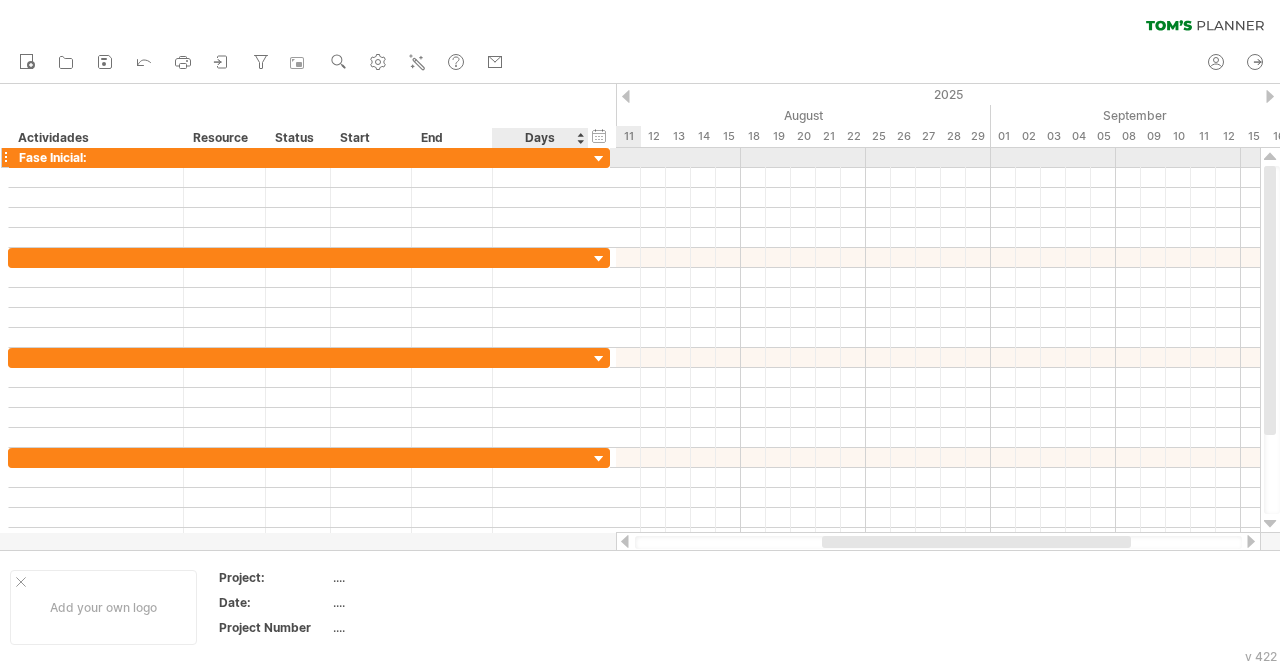click at bounding box center (599, 159) 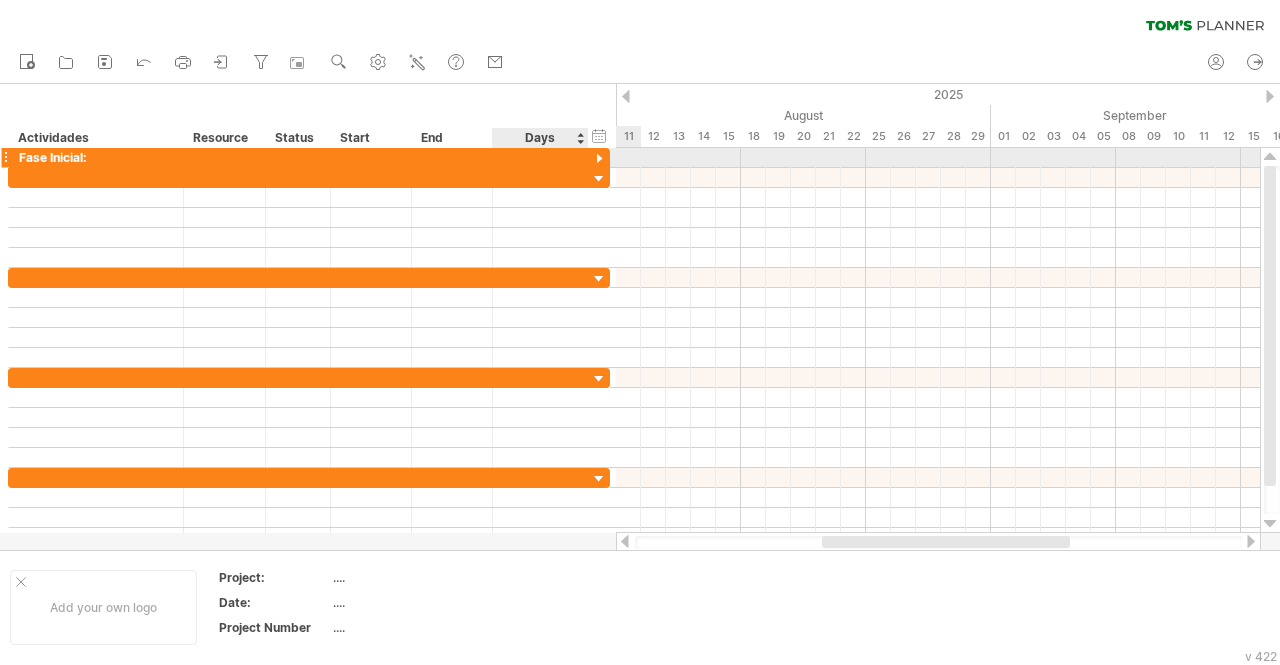 click at bounding box center [599, 159] 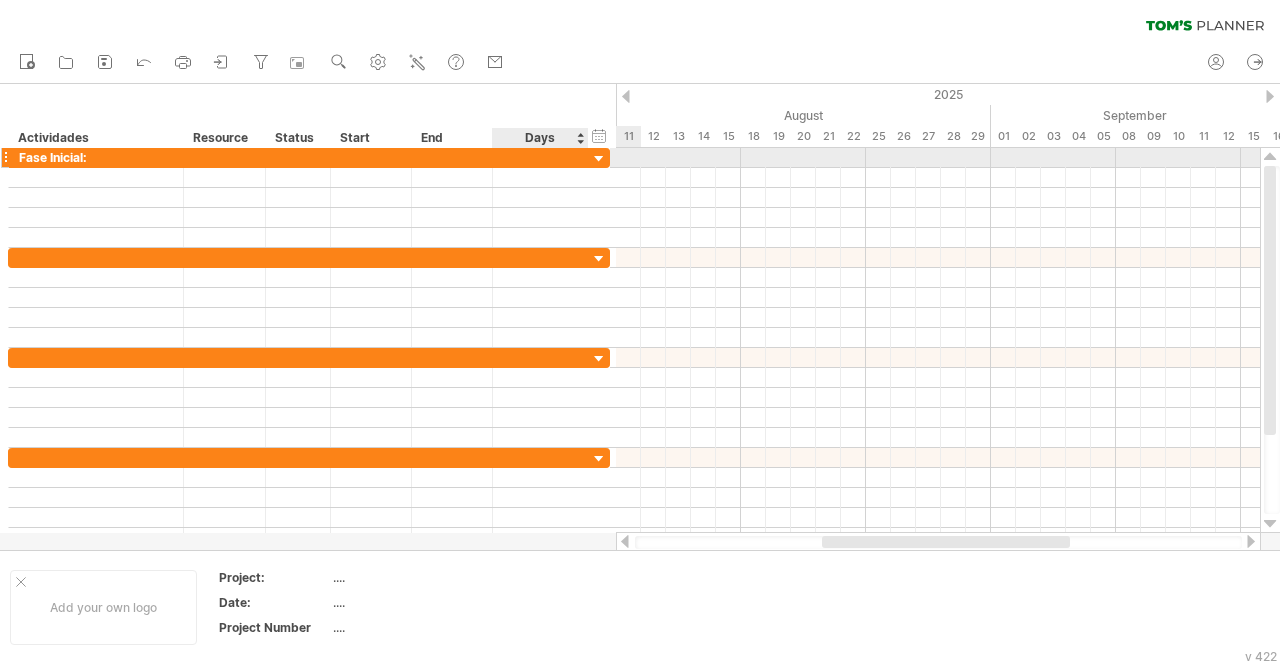 click at bounding box center (540, 157) 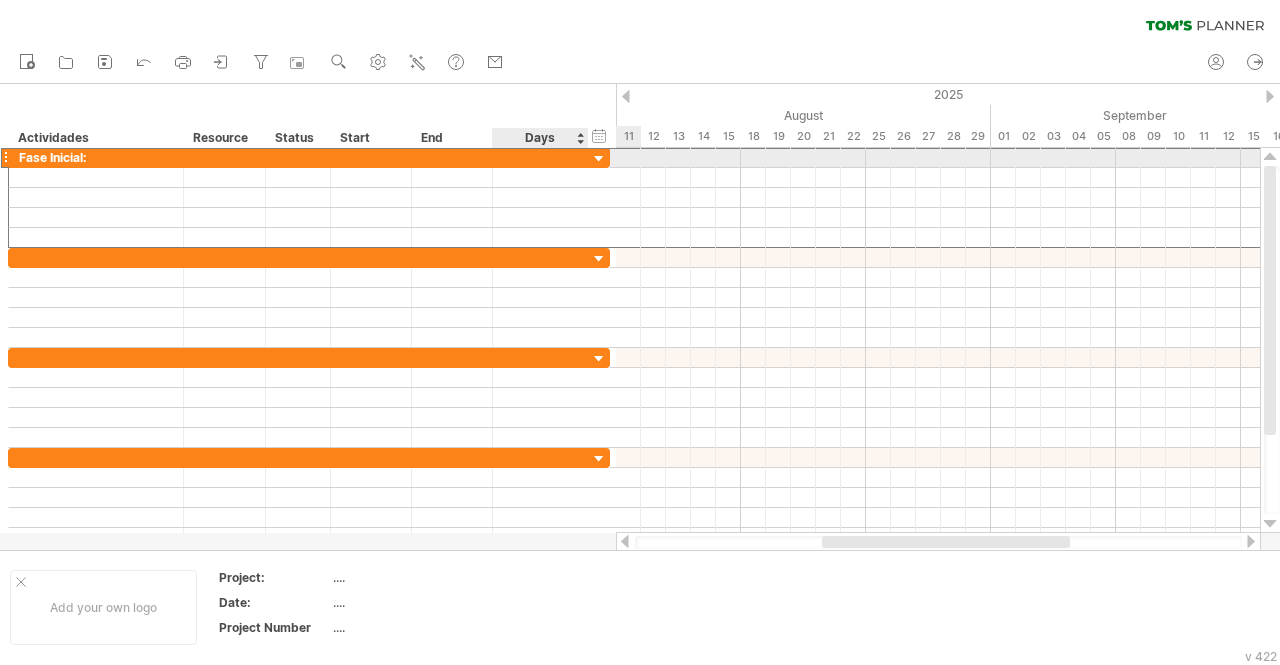 scroll, scrollTop: 0, scrollLeft: 0, axis: both 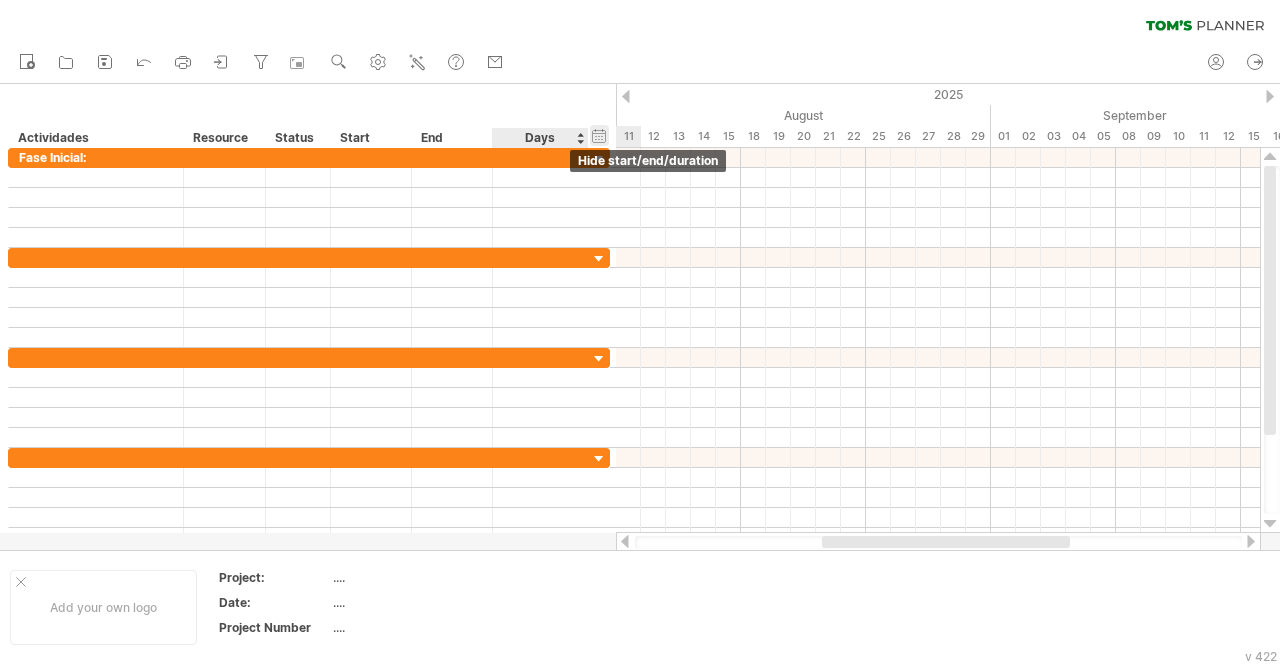 click on "hide start/end/duration show start/end/duration" at bounding box center [599, 135] 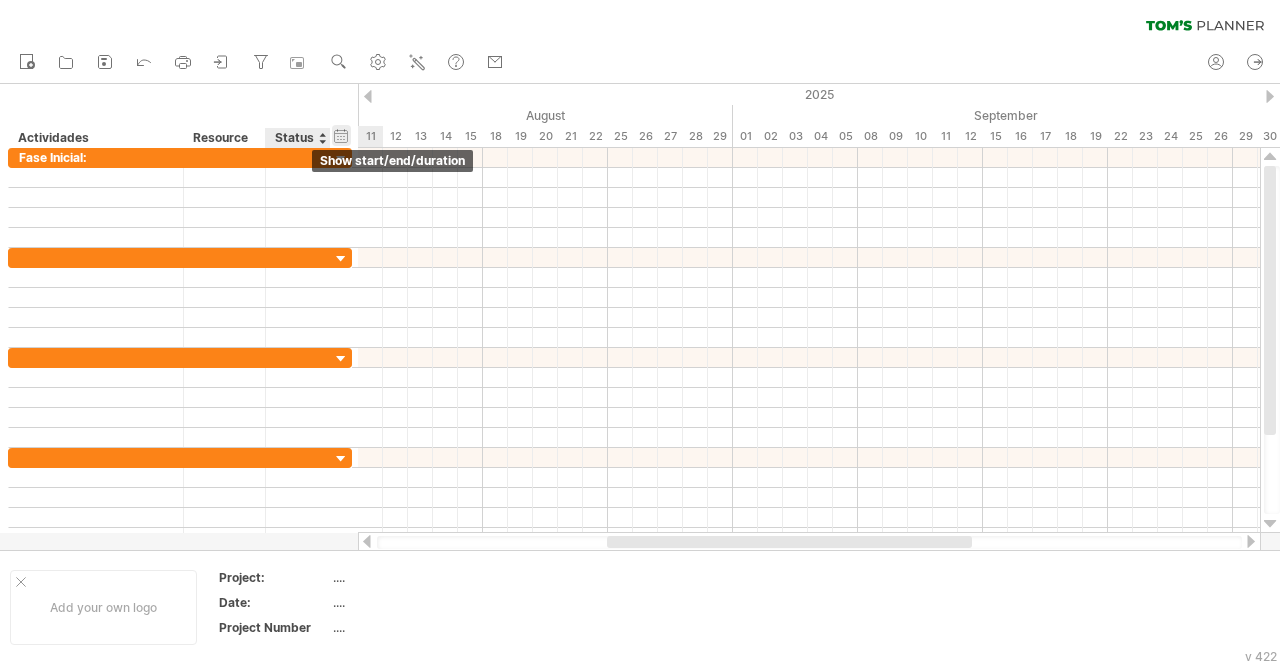 click on "hide start/end/duration show start/end/duration" at bounding box center [341, 135] 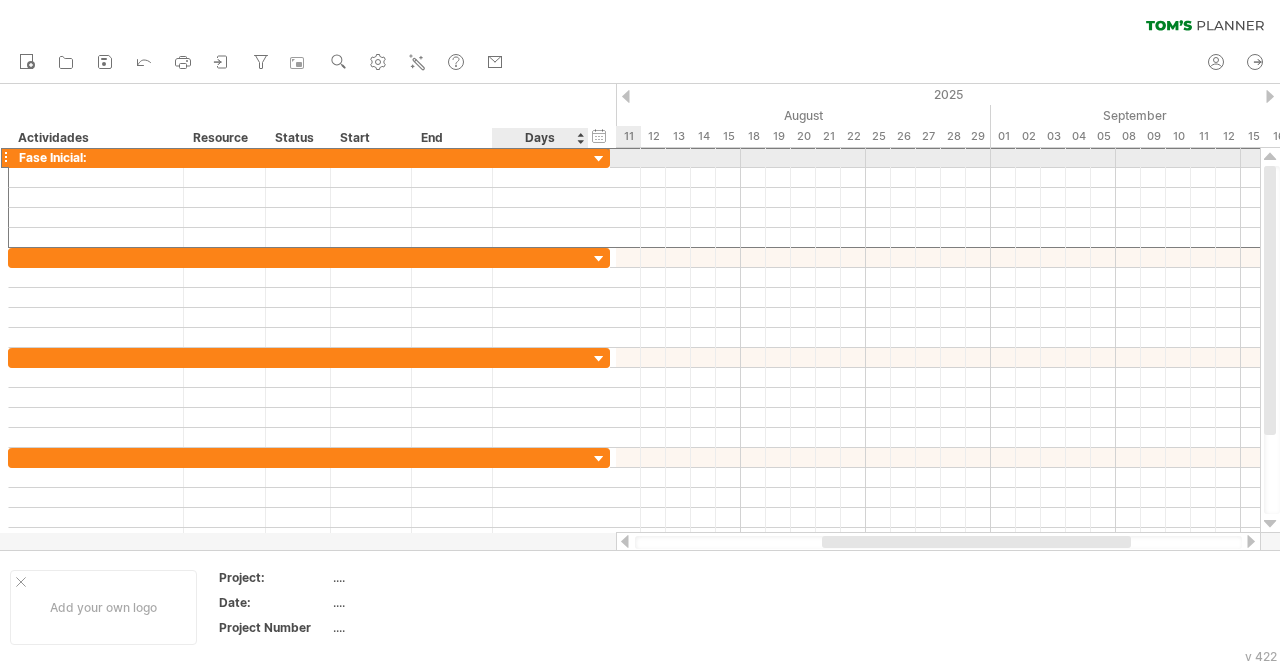 click at bounding box center (540, 157) 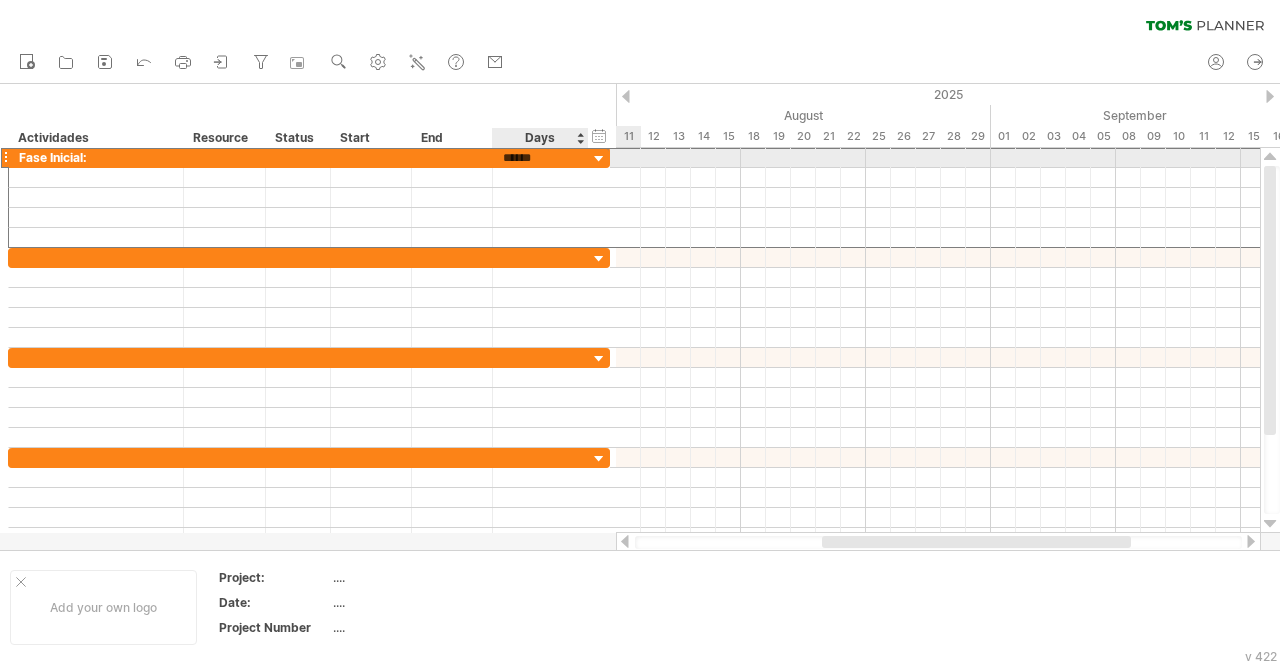 type on "*******" 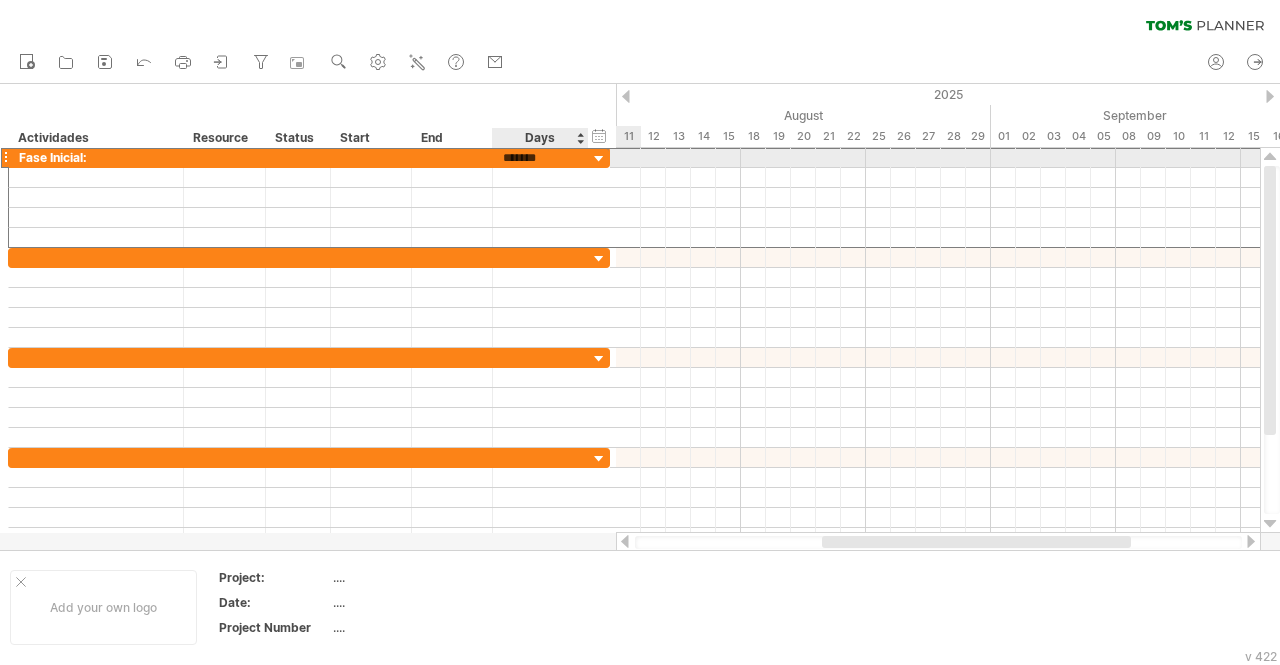 scroll, scrollTop: 0, scrollLeft: 2, axis: horizontal 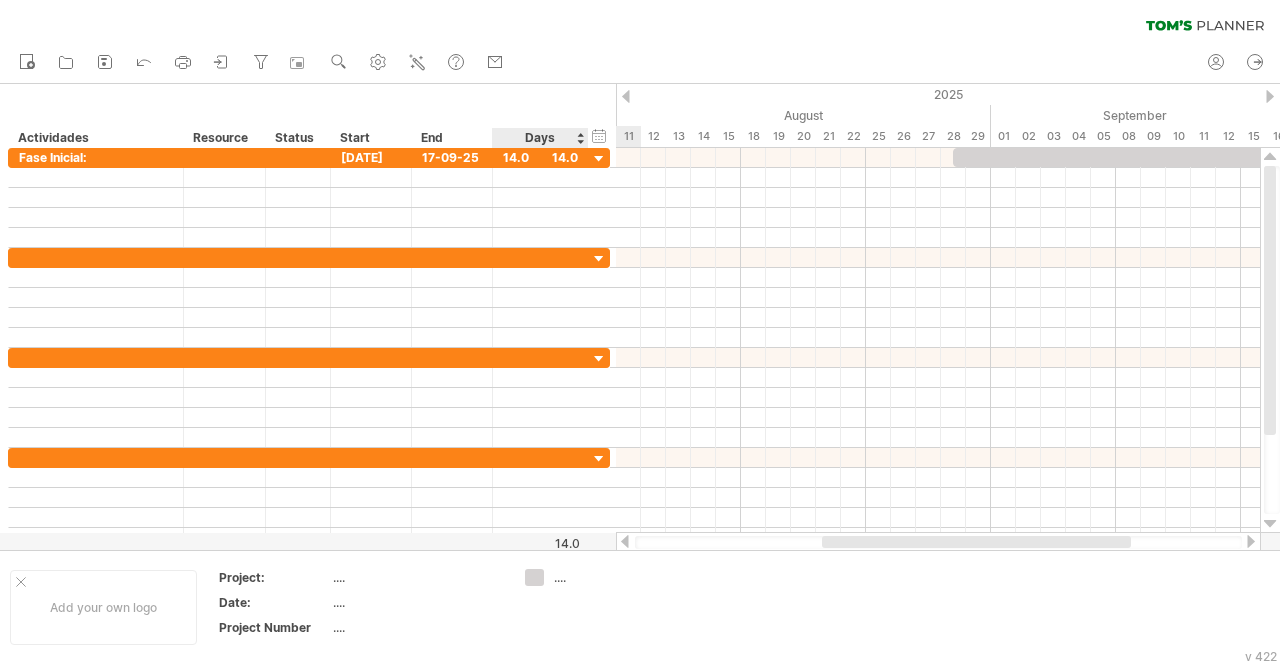 click on "Days" at bounding box center (539, 138) 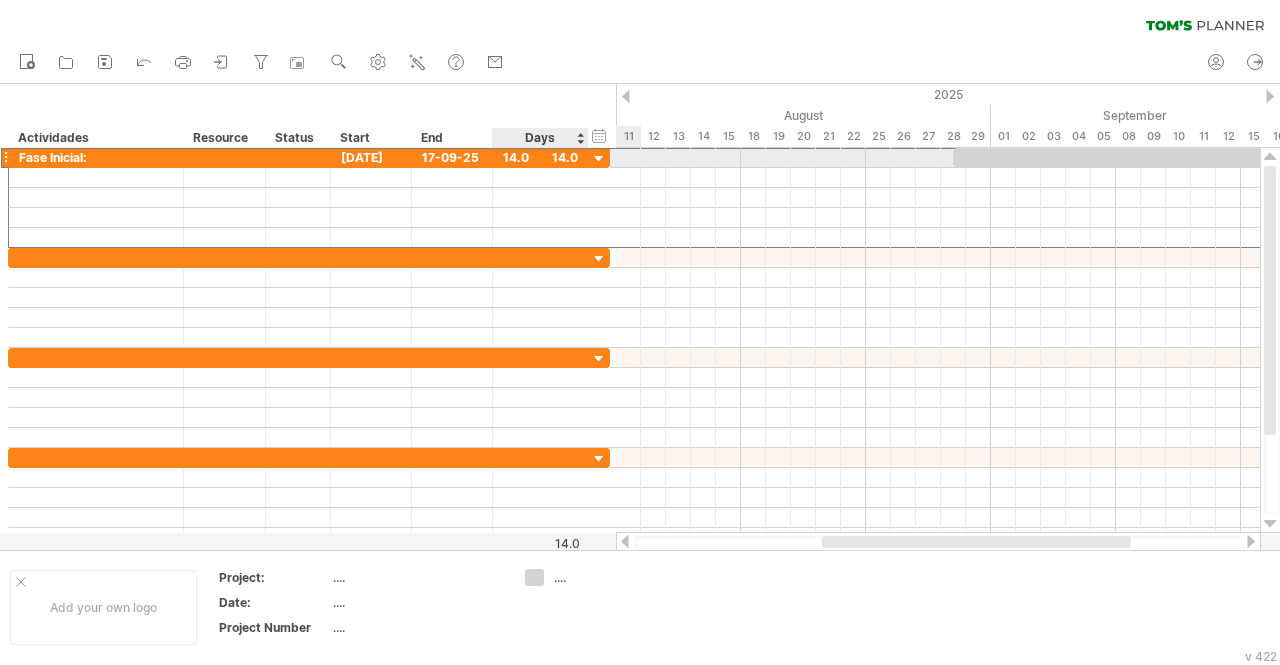 click on "14.0" at bounding box center (540, 157) 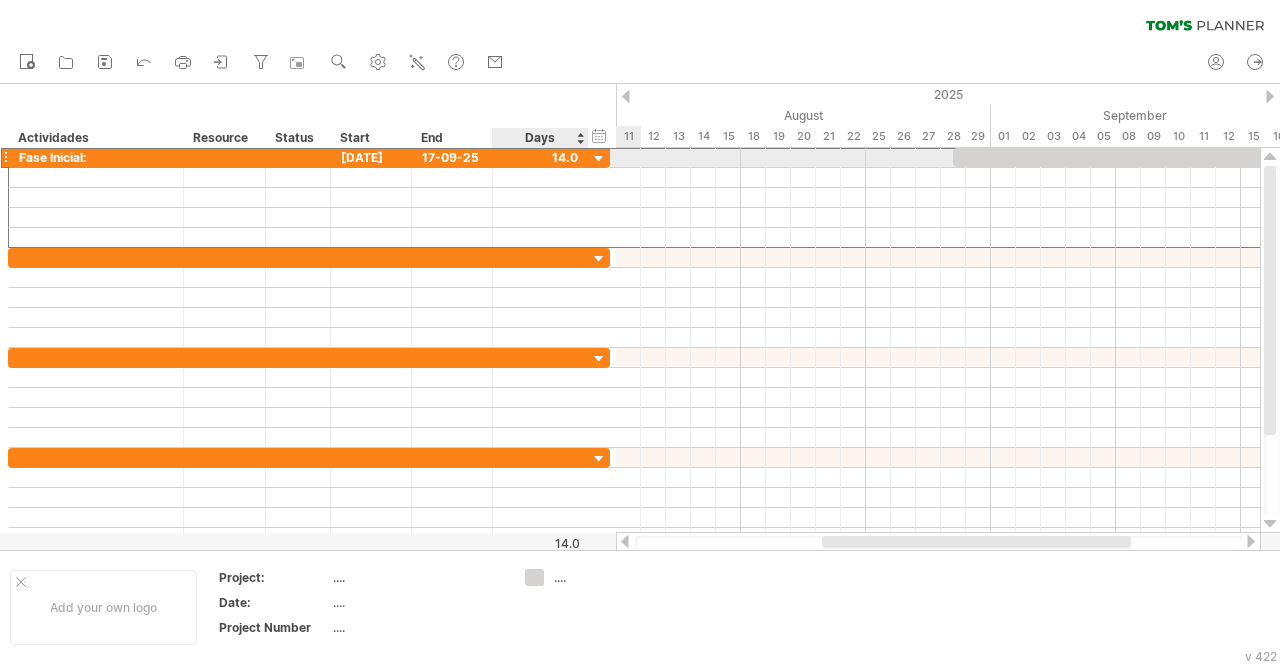 type on "*" 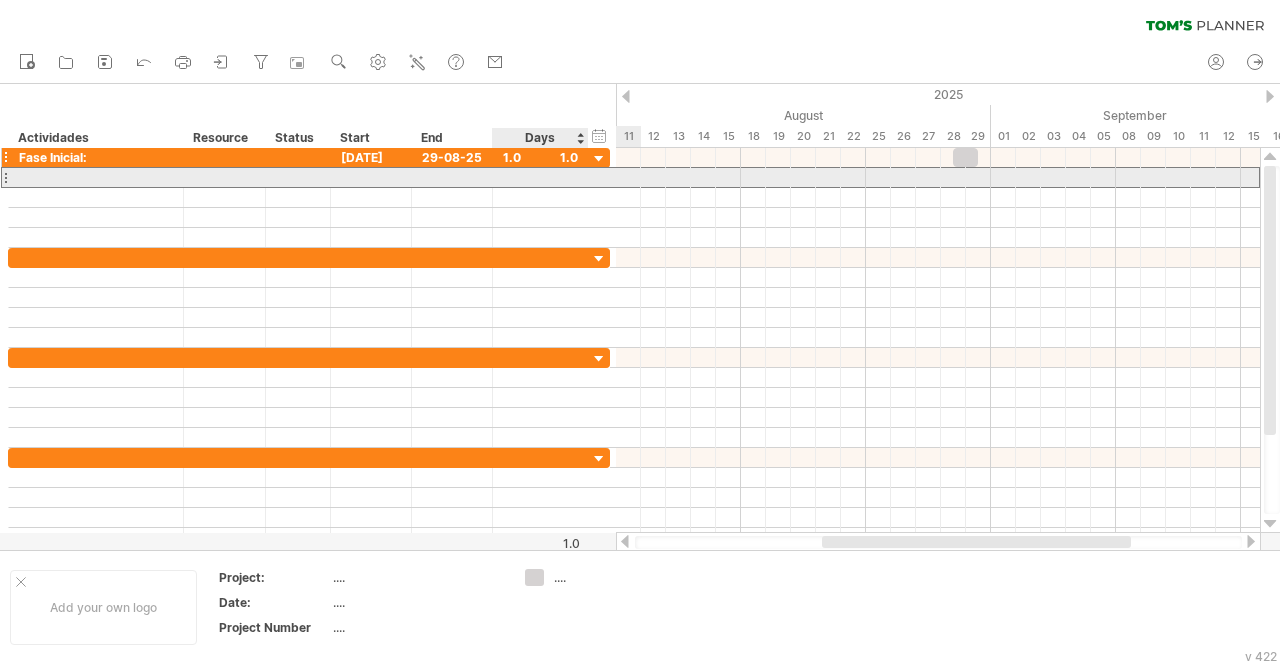 click at bounding box center (540, 177) 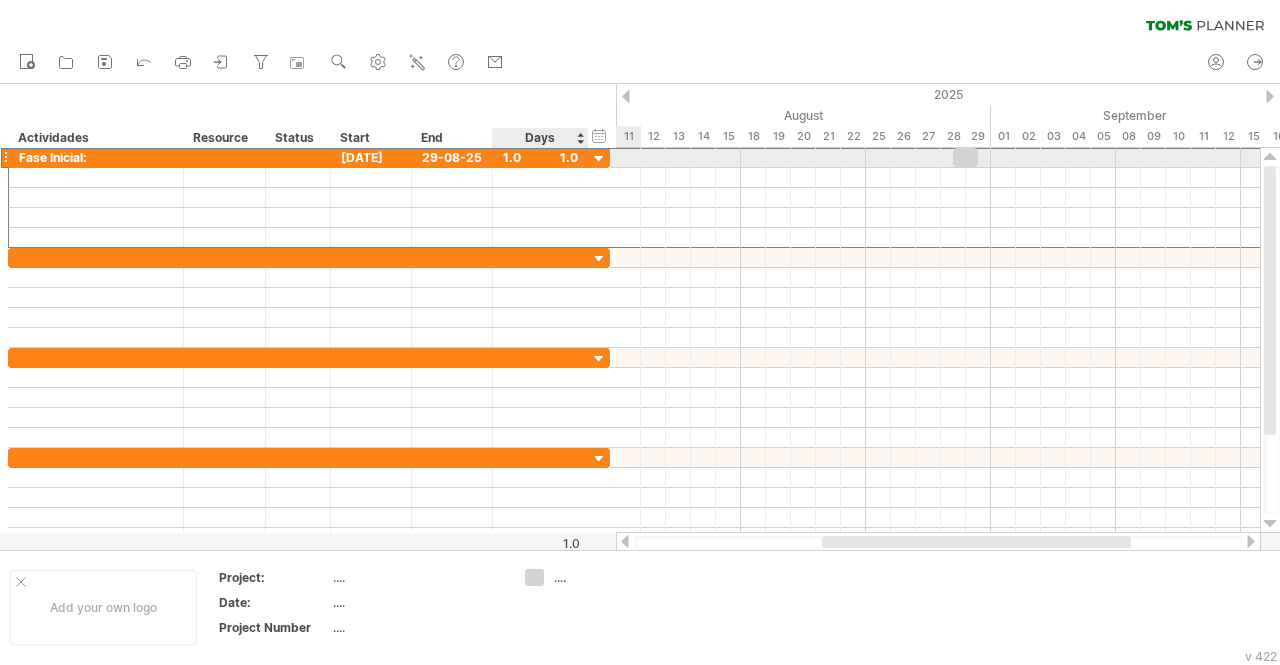 scroll, scrollTop: 0, scrollLeft: 0, axis: both 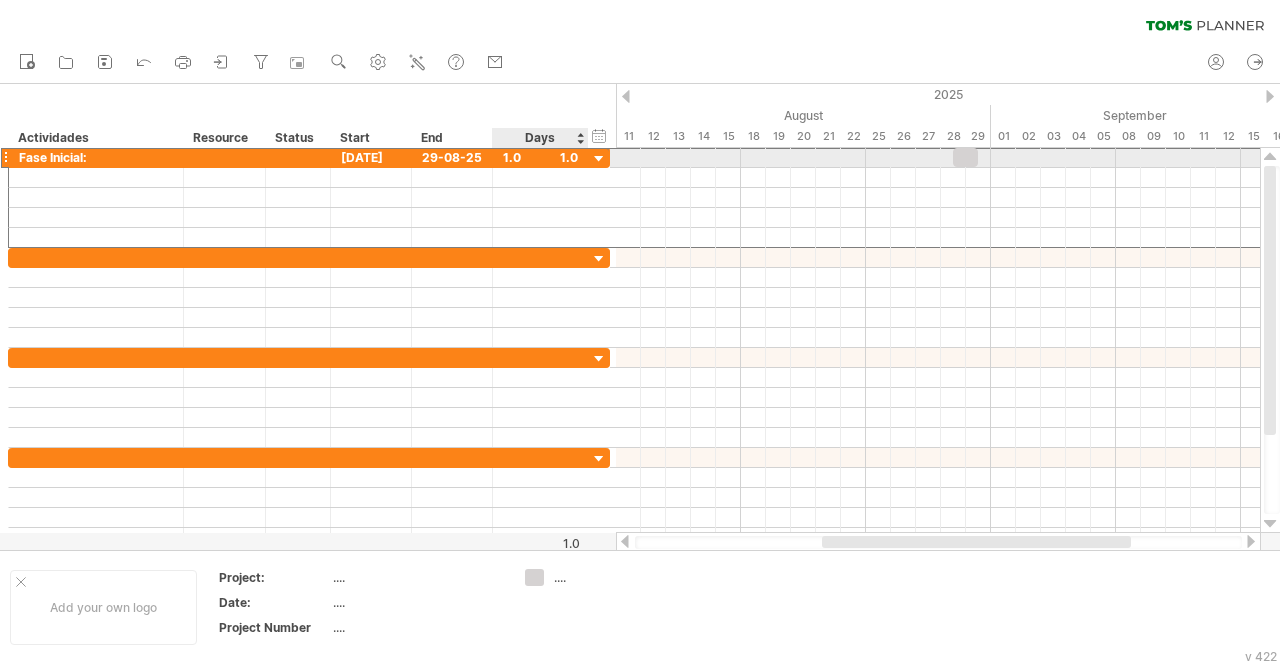 click on "1.0" at bounding box center [540, 157] 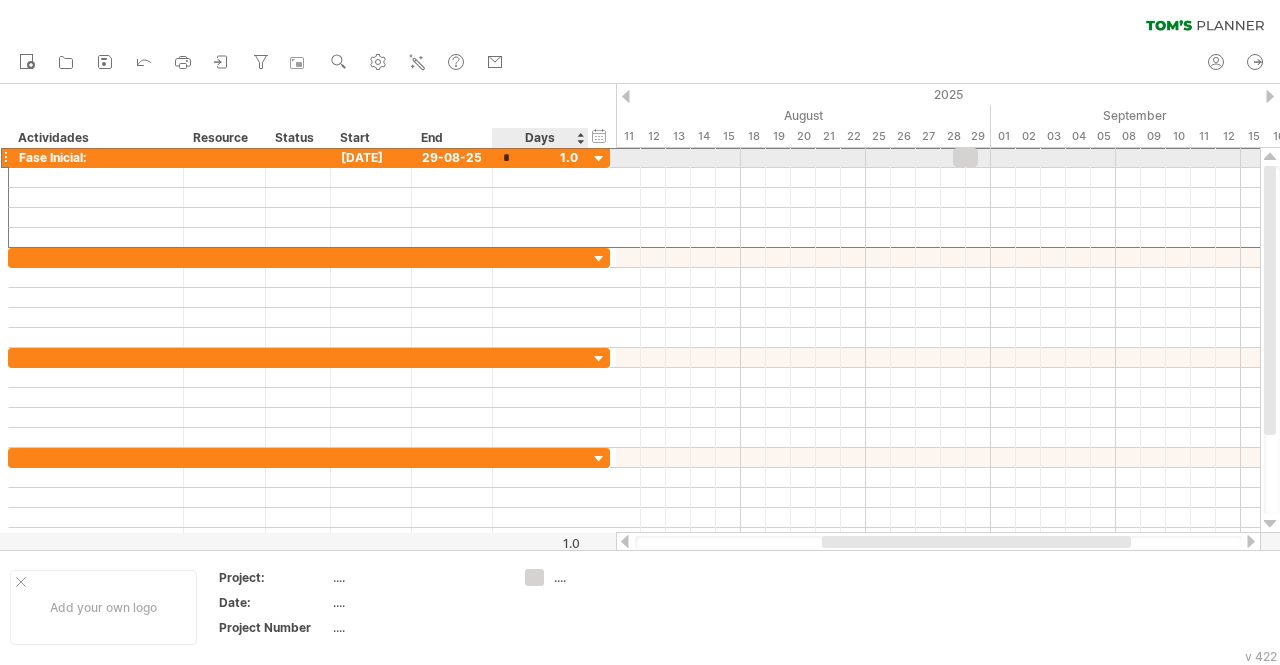 type on "**" 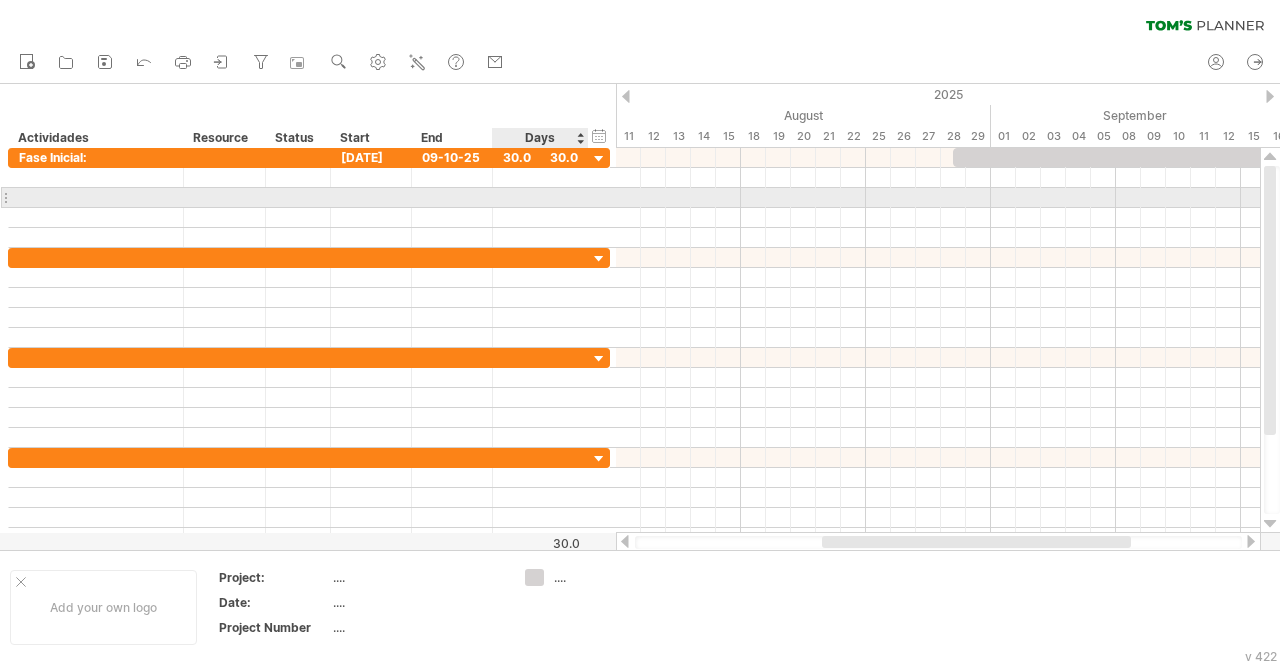 click at bounding box center (586, 198) 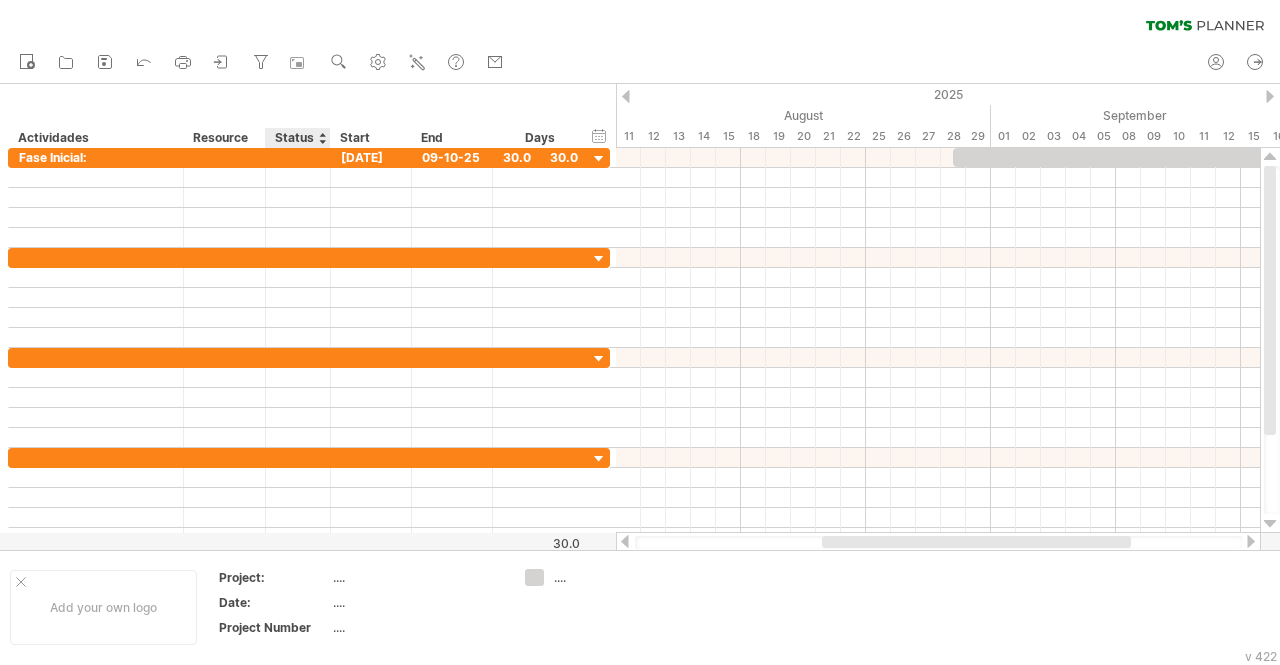 click on "Status" at bounding box center [297, 138] 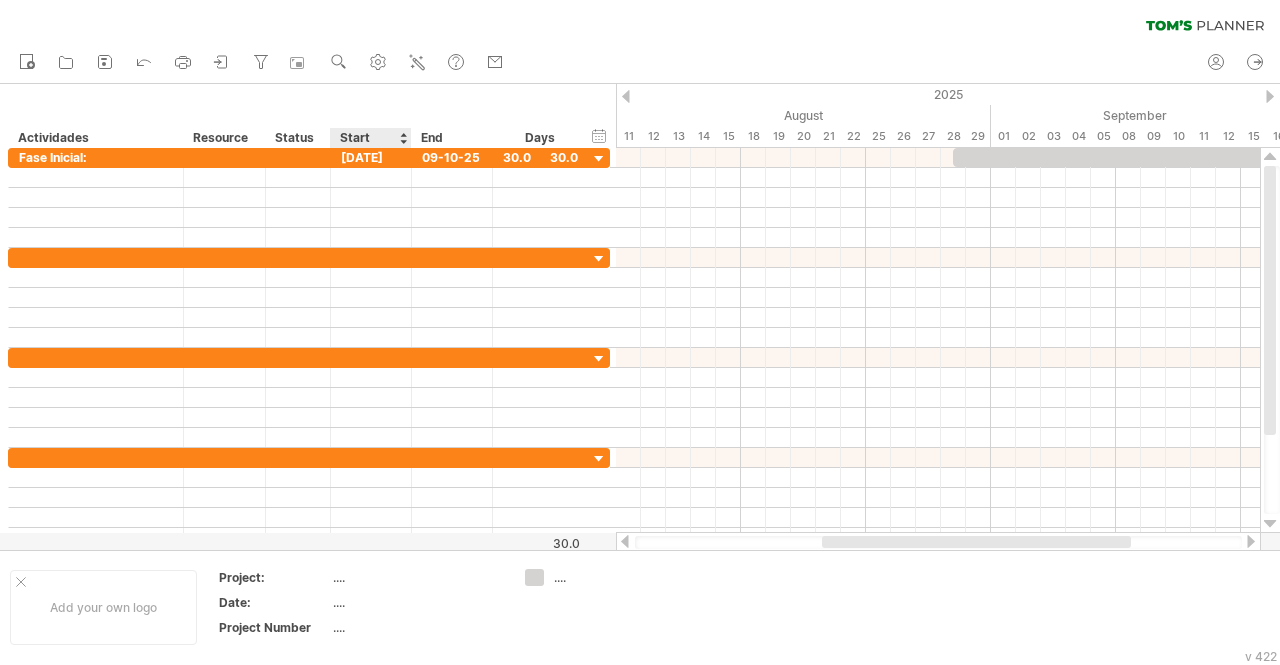click on "Start" at bounding box center (370, 138) 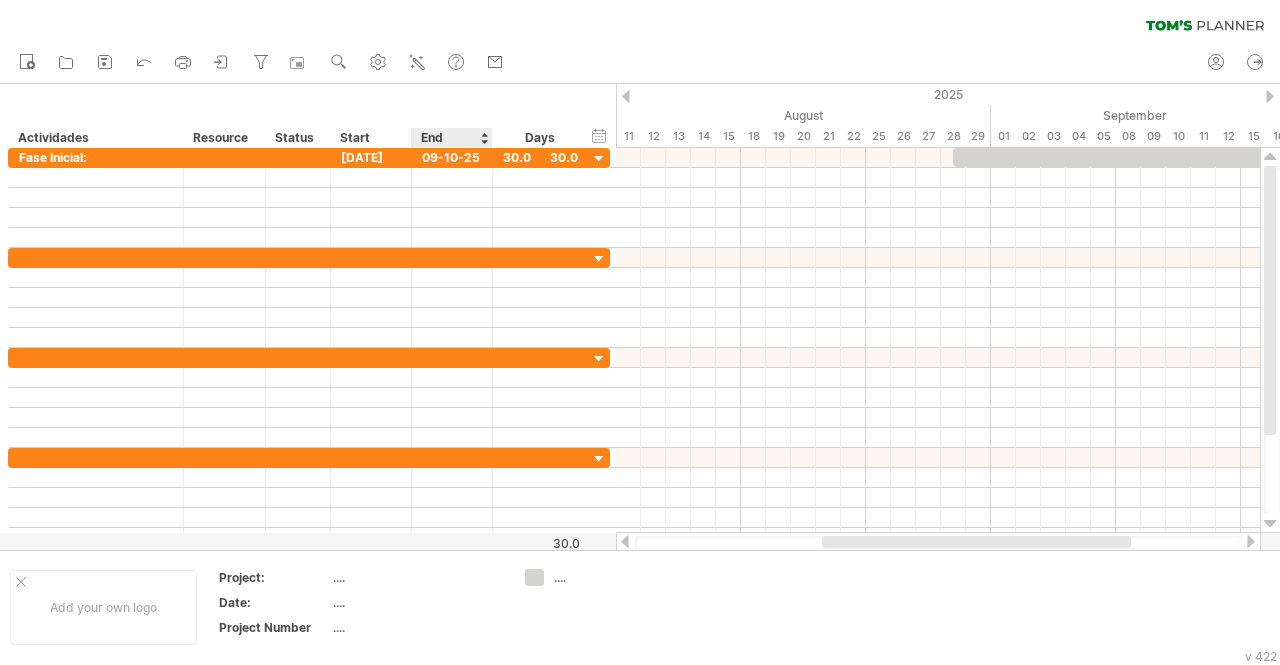 click on "End" at bounding box center [451, 138] 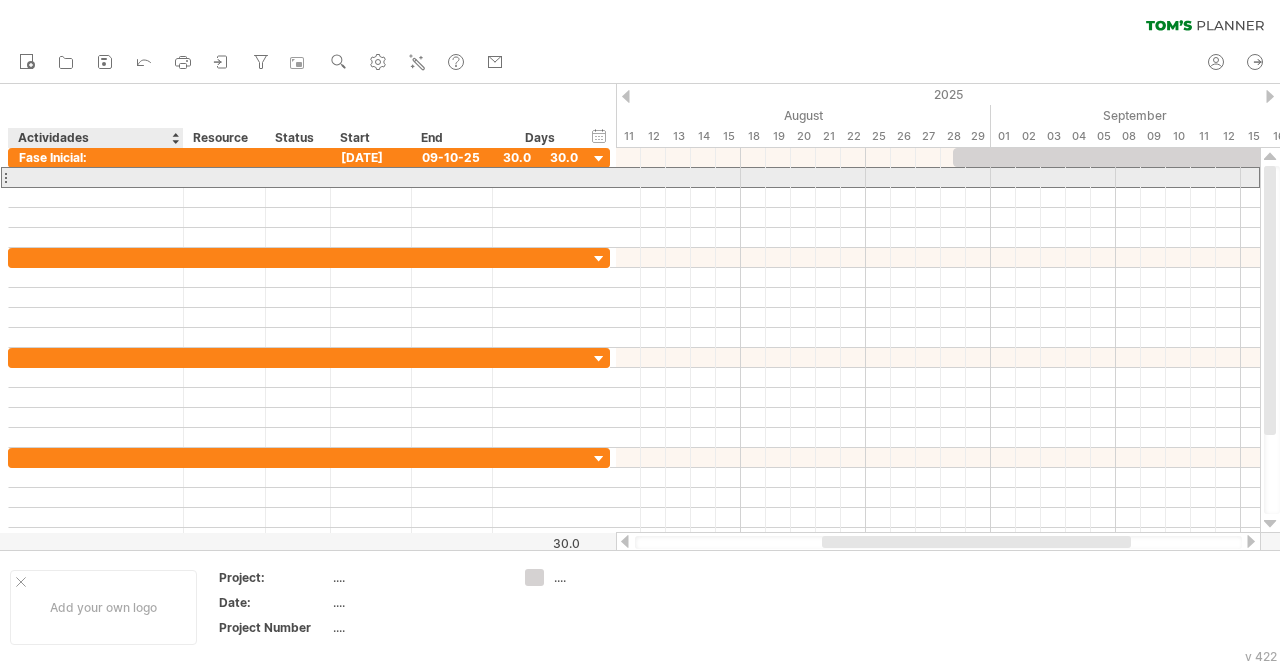 click at bounding box center [96, 177] 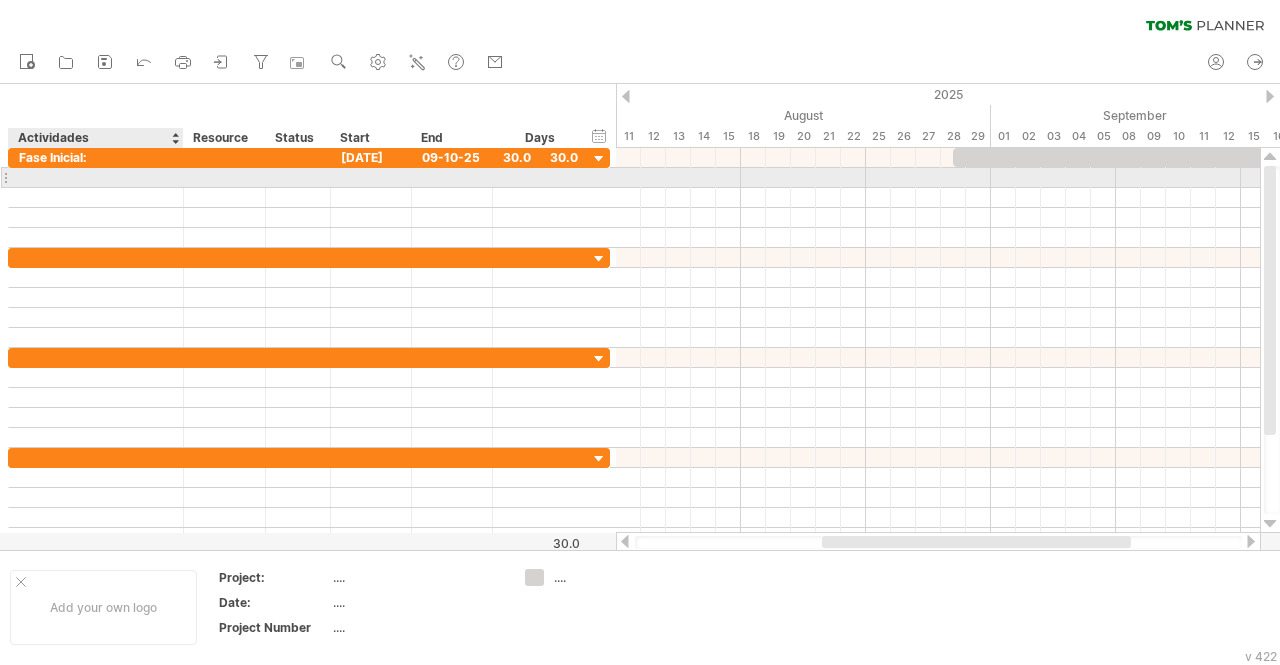 paste on "**********" 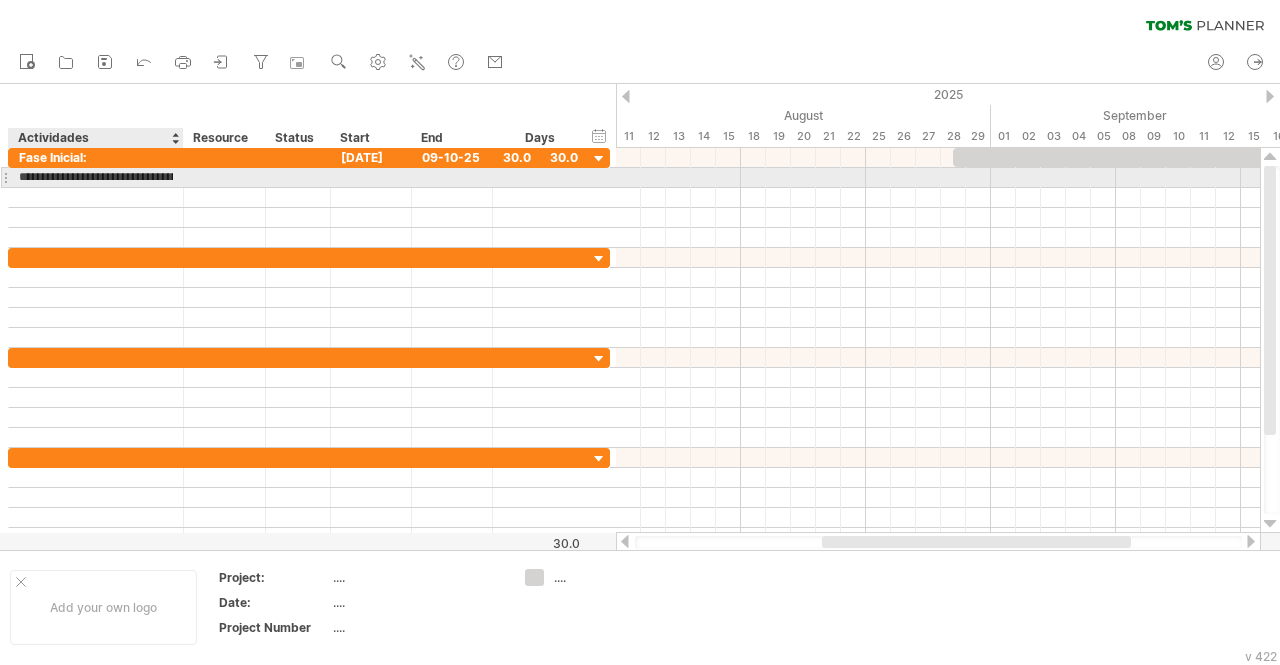 scroll, scrollTop: 0, scrollLeft: 158, axis: horizontal 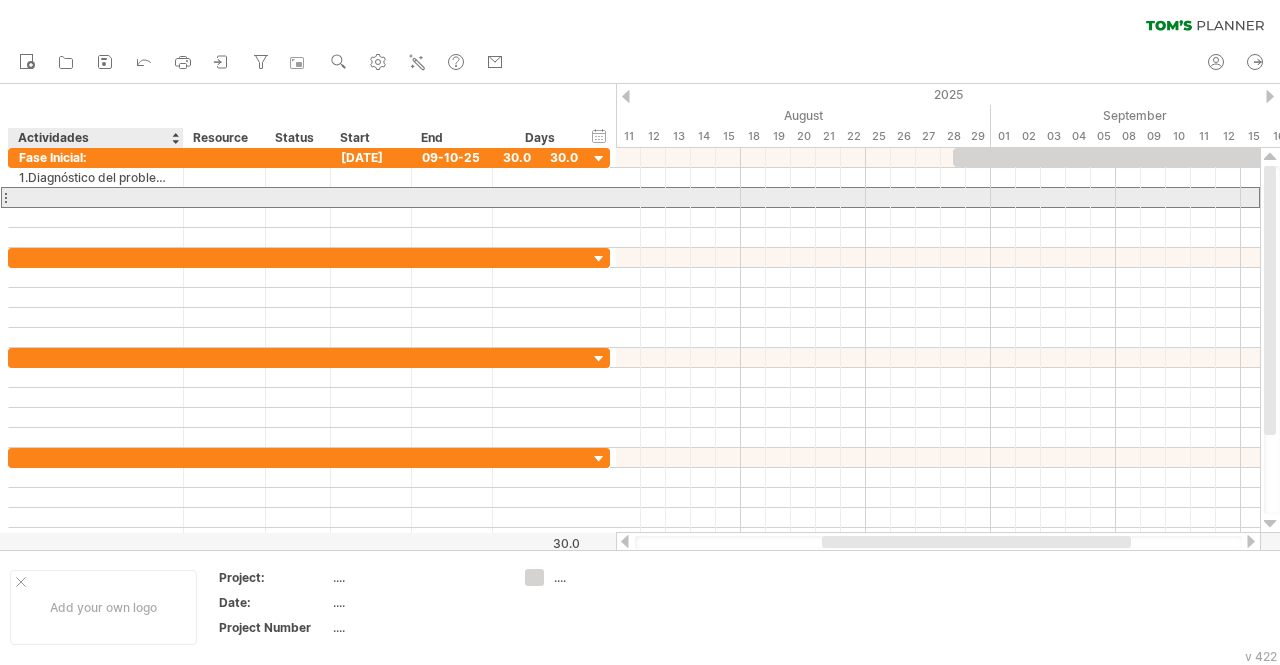 click at bounding box center (96, 197) 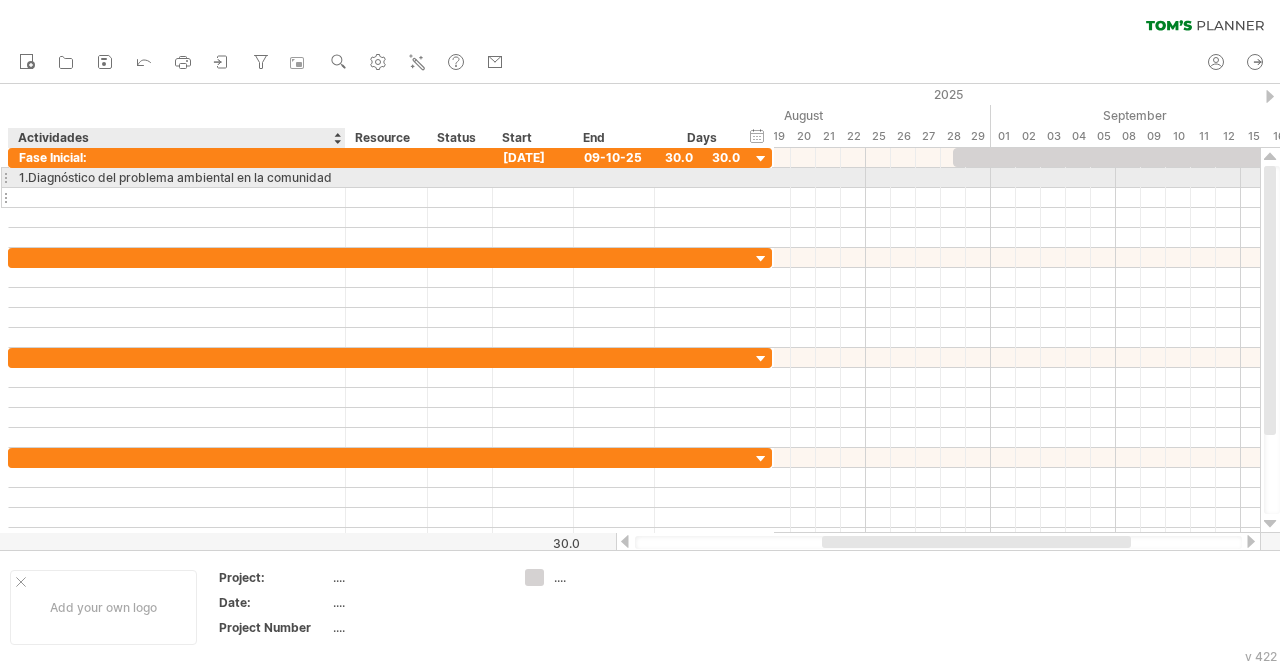 drag, startPoint x: 180, startPoint y: 175, endPoint x: 342, endPoint y: 187, distance: 162.44383 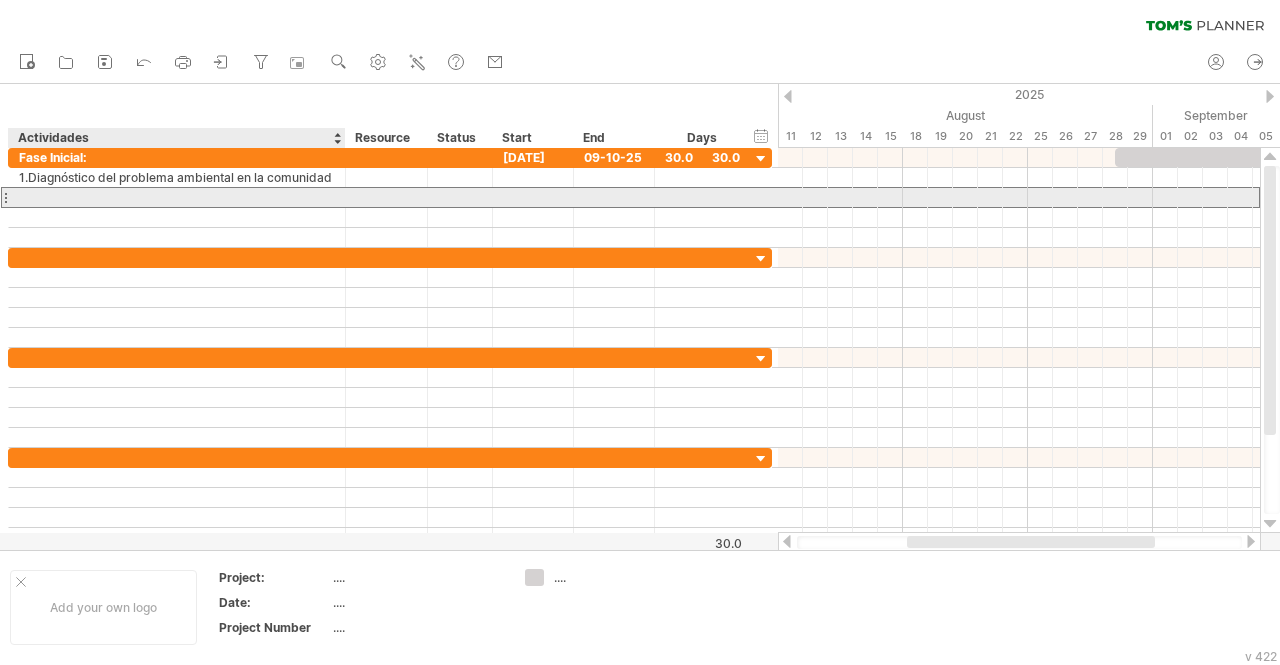 click at bounding box center [177, 197] 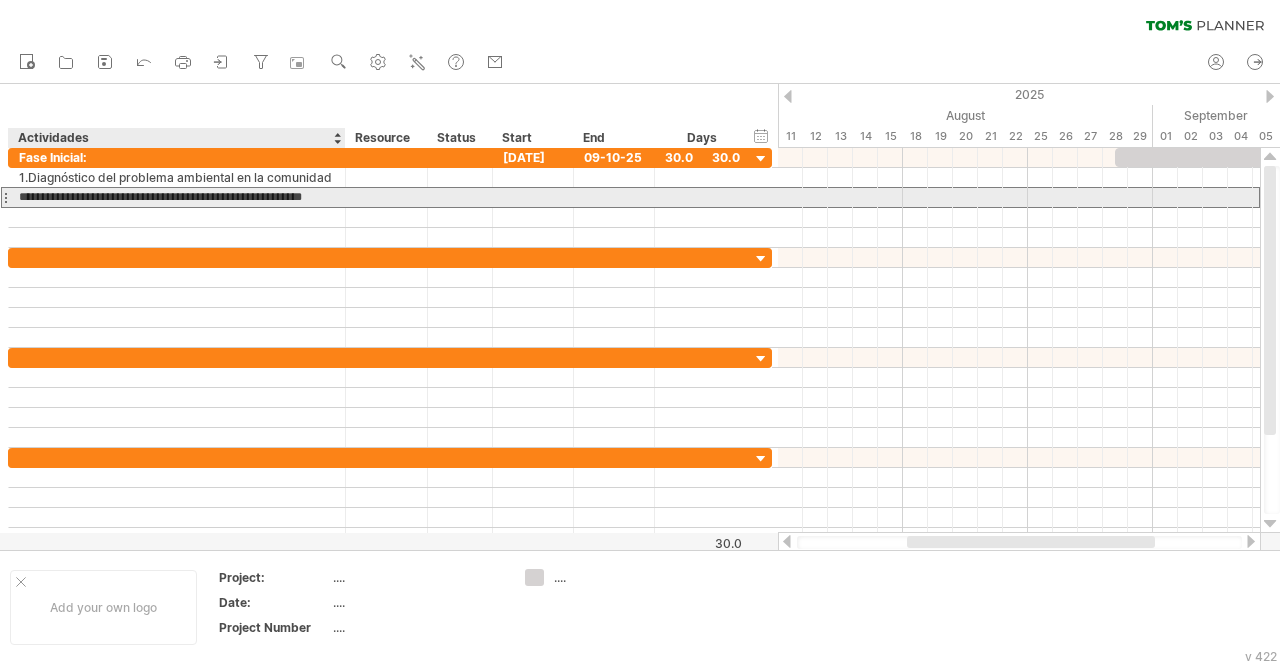 scroll, scrollTop: 0, scrollLeft: 2, axis: horizontal 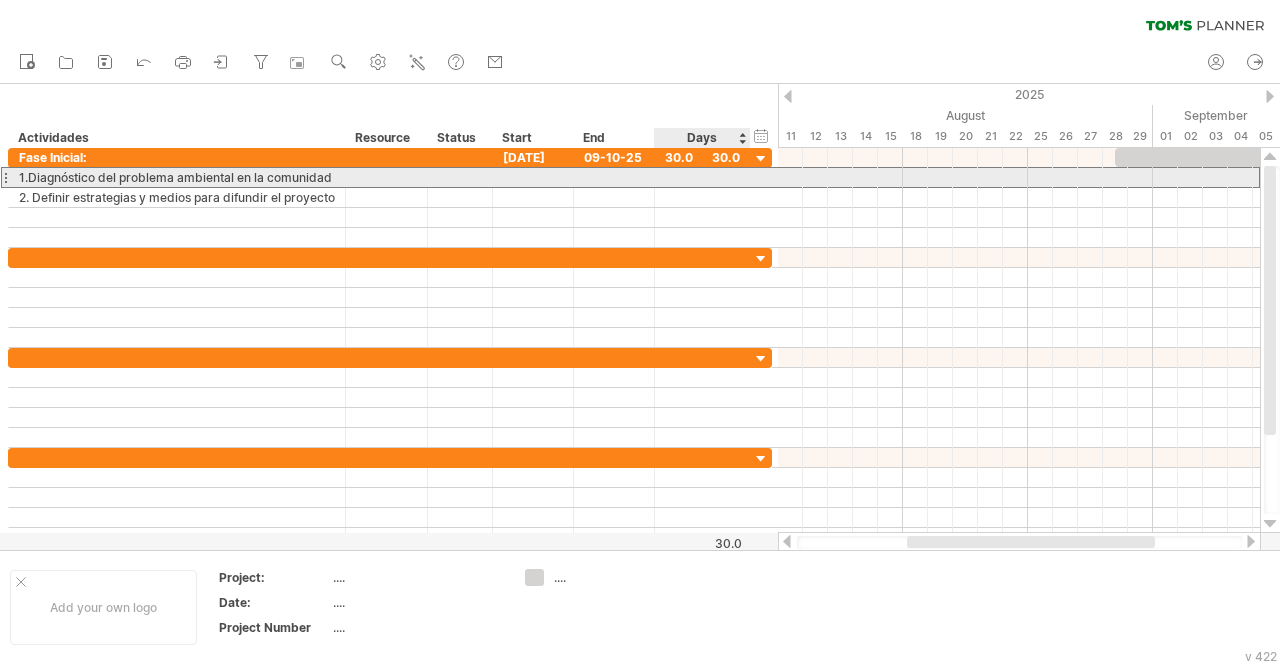 click at bounding box center [702, 177] 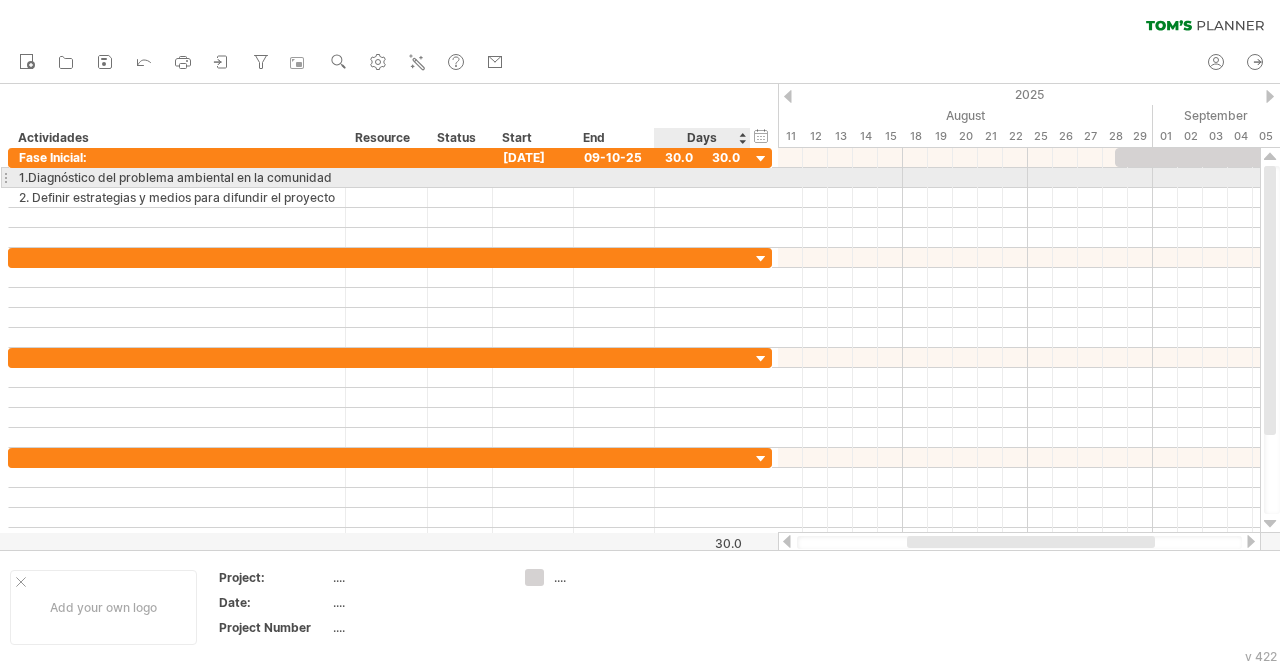scroll, scrollTop: 0, scrollLeft: 0, axis: both 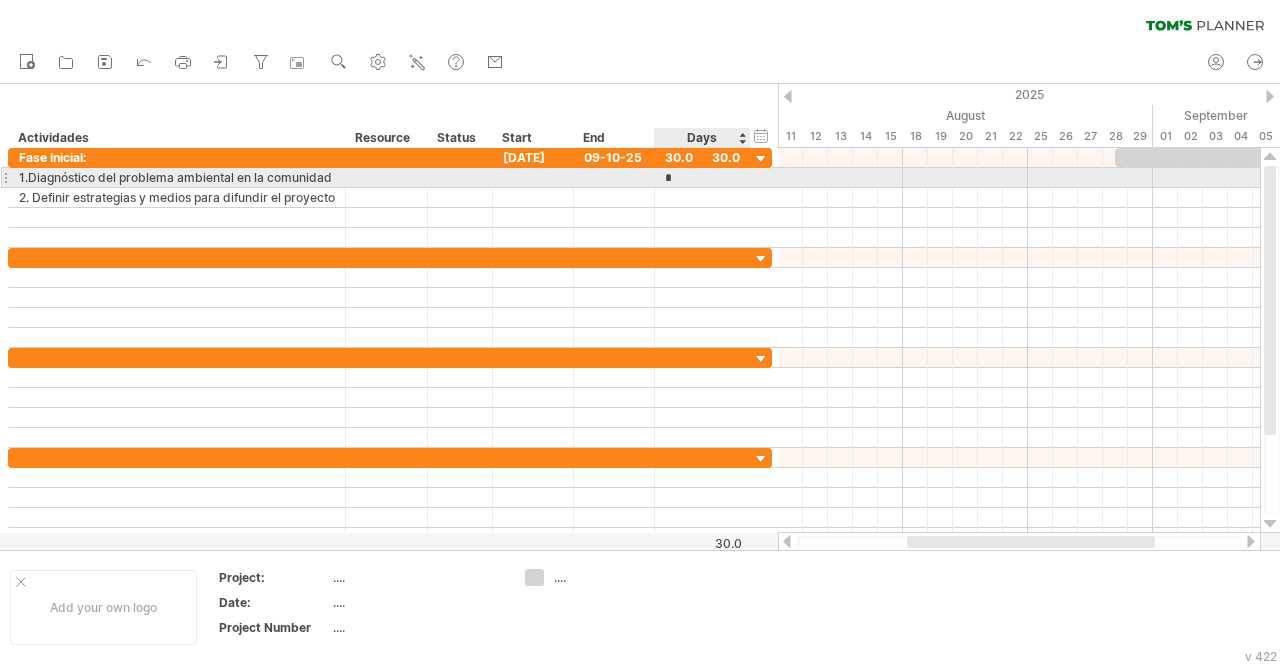 type on "**" 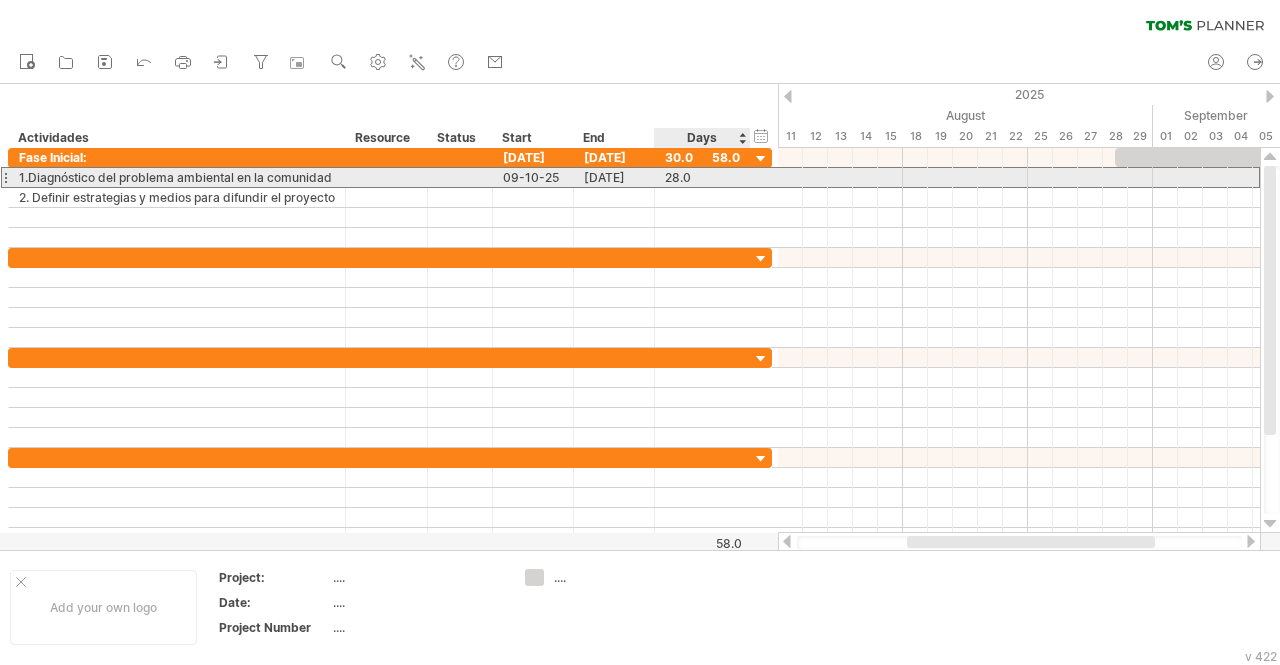 click on "28.0" at bounding box center [702, 177] 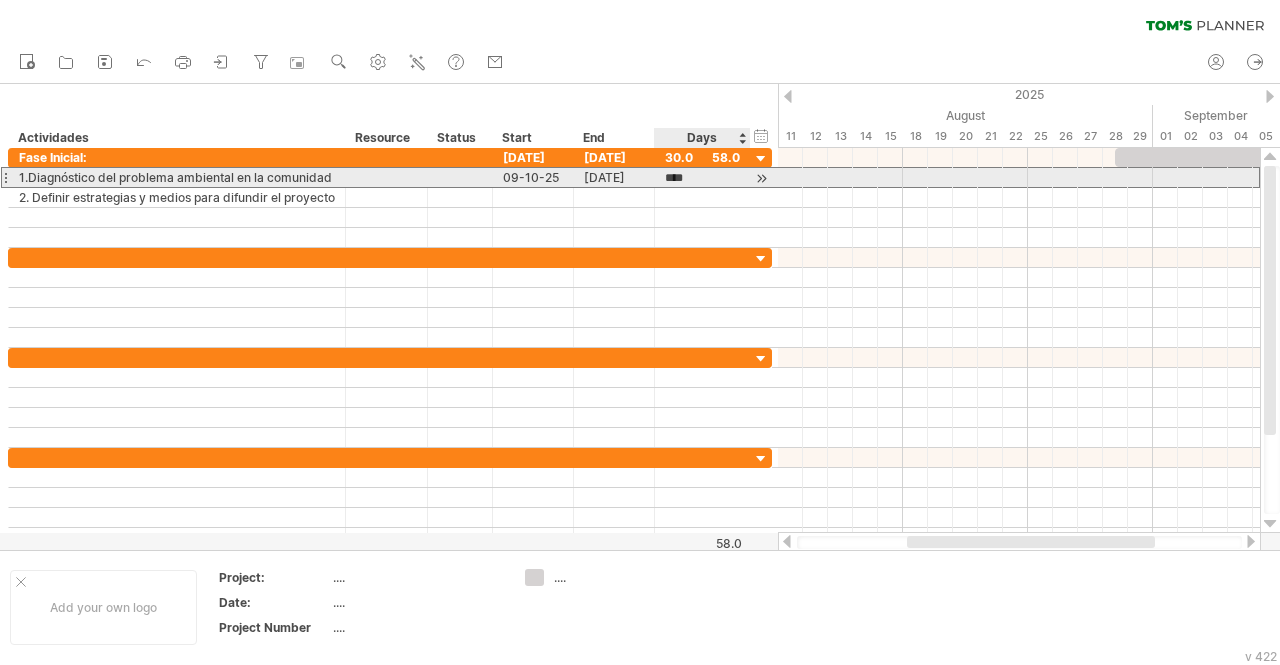 type 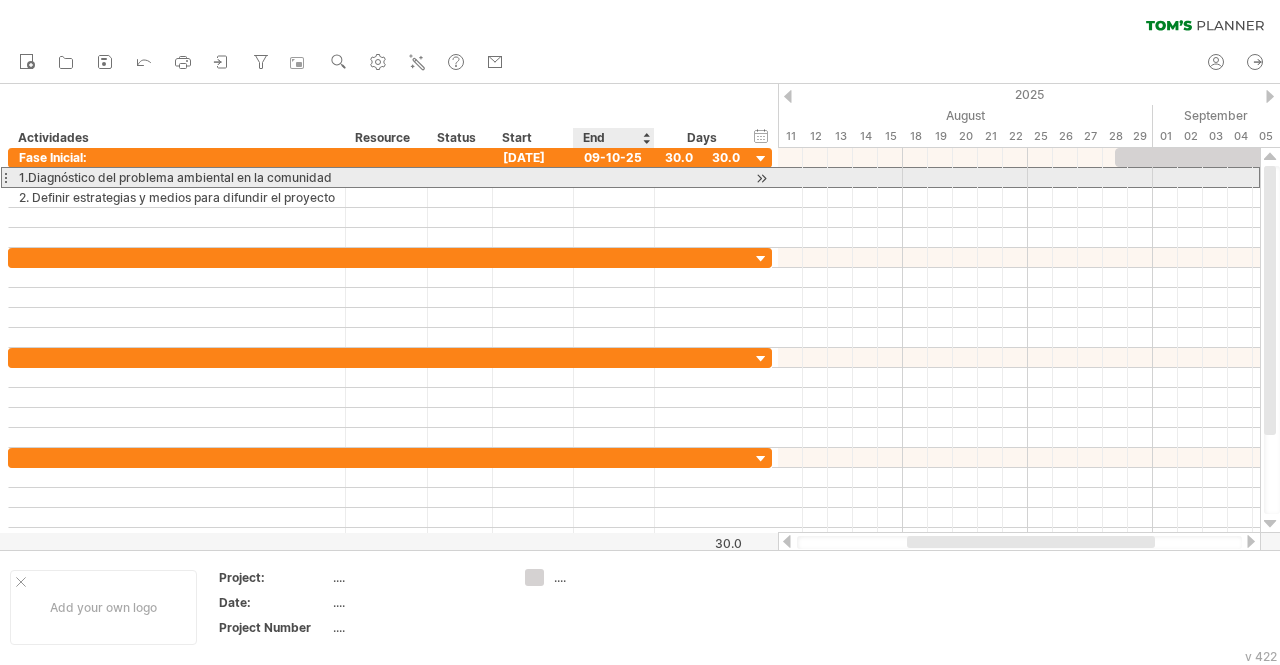 scroll, scrollTop: 0, scrollLeft: 0, axis: both 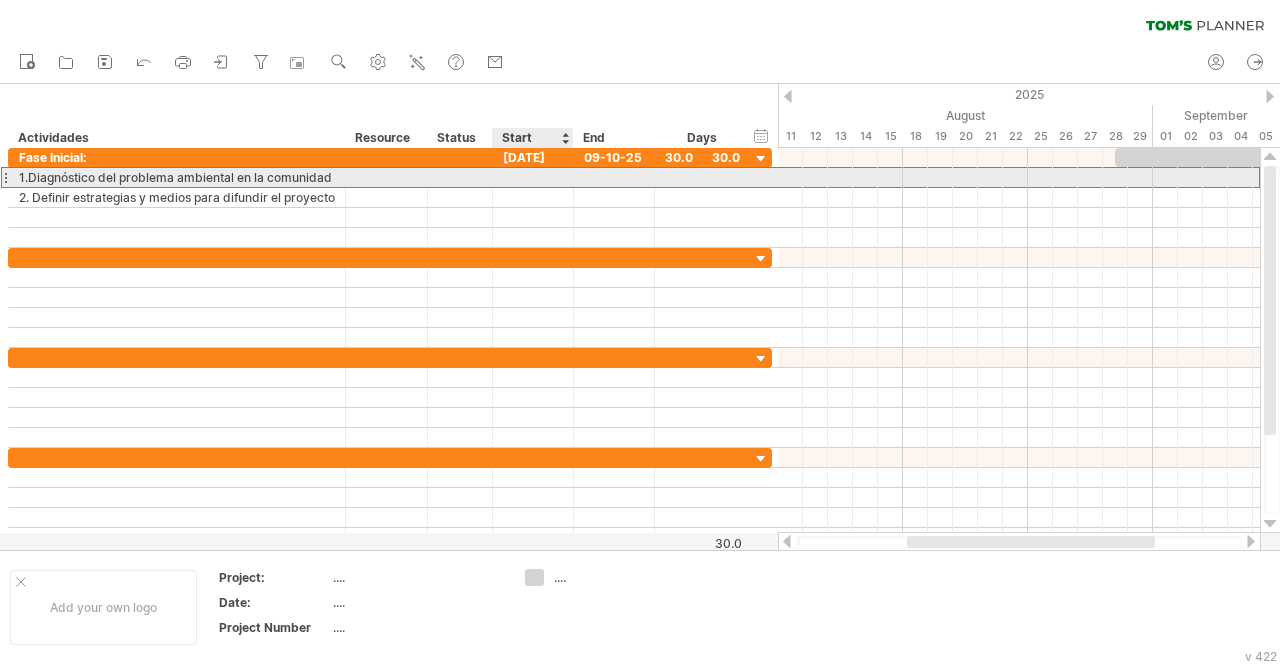 click at bounding box center [533, 177] 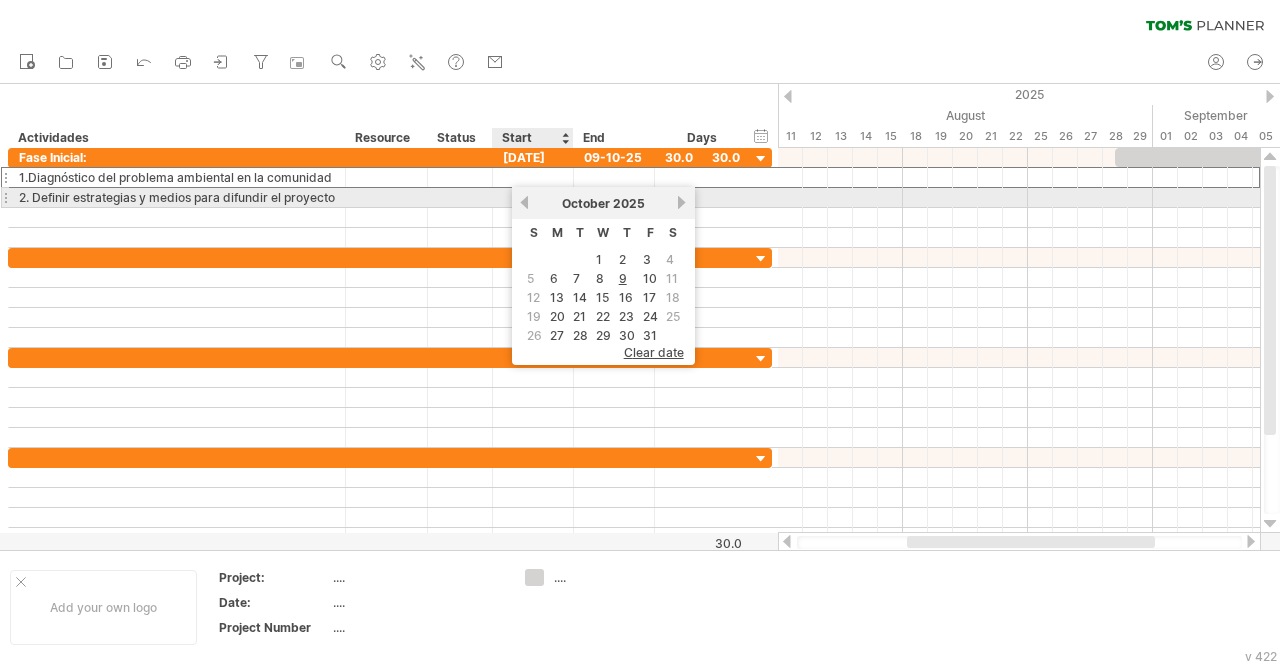 click on "previous" at bounding box center (524, 202) 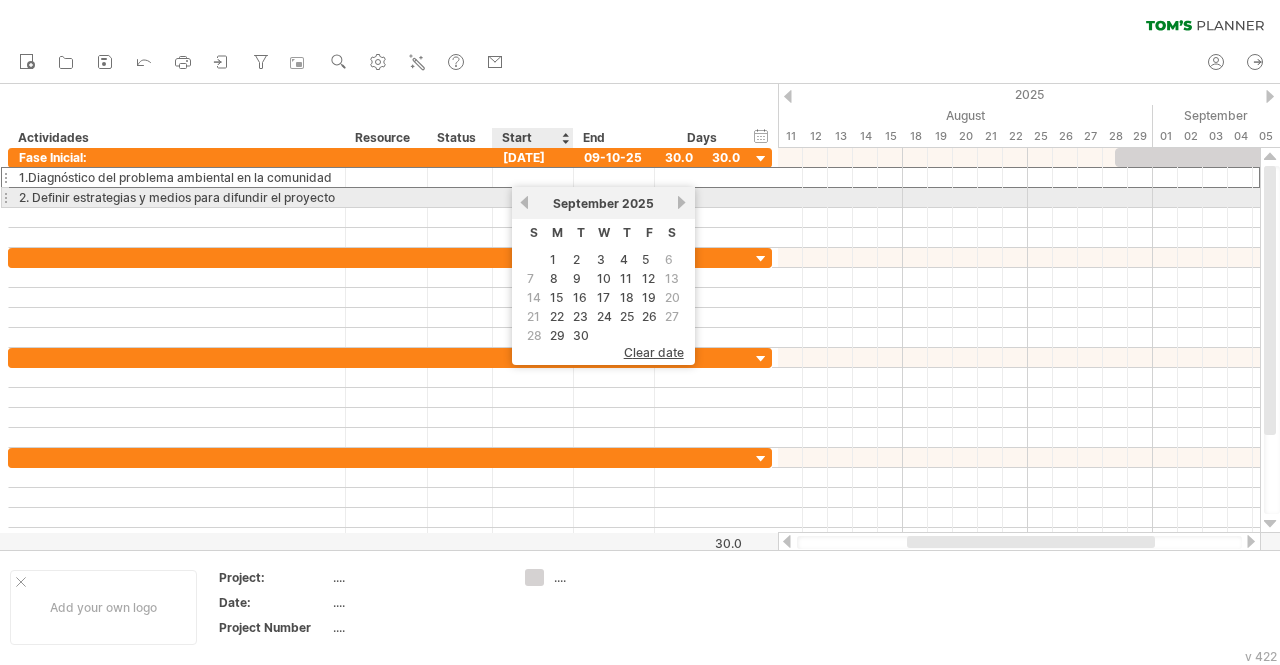 click on "previous" at bounding box center (524, 202) 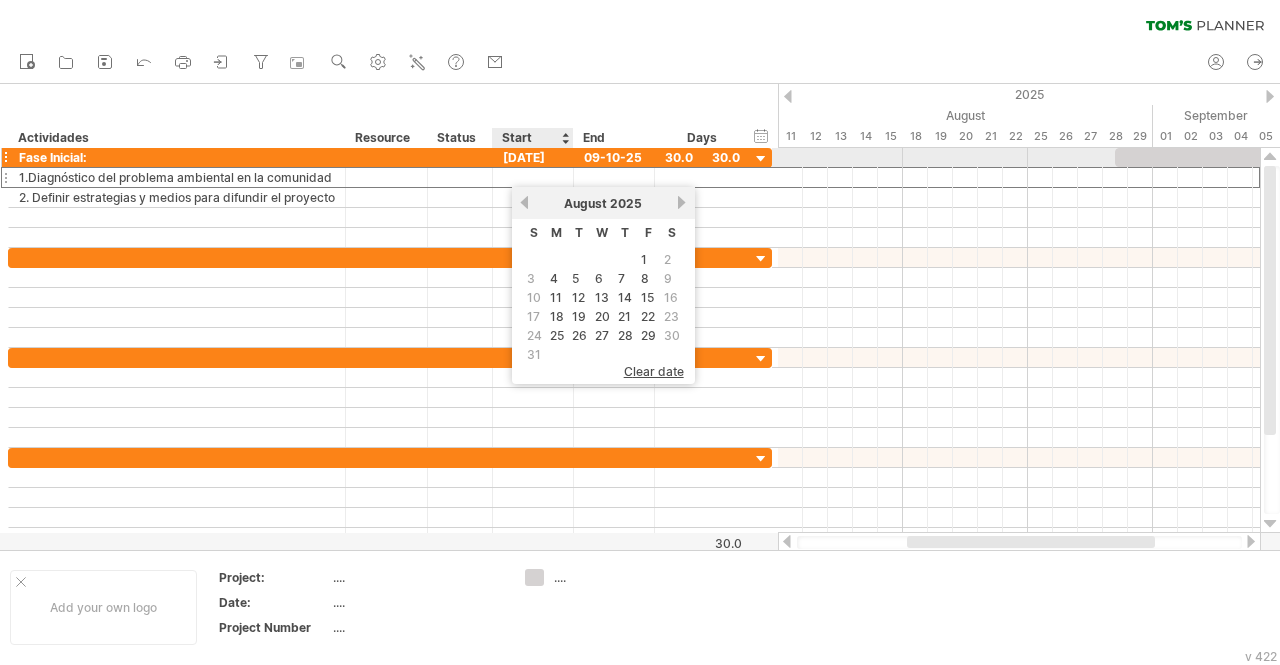 click on "[DATE]" at bounding box center (533, 157) 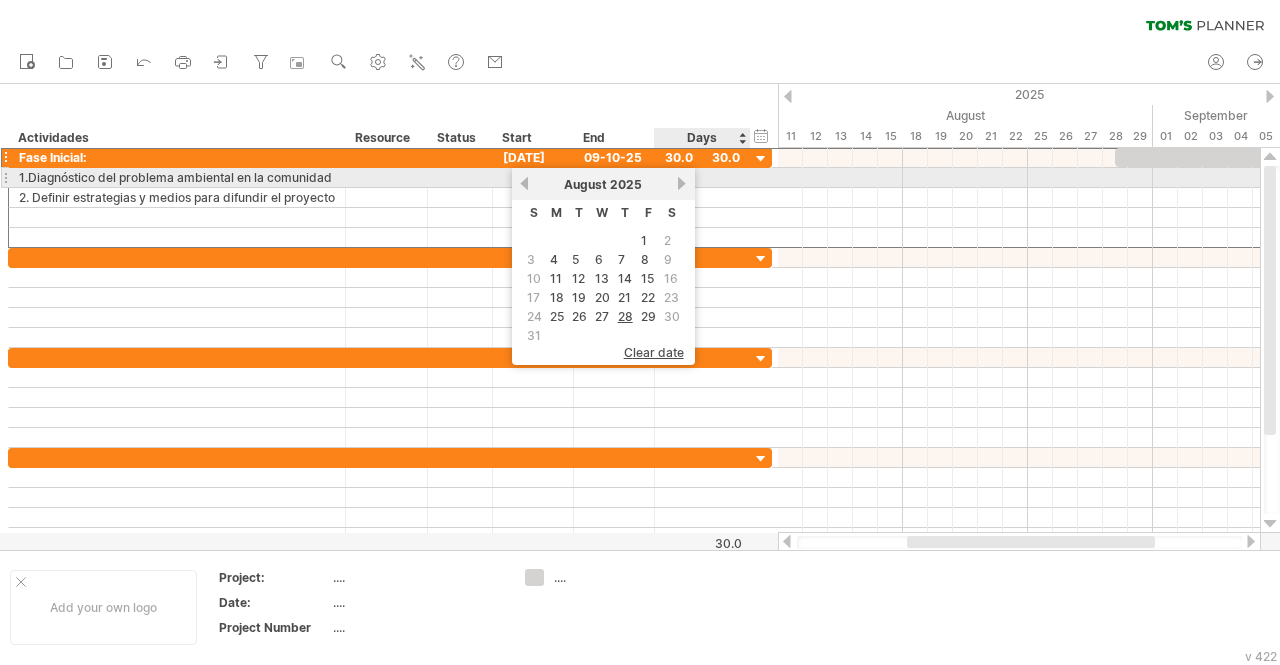 click on "next" at bounding box center (682, 183) 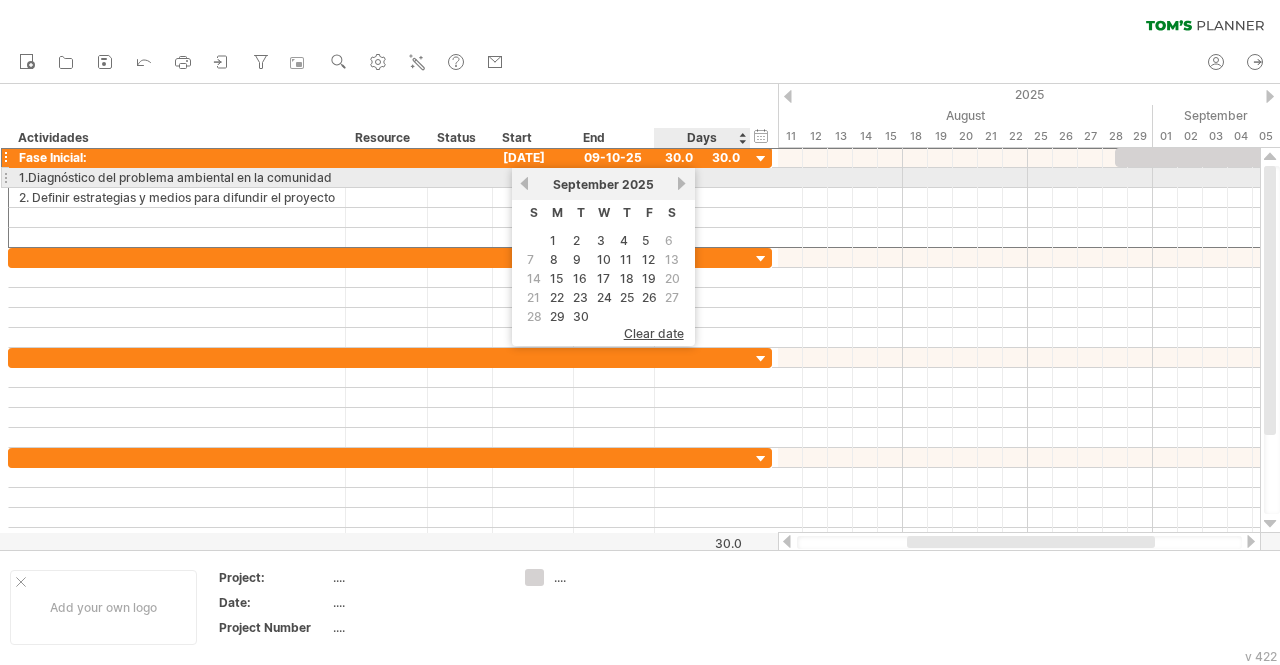 click on "next" at bounding box center (682, 183) 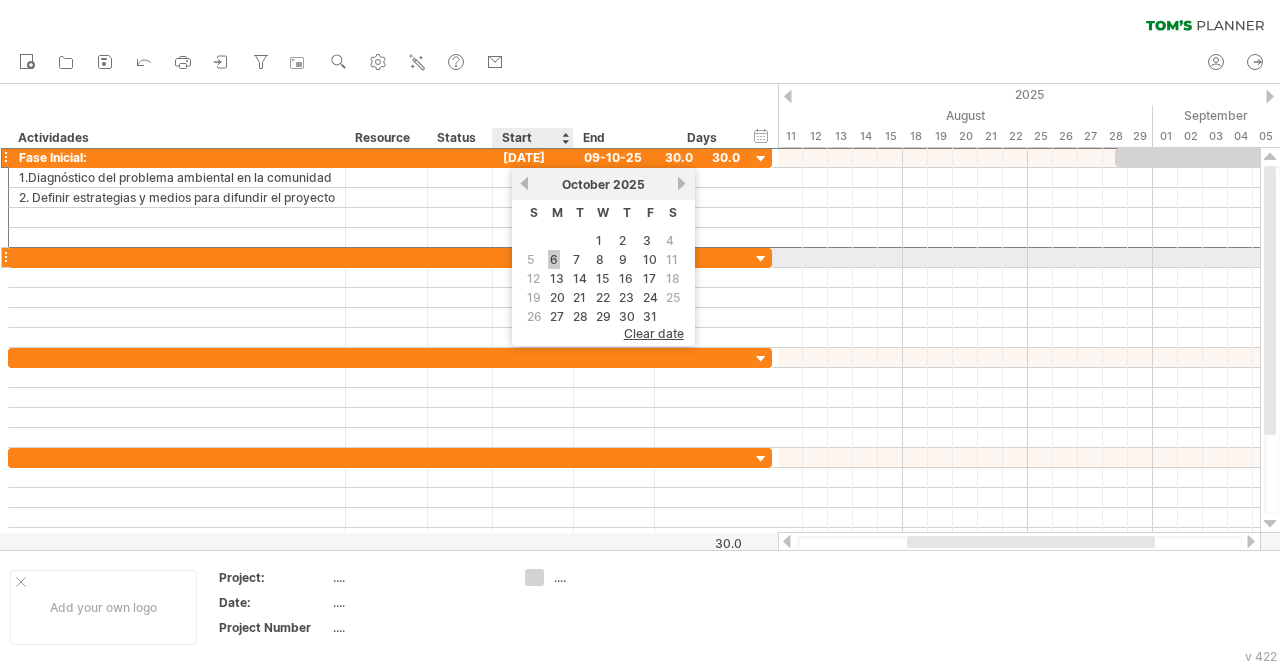 click on "6" at bounding box center (554, 259) 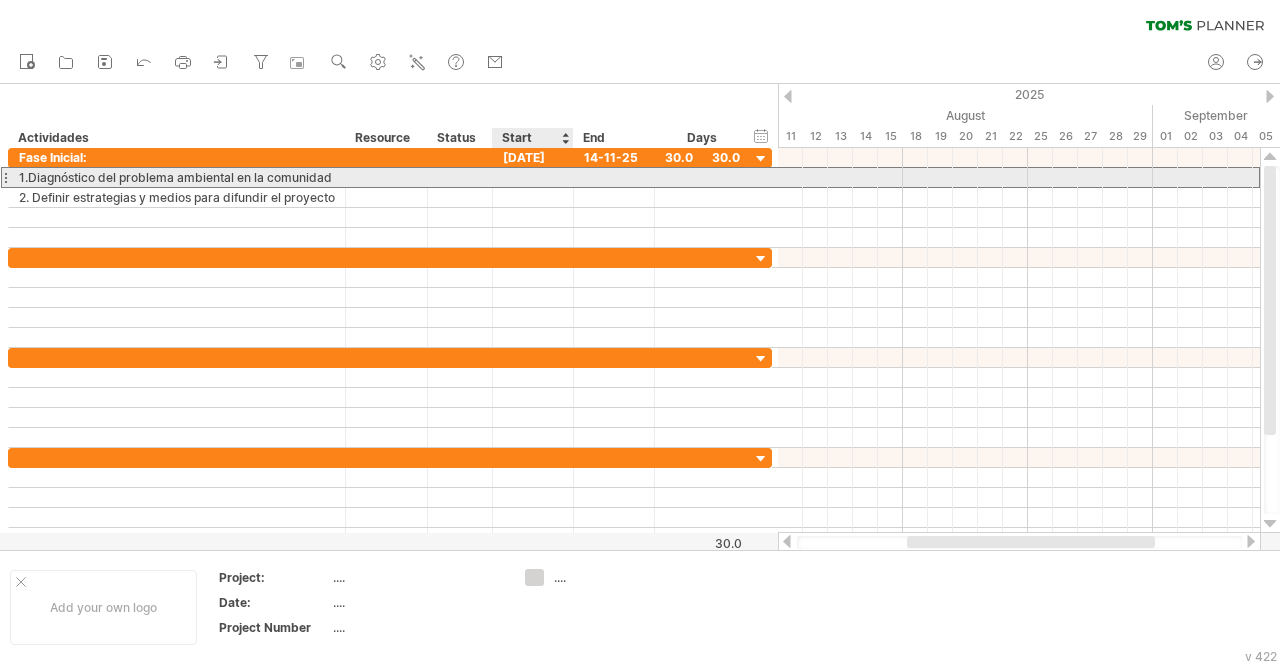 click at bounding box center (533, 177) 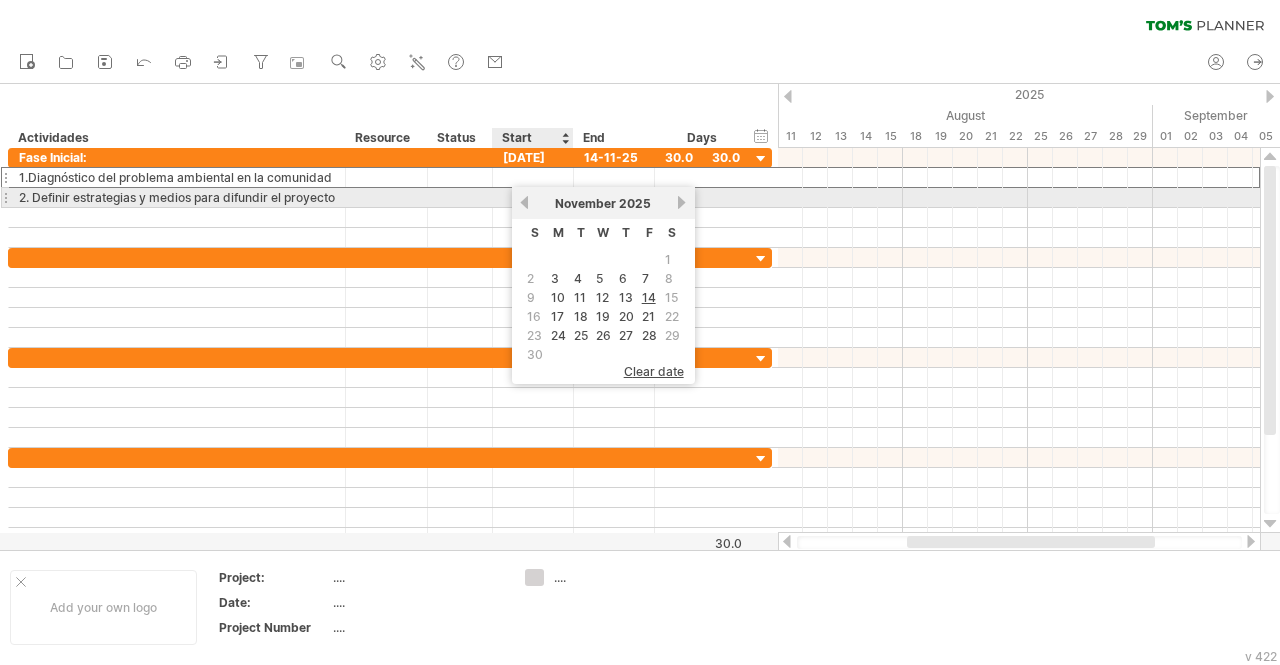 click on "previous" at bounding box center [524, 202] 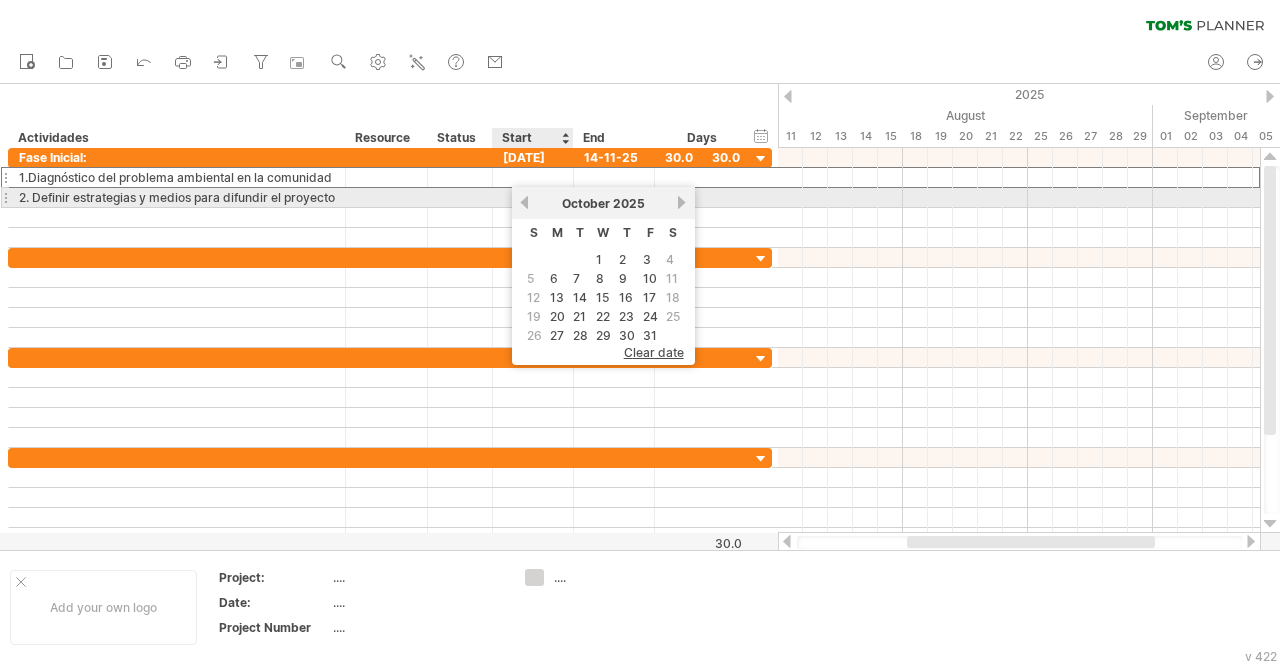 click on "previous" at bounding box center [524, 202] 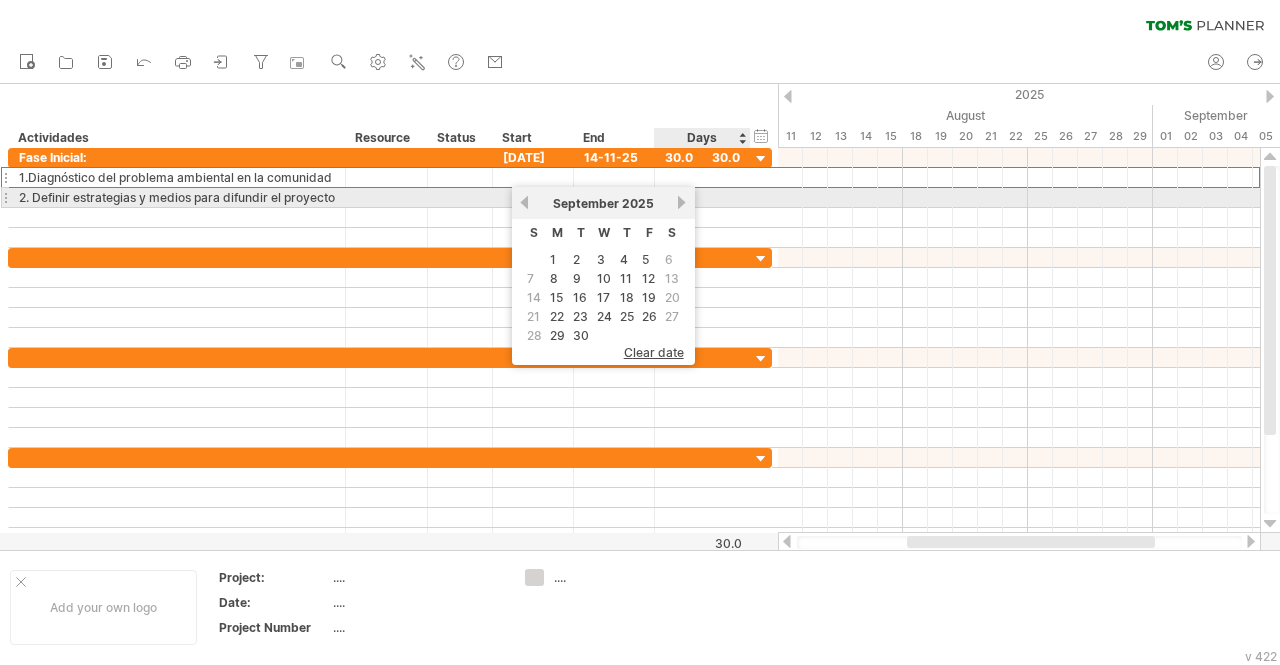 click on "next" at bounding box center (682, 202) 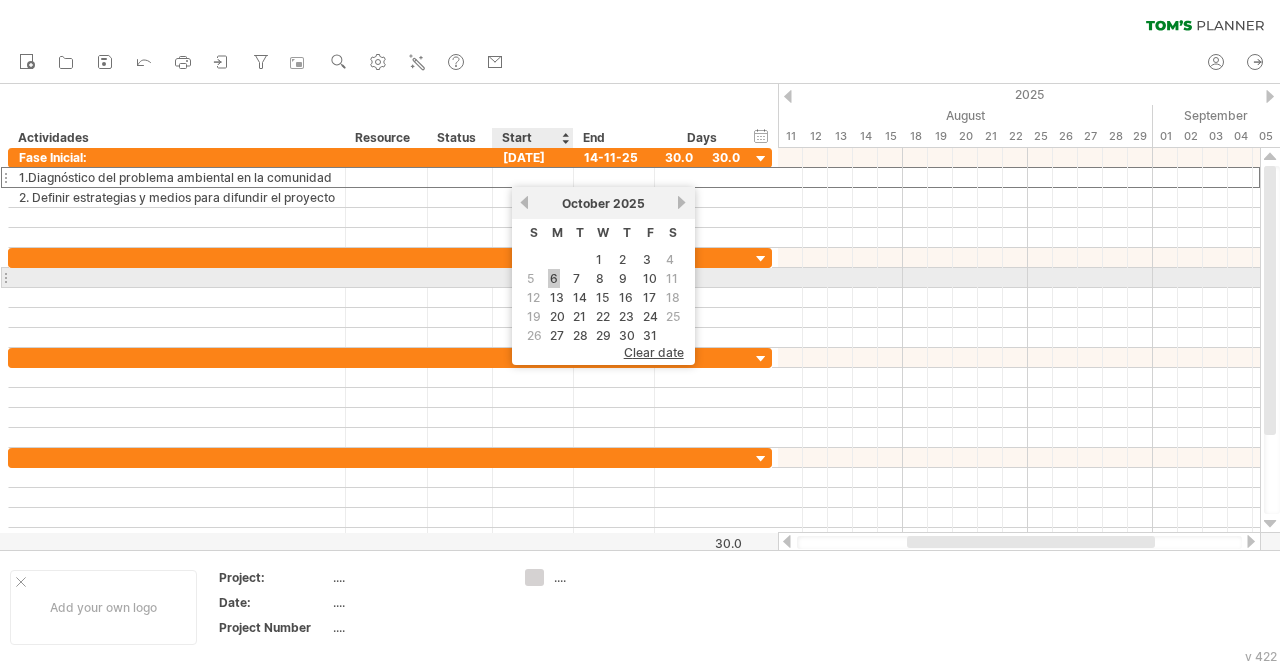 click on "6" at bounding box center [554, 278] 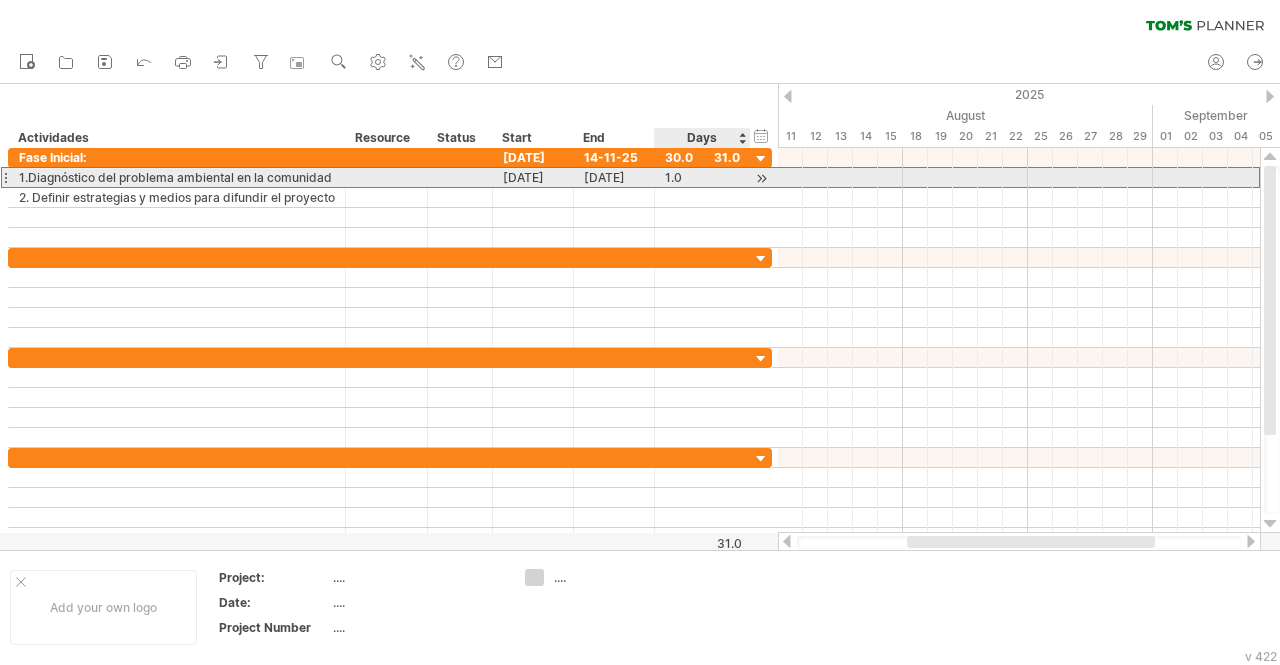 click on "1.0" at bounding box center [702, 177] 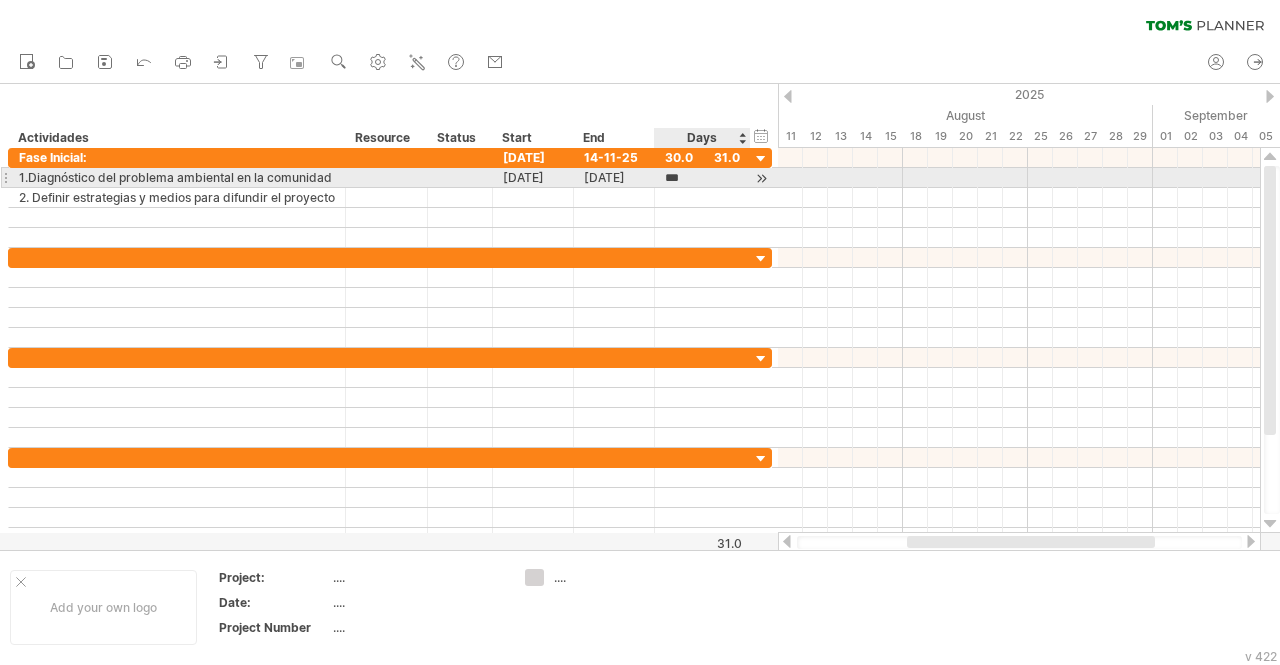 scroll, scrollTop: 0, scrollLeft: 0, axis: both 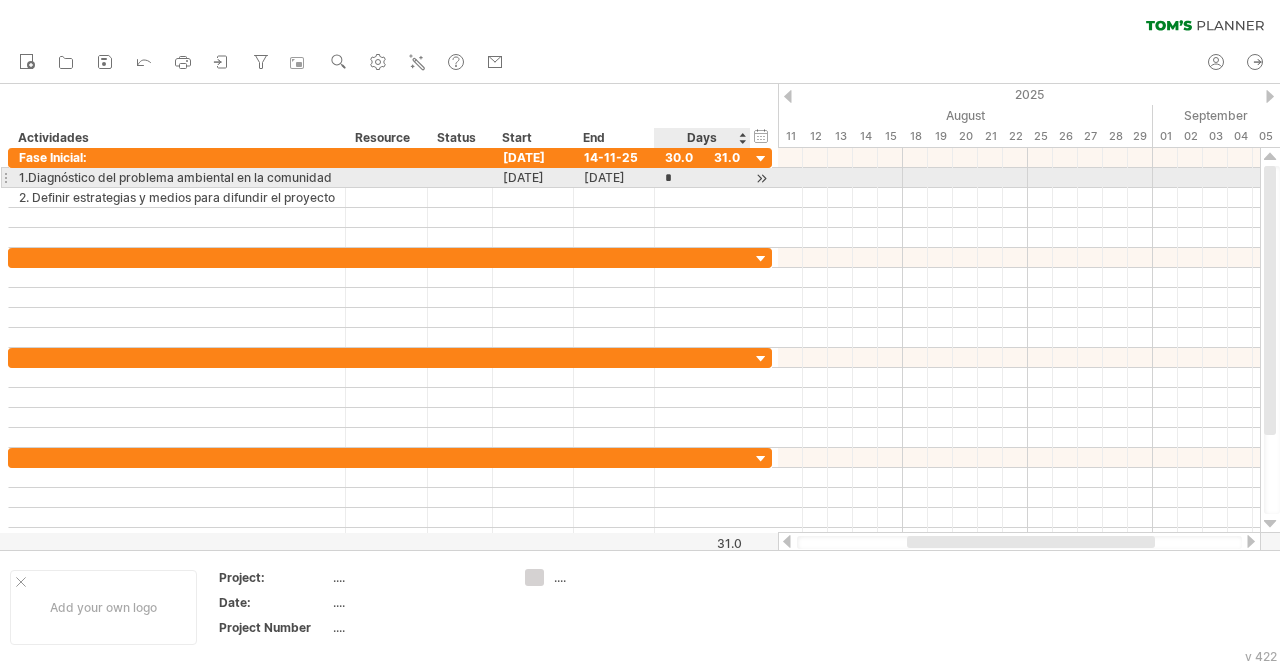 type on "**" 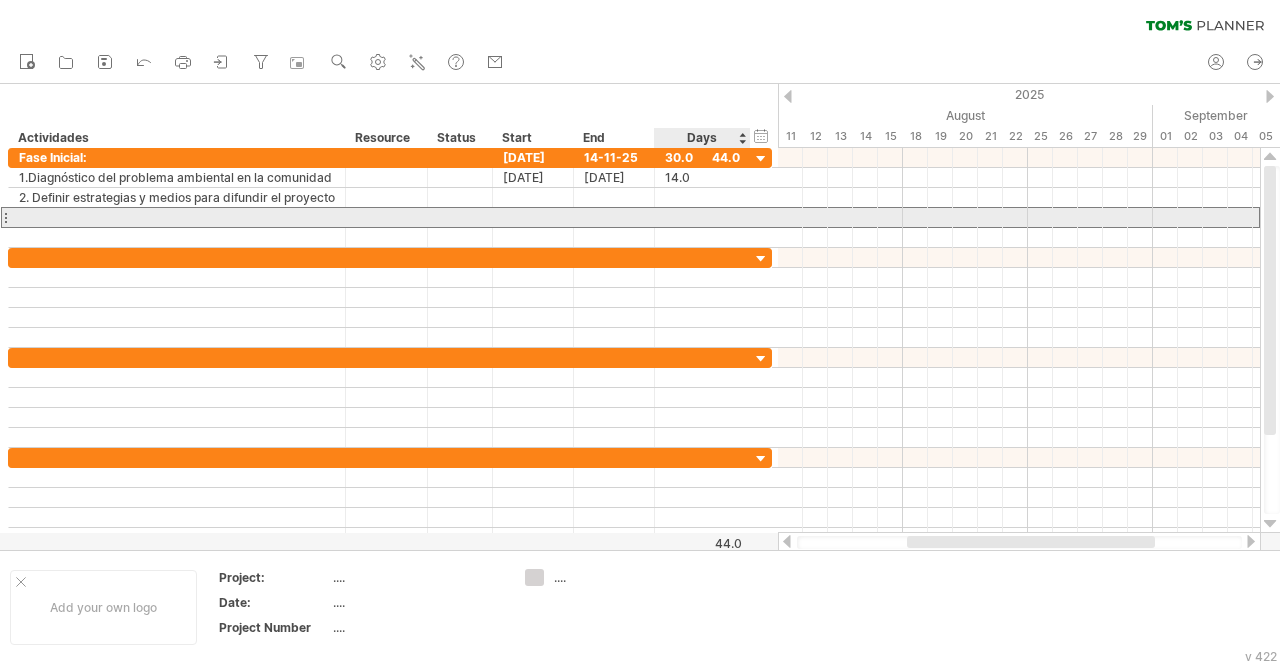 click at bounding box center (702, 217) 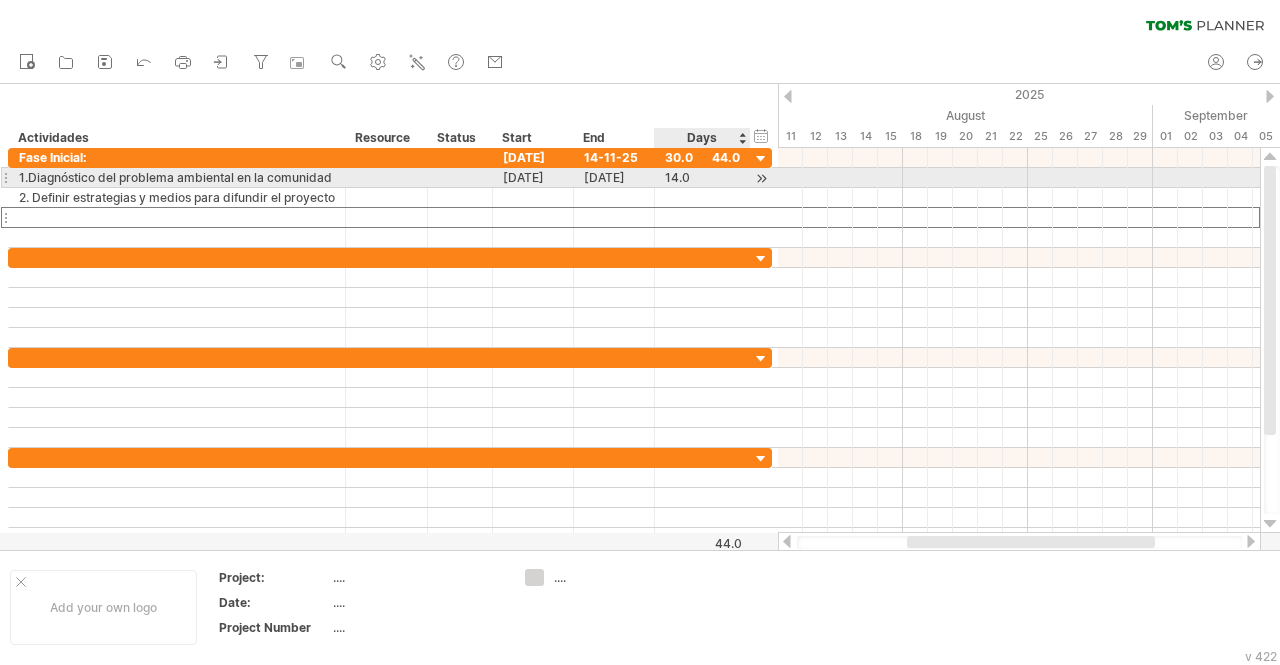 scroll, scrollTop: 0, scrollLeft: 0, axis: both 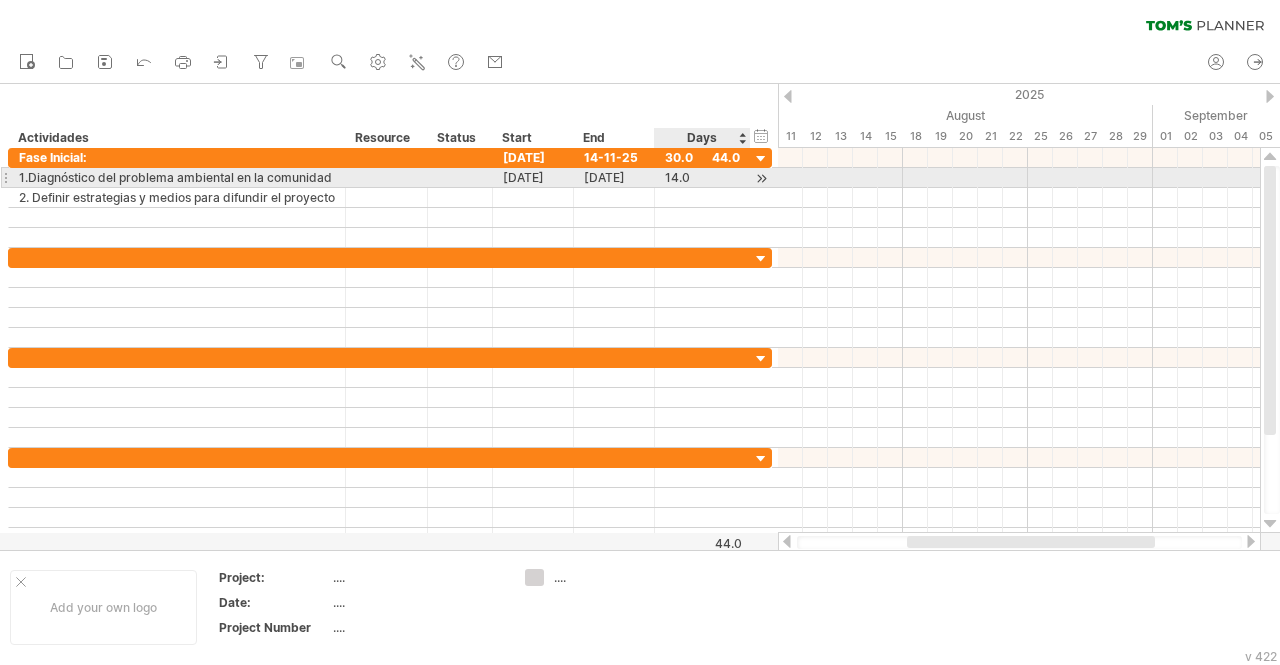 click at bounding box center [761, 178] 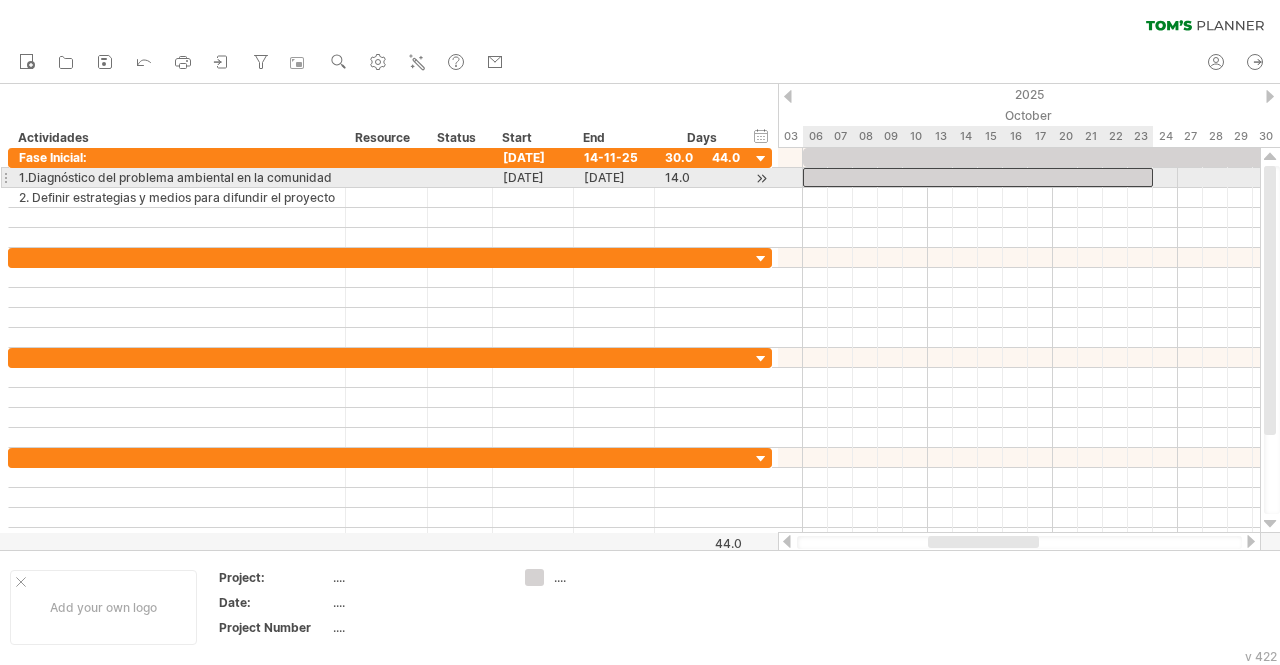 click at bounding box center [978, 177] 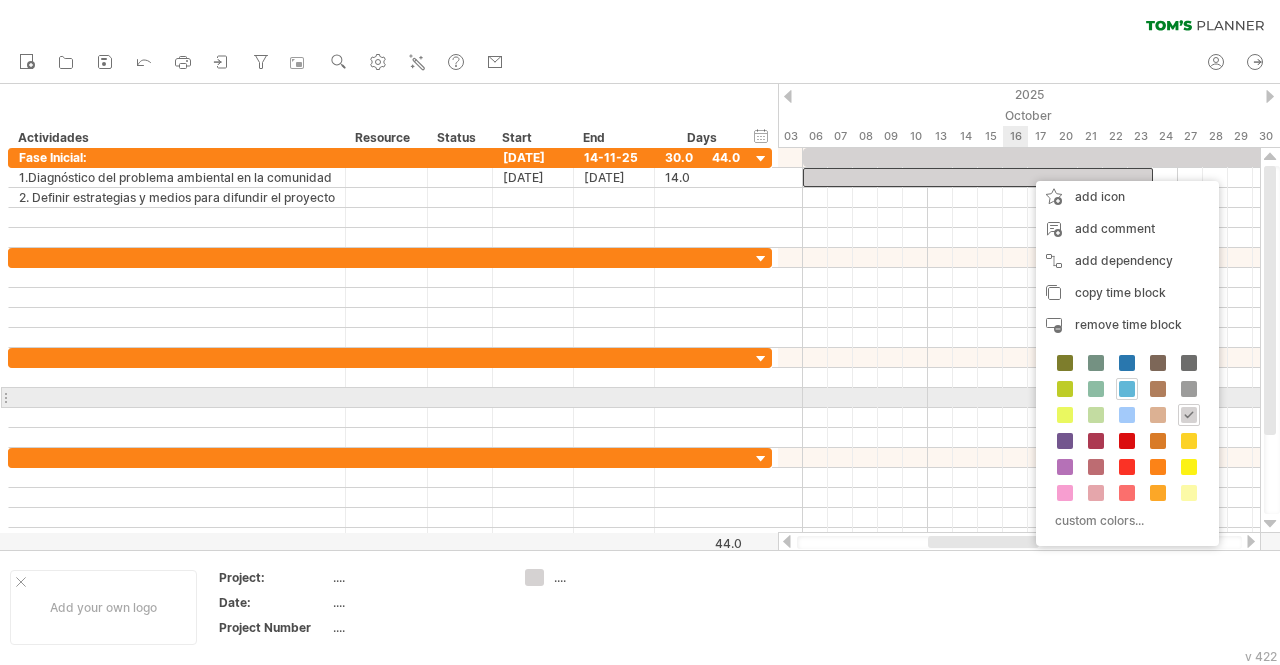 click at bounding box center (1127, 389) 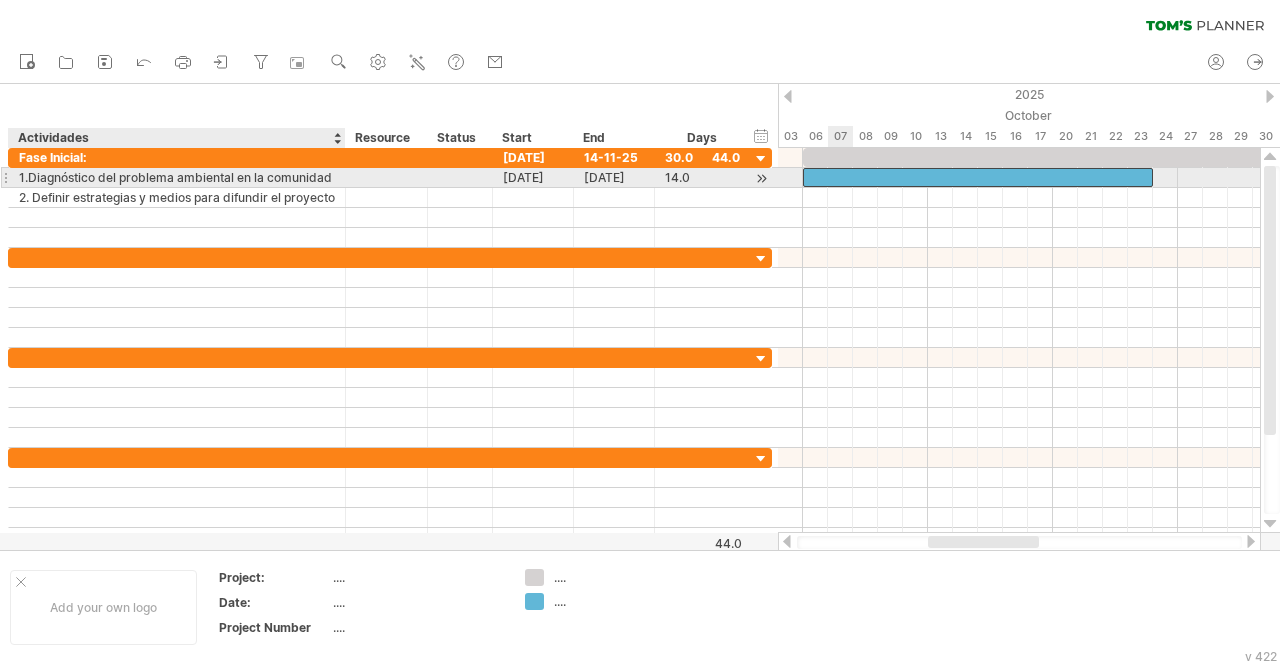 click on "1.Diagnóstico del problema ambiental en la comunidad" at bounding box center (177, 177) 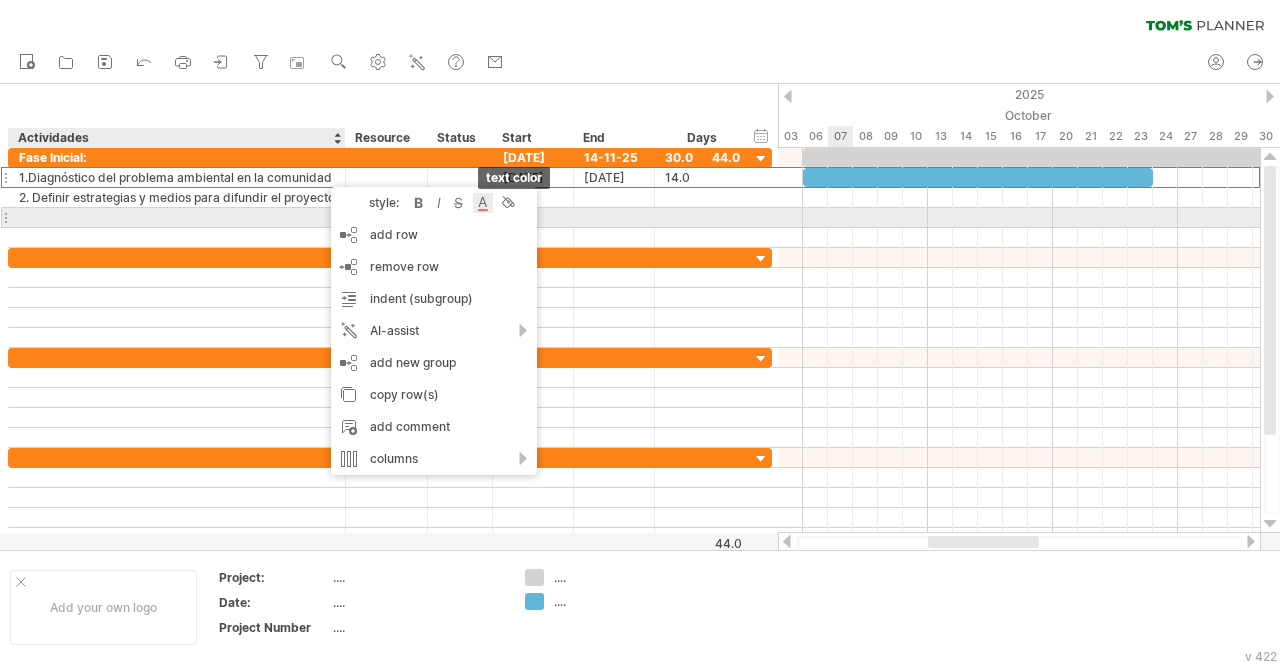click at bounding box center [483, 203] 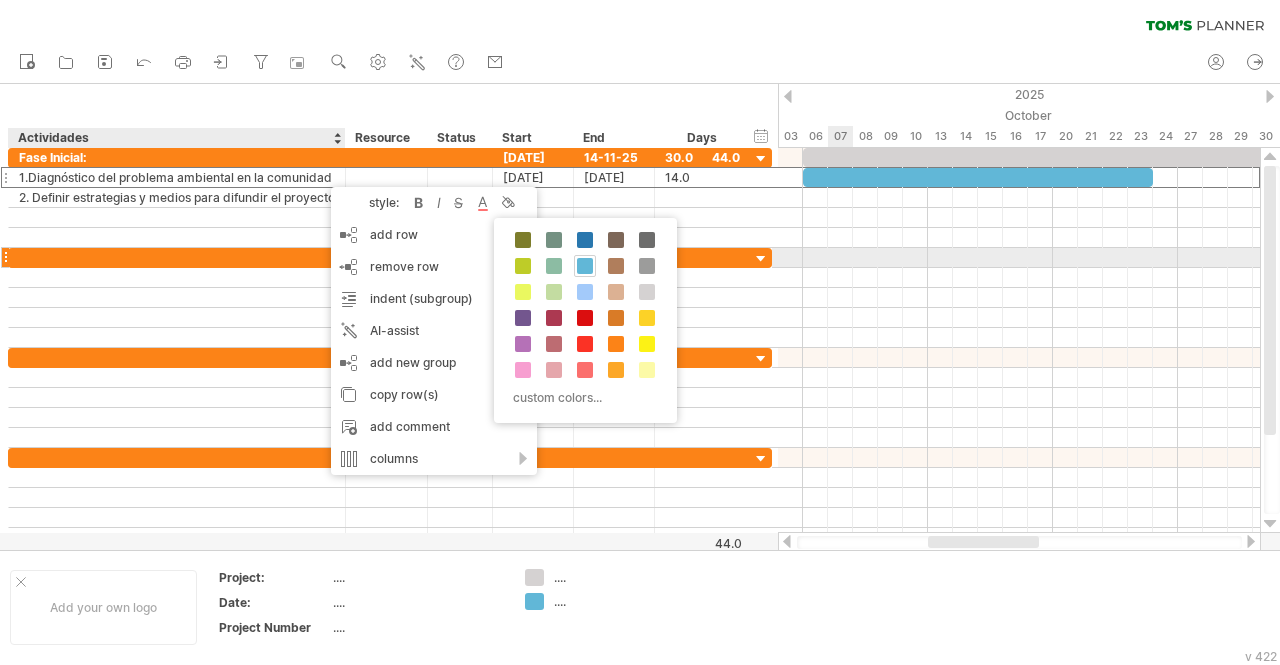 click at bounding box center (585, 266) 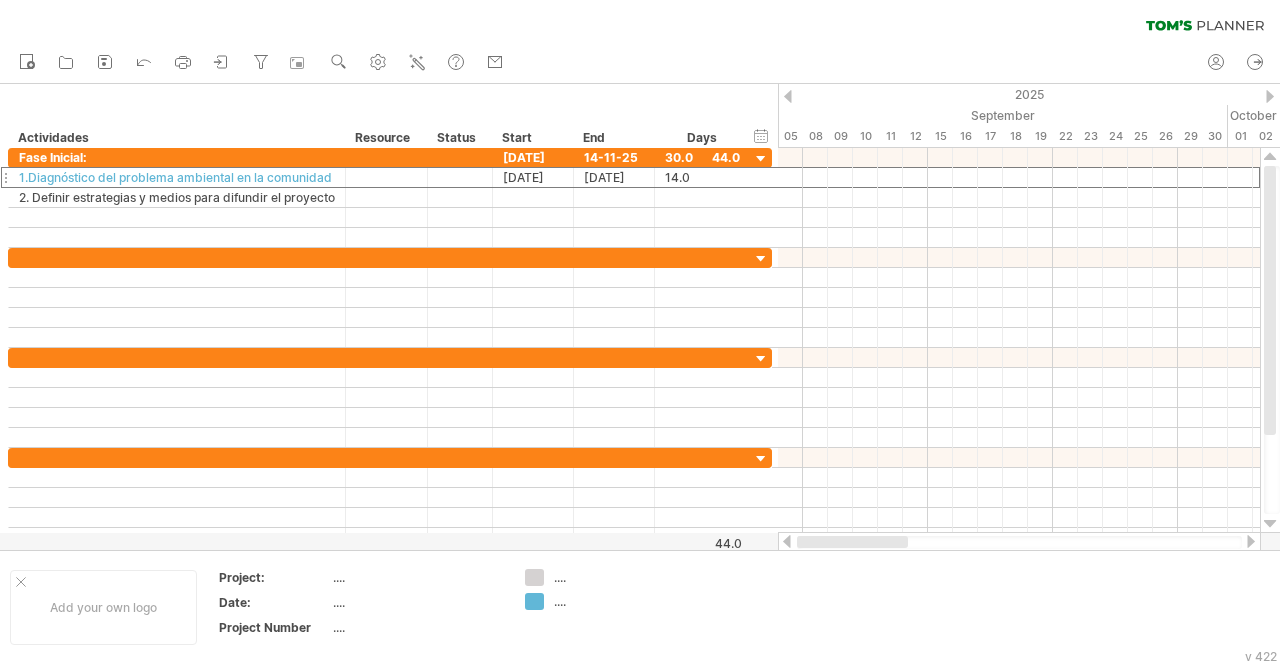 drag, startPoint x: 1007, startPoint y: 539, endPoint x: 852, endPoint y: 543, distance: 155.0516 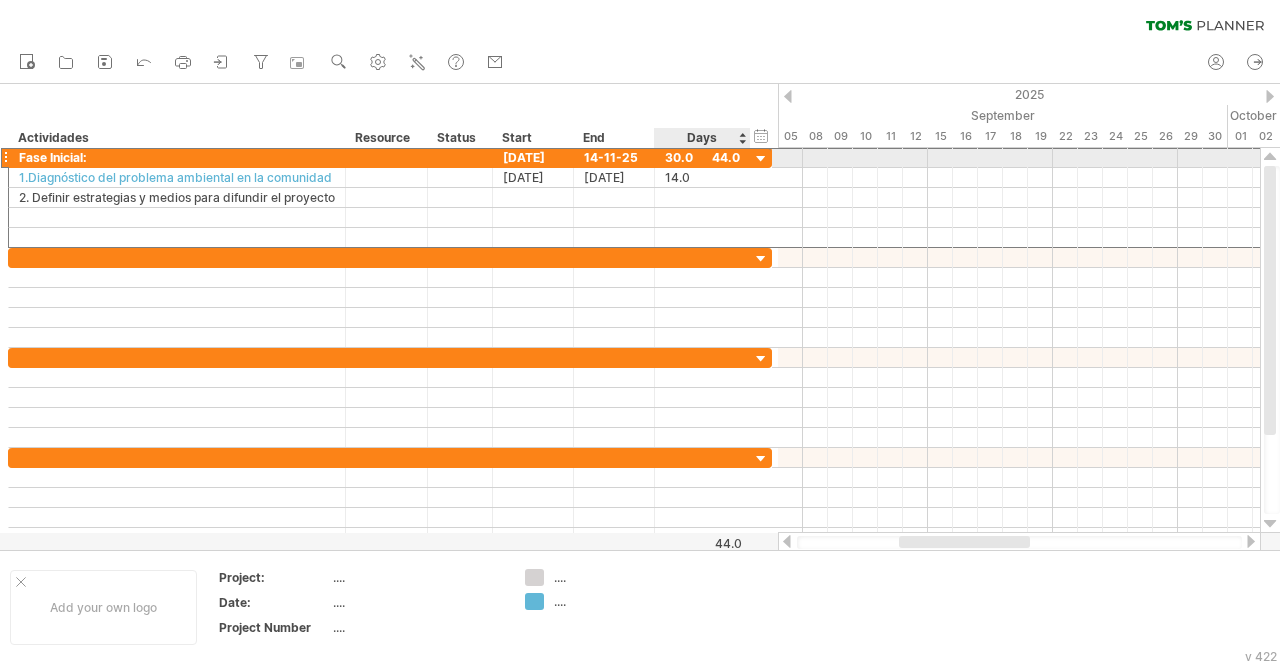 click on "30.0" at bounding box center (702, 157) 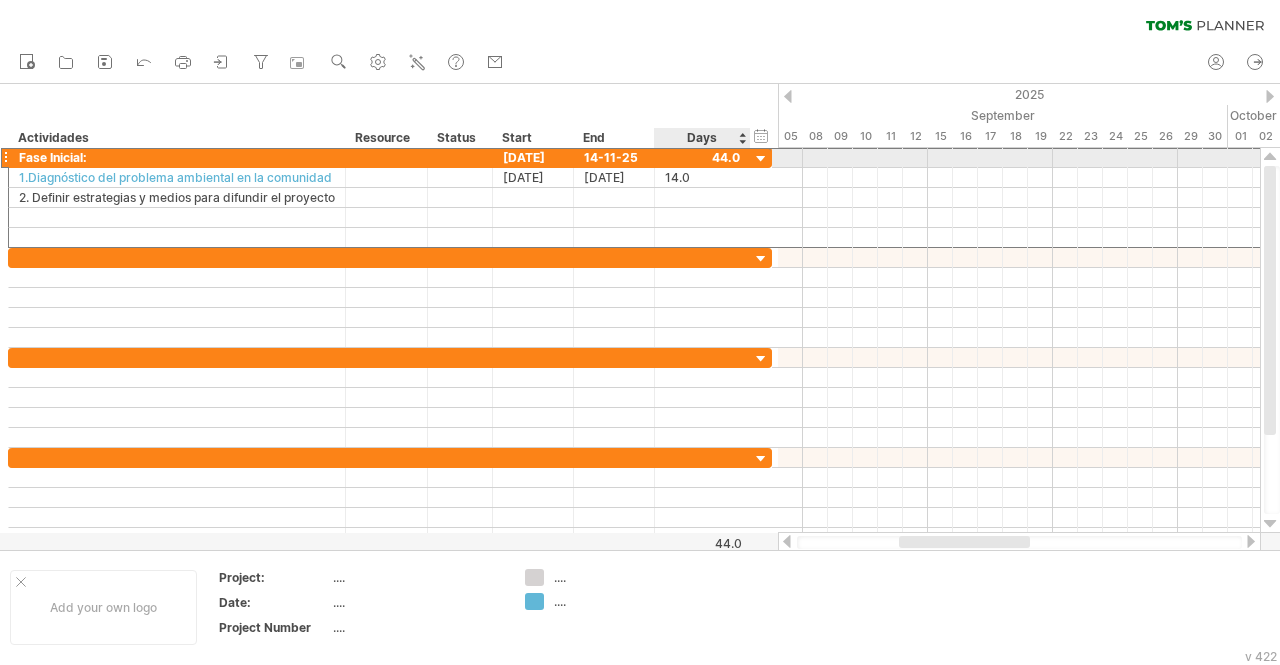 type on "*" 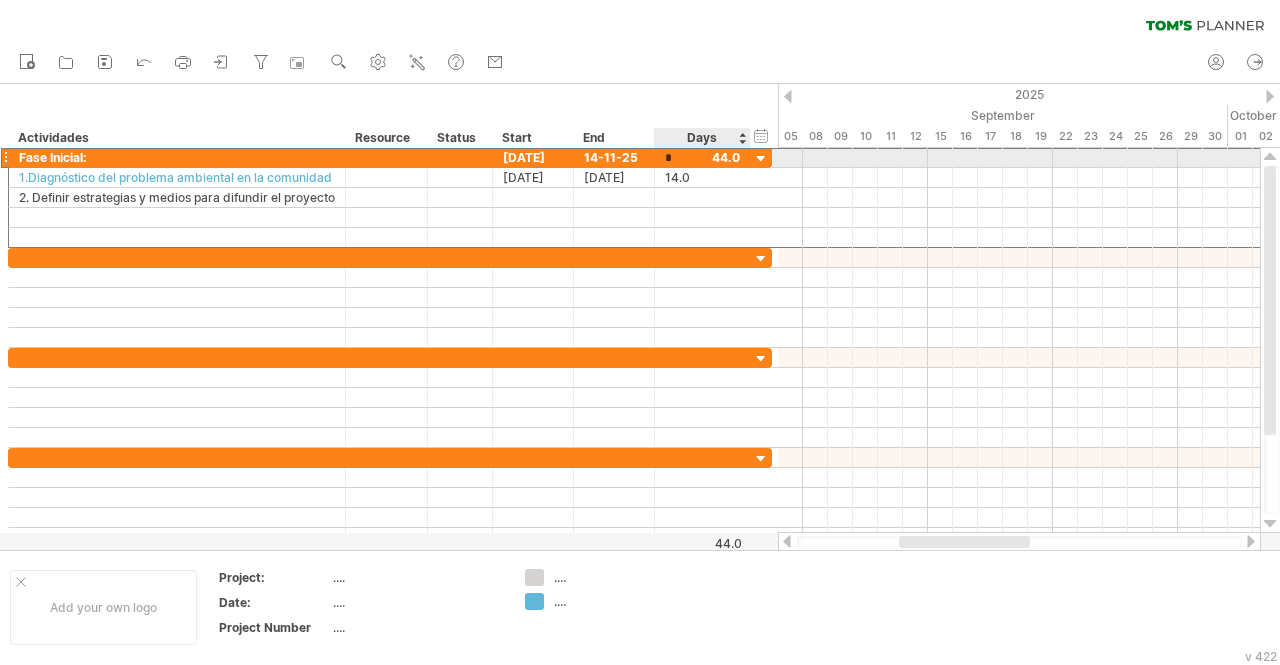 scroll, scrollTop: 0, scrollLeft: 0, axis: both 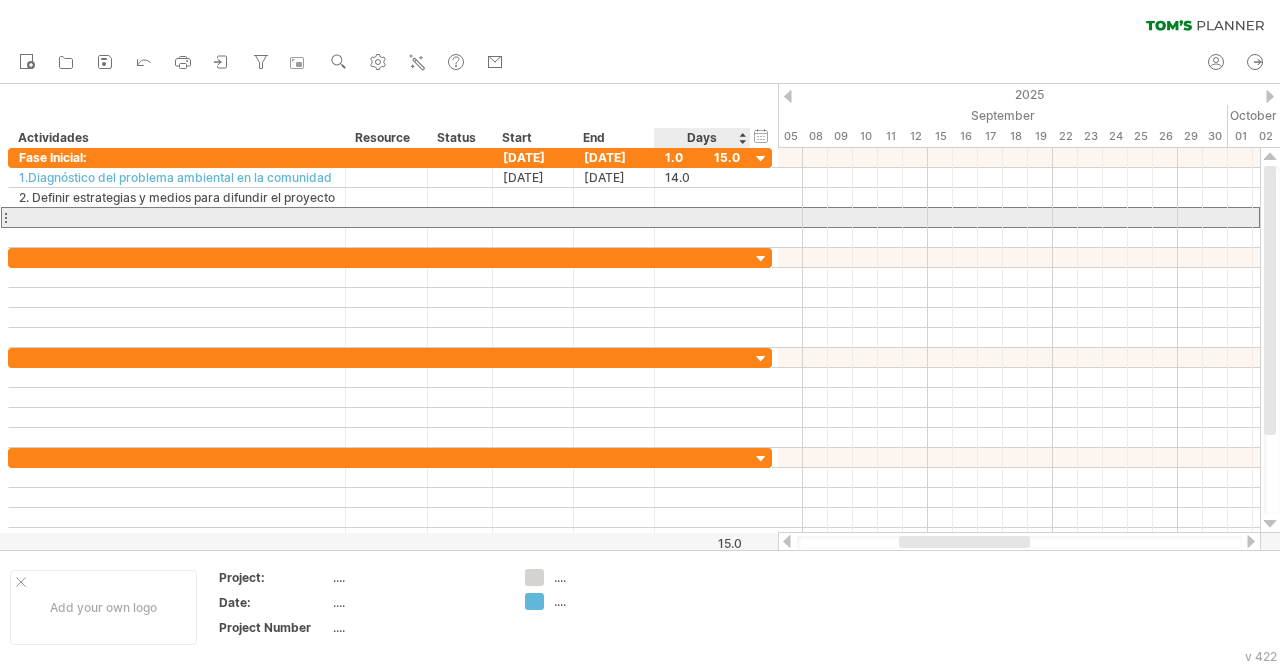 click at bounding box center [702, 217] 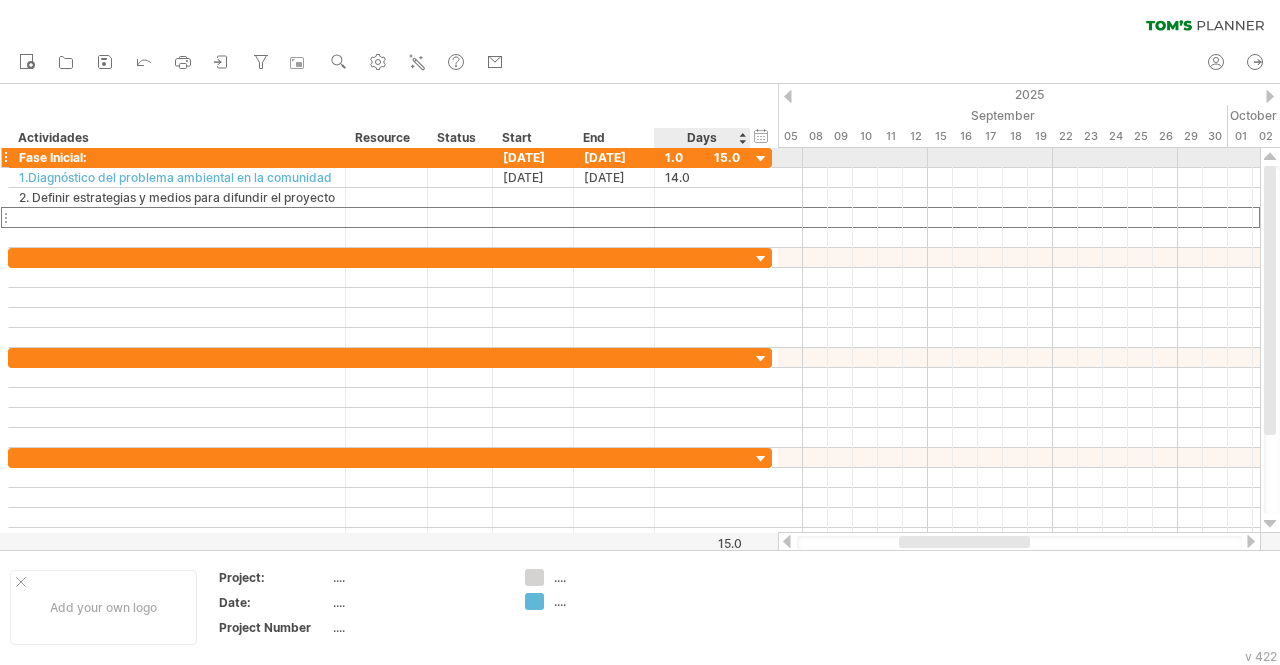 scroll, scrollTop: 0, scrollLeft: 0, axis: both 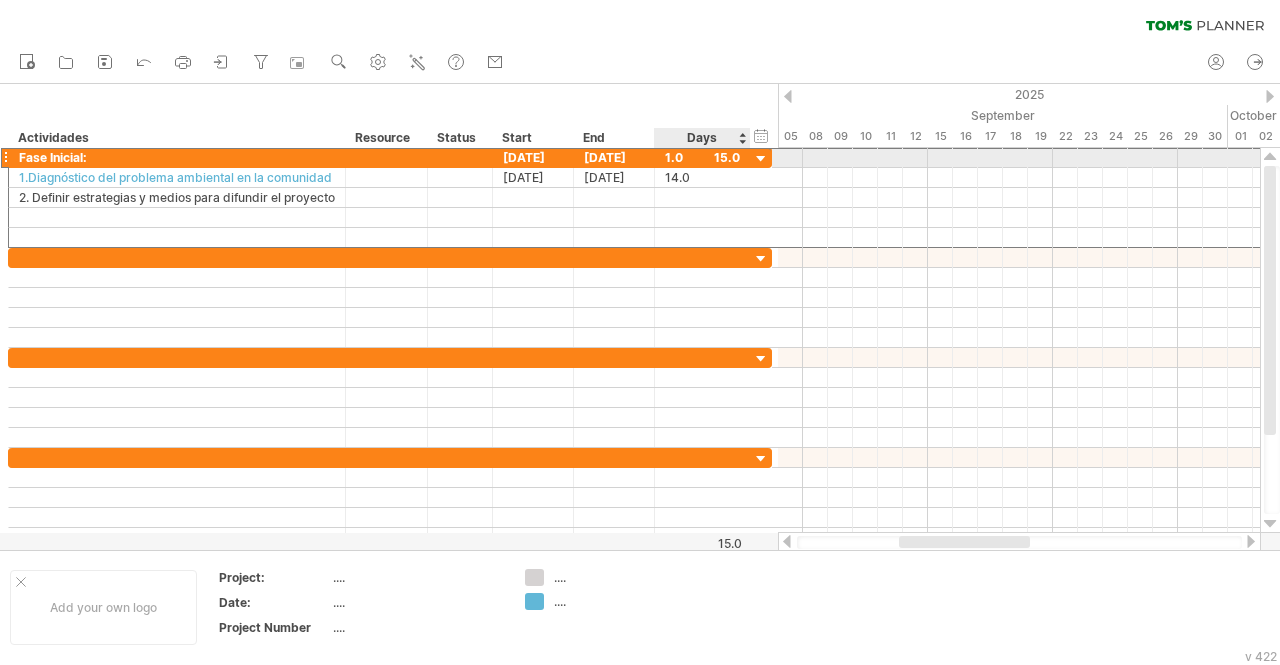 click on "1.0" at bounding box center [702, 157] 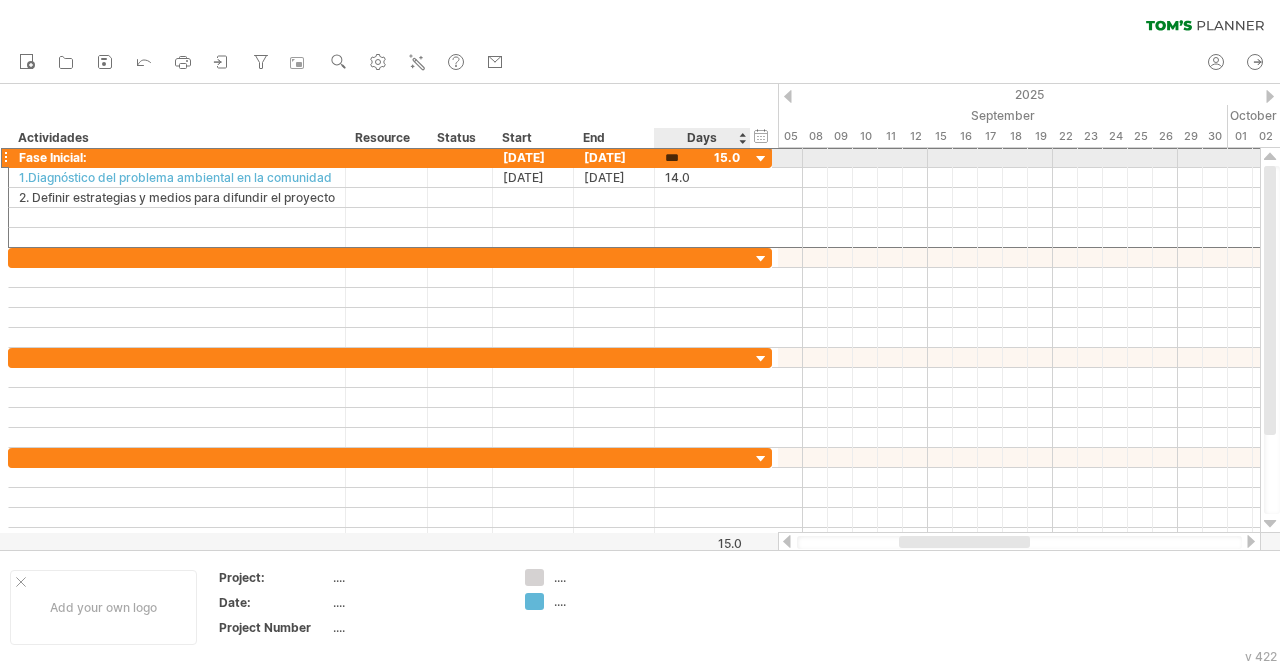 type 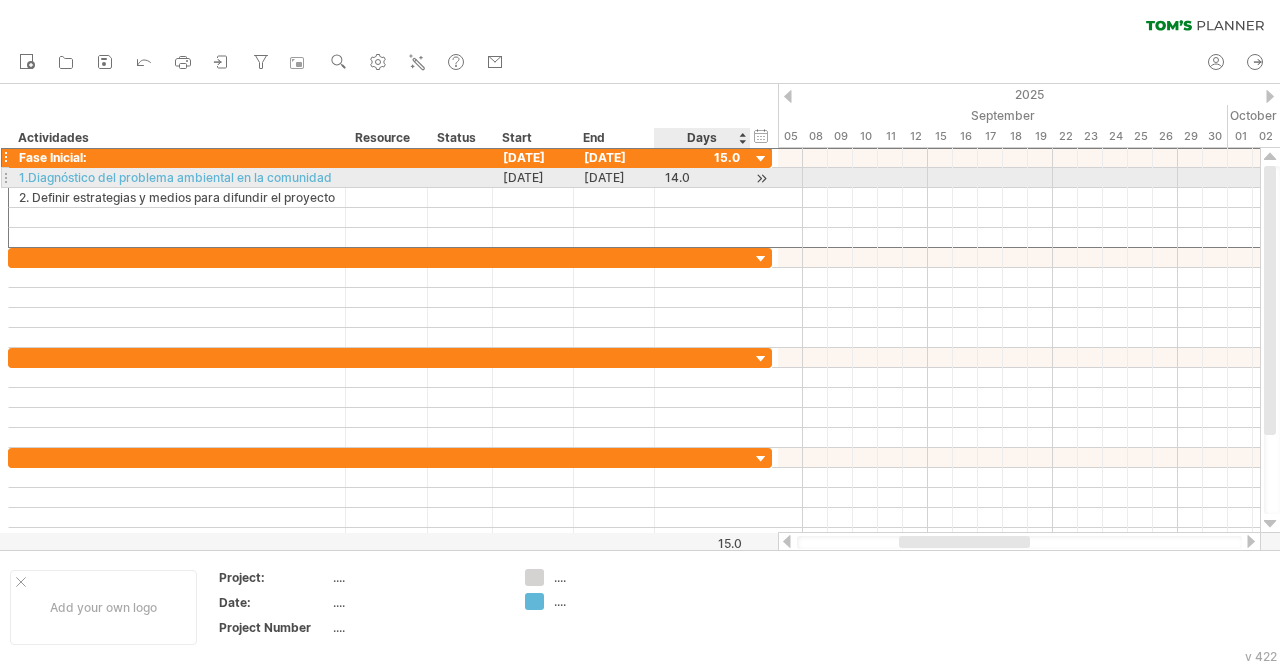 scroll, scrollTop: 0, scrollLeft: 0, axis: both 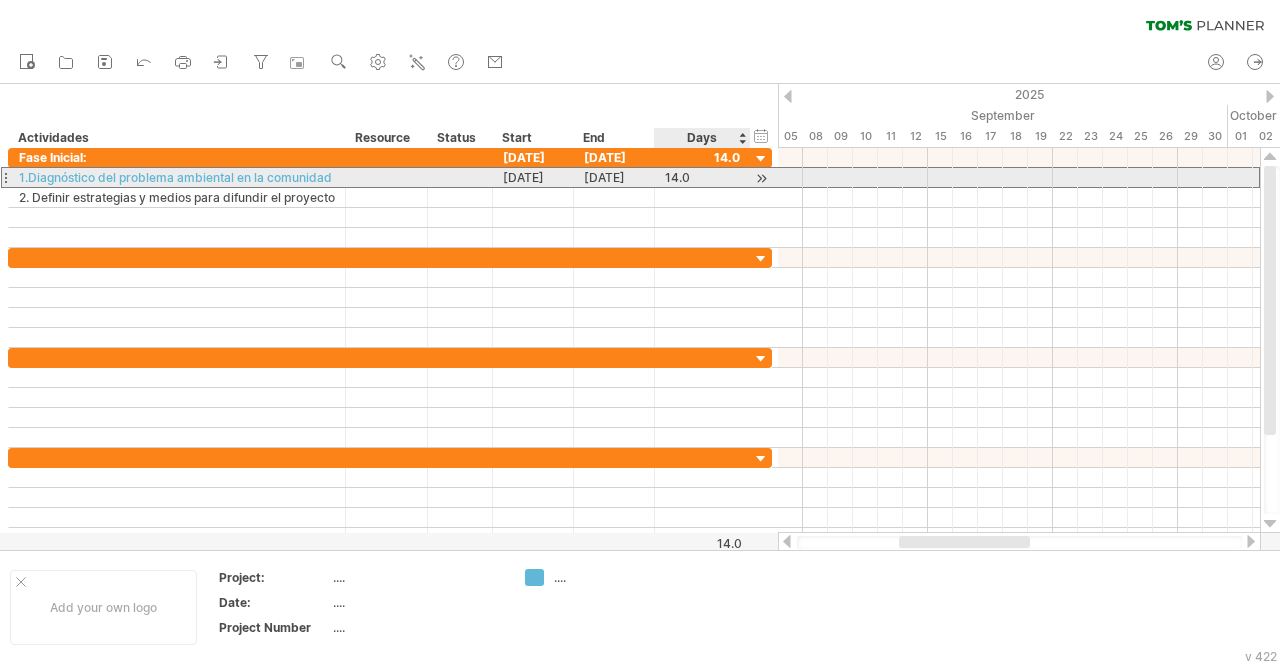 click on "14.0" at bounding box center [702, 177] 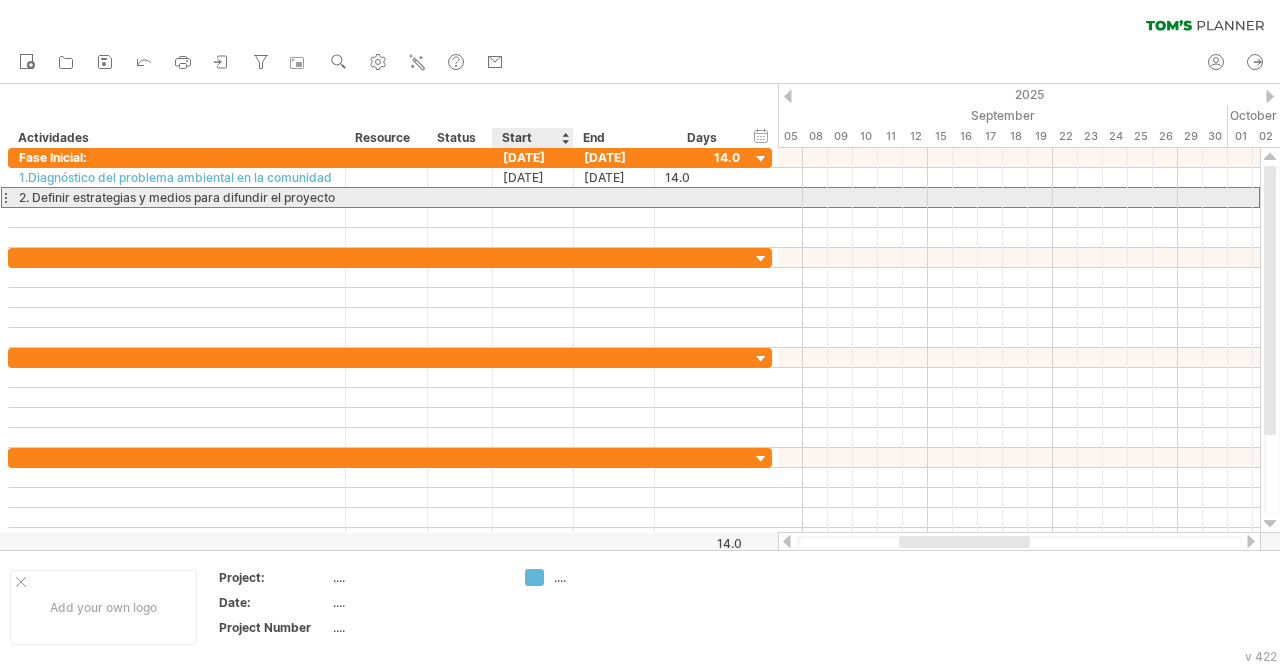 click at bounding box center (533, 197) 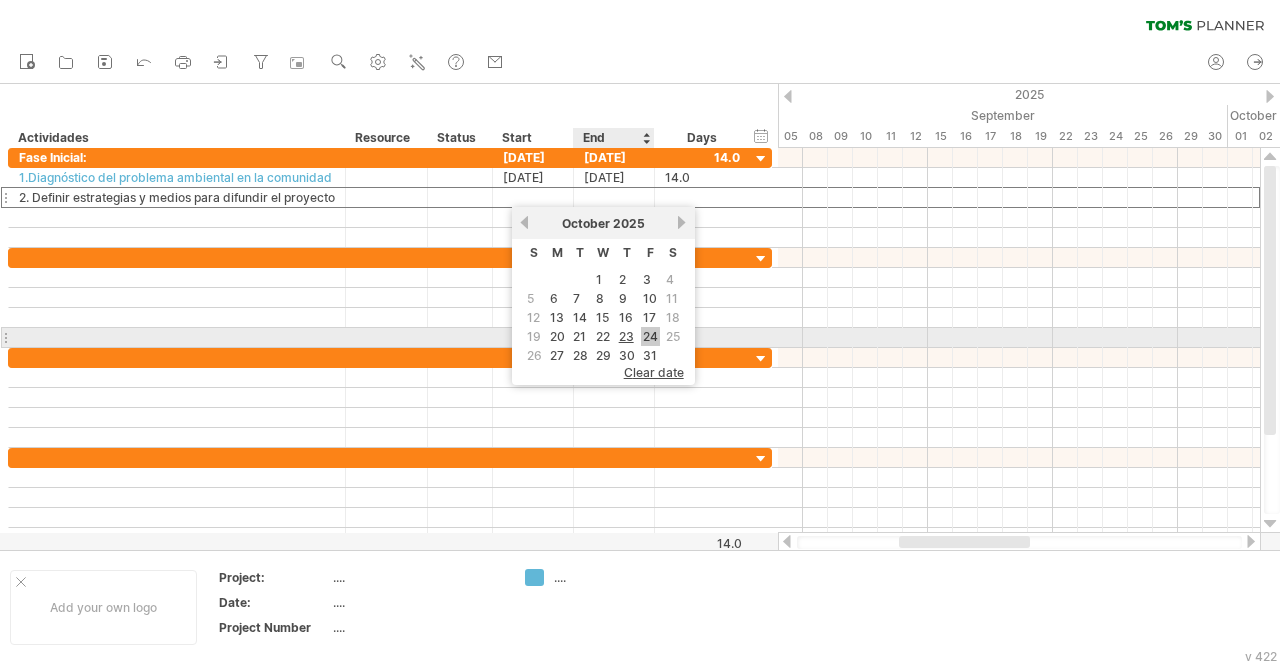click on "24" at bounding box center [650, 336] 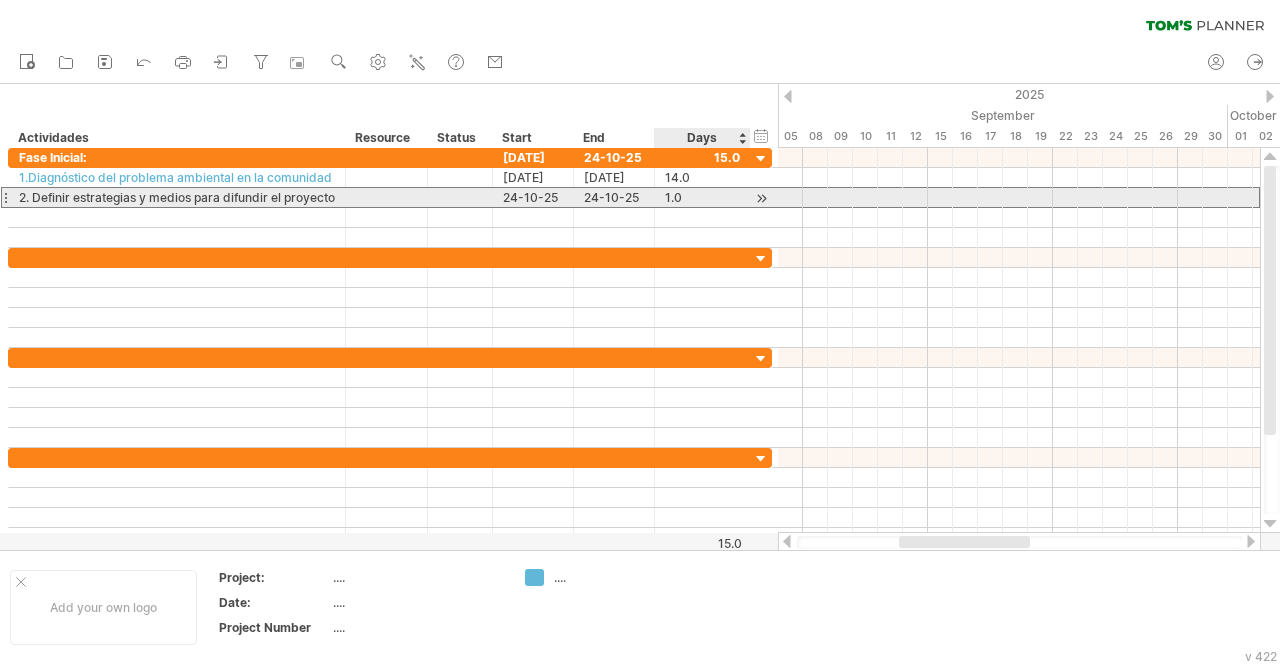 click on "1.0" at bounding box center (702, 197) 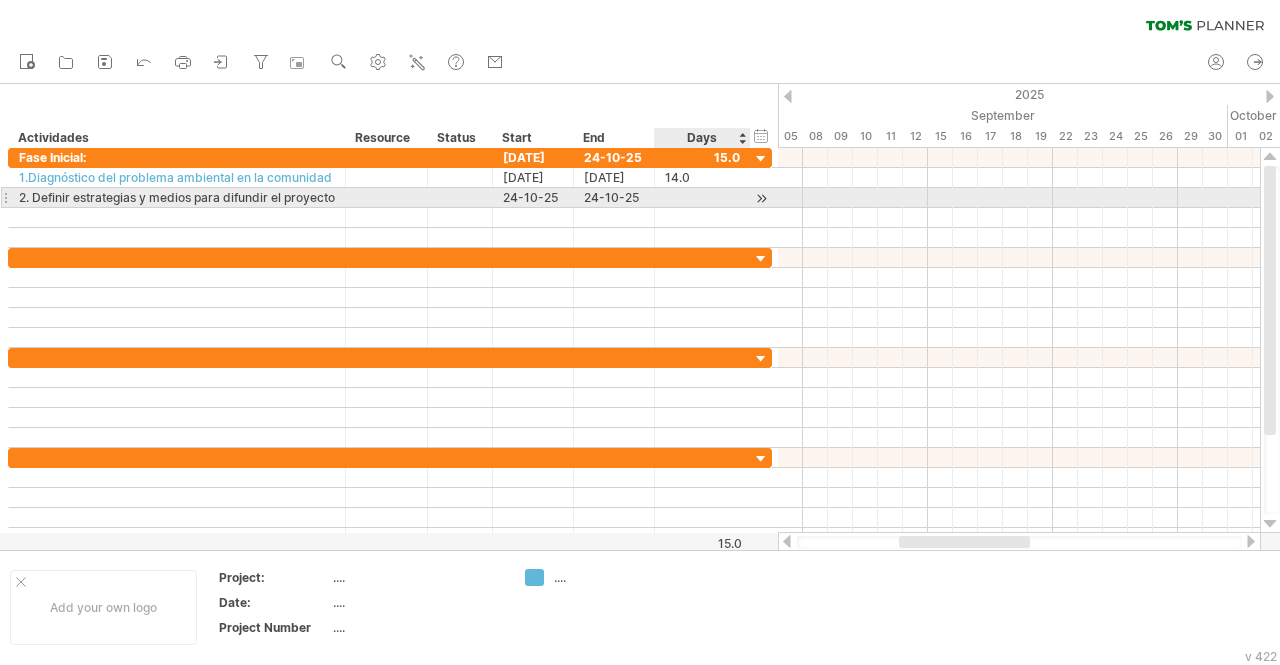 type on "*" 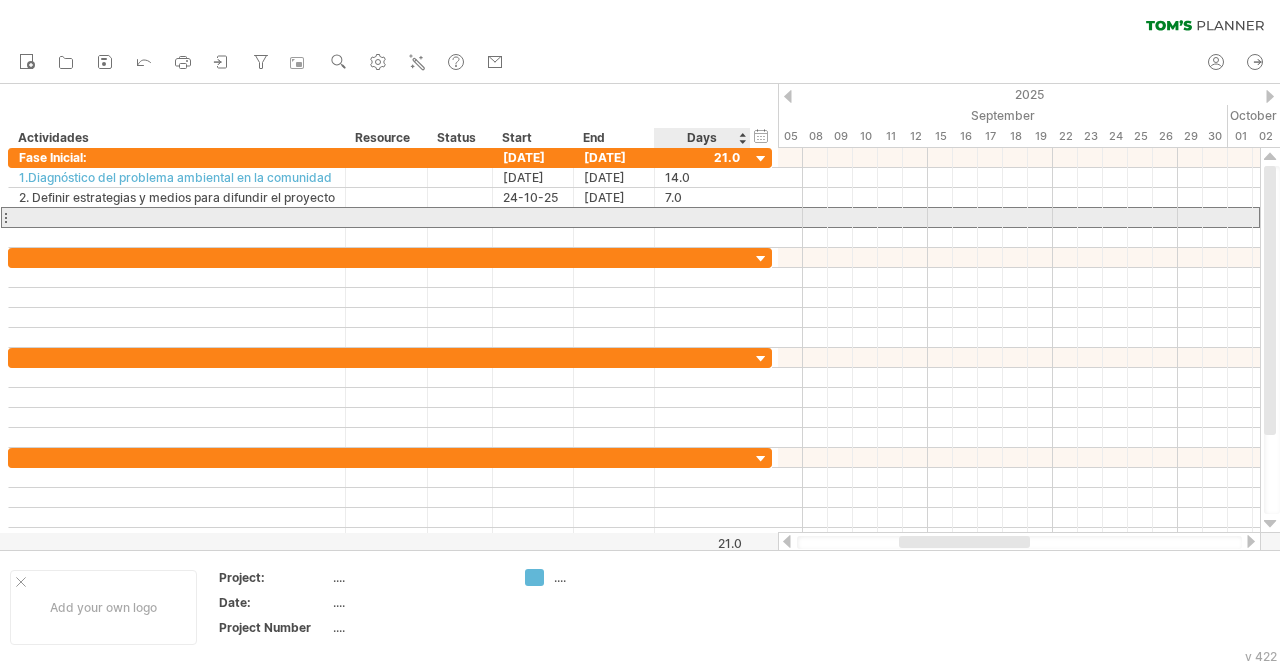 click at bounding box center [702, 217] 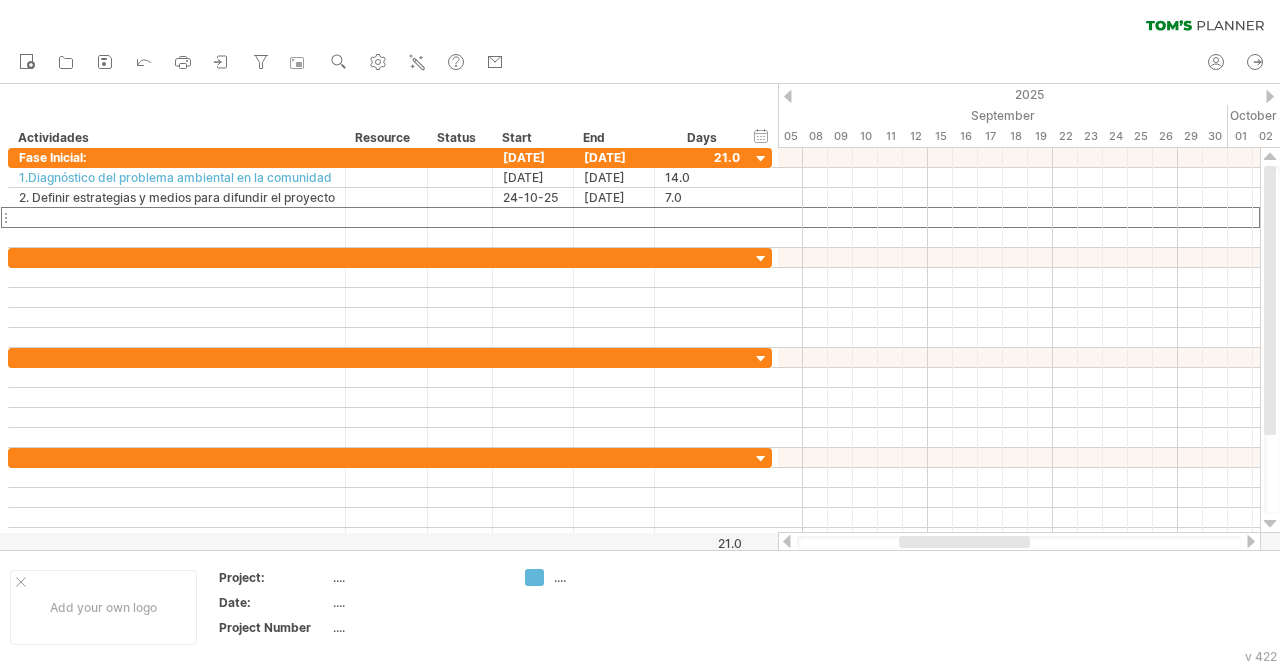 scroll, scrollTop: 0, scrollLeft: 0, axis: both 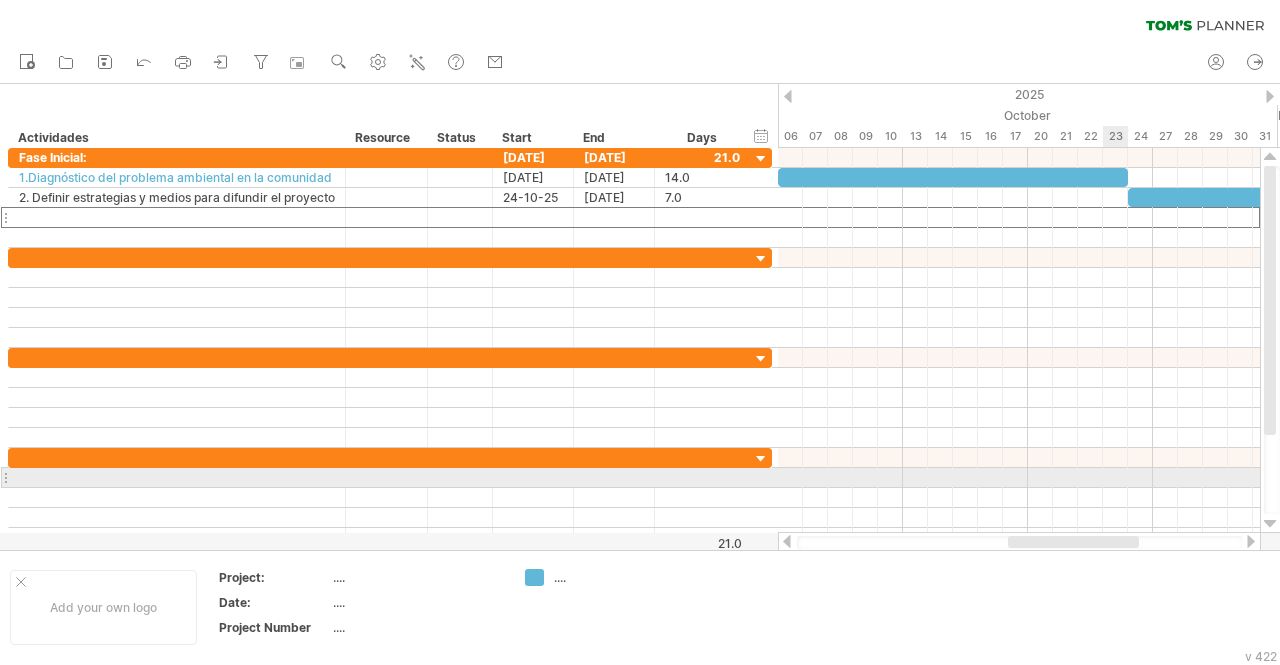drag, startPoint x: 1004, startPoint y: 542, endPoint x: 1113, endPoint y: 487, distance: 122.09013 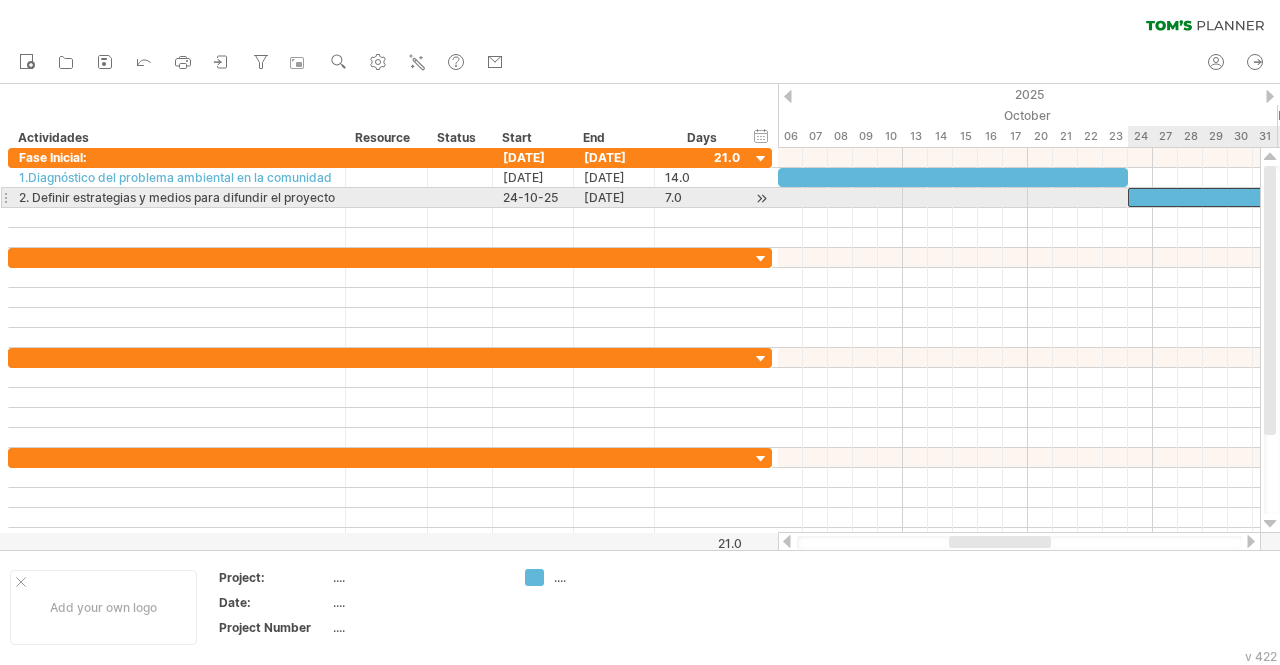 click at bounding box center [1215, 197] 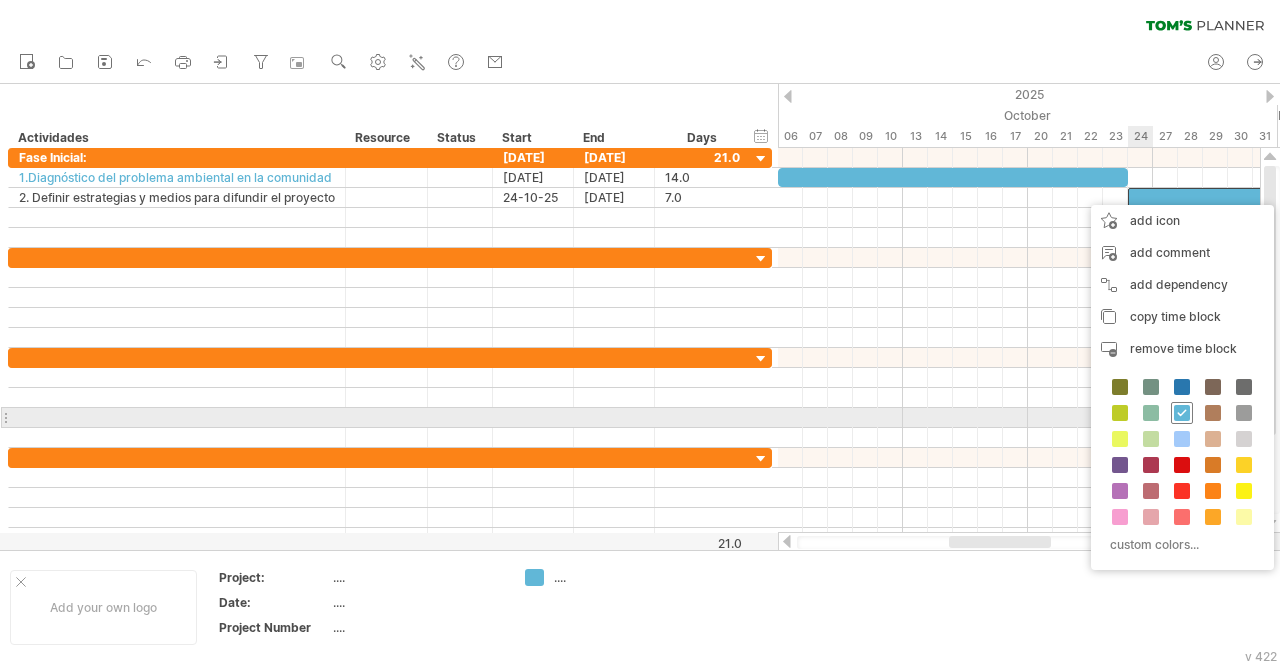 click at bounding box center [1182, 413] 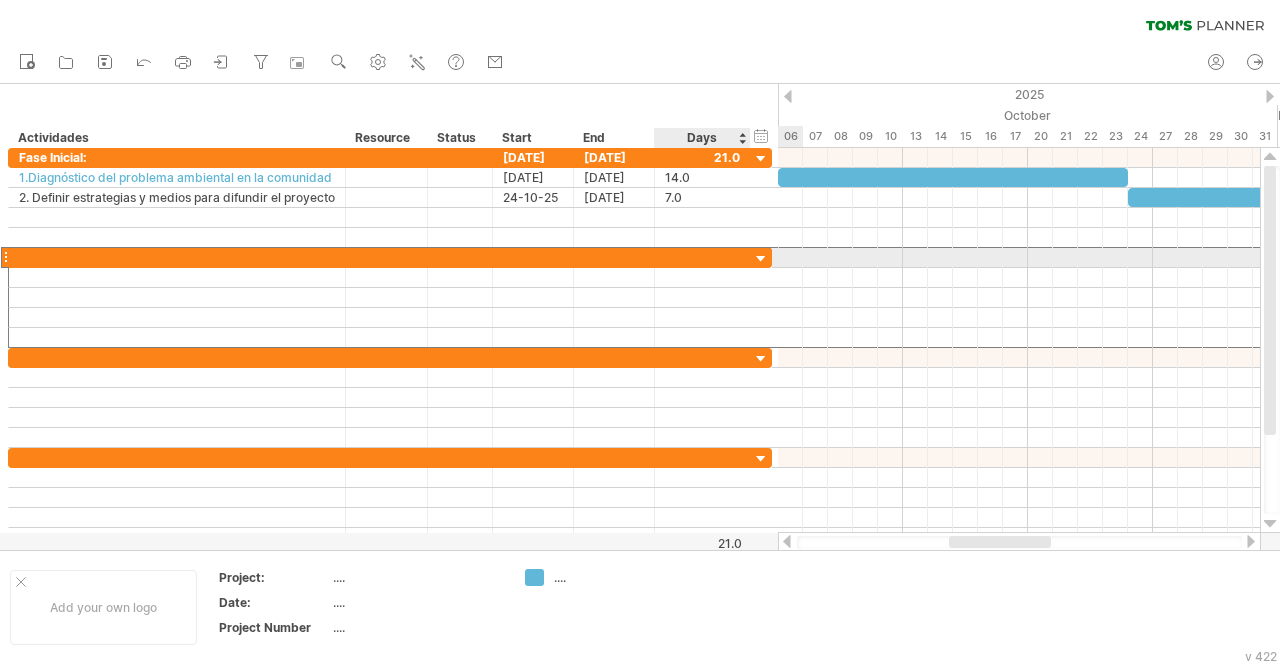 click at bounding box center [702, 257] 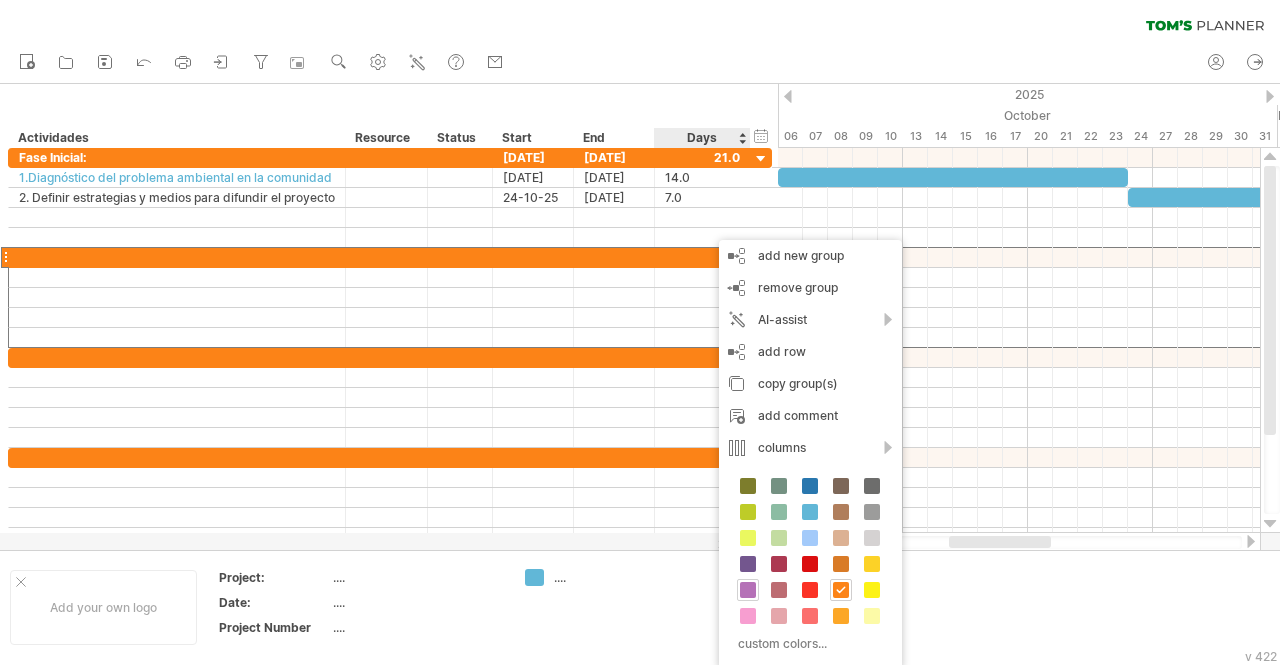 click at bounding box center (748, 590) 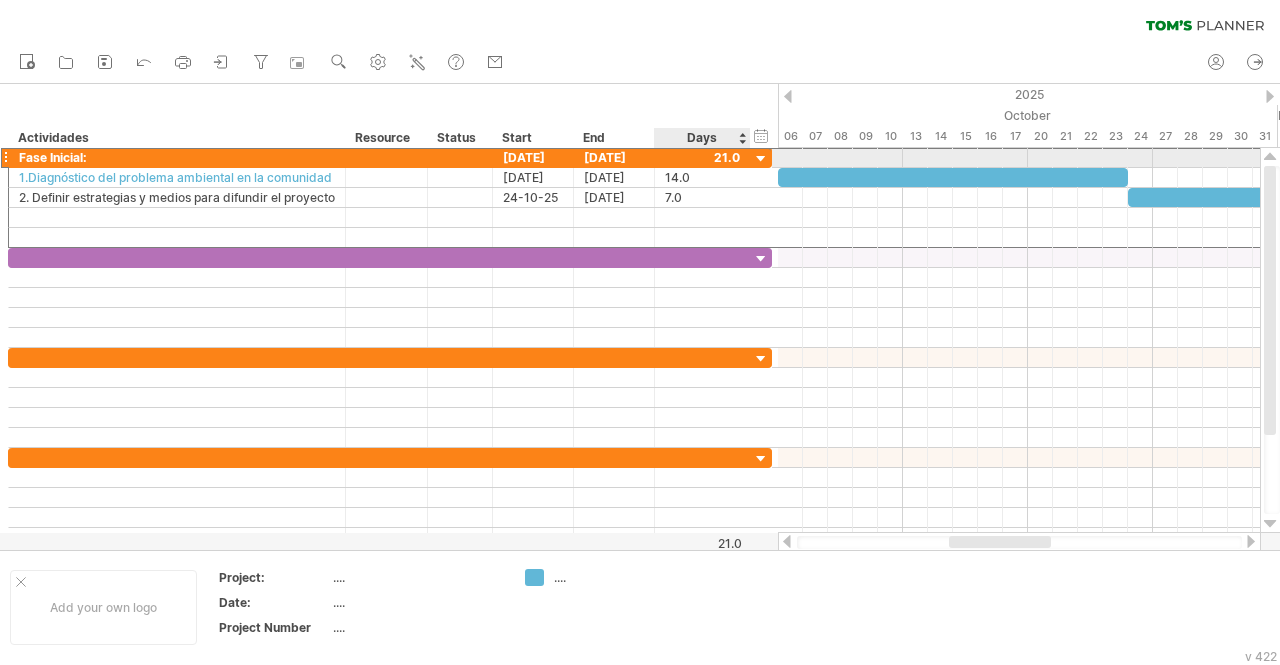 click at bounding box center (702, 157) 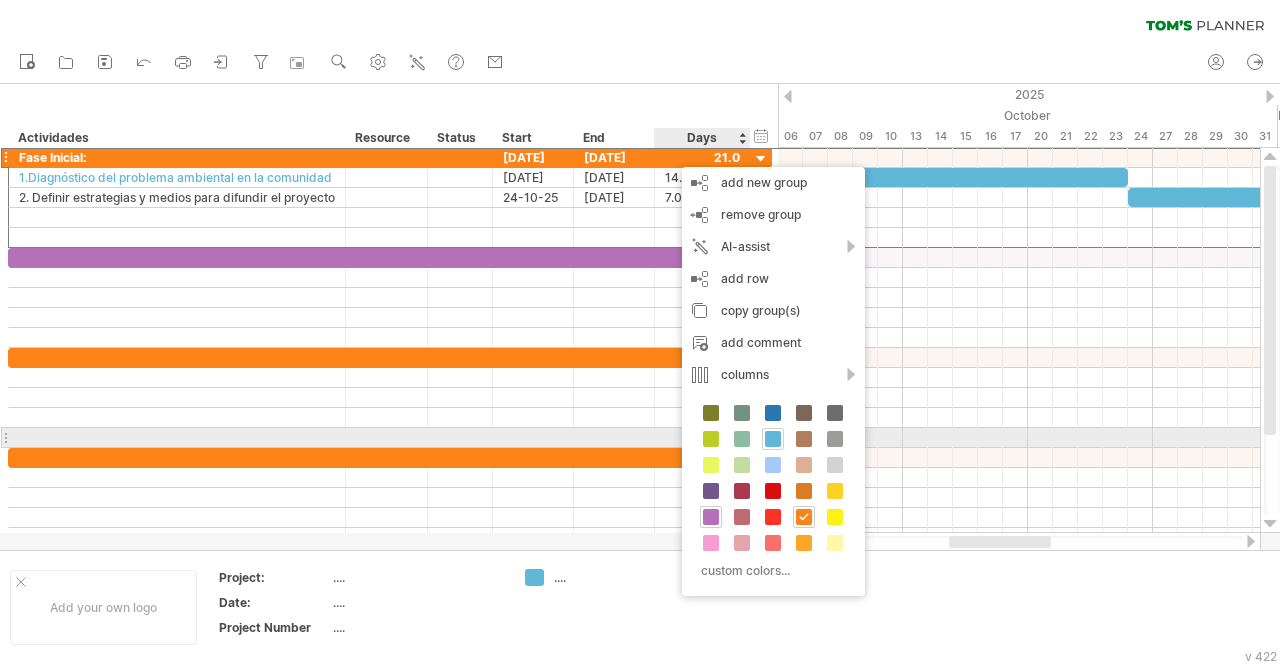 scroll, scrollTop: 0, scrollLeft: 0, axis: both 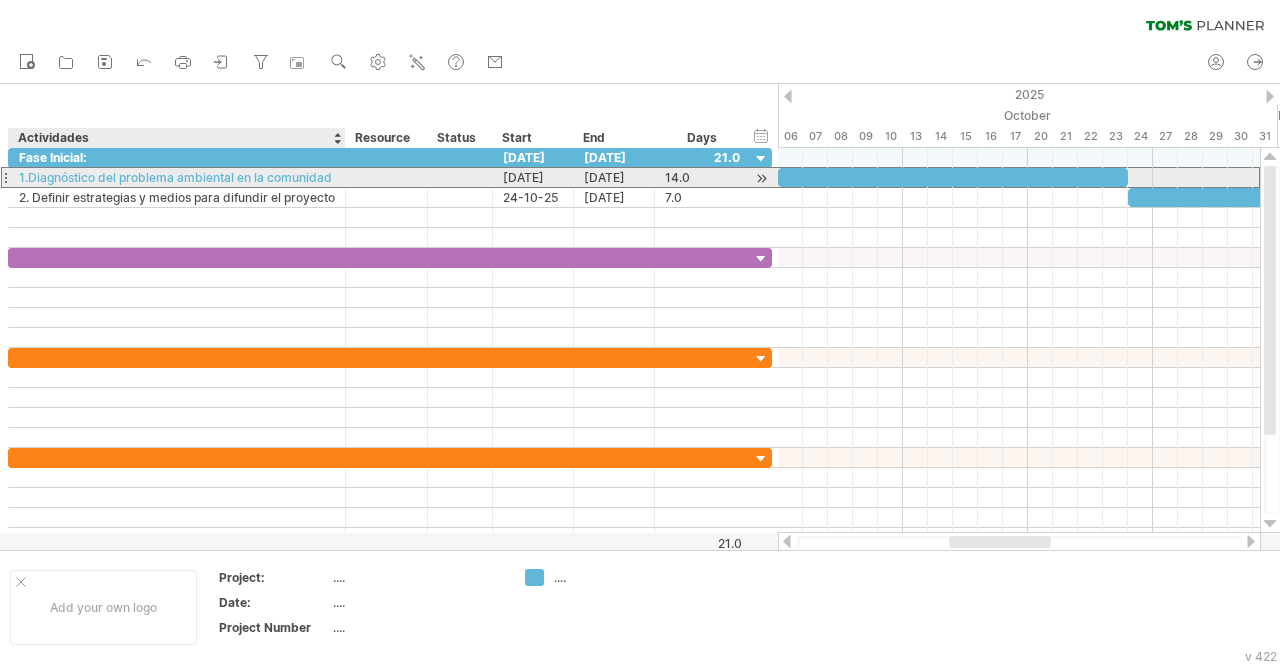 click on "1.Diagnóstico del problema ambiental en la comunidad" at bounding box center [177, 177] 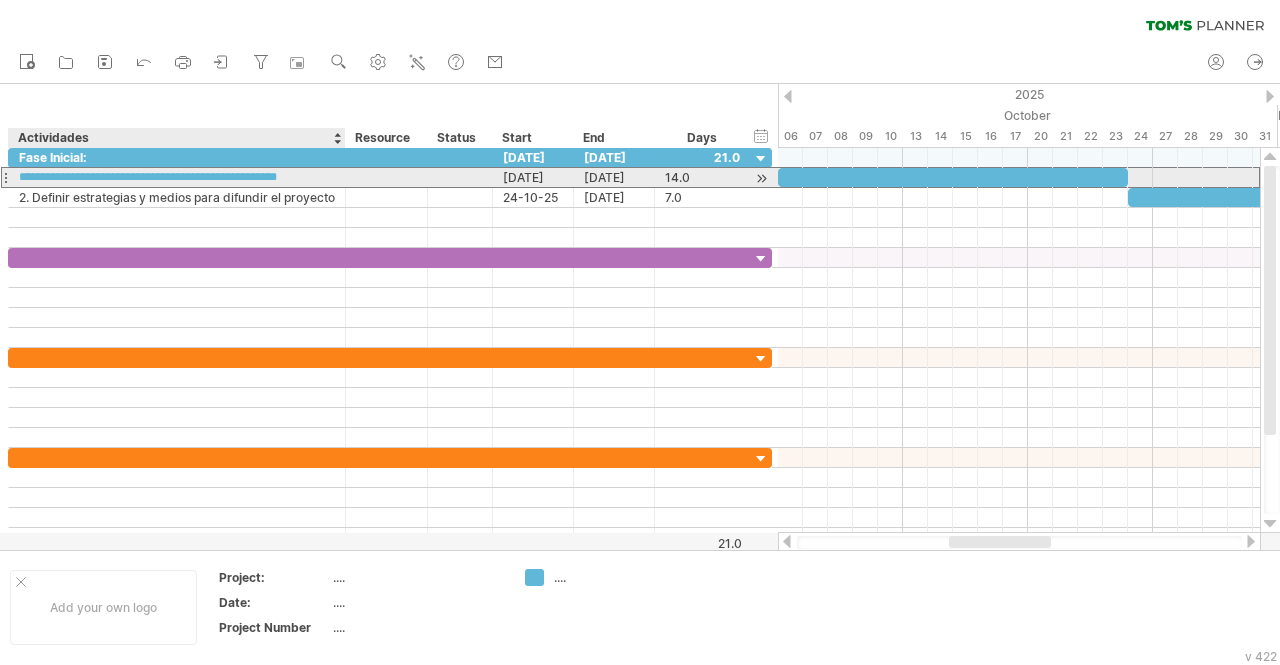 click on "**********" at bounding box center (177, 177) 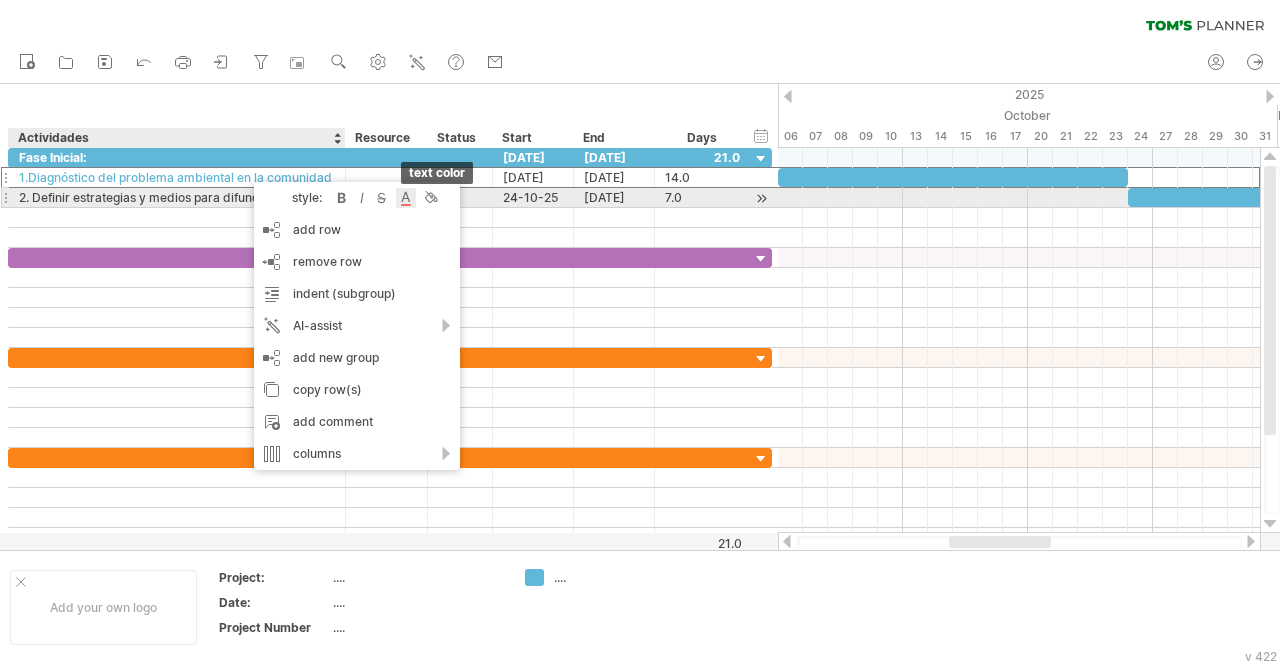 click at bounding box center (406, 198) 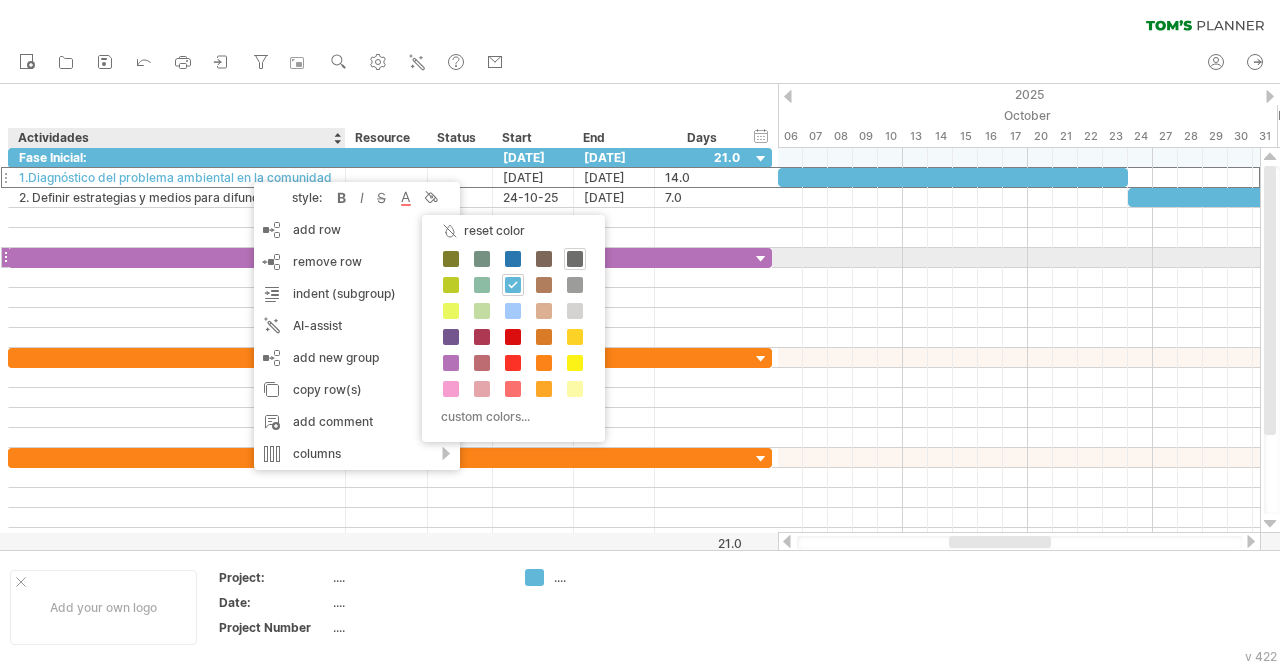 click at bounding box center (575, 259) 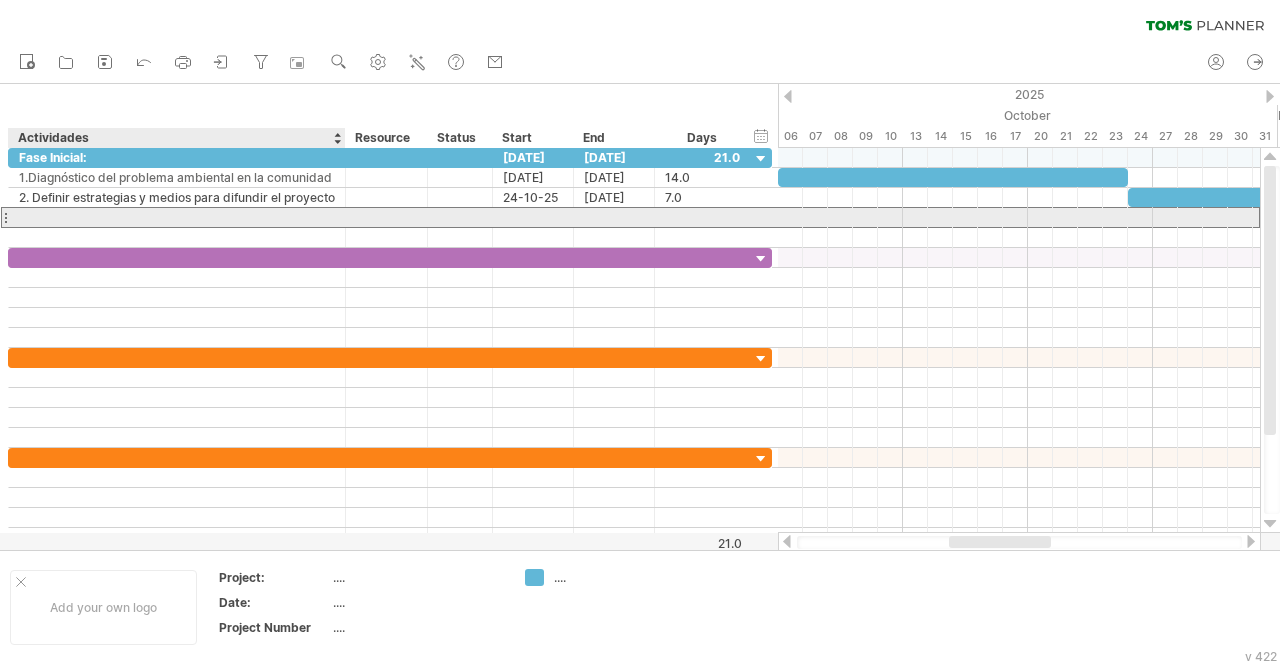 click at bounding box center [177, 217] 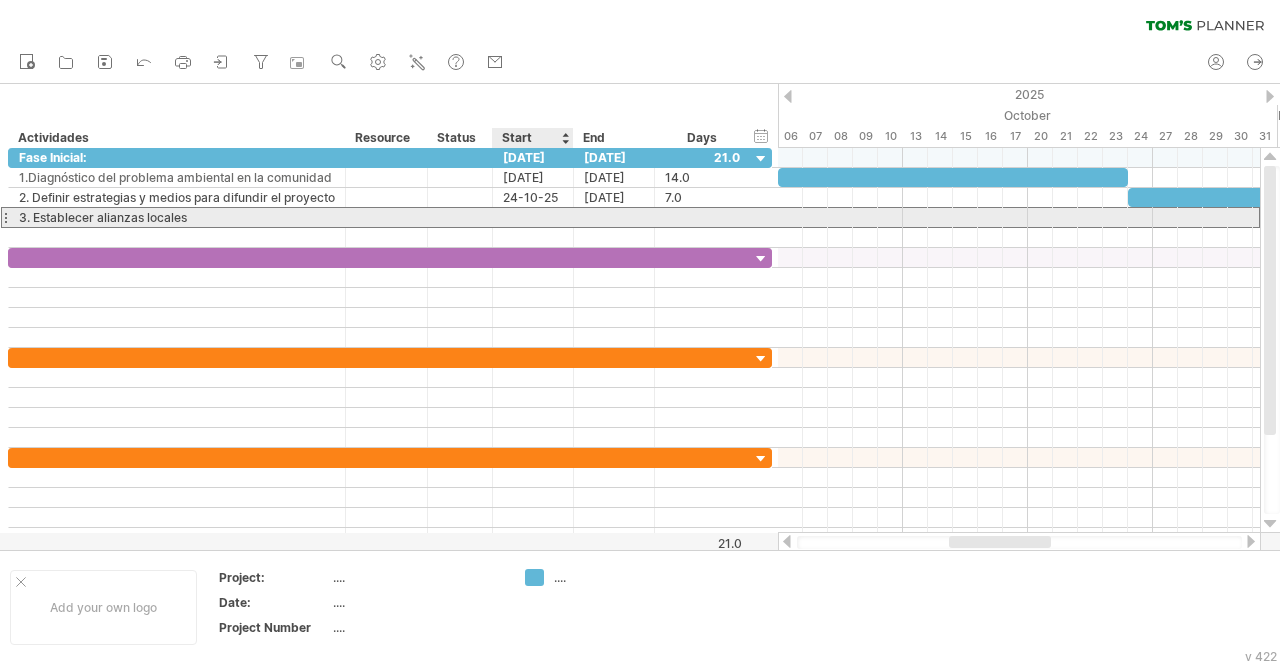 click at bounding box center (533, 217) 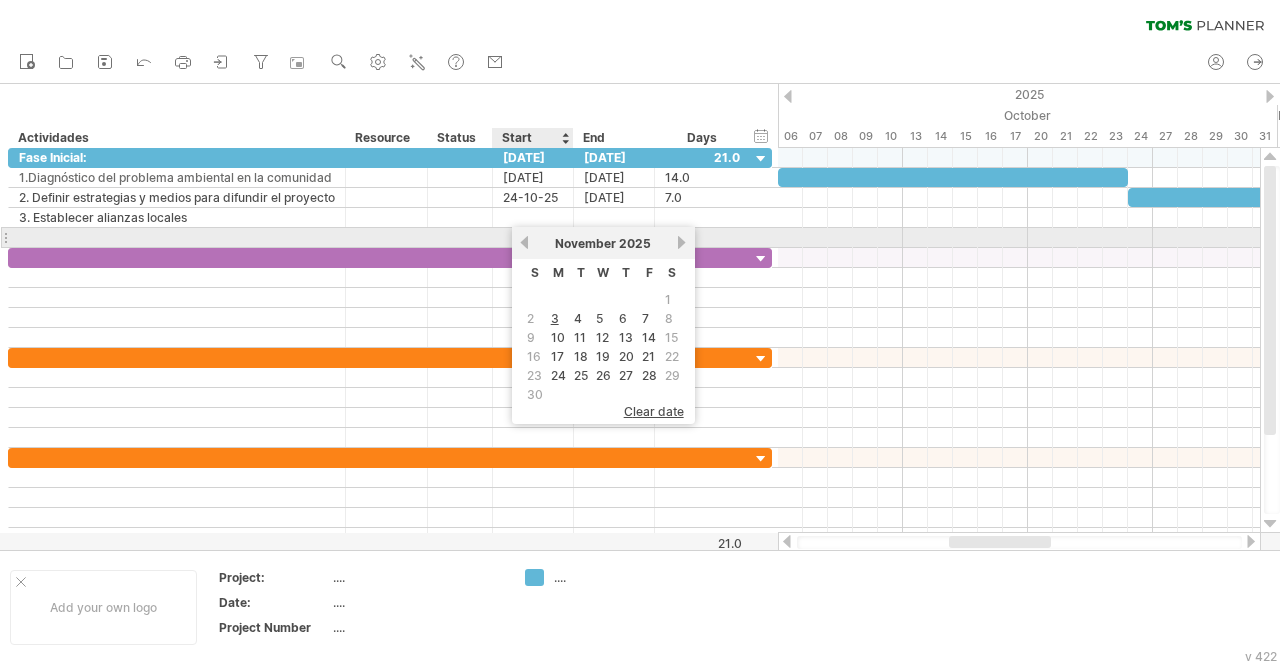 click on "previous" at bounding box center [524, 242] 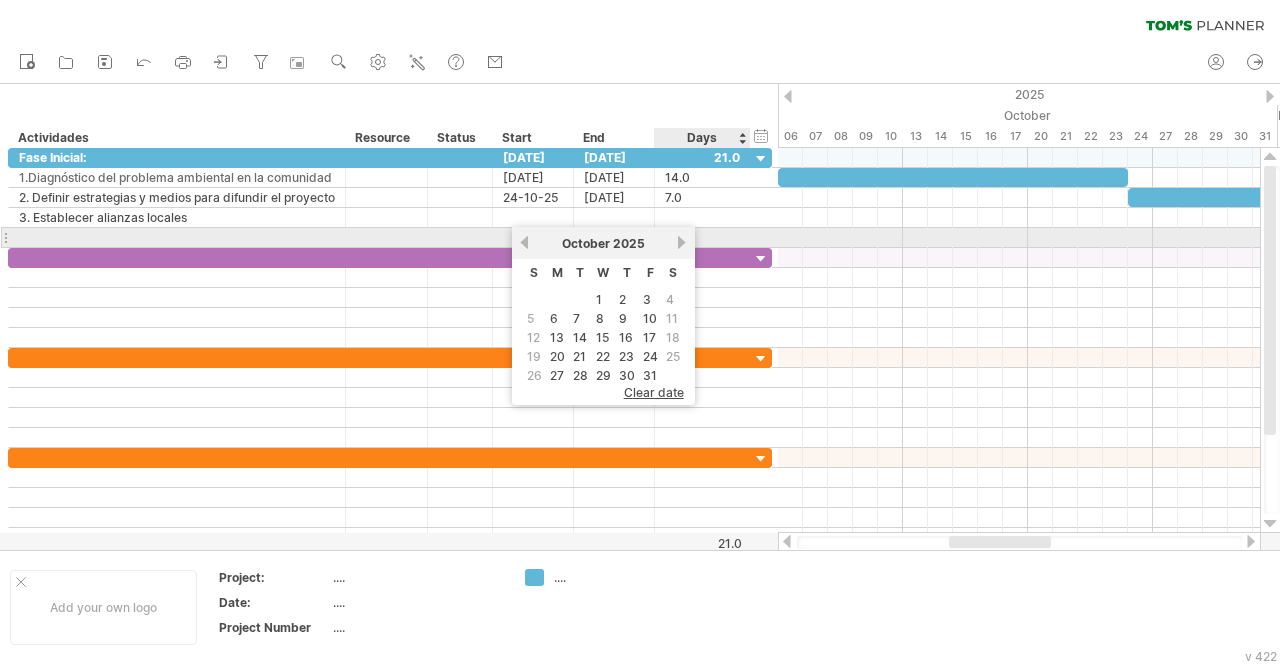 click on "next" at bounding box center [682, 242] 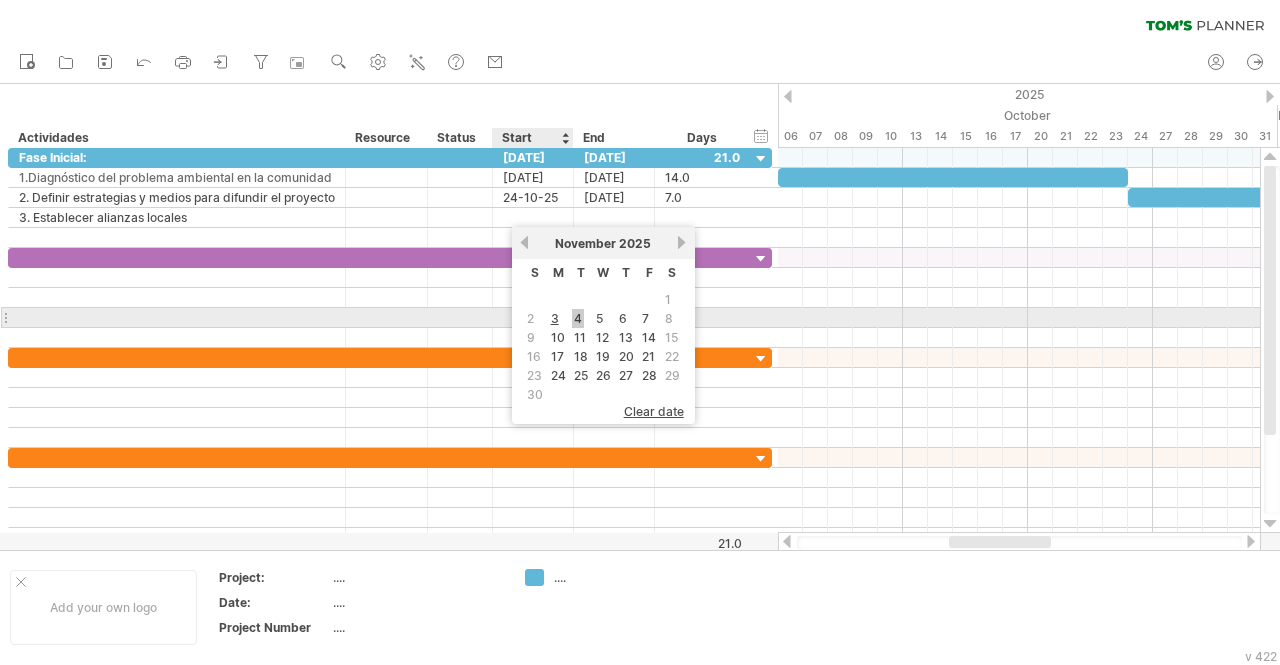 click on "4" at bounding box center [578, 318] 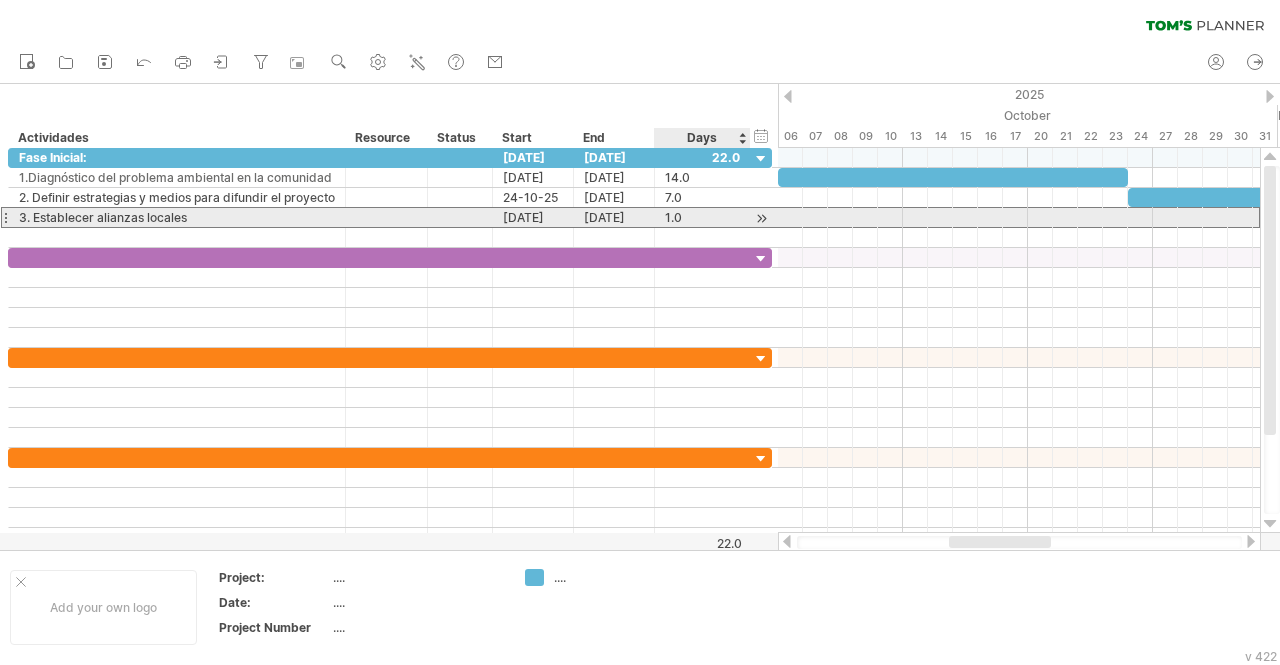 click on "1.0" at bounding box center [702, 217] 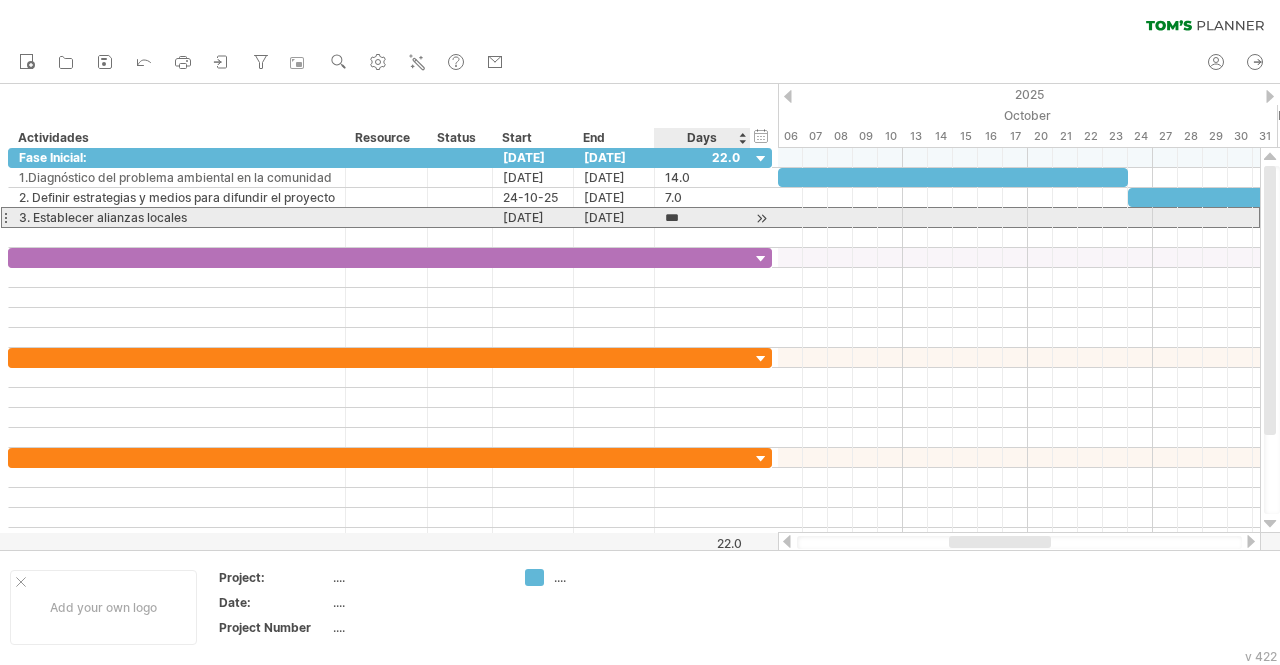scroll, scrollTop: 0, scrollLeft: 0, axis: both 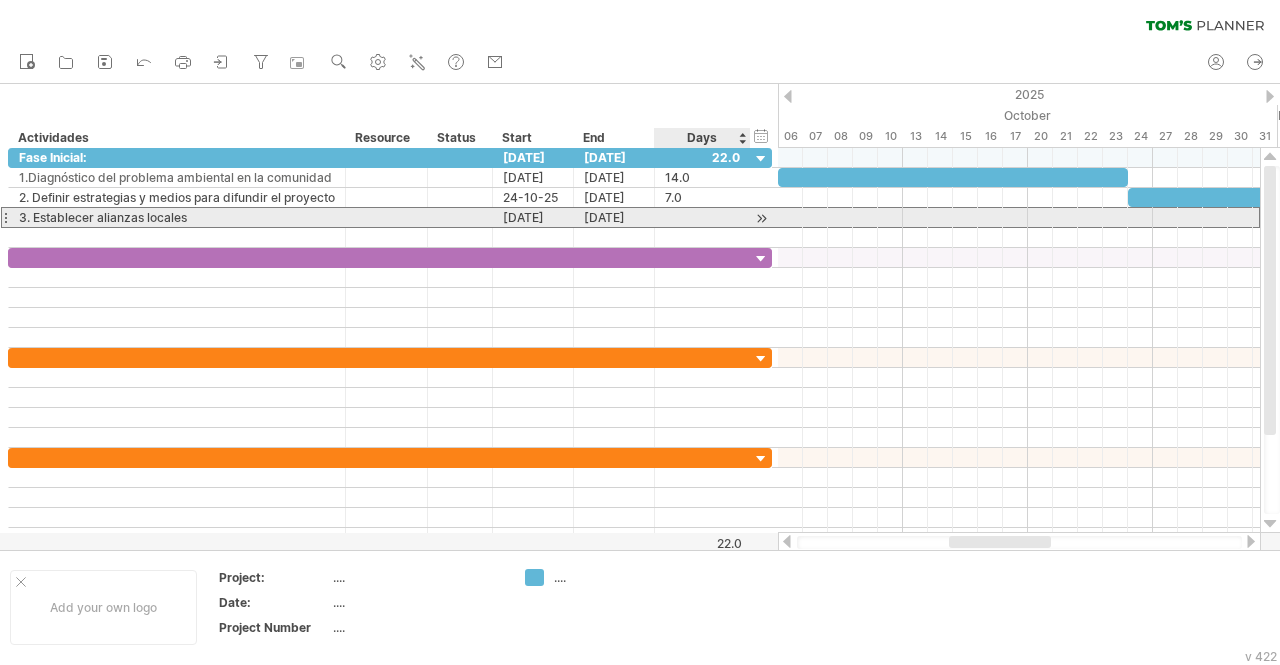 type on "*" 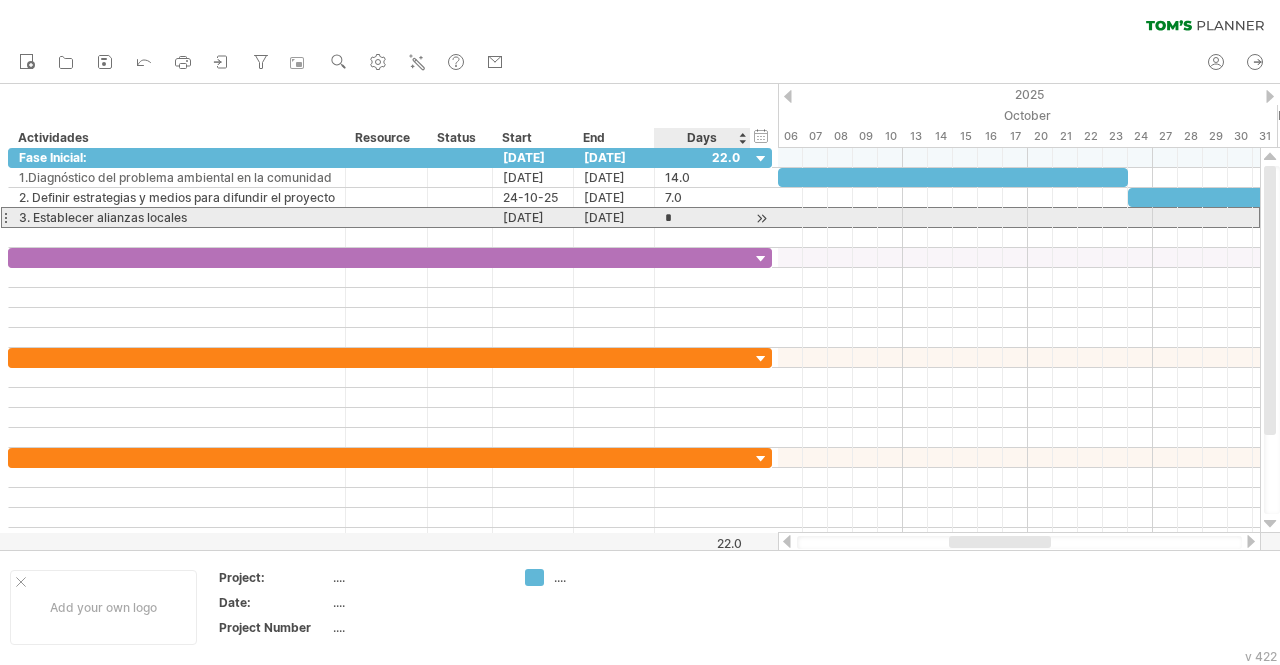 scroll, scrollTop: 0, scrollLeft: 0, axis: both 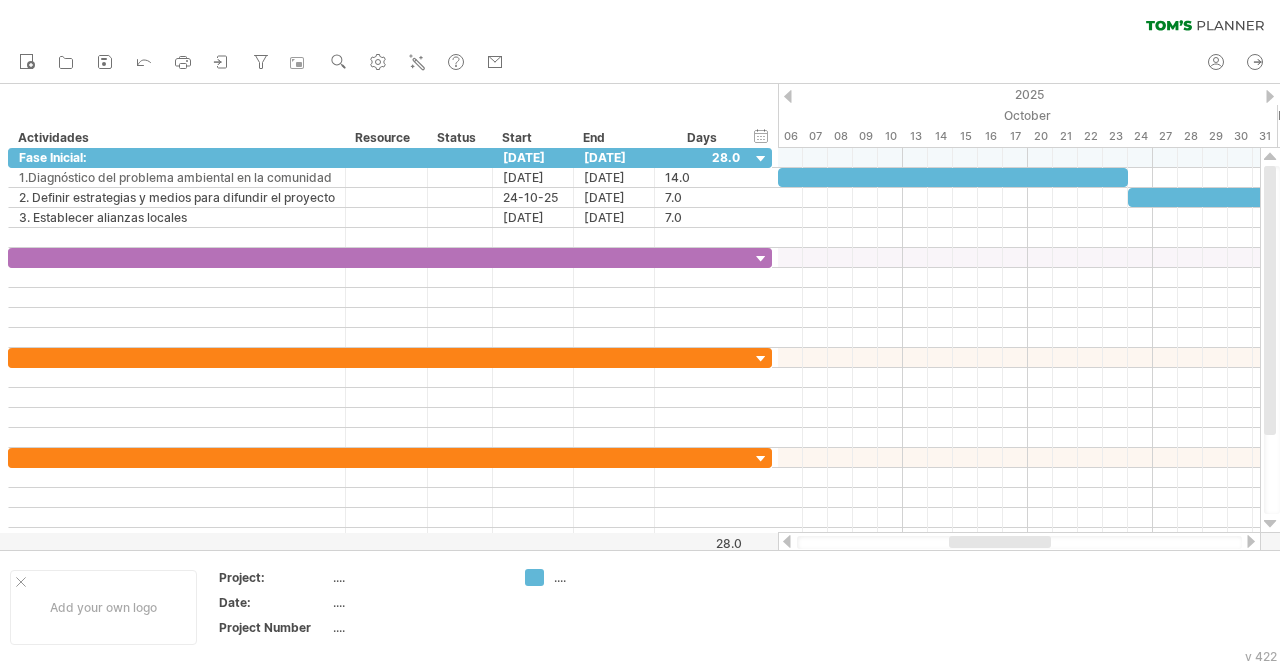 drag, startPoint x: 1035, startPoint y: 548, endPoint x: 1066, endPoint y: 539, distance: 32.280025 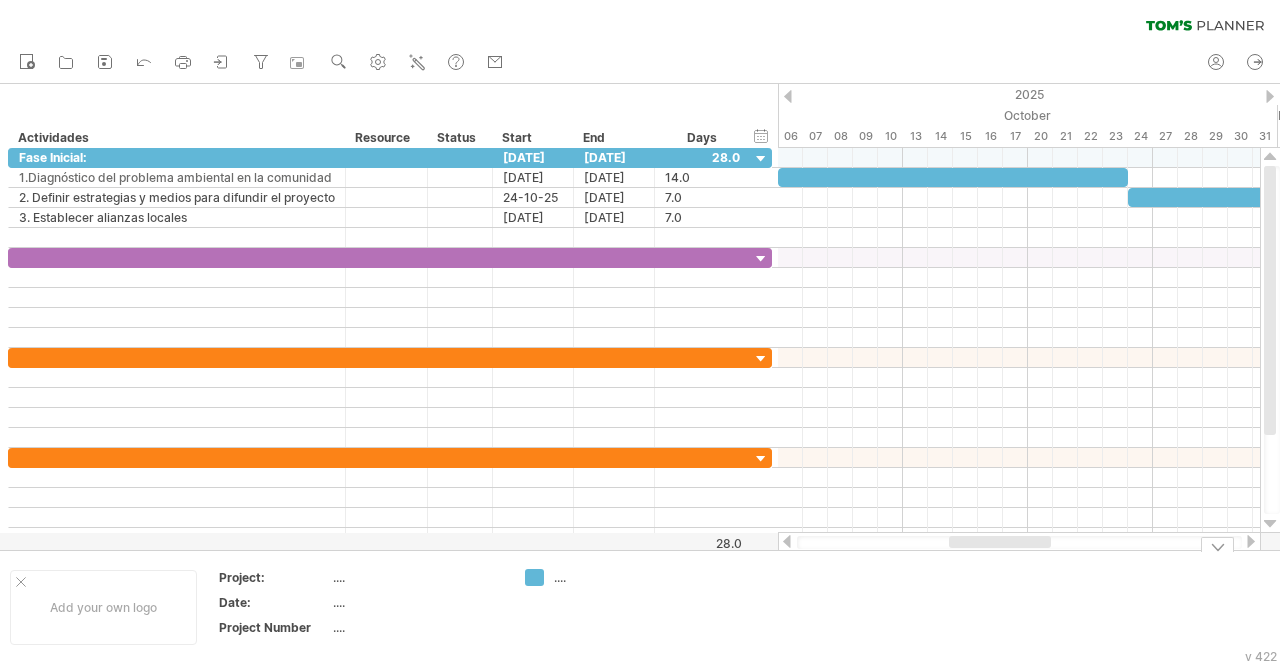 drag, startPoint x: 1026, startPoint y: 542, endPoint x: 1026, endPoint y: 571, distance: 29 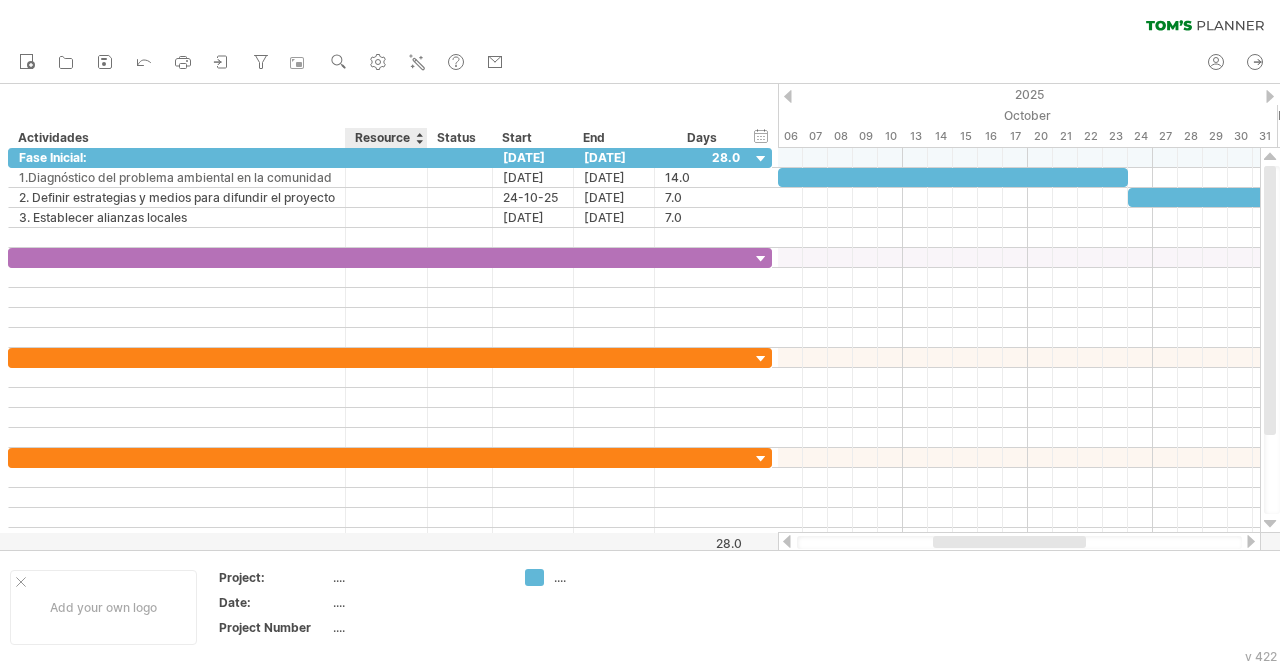 click on "Resource" at bounding box center [385, 138] 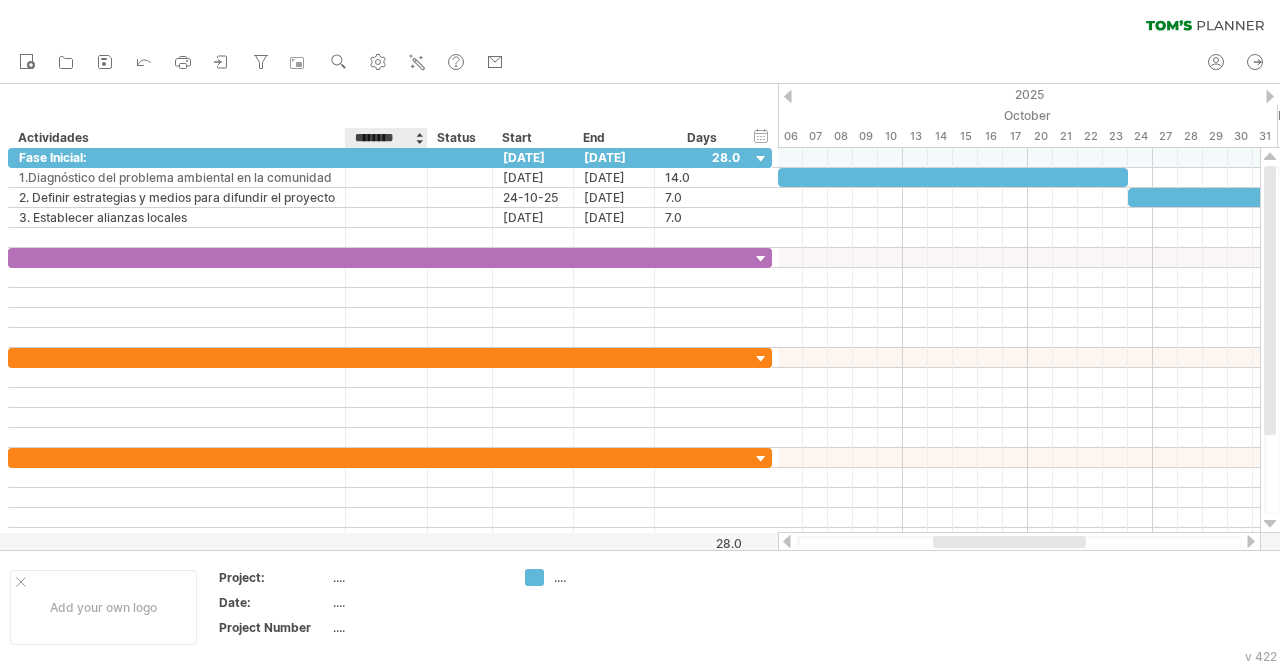 click on "********" at bounding box center [385, 138] 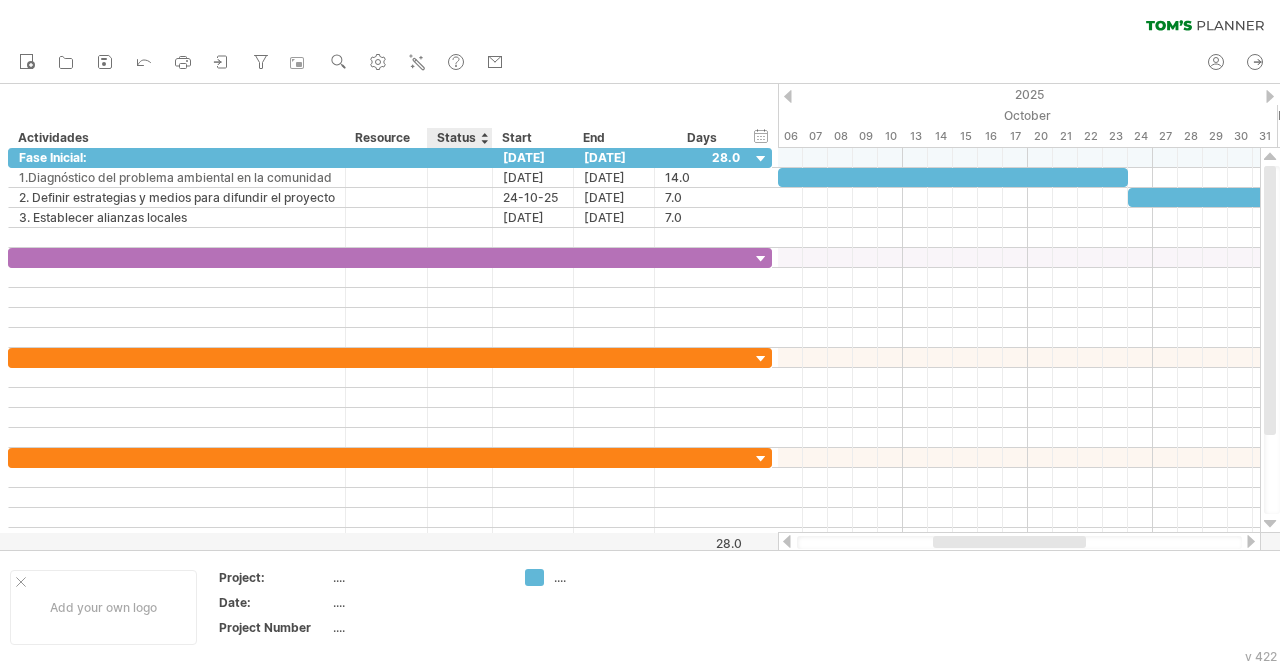 click on "Status" at bounding box center [459, 138] 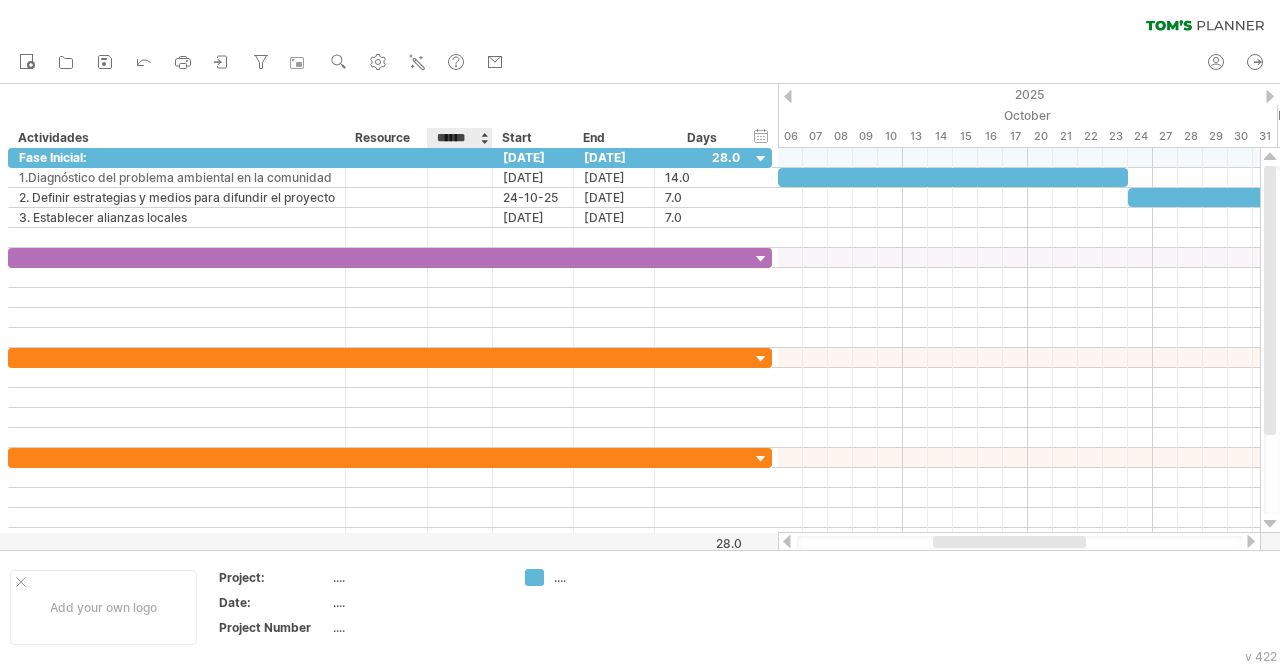 click on "******" at bounding box center (459, 138) 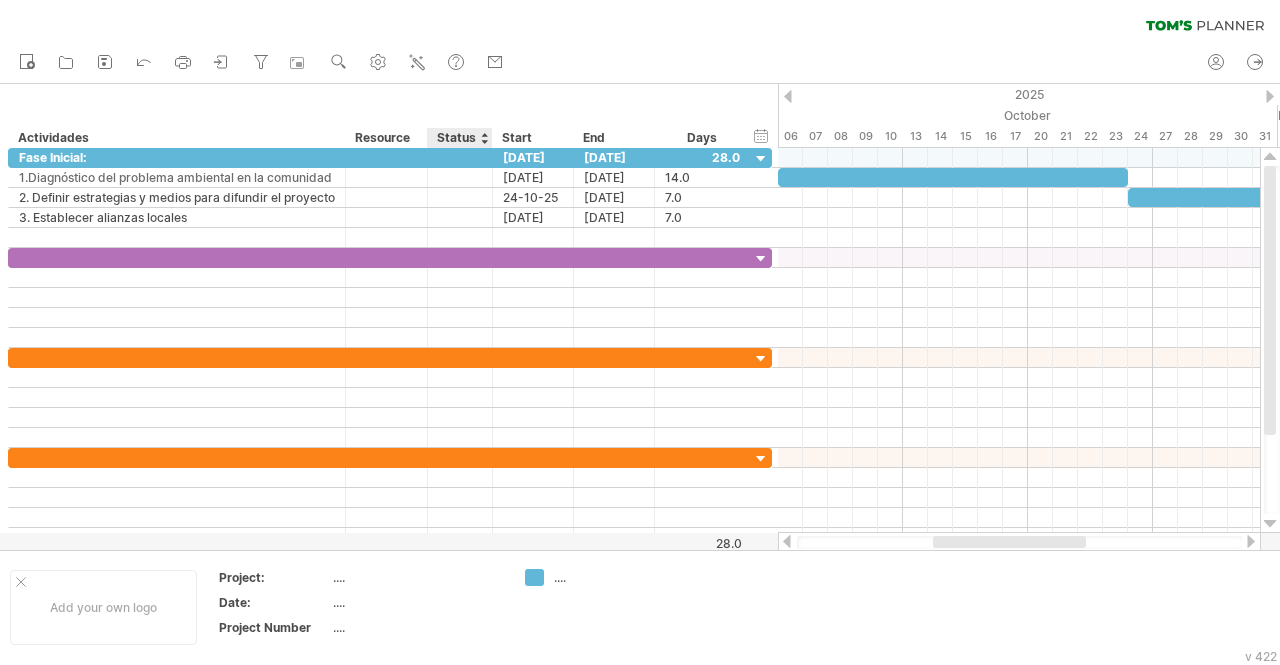 click on "Status" at bounding box center (459, 138) 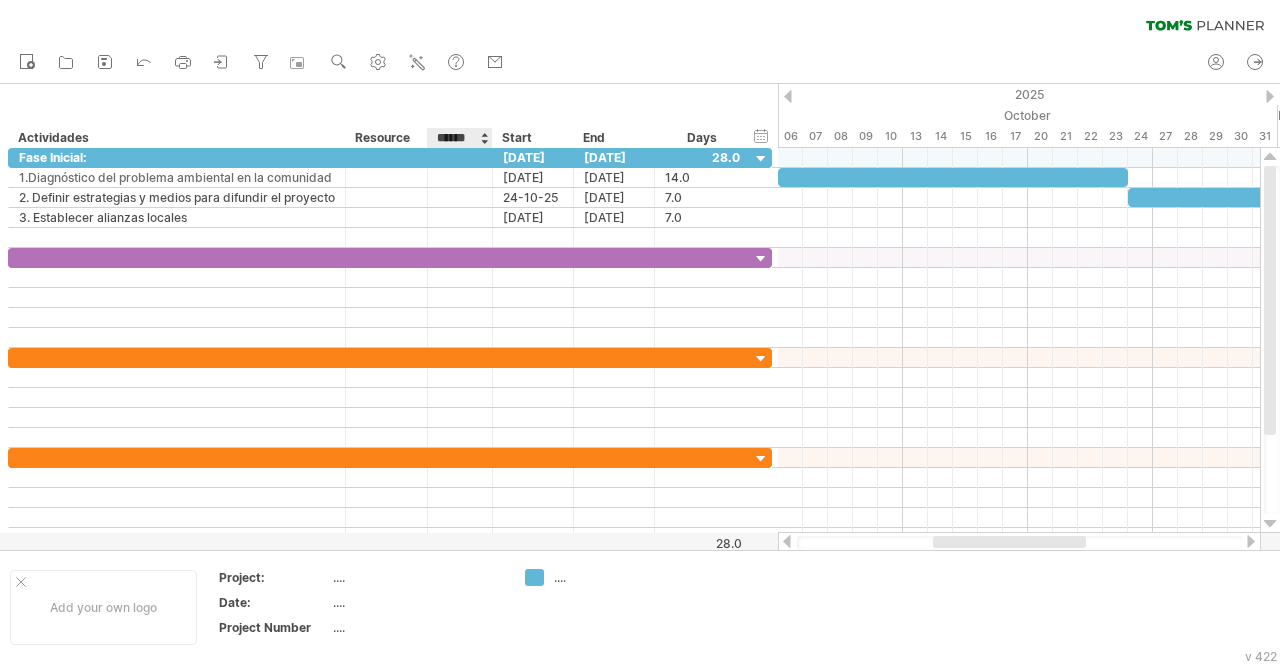 click on "******" at bounding box center (459, 138) 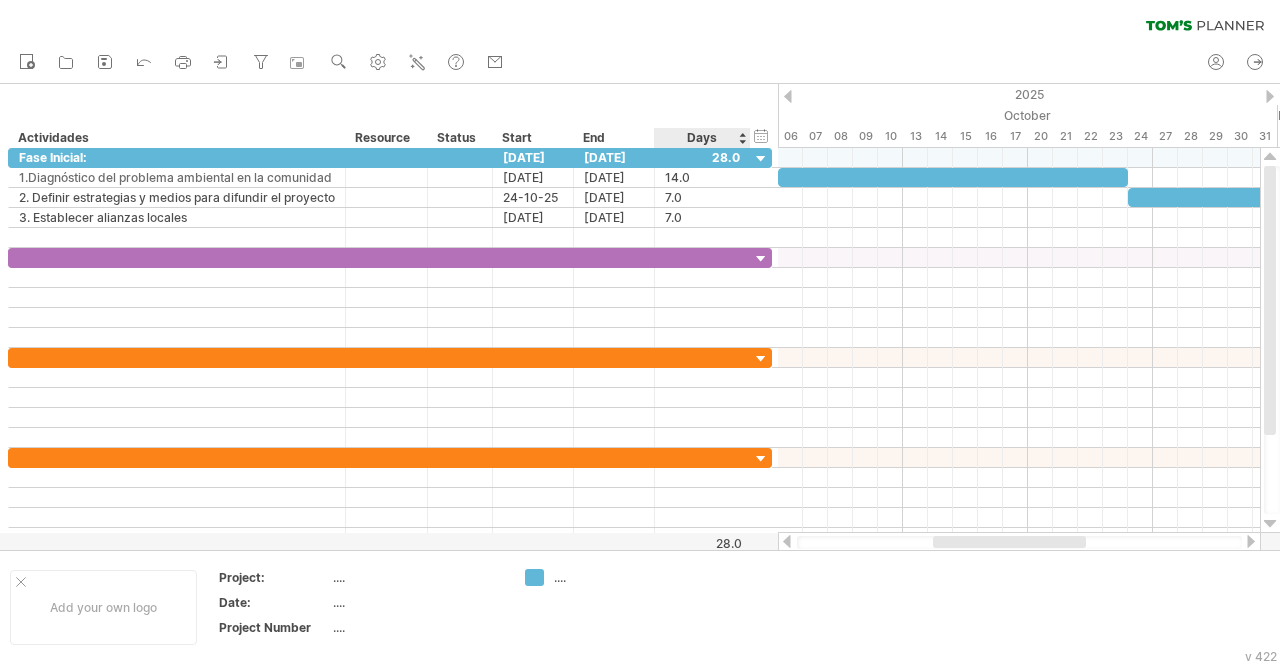 click on "Days" at bounding box center (701, 138) 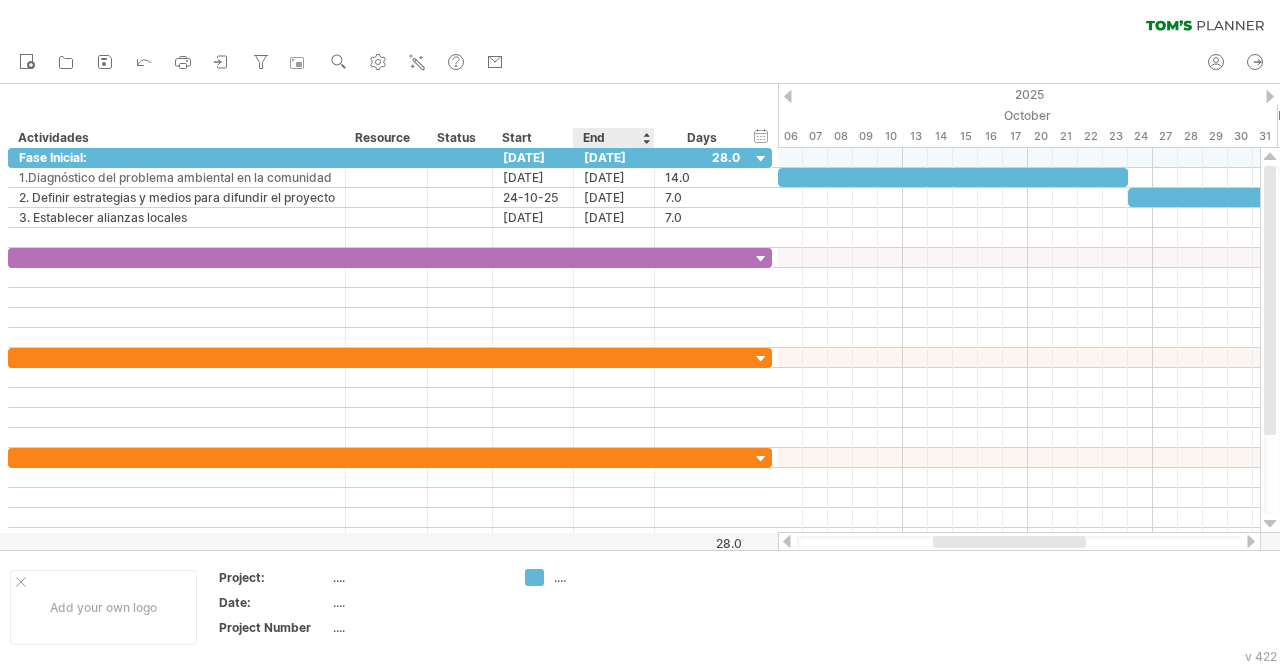 click on "End" at bounding box center (613, 138) 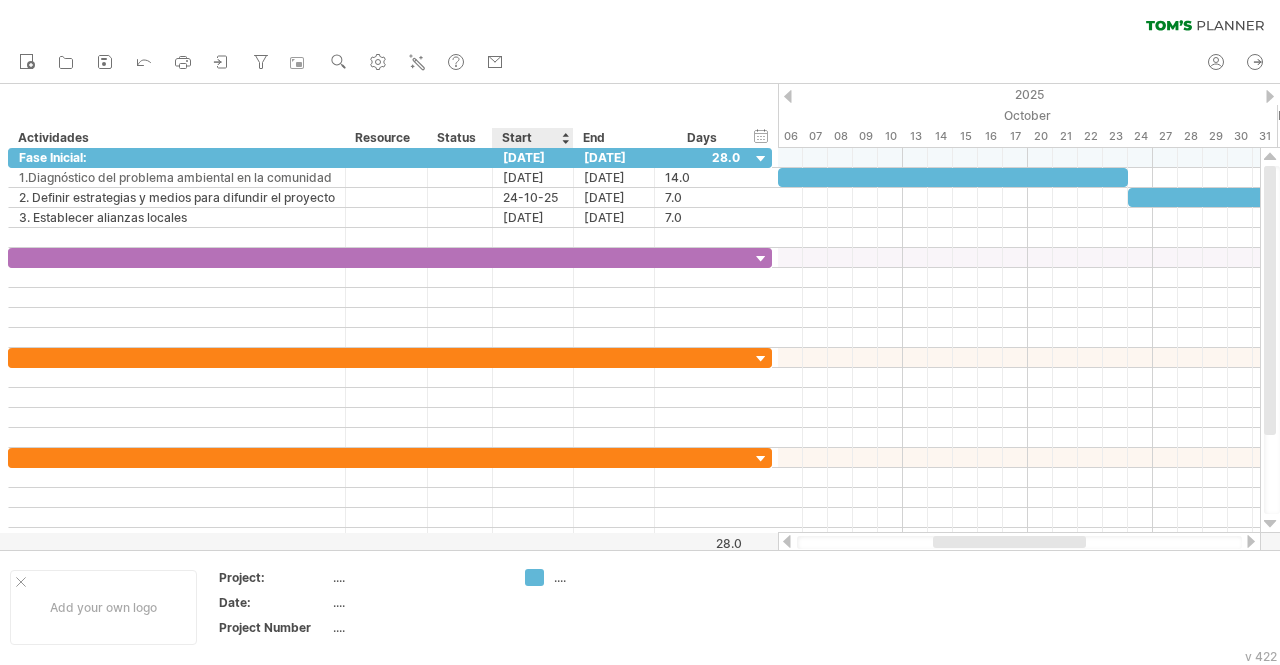 click on "Start" at bounding box center (532, 138) 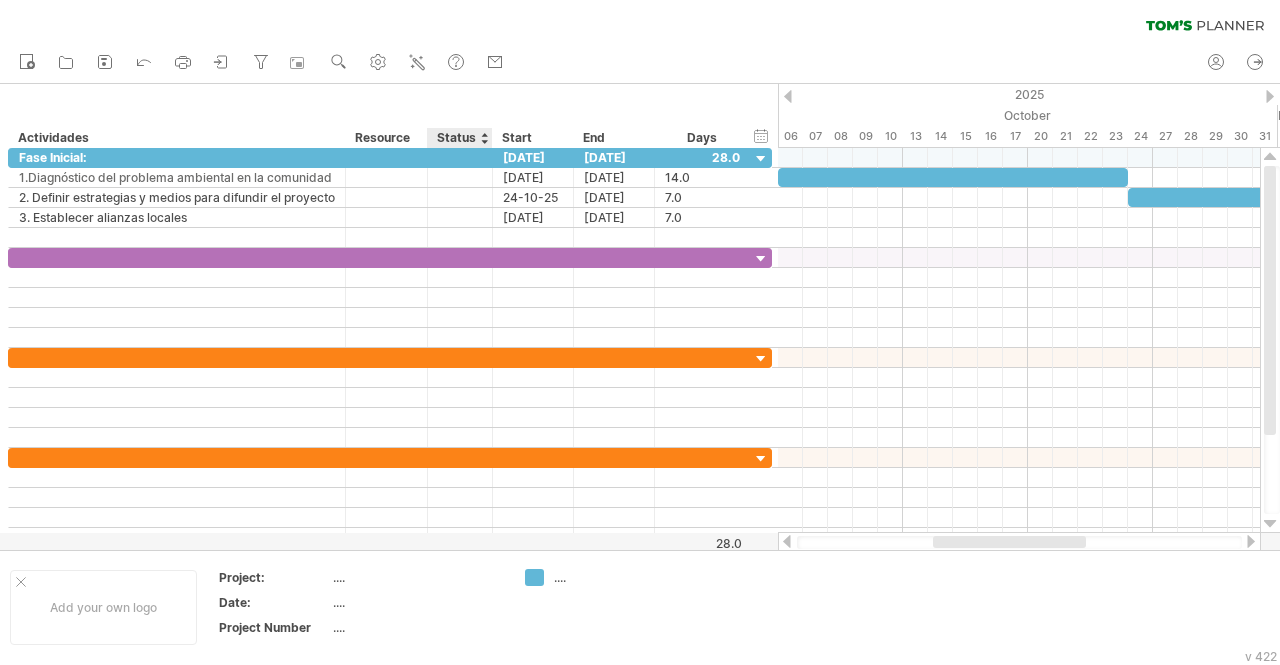 click on "Status" at bounding box center (459, 138) 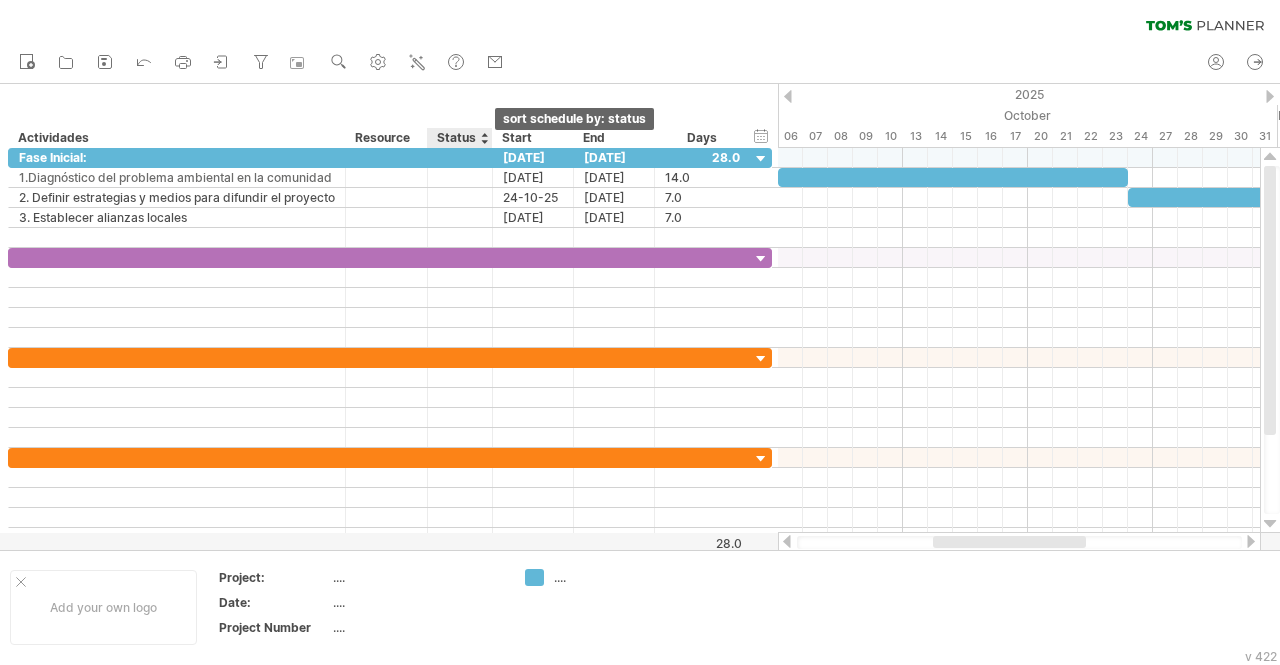 click at bounding box center [484, 138] 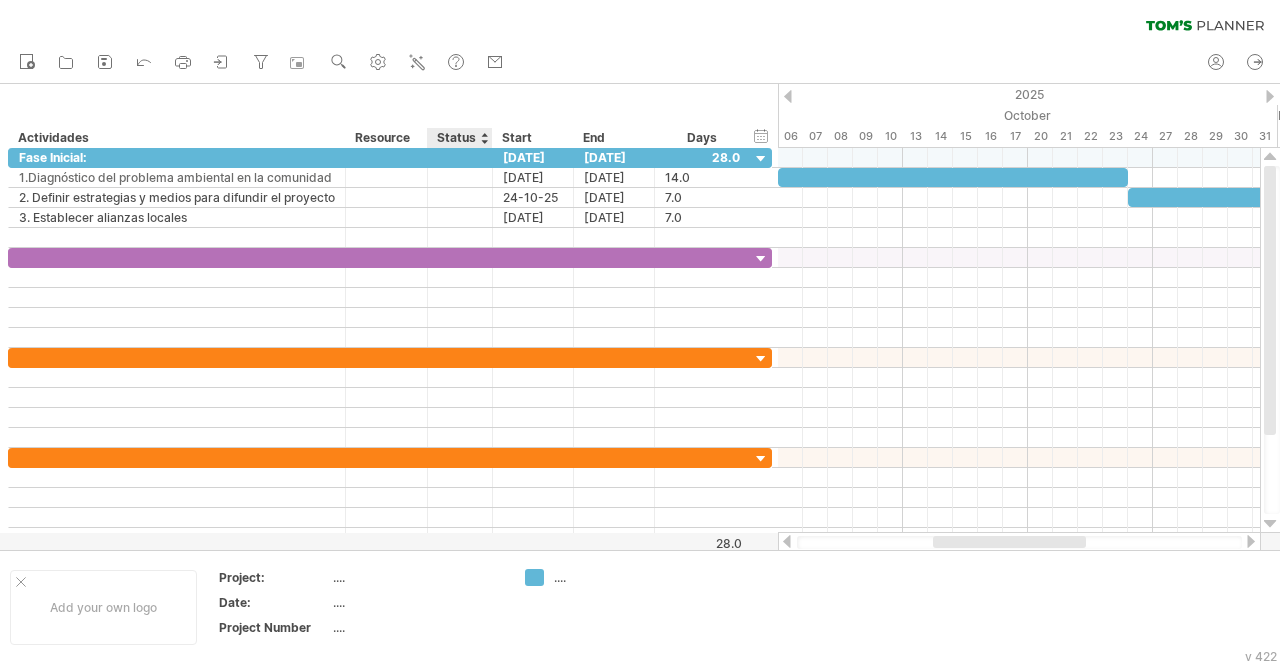 click on "**********" at bounding box center [389, 116] 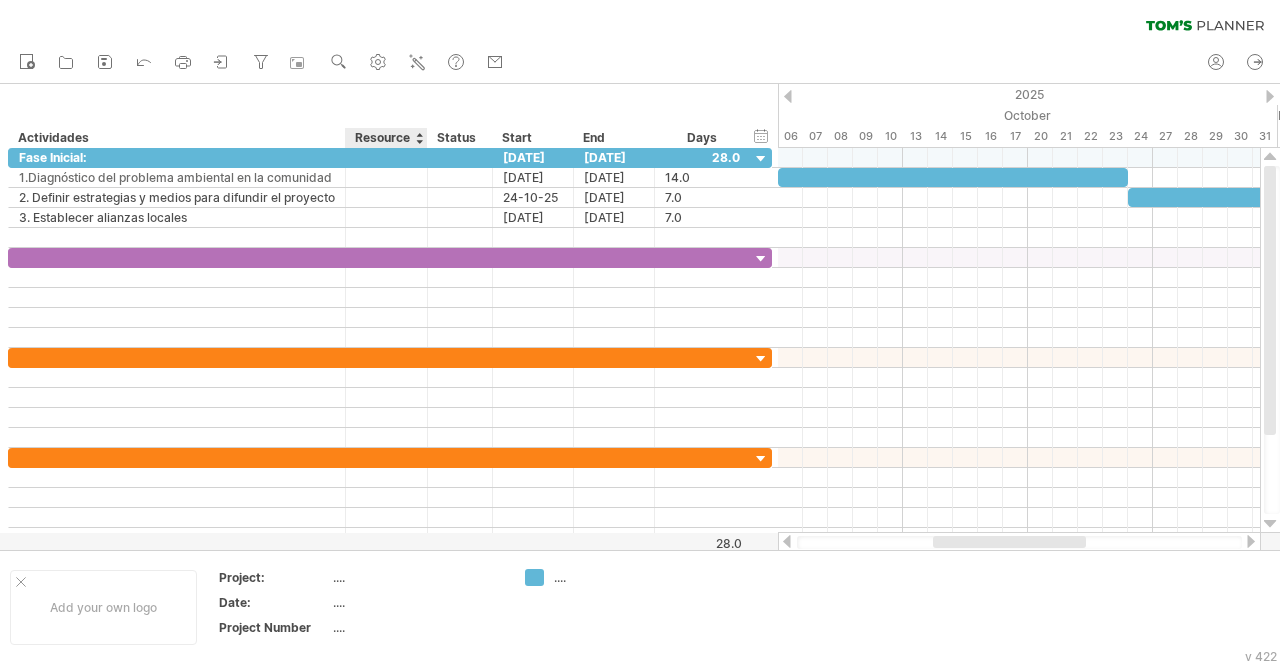 click on "Resource" at bounding box center (385, 138) 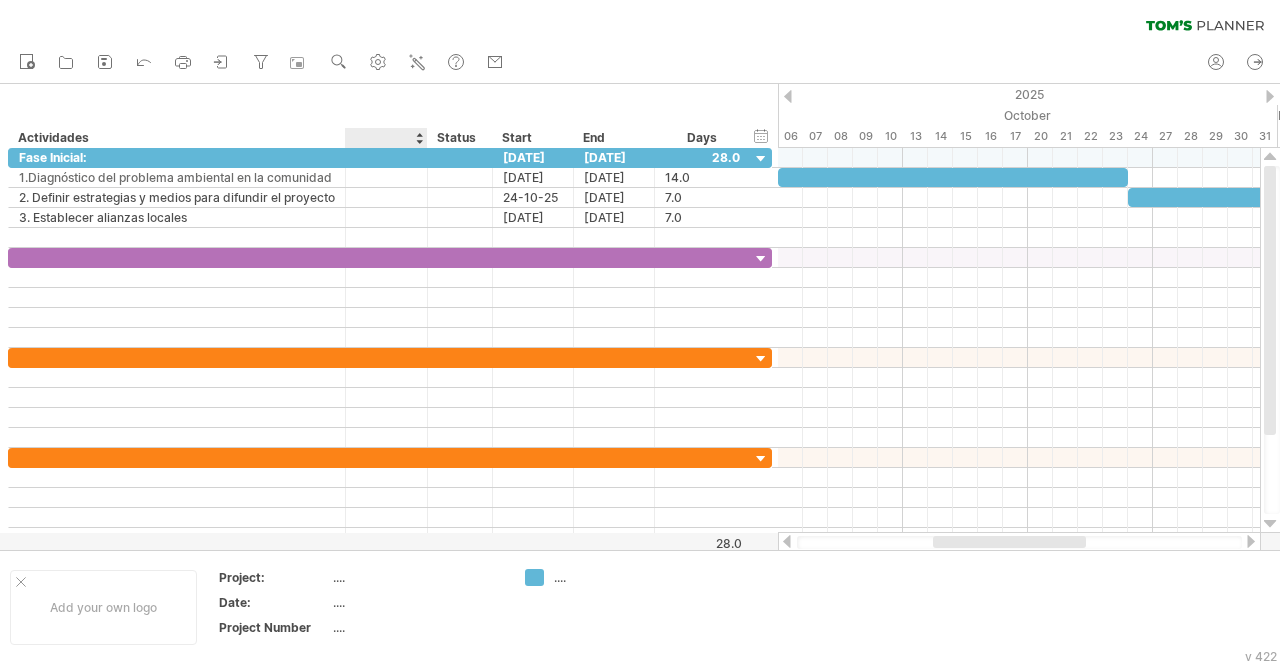 paste on "**********" 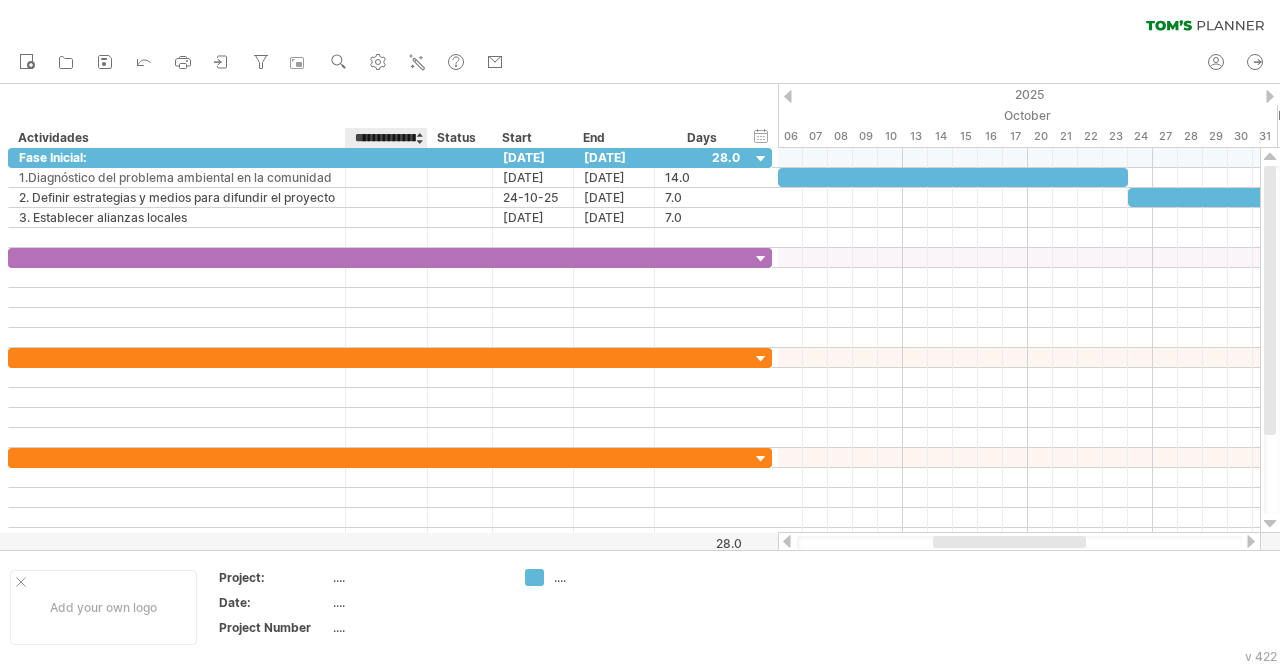 scroll, scrollTop: 0, scrollLeft: 104, axis: horizontal 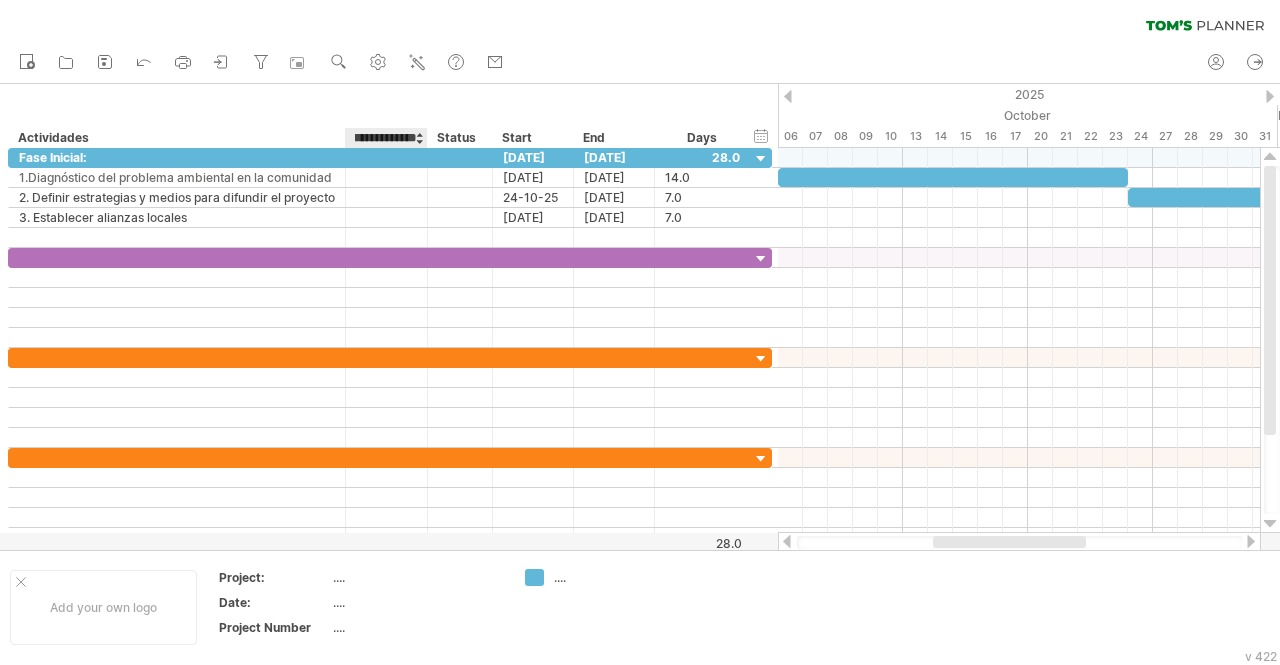 type on "**********" 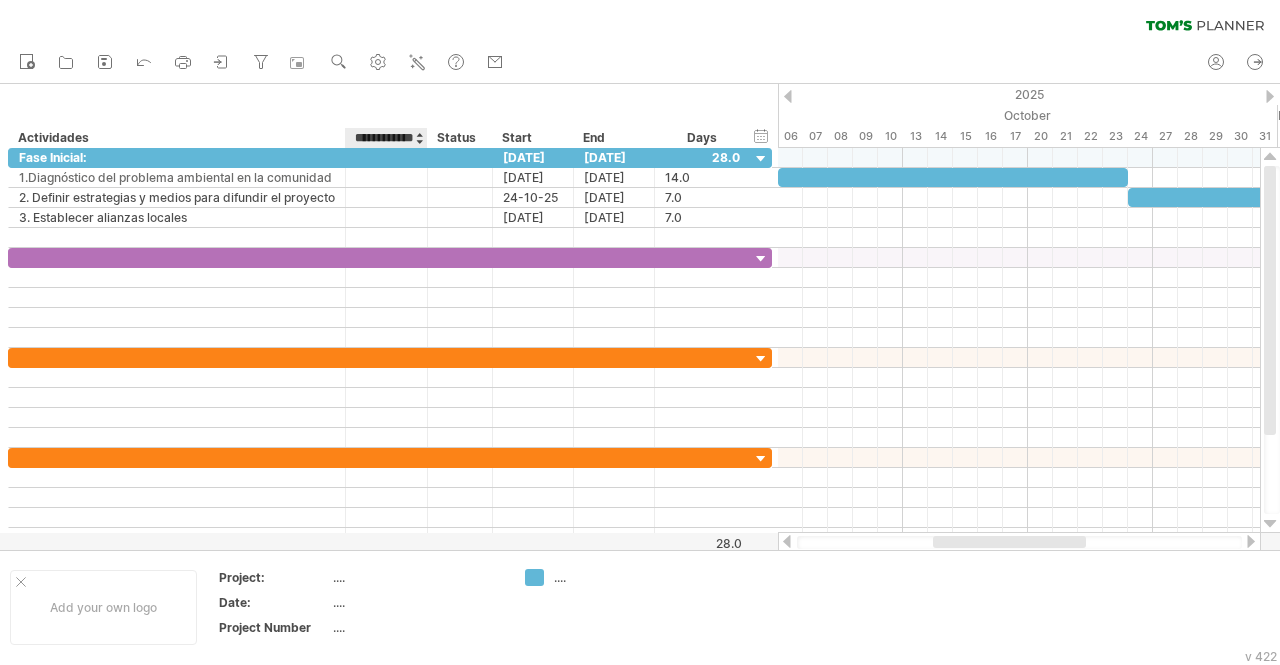scroll, scrollTop: 0, scrollLeft: 17, axis: horizontal 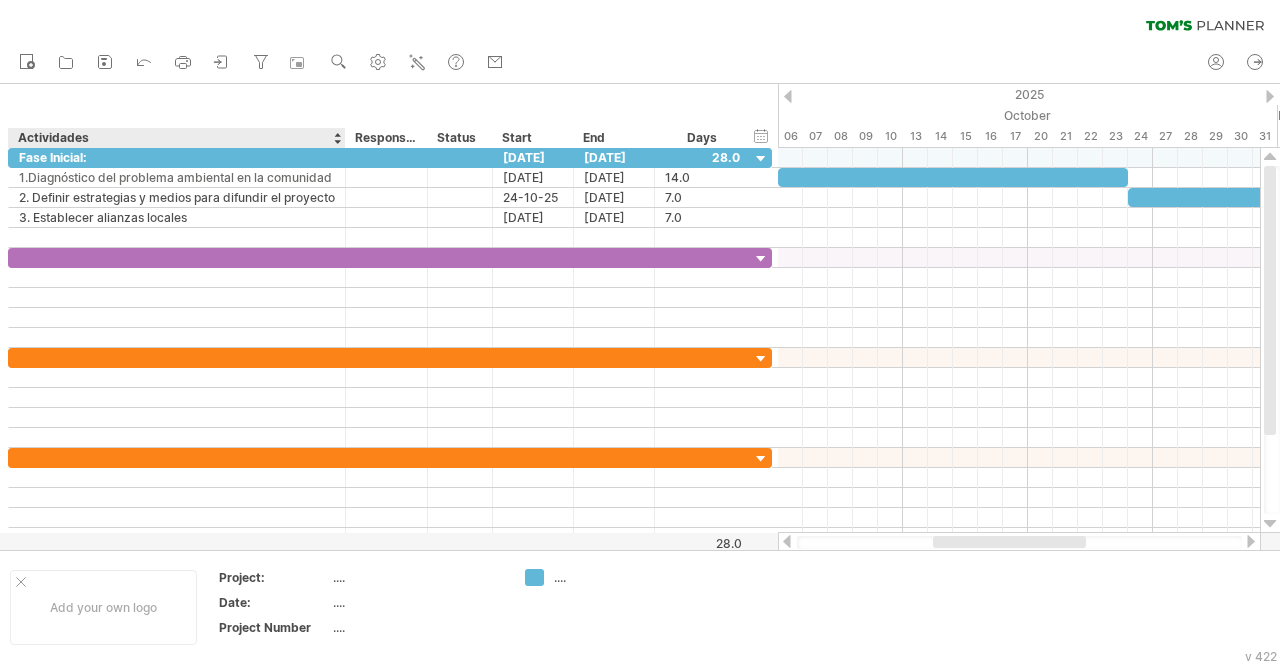 click on "**********" at bounding box center (389, 116) 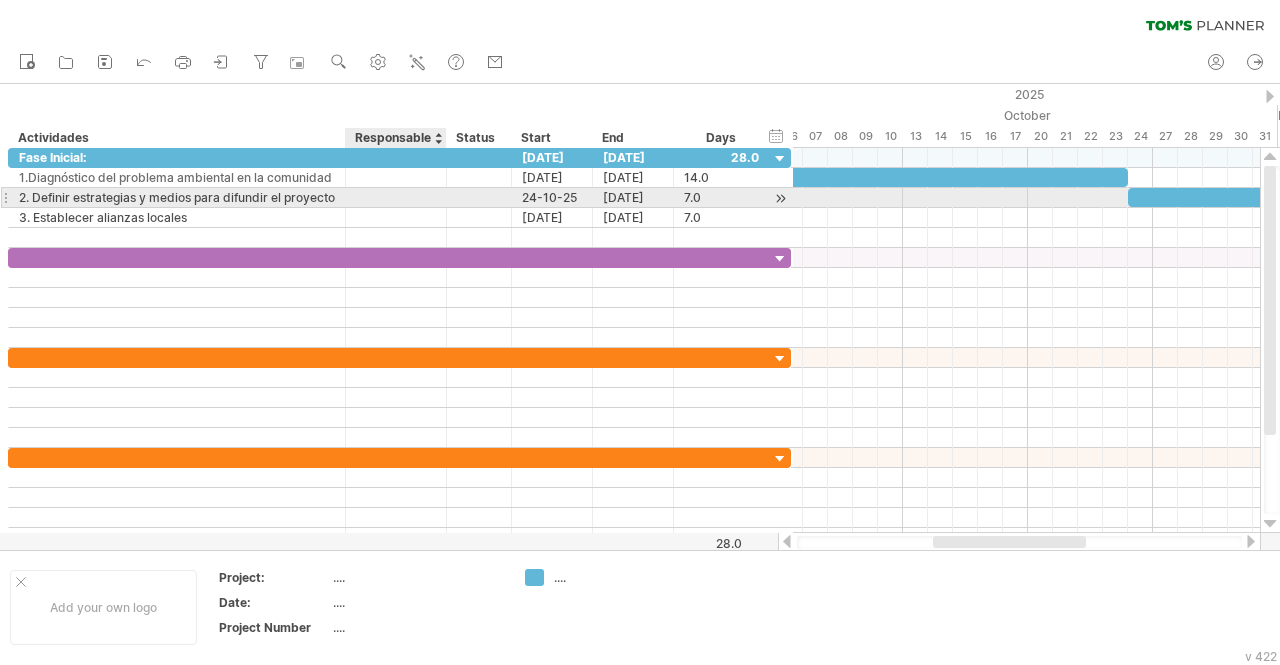 drag, startPoint x: 425, startPoint y: 199, endPoint x: 444, endPoint y: 199, distance: 19 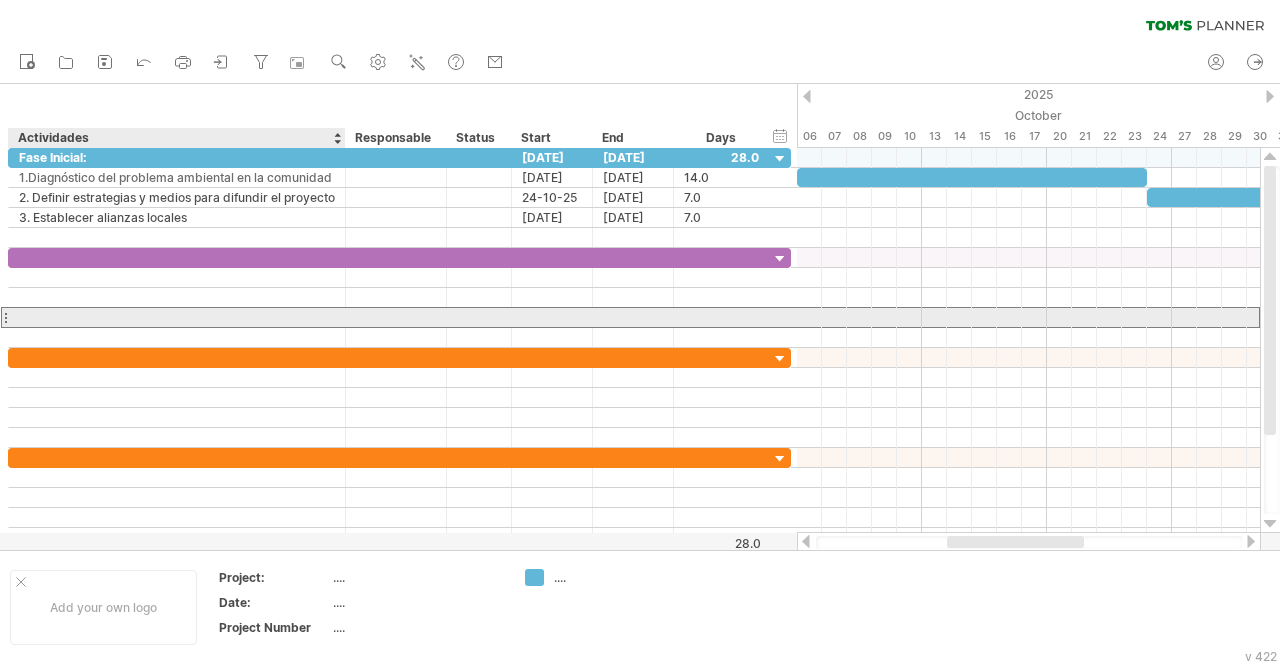 click at bounding box center [177, 317] 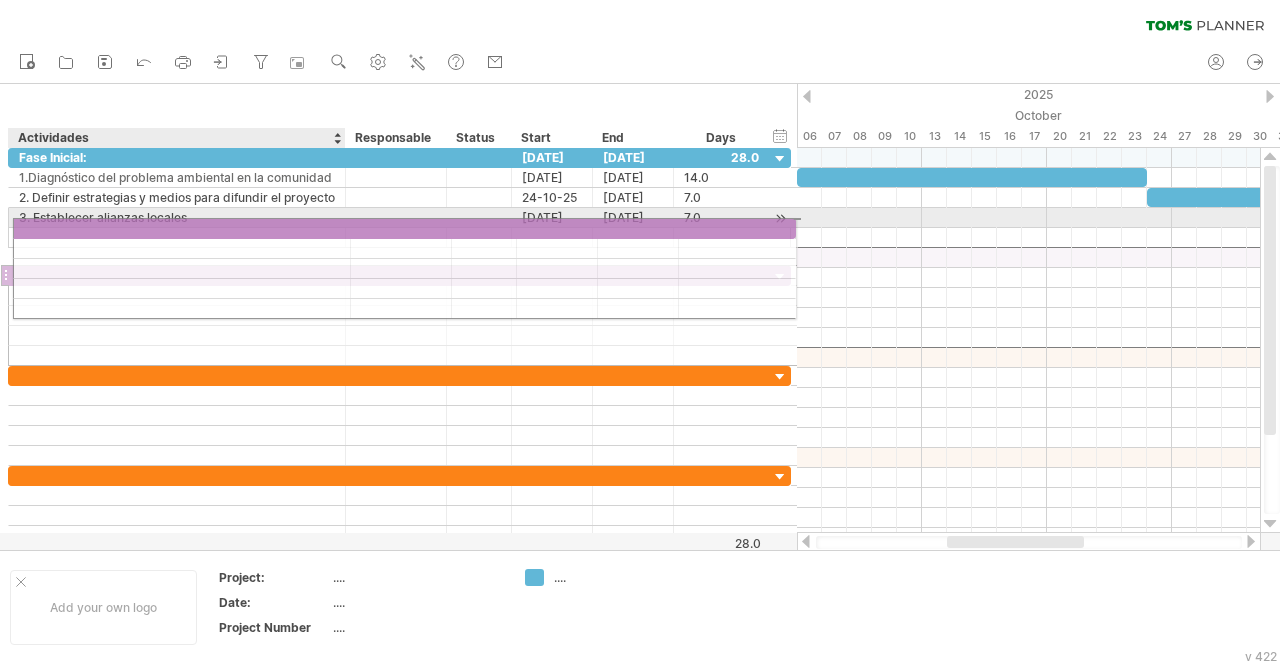 drag, startPoint x: 202, startPoint y: 251, endPoint x: 200, endPoint y: 225, distance: 26.076809 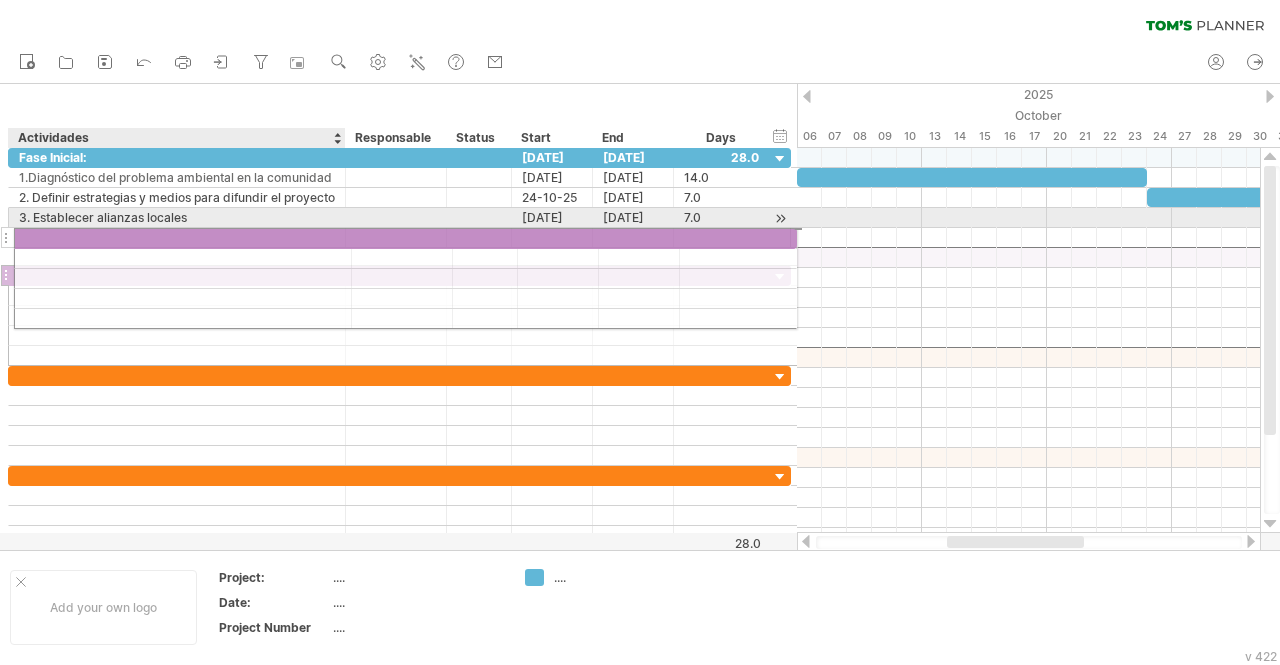 drag, startPoint x: 180, startPoint y: 251, endPoint x: 180, endPoint y: 235, distance: 16 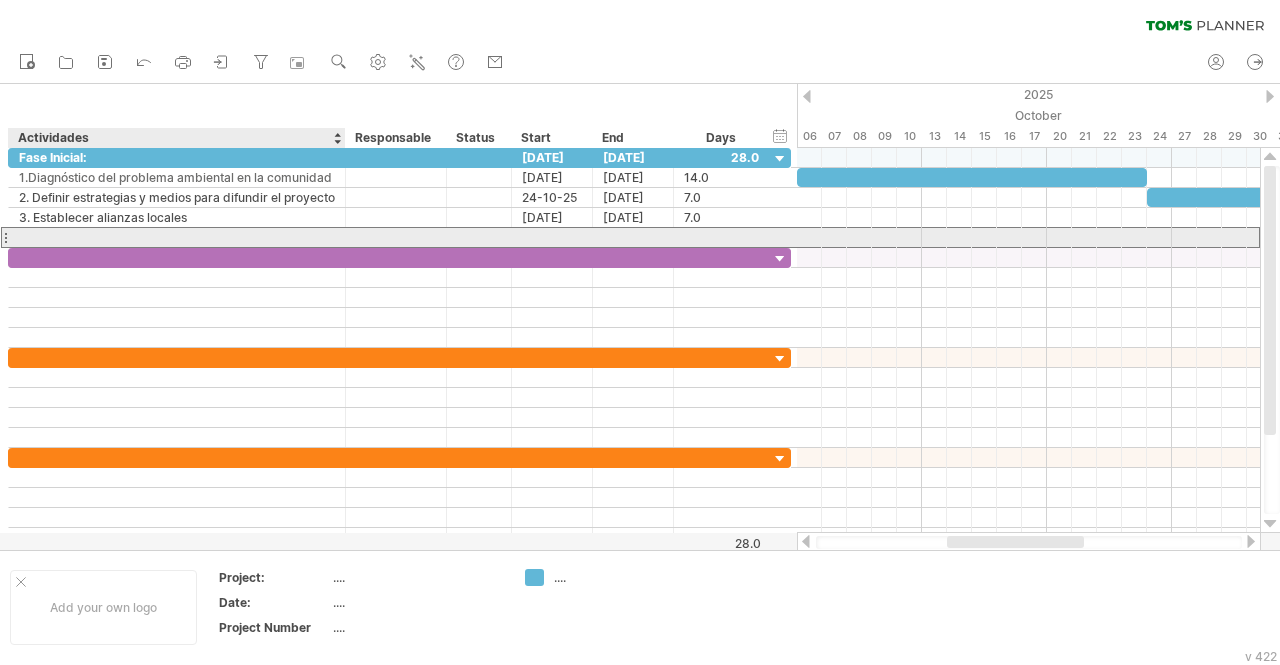 click at bounding box center (177, 237) 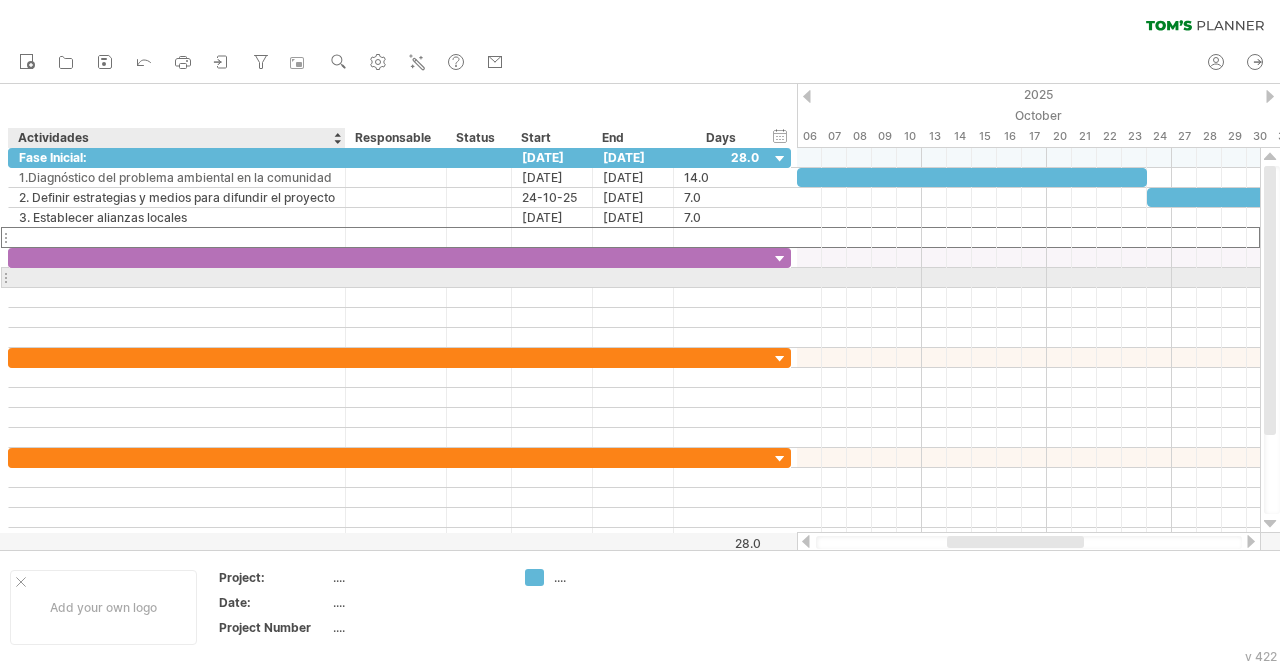 drag, startPoint x: 180, startPoint y: 235, endPoint x: 173, endPoint y: 283, distance: 48.507732 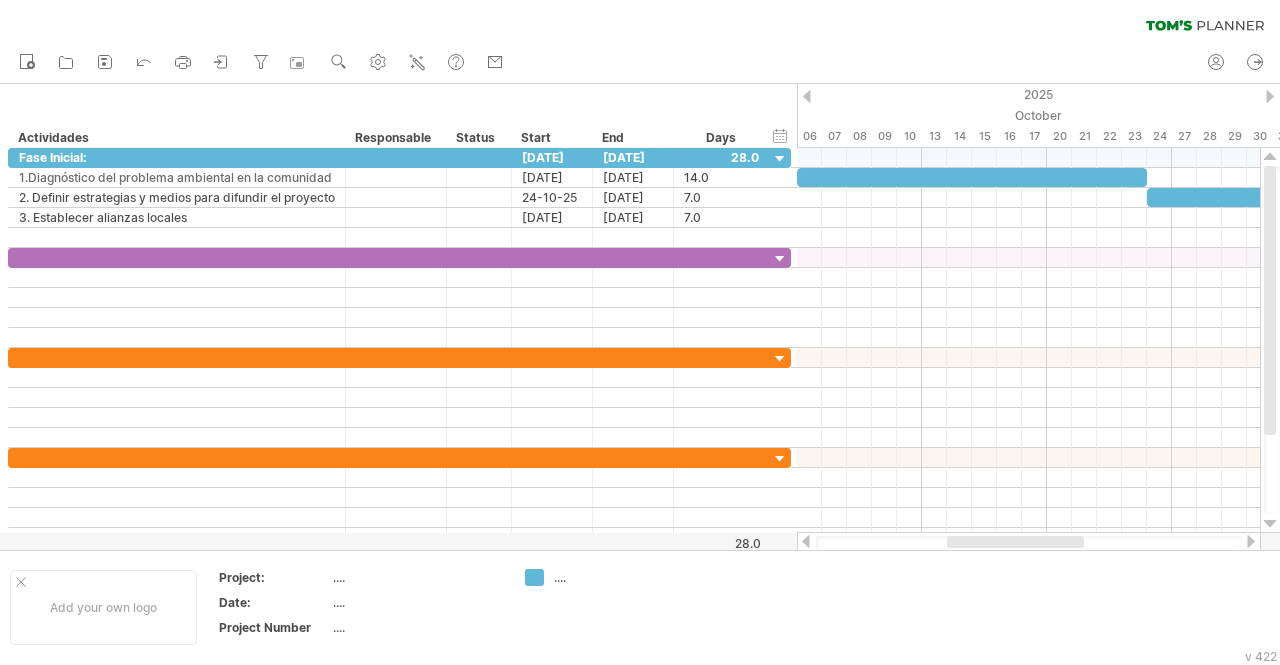 click at bounding box center [1015, 542] 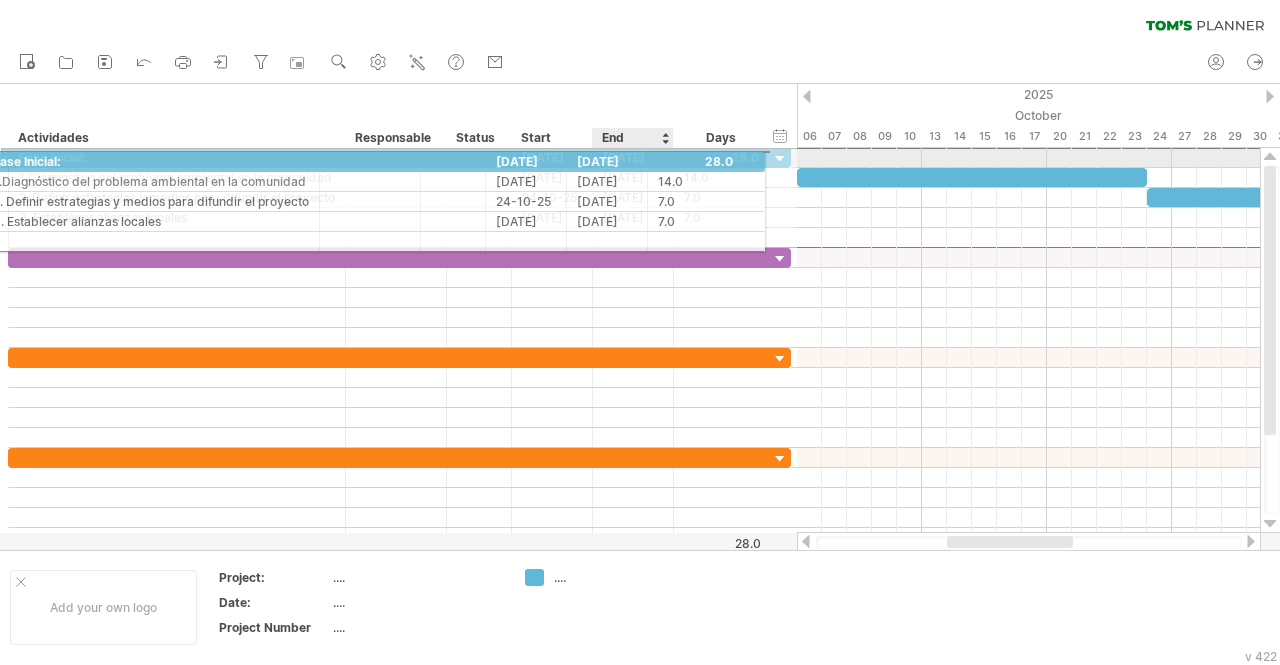 drag, startPoint x: 538, startPoint y: 153, endPoint x: 649, endPoint y: 158, distance: 111.11256 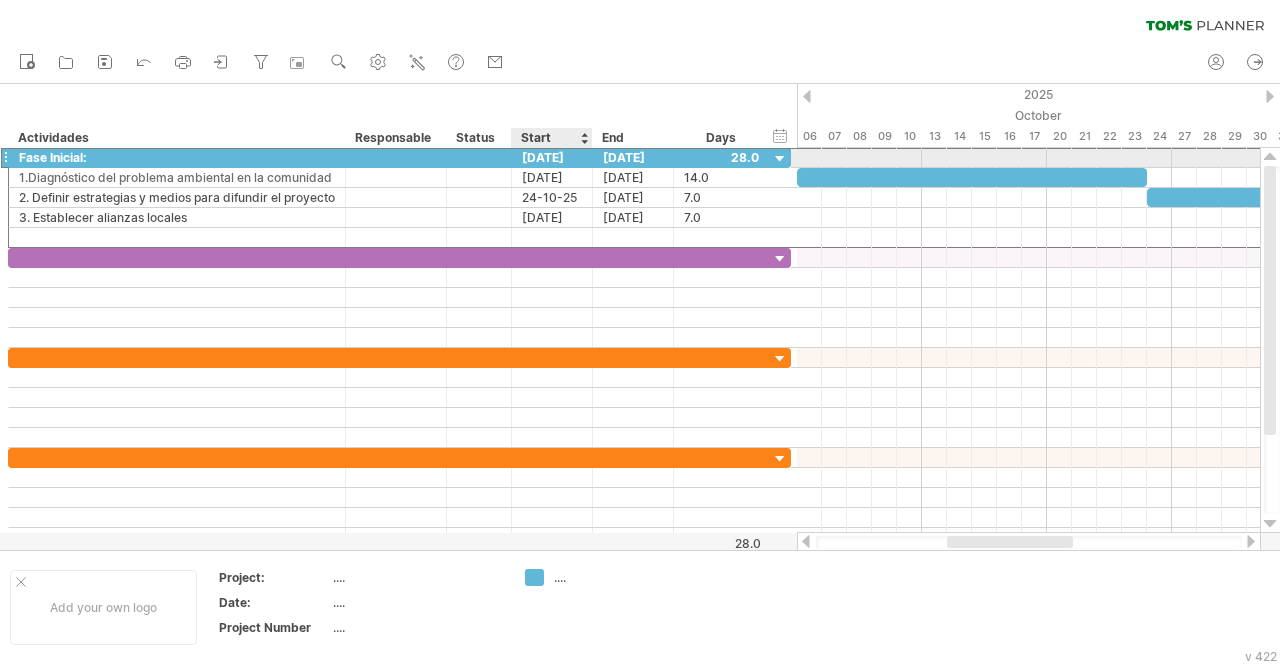click on "[DATE]" at bounding box center (552, 157) 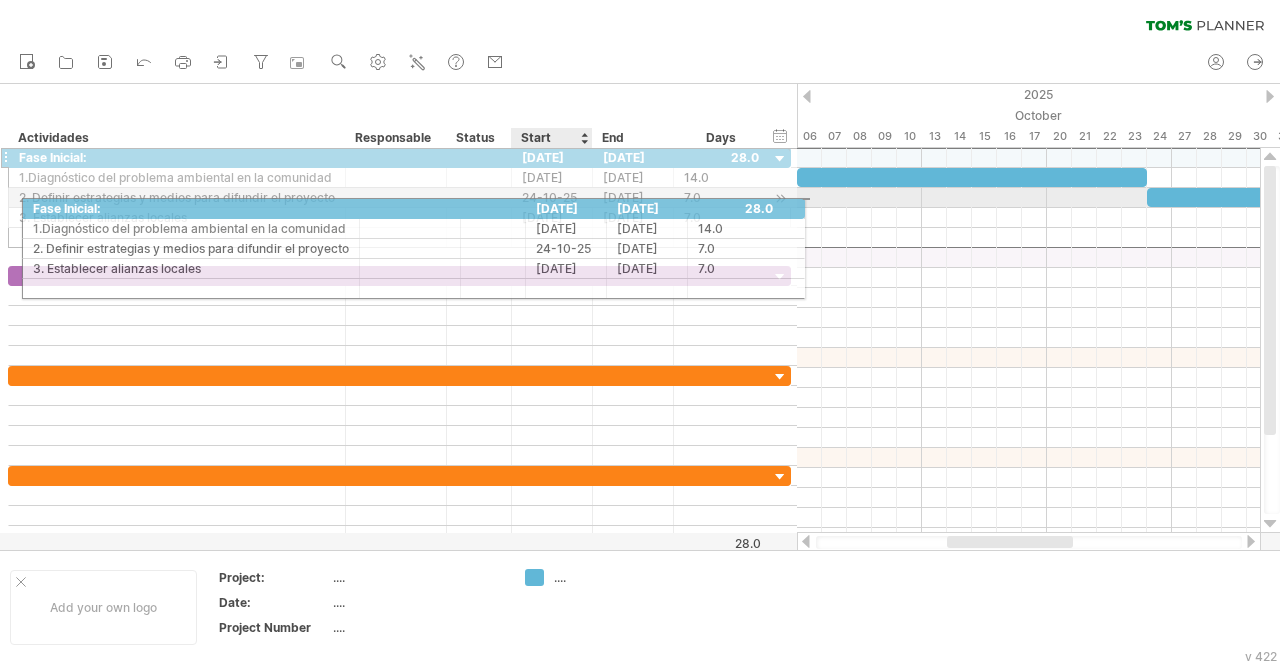 click on "[DATE]" at bounding box center (552, 157) 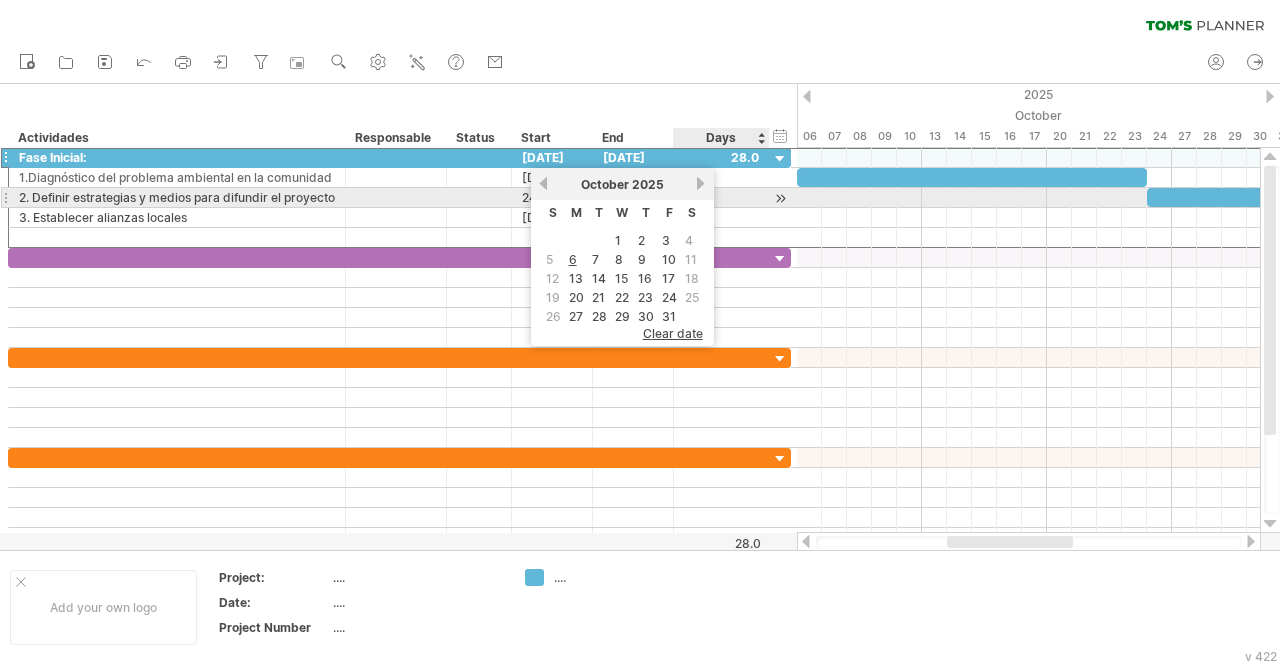 click at bounding box center (767, 198) 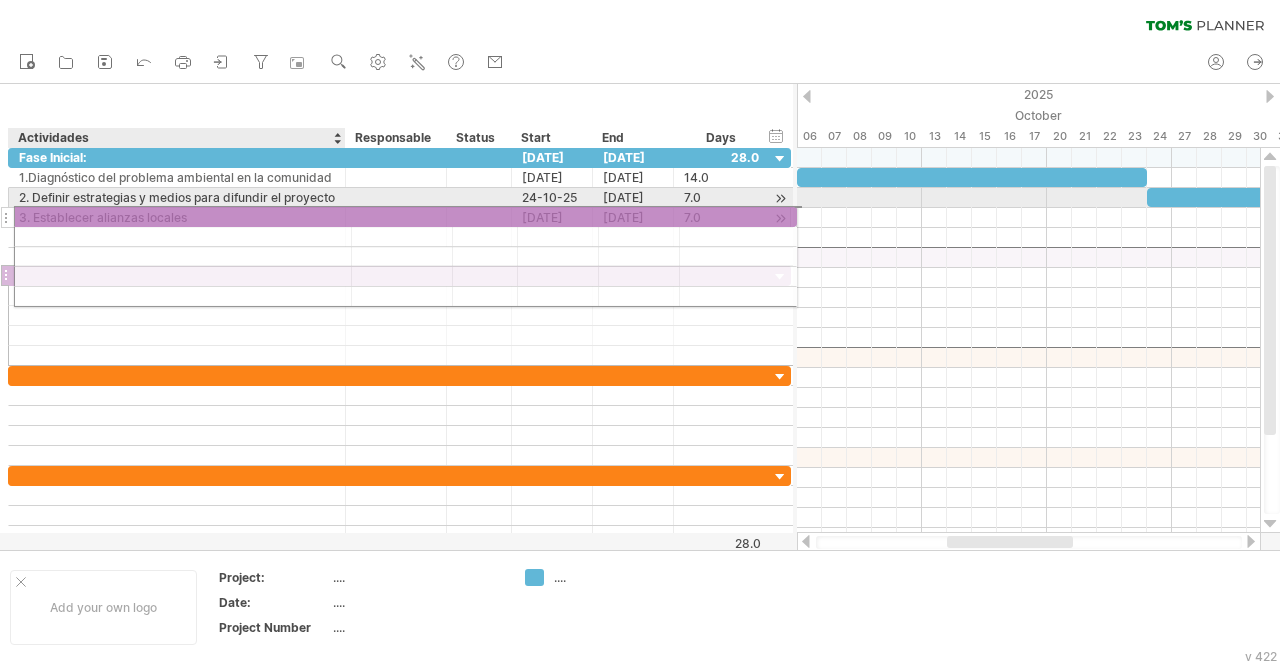 drag, startPoint x: 194, startPoint y: 248, endPoint x: 194, endPoint y: 213, distance: 35 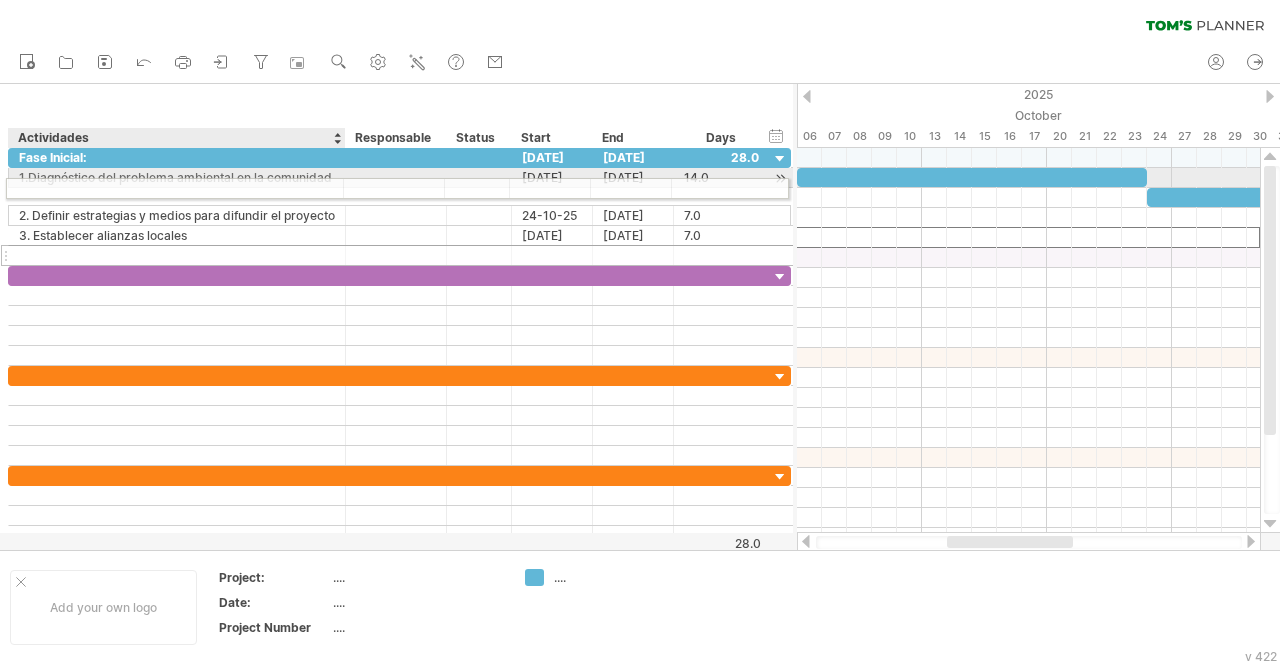 drag, startPoint x: 182, startPoint y: 231, endPoint x: 172, endPoint y: 185, distance: 47.07441 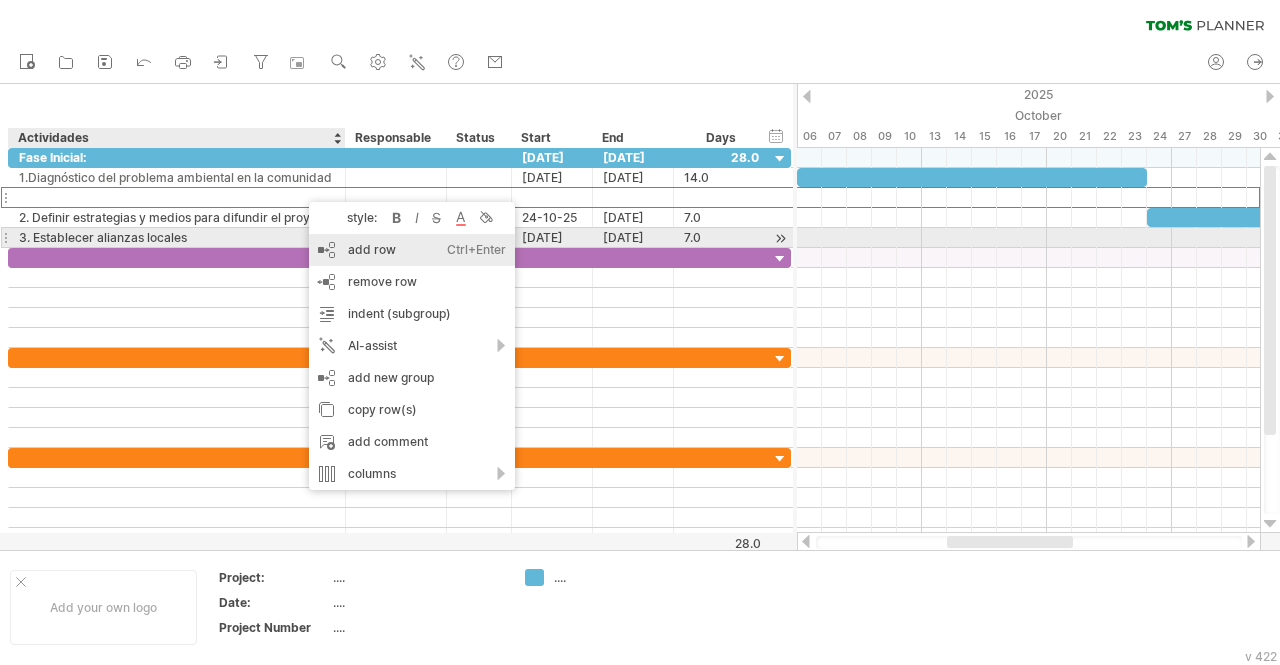 click on "add row Ctrl+Enter Cmd+Enter" at bounding box center (412, 250) 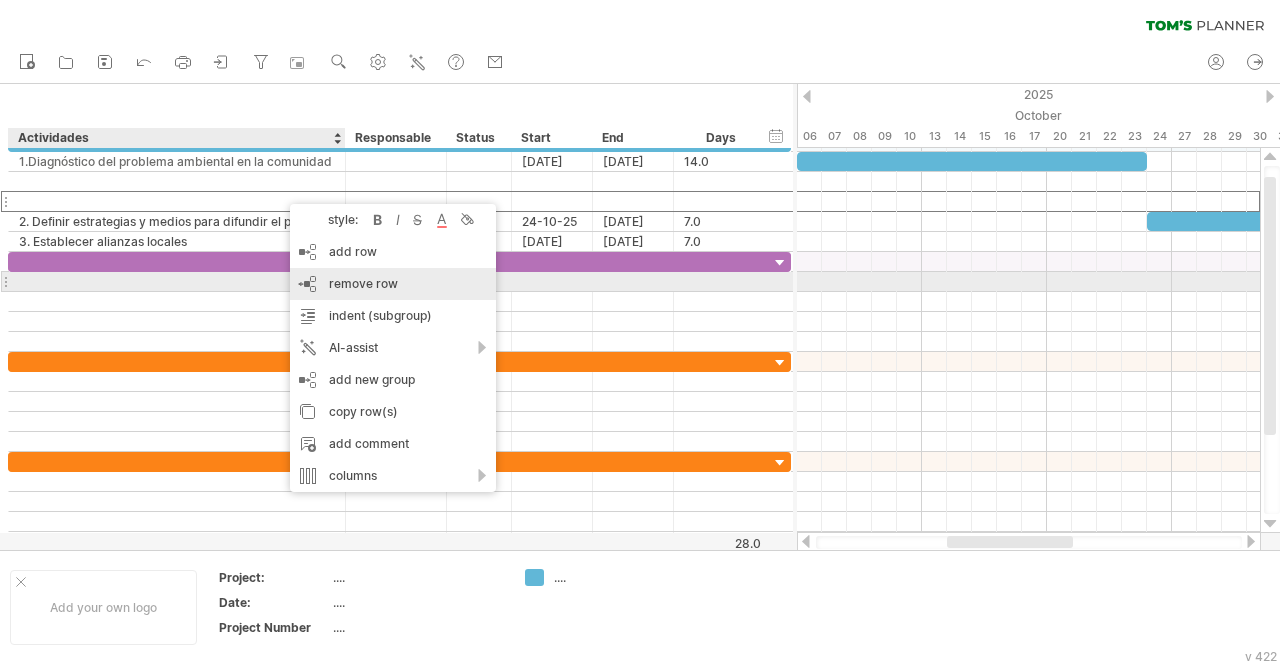 click on "remove row remove selected rows" at bounding box center (393, 284) 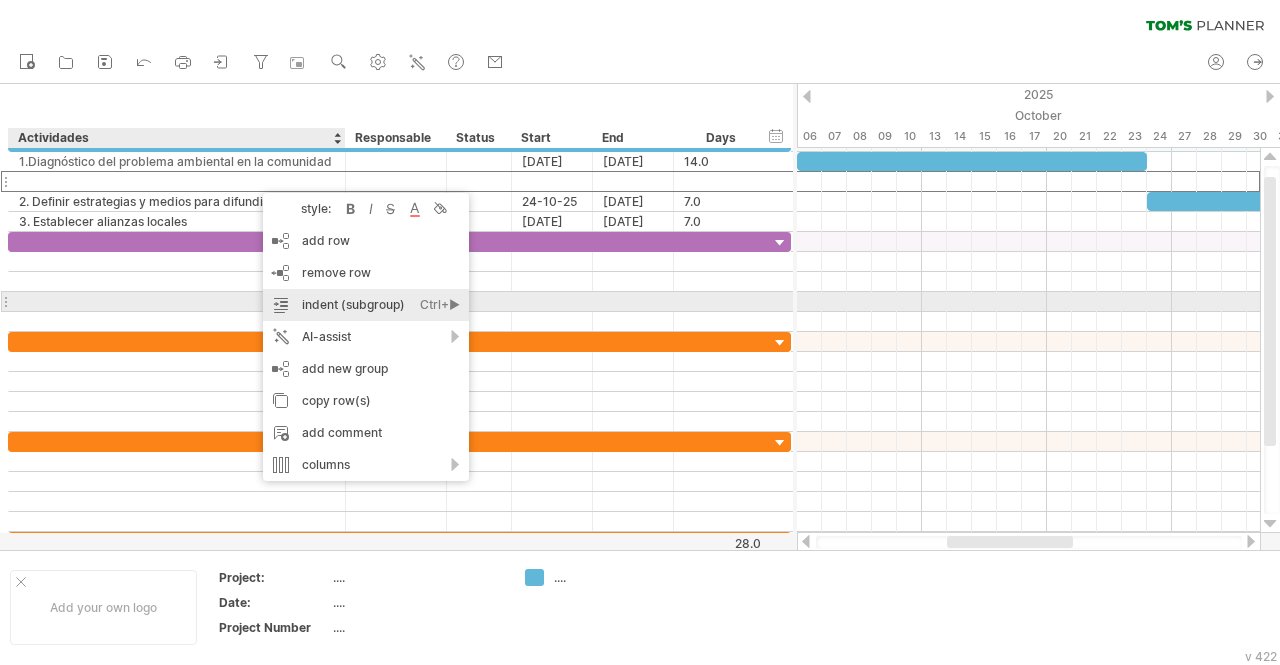 click on "indent (subgroup) Ctrl+► Cmd+►" at bounding box center [366, 305] 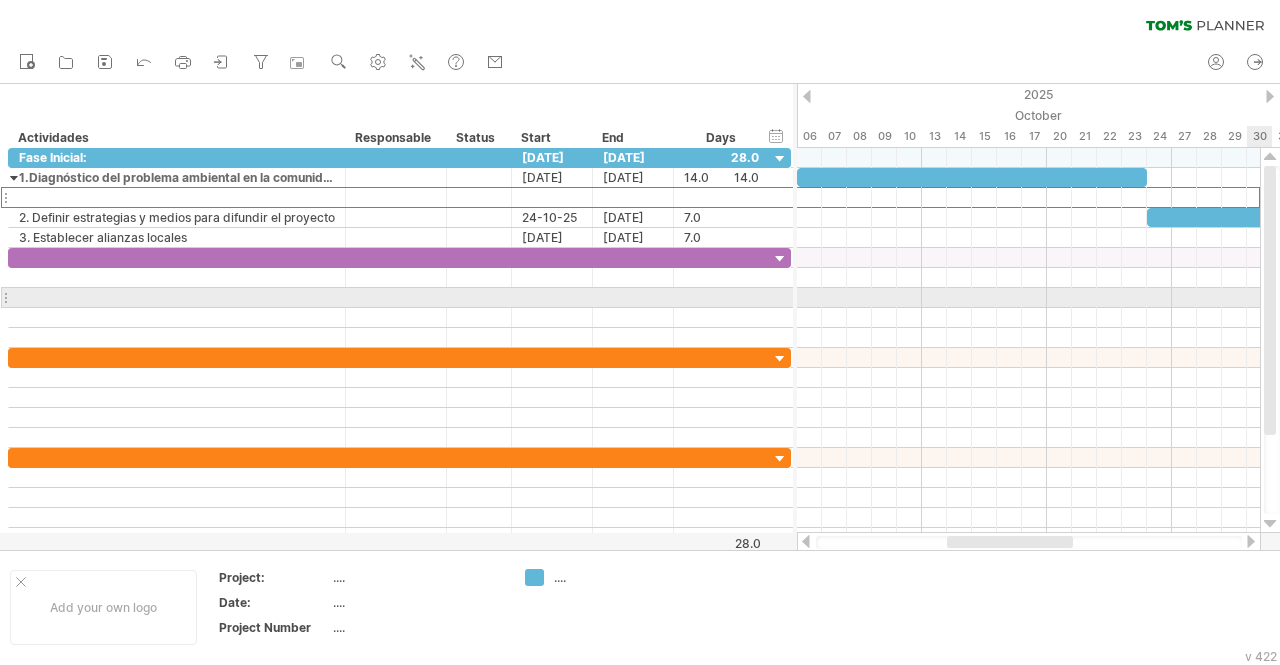 drag, startPoint x: 1266, startPoint y: 343, endPoint x: 1266, endPoint y: 294, distance: 49 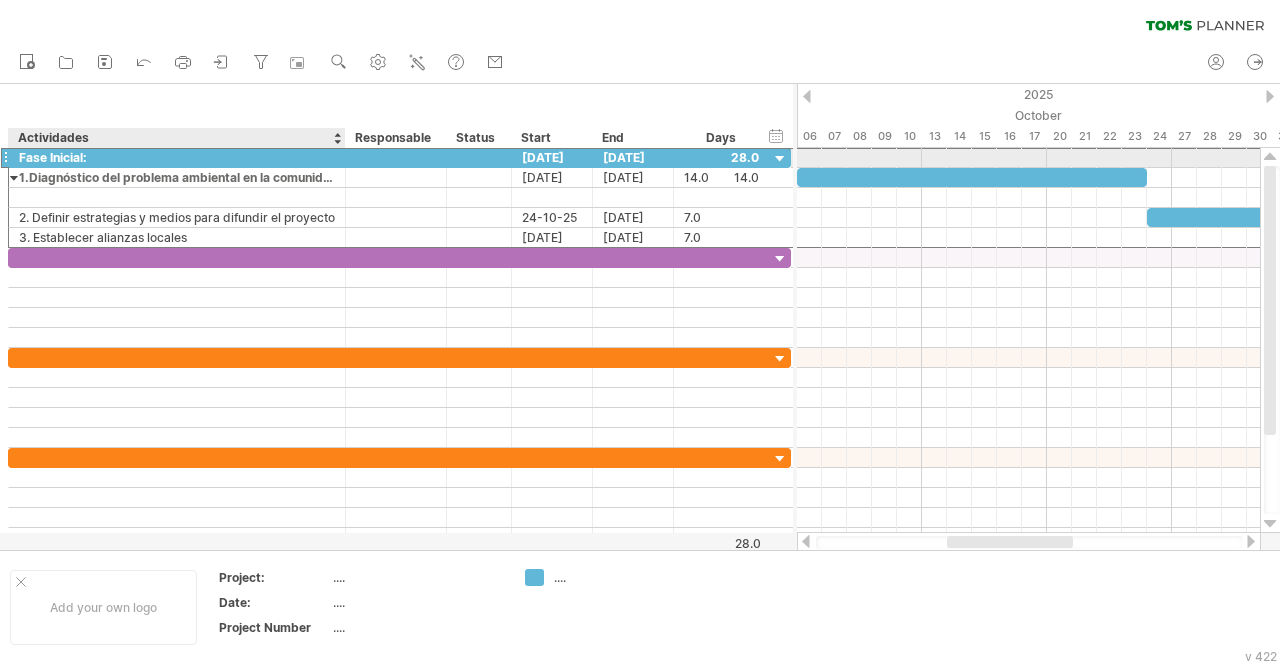 click on "Fase Inicial:" at bounding box center (177, 157) 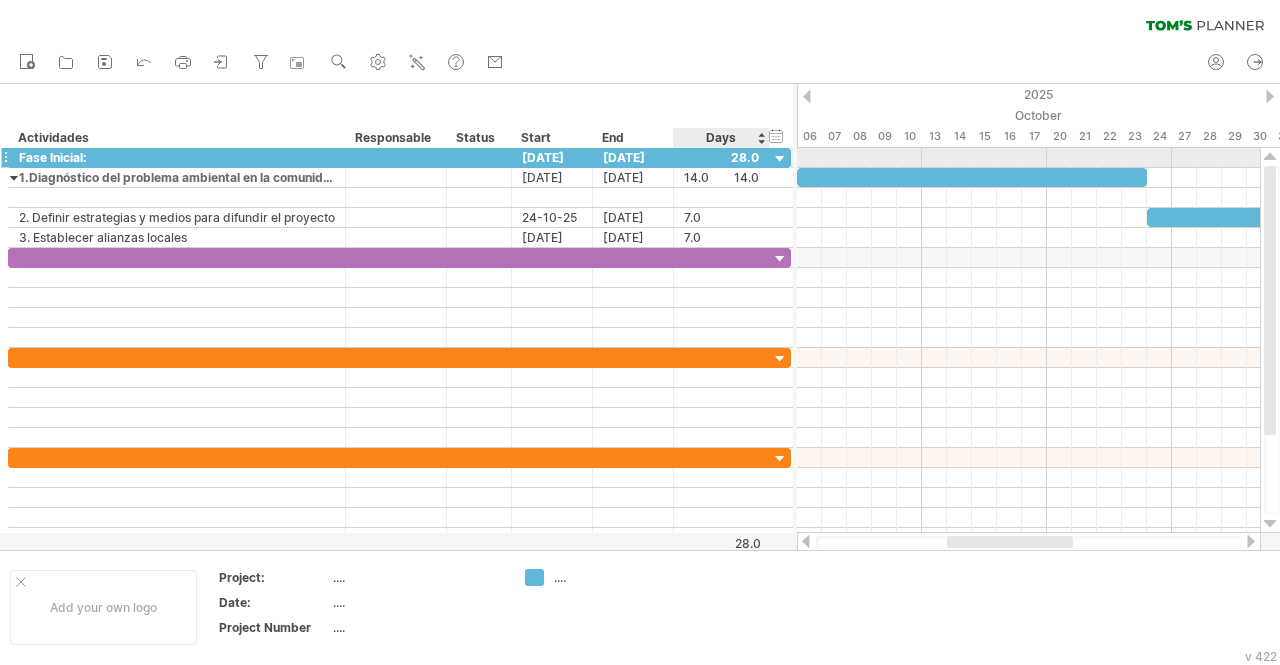 click at bounding box center [780, 159] 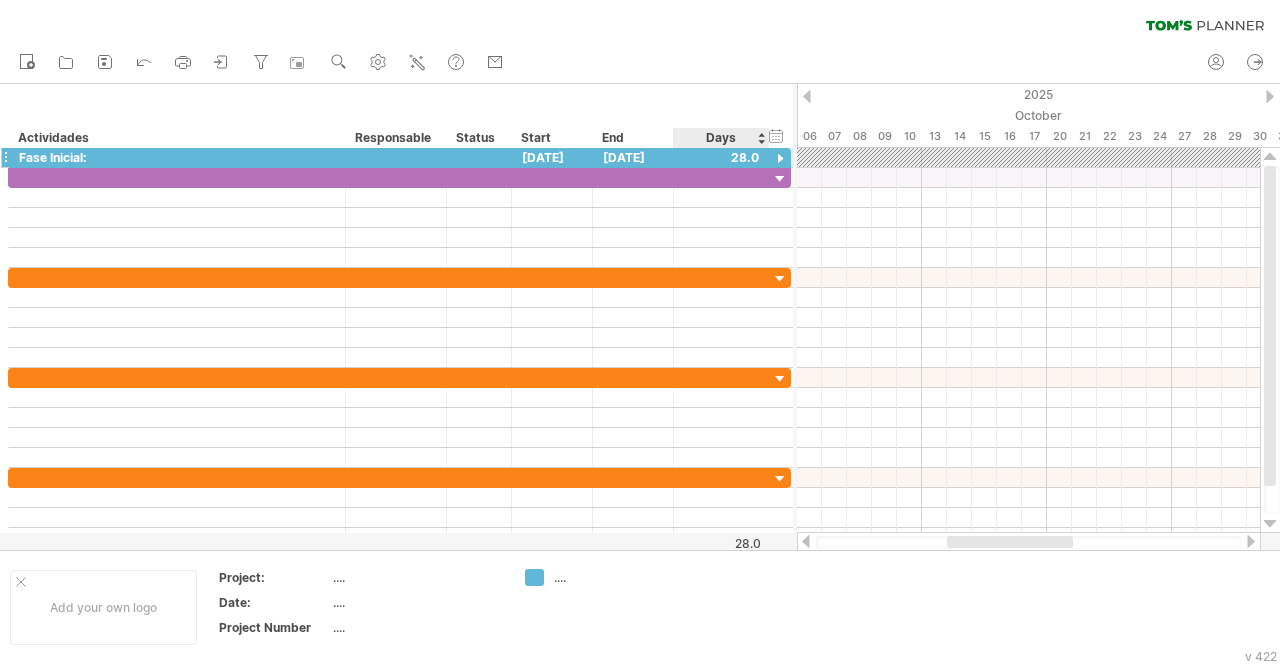 click at bounding box center [780, 159] 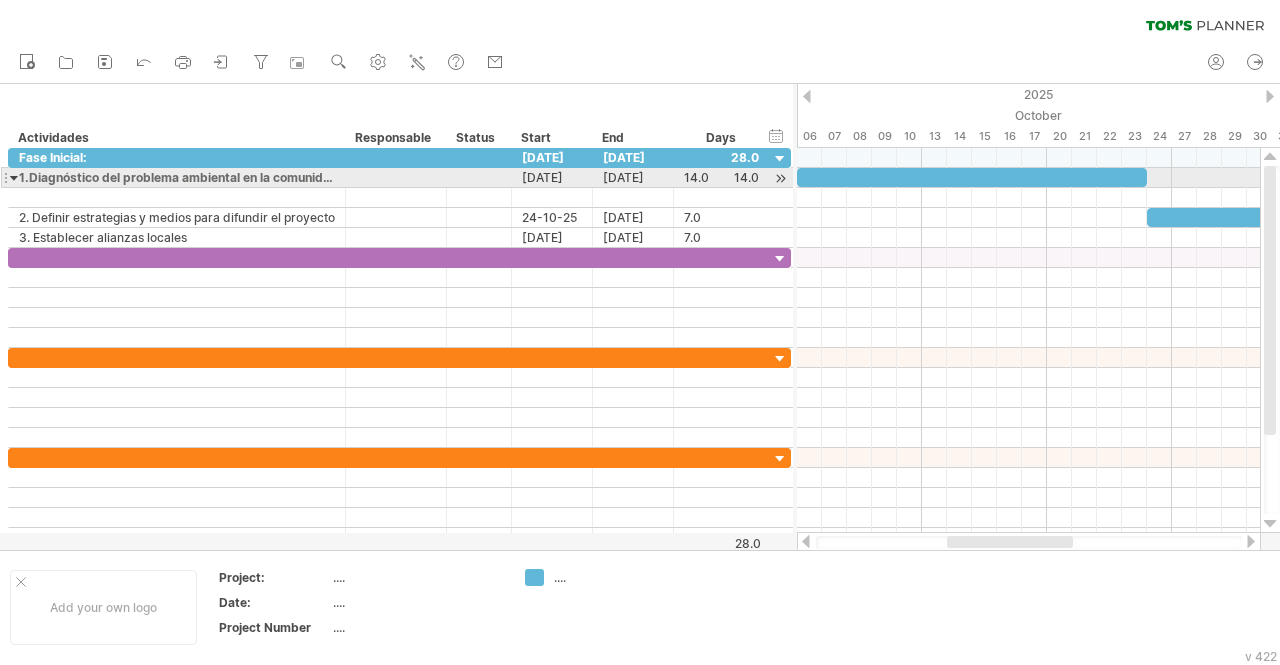 click at bounding box center (14, 177) 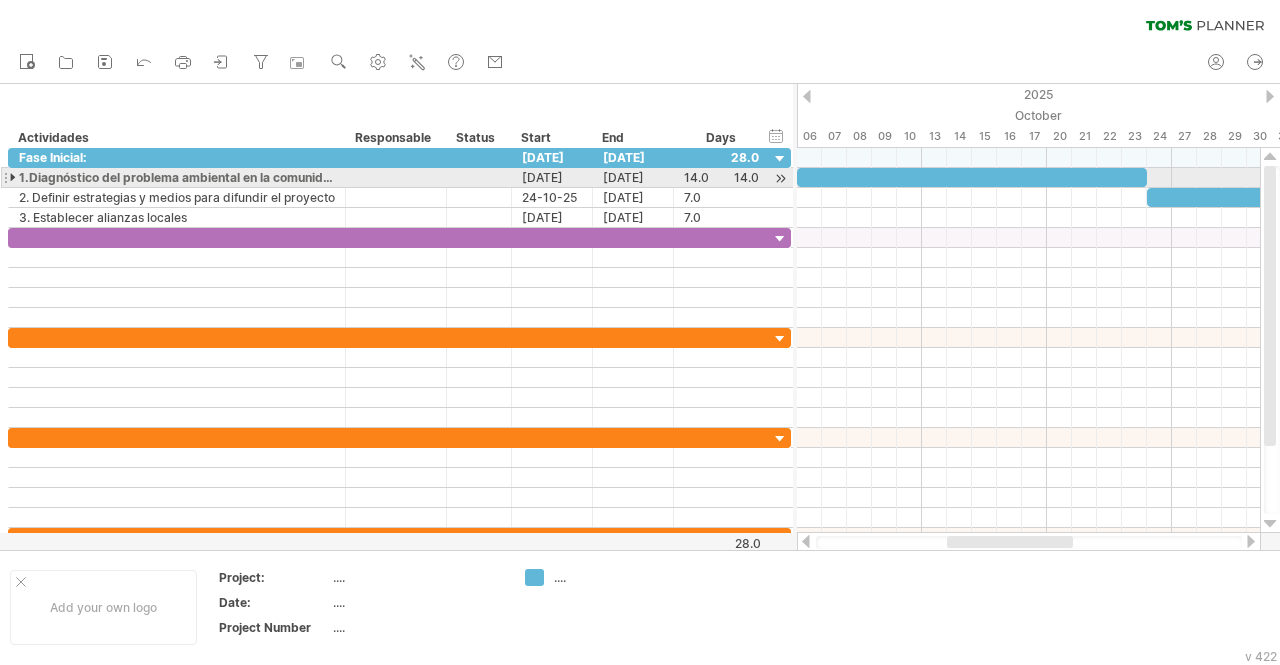 click at bounding box center (14, 177) 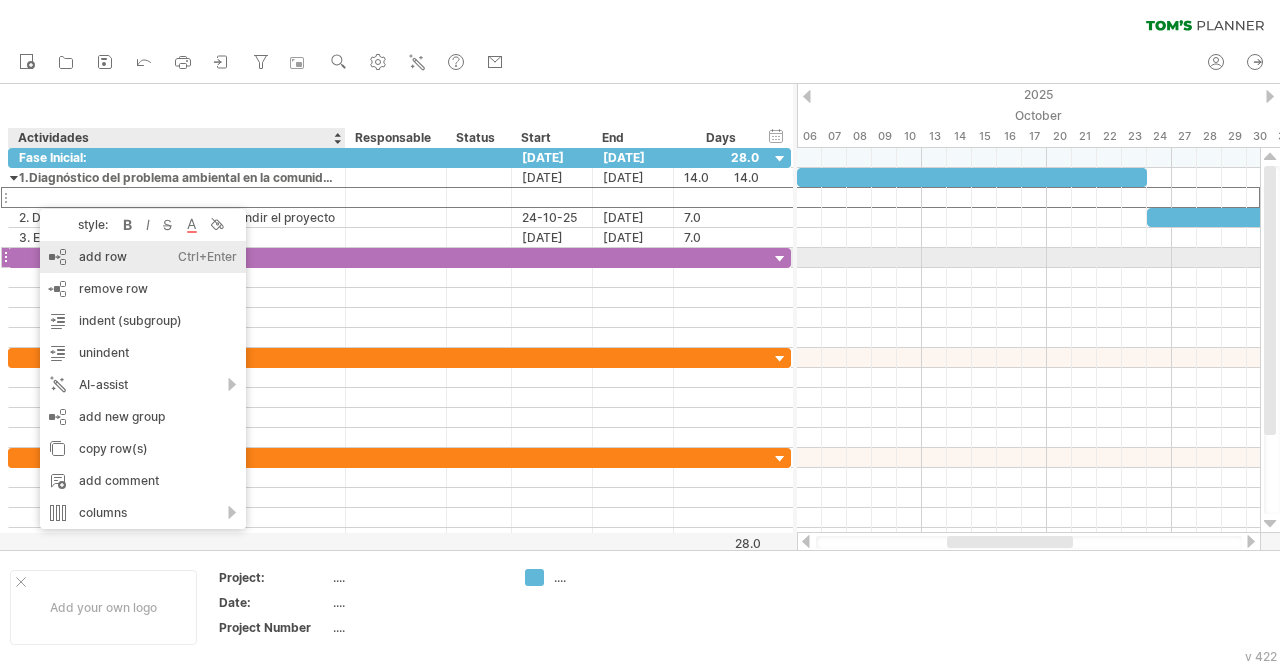 click on "add row Ctrl+Enter Cmd+Enter" at bounding box center (143, 257) 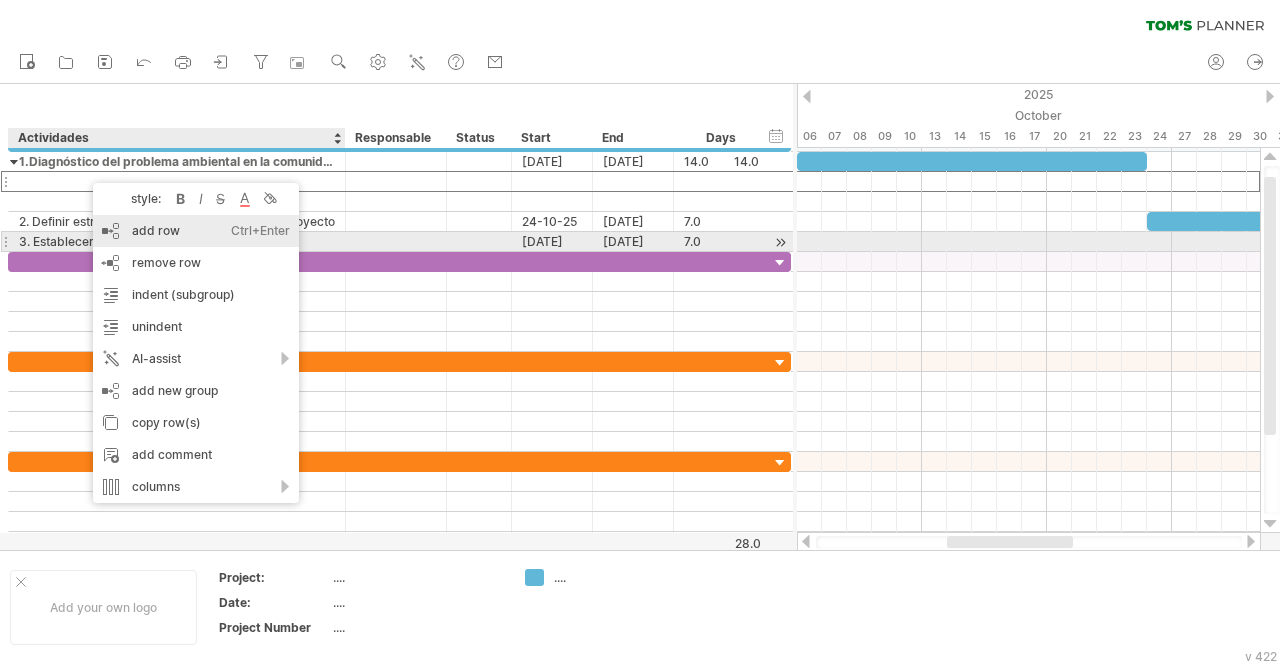 click on "add row Ctrl+Enter Cmd+Enter" at bounding box center (196, 231) 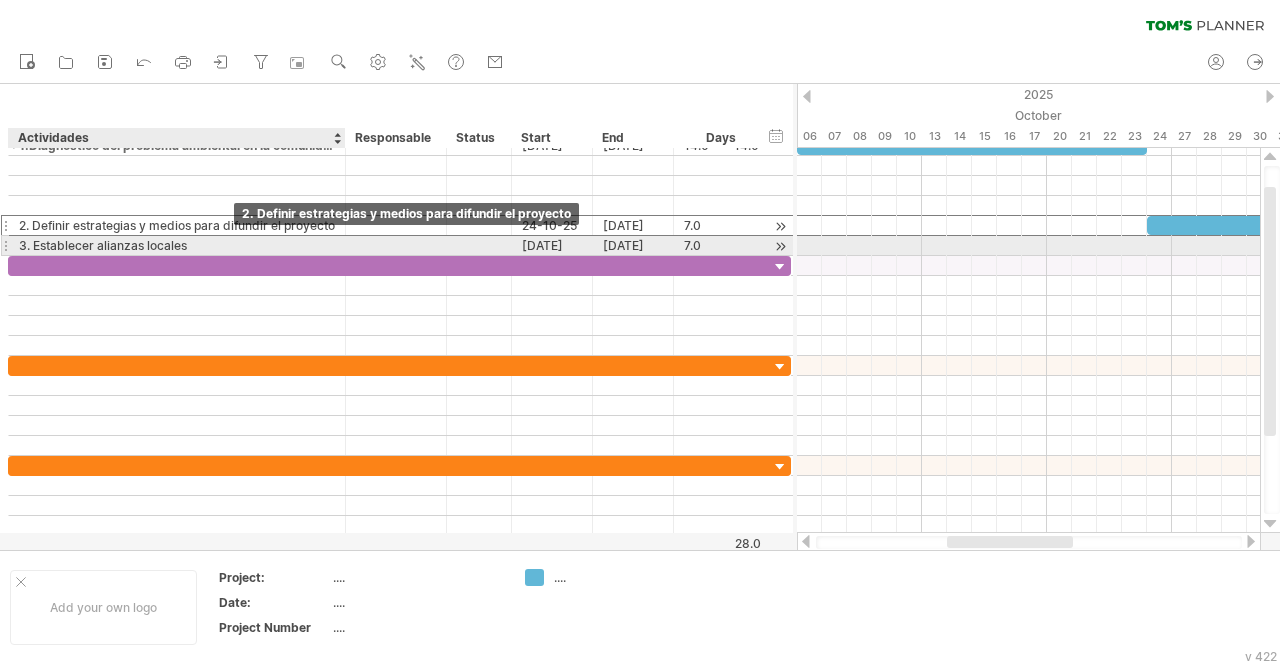 click on "2. Definir estrategias y medios para difundir el proyecto" at bounding box center [177, 225] 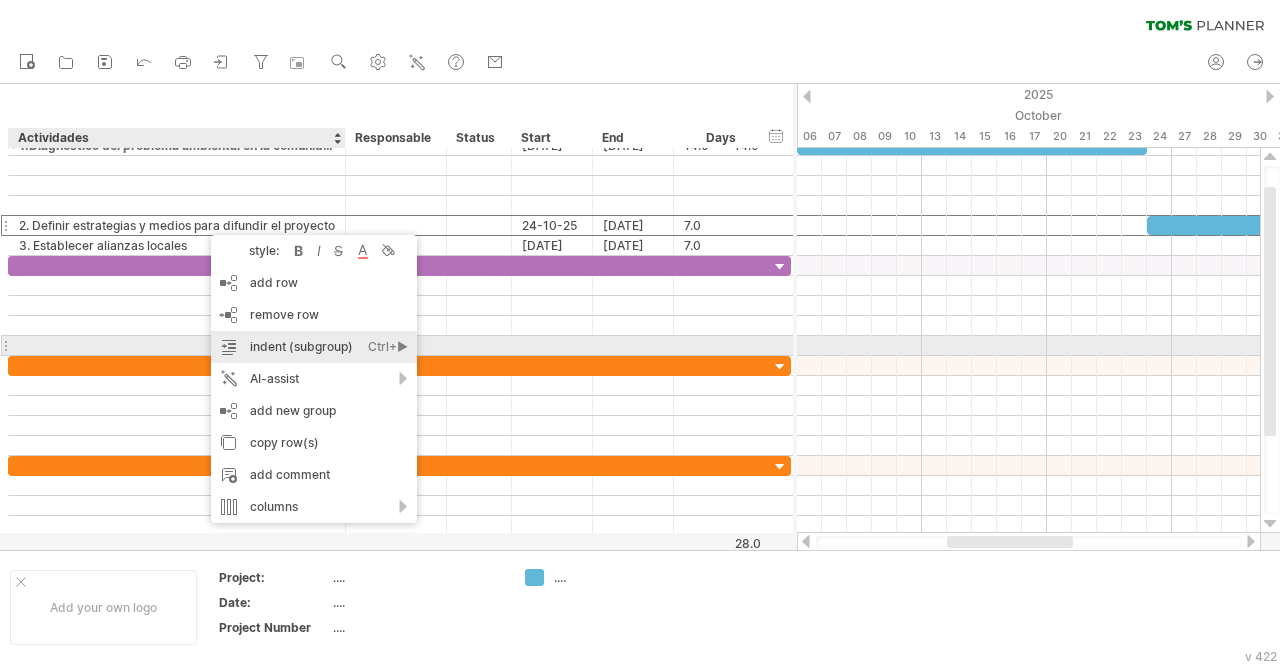 click on "indent (subgroup) Ctrl+► Cmd+►" at bounding box center [314, 347] 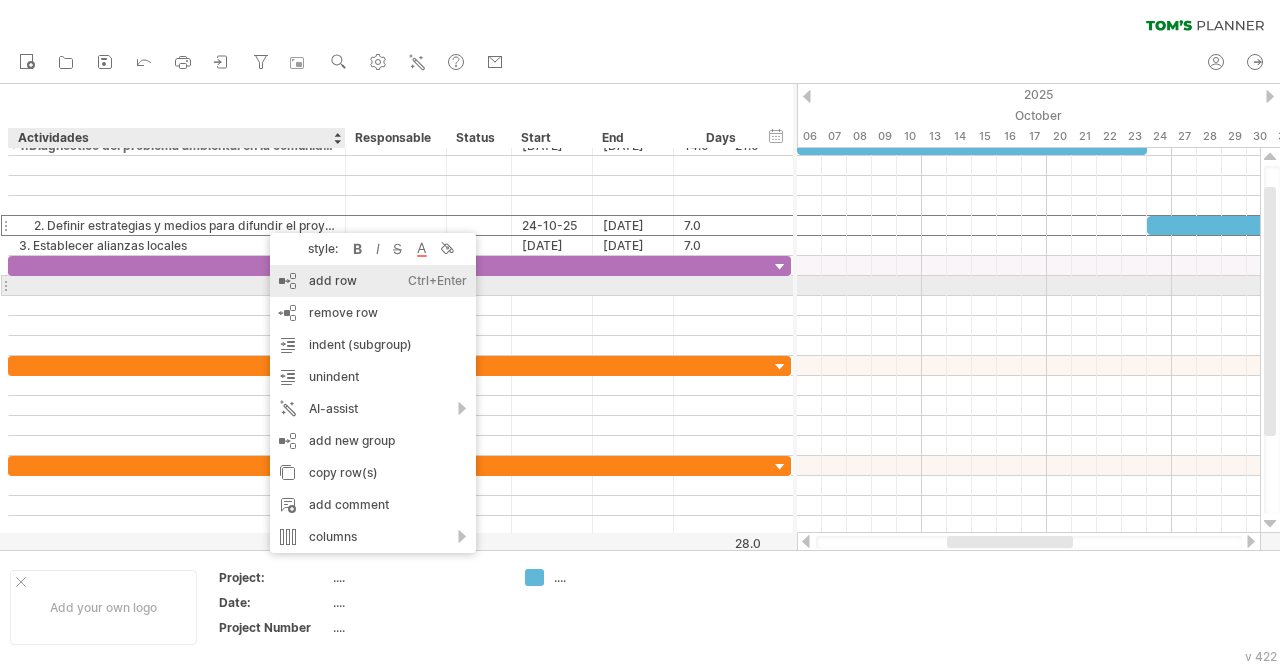 click on "add row Ctrl+Enter Cmd+Enter" at bounding box center (373, 281) 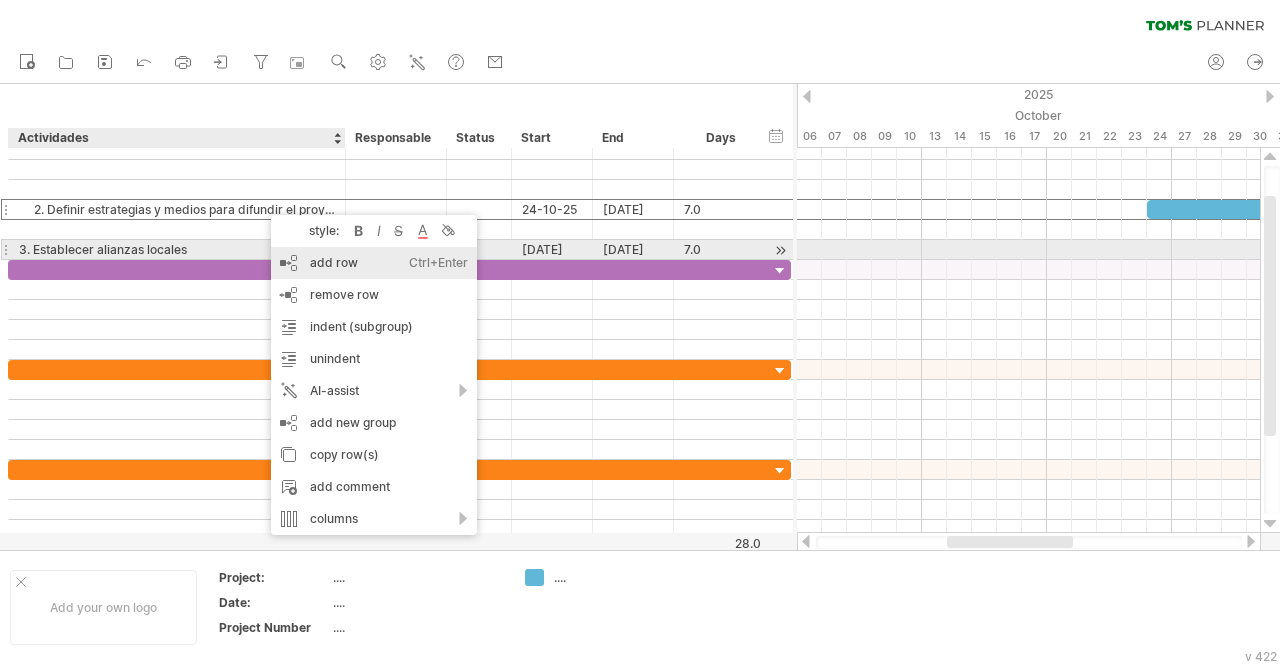 click on "add row Ctrl+Enter Cmd+Enter" at bounding box center (374, 263) 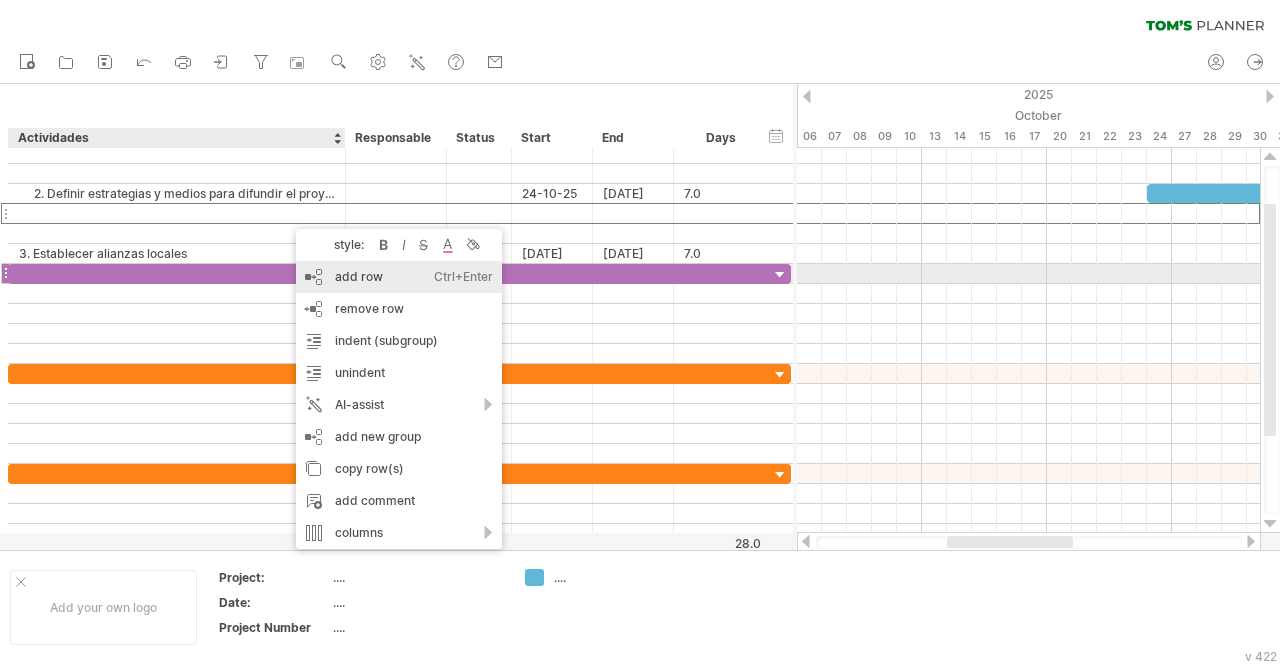 click on "add row Ctrl+Enter Cmd+Enter" at bounding box center [399, 277] 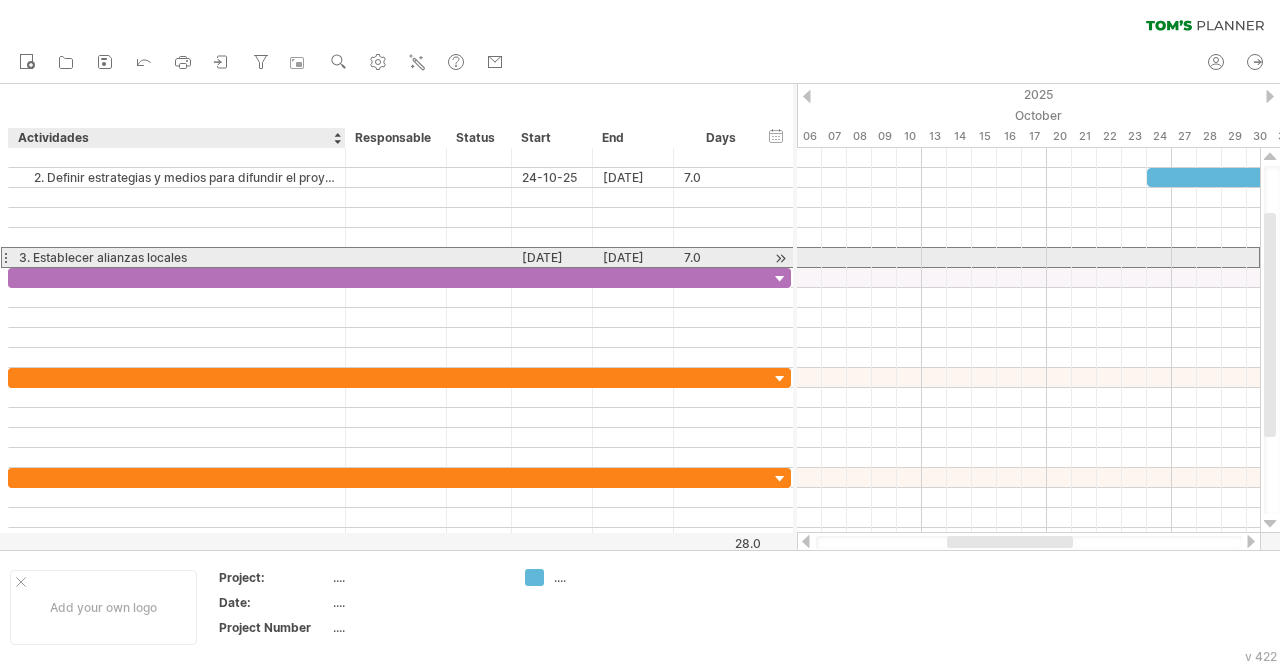 click on "3. Establecer alianzas locales" at bounding box center [177, 257] 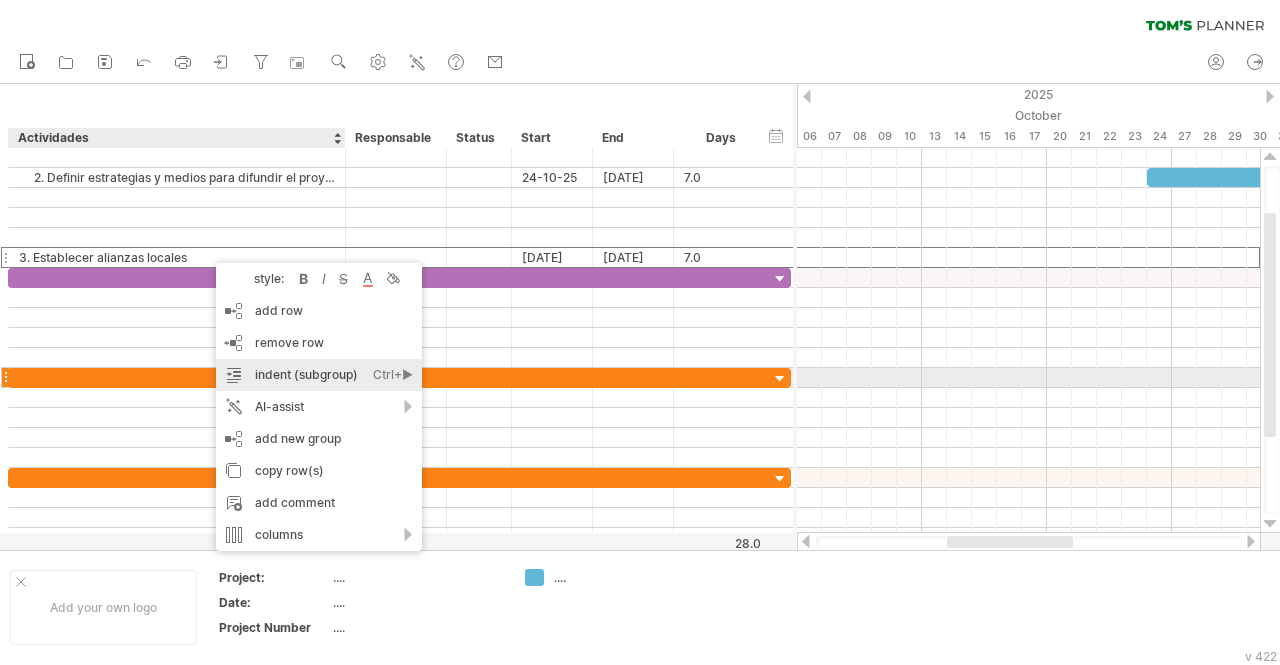 click on "indent (subgroup) Ctrl+► Cmd+►" at bounding box center (319, 375) 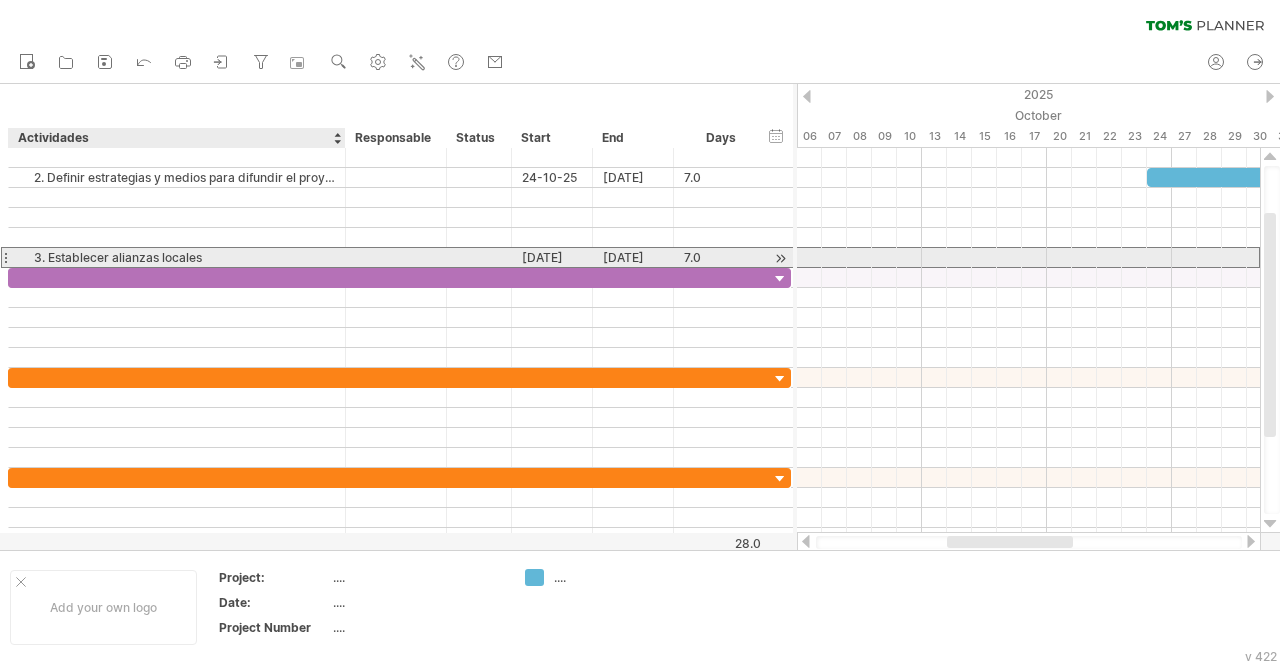 click on "3. Establecer alianzas locales" at bounding box center [177, 257] 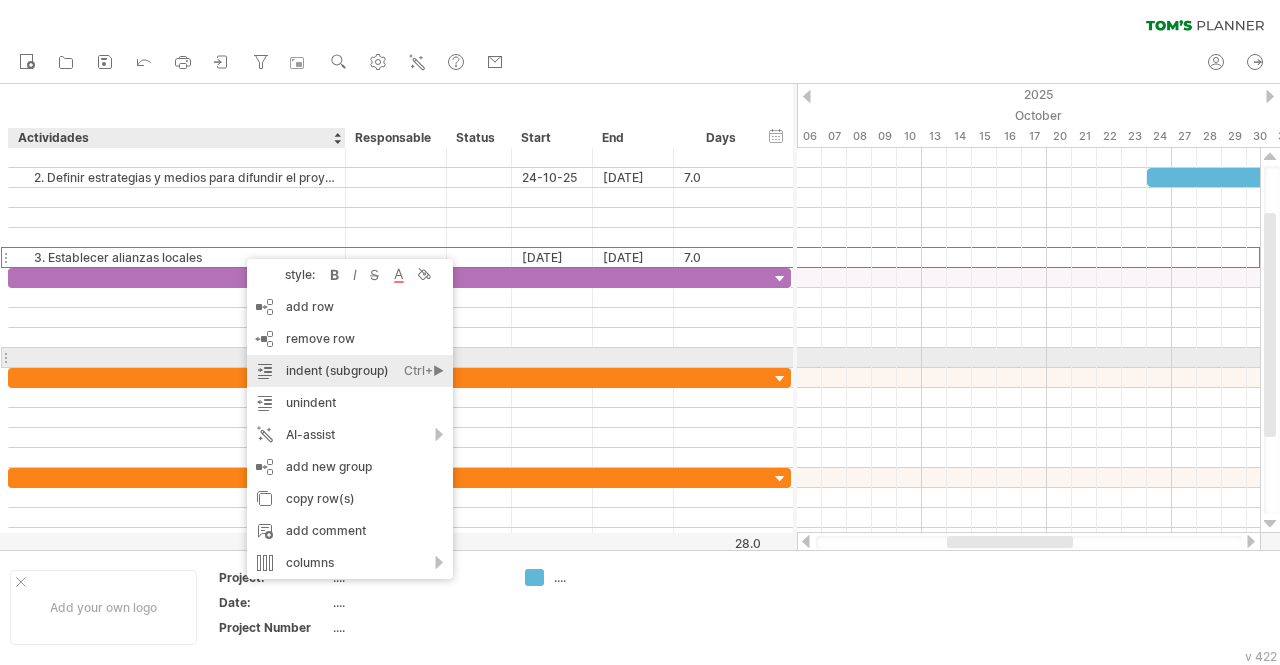 click on "indent (subgroup) Ctrl+► Cmd+►" at bounding box center (350, 371) 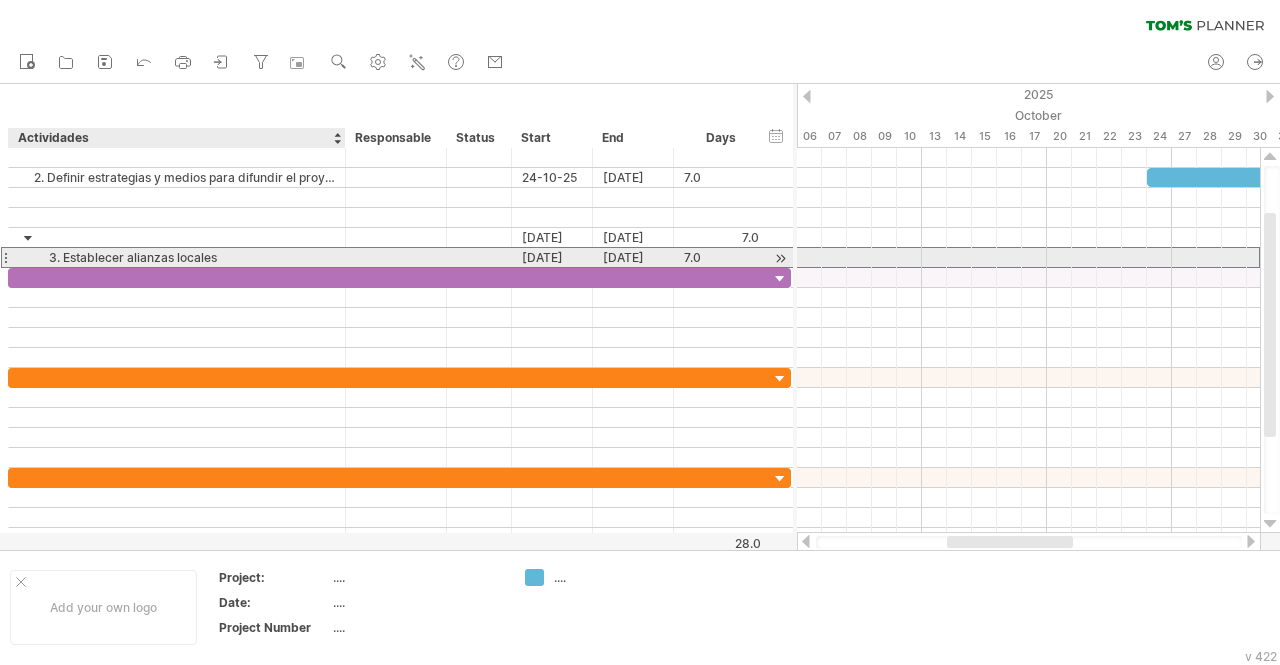 click on "3. Establecer alianzas locales" at bounding box center (177, 257) 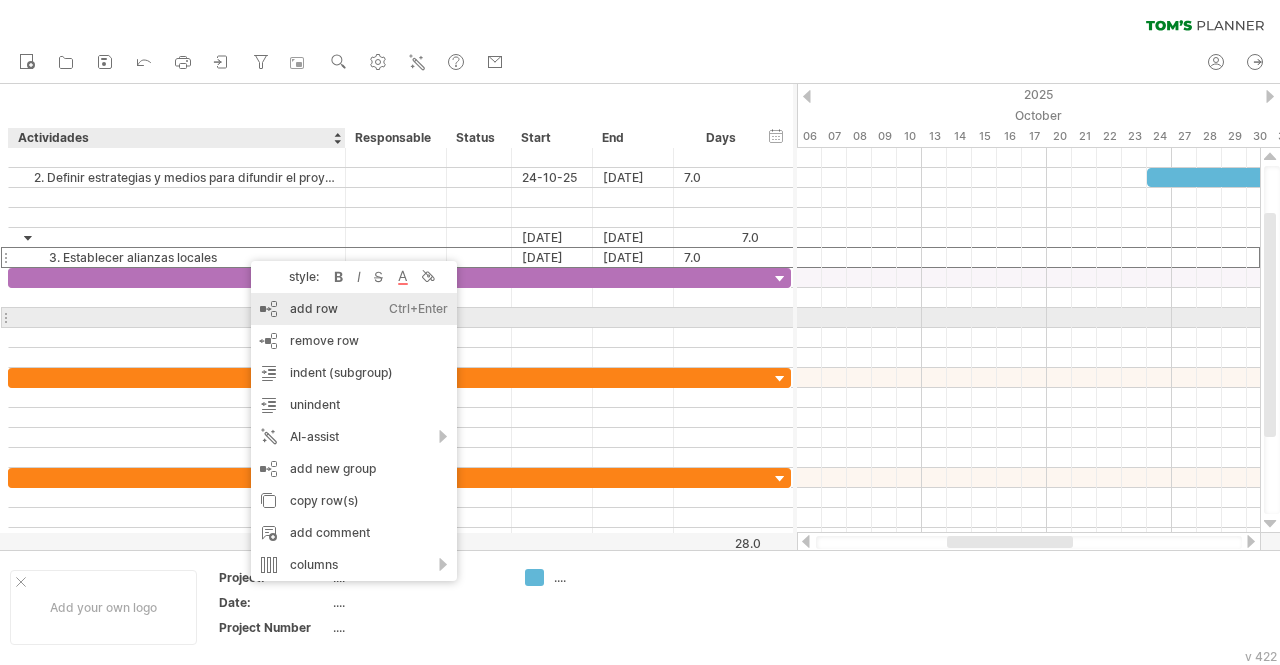 click on "add row Ctrl+Enter Cmd+Enter" at bounding box center (354, 309) 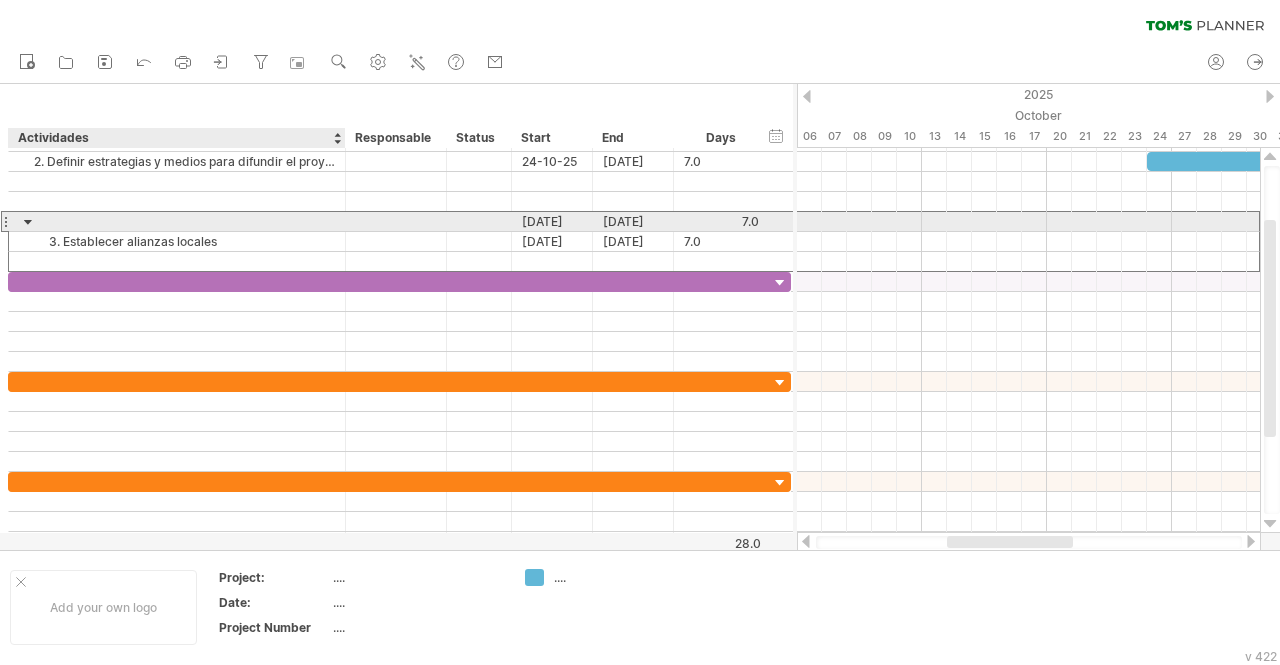 click at bounding box center [177, 221] 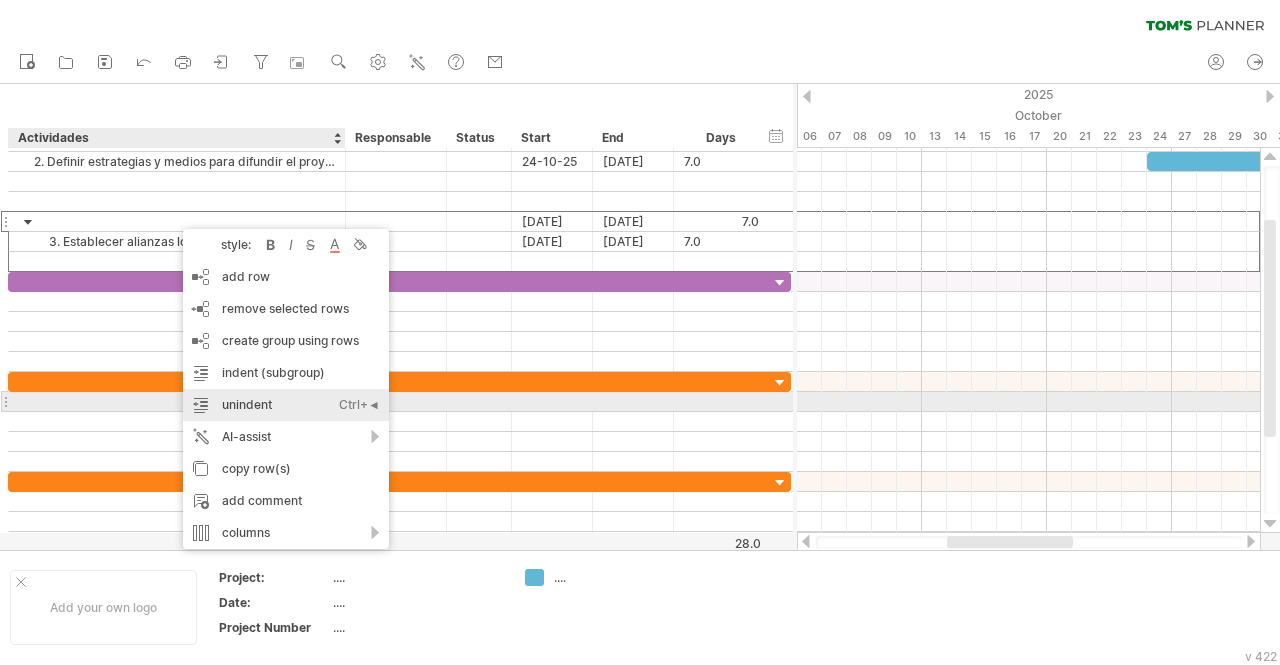 click on "unindent Ctrl+◄ Cmd+◄" at bounding box center (286, 405) 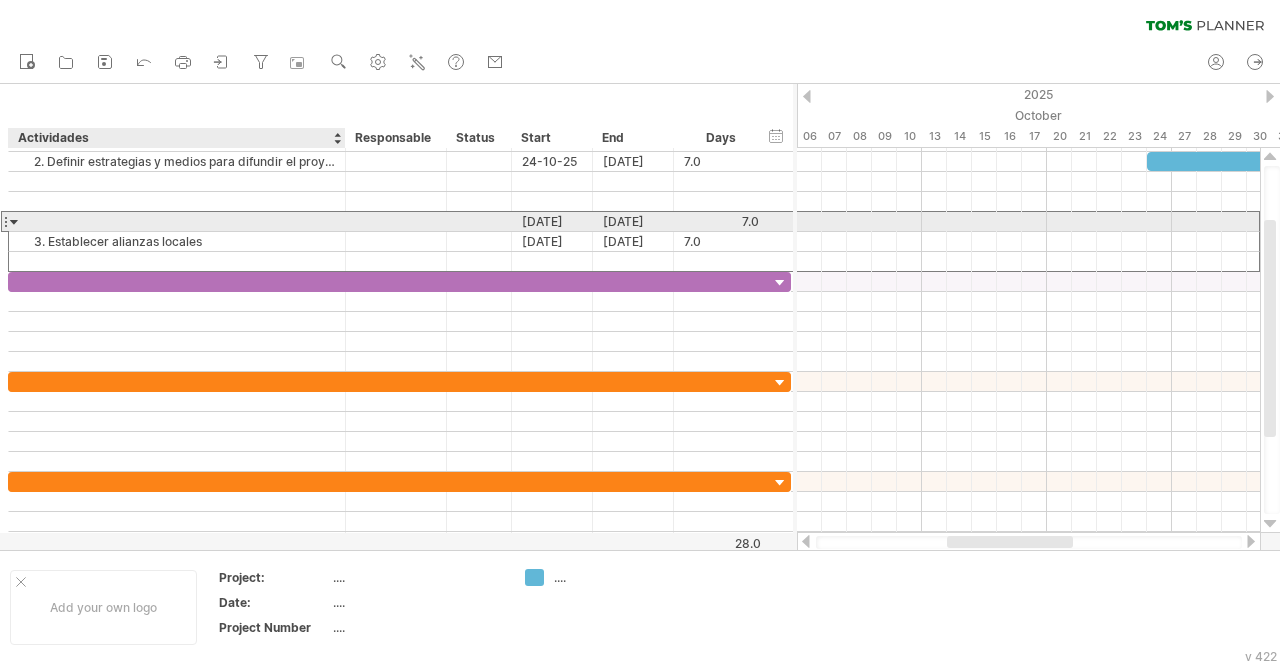 click at bounding box center [177, 221] 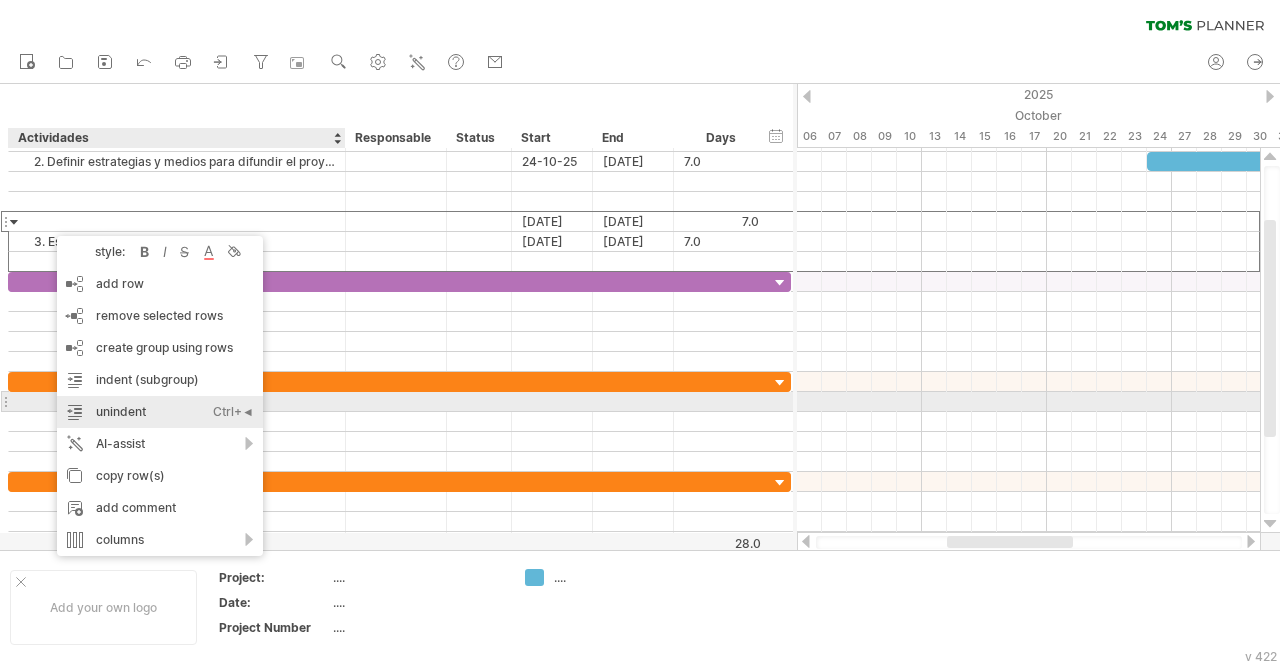 click on "unindent Ctrl+◄ Cmd+◄" at bounding box center (160, 412) 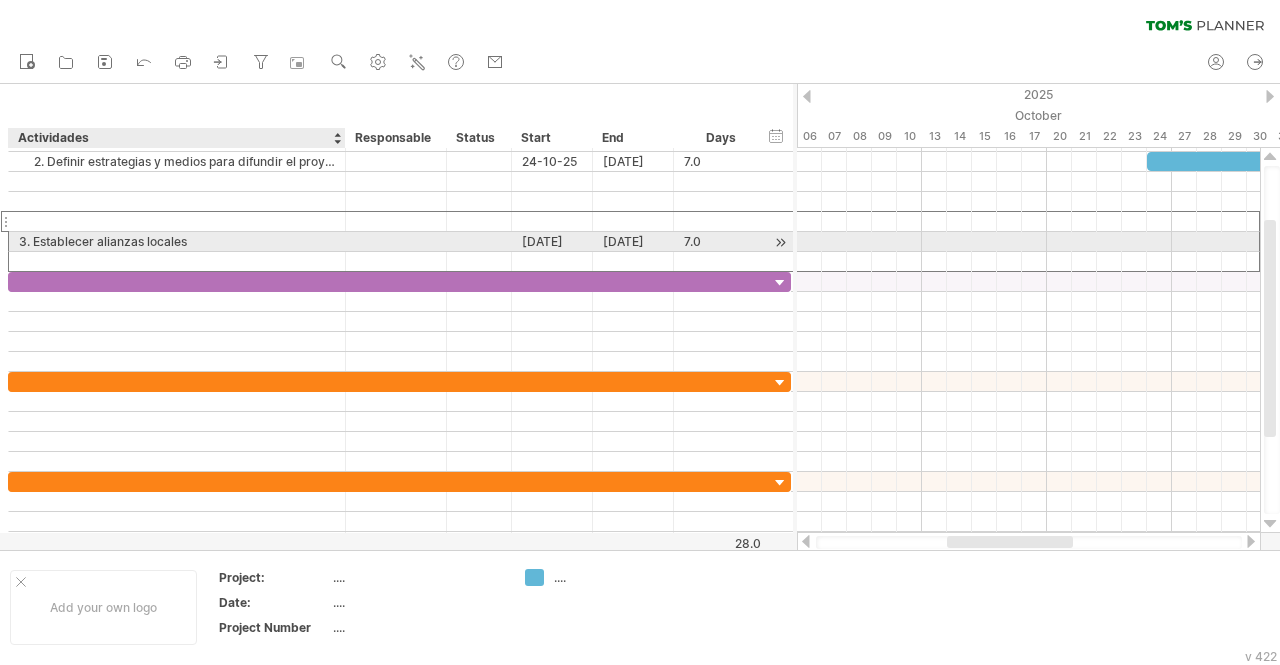 click on "3. Establecer alianzas locales" at bounding box center (177, 241) 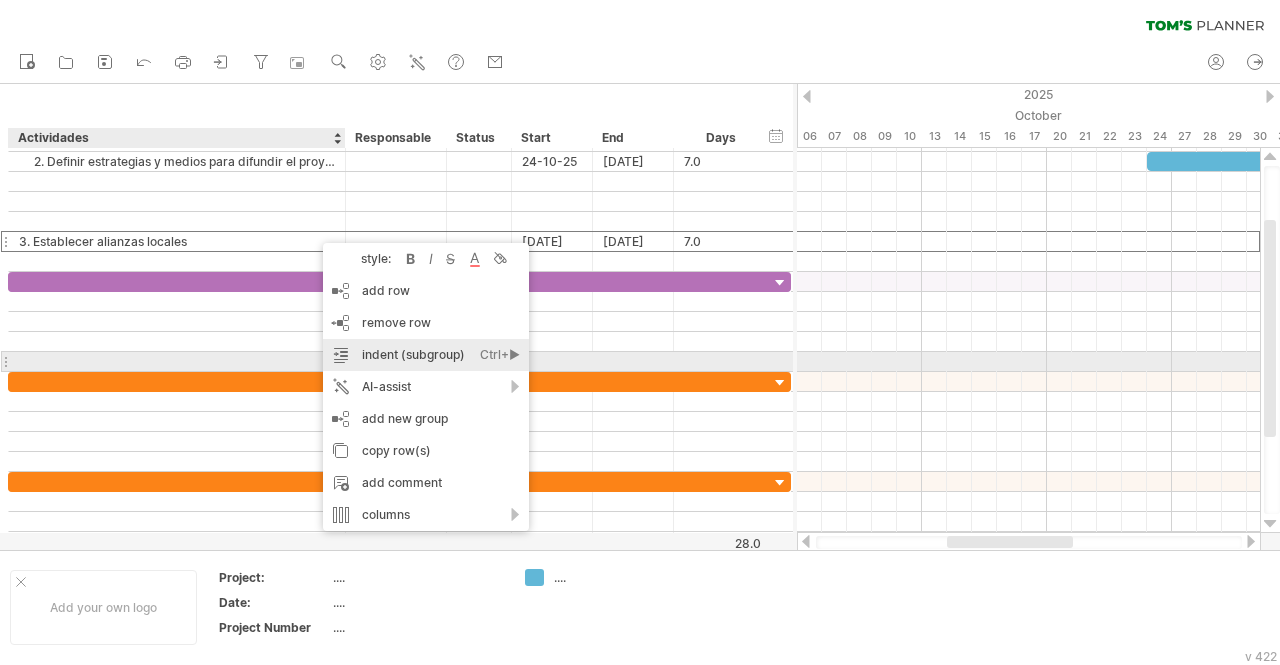 click on "indent (subgroup) Ctrl+► Cmd+►" at bounding box center (426, 355) 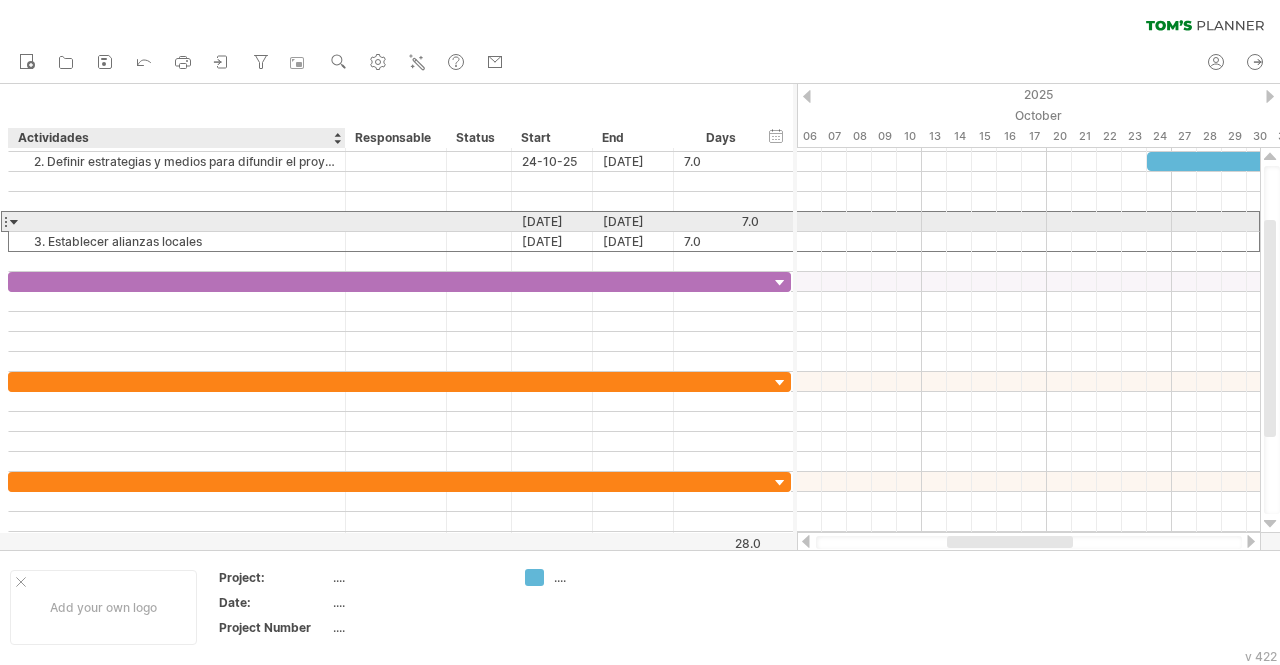 click at bounding box center (177, 221) 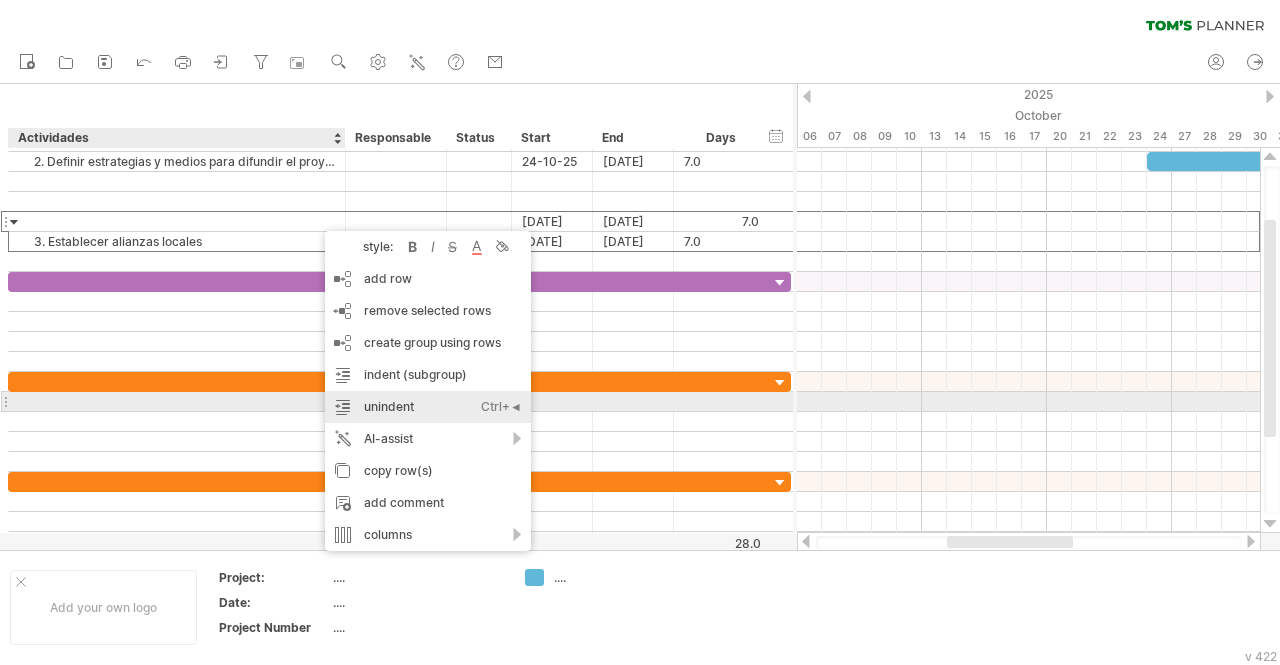 click on "unindent Ctrl+◄ Cmd+◄" at bounding box center [428, 407] 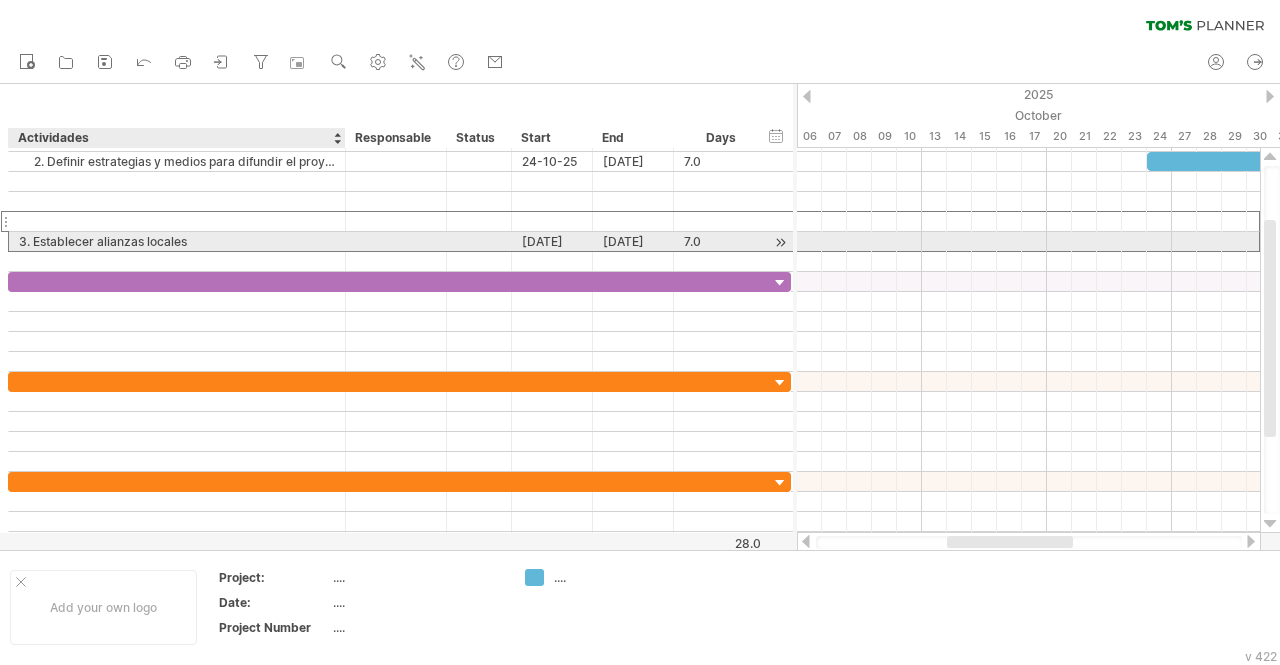 click on "3. Establecer alianzas locales" at bounding box center [177, 241] 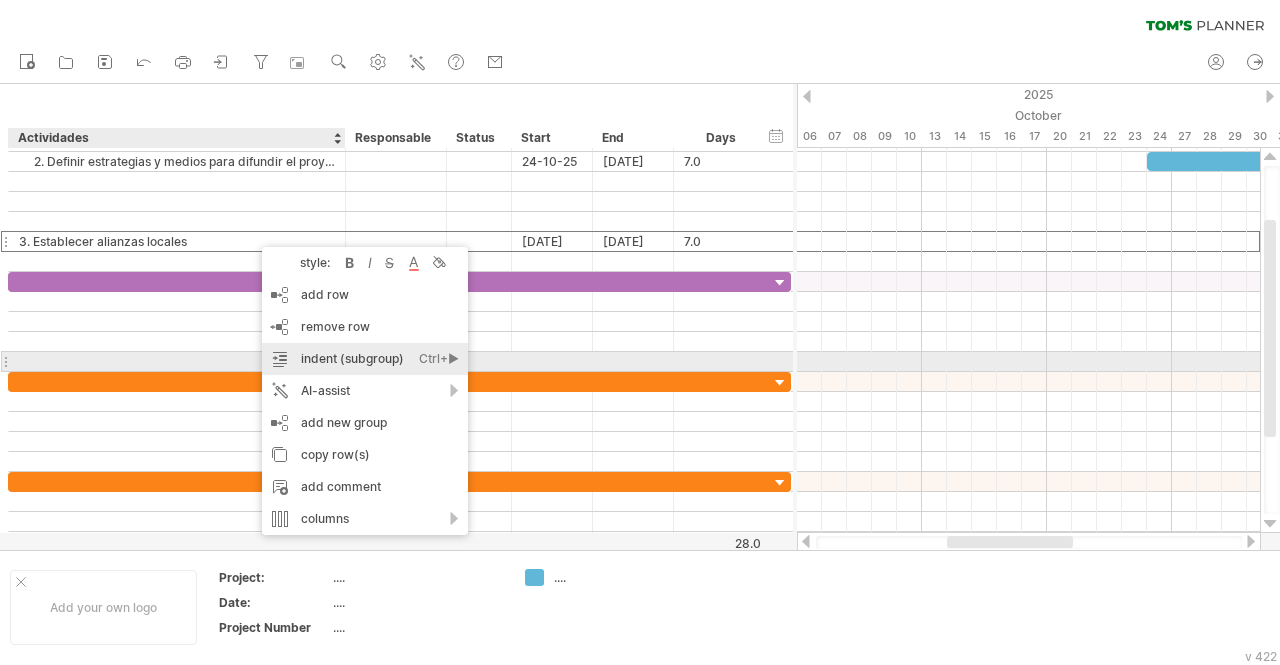 click on "Ctrl+►" at bounding box center [439, 359] 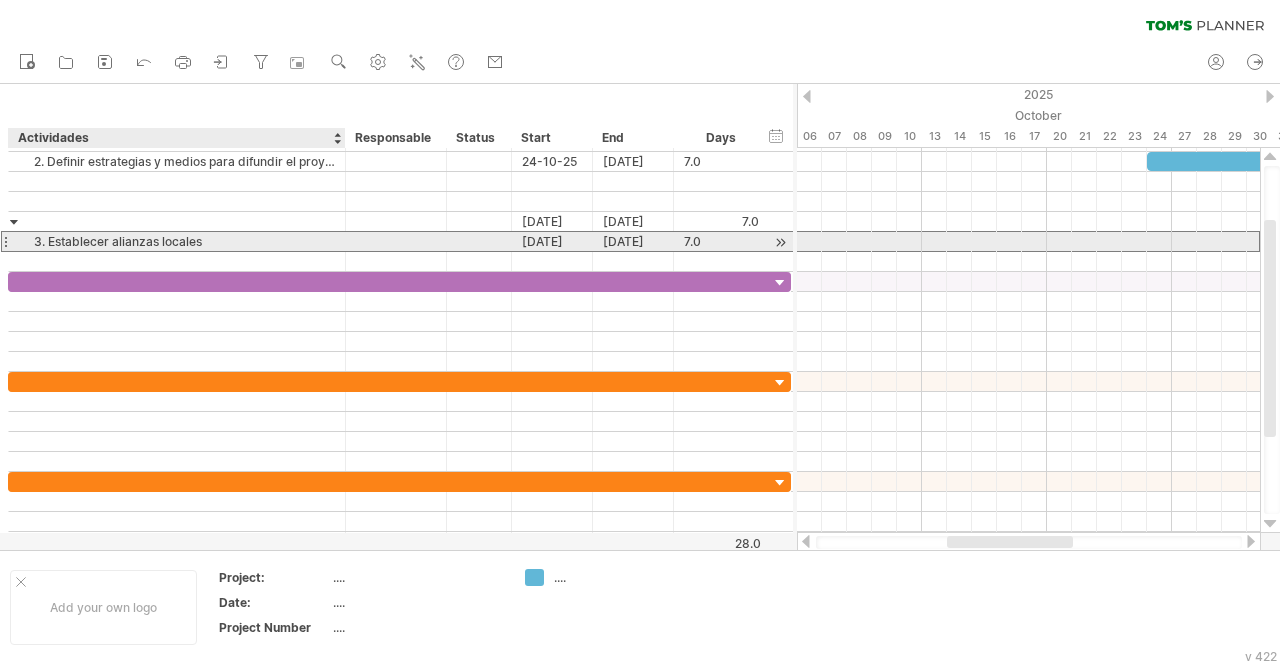 click on "3. Establecer alianzas locales" at bounding box center (177, 241) 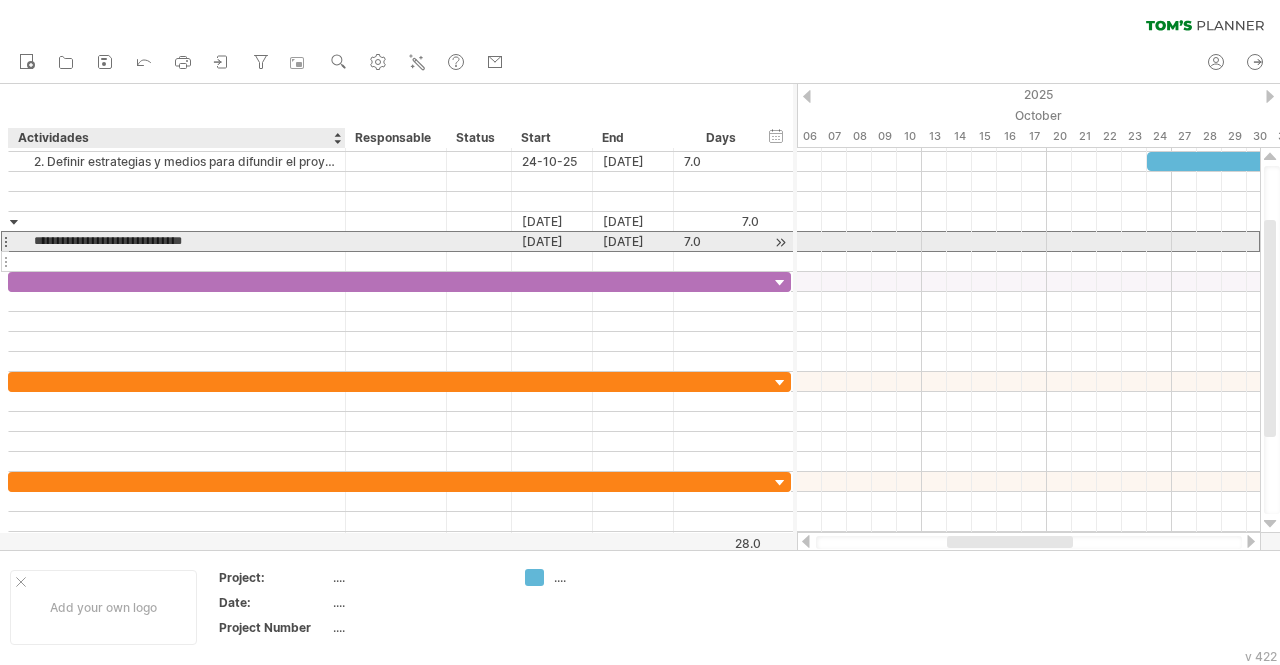 drag, startPoint x: 210, startPoint y: 244, endPoint x: 18, endPoint y: 253, distance: 192.21082 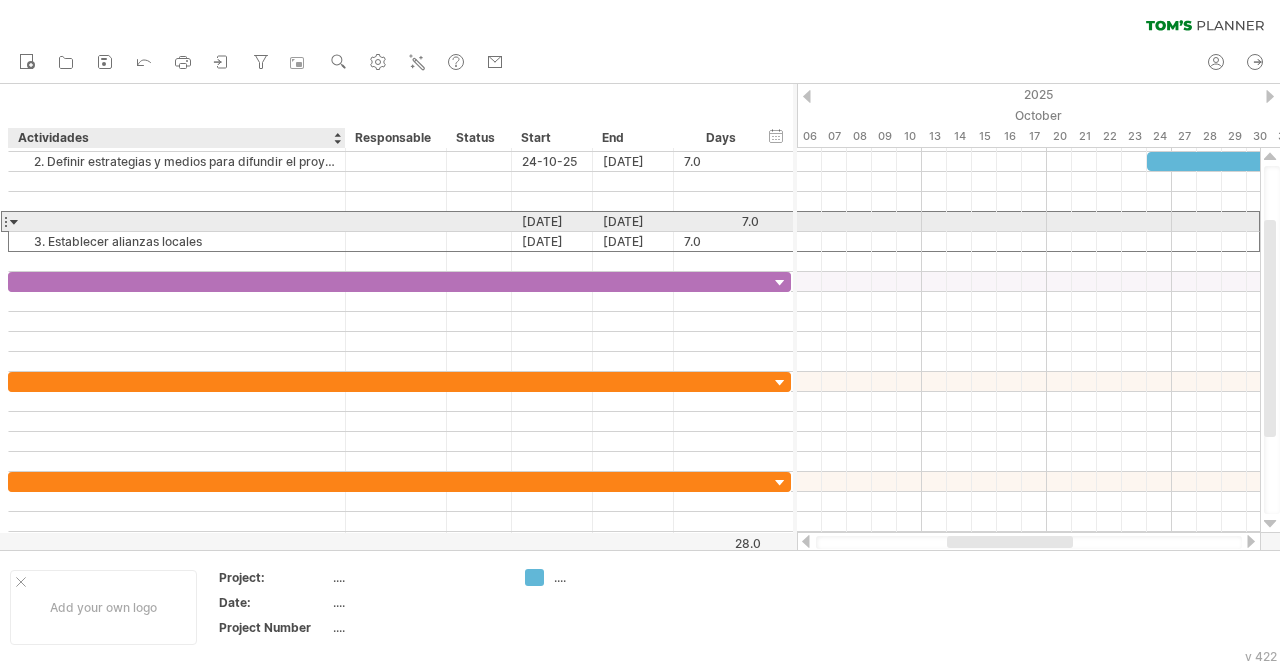 click at bounding box center [177, 221] 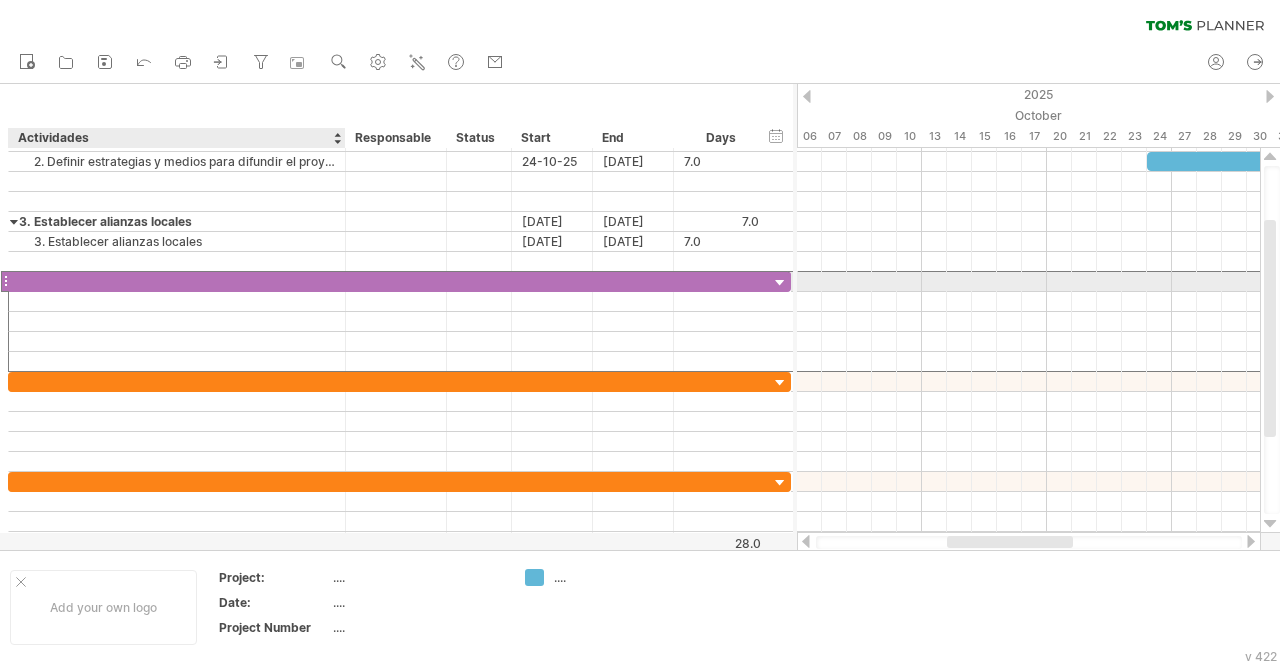 click at bounding box center [177, 281] 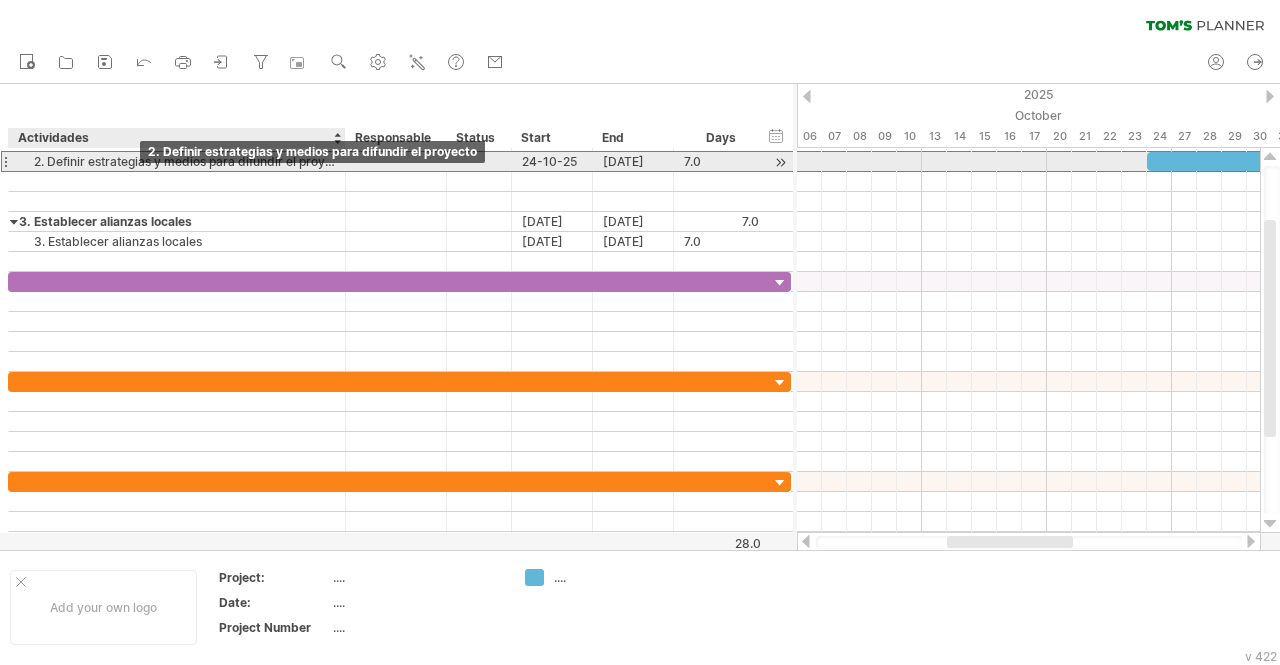 click on "2. Definir estrategias y medios para difundir el proyecto" at bounding box center [177, 161] 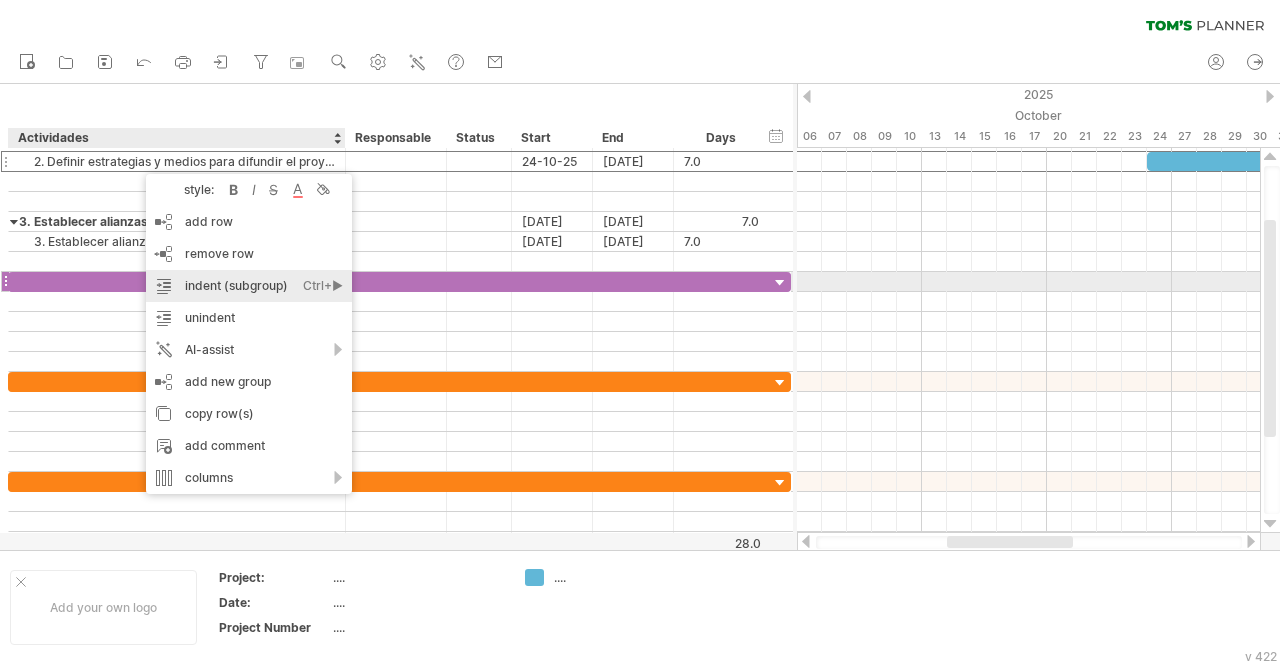 click on "indent (subgroup) Ctrl+► Cmd+►" at bounding box center (249, 286) 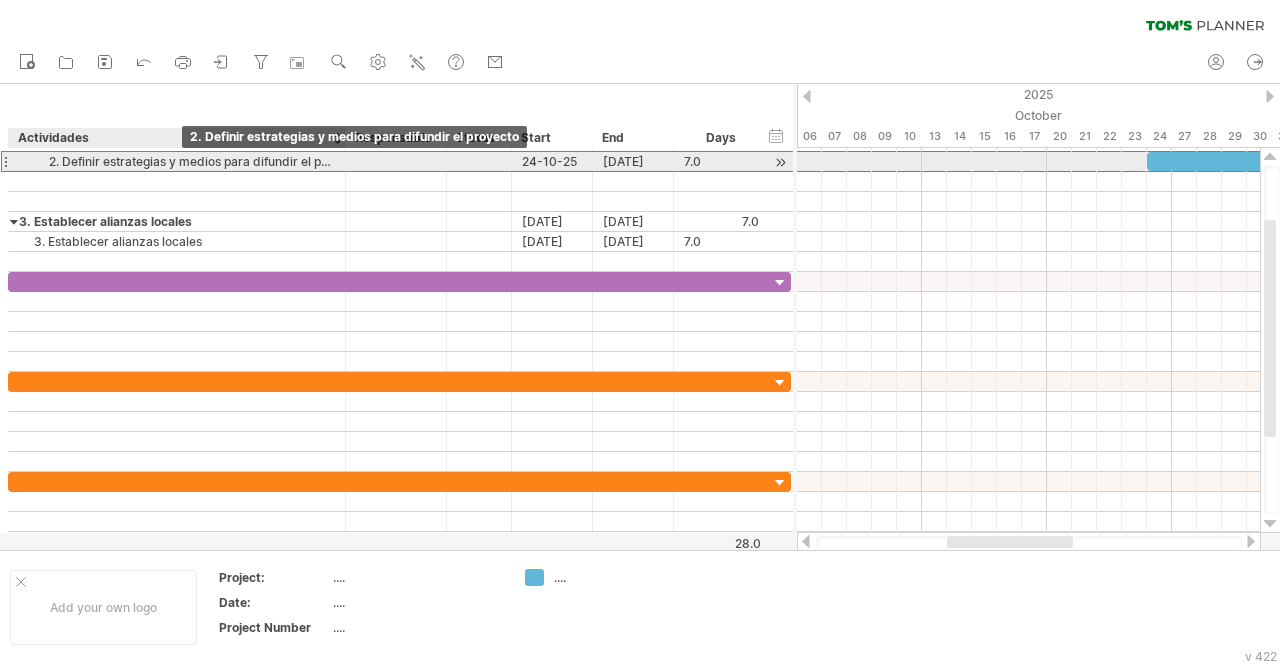 click on "2. Definir estrategias y medios para difundir el proyecto" at bounding box center [177, 161] 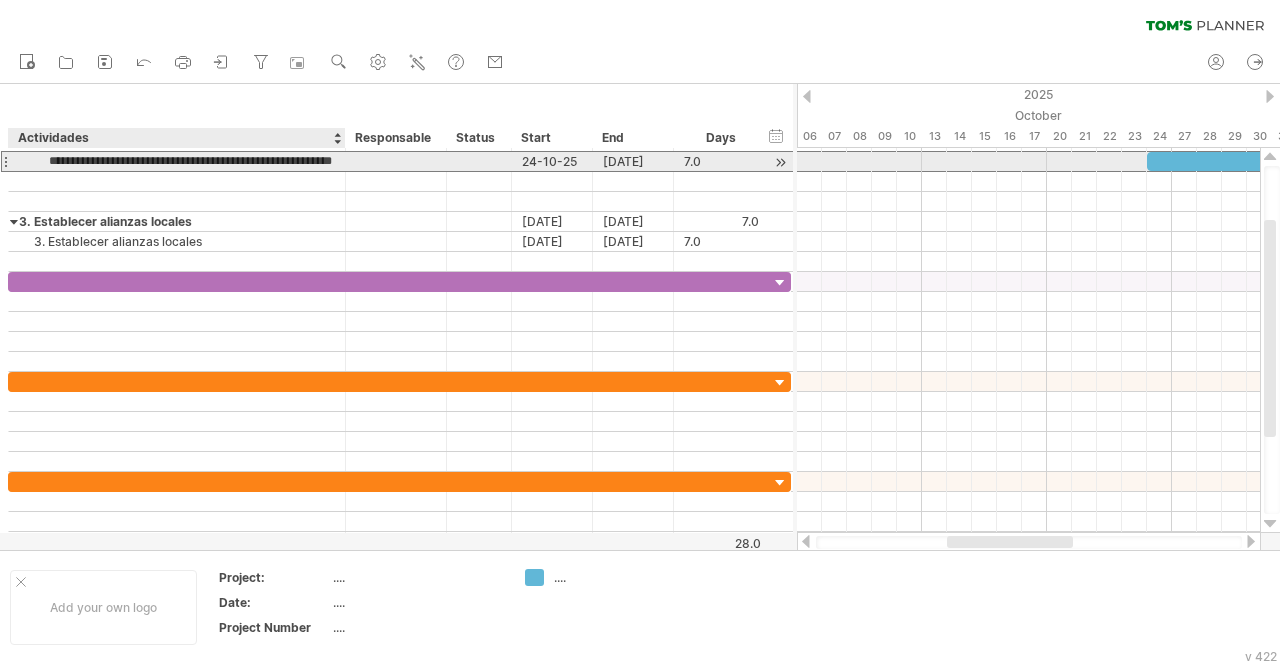 click on "**********" at bounding box center (177, 161) 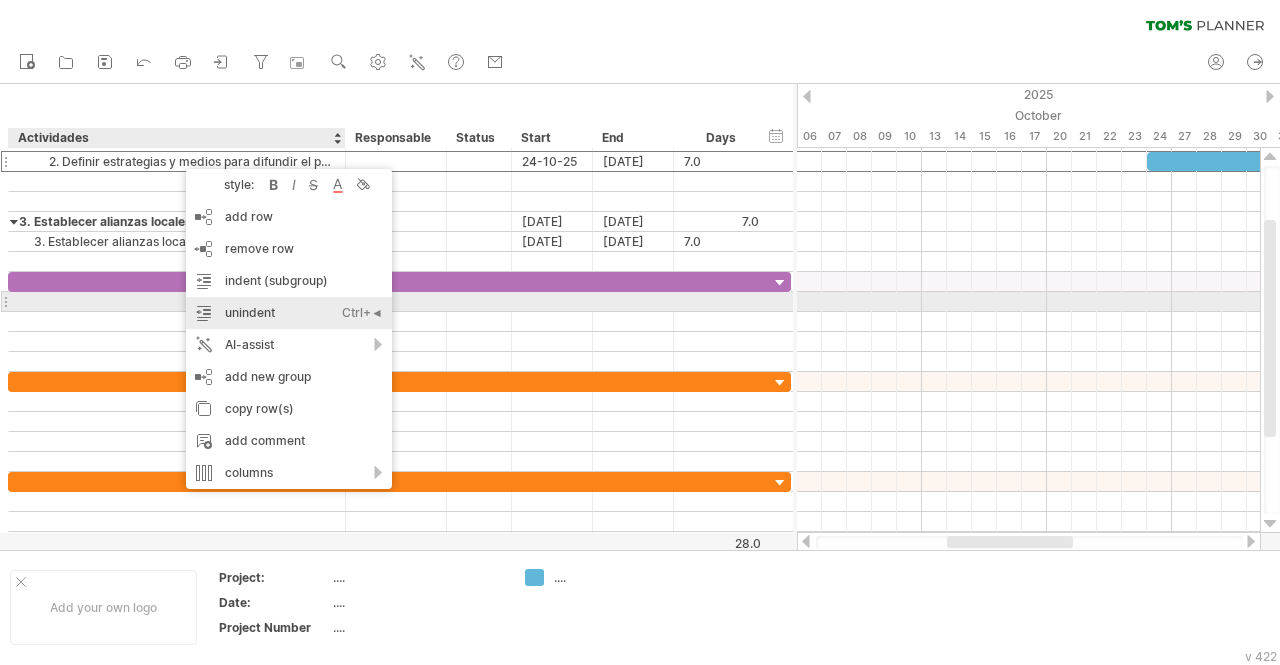 click on "unindent Ctrl+◄ Cmd+◄" at bounding box center [289, 313] 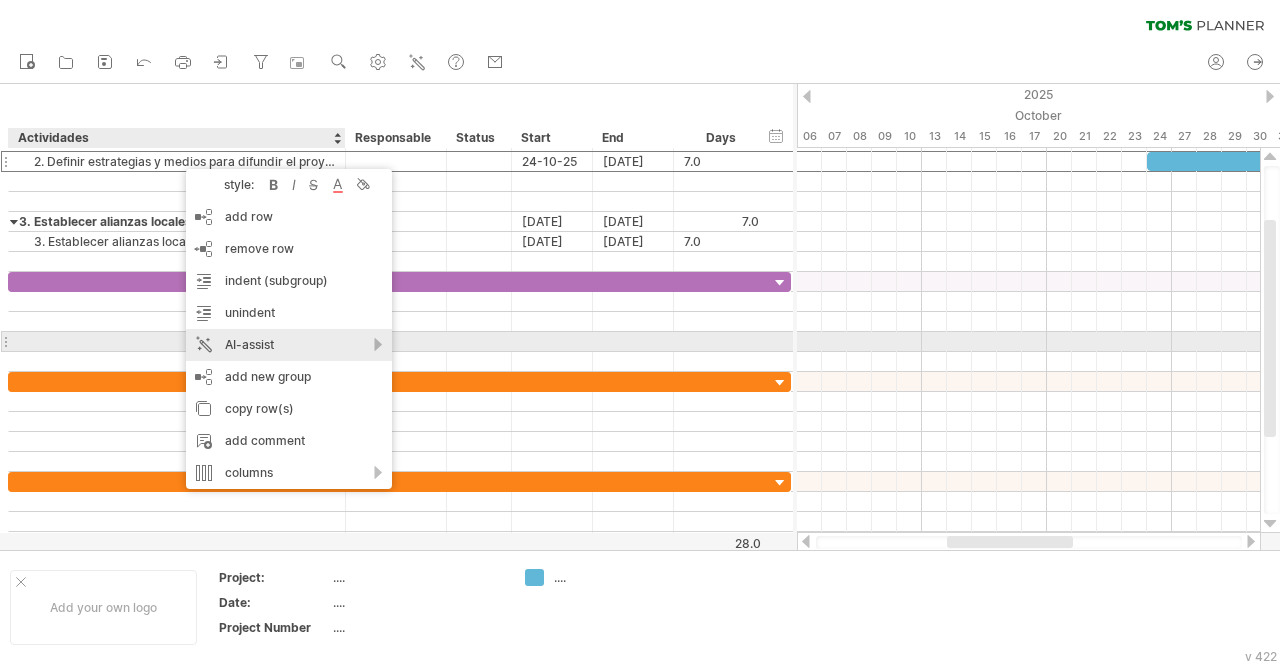 click on "AI-assist" at bounding box center (289, 345) 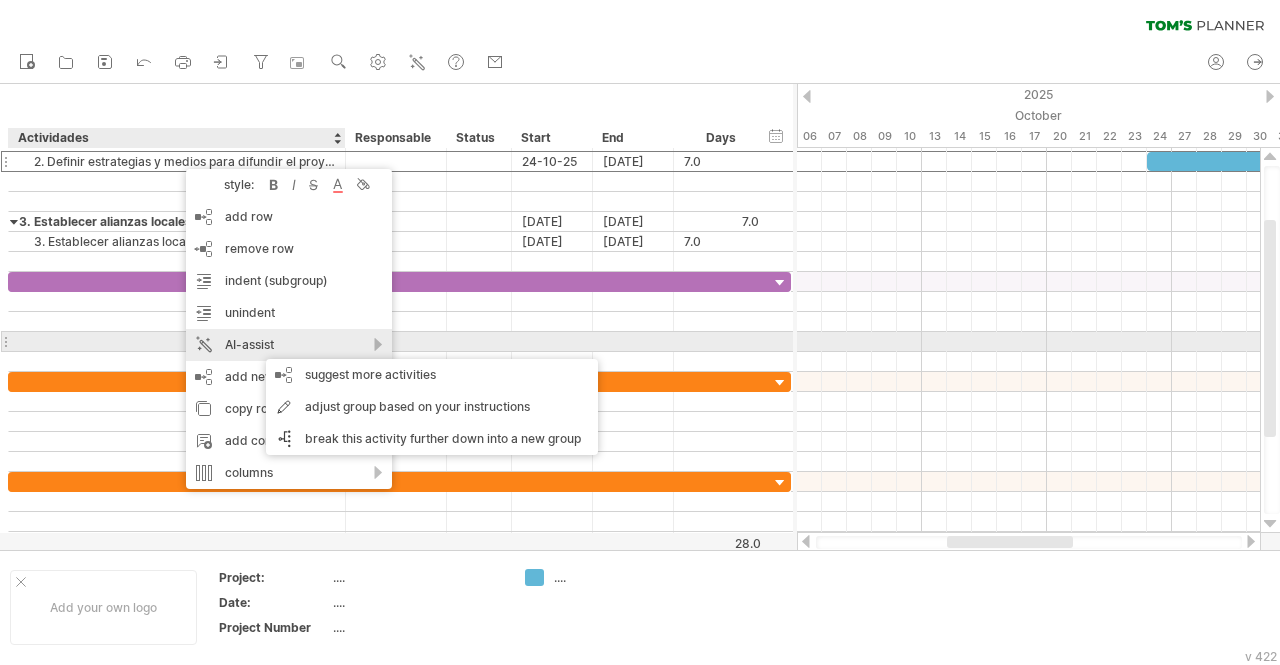click on "AI-assist" at bounding box center (289, 345) 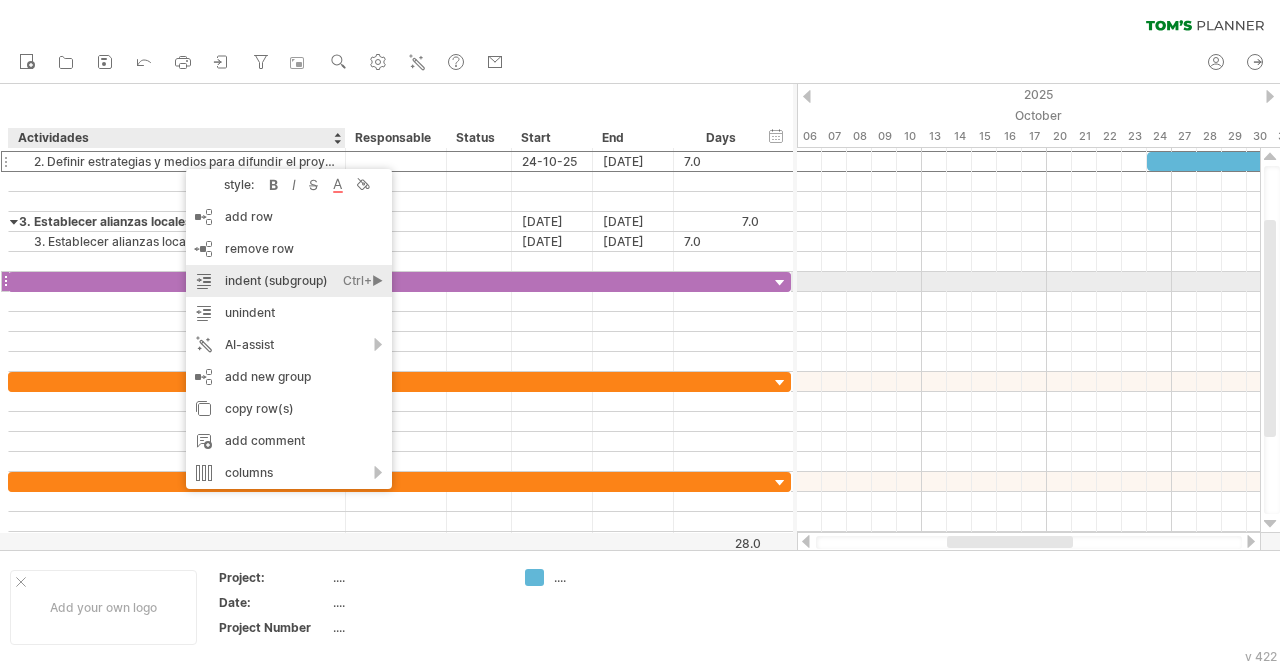 click on "indent (subgroup) Ctrl+► Cmd+►" at bounding box center (289, 281) 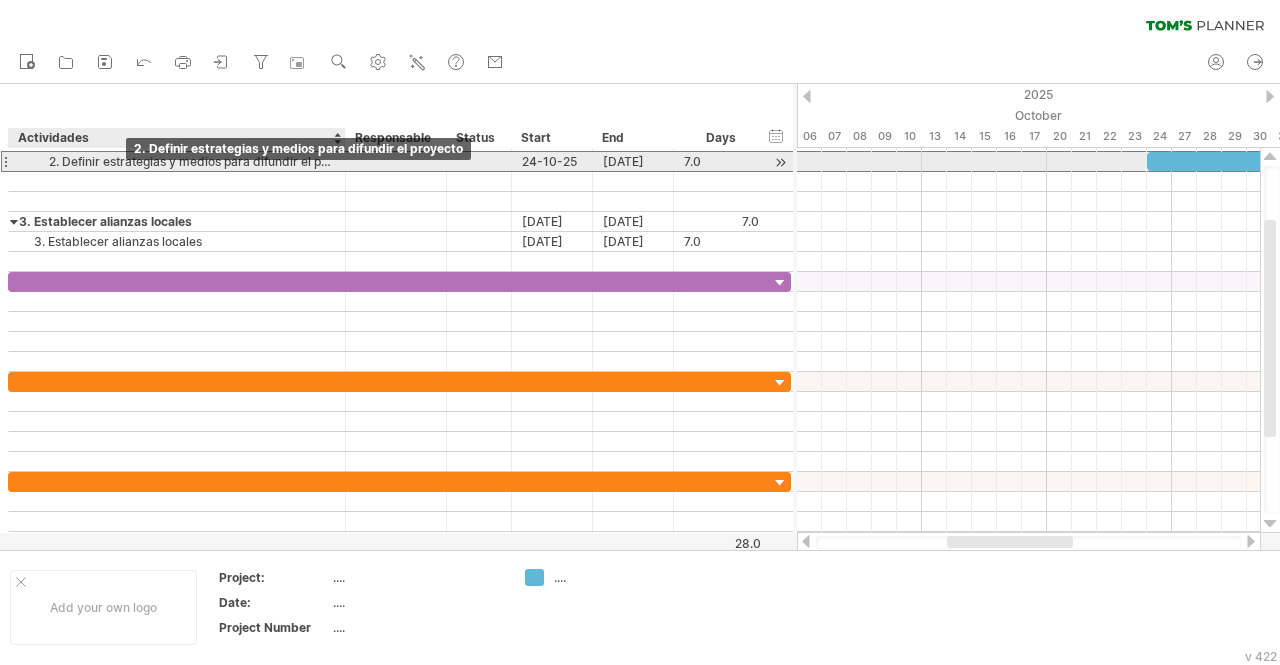 click on "2. Definir estrategias y medios para difundir el proyecto" at bounding box center (177, 161) 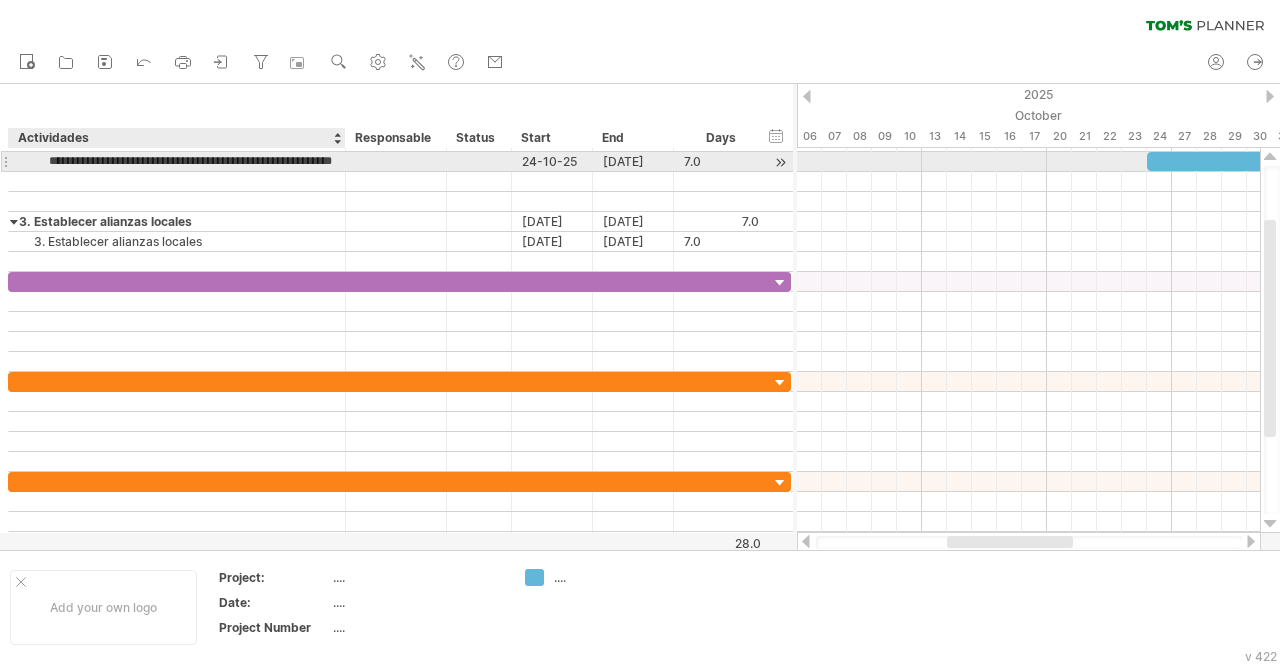scroll, scrollTop: 0, scrollLeft: 0, axis: both 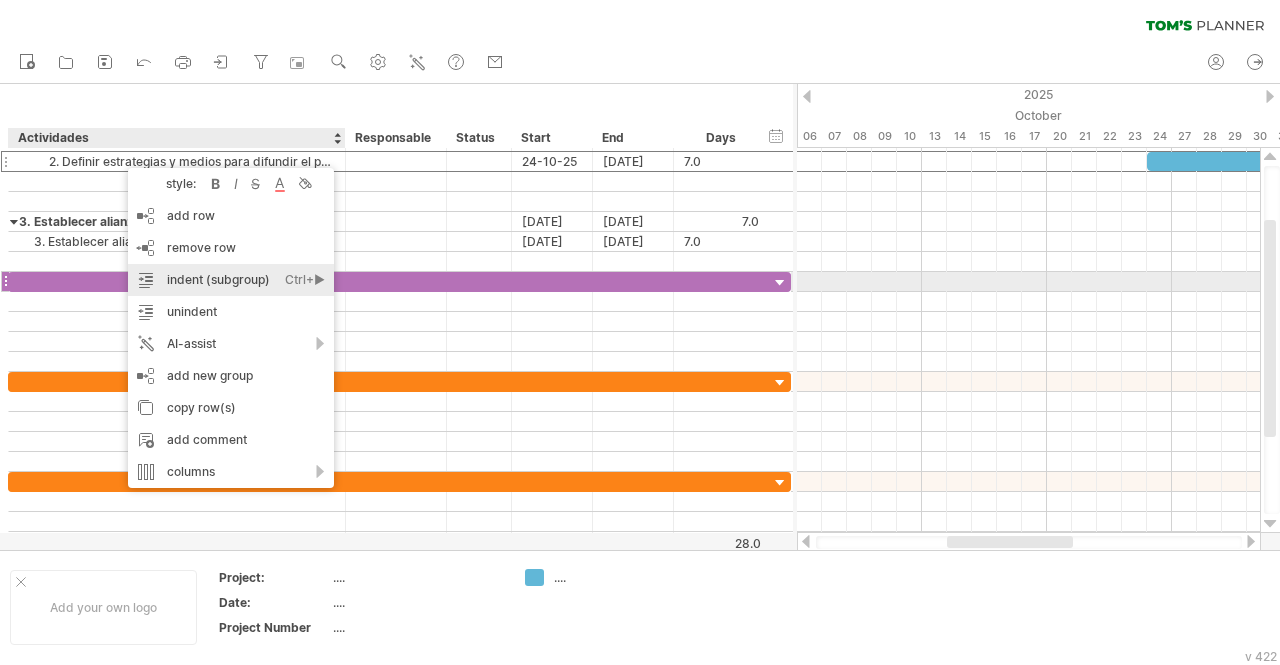 click on "Ctrl+►" at bounding box center [305, 280] 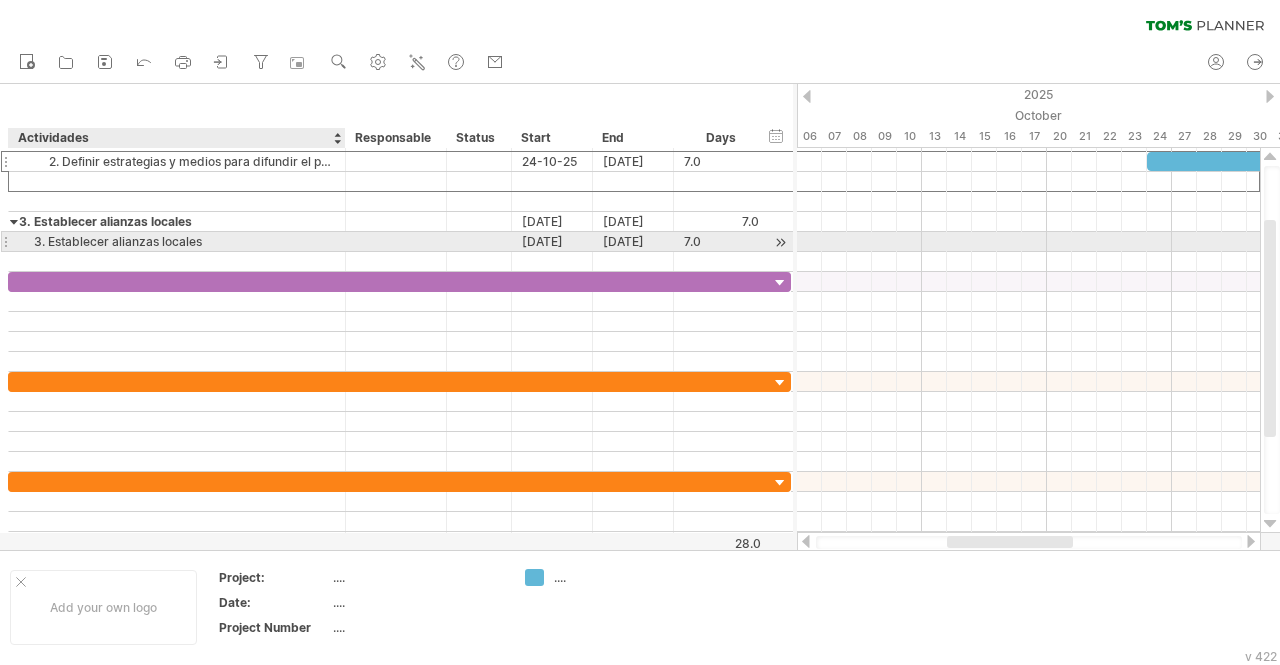 click on "3. Establecer alianzas locales" at bounding box center (177, 241) 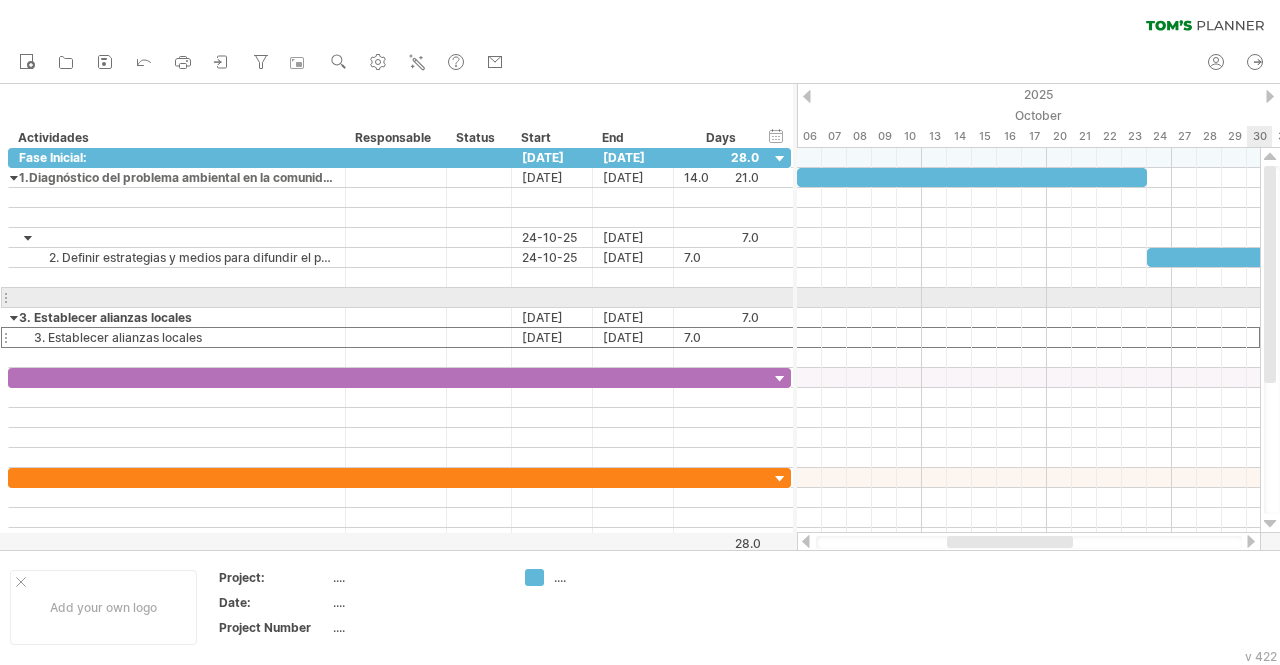 drag, startPoint x: 1269, startPoint y: 378, endPoint x: 1252, endPoint y: 293, distance: 86.683334 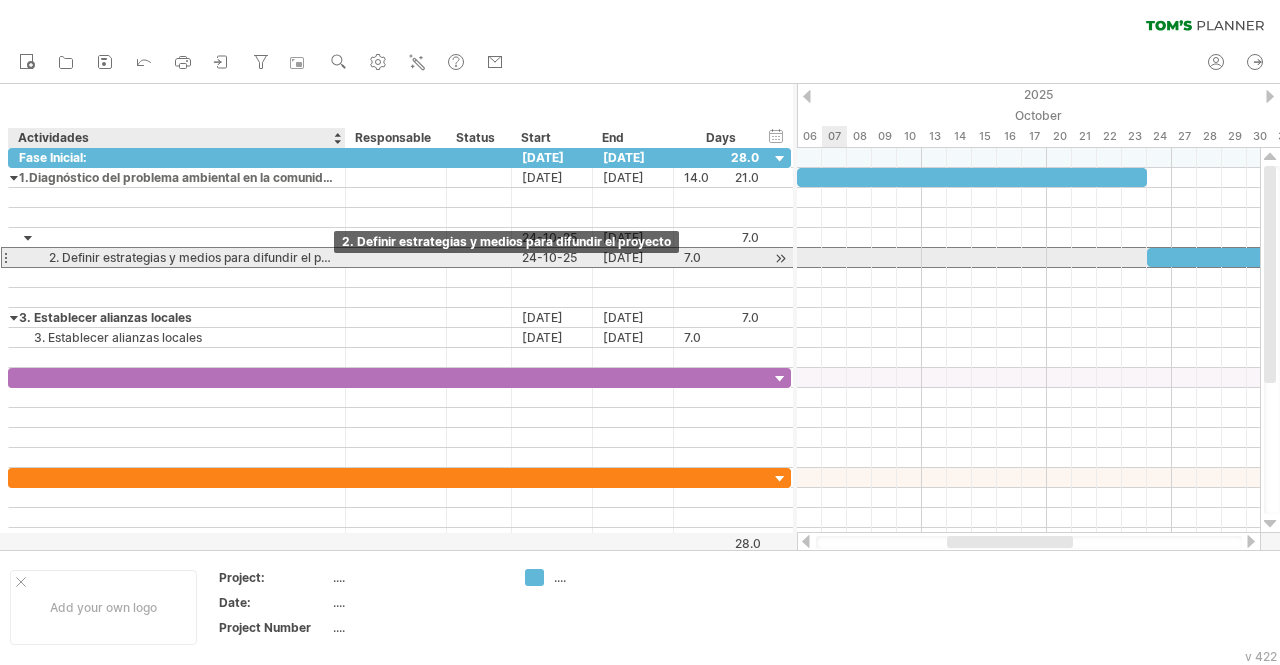 click on "2. Definir estrategias y medios para difundir el proyecto" at bounding box center [177, 257] 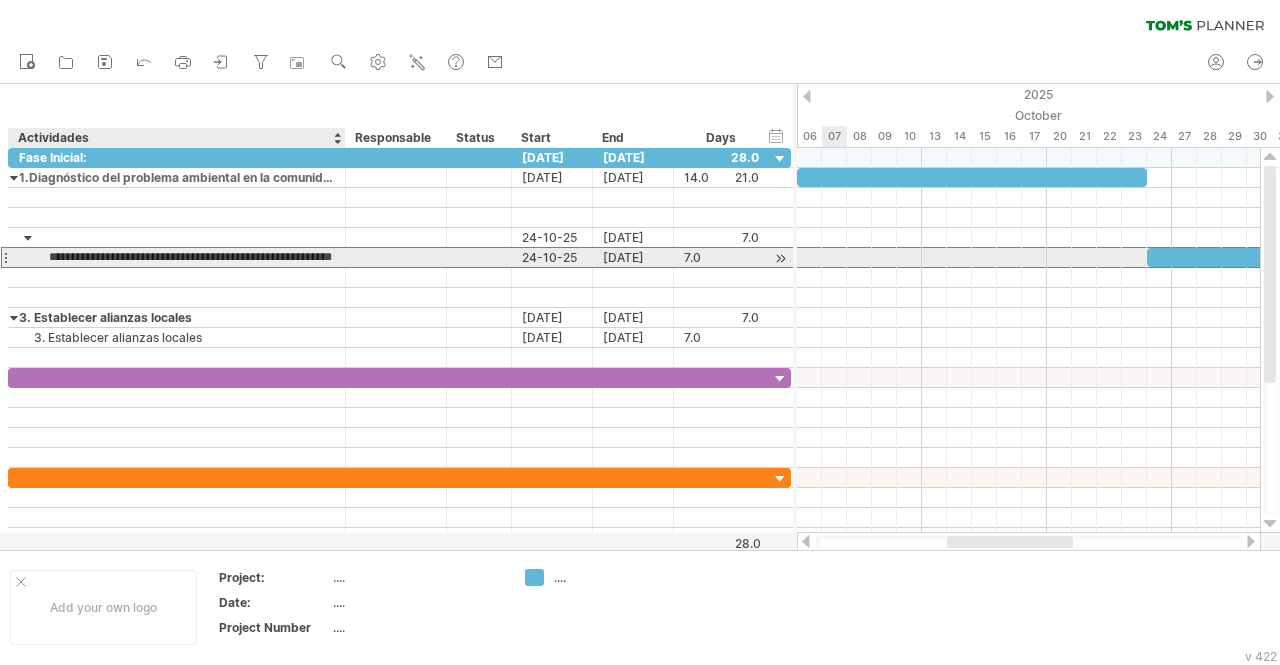 click on "**********" at bounding box center [177, 257] 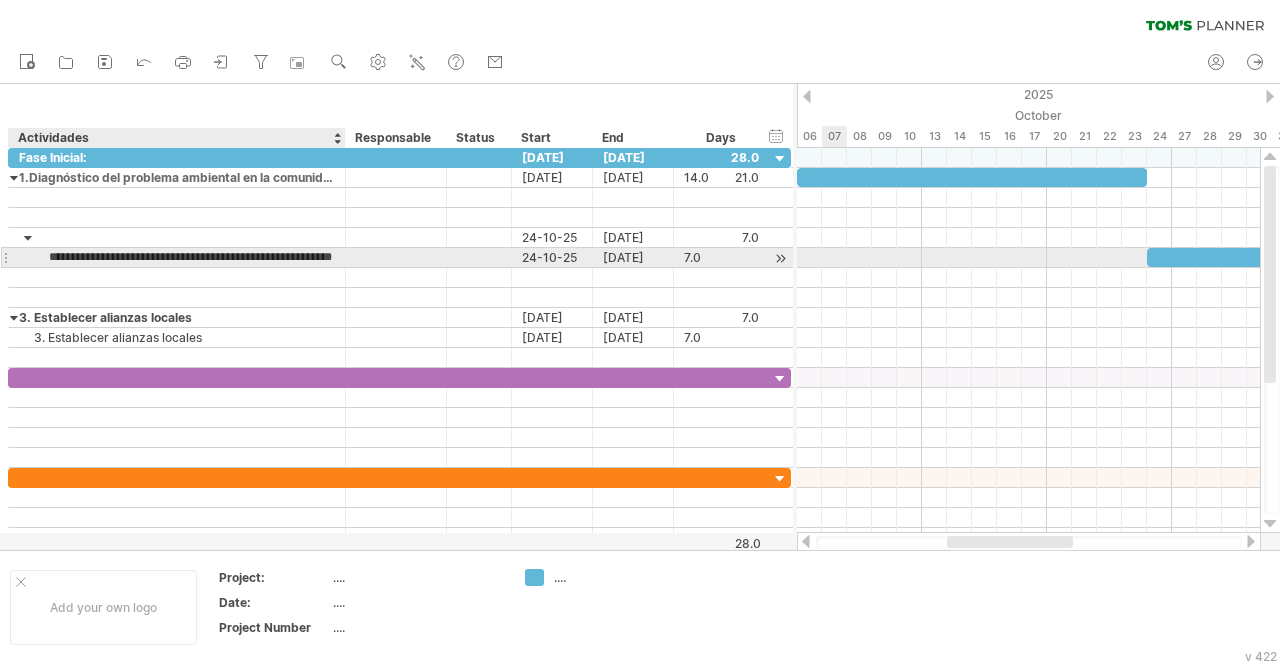 click on "**********" at bounding box center (177, 257) 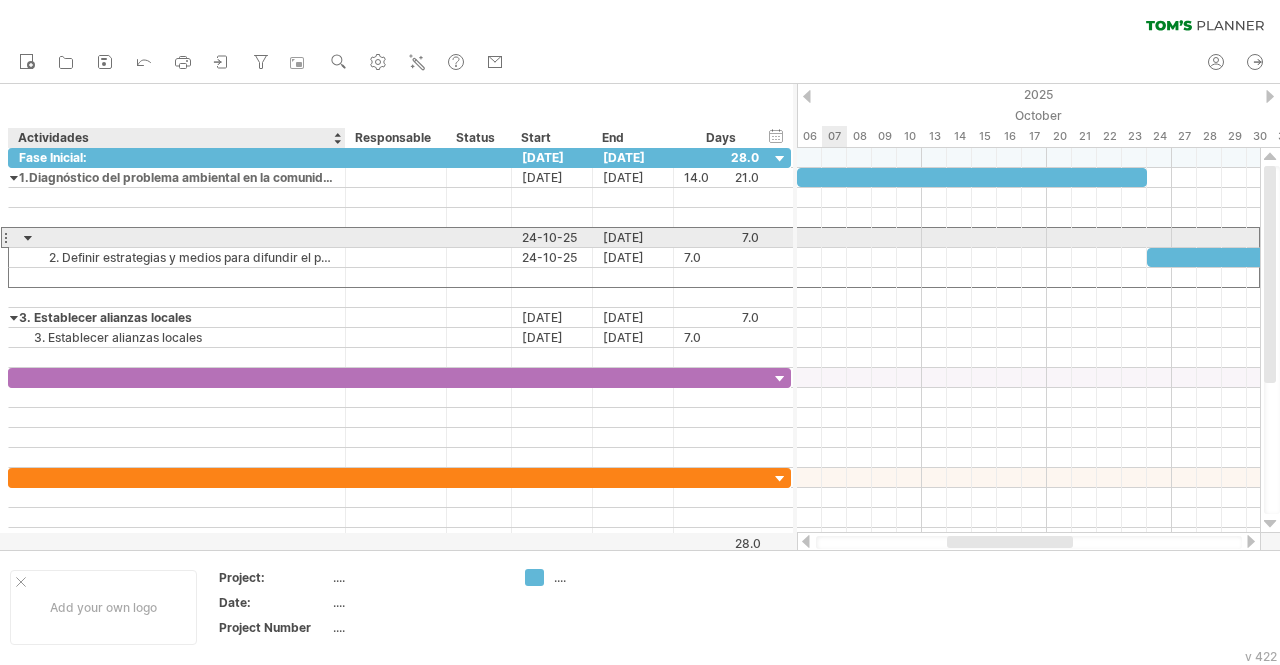 click at bounding box center [177, 237] 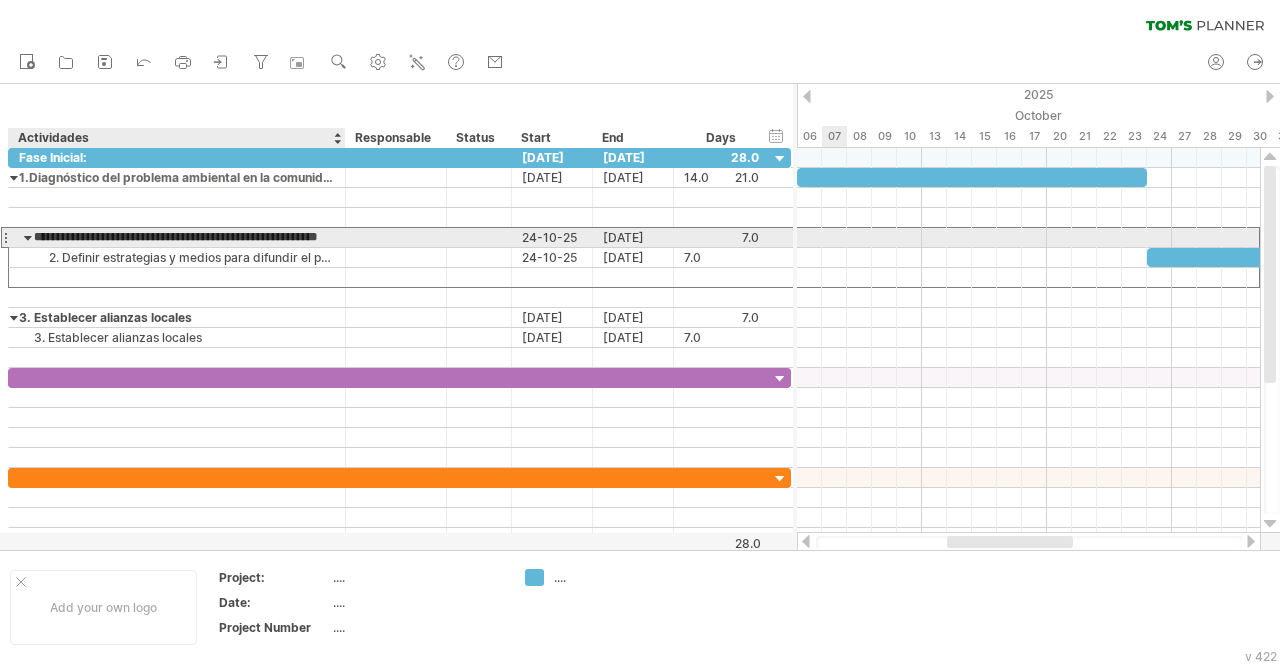 scroll, scrollTop: 0, scrollLeft: 23, axis: horizontal 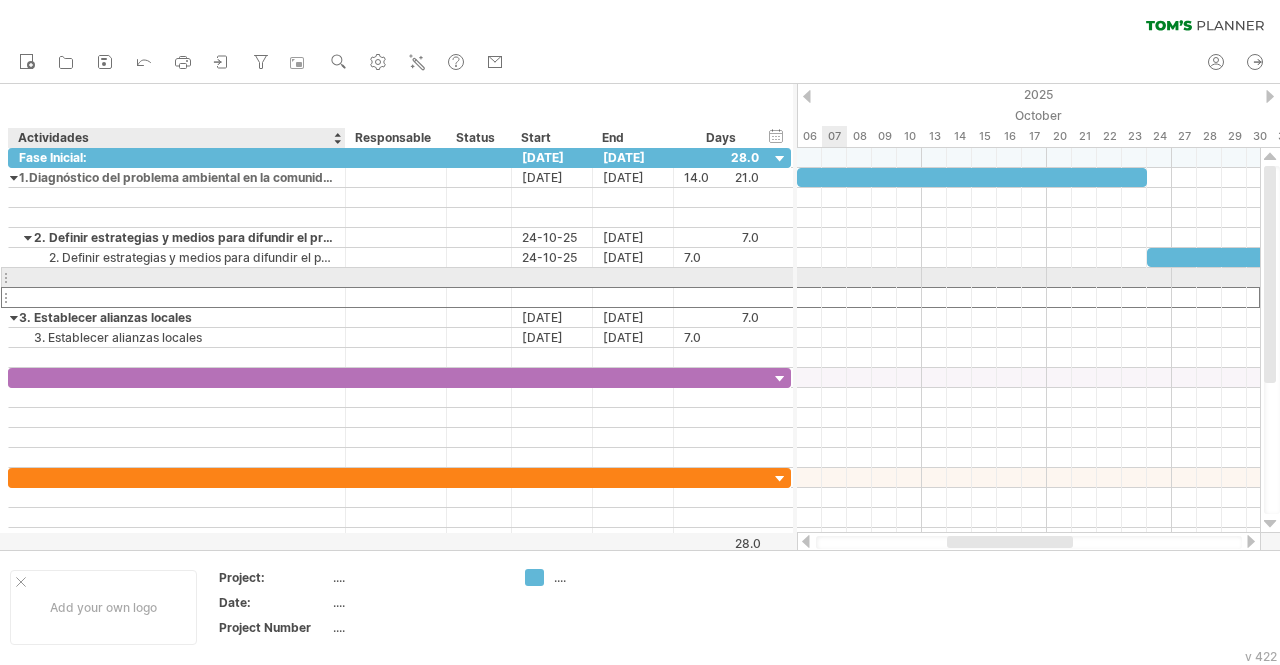click at bounding box center [177, 297] 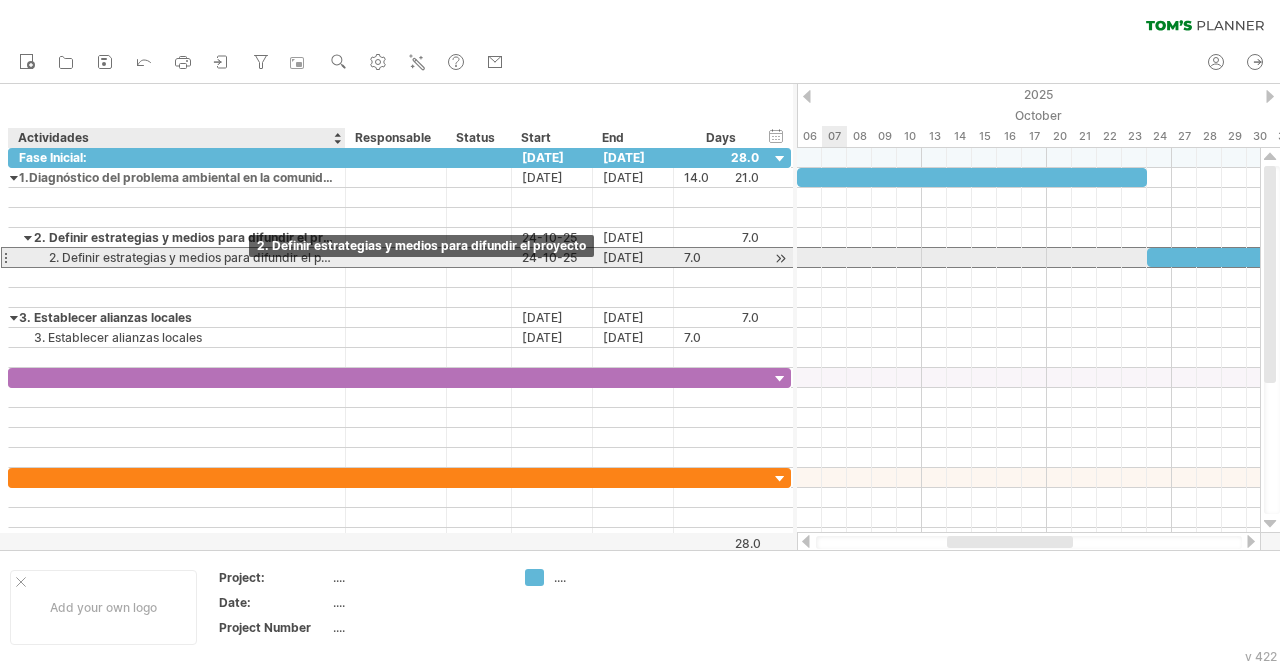 click on "2. Definir estrategias y medios para difundir el proyecto" at bounding box center [177, 257] 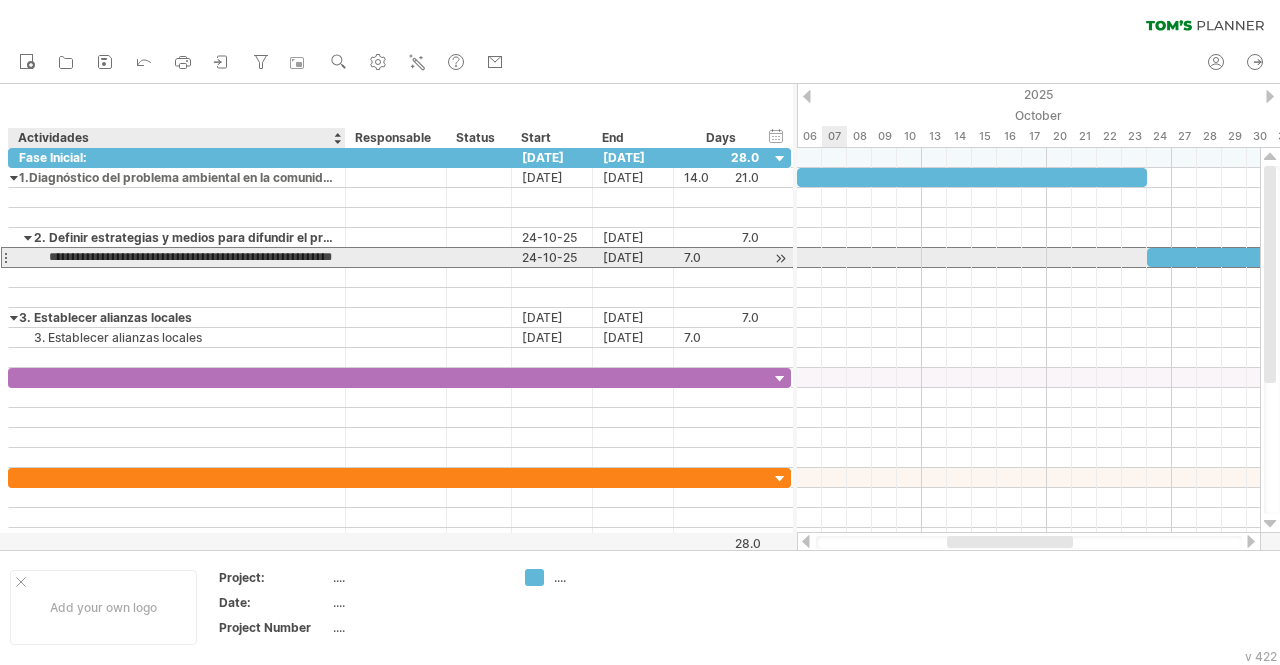 click on "**********" at bounding box center (177, 257) 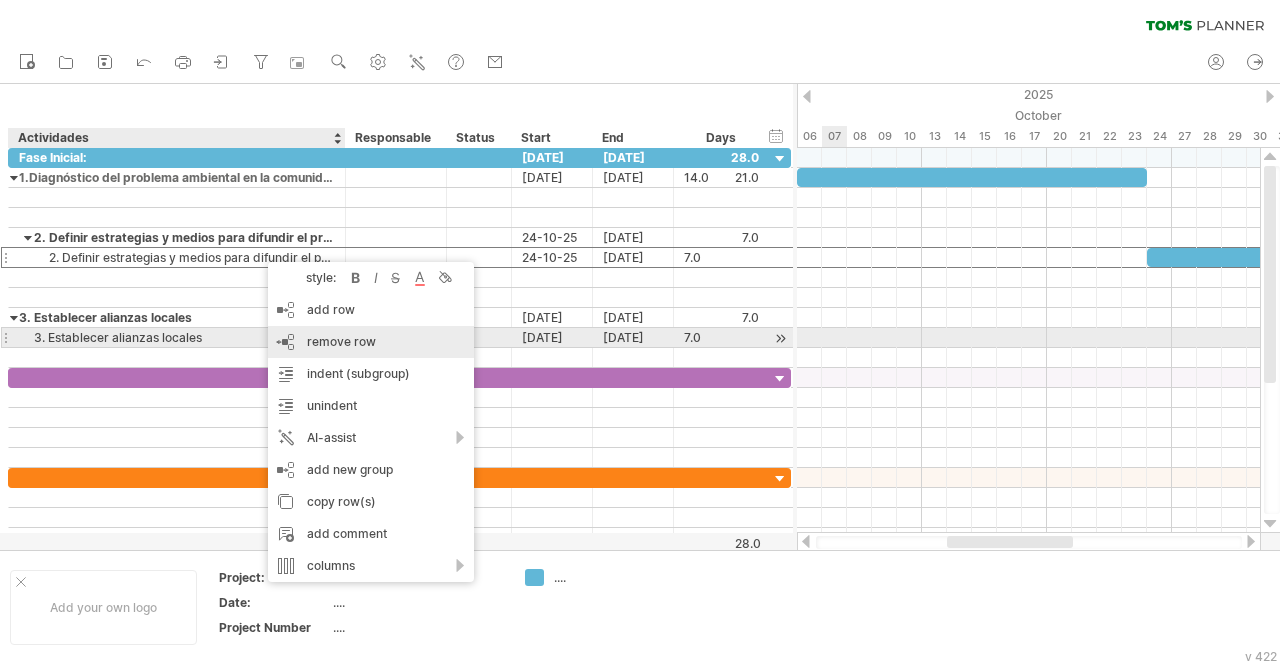 click on "remove row remove selected rows" at bounding box center (371, 342) 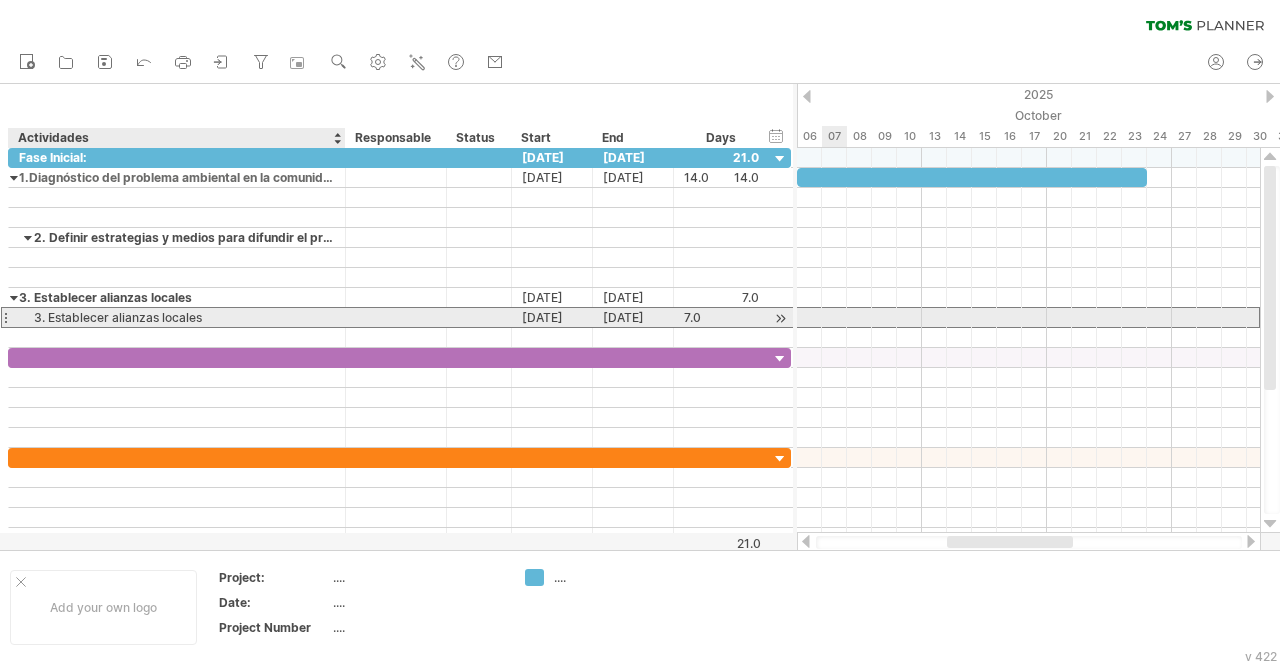 click on "3. Establecer alianzas locales" at bounding box center (177, 317) 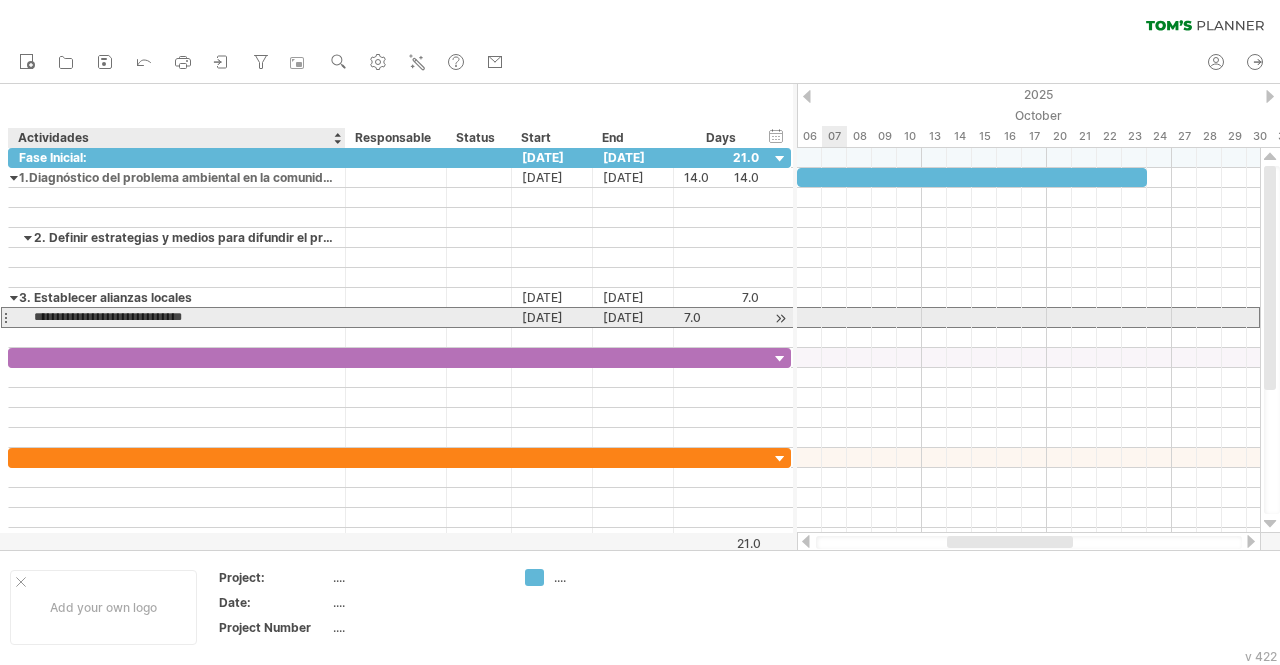 click on "**********" at bounding box center (177, 317) 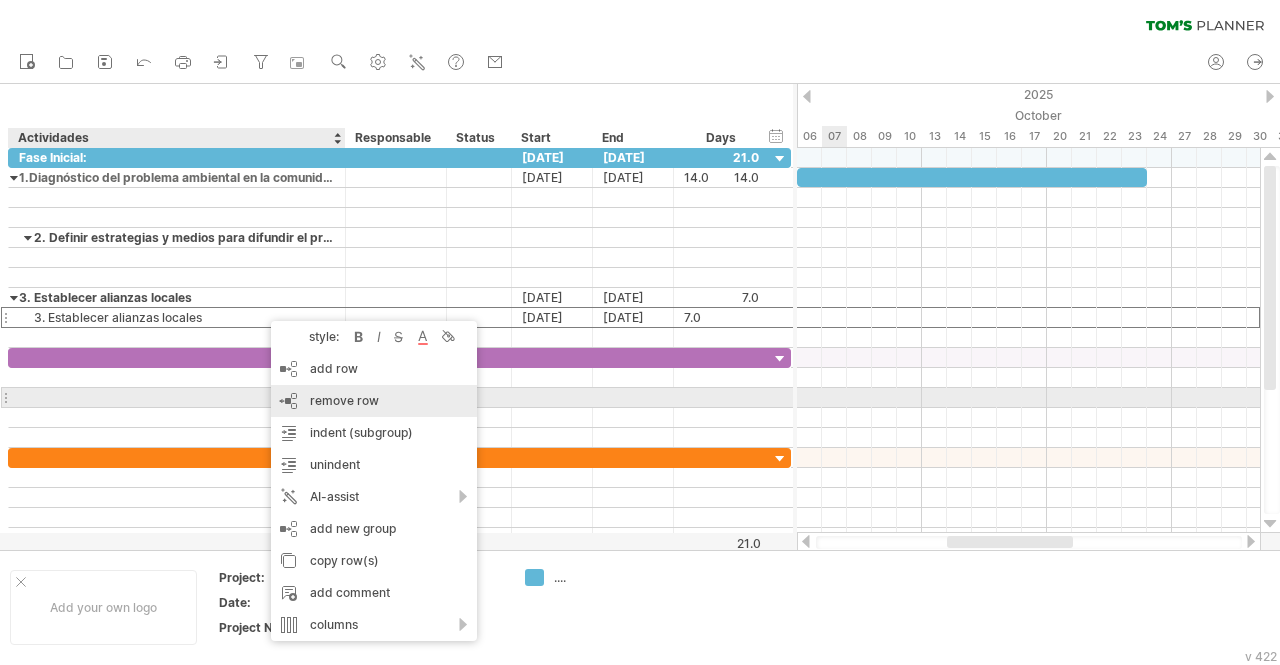 click on "remove row remove selected rows" at bounding box center [374, 401] 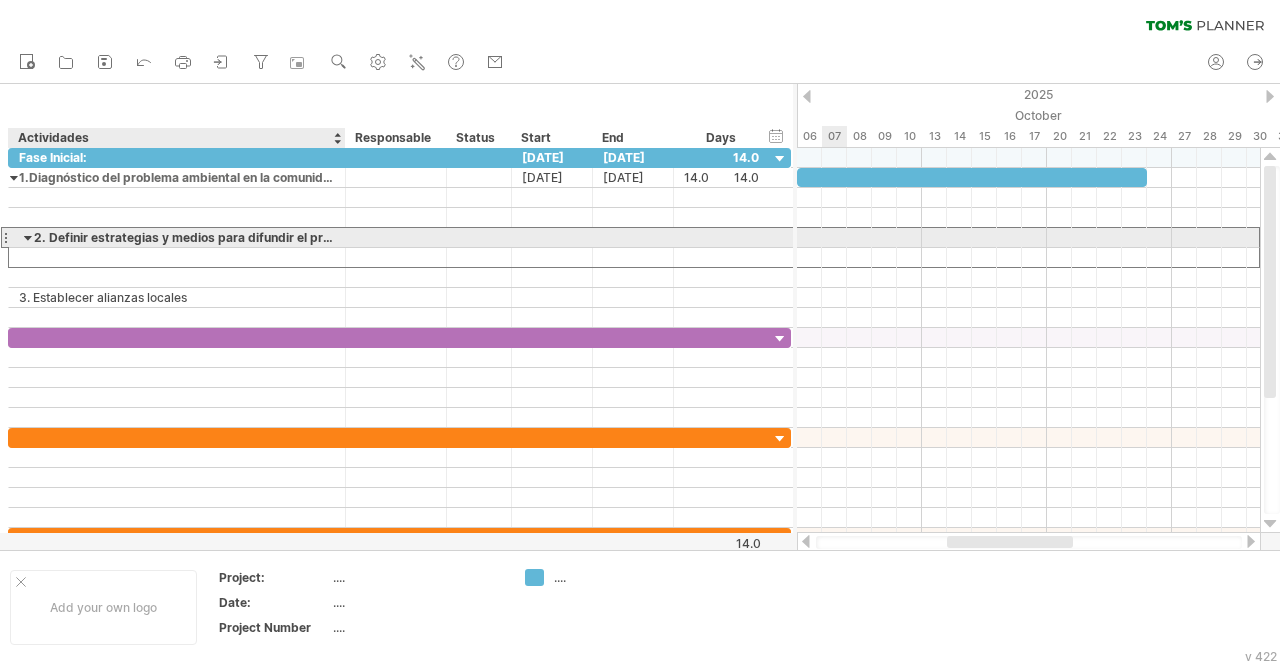 click on "2. Definir estrategias y medios para difundir el proyecto" at bounding box center [177, 237] 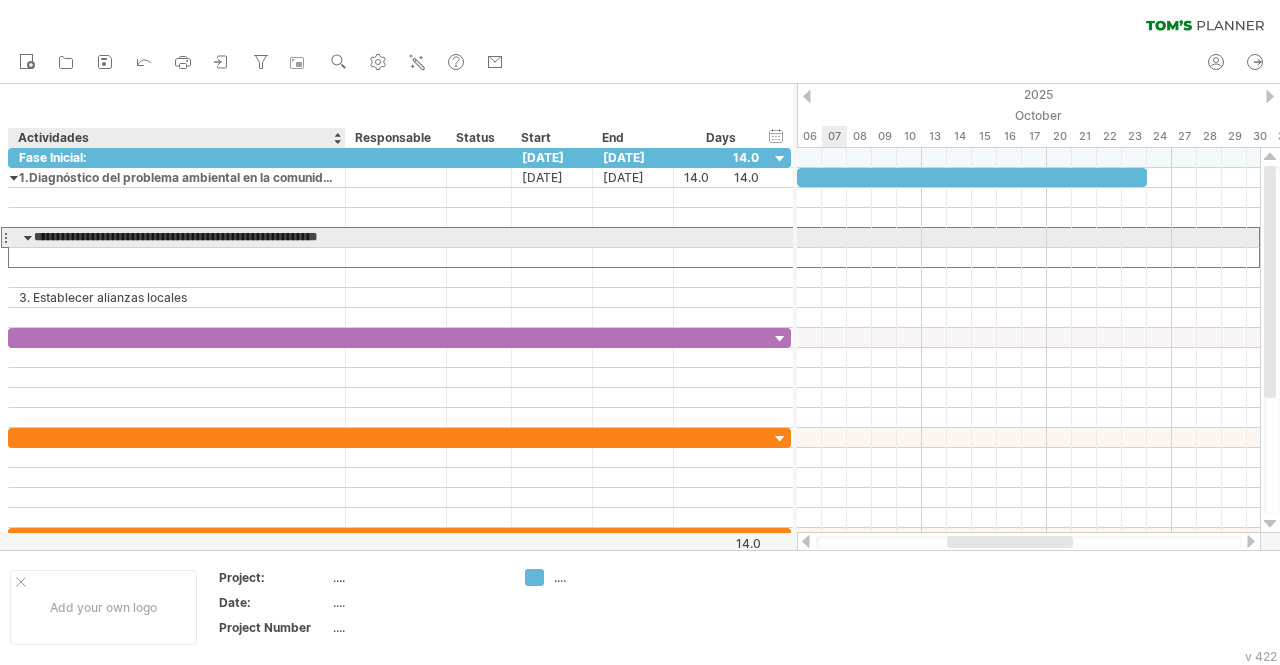 scroll, scrollTop: 0, scrollLeft: 0, axis: both 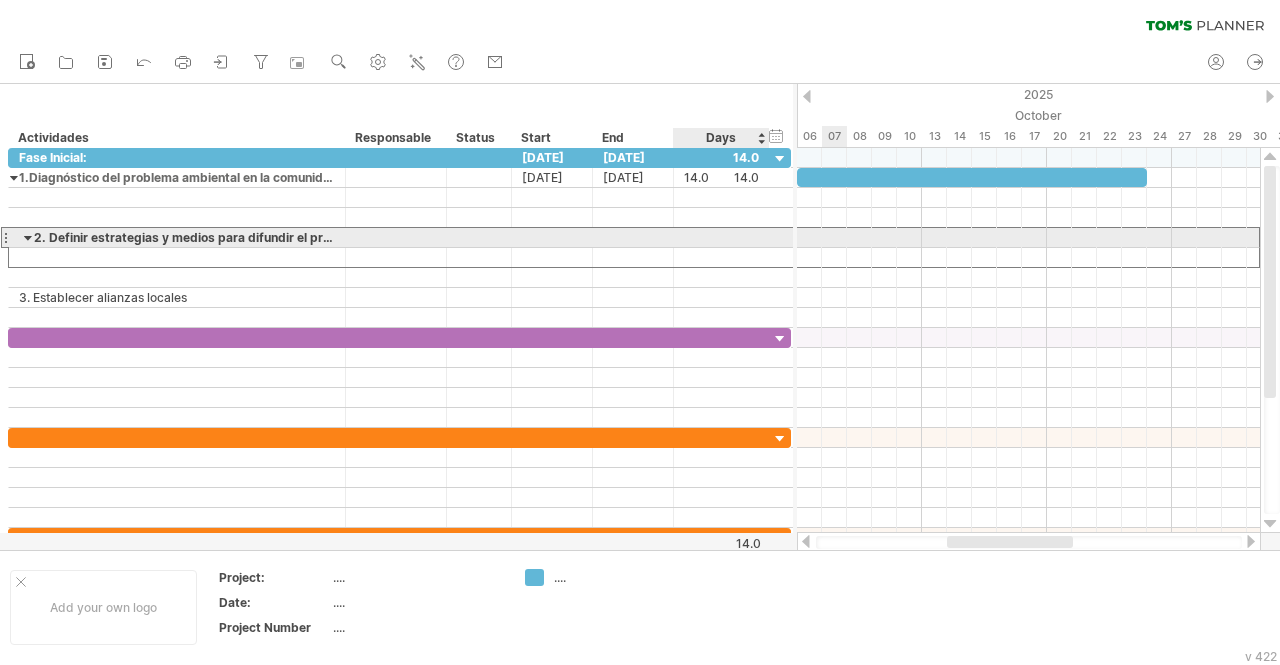 click at bounding box center [721, 237] 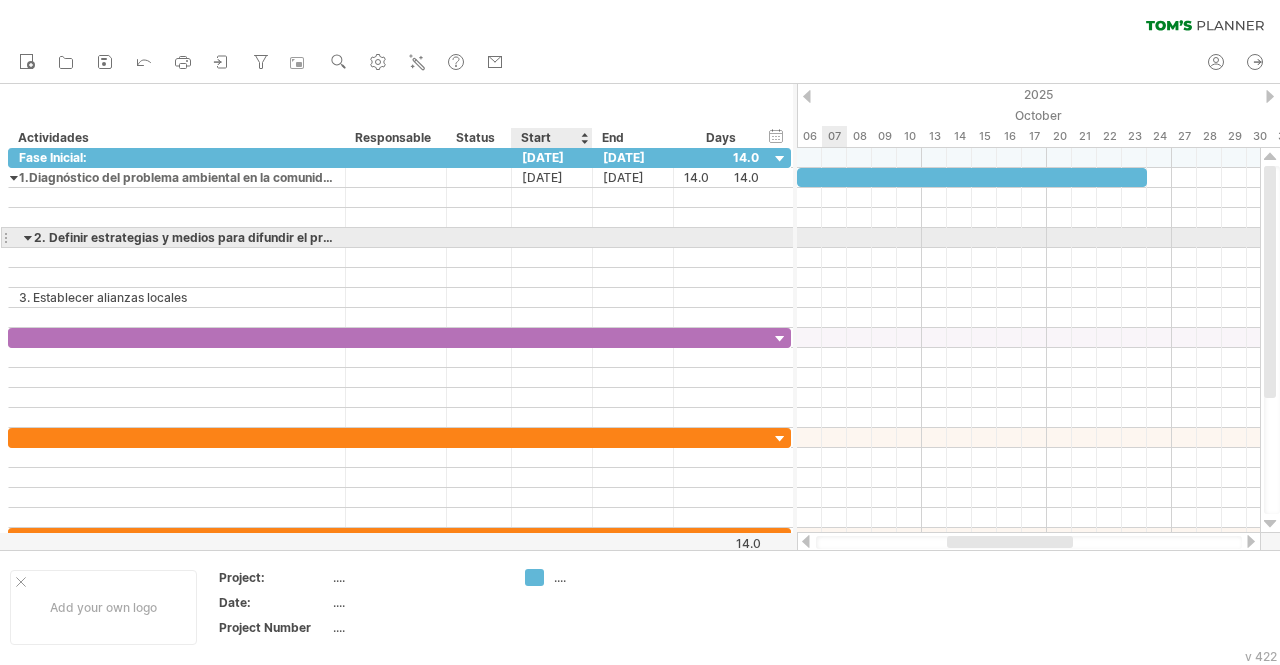 scroll, scrollTop: 0, scrollLeft: 0, axis: both 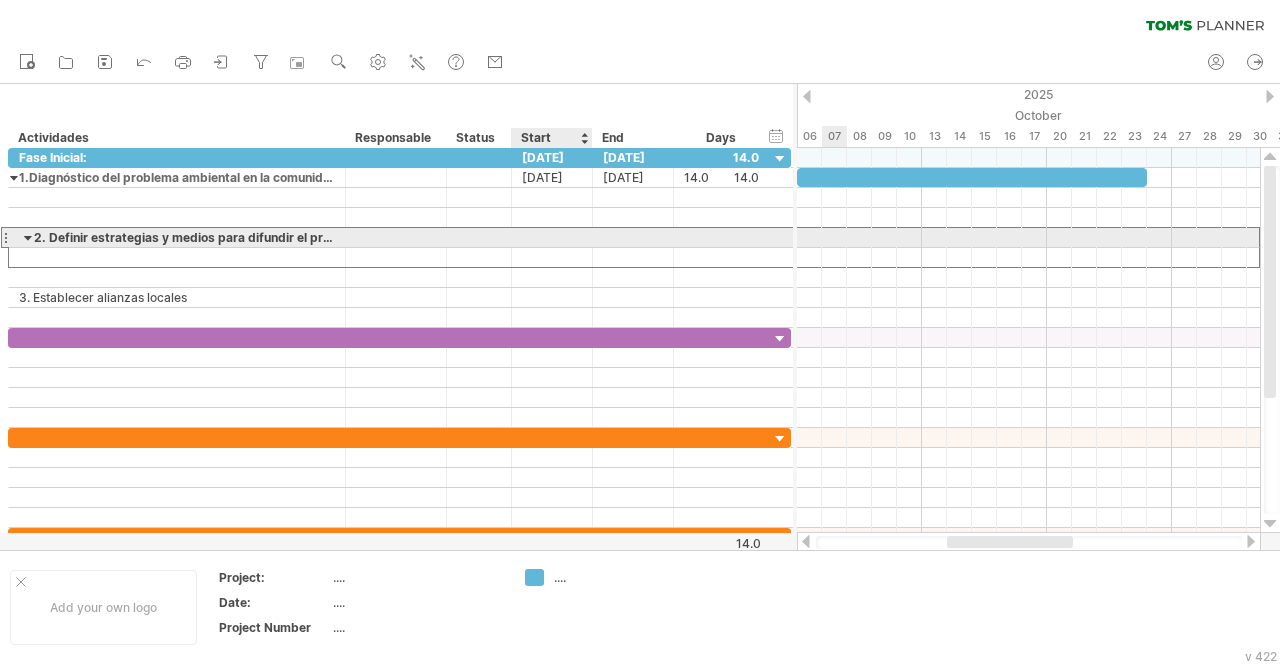 click at bounding box center [552, 237] 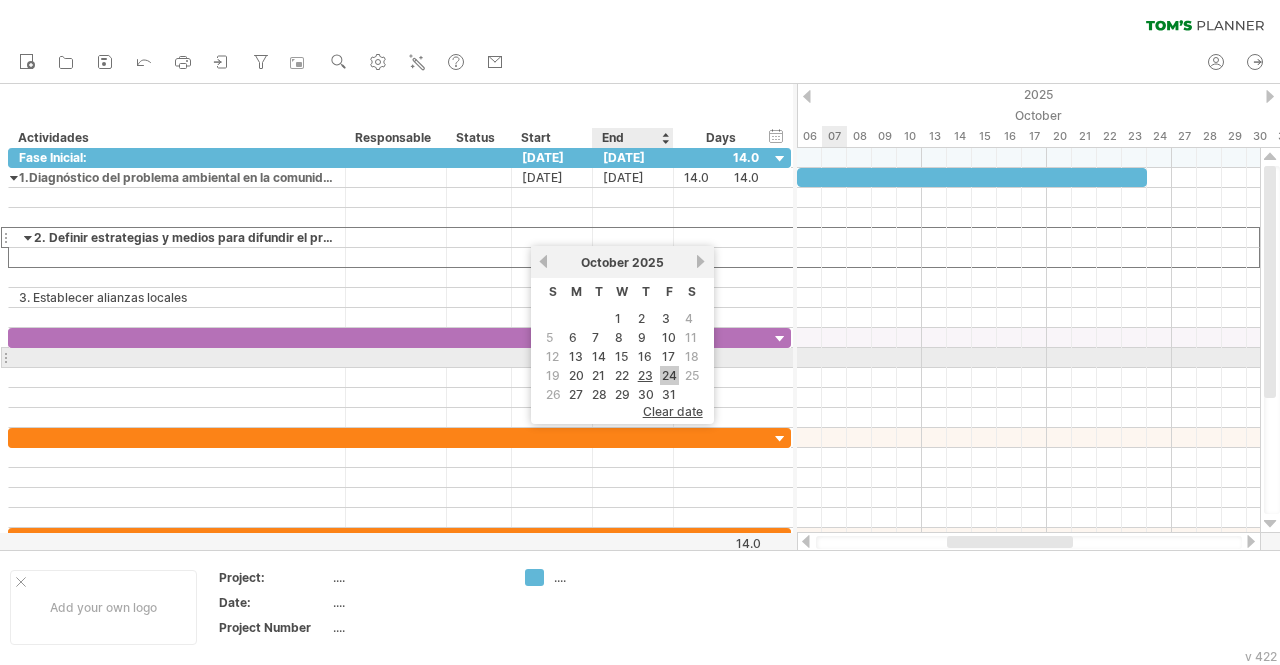 click on "24" at bounding box center [669, 375] 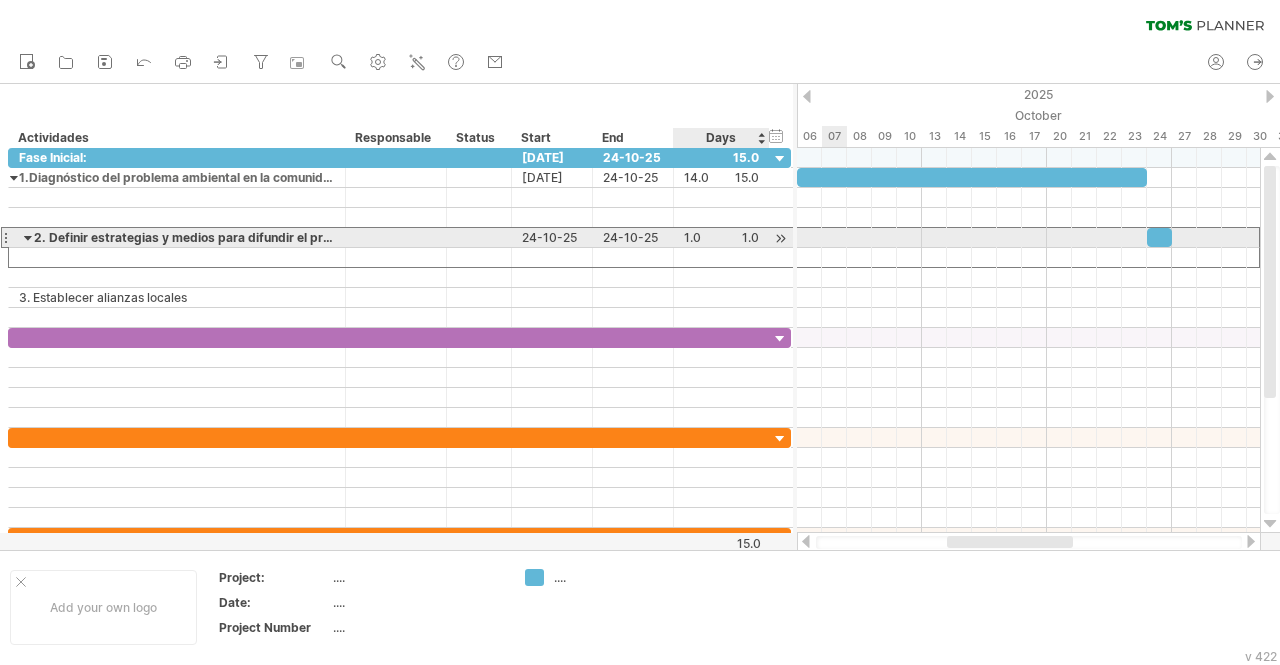 click on "1.0" at bounding box center [721, 237] 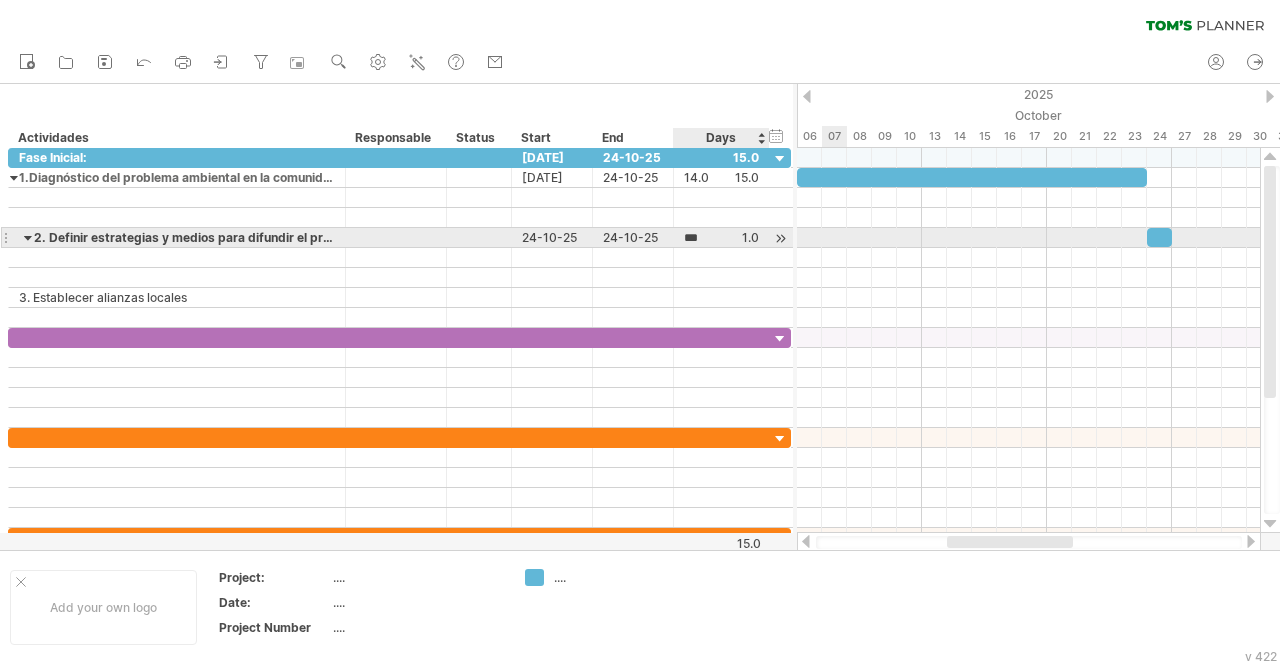 scroll, scrollTop: 0, scrollLeft: 0, axis: both 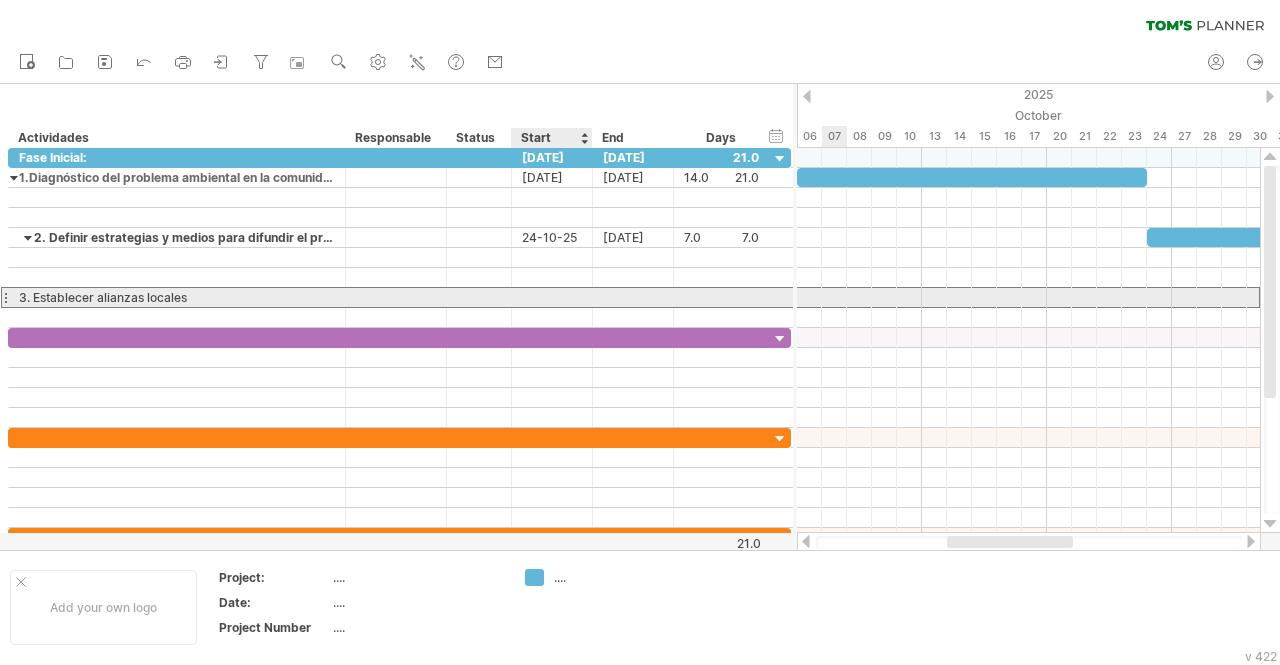 click at bounding box center (552, 297) 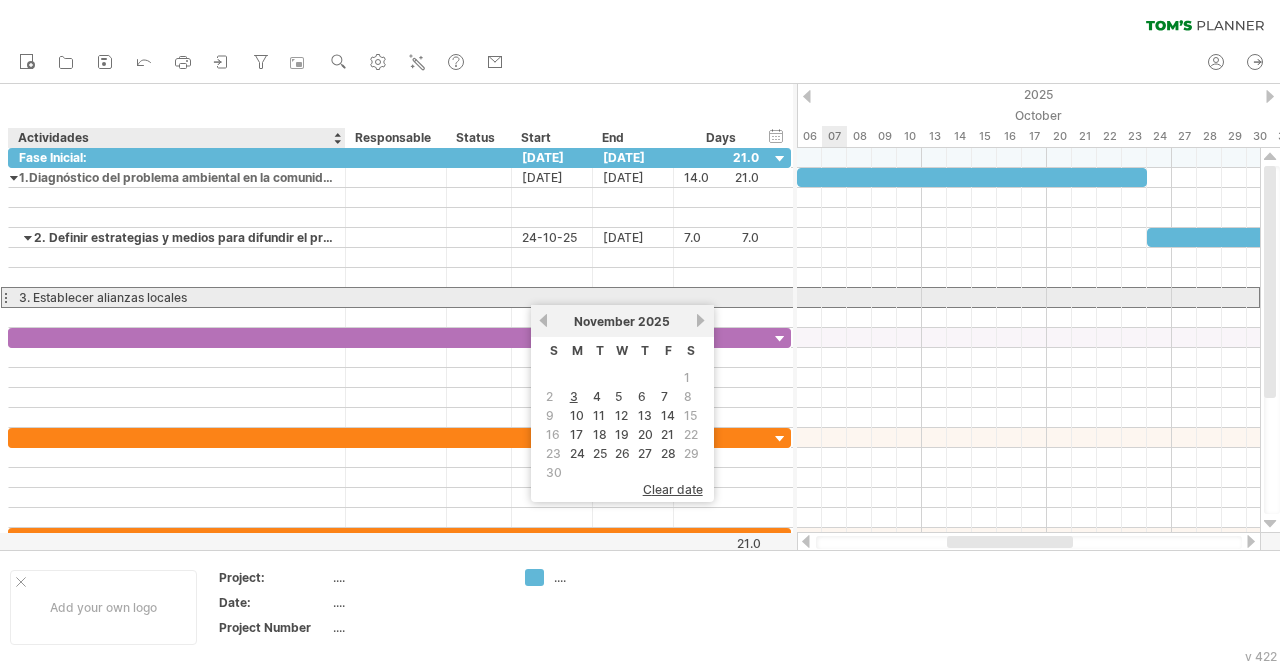 click on "3. Establecer alianzas locales" at bounding box center (177, 297) 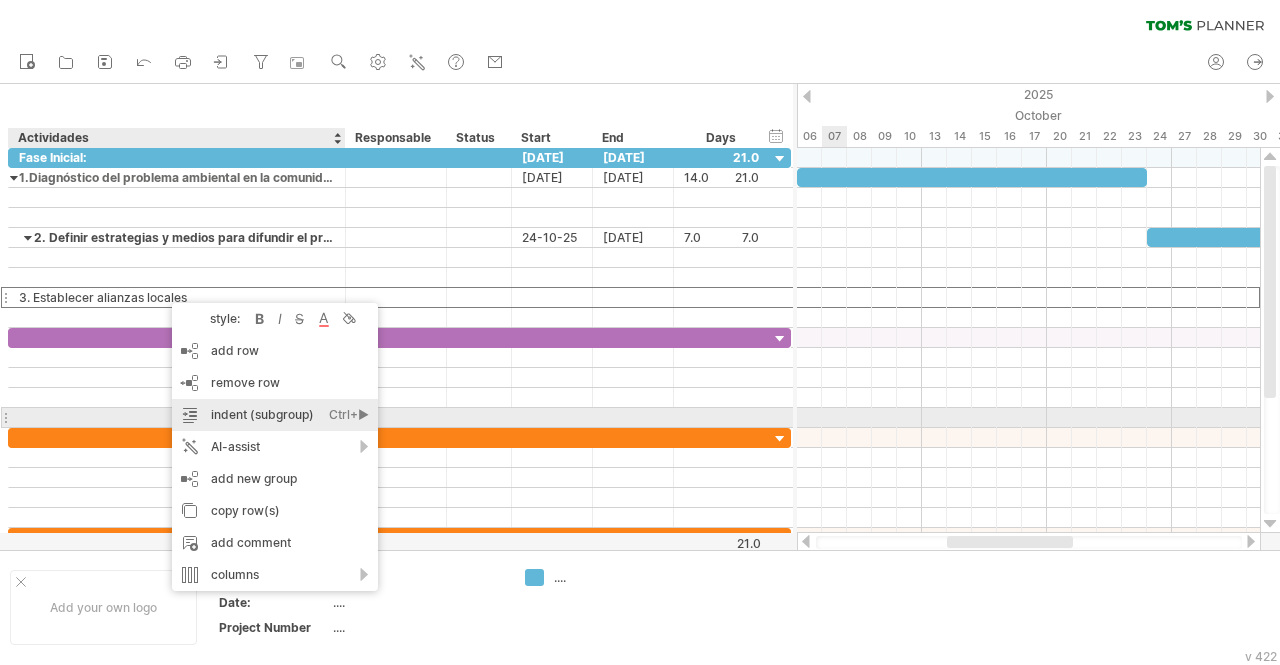 click on "indent (subgroup) Ctrl+► Cmd+►" at bounding box center [275, 415] 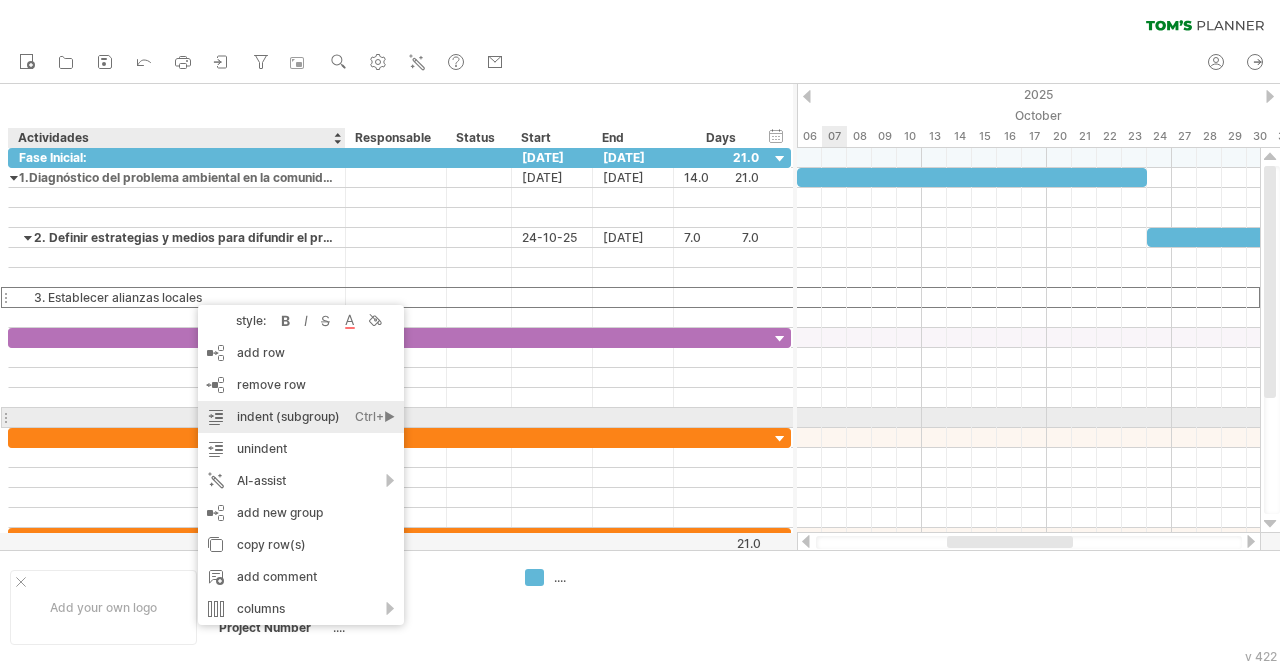 click on "indent (subgroup) Ctrl+► Cmd+►" at bounding box center (301, 417) 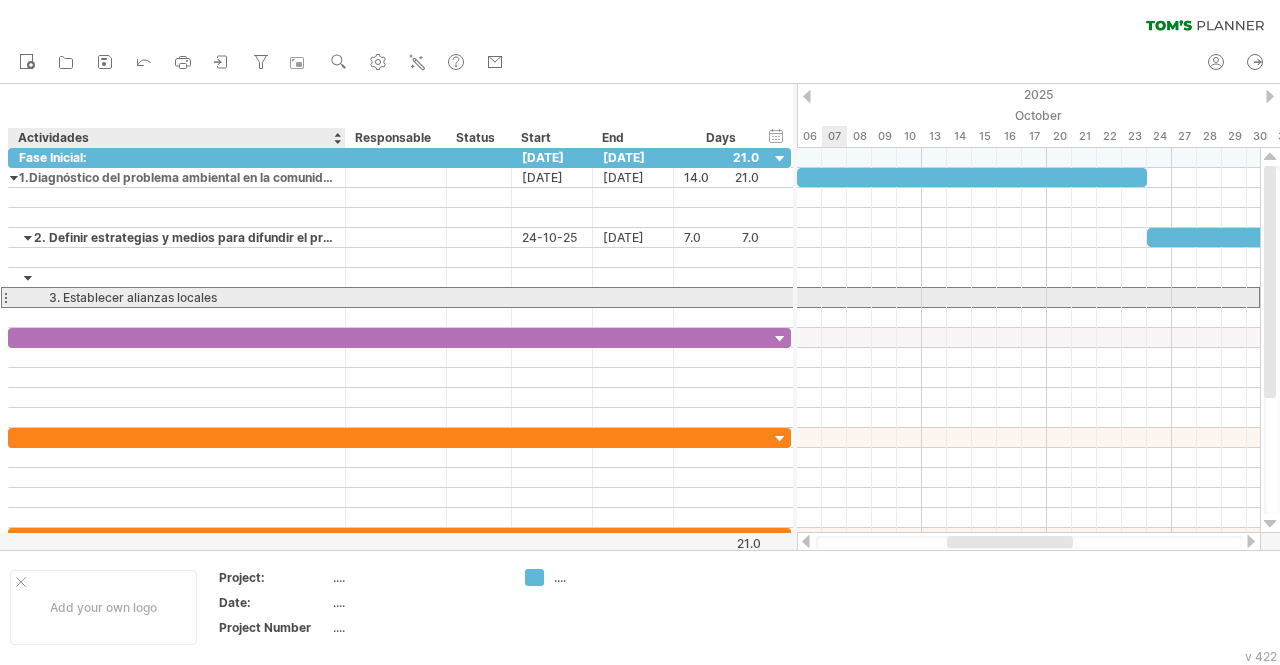 click on "3. Establecer alianzas locales" at bounding box center [177, 297] 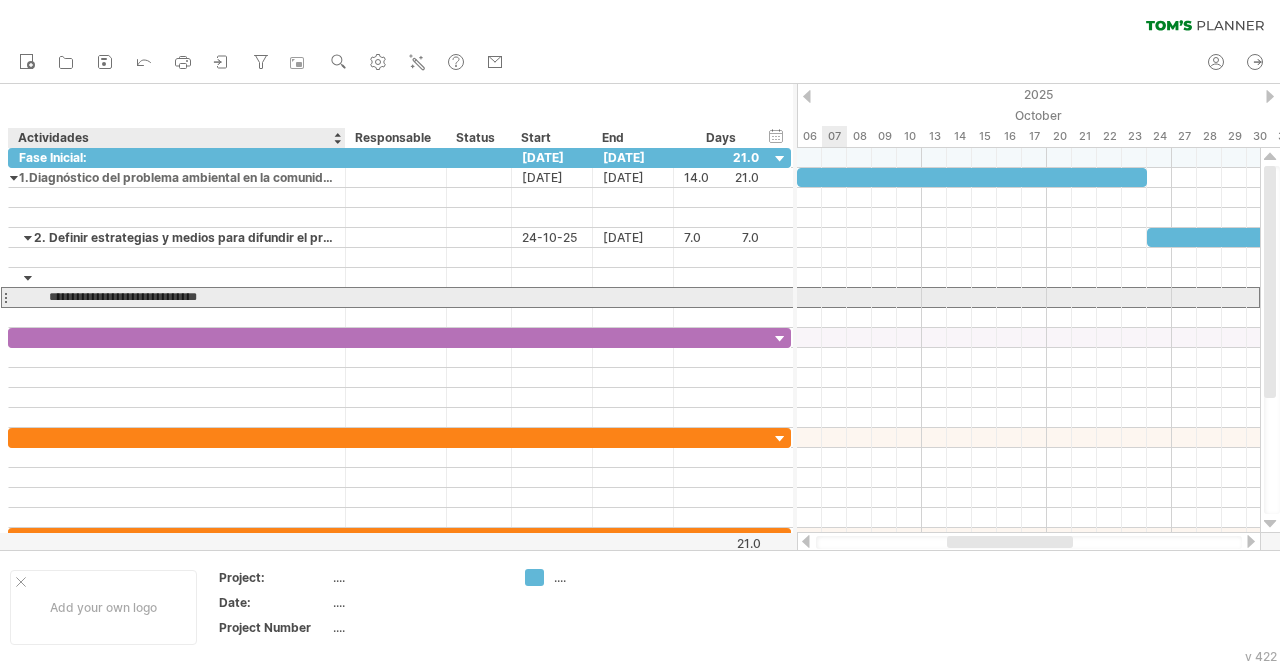 click on "**********" at bounding box center (177, 297) 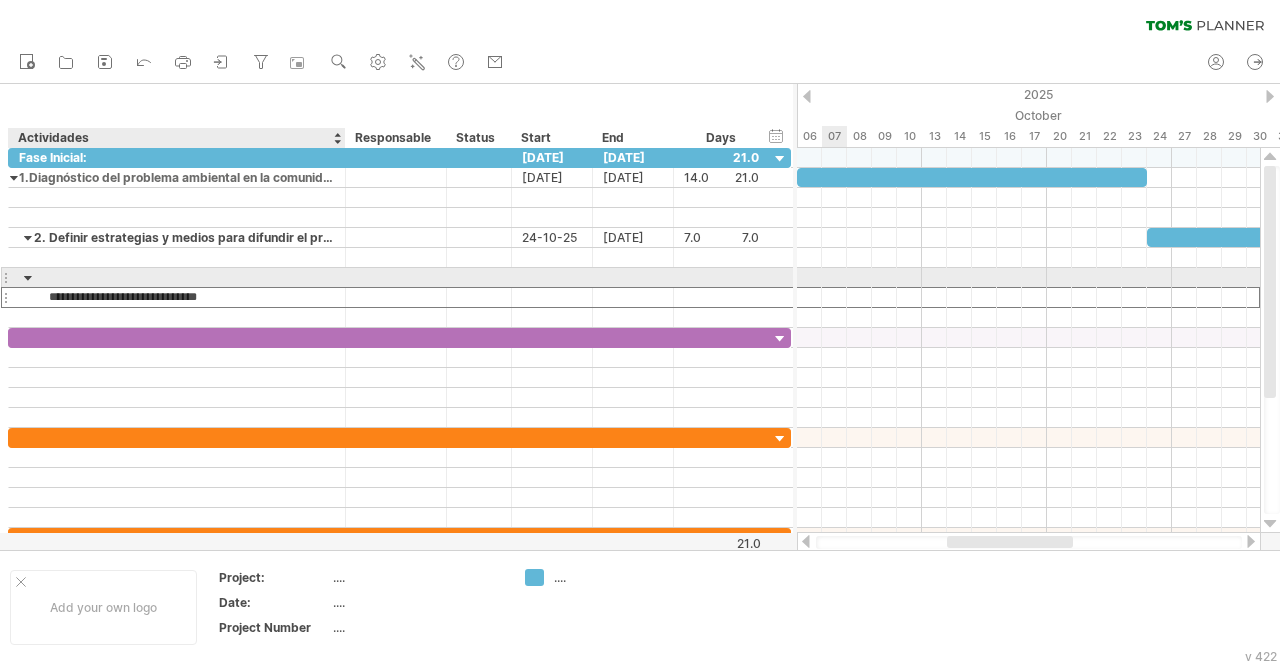 click at bounding box center (177, 277) 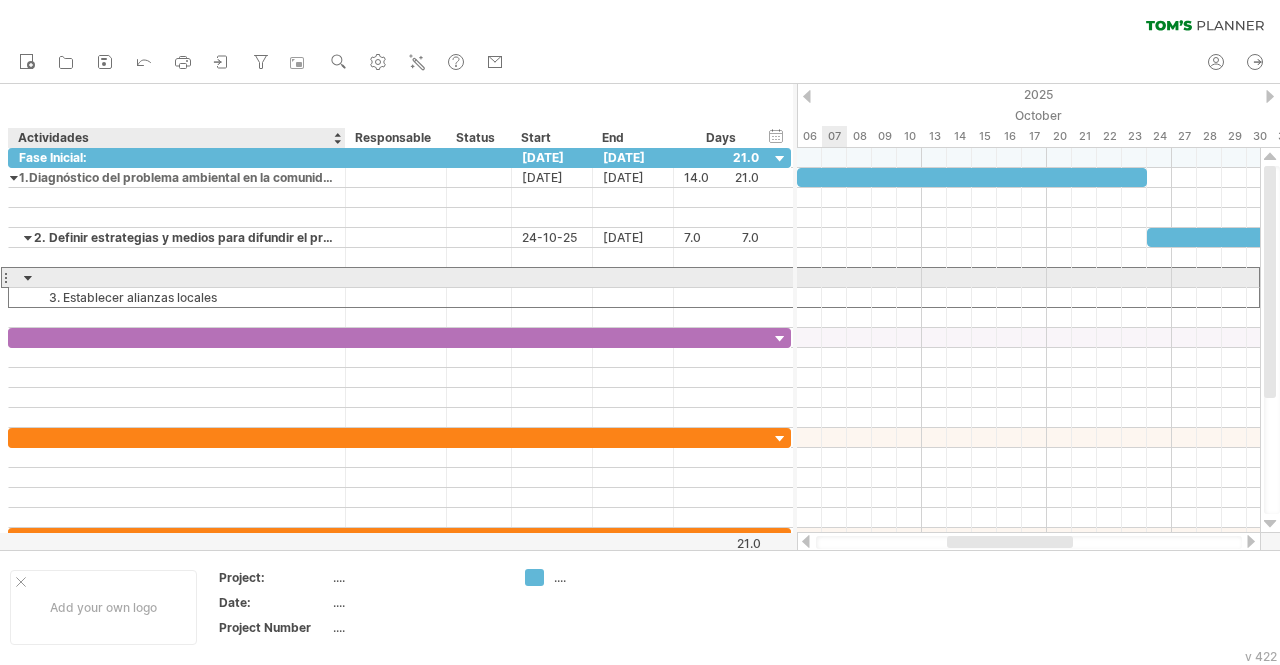 paste on "**********" 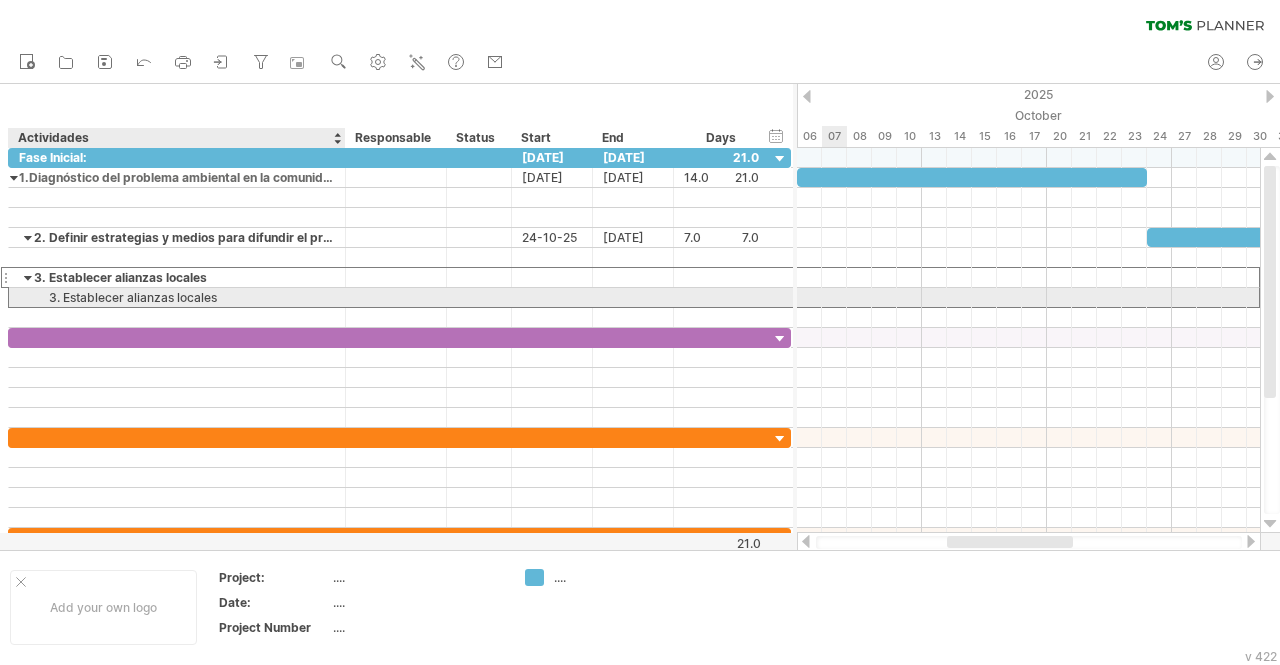 click on "3. Establecer alianzas locales" at bounding box center [177, 297] 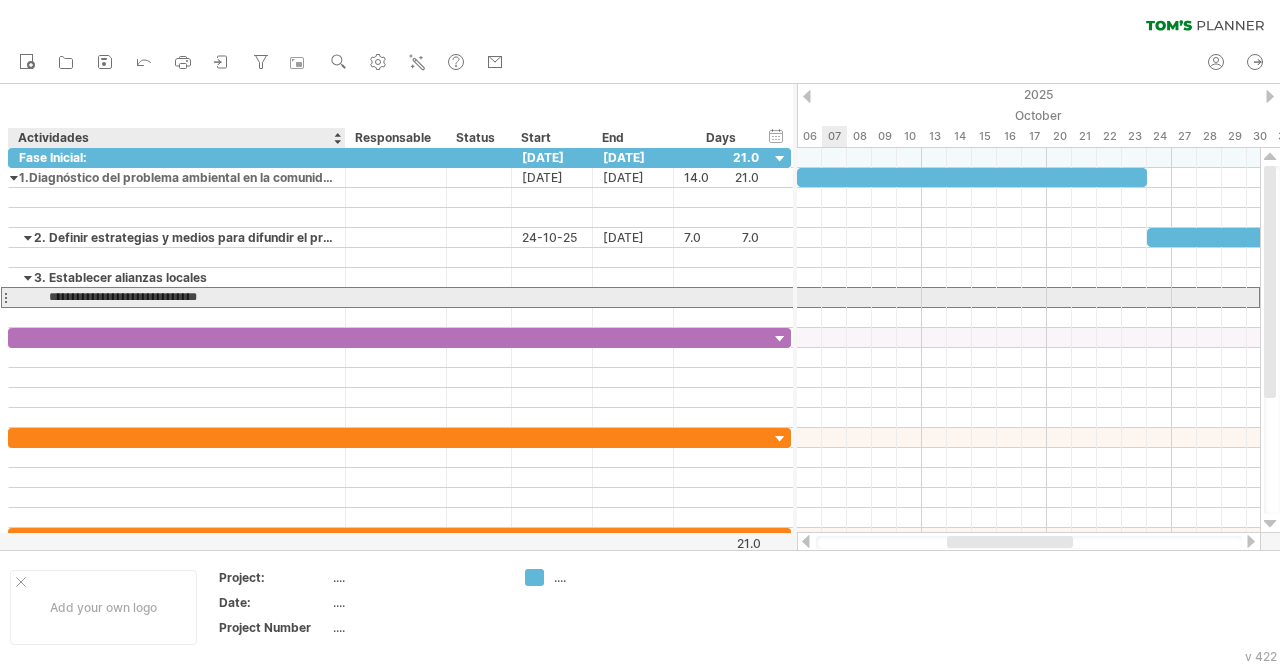 click on "**********" at bounding box center [177, 297] 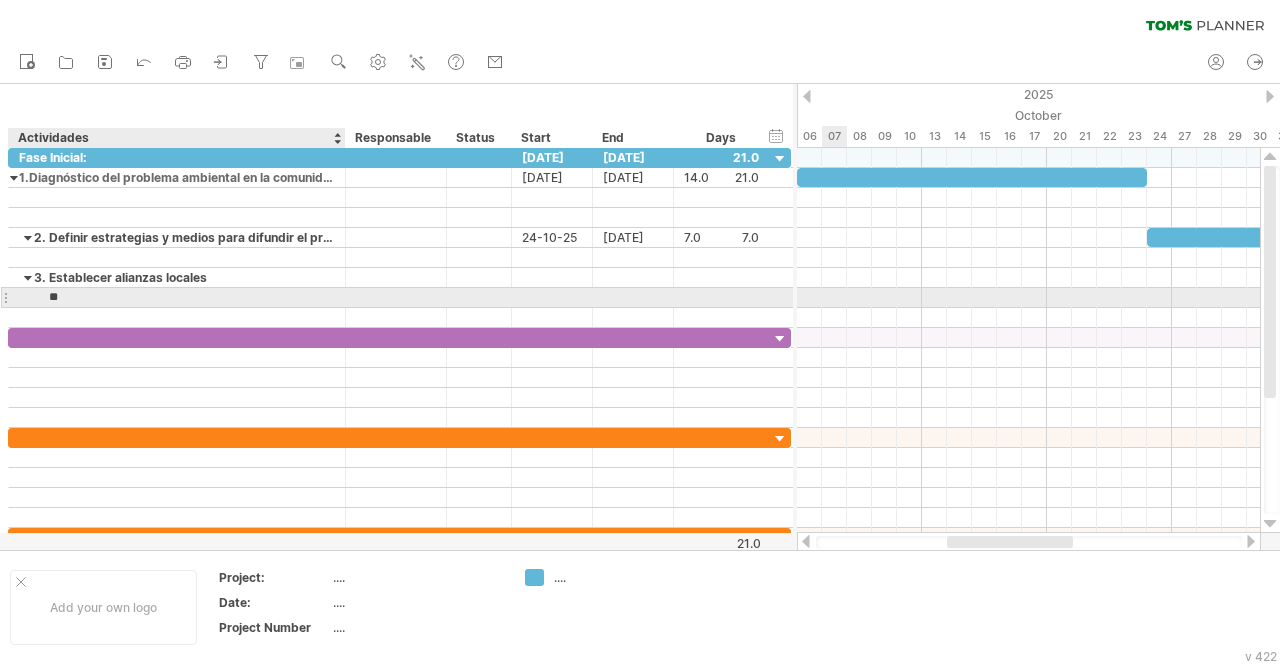 type on "*" 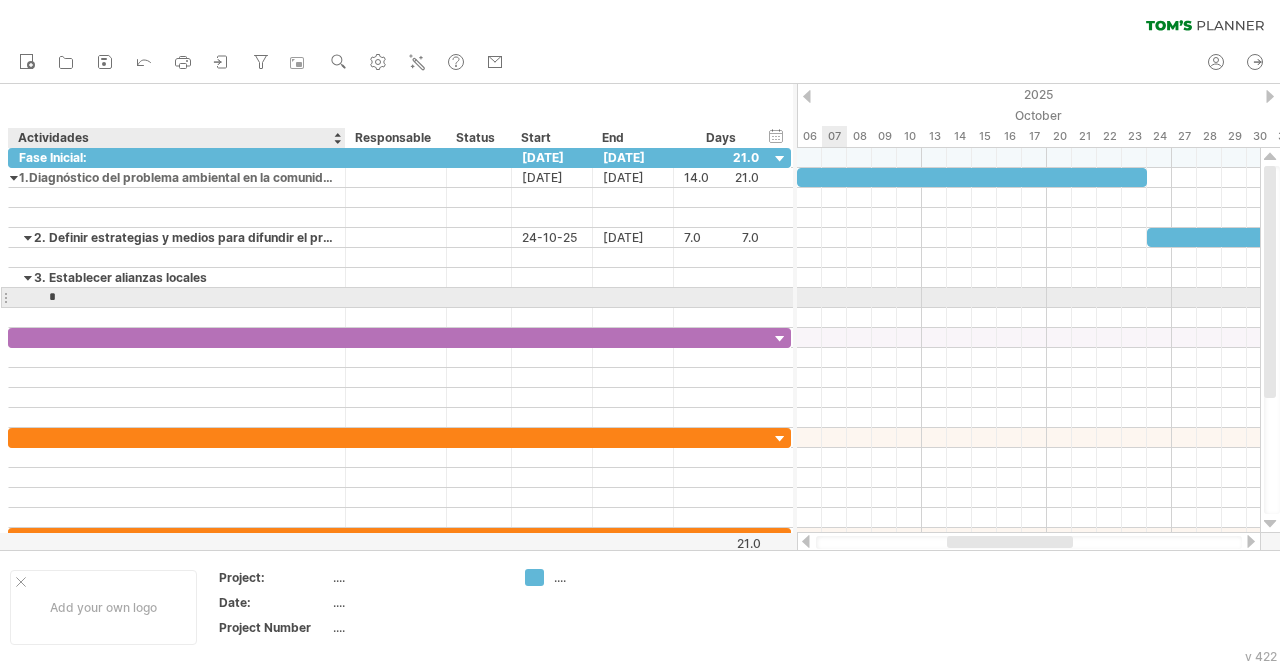 type 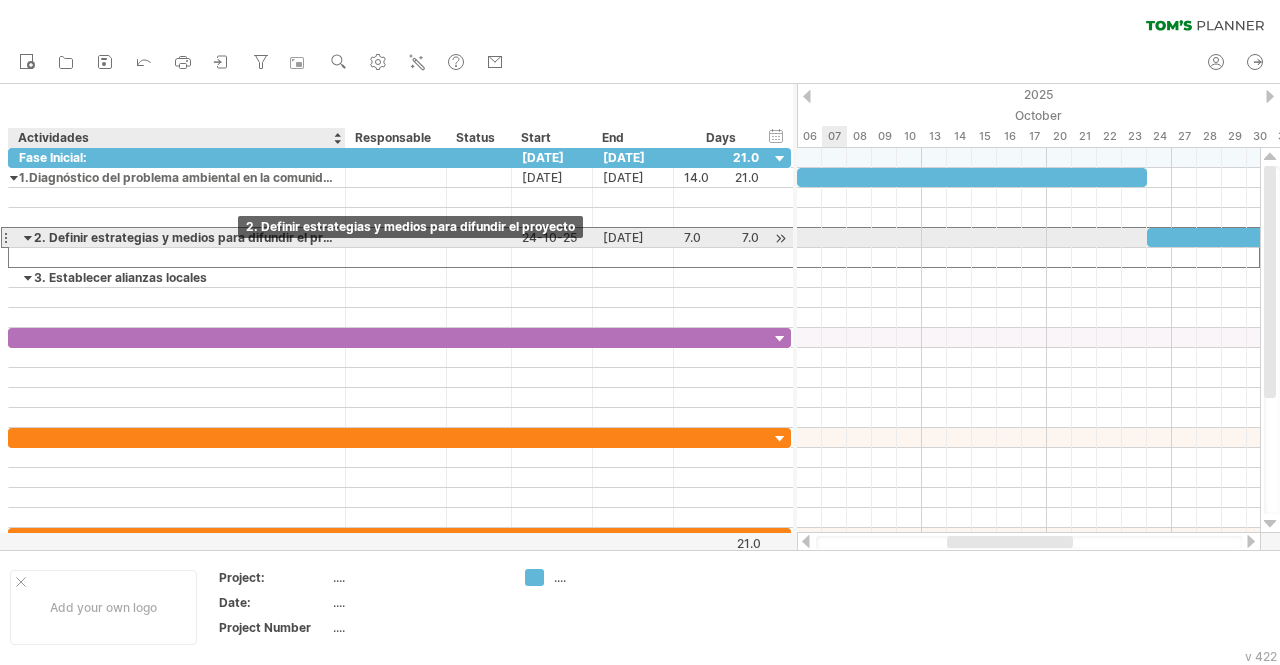 click on "2. Definir estrategias y medios para difundir el proyecto" at bounding box center (177, 237) 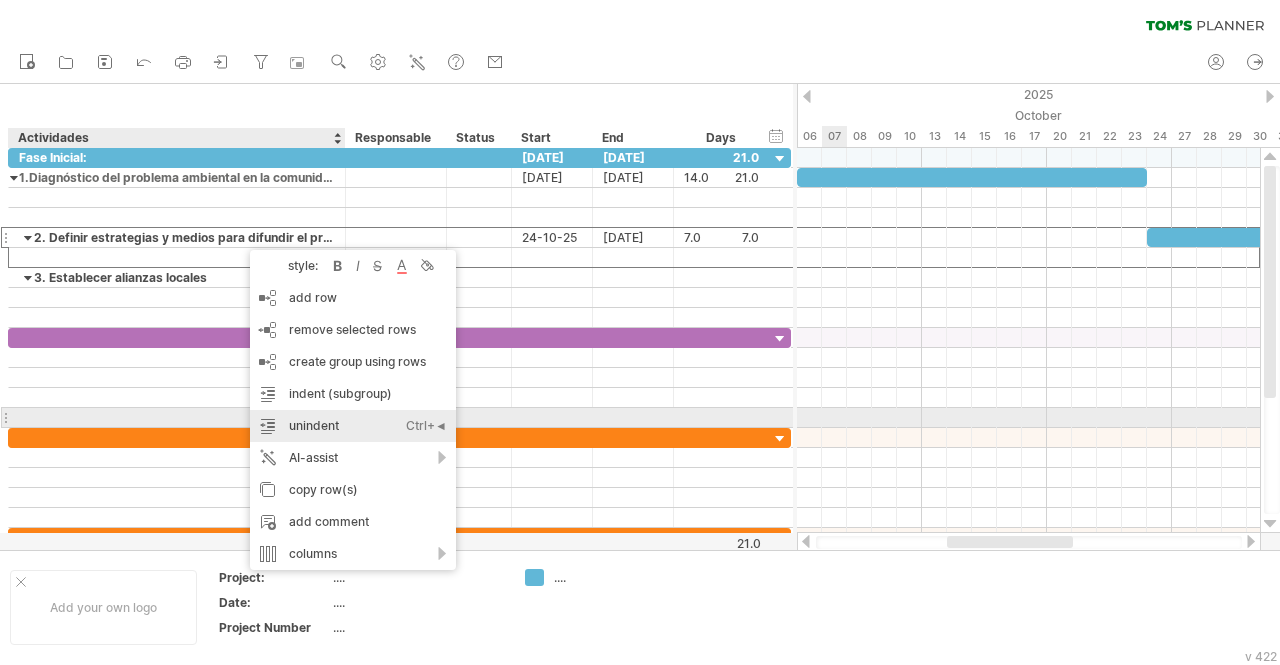 click on "unindent Ctrl+◄ Cmd+◄" at bounding box center (353, 426) 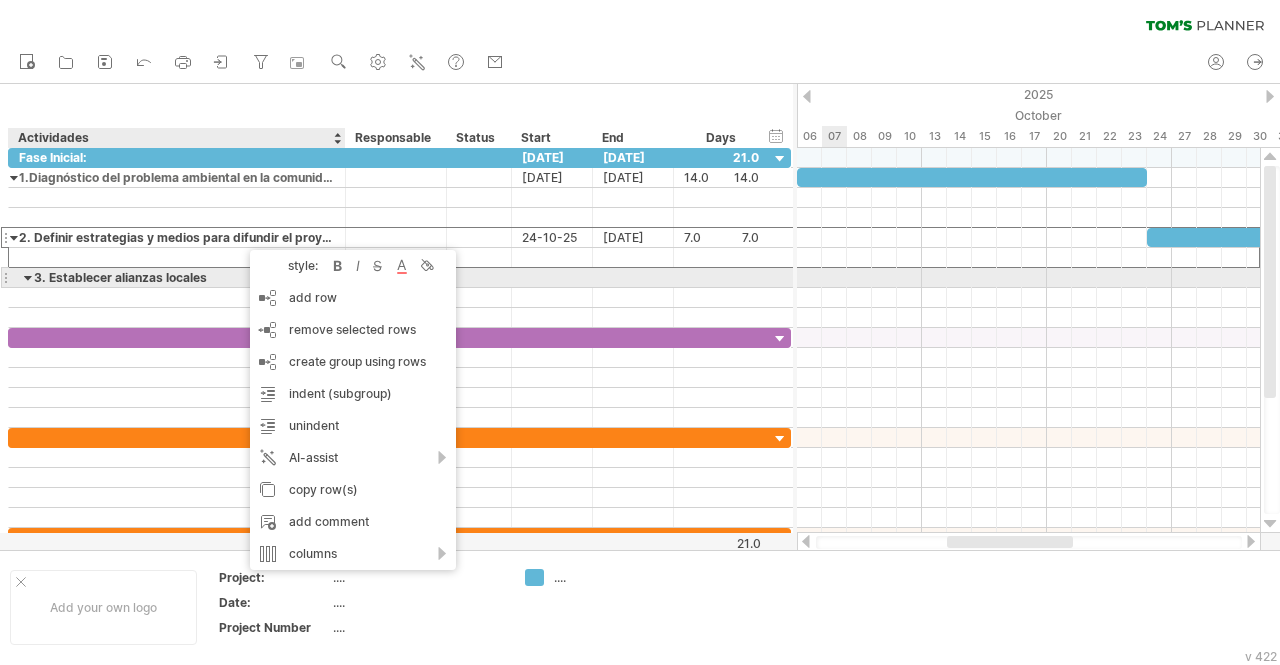click on "3. Establecer alianzas locales" at bounding box center (177, 277) 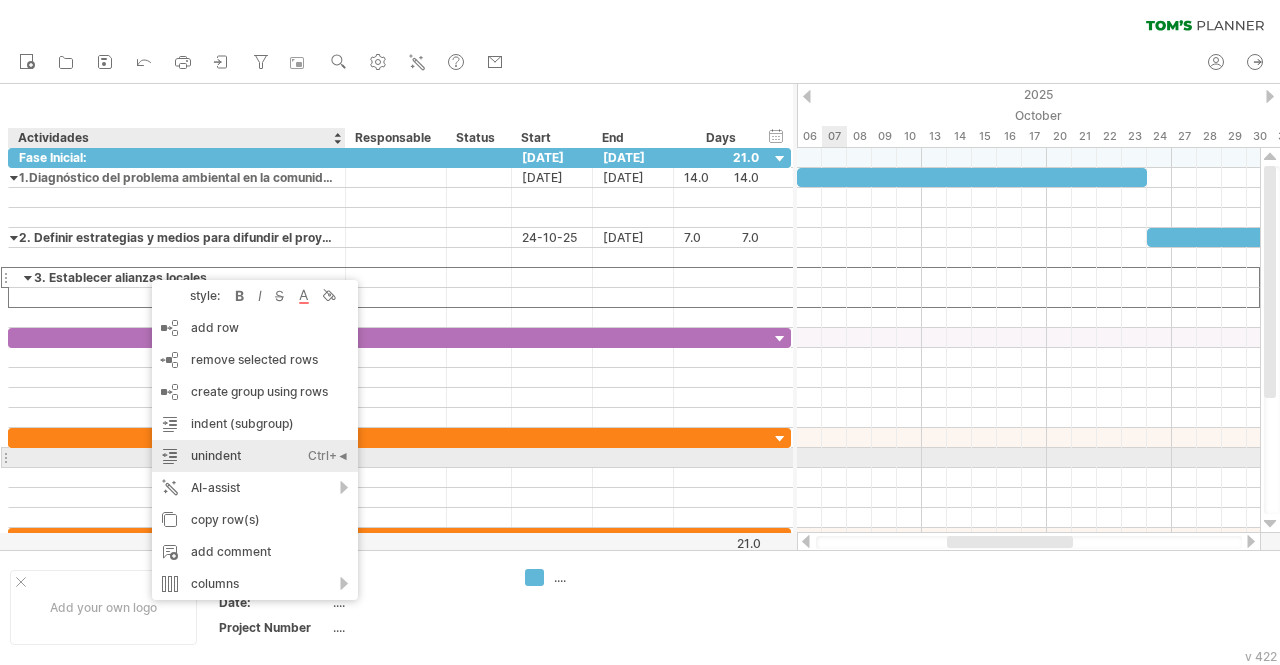 click on "unindent Ctrl+◄ Cmd+◄" at bounding box center (255, 456) 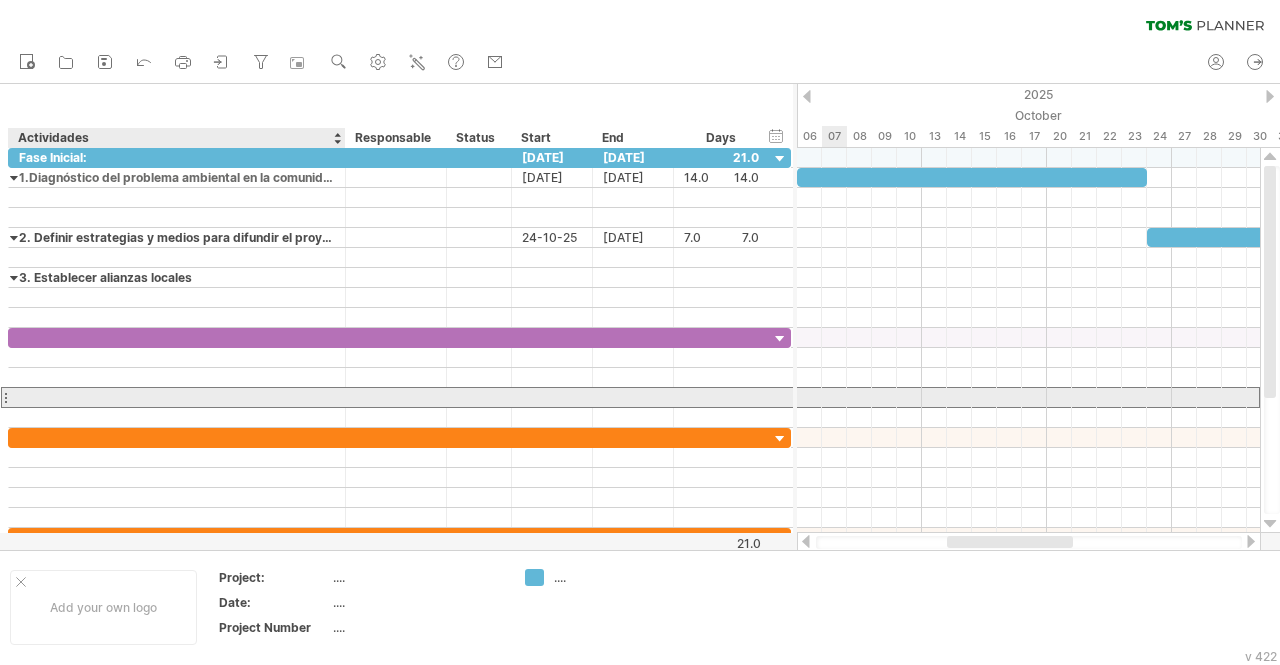 click at bounding box center (177, 397) 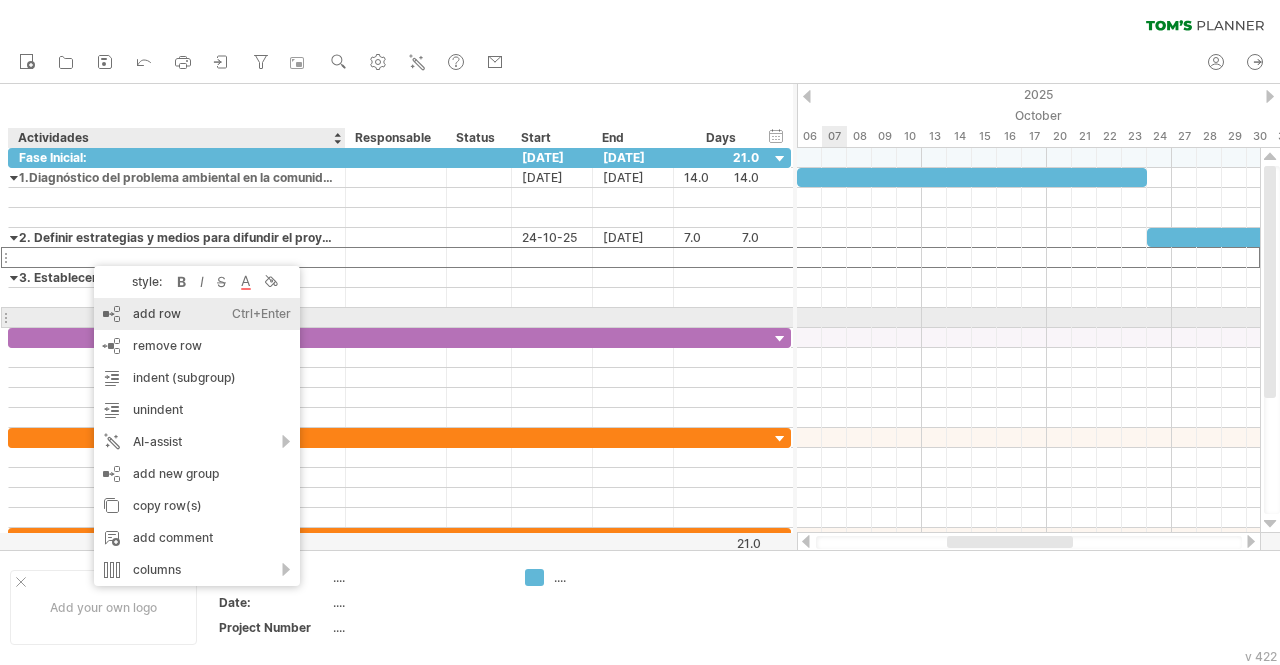 click on "add row Ctrl+Enter Cmd+Enter" at bounding box center [197, 314] 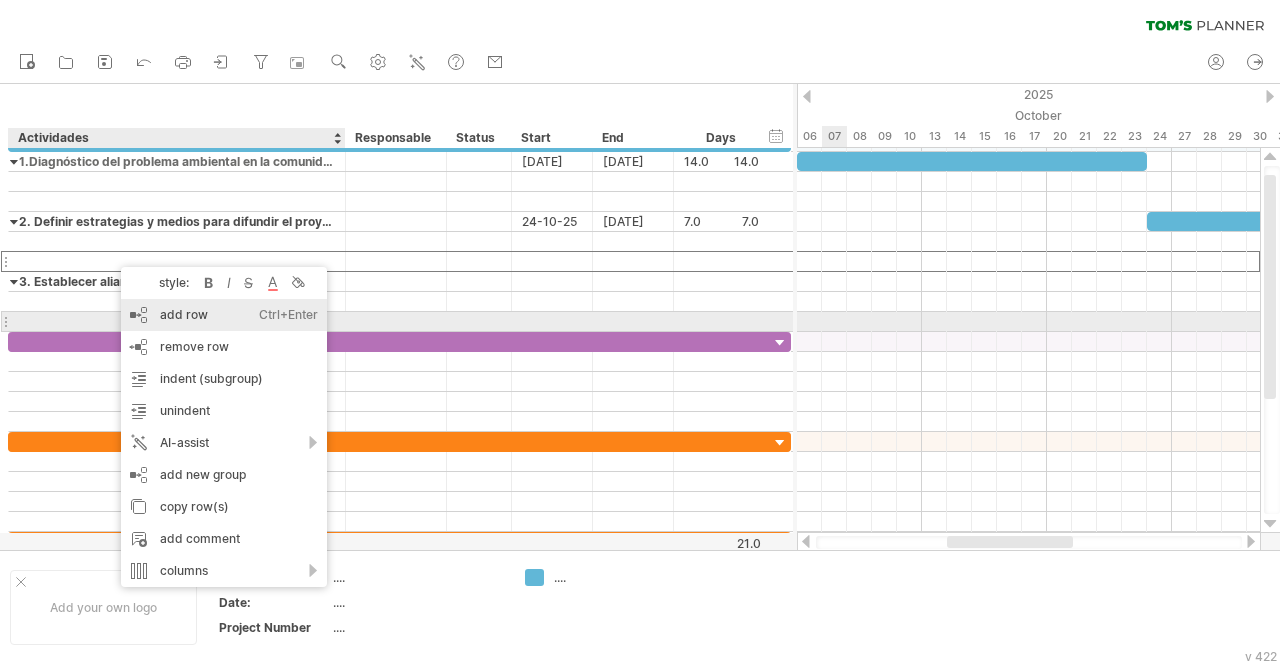 click on "add row Ctrl+Enter Cmd+Enter" at bounding box center (224, 315) 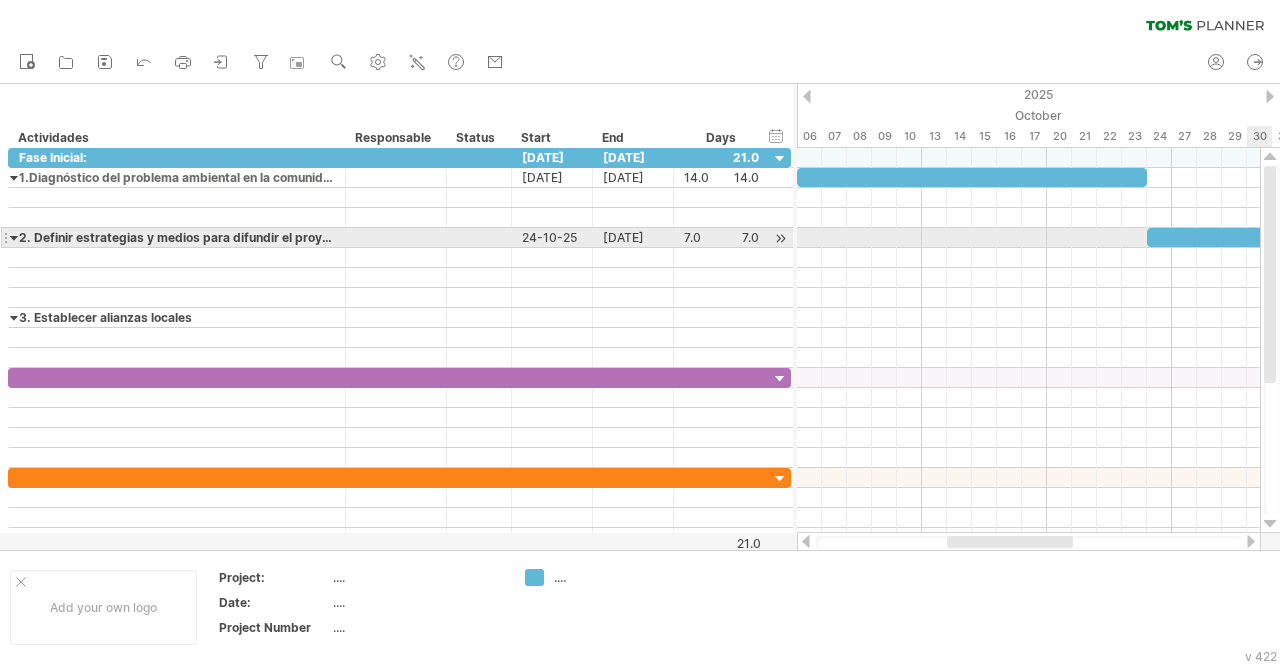 drag, startPoint x: 1274, startPoint y: 261, endPoint x: 1270, endPoint y: 231, distance: 30.265491 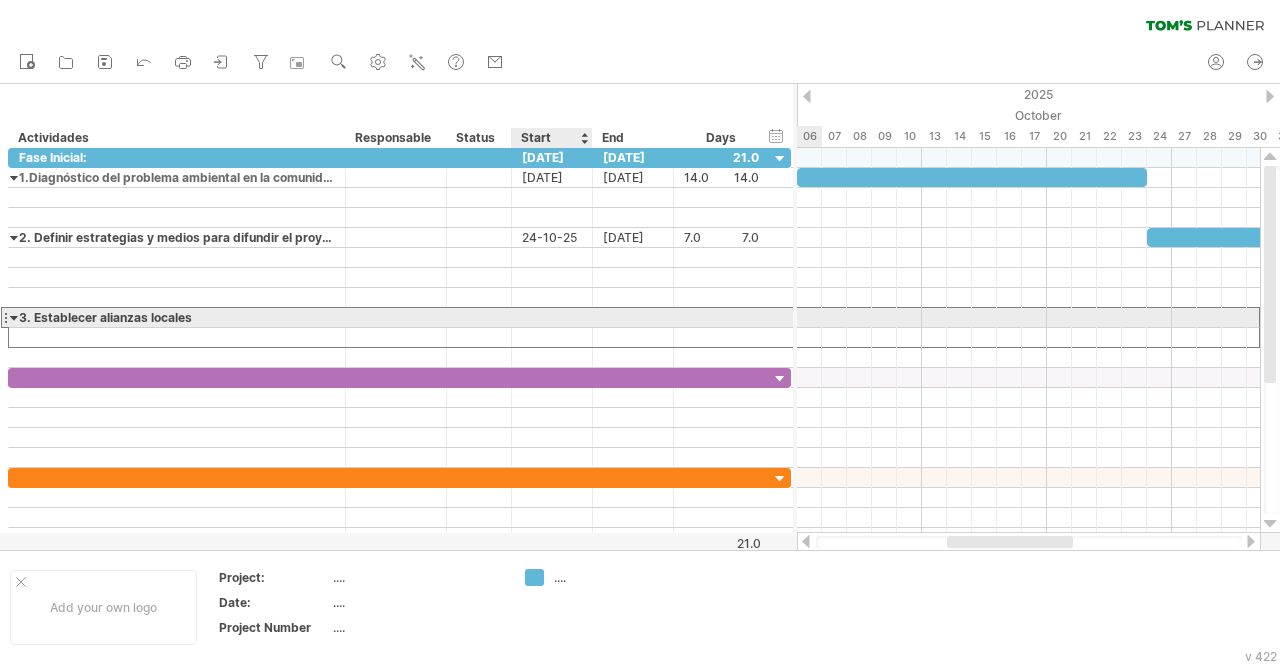 click at bounding box center [552, 317] 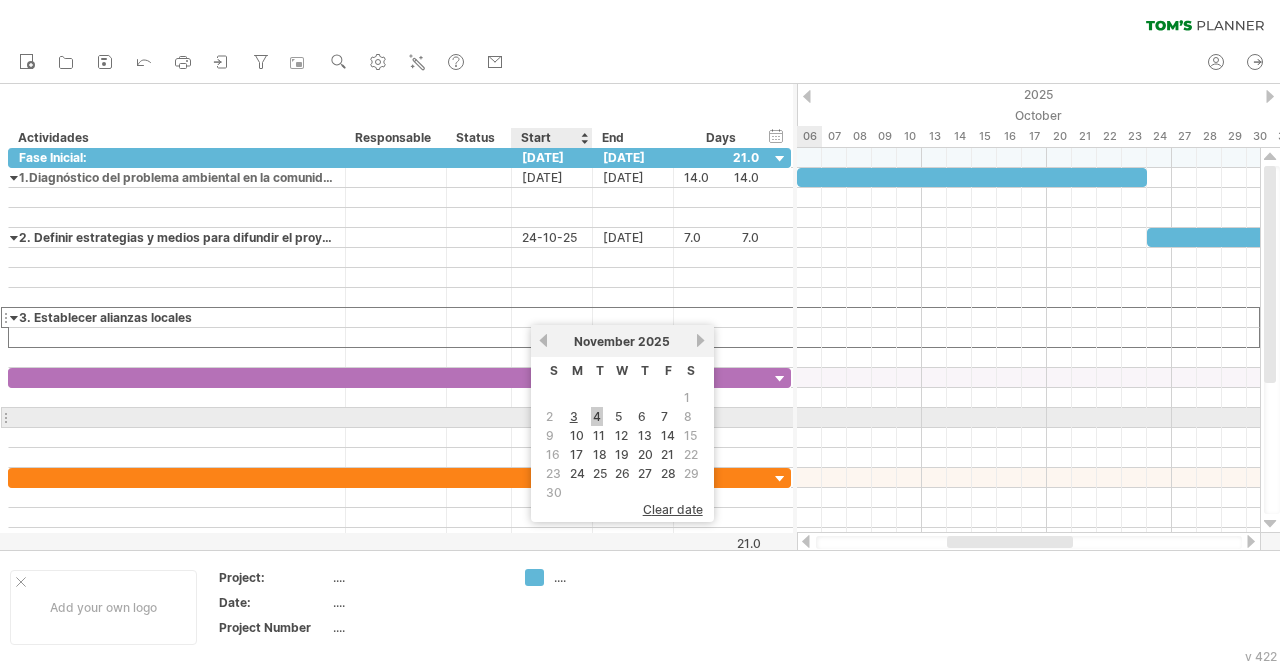 click on "4" at bounding box center (597, 416) 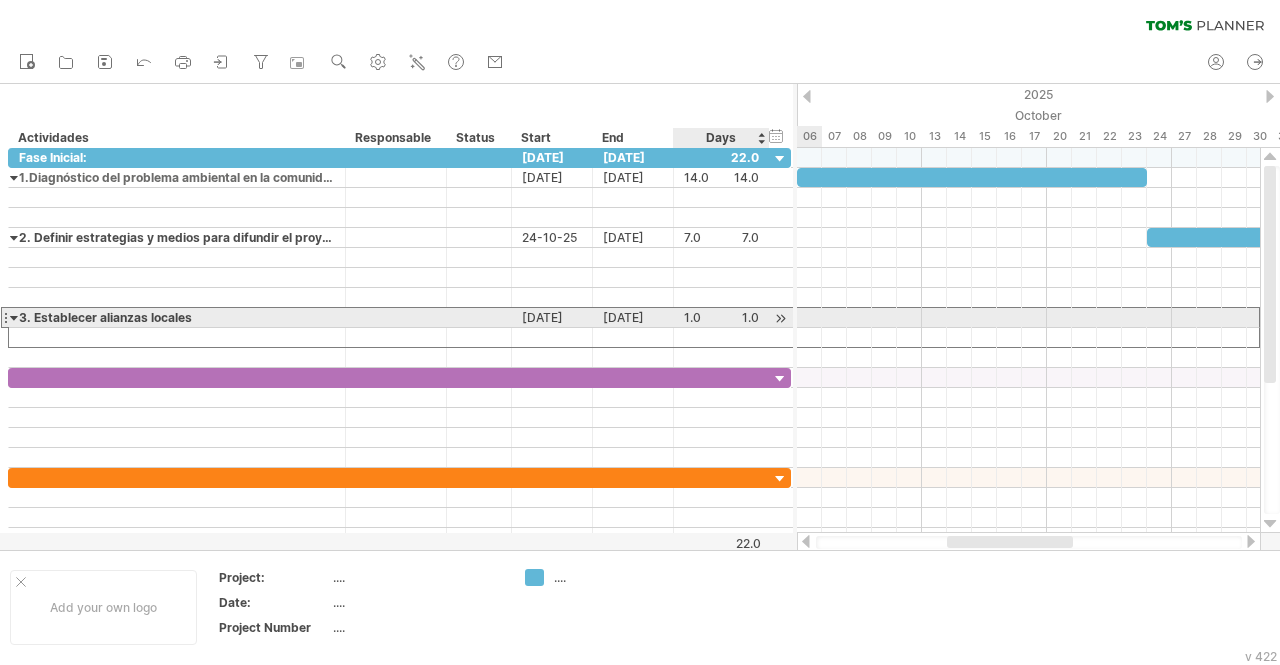 click on "1.0" at bounding box center (721, 317) 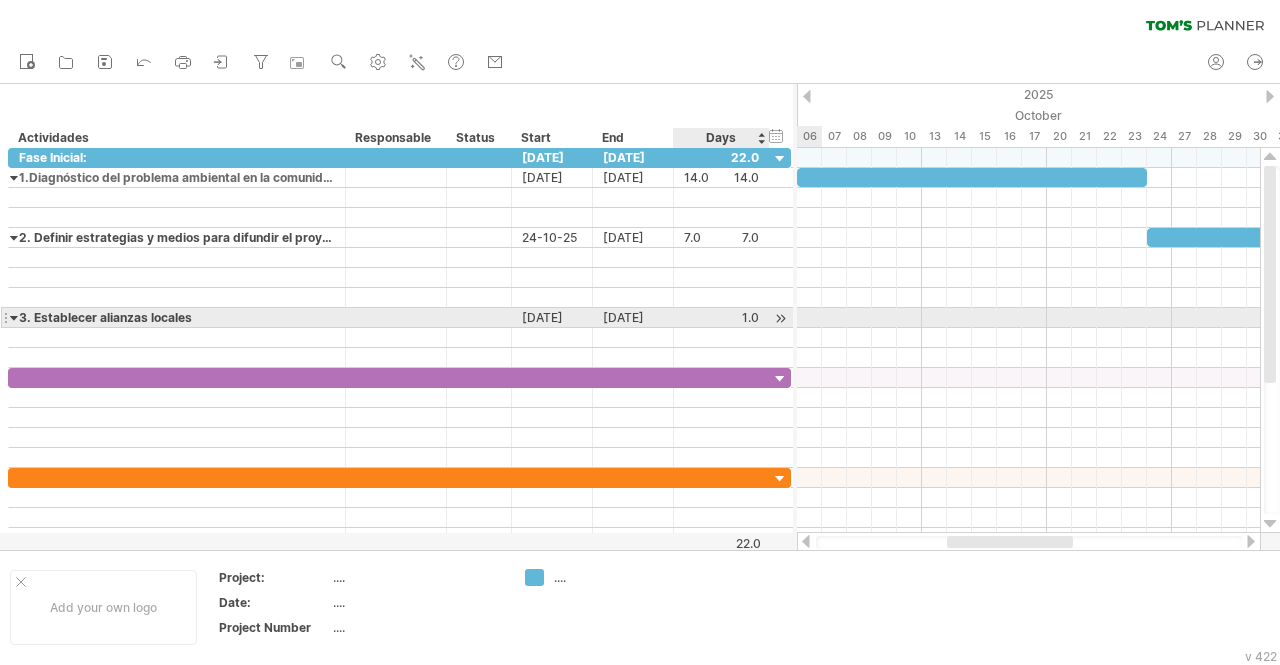 type on "*" 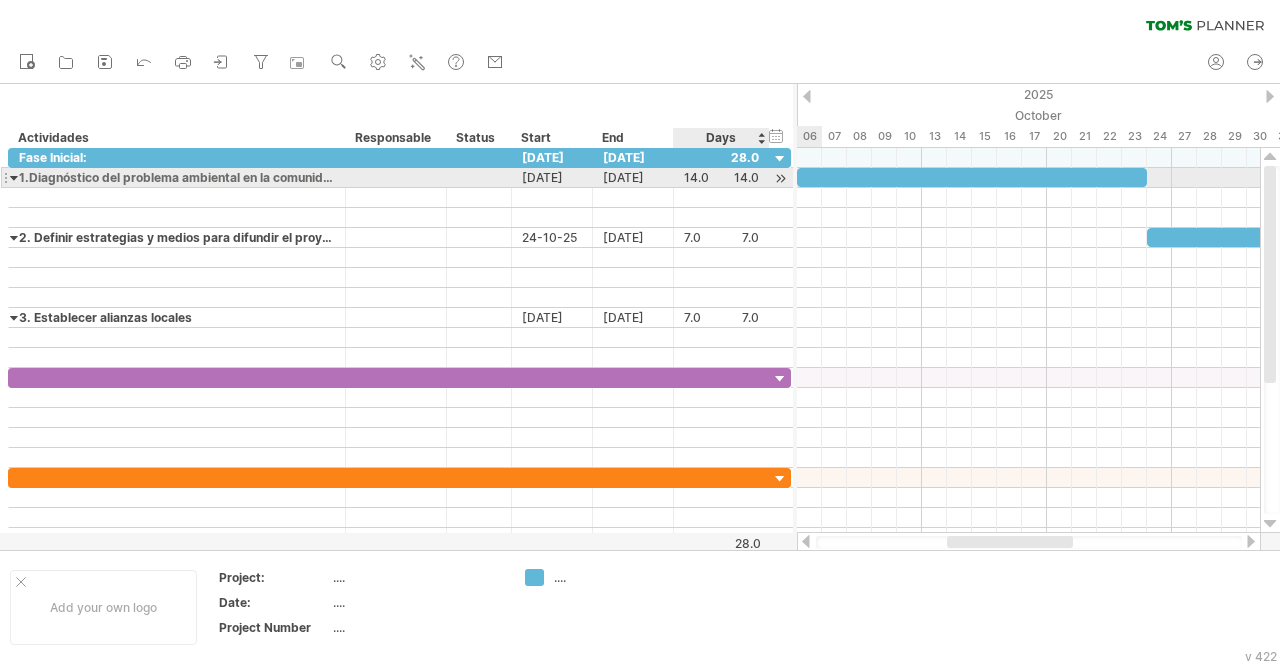 scroll, scrollTop: 0, scrollLeft: 0, axis: both 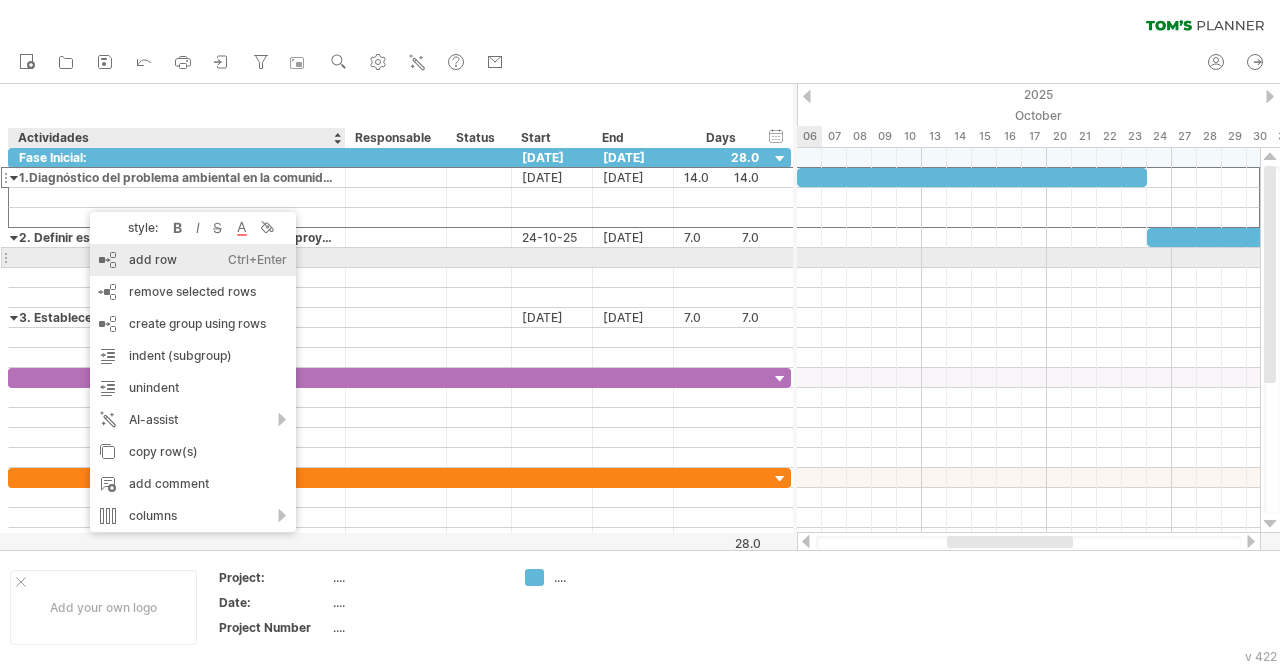 click on "add row Ctrl+Enter Cmd+Enter" at bounding box center [193, 260] 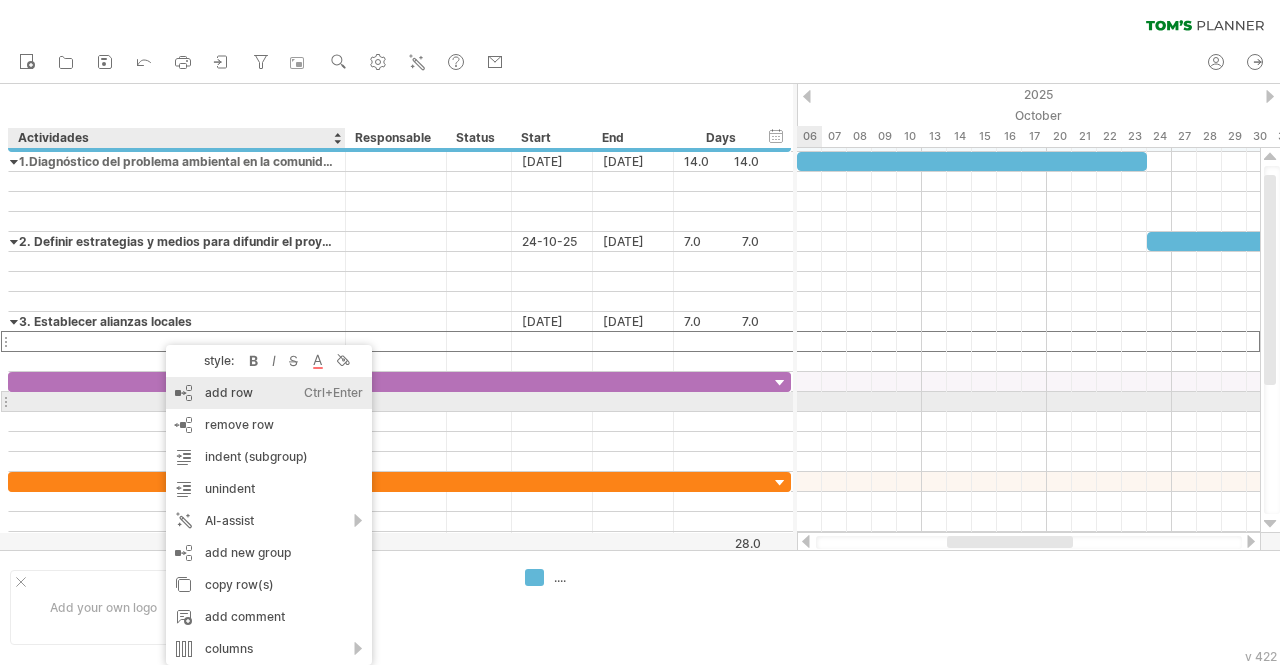 click on "add row Ctrl+Enter Cmd+Enter" at bounding box center (269, 393) 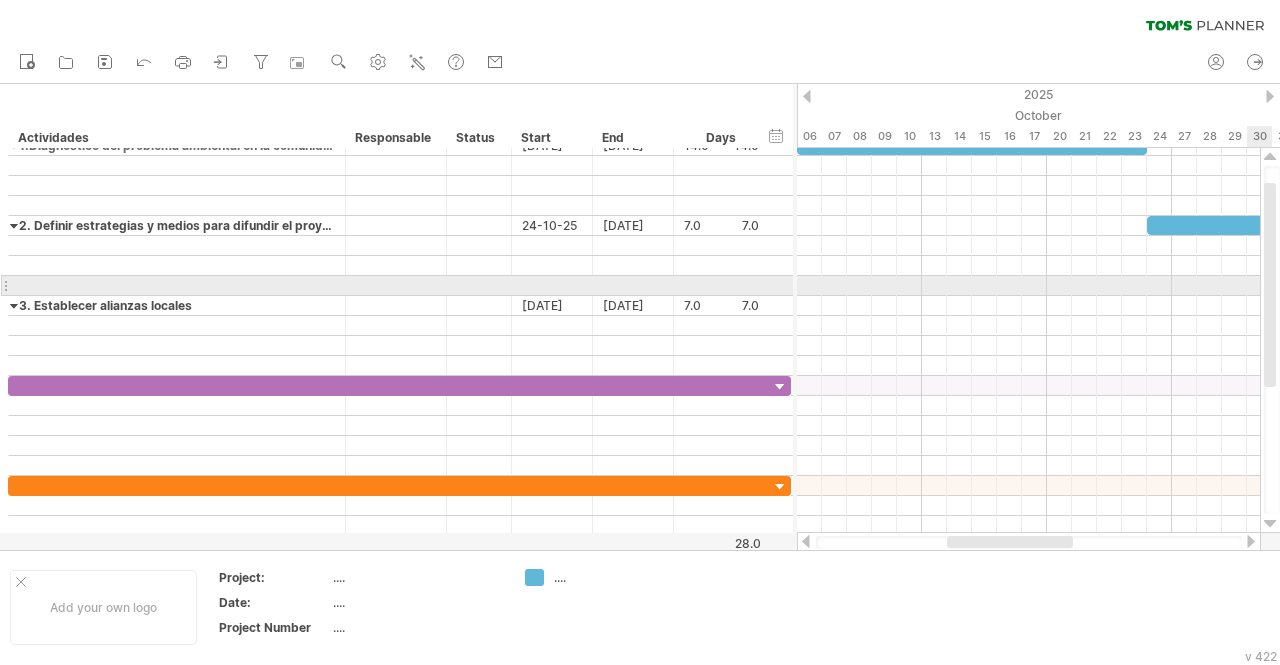 drag, startPoint x: 1278, startPoint y: 321, endPoint x: 1276, endPoint y: 287, distance: 34.058773 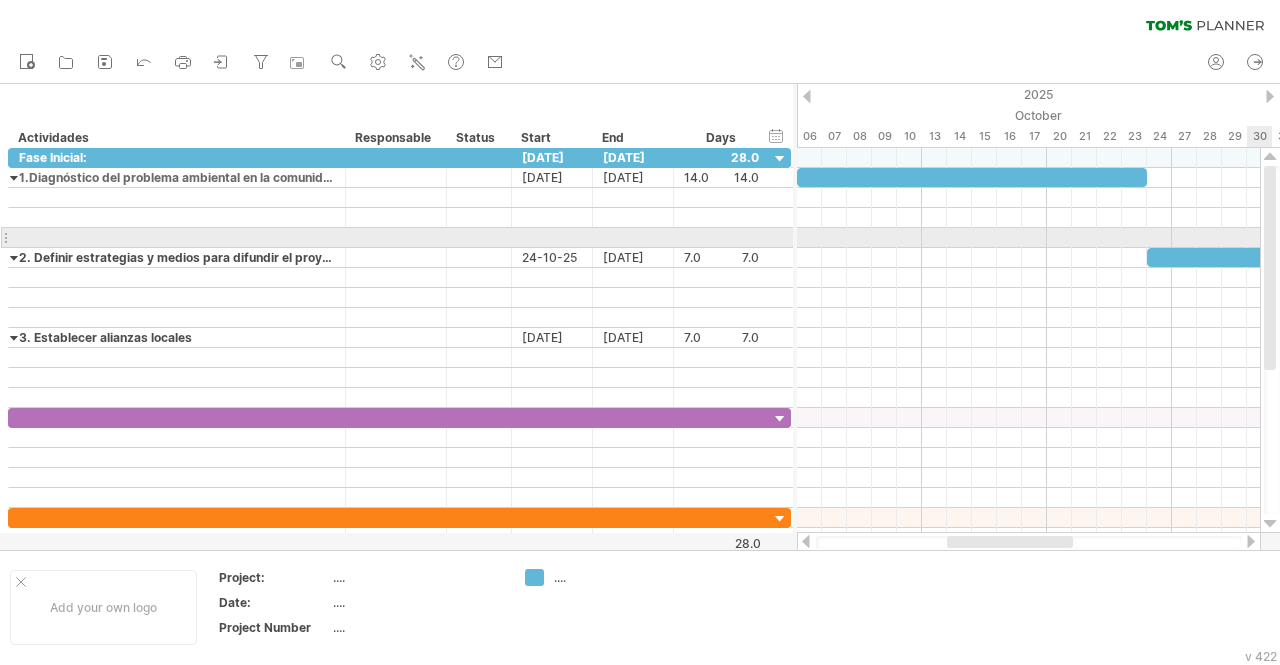 drag, startPoint x: 1268, startPoint y: 282, endPoint x: 1268, endPoint y: 229, distance: 53 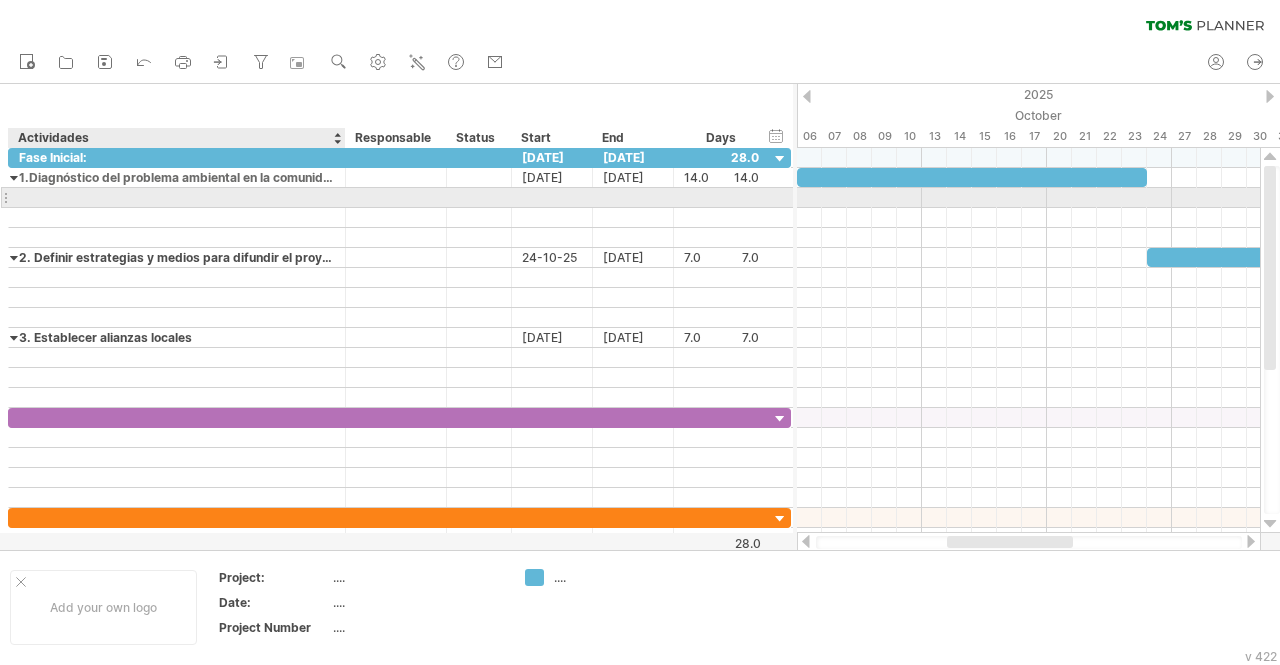 click at bounding box center [177, 197] 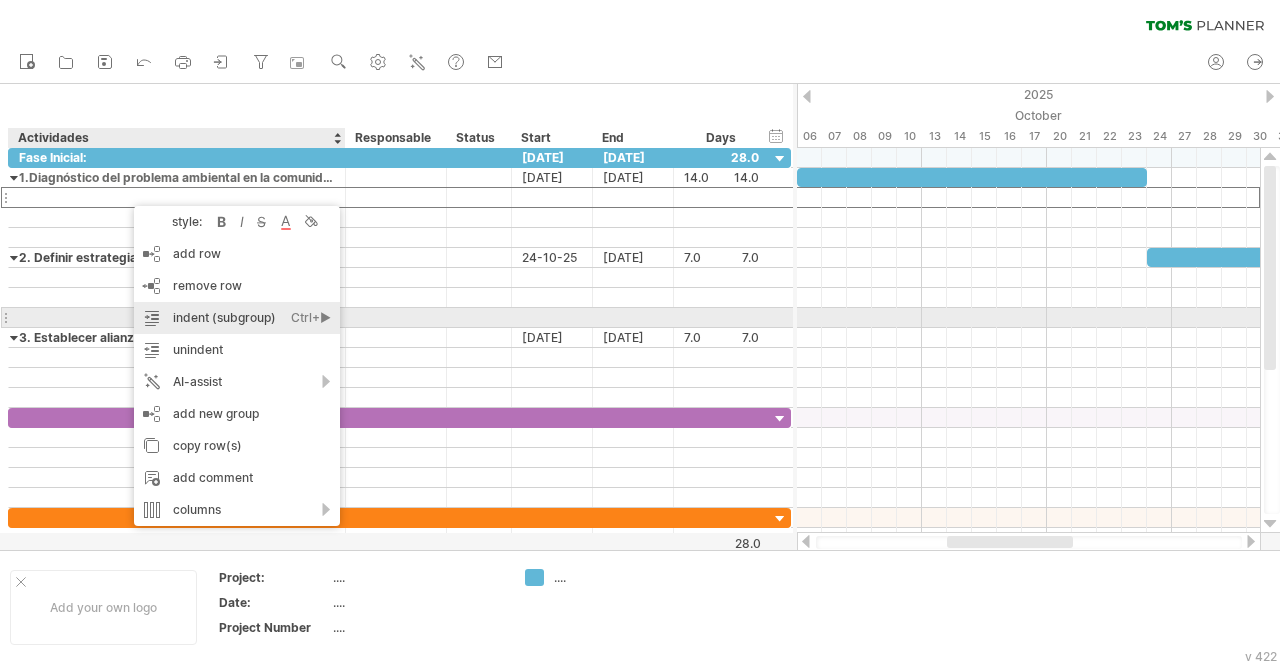 click on "indent (subgroup) Ctrl+► Cmd+►" at bounding box center (237, 318) 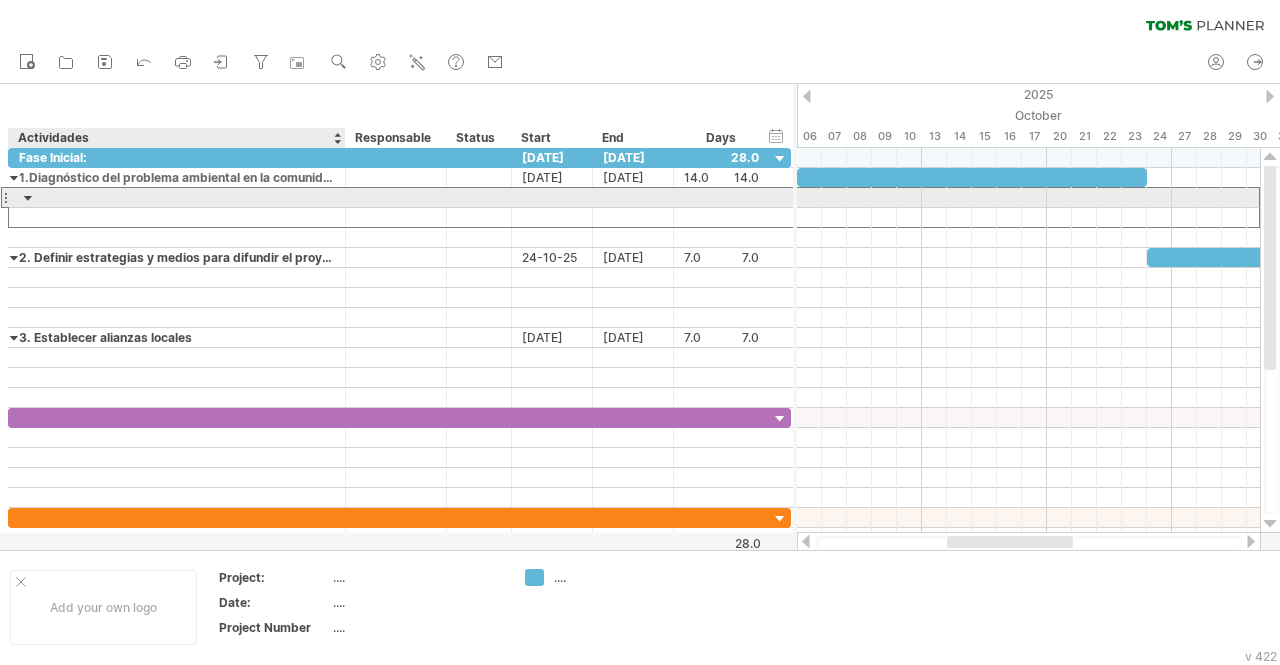 click at bounding box center (28, 197) 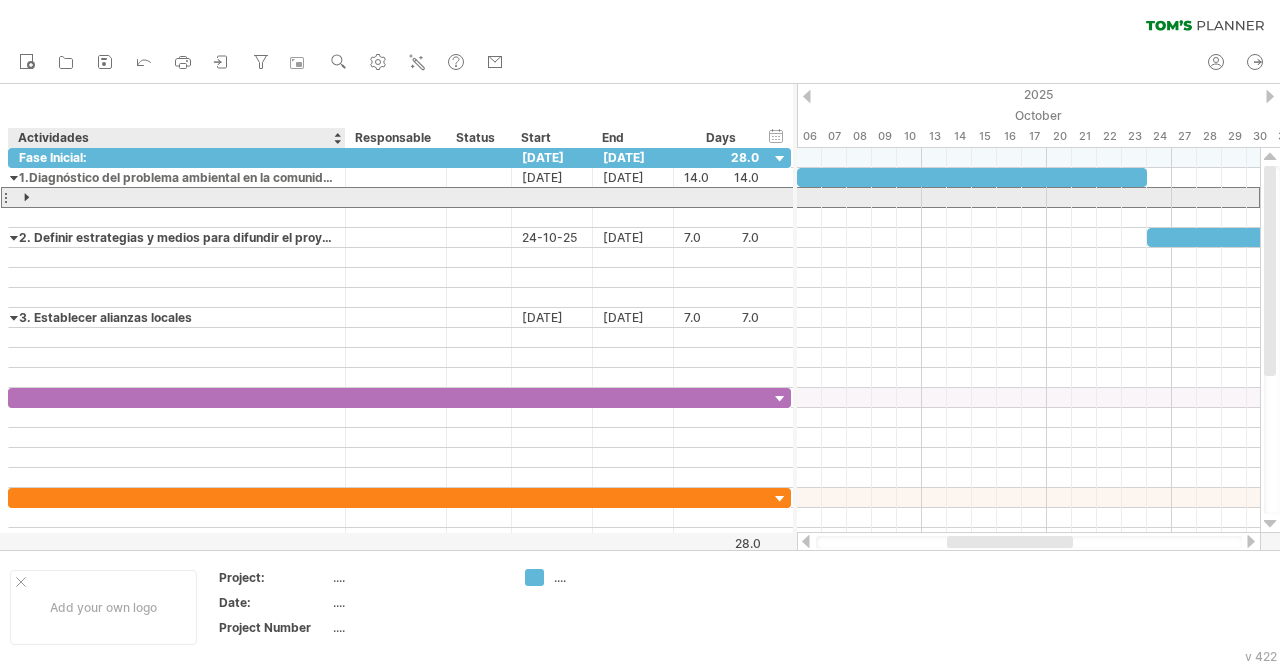 click at bounding box center (28, 197) 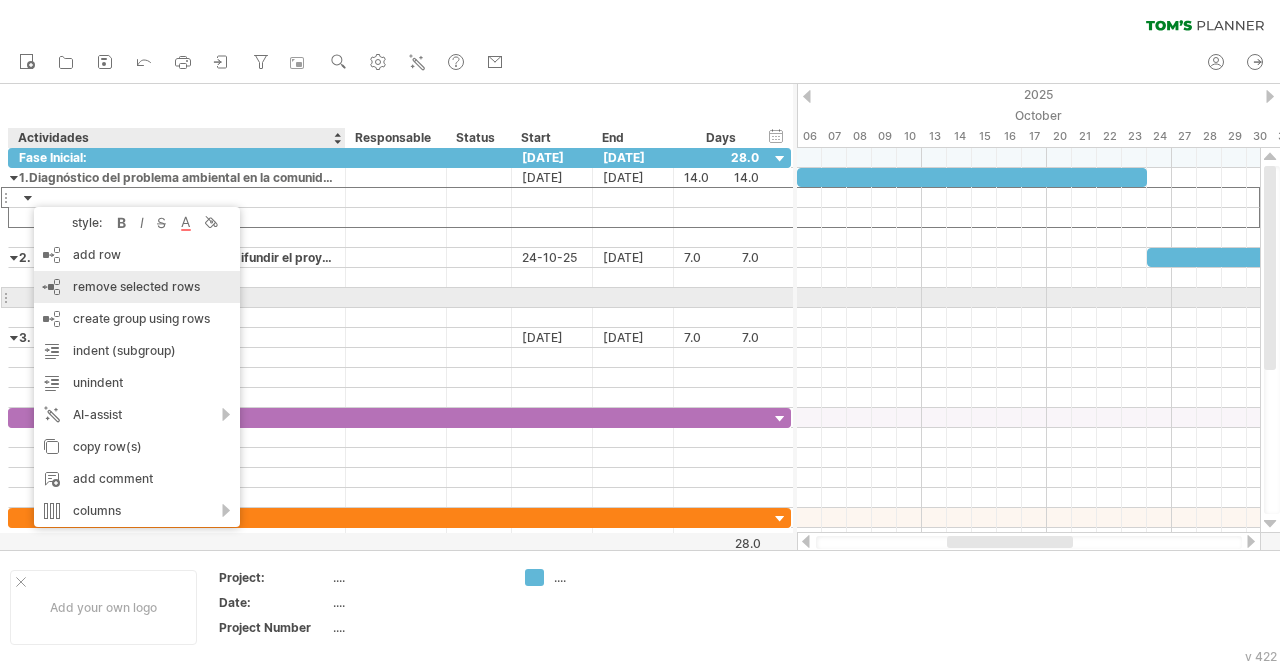 click on "remove selected rows" at bounding box center (136, 286) 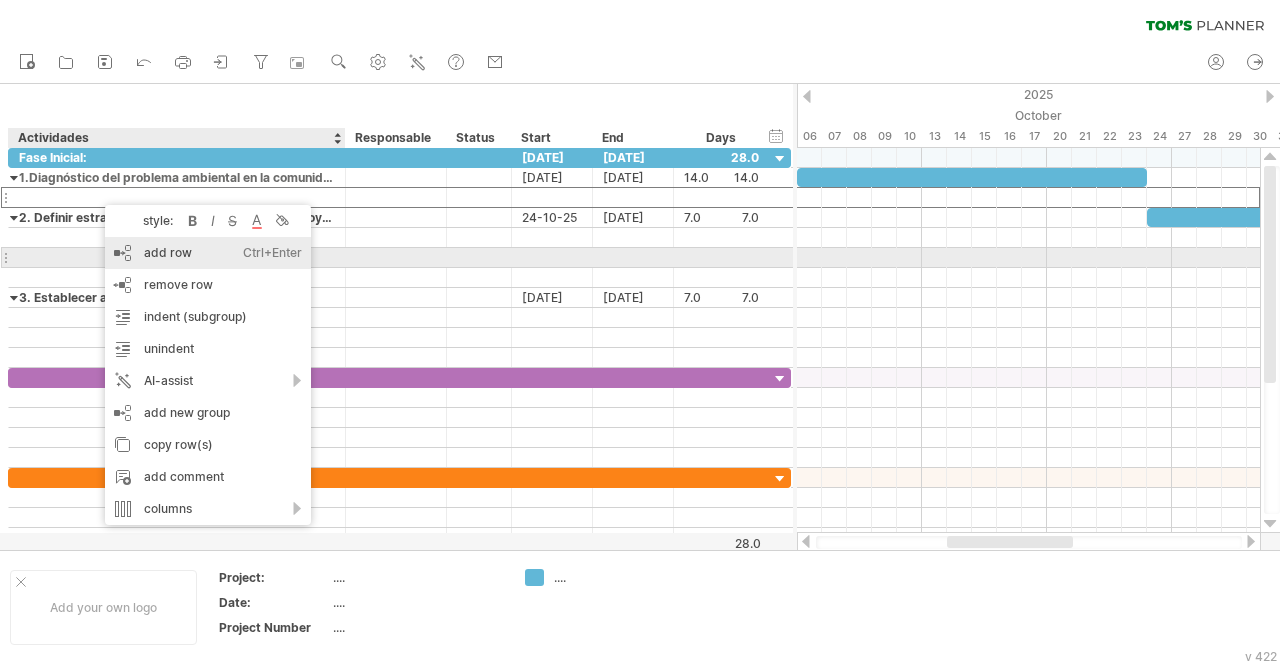 click on "add row Ctrl+Enter Cmd+Enter" at bounding box center [208, 253] 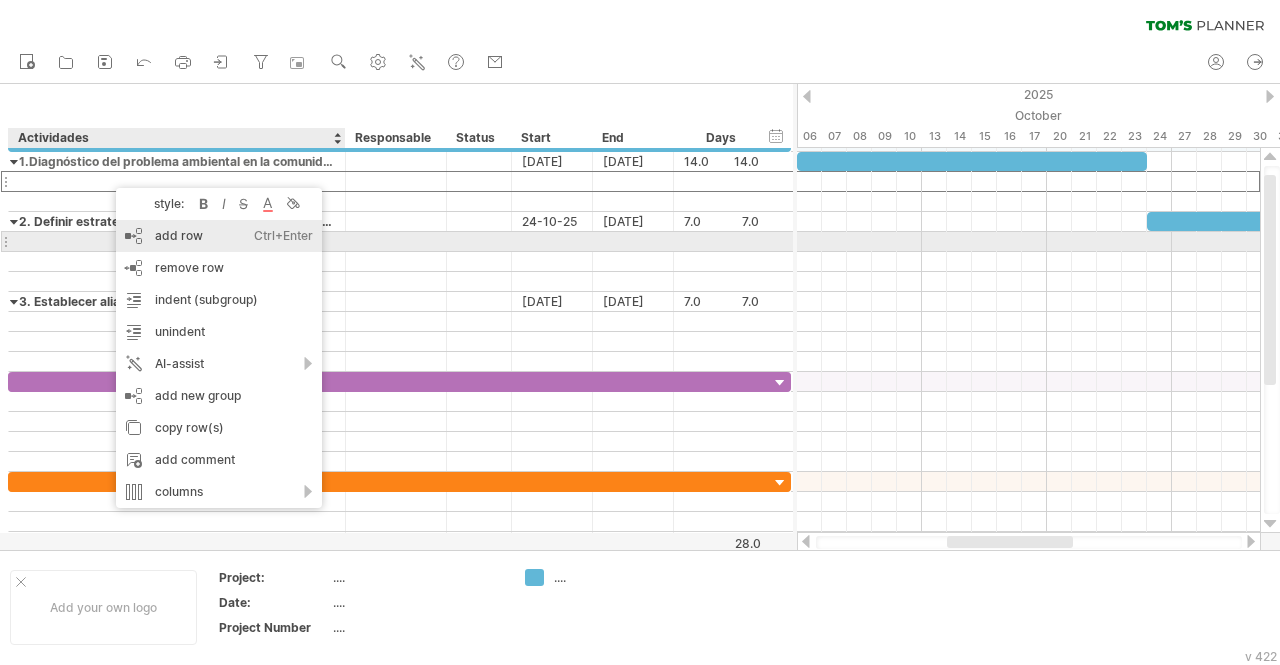 click on "add row Ctrl+Enter Cmd+Enter" at bounding box center [219, 236] 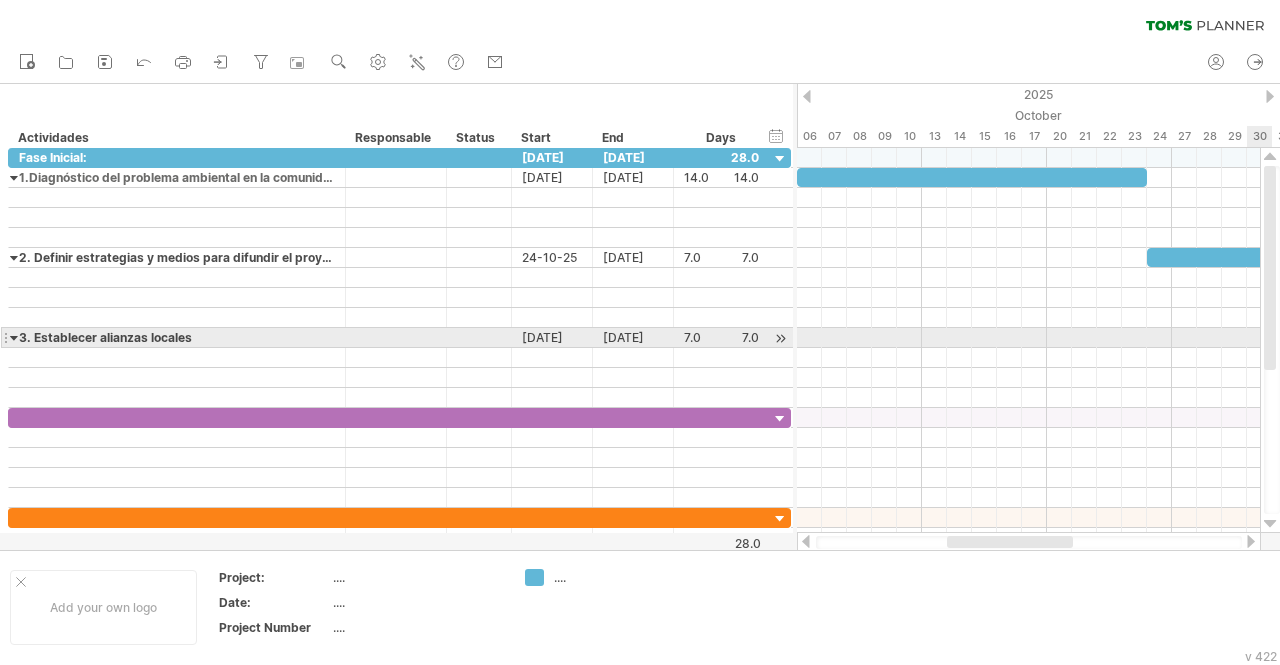 drag, startPoint x: 1273, startPoint y: 362, endPoint x: 1264, endPoint y: 339, distance: 24.698177 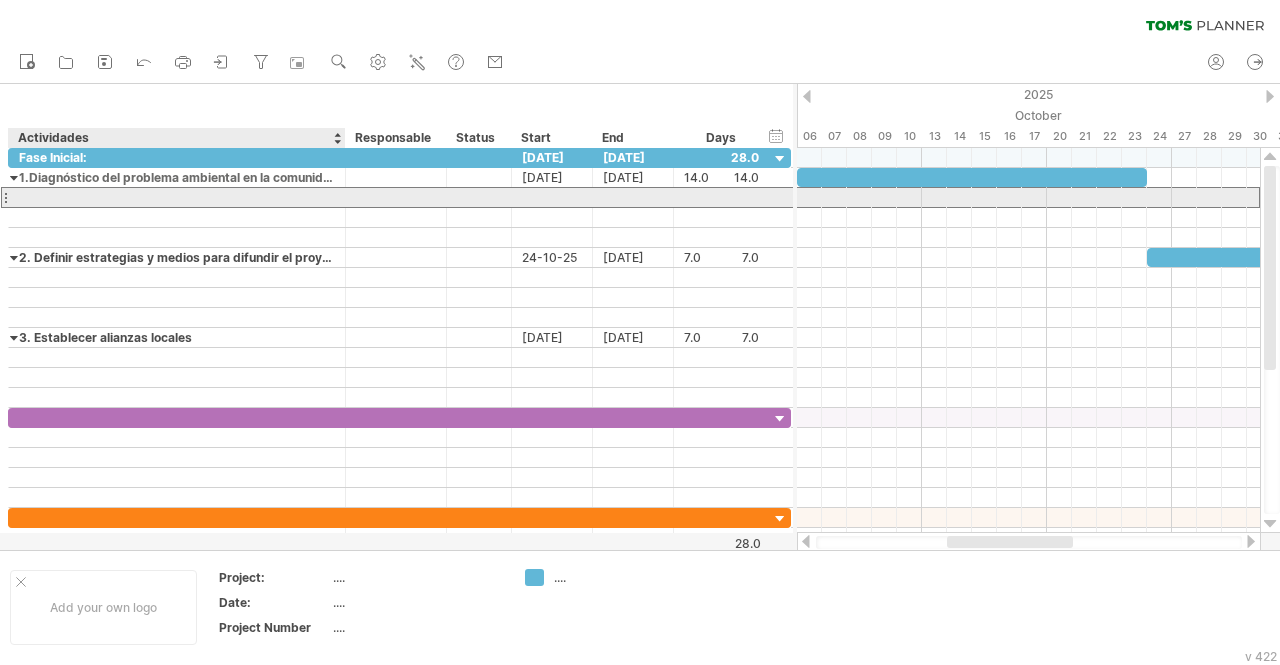 click at bounding box center [177, 197] 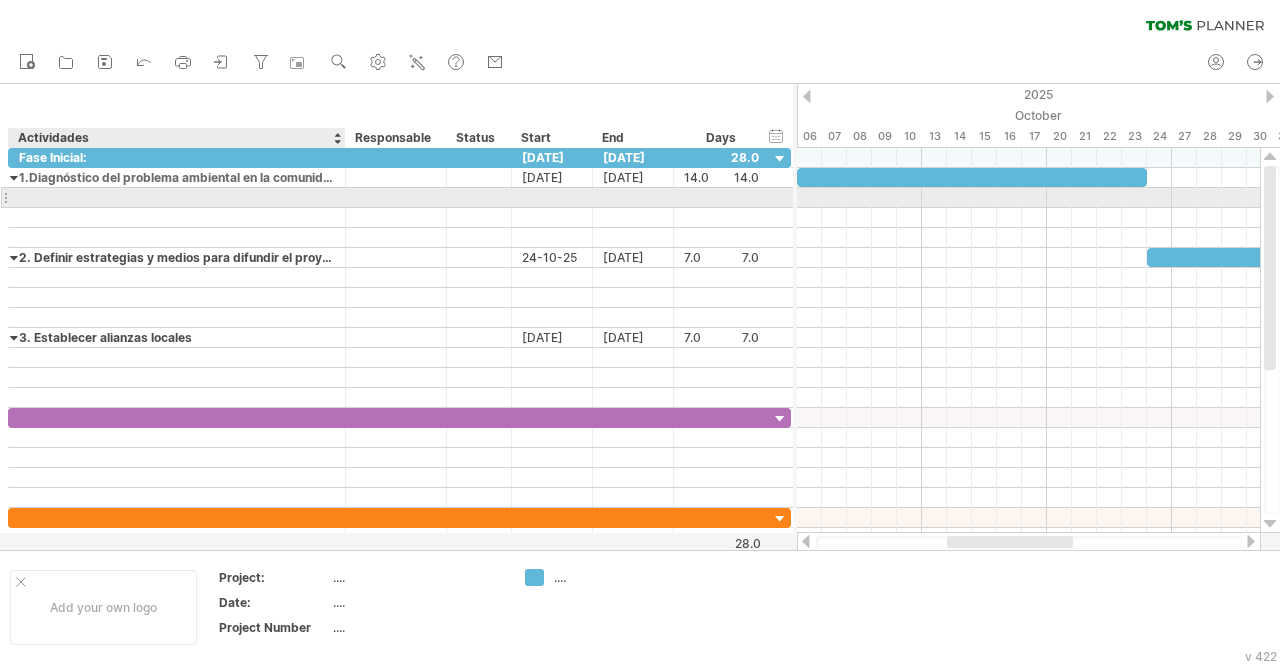 paste on "**********" 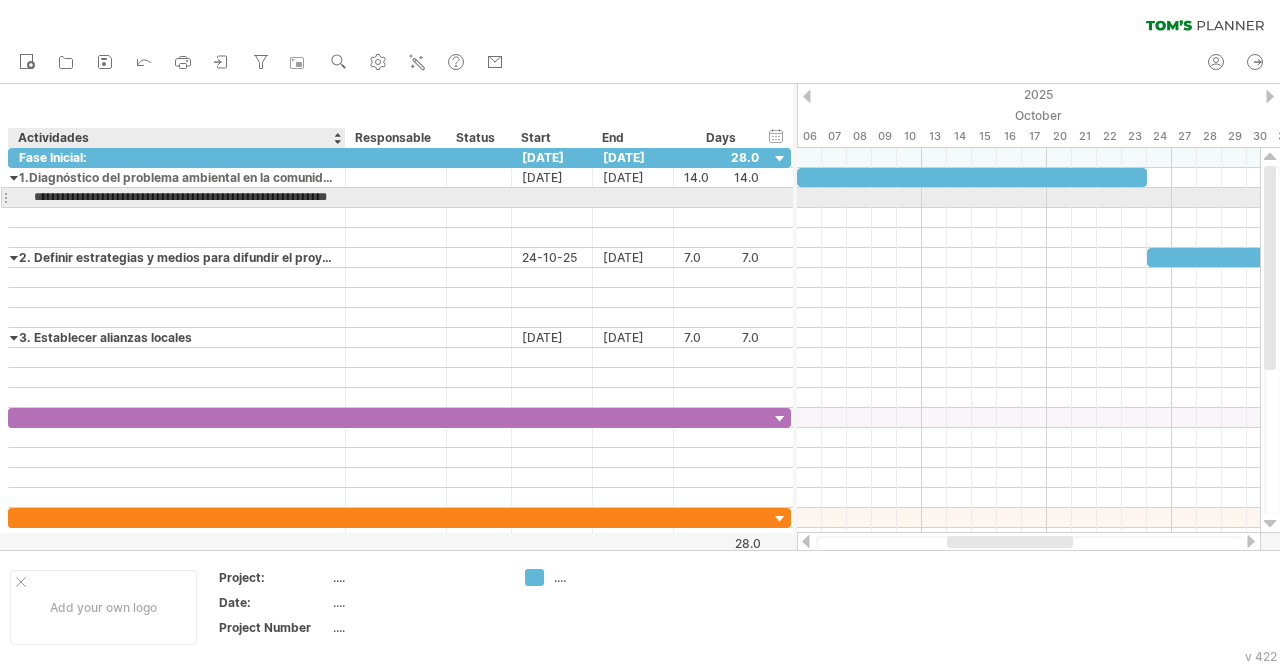 scroll, scrollTop: 0, scrollLeft: 36, axis: horizontal 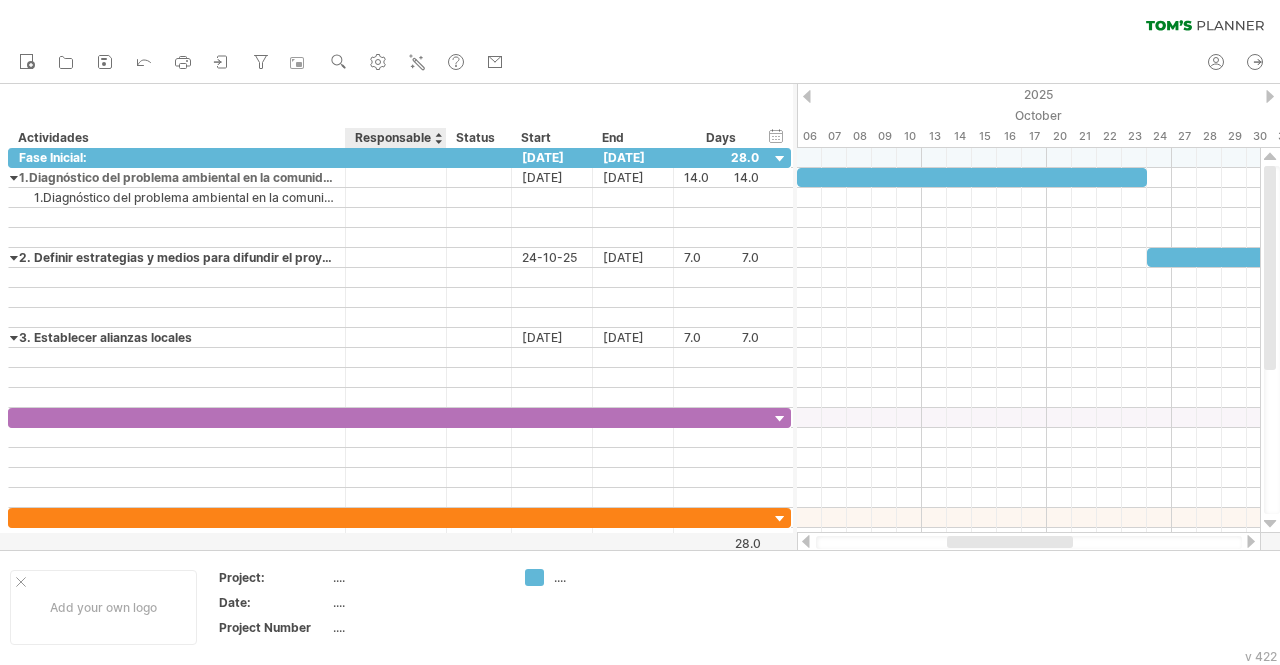 click on "**********" at bounding box center (396, 116) 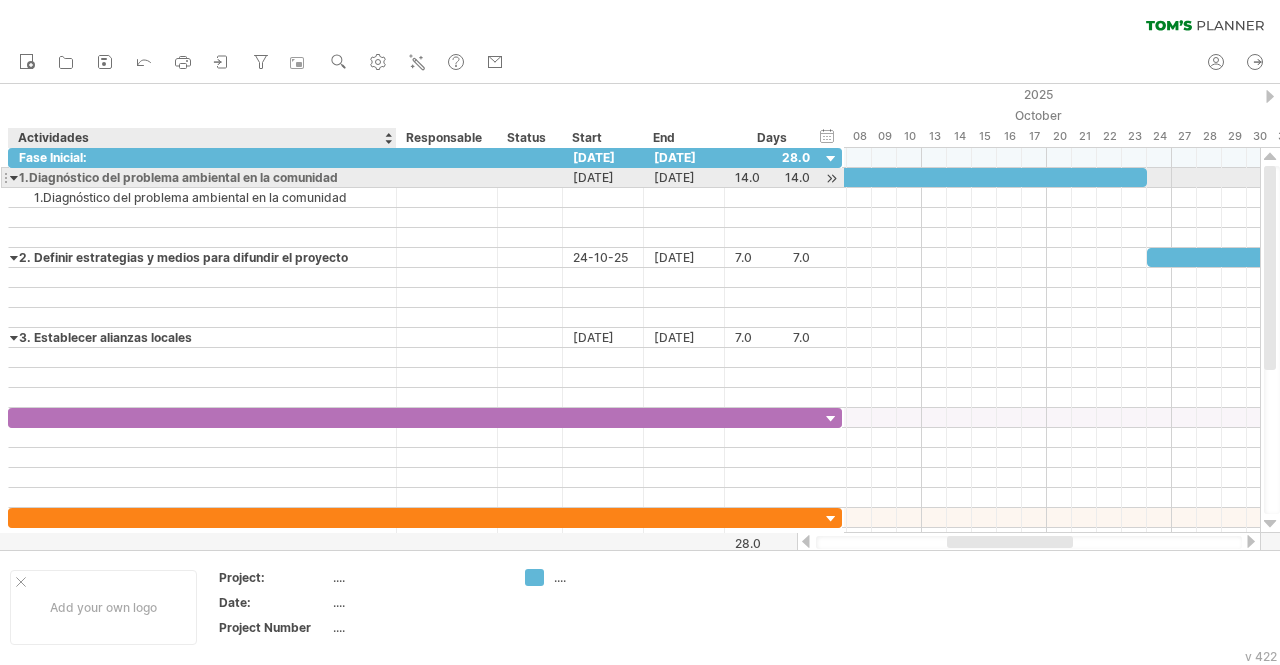 drag, startPoint x: 342, startPoint y: 184, endPoint x: 393, endPoint y: 179, distance: 51.24451 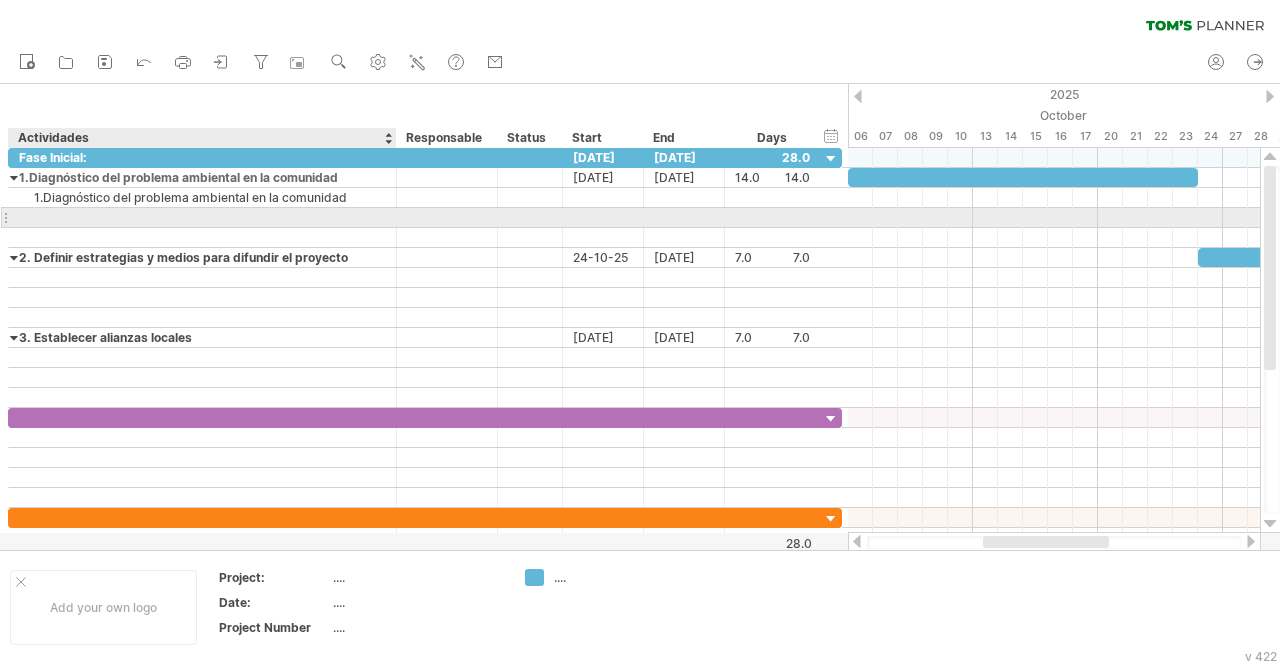 click at bounding box center (202, 217) 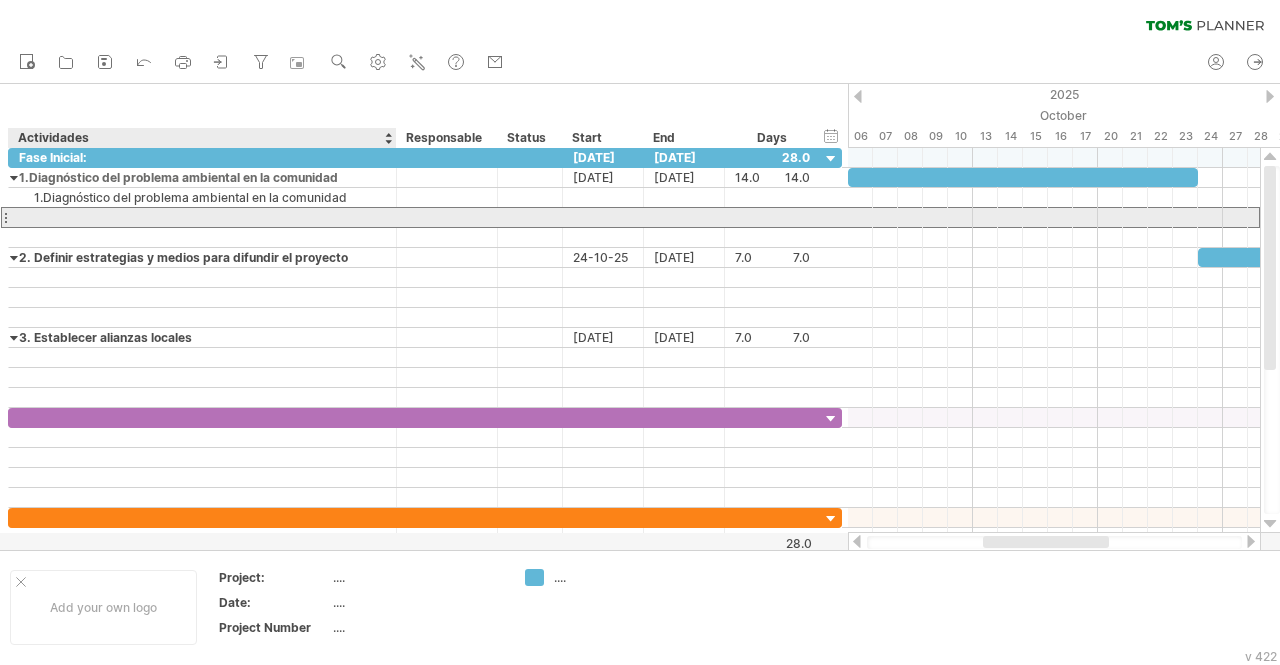 paste on "**********" 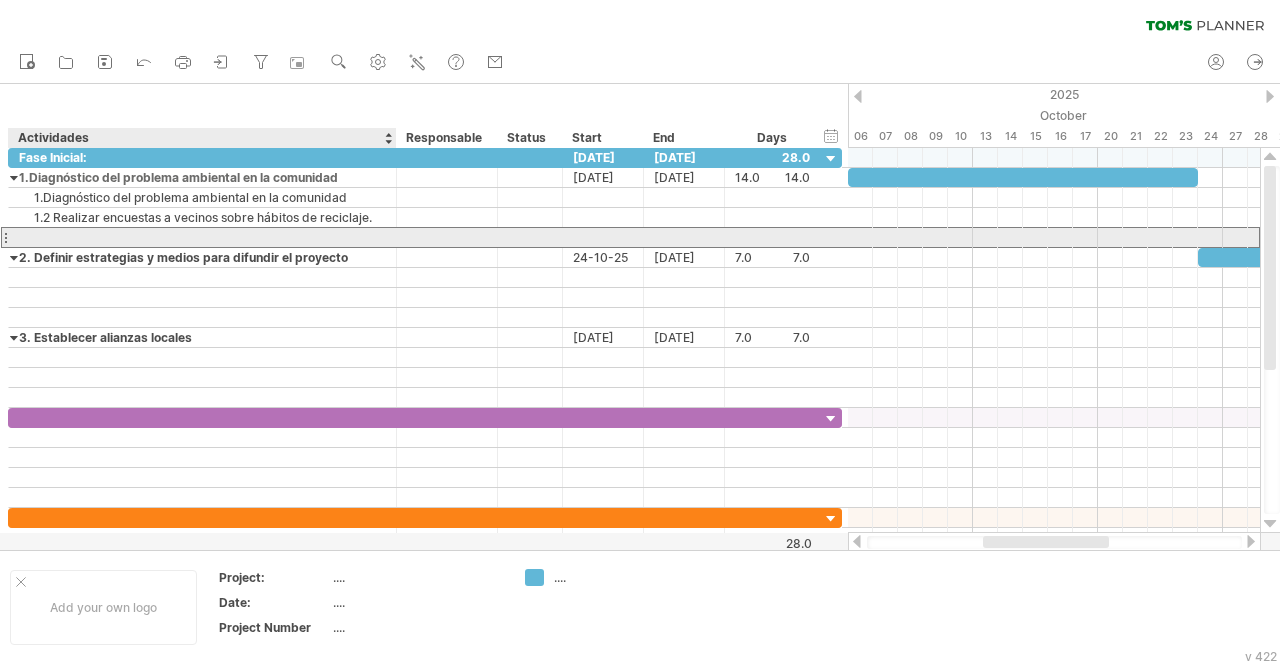 click at bounding box center (202, 237) 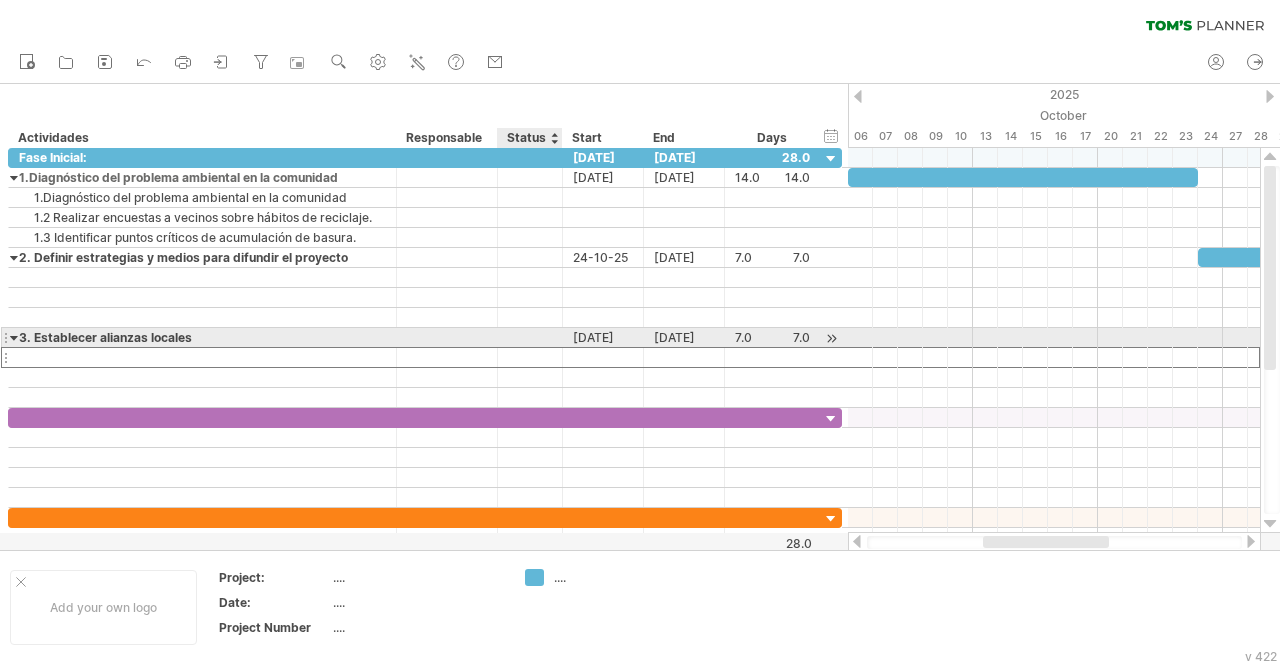 click at bounding box center (530, 357) 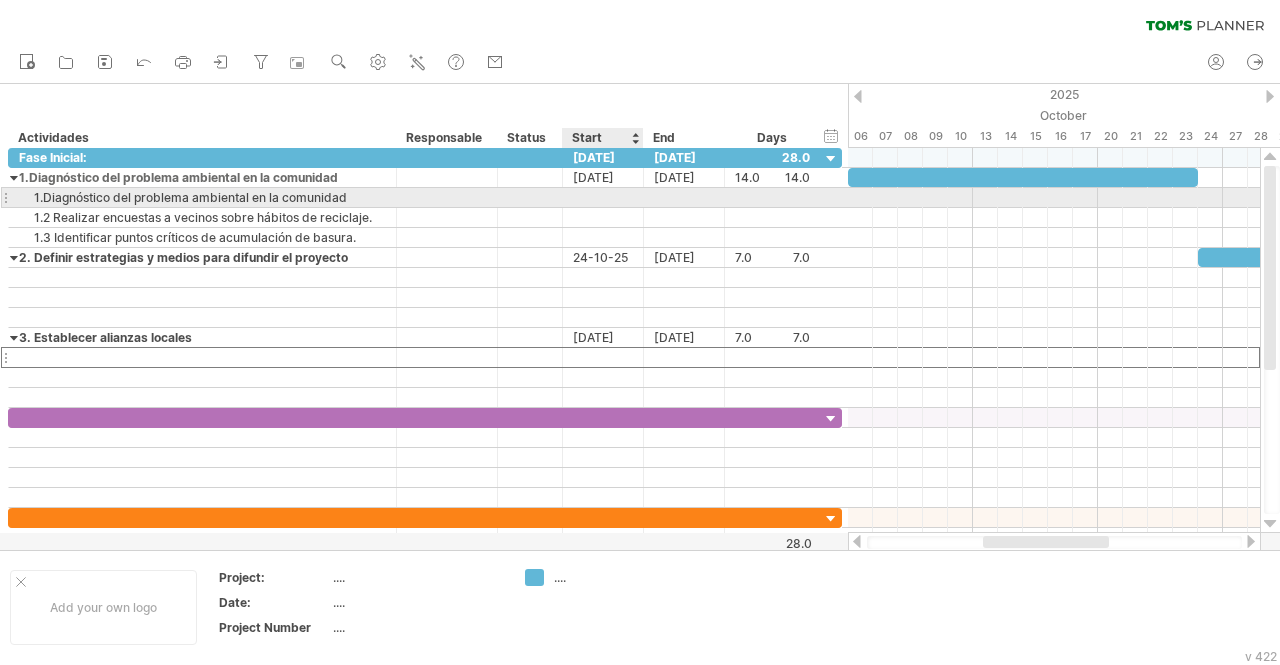 click at bounding box center (603, 197) 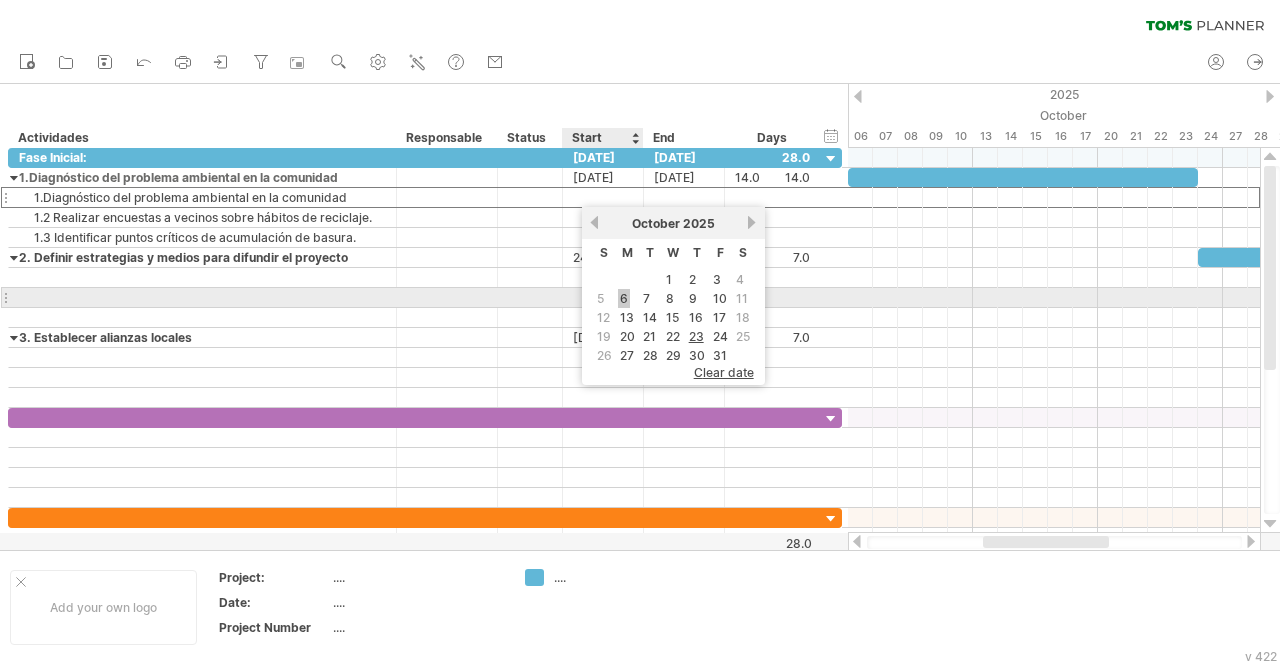 click on "6" at bounding box center (624, 298) 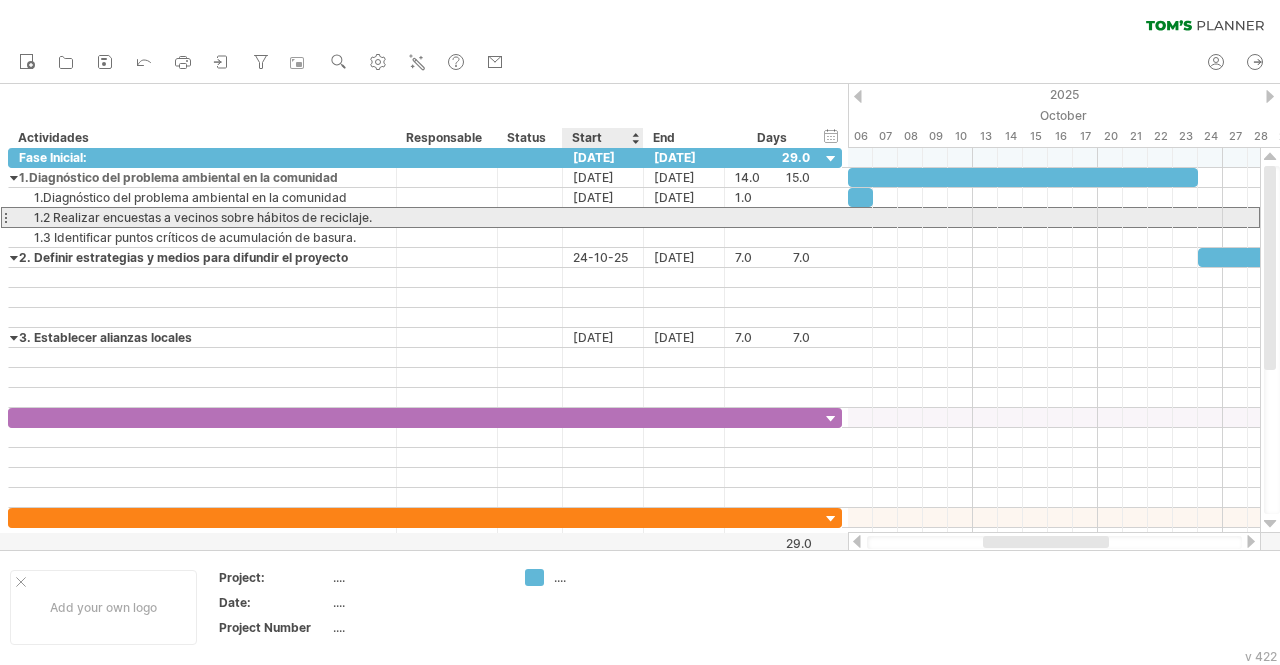 click at bounding box center [603, 217] 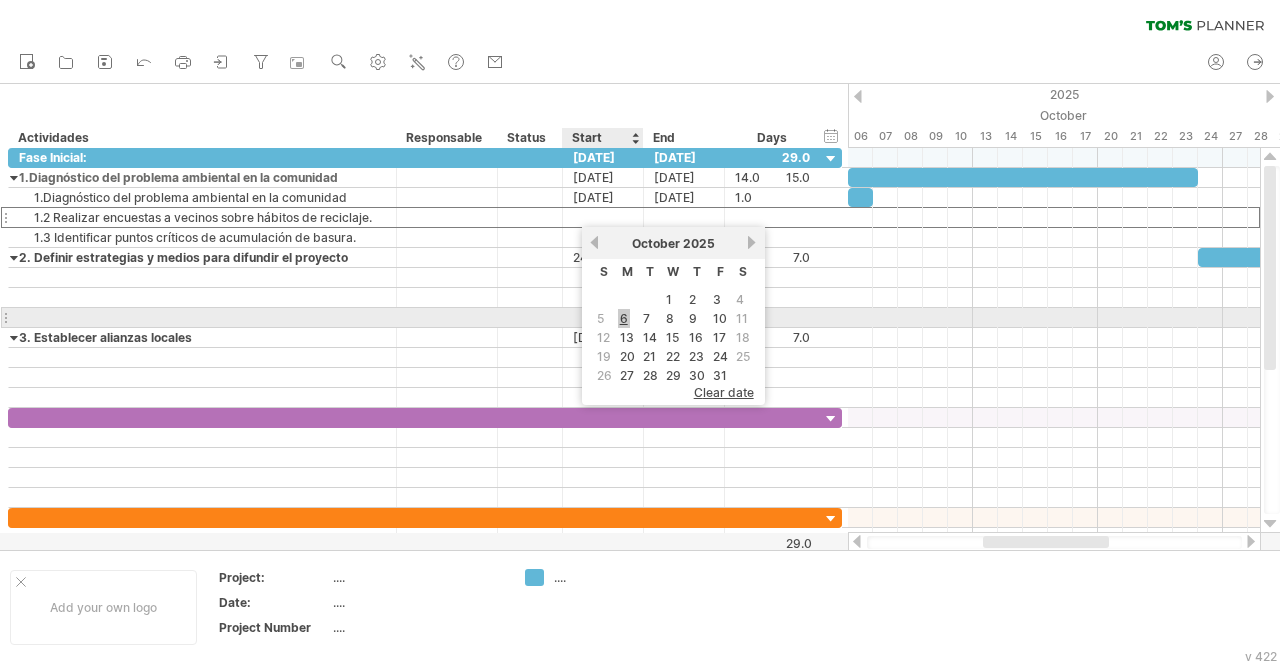 click on "6" at bounding box center [624, 318] 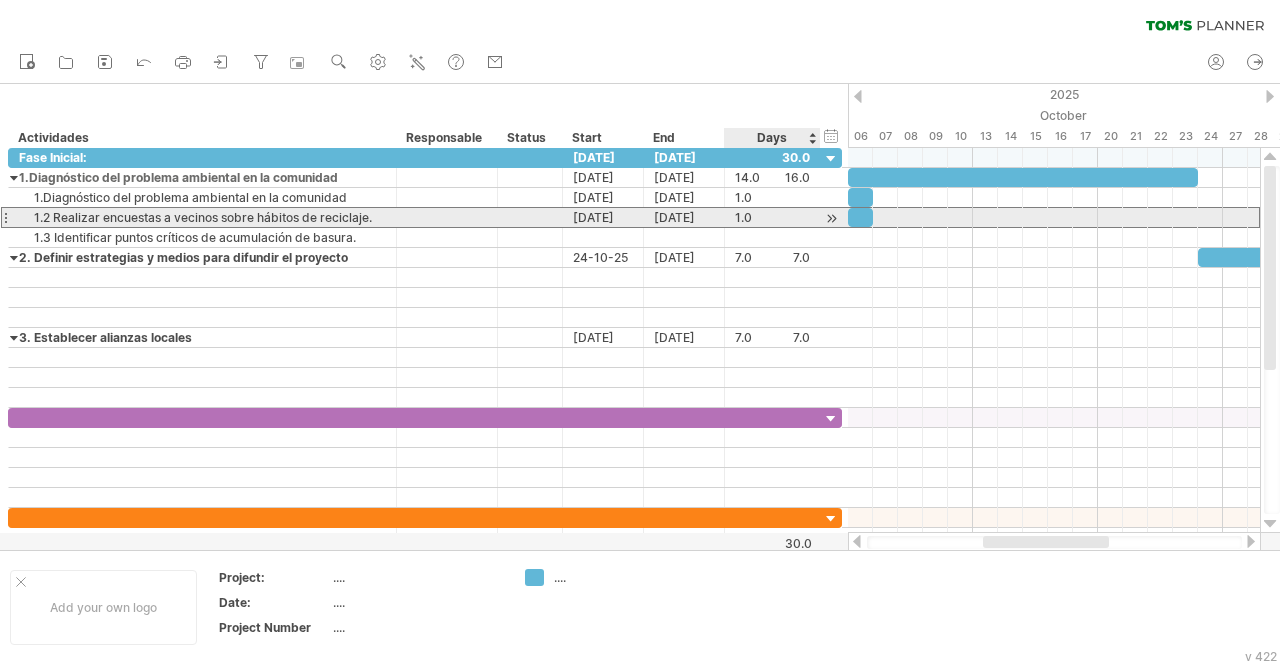click on "1.0" at bounding box center [772, 217] 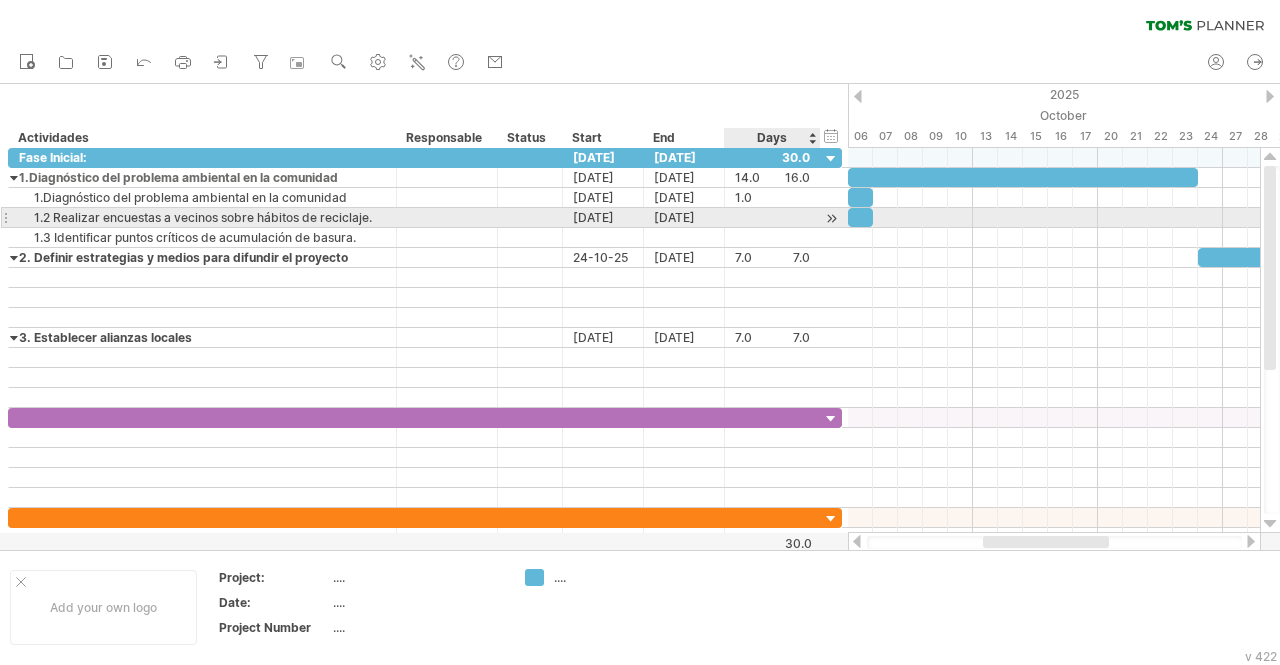 type on "*" 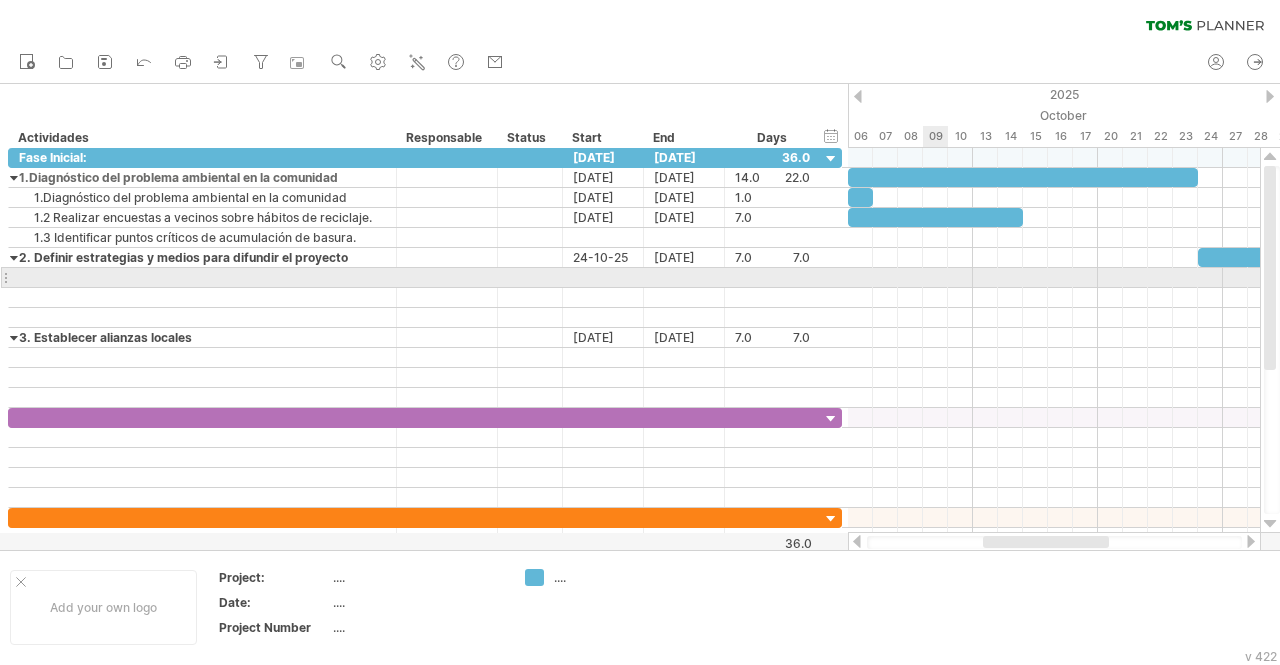 click at bounding box center (1054, 278) 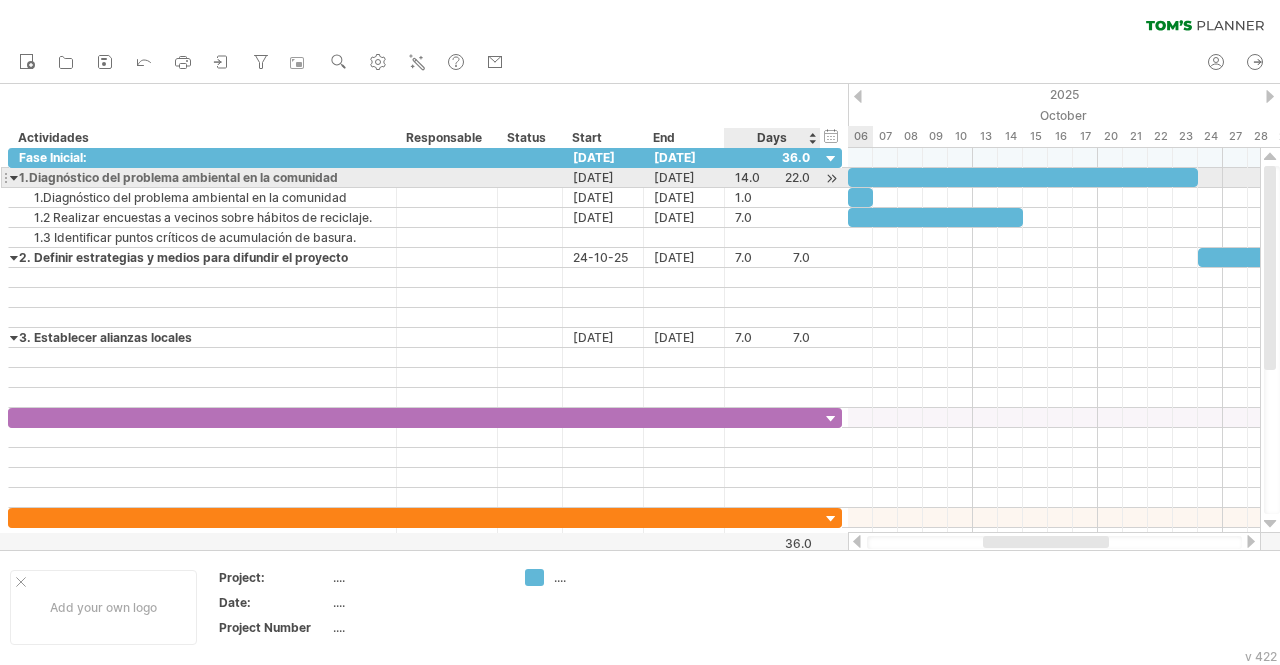 click on "14.0" at bounding box center [772, 177] 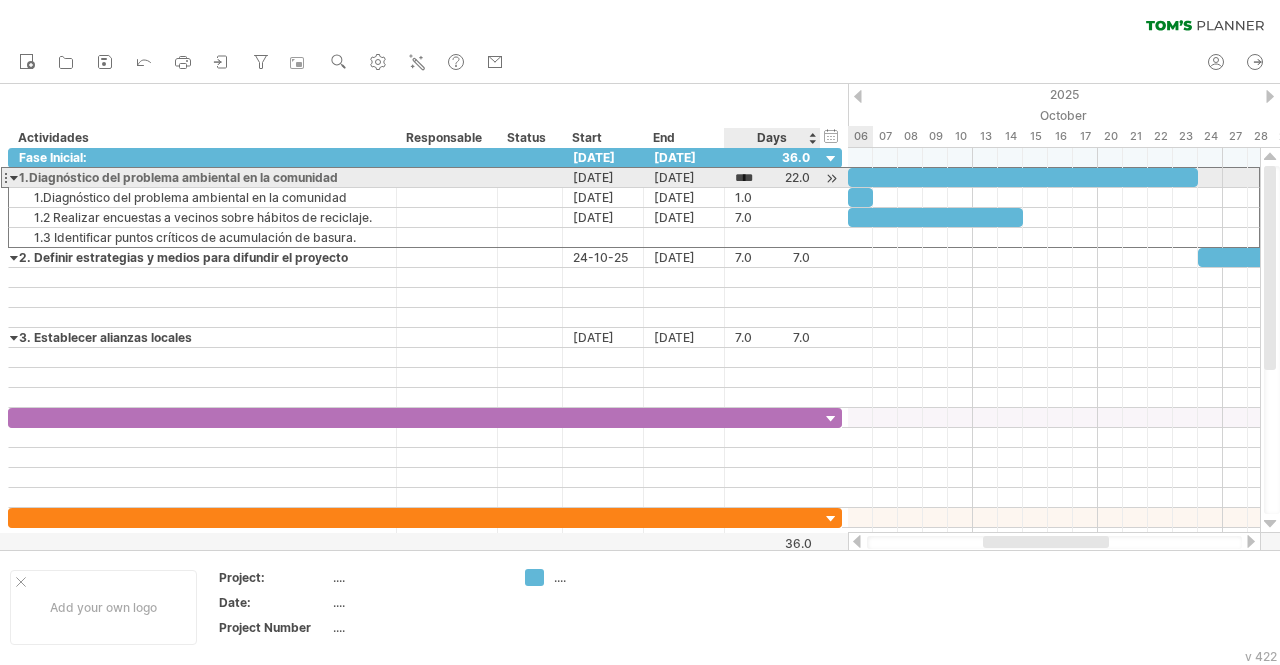 scroll, scrollTop: 0, scrollLeft: 0, axis: both 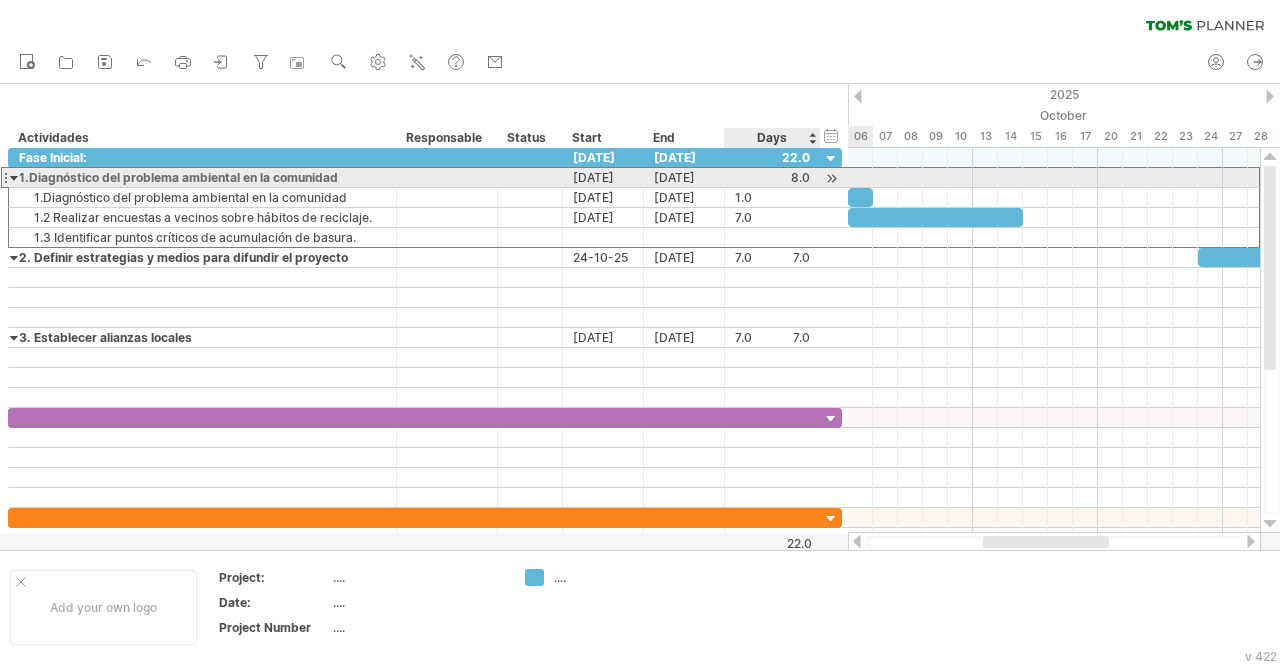 click at bounding box center [772, 177] 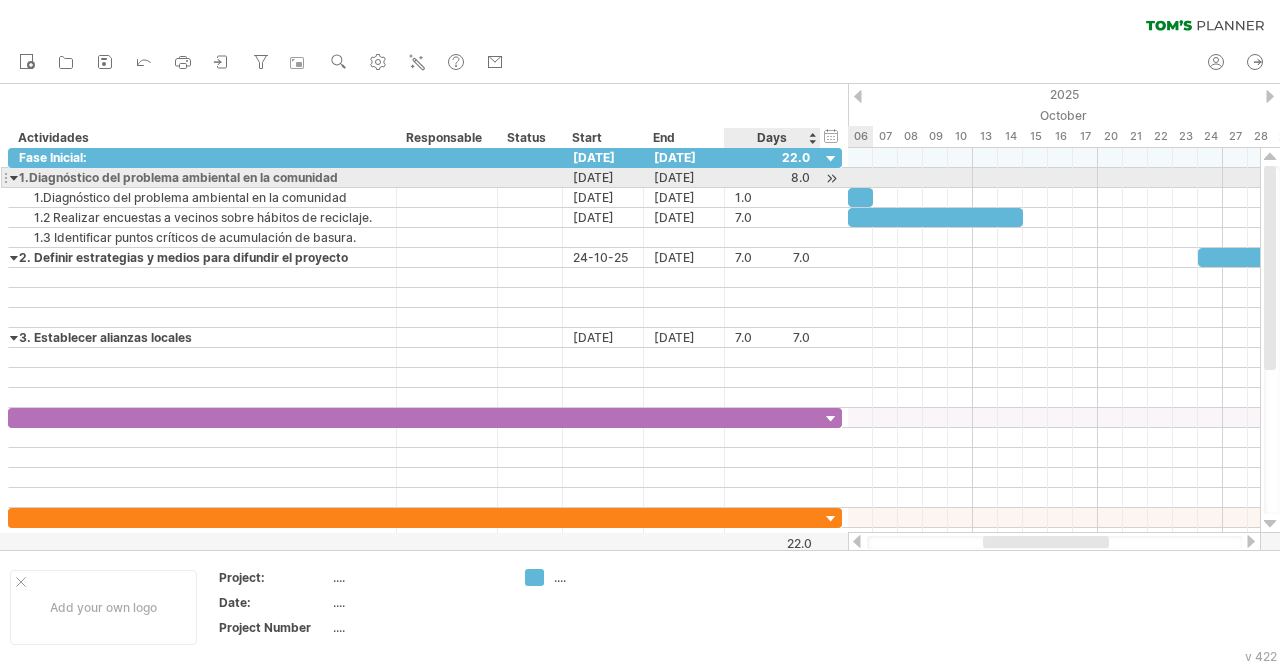 scroll, scrollTop: 0, scrollLeft: 0, axis: both 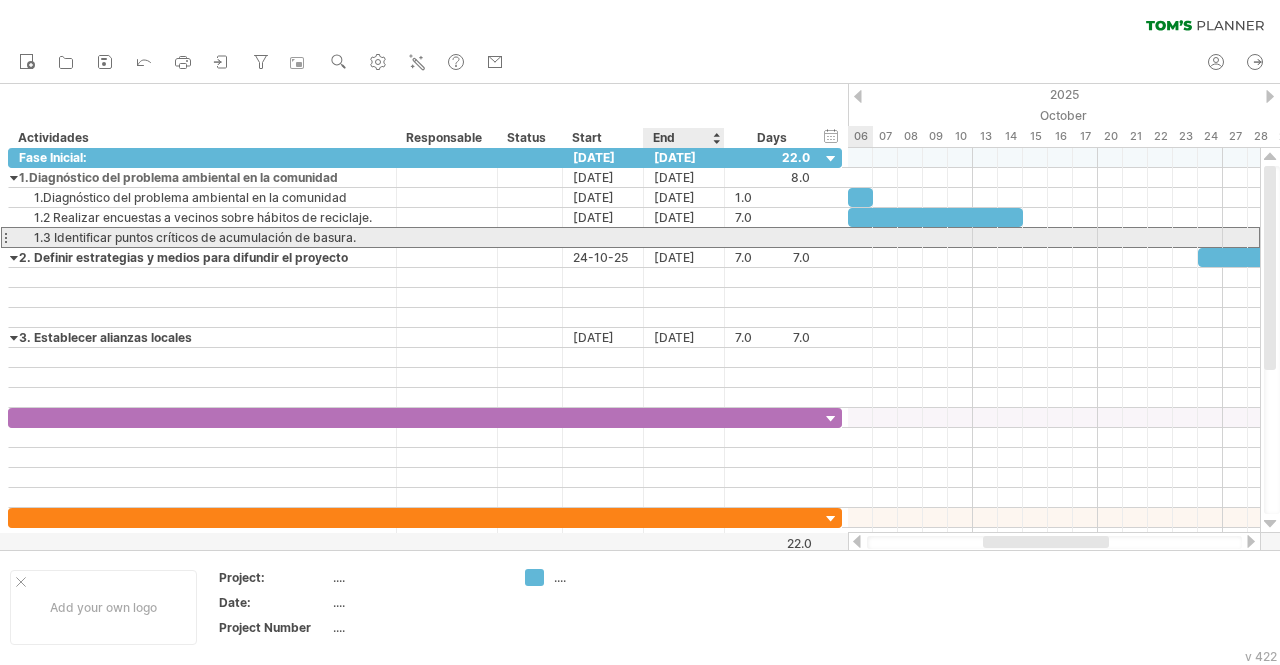 click at bounding box center (684, 237) 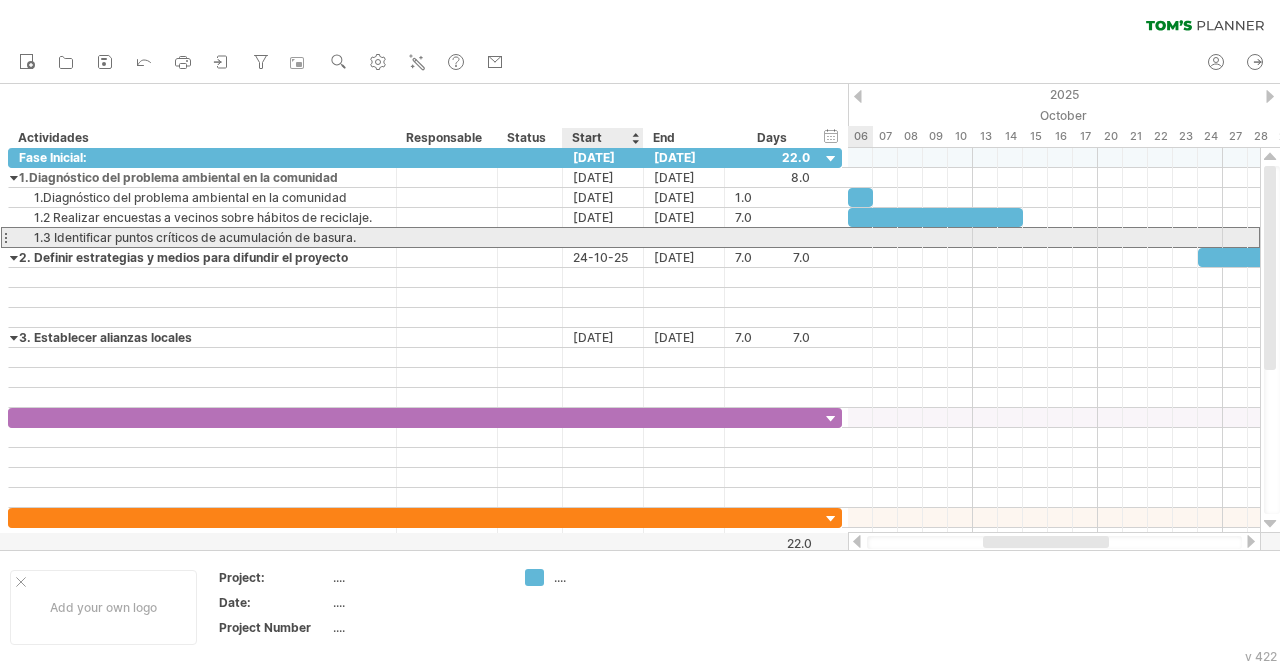 click at bounding box center (603, 237) 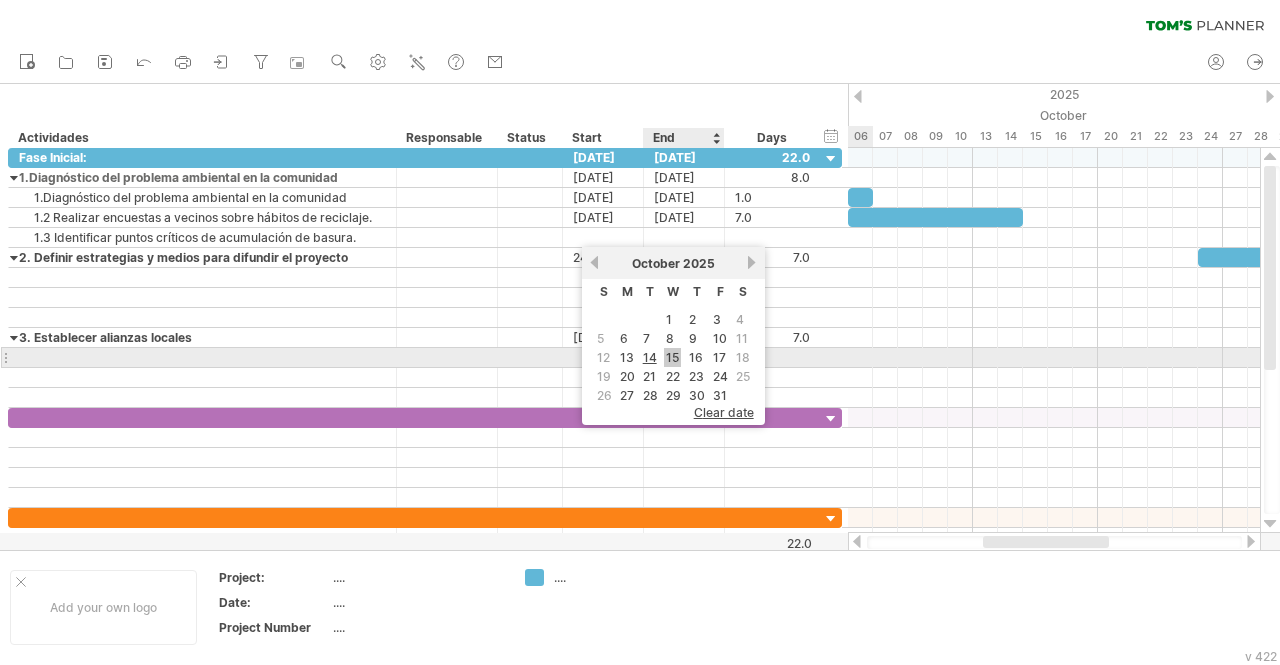 click on "15" at bounding box center (672, 357) 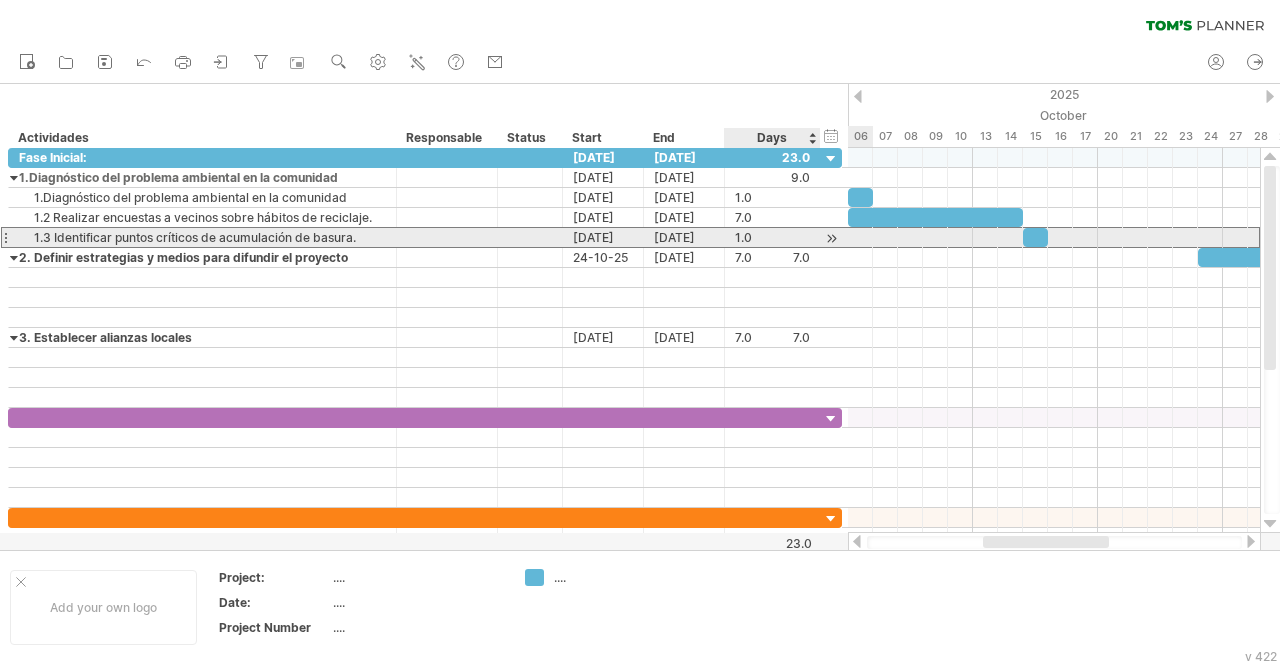 click on "1.0" at bounding box center [772, 237] 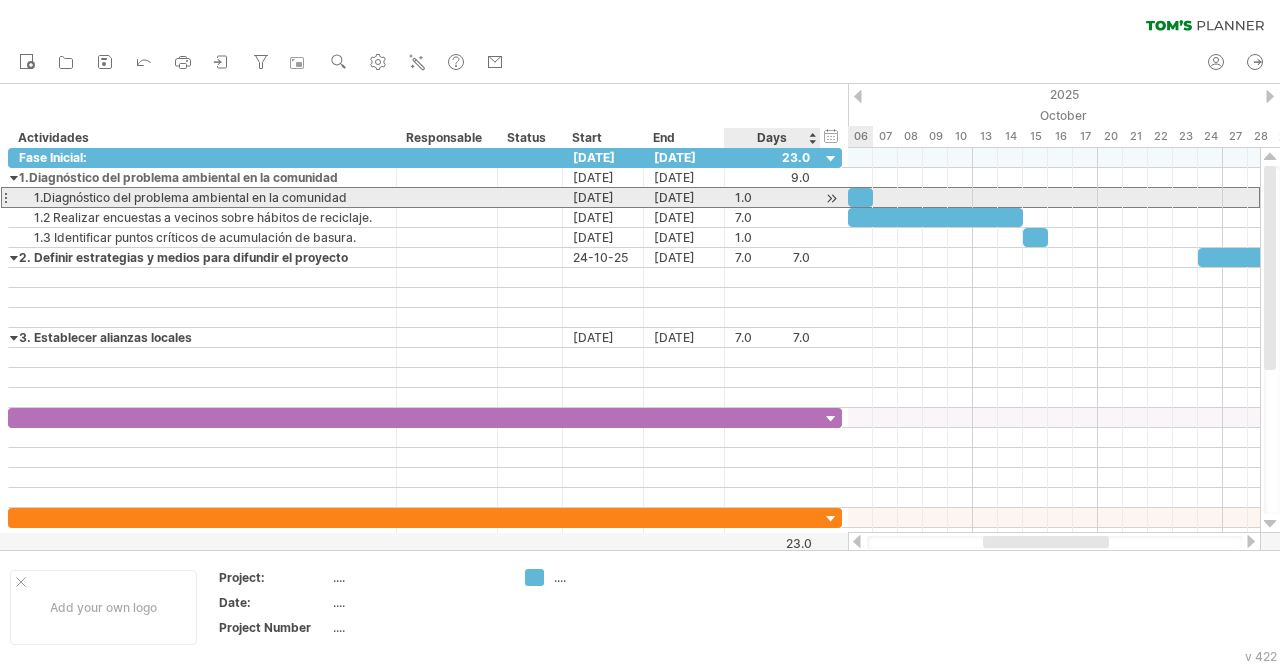 click on "1.0" at bounding box center [772, 197] 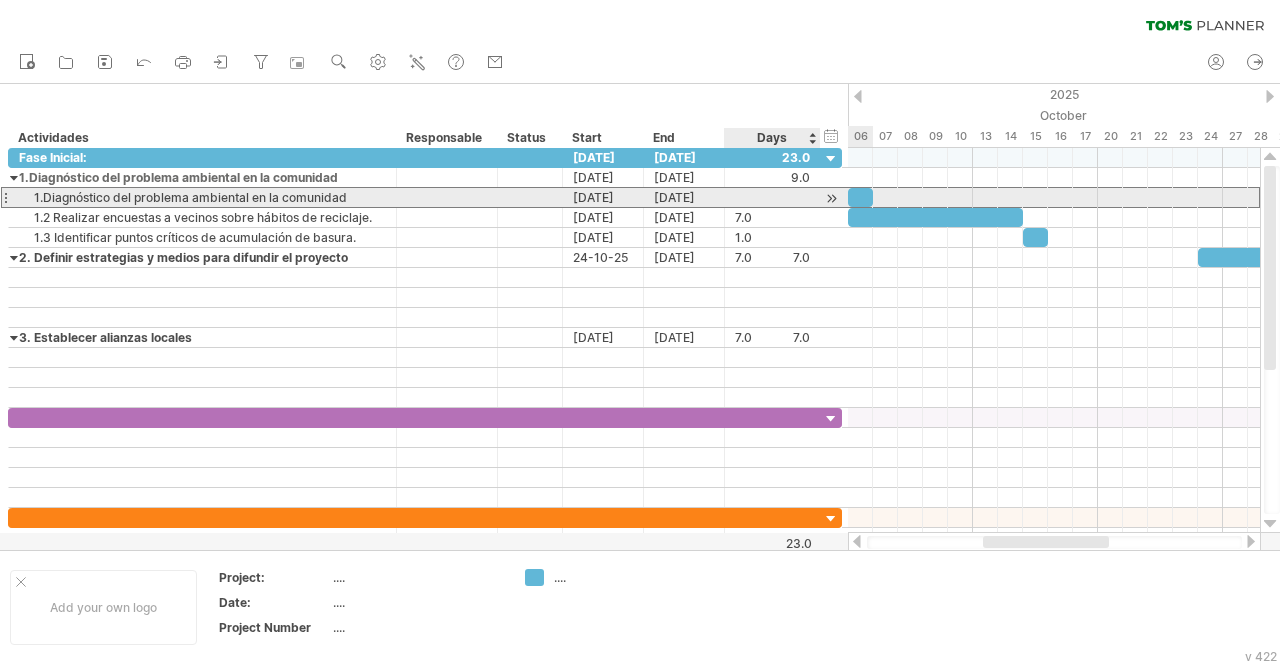 type on "*" 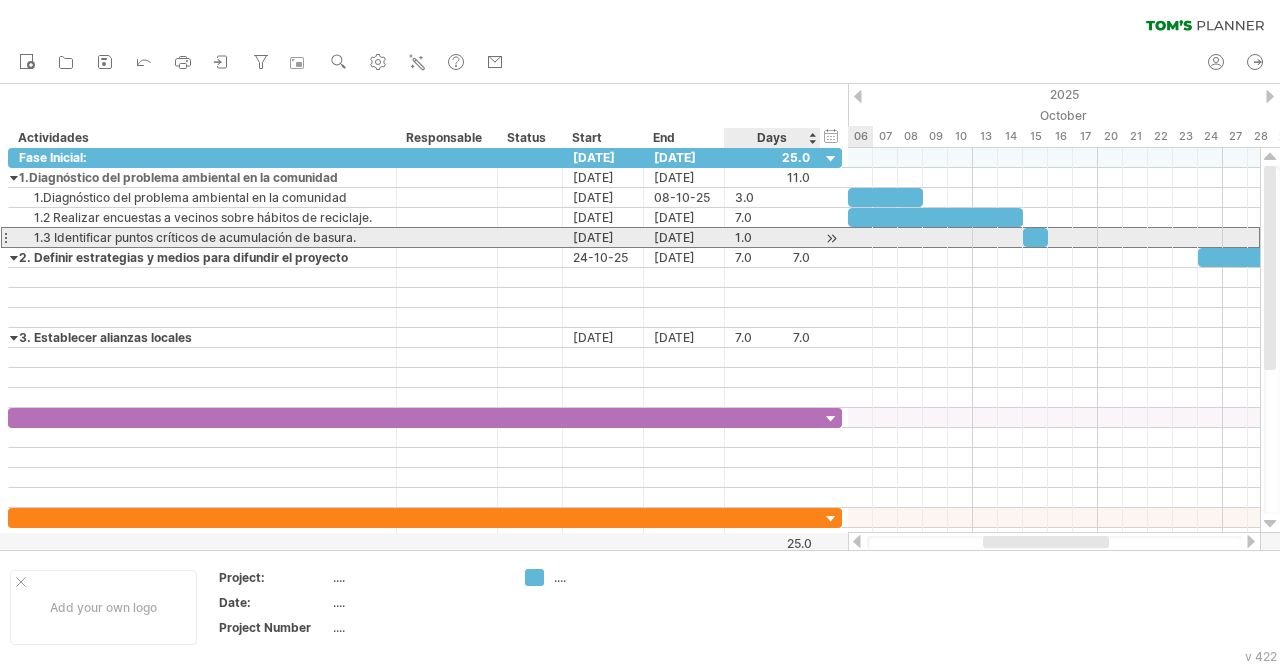 click on "1.0" at bounding box center (772, 237) 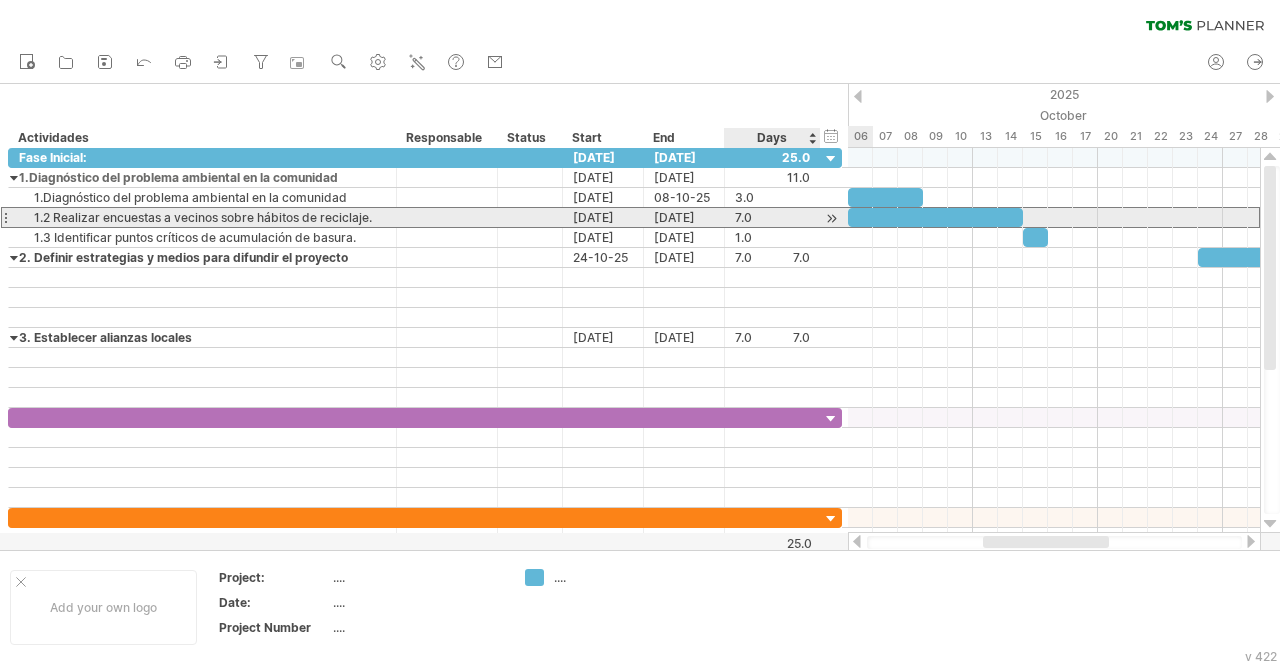 click on "7.0" at bounding box center [772, 217] 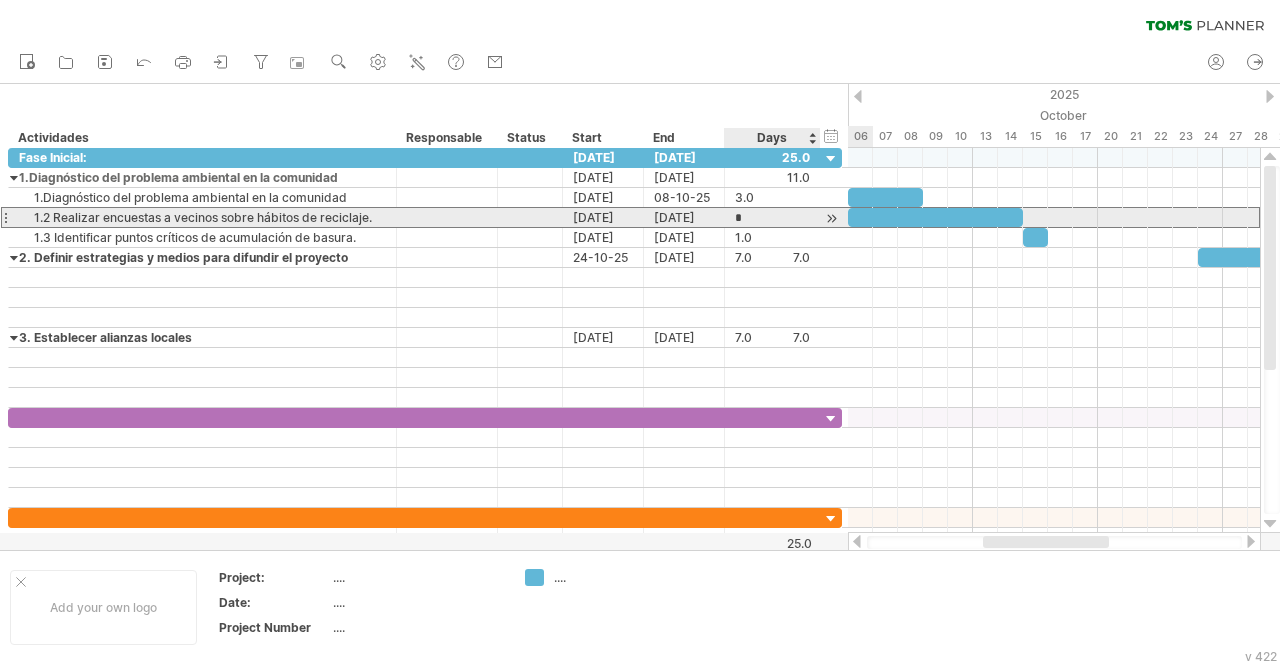 type on "**" 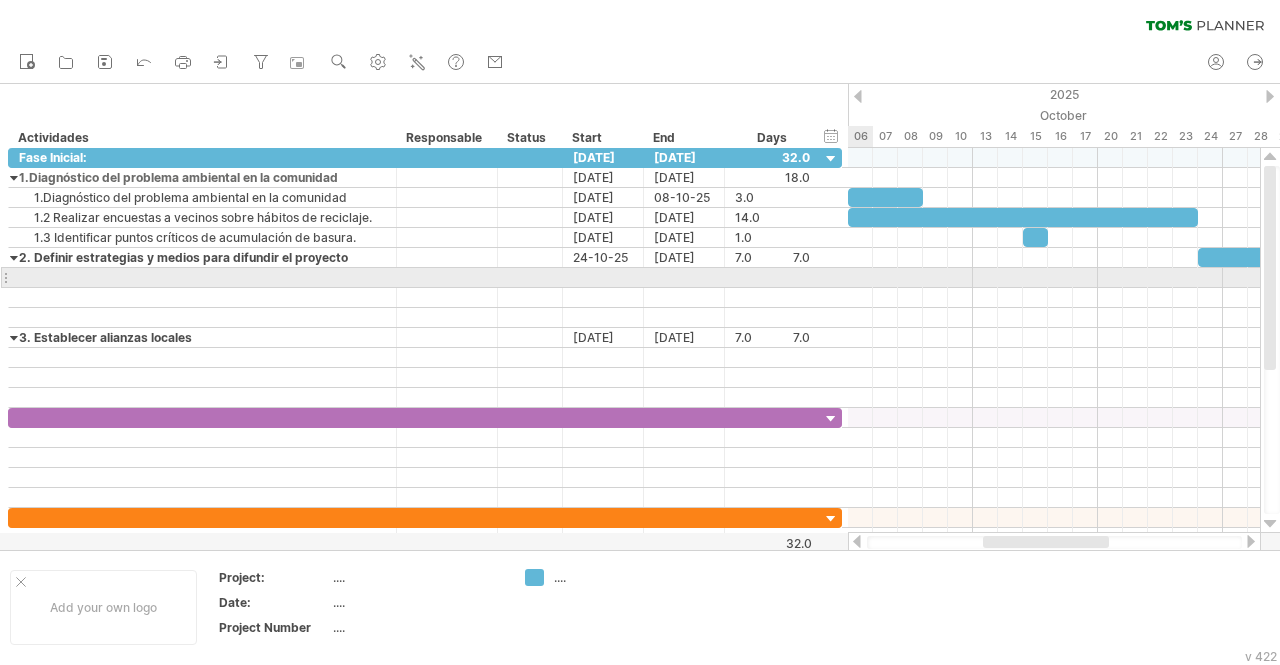click at bounding box center [1054, 278] 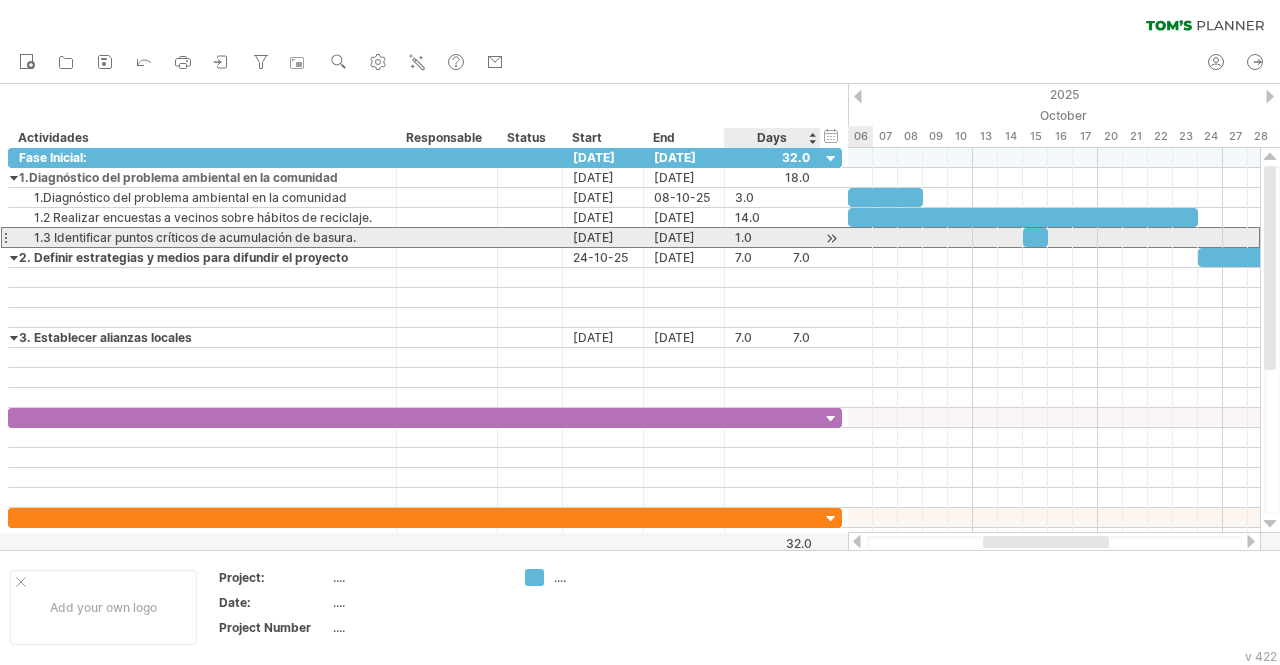 click on "1.0" at bounding box center [772, 237] 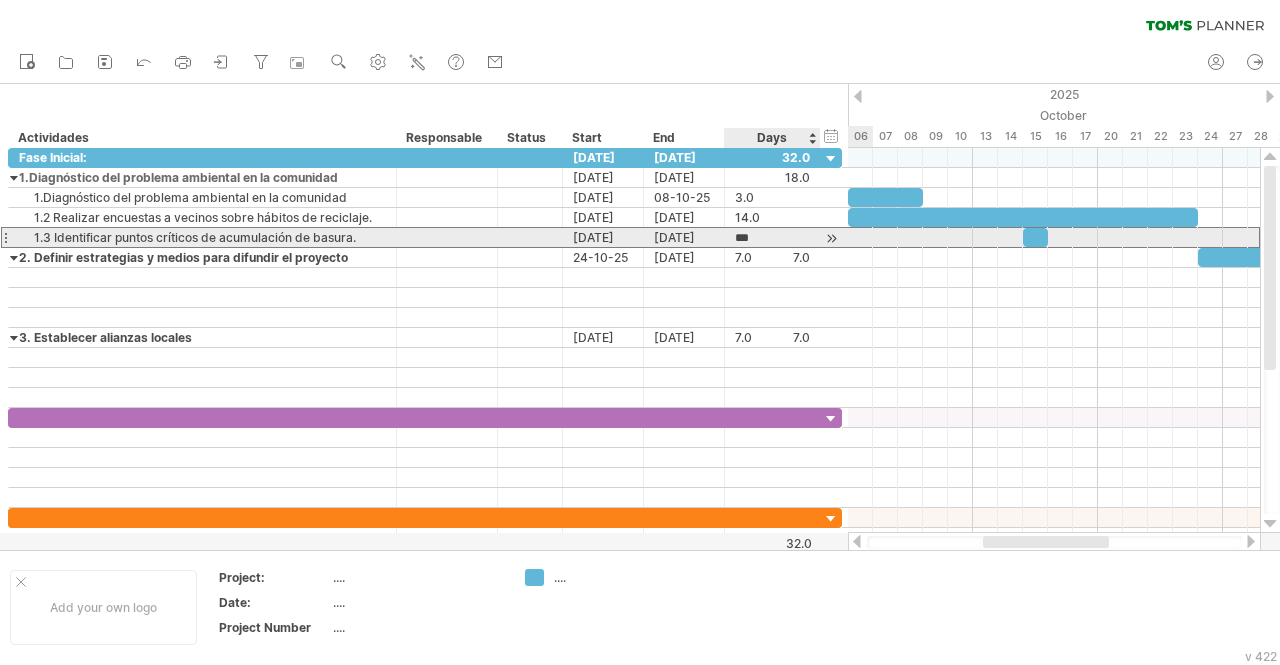 type on "*" 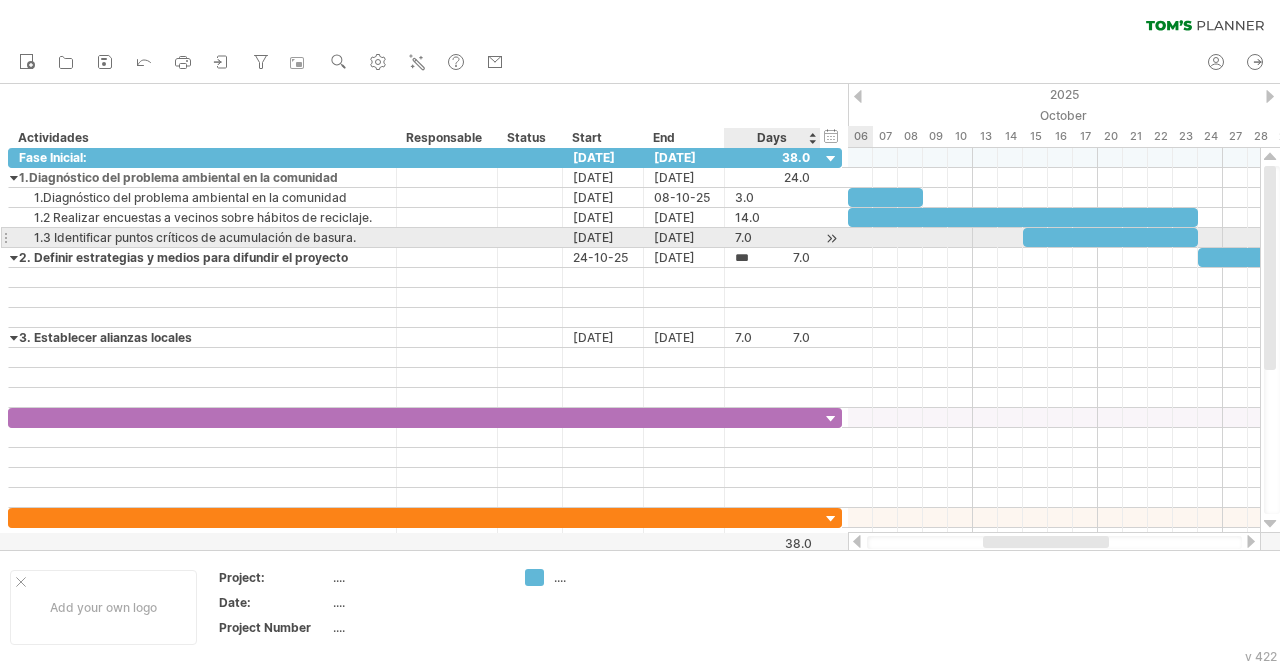 scroll, scrollTop: 0, scrollLeft: 0, axis: both 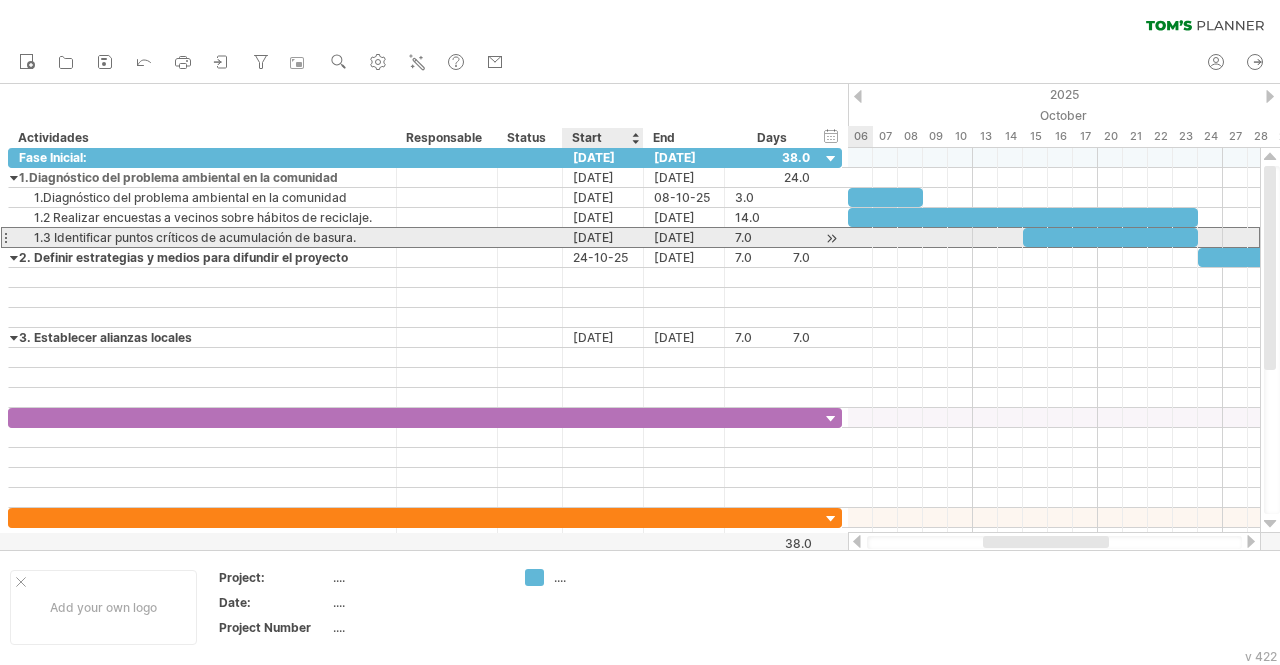 click on "[DATE]" at bounding box center [603, 237] 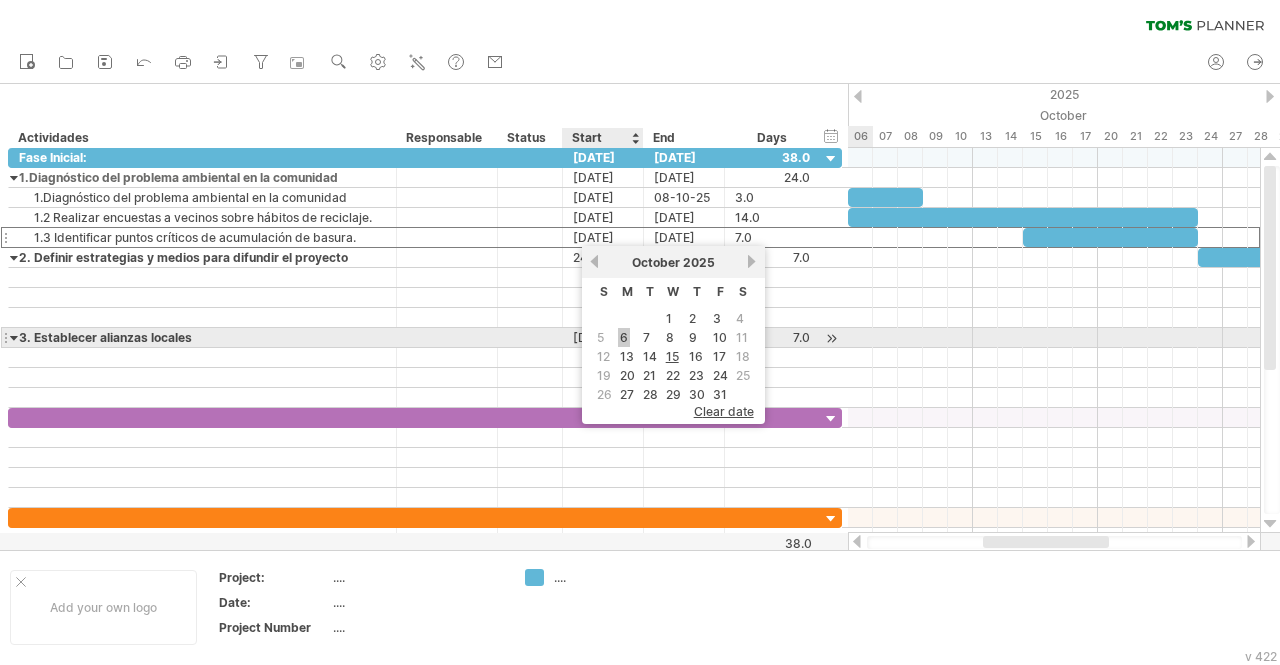 click on "6" at bounding box center (624, 337) 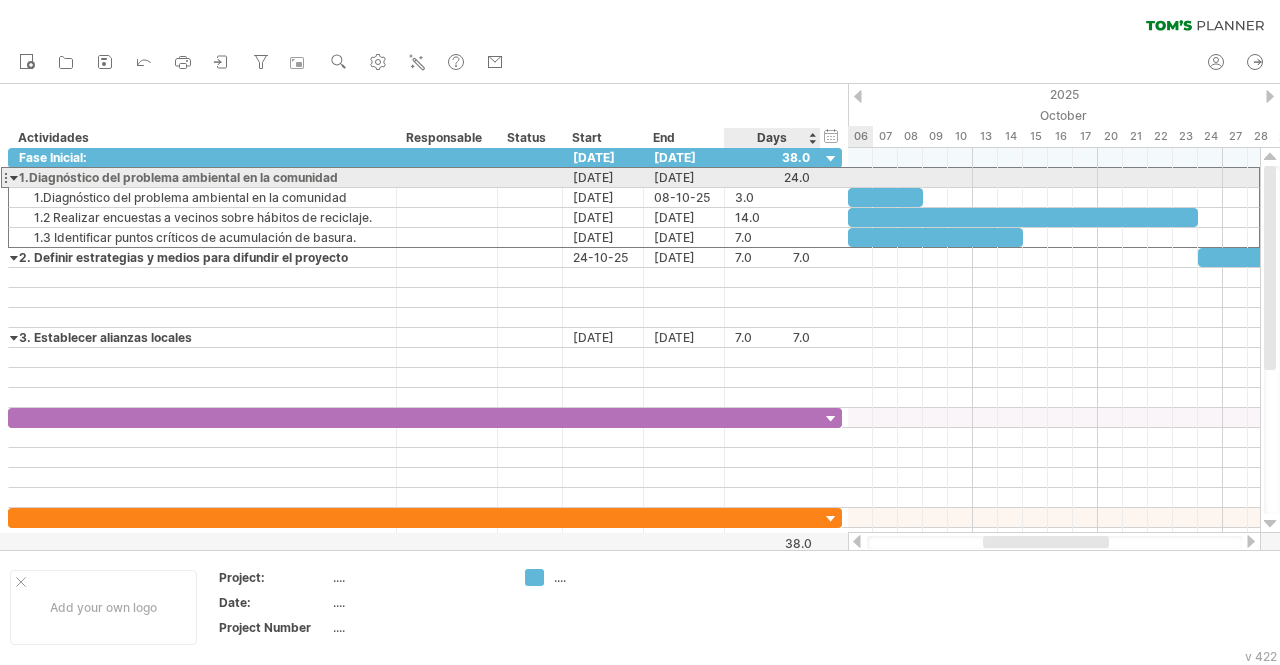 click at bounding box center [772, 177] 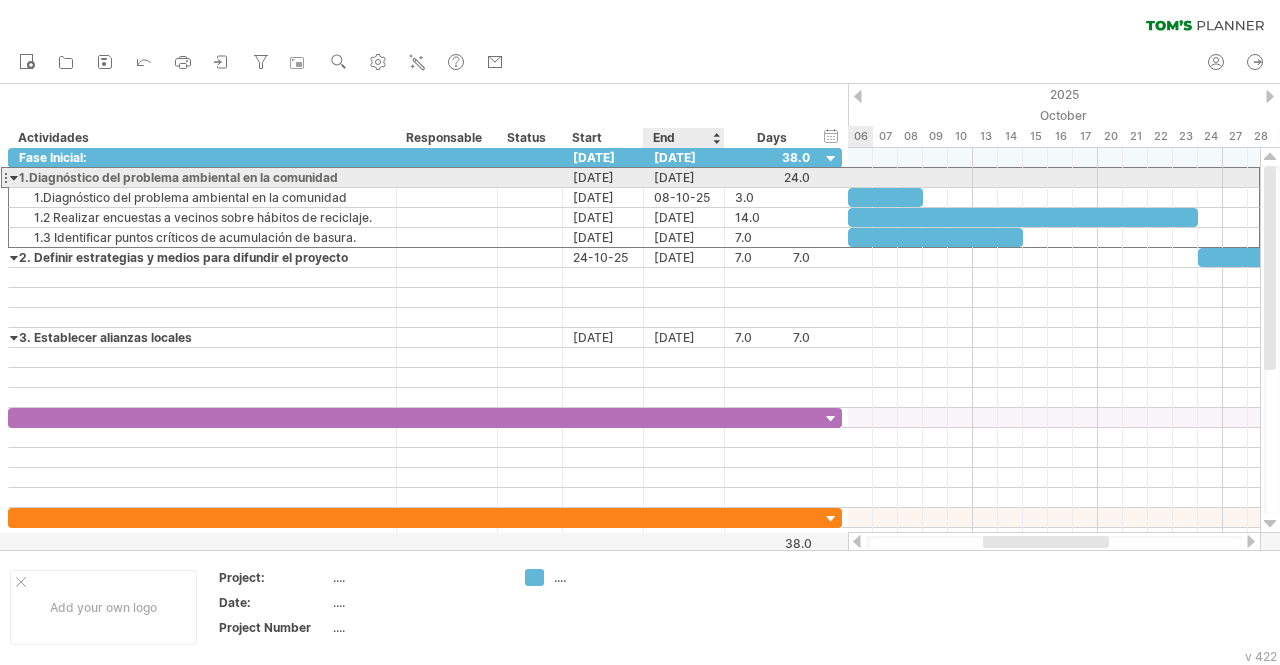 scroll, scrollTop: 0, scrollLeft: 0, axis: both 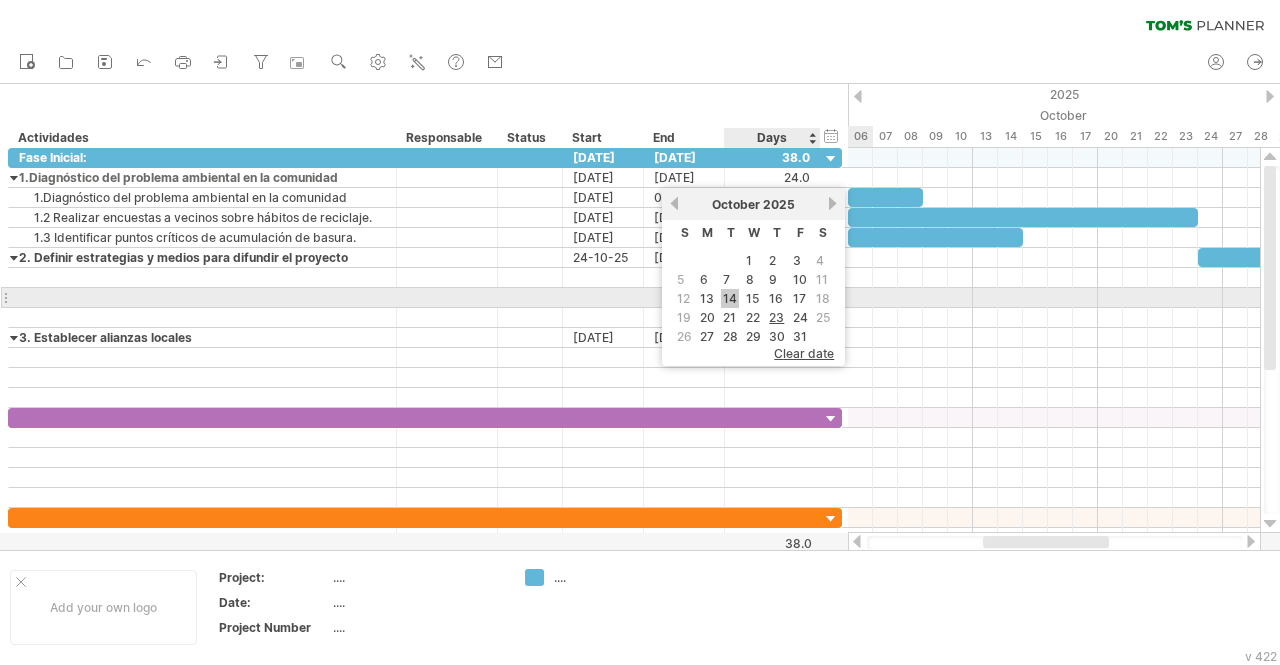 click on "14" at bounding box center (730, 298) 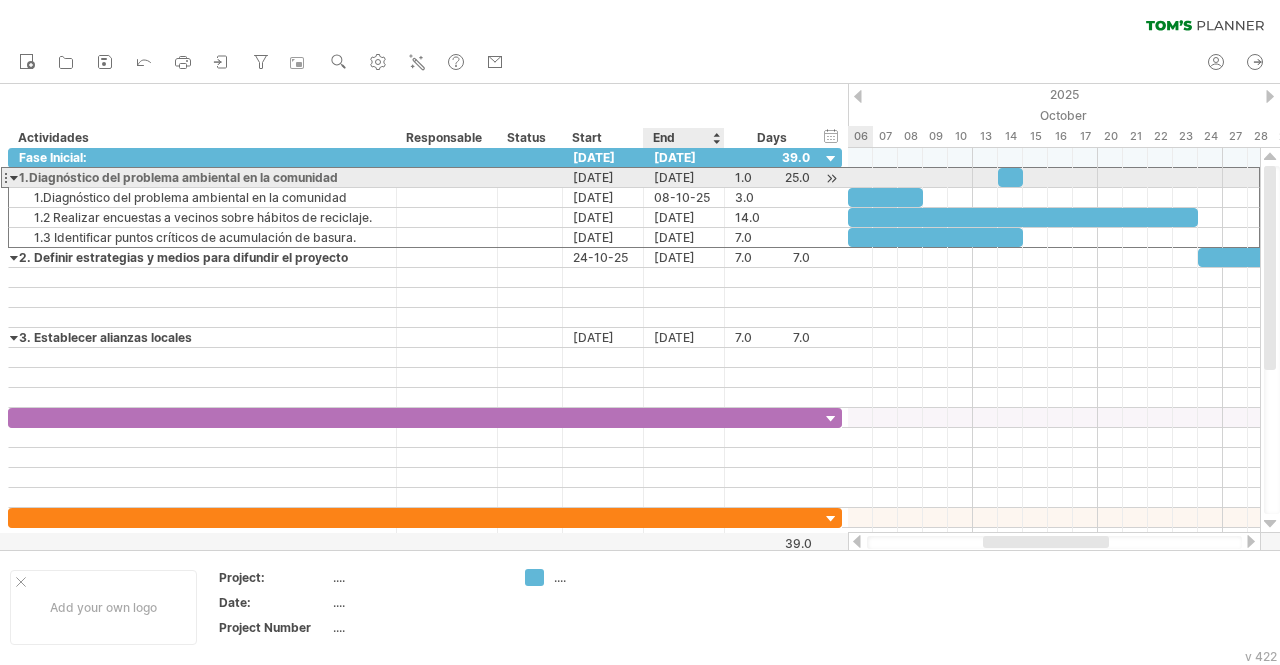 click on "[DATE]" at bounding box center (684, 177) 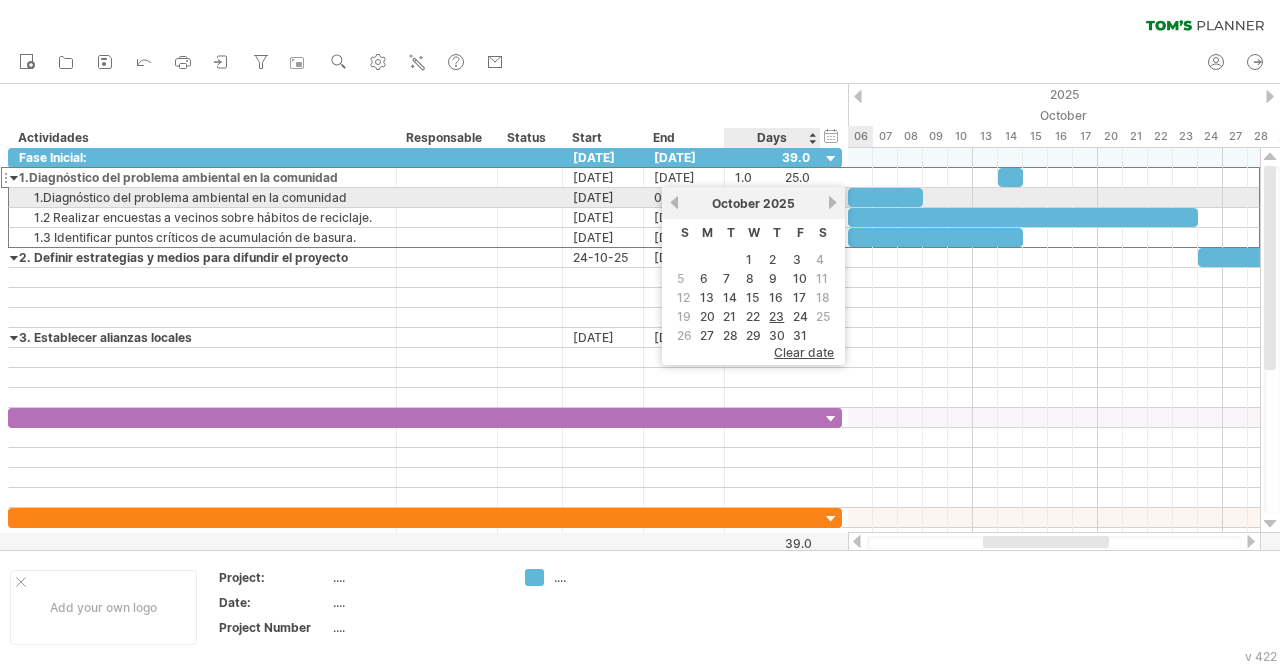click on "next" at bounding box center [832, 202] 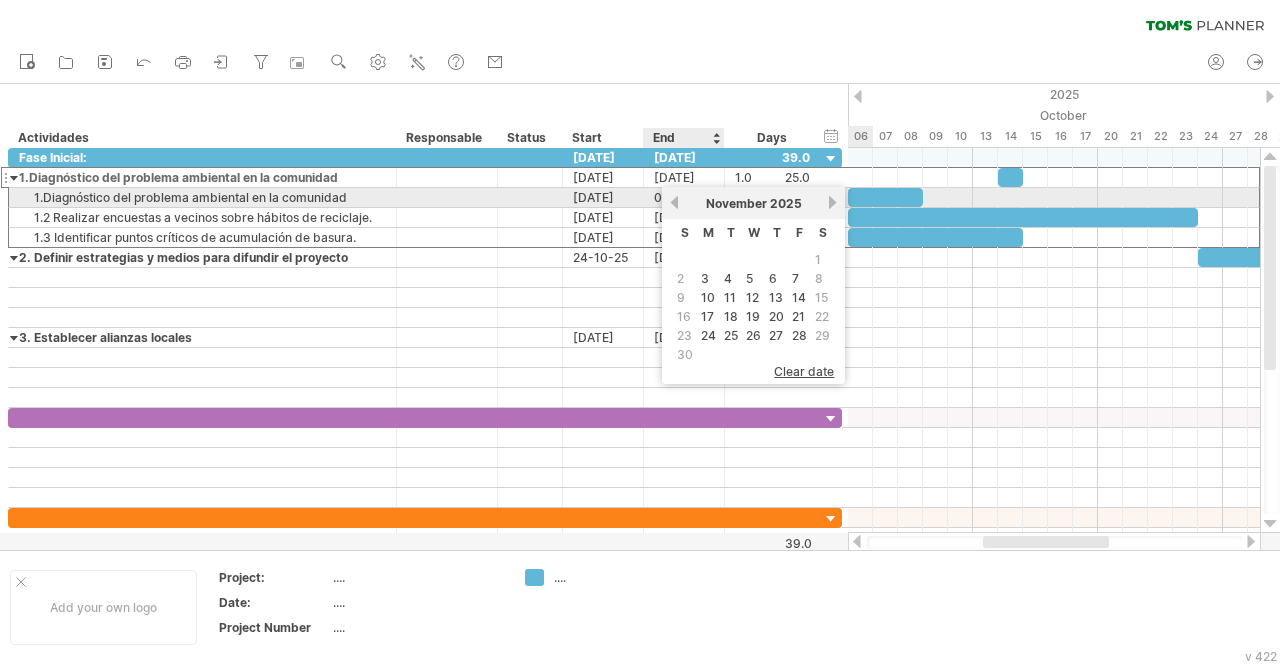 click on "previous" at bounding box center (674, 202) 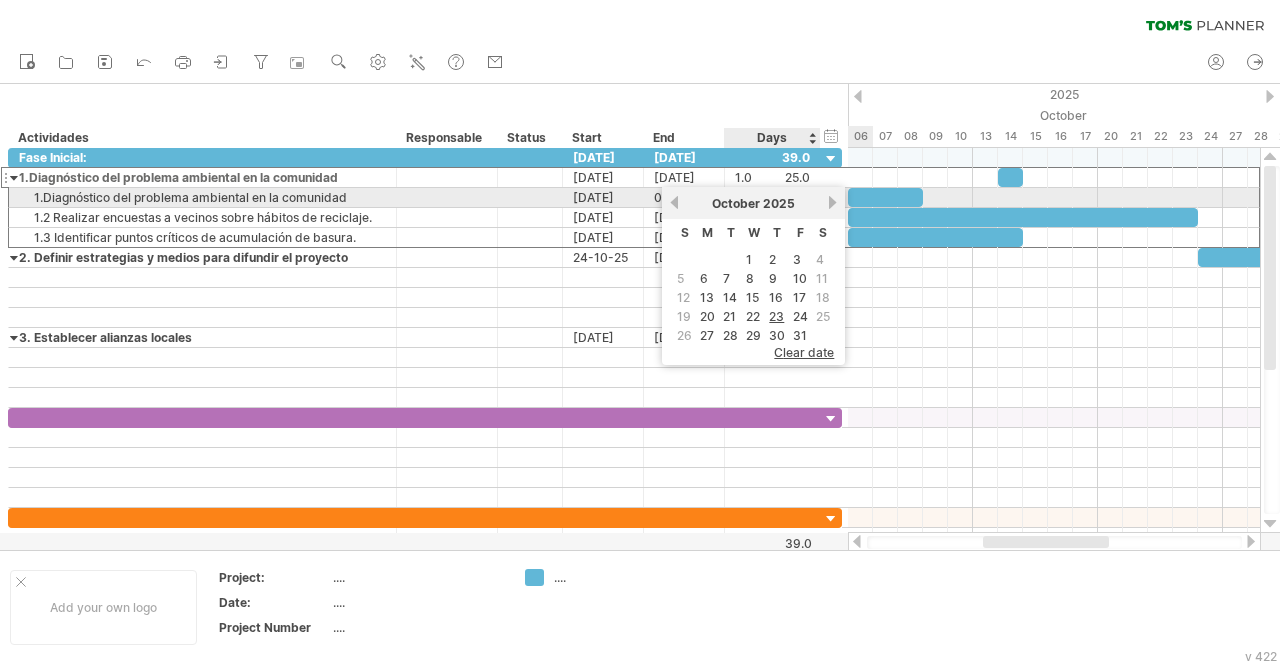 click on "next" at bounding box center (832, 202) 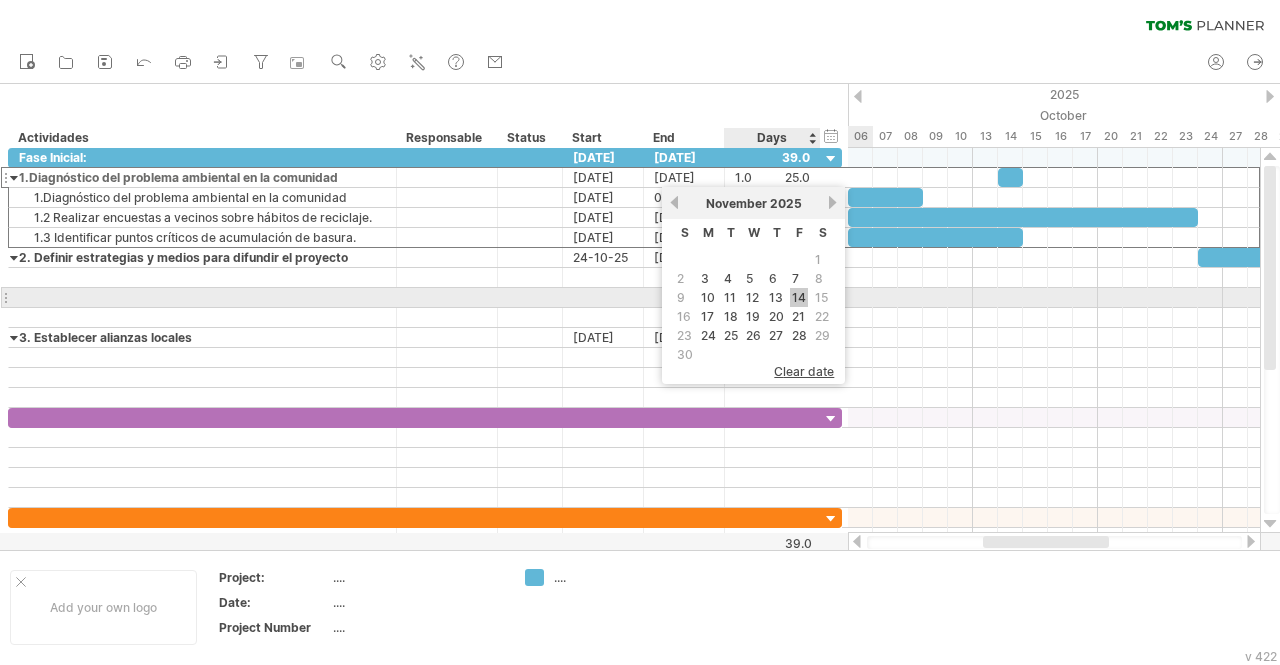 click on "14" at bounding box center (799, 297) 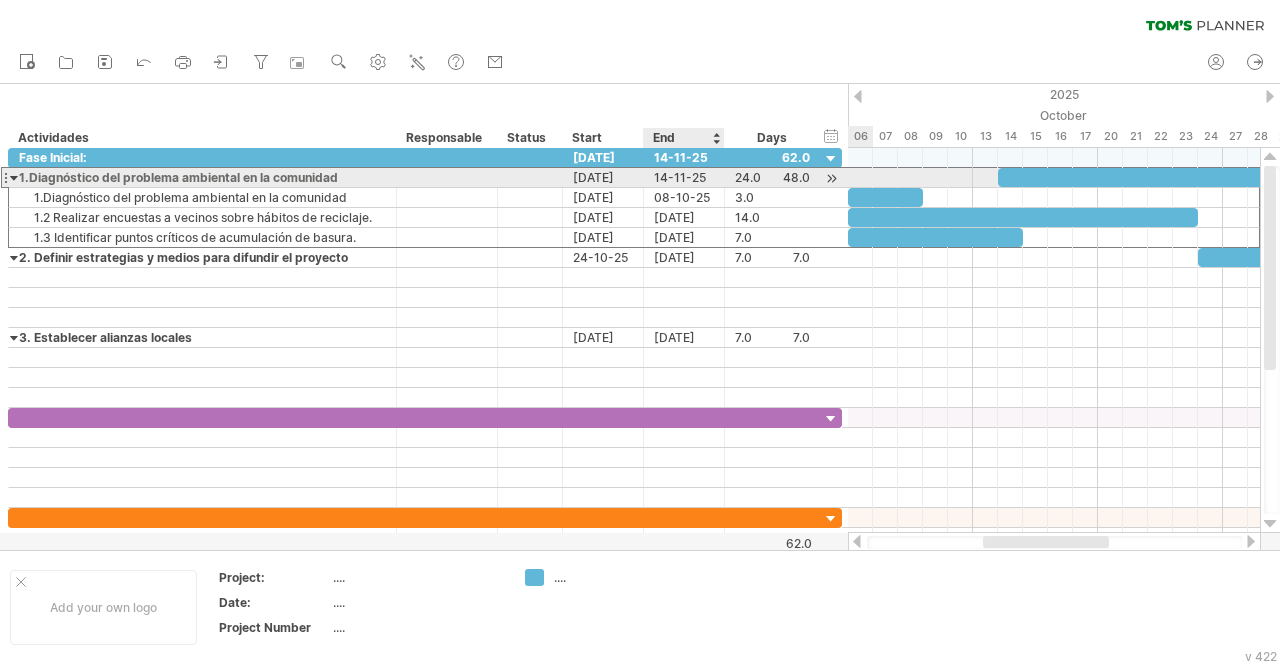 click on "14-11-25" at bounding box center [684, 177] 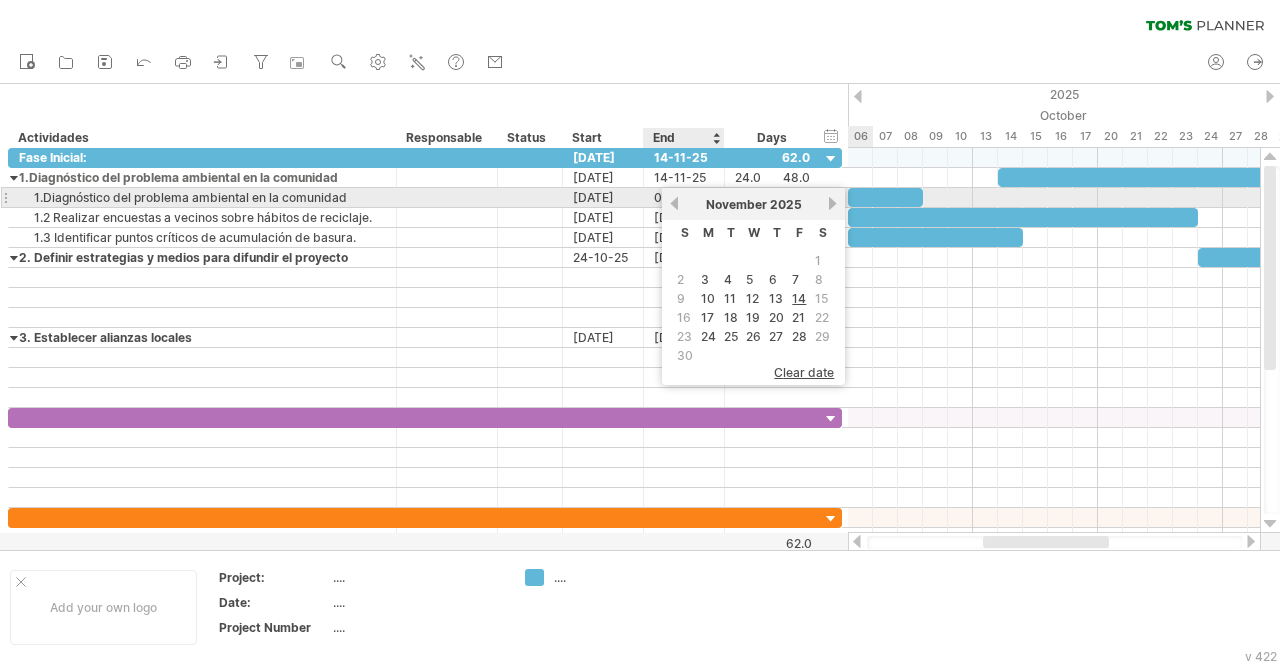 click on "previous" at bounding box center [674, 203] 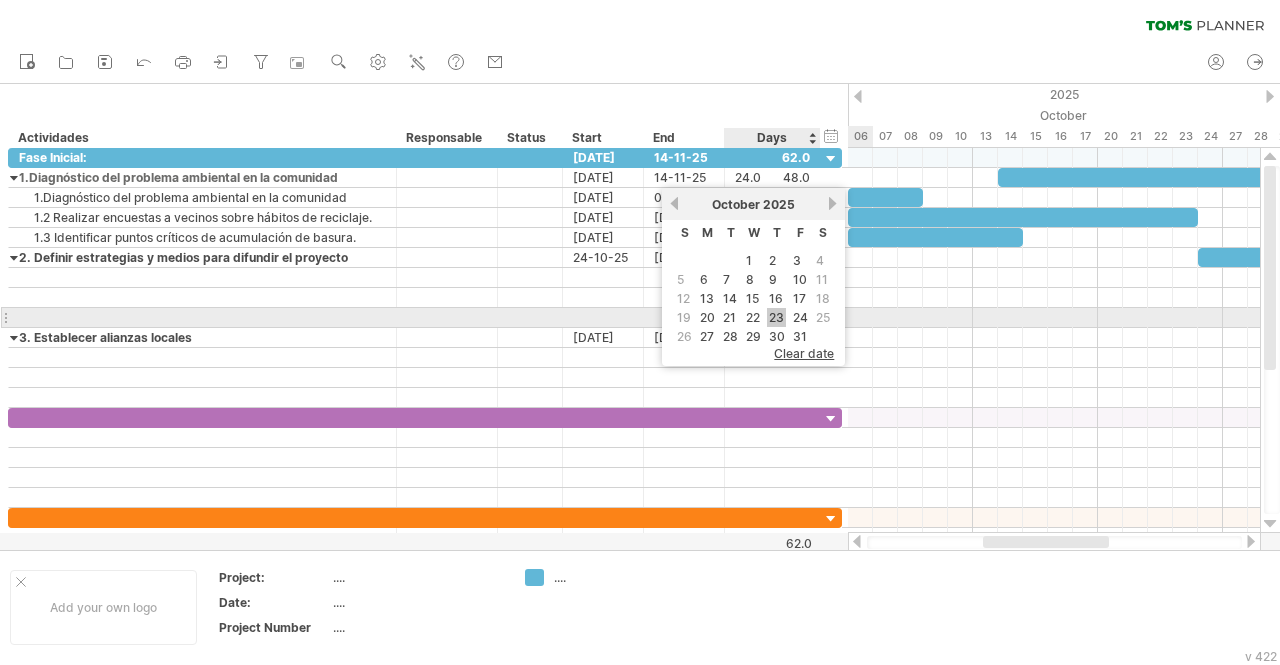 click on "23" at bounding box center (776, 317) 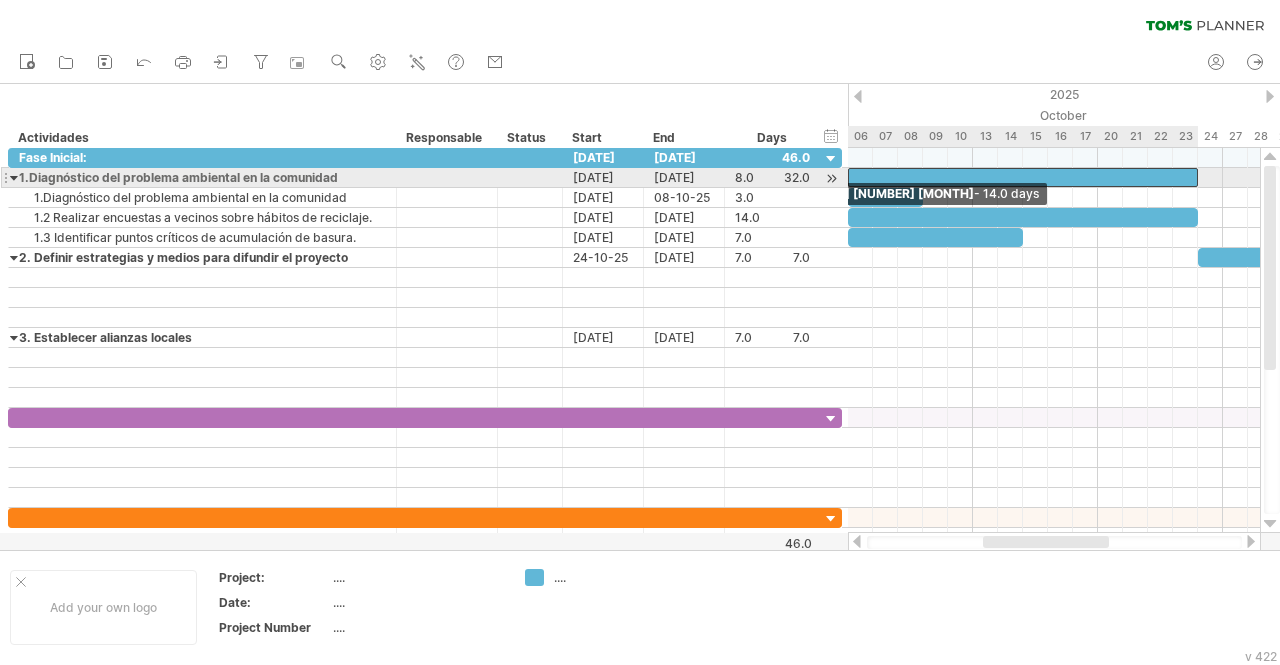 drag, startPoint x: 1000, startPoint y: 178, endPoint x: 855, endPoint y: 179, distance: 145.00345 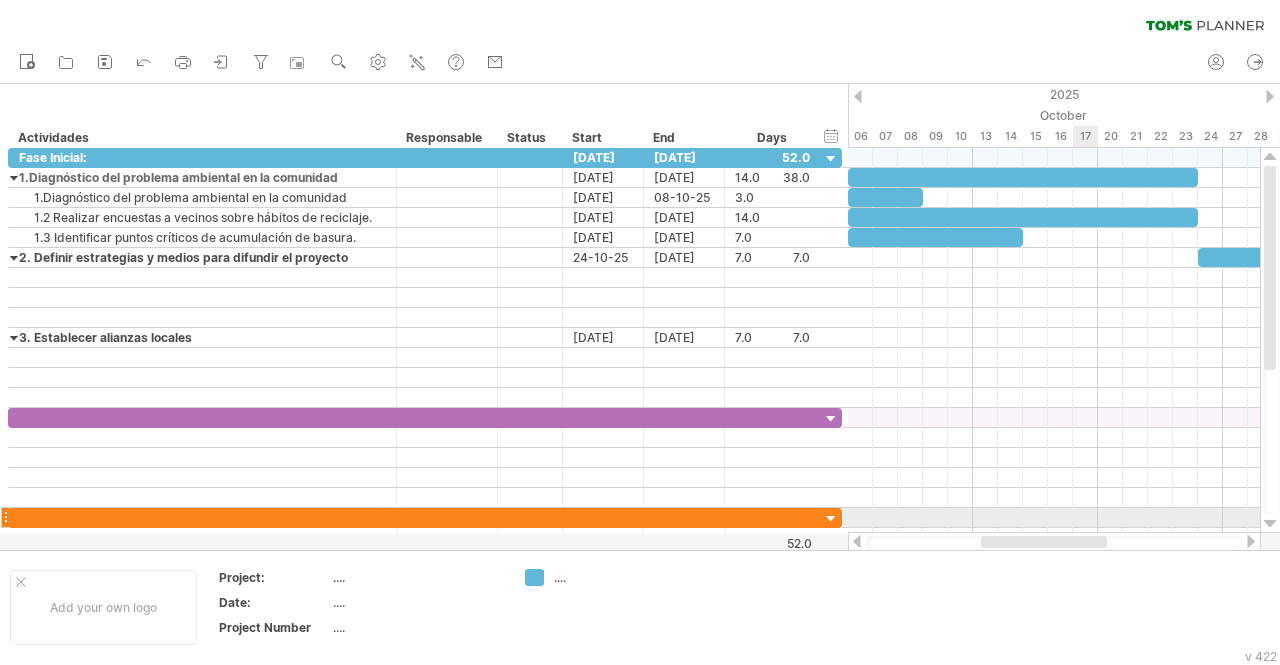 drag, startPoint x: 1088, startPoint y: 540, endPoint x: 1086, endPoint y: 511, distance: 29.068884 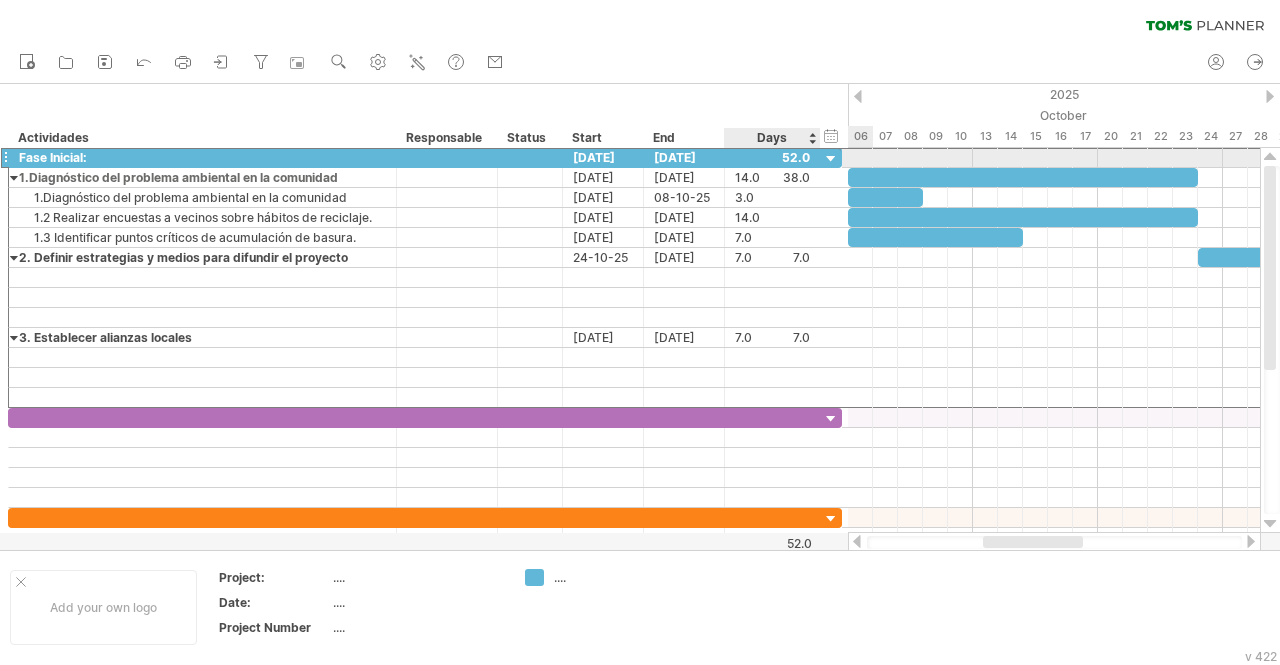 click at bounding box center [772, 157] 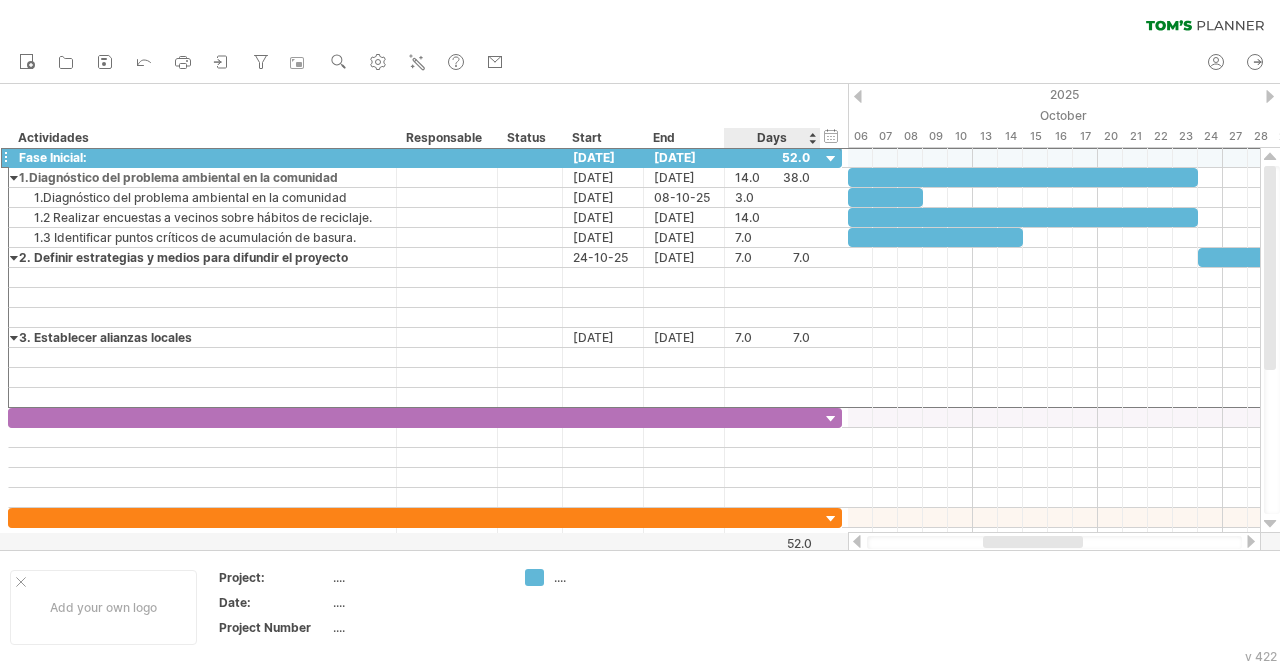 scroll, scrollTop: 0, scrollLeft: 0, axis: both 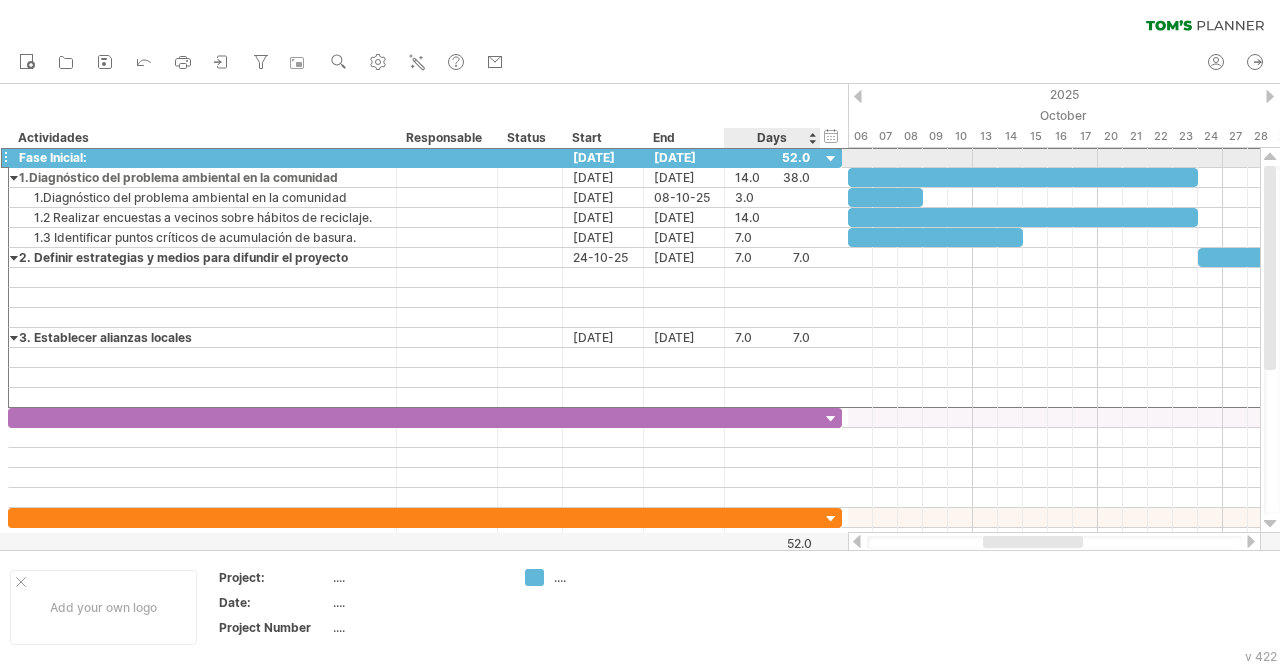 click at bounding box center [772, 157] 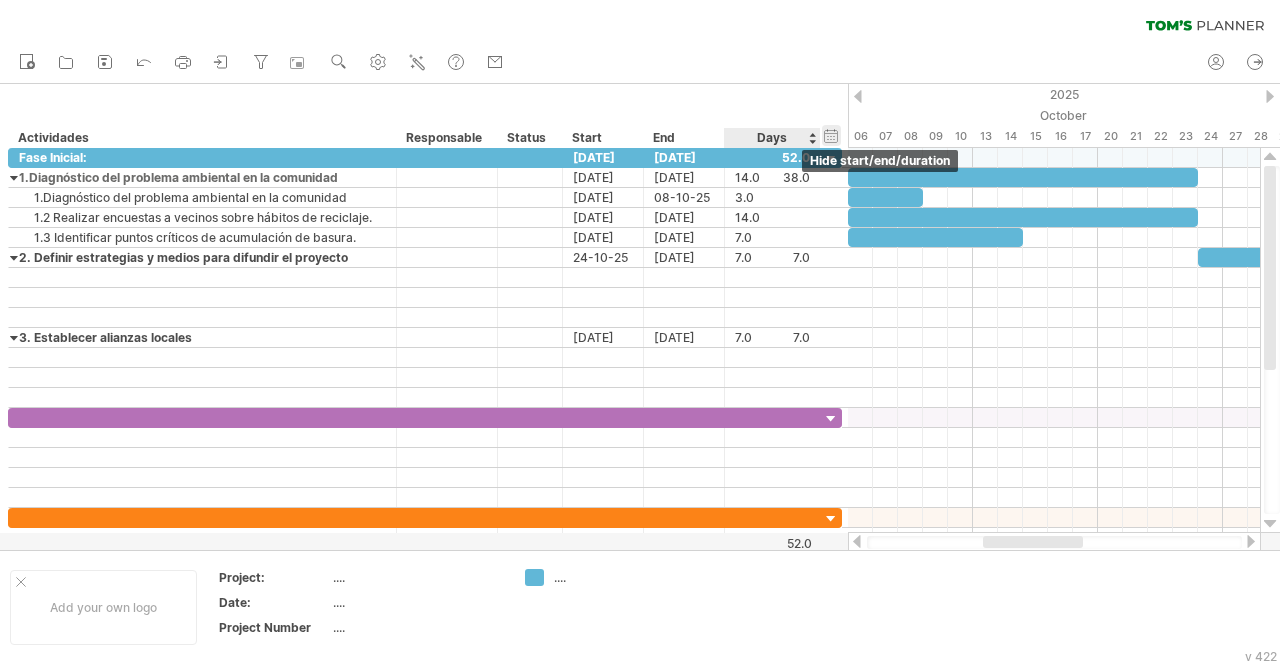 scroll, scrollTop: 0, scrollLeft: 0, axis: both 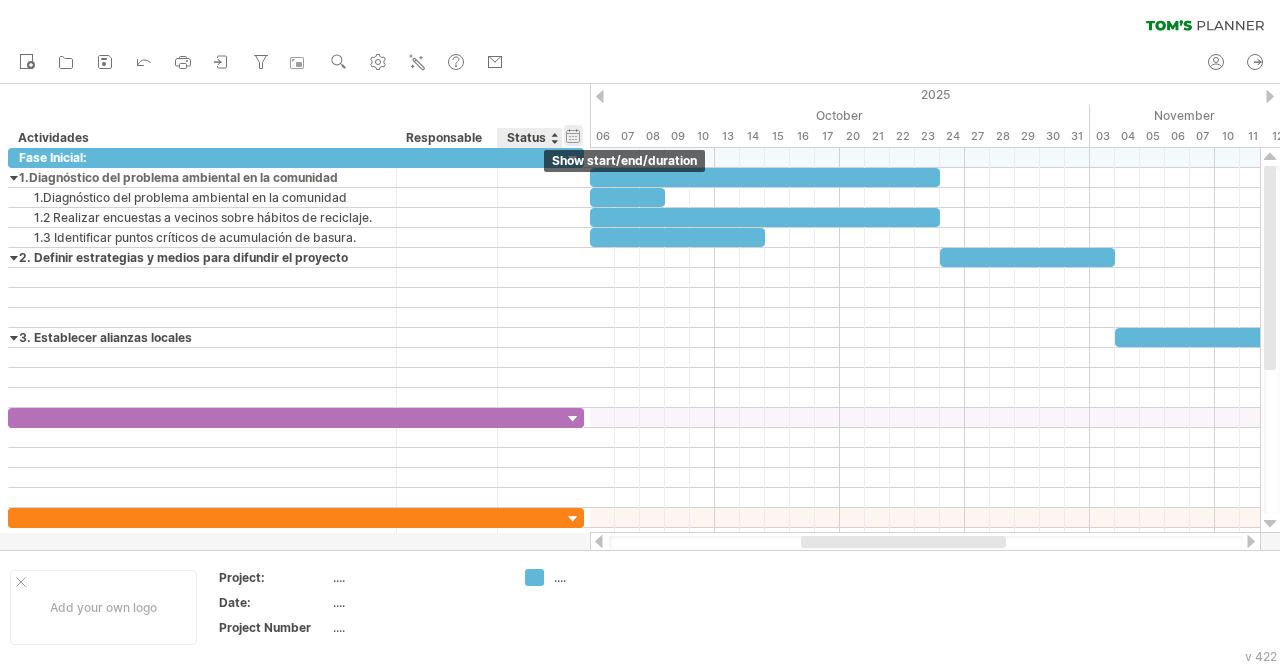 click on "hide start/end/duration show start/end/duration" at bounding box center (573, 135) 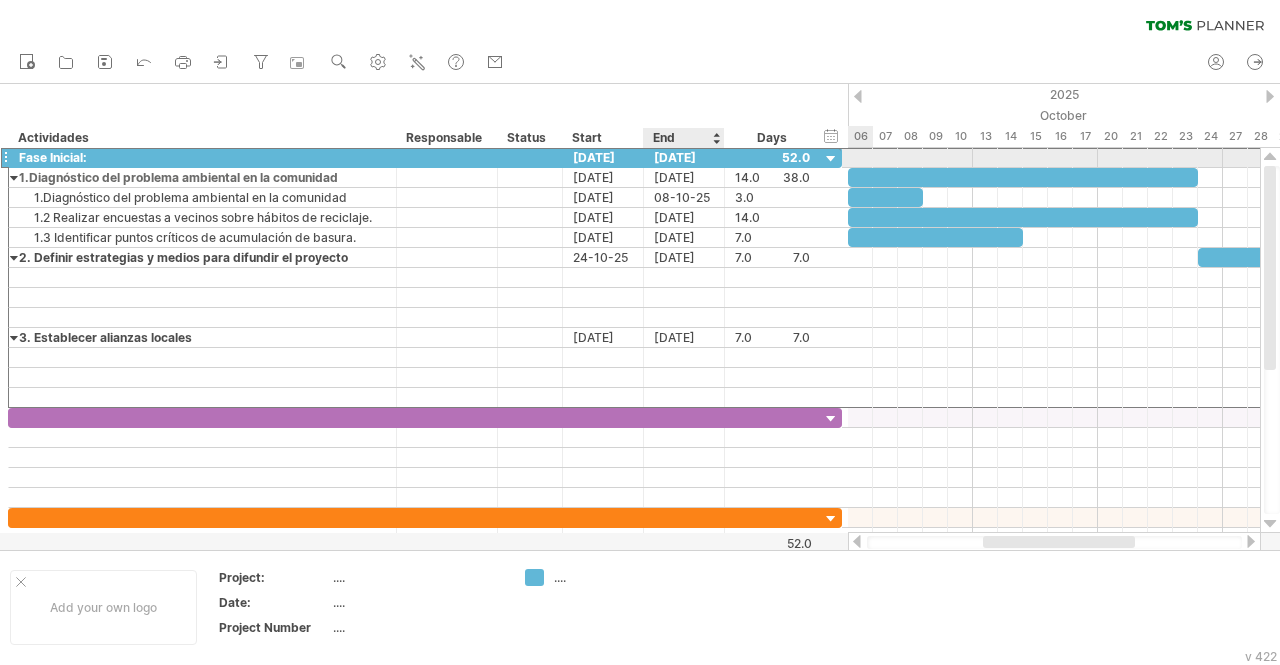 click on "[DATE]" at bounding box center [684, 157] 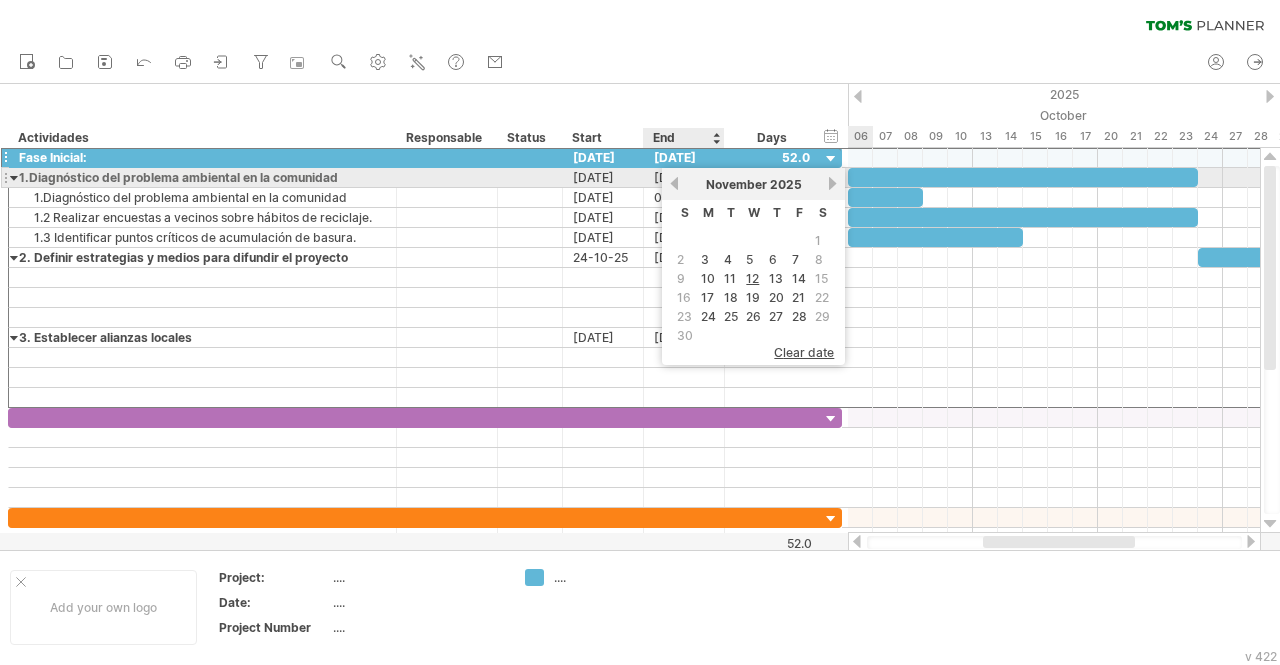 click on "previous" at bounding box center (674, 183) 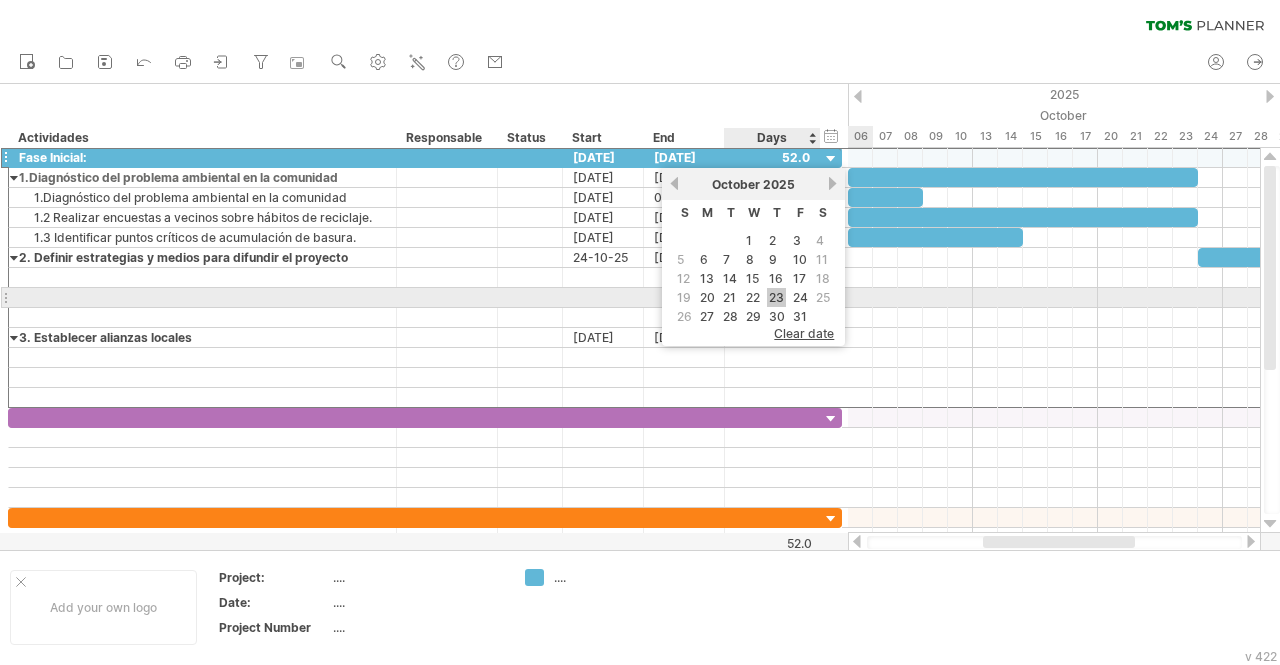click on "23" at bounding box center (776, 297) 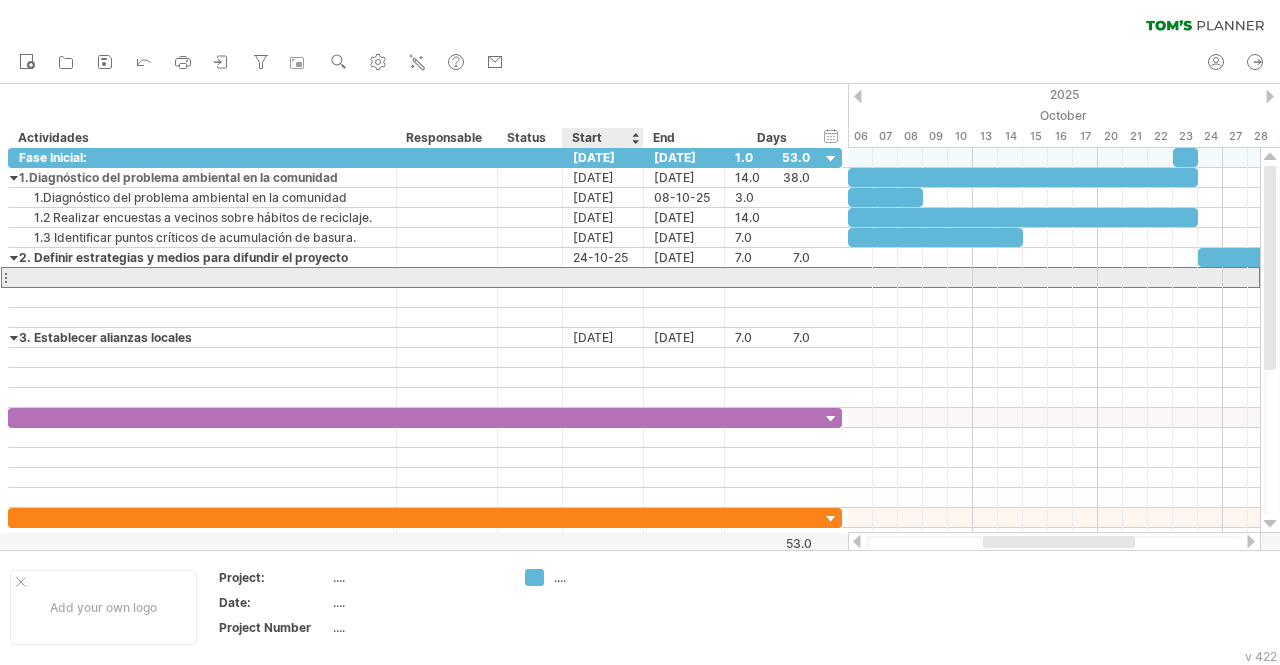 click at bounding box center [603, 277] 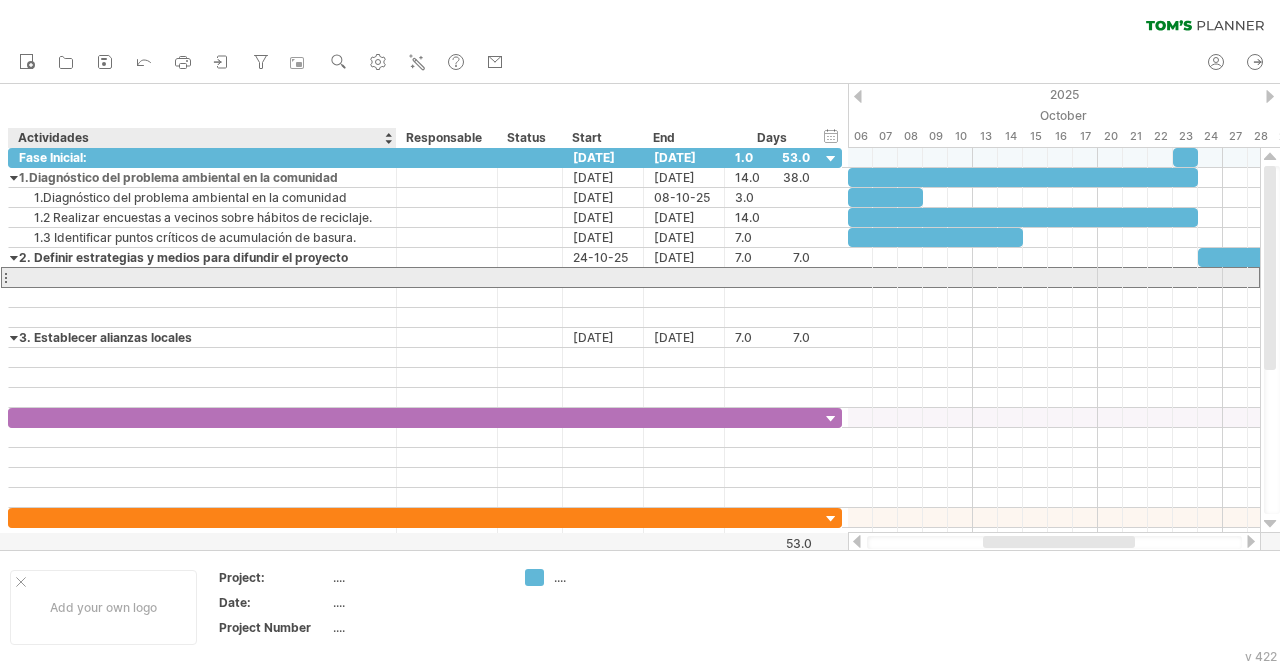click at bounding box center [202, 277] 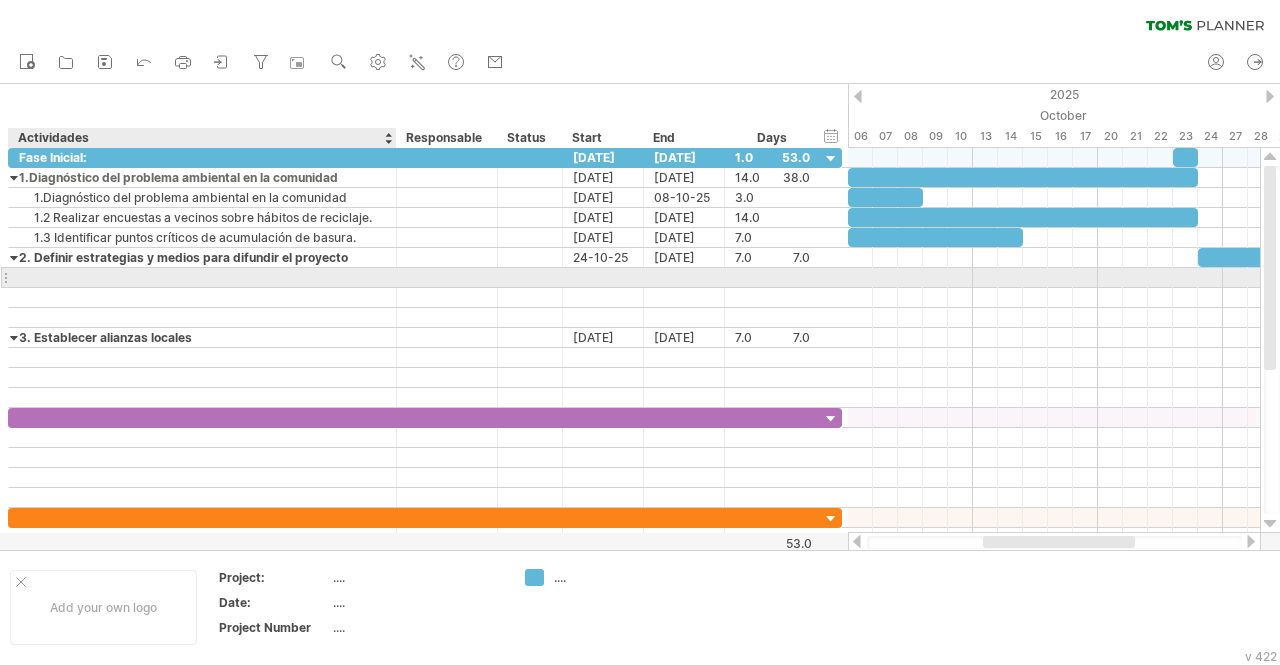 paste on "**********" 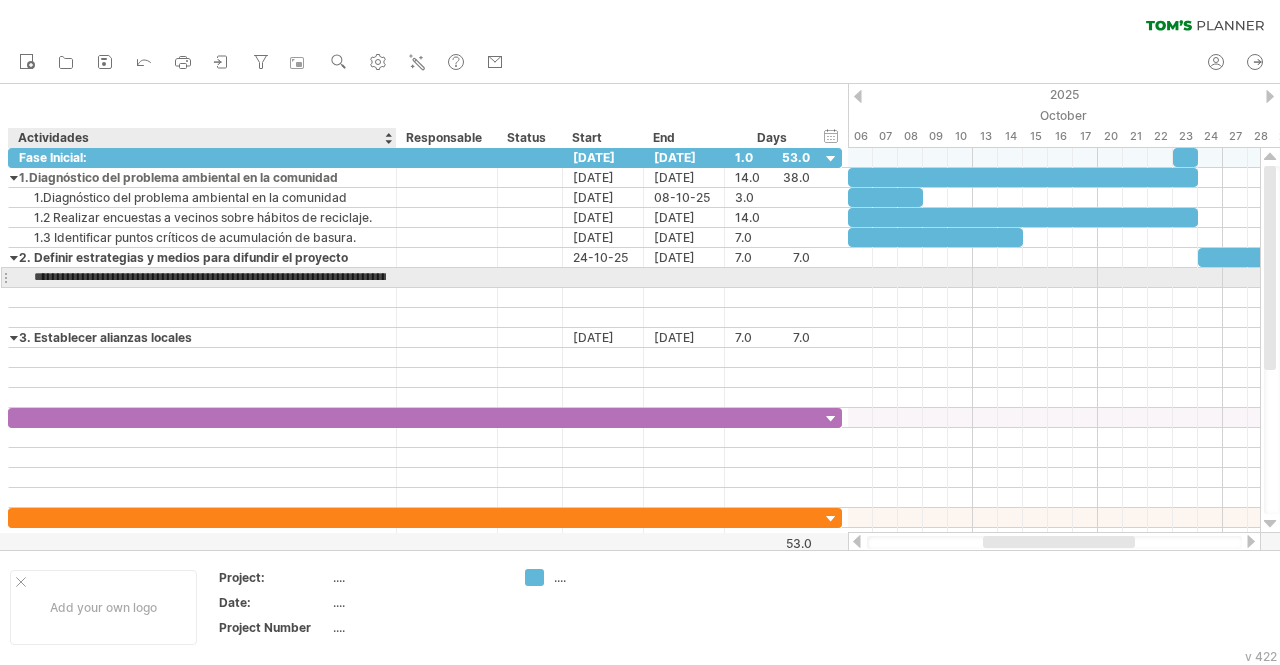 scroll, scrollTop: 0, scrollLeft: 181, axis: horizontal 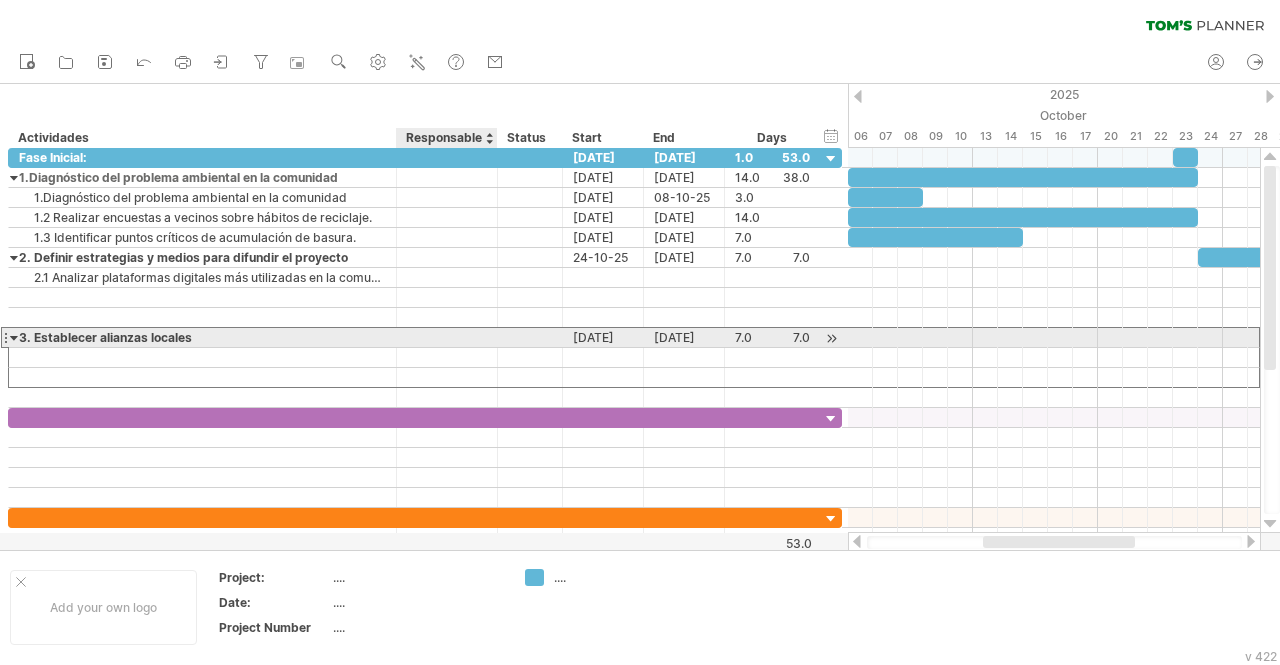 click at bounding box center (447, 337) 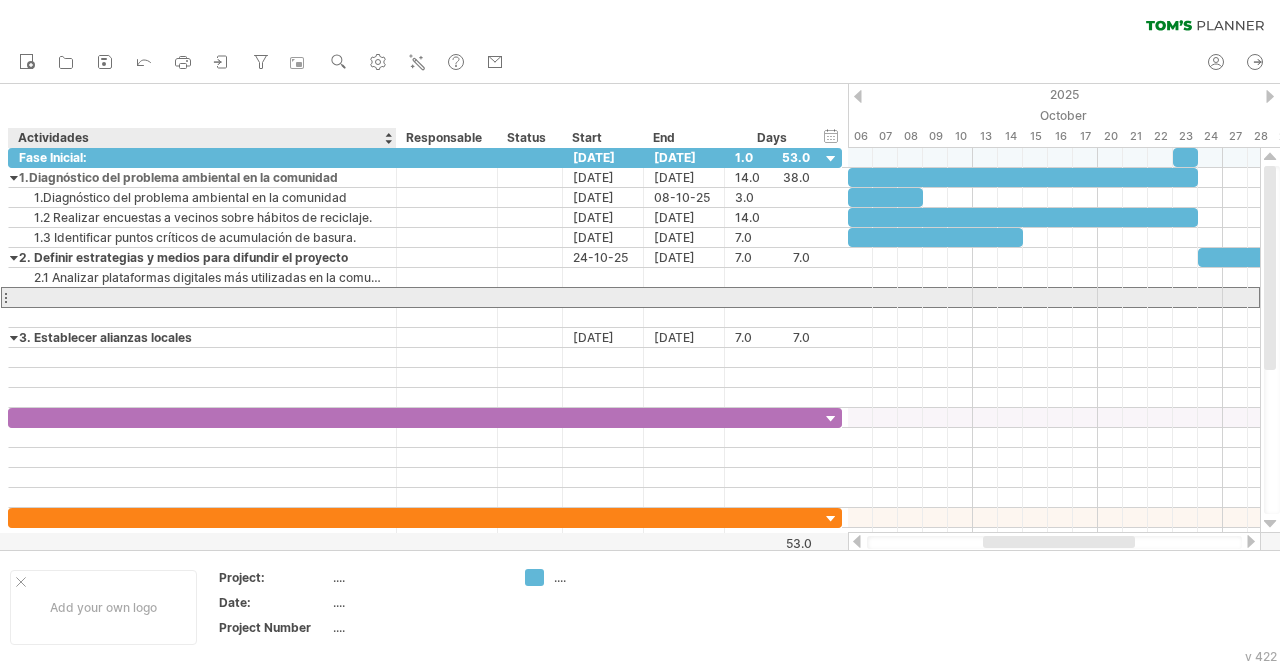 click at bounding box center [202, 297] 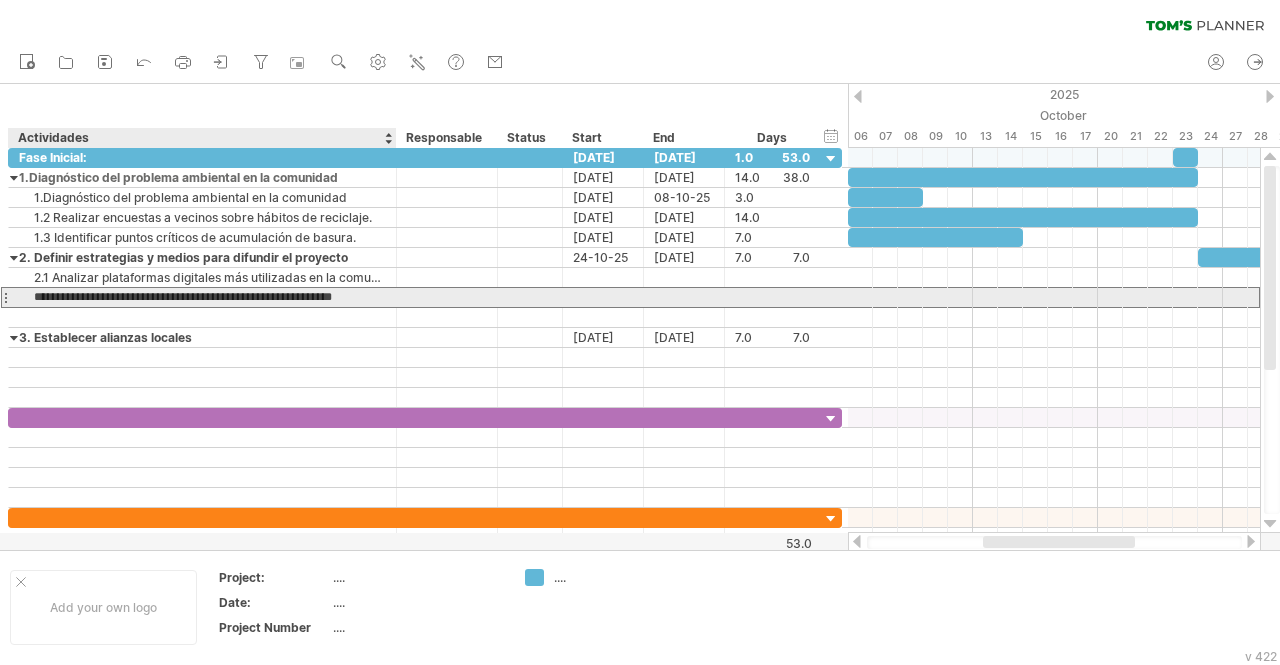 click on "**********" at bounding box center [202, 297] 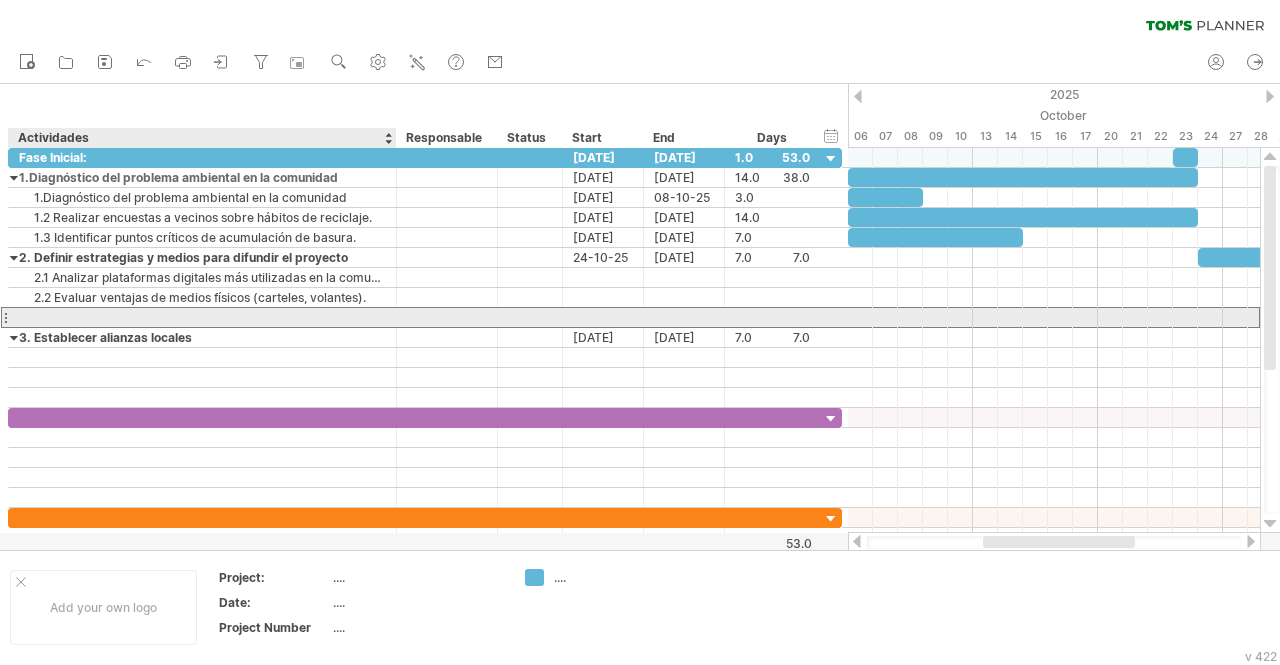 click at bounding box center (202, 317) 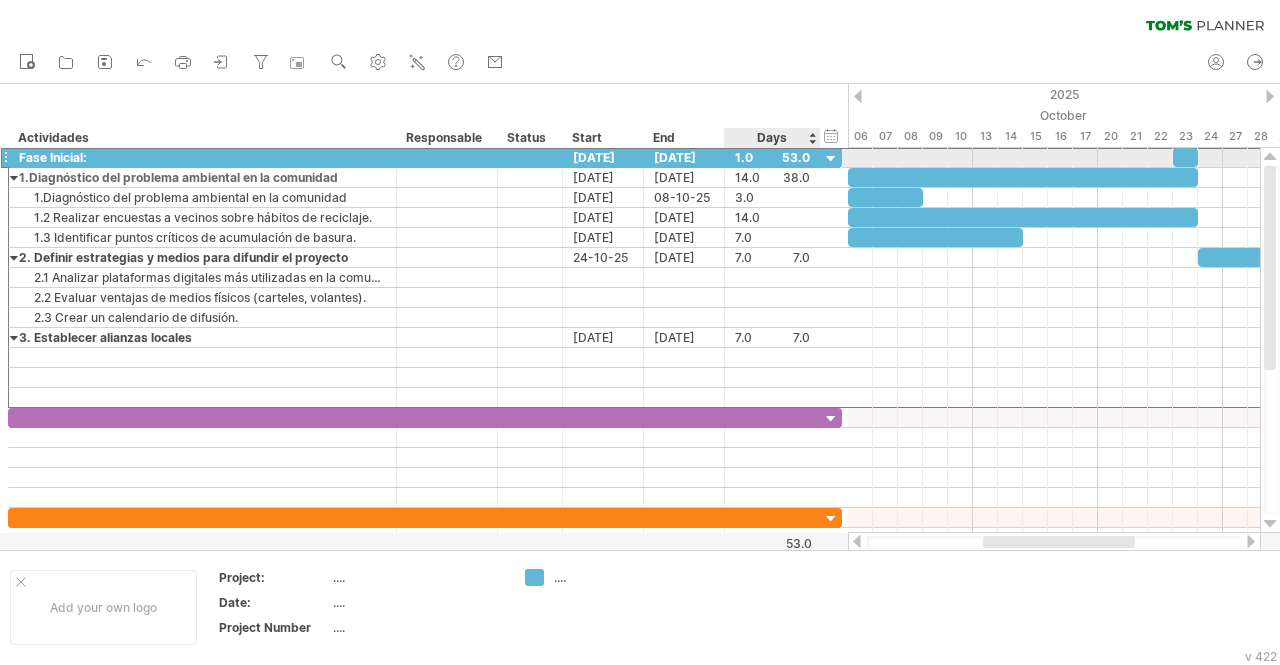 click on "1.0" at bounding box center [772, 157] 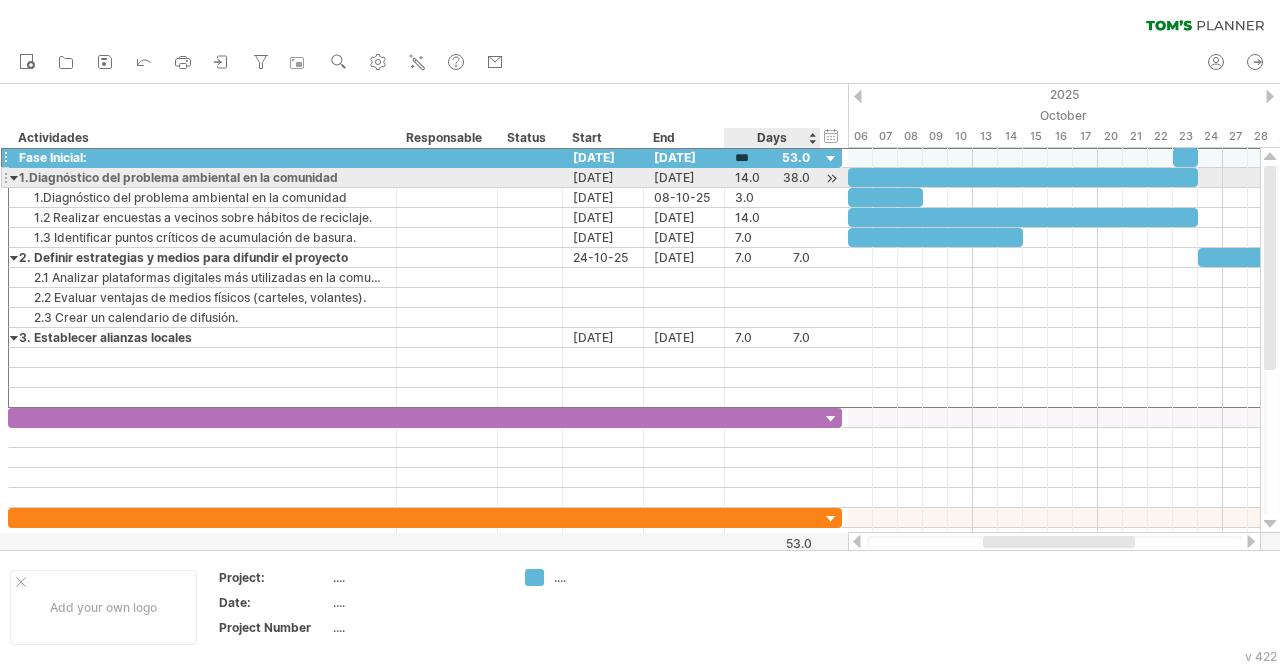 type 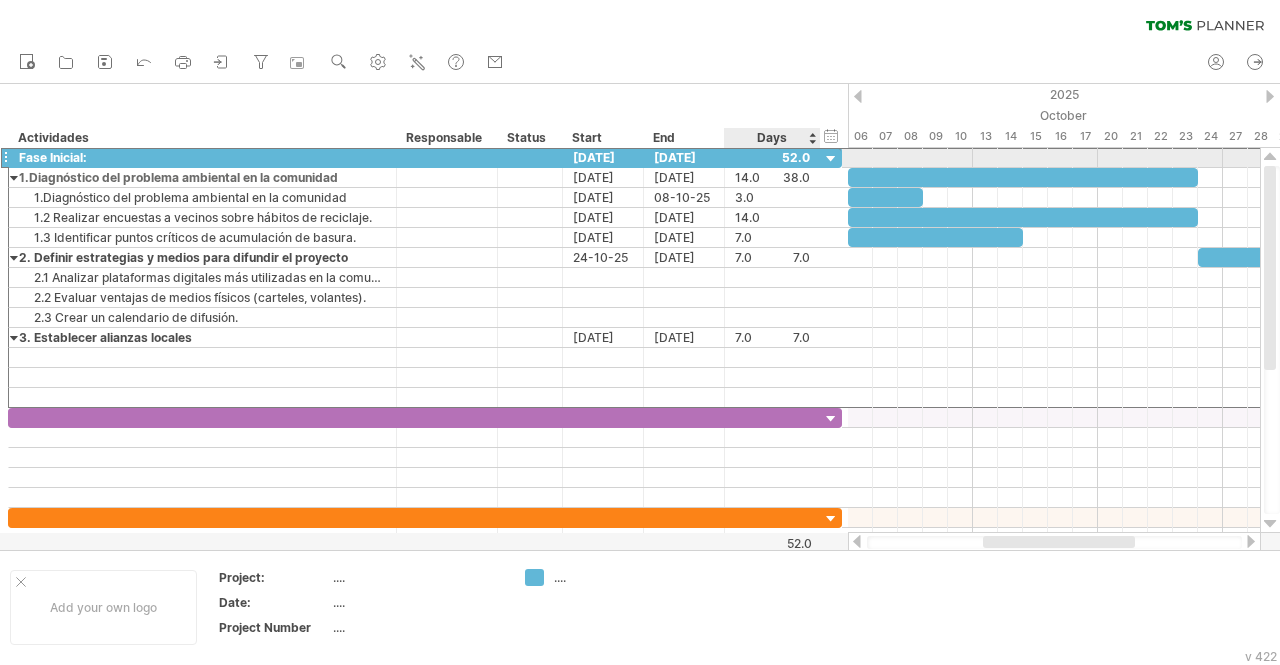 click at bounding box center [772, 157] 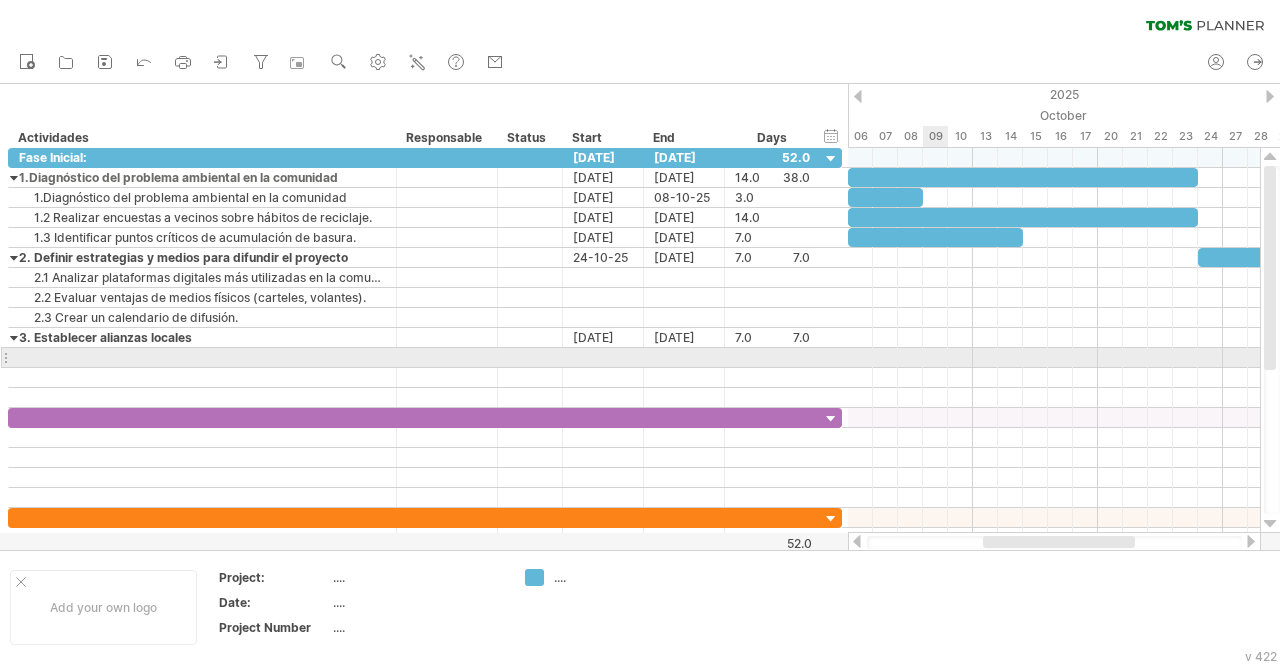scroll, scrollTop: 0, scrollLeft: 0, axis: both 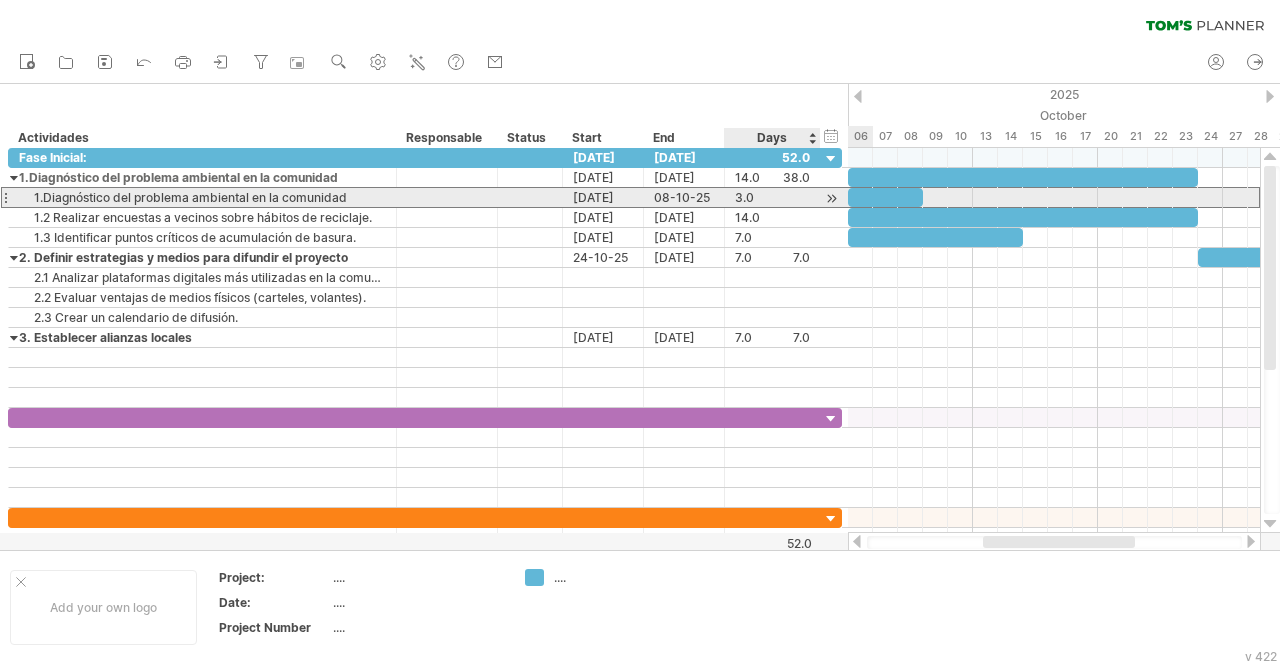 click on "3.0" at bounding box center (772, 197) 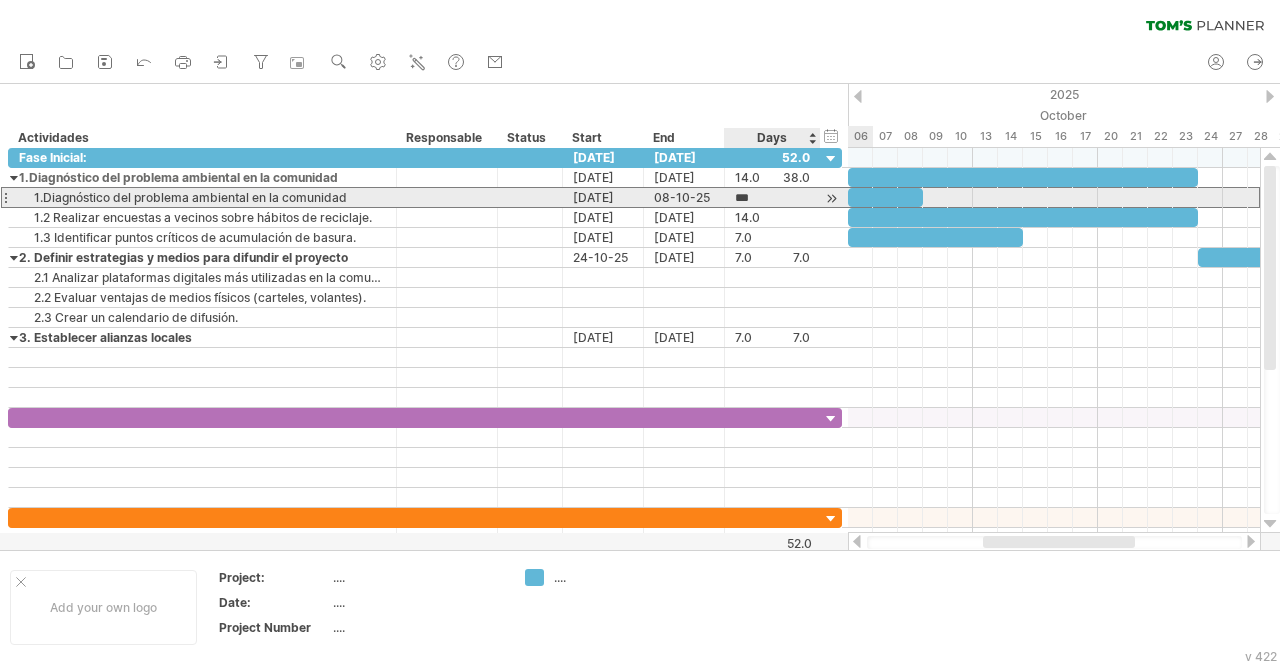 scroll, scrollTop: 0, scrollLeft: 0, axis: both 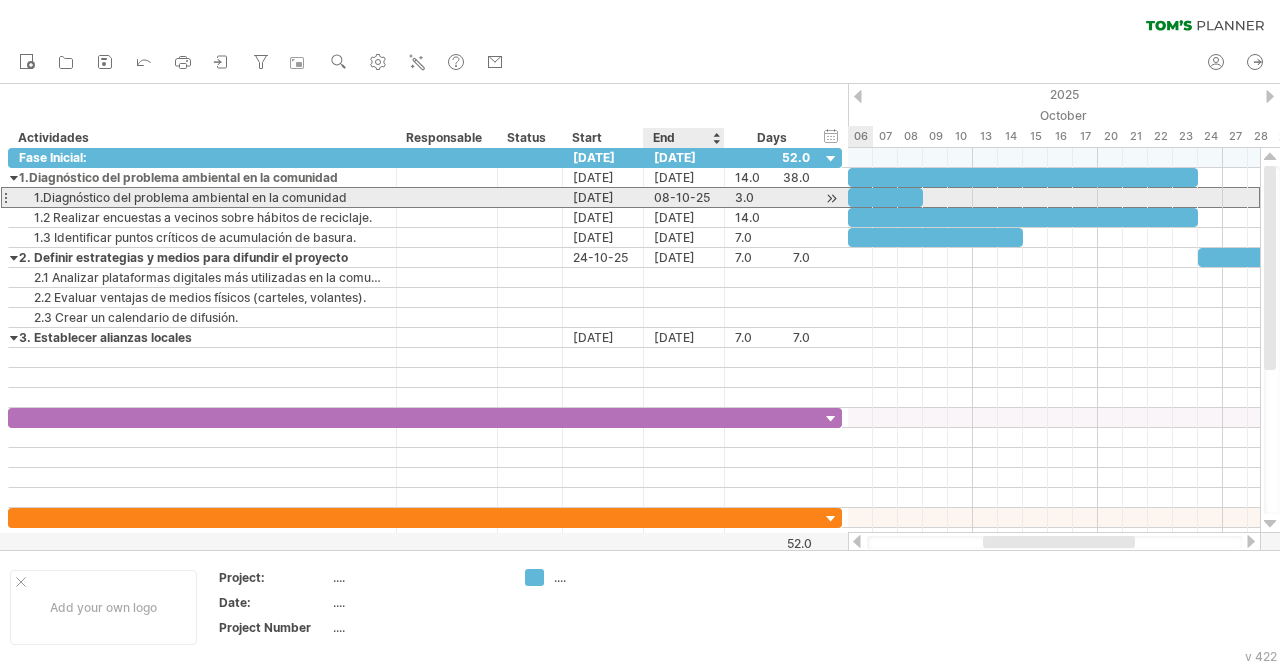 click on "08-10-25" at bounding box center (684, 197) 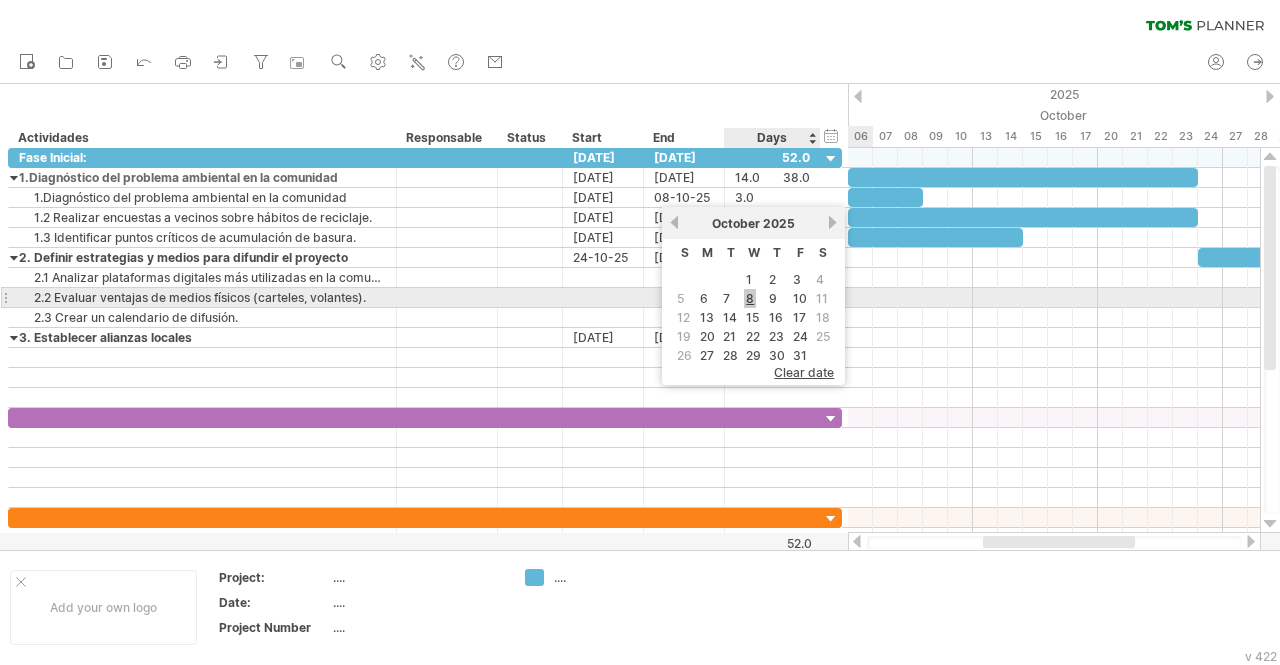 click on "8" at bounding box center (750, 298) 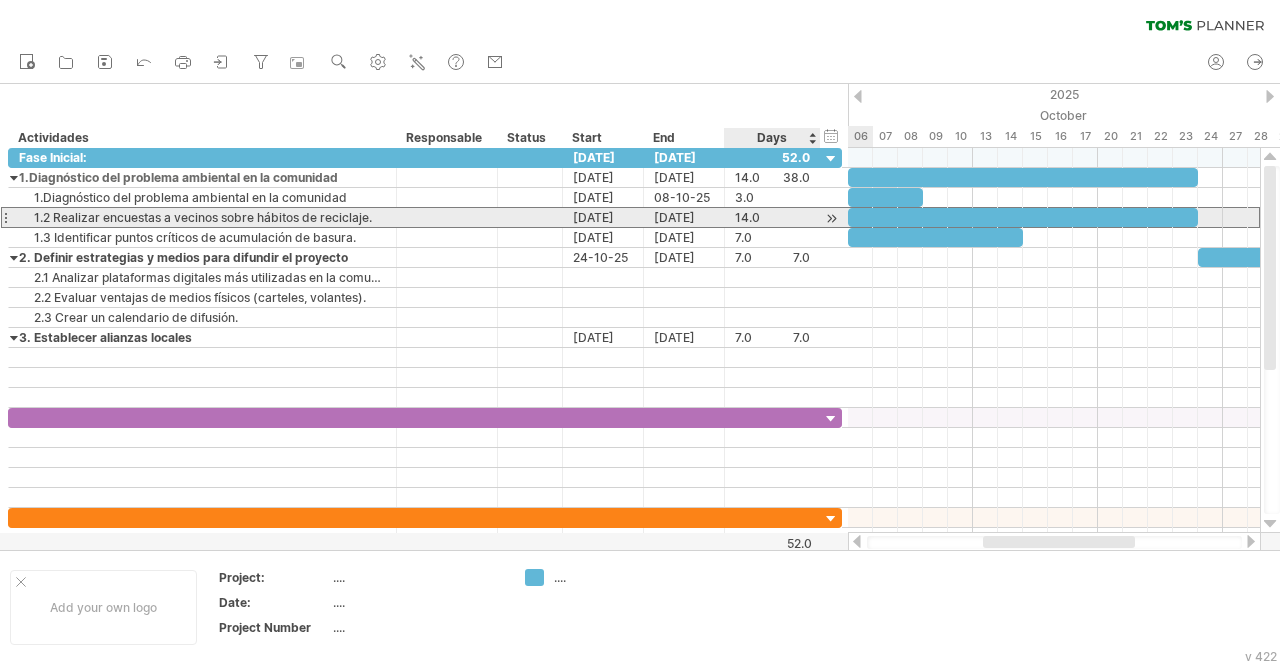 click on "14.0" at bounding box center (772, 217) 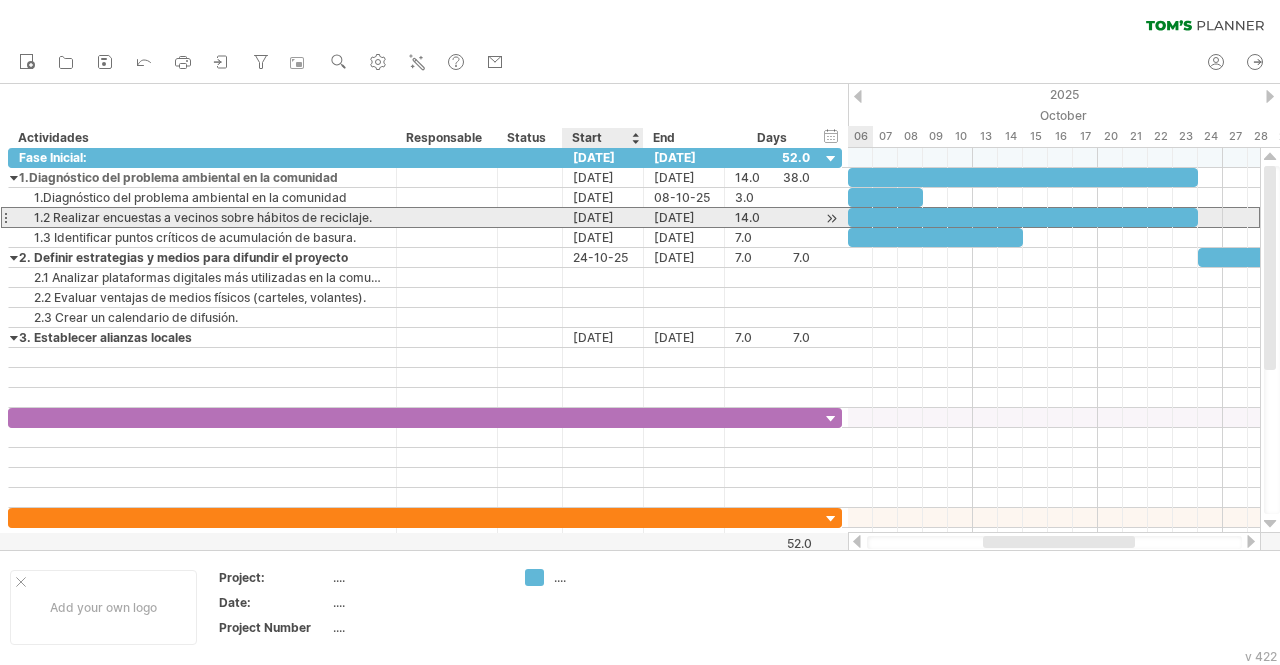 click on "[DATE]" at bounding box center [603, 217] 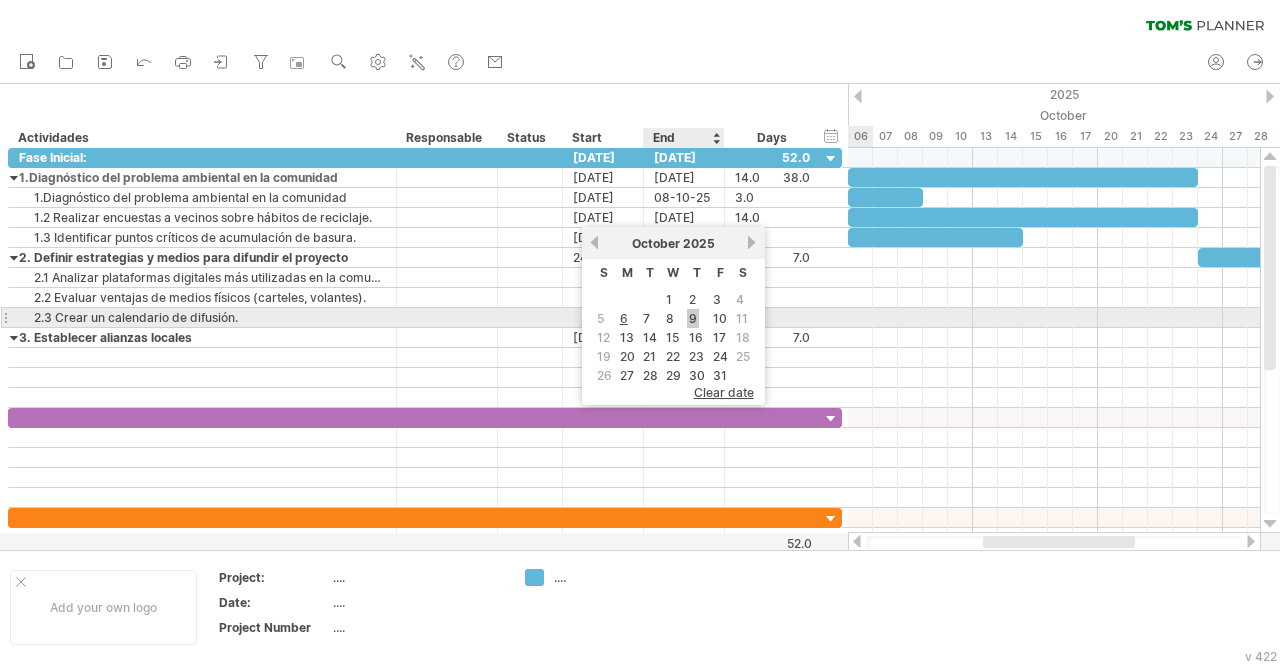 click on "9" at bounding box center [693, 318] 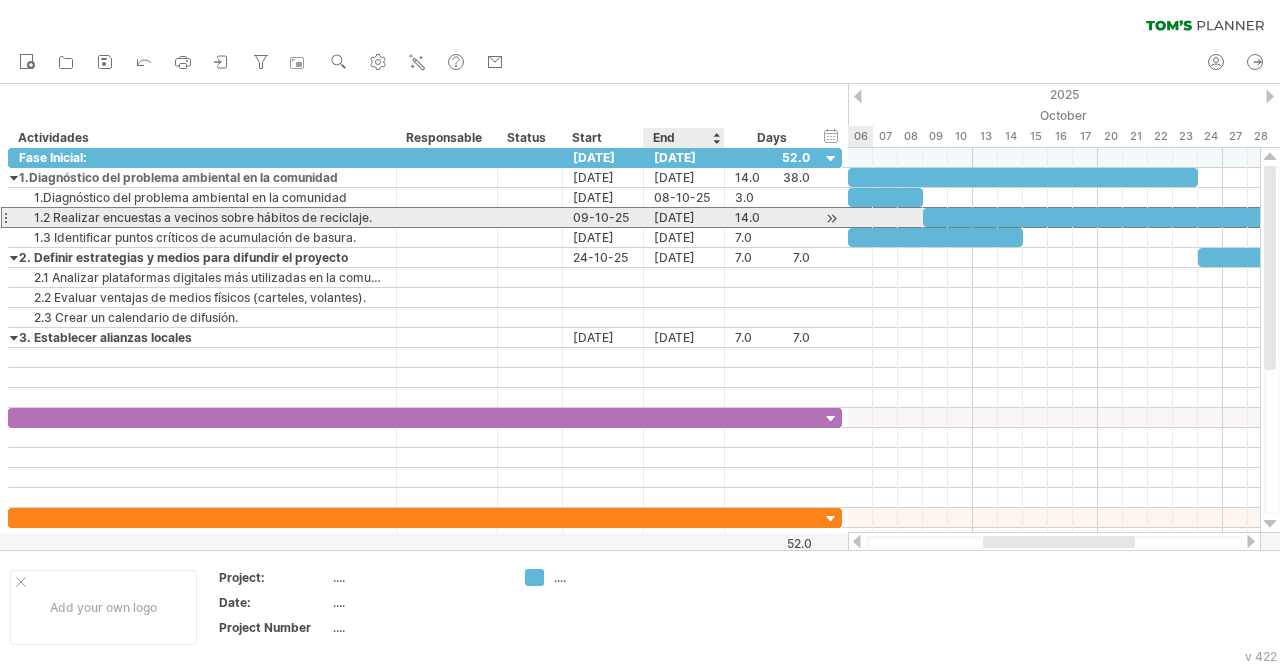 click on "[DATE]" at bounding box center [684, 217] 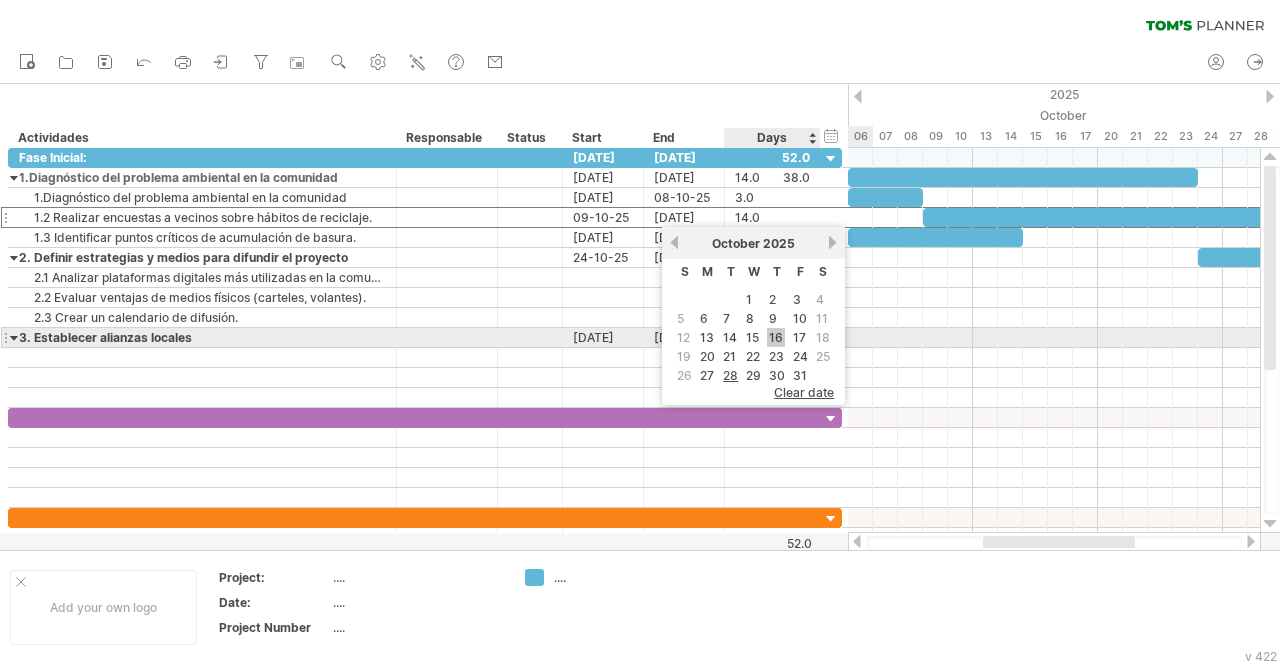 click on "16" at bounding box center (776, 337) 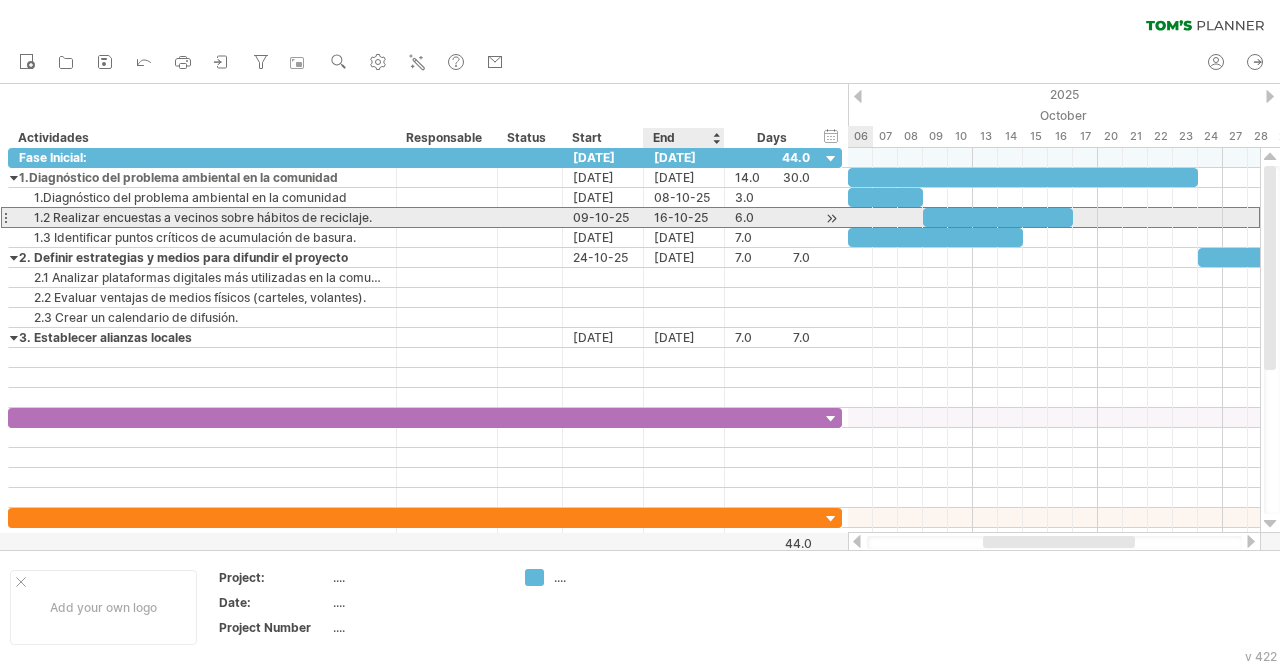 click on "16-10-25" at bounding box center (684, 217) 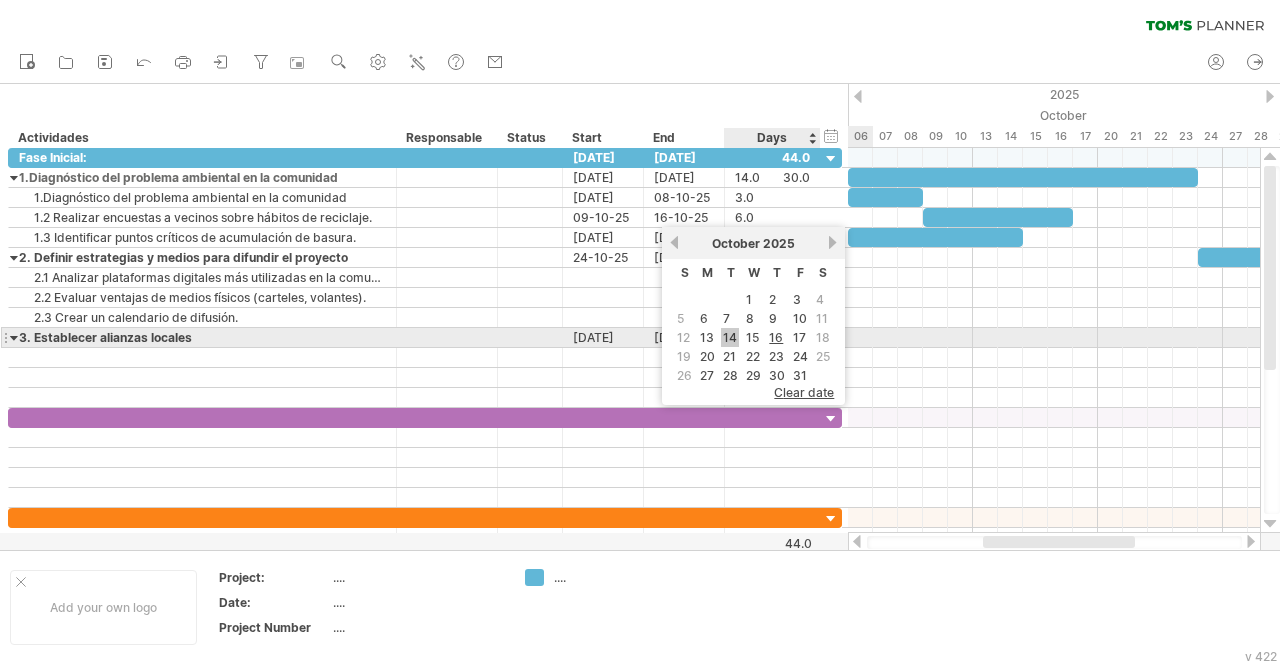 click on "14" at bounding box center (730, 337) 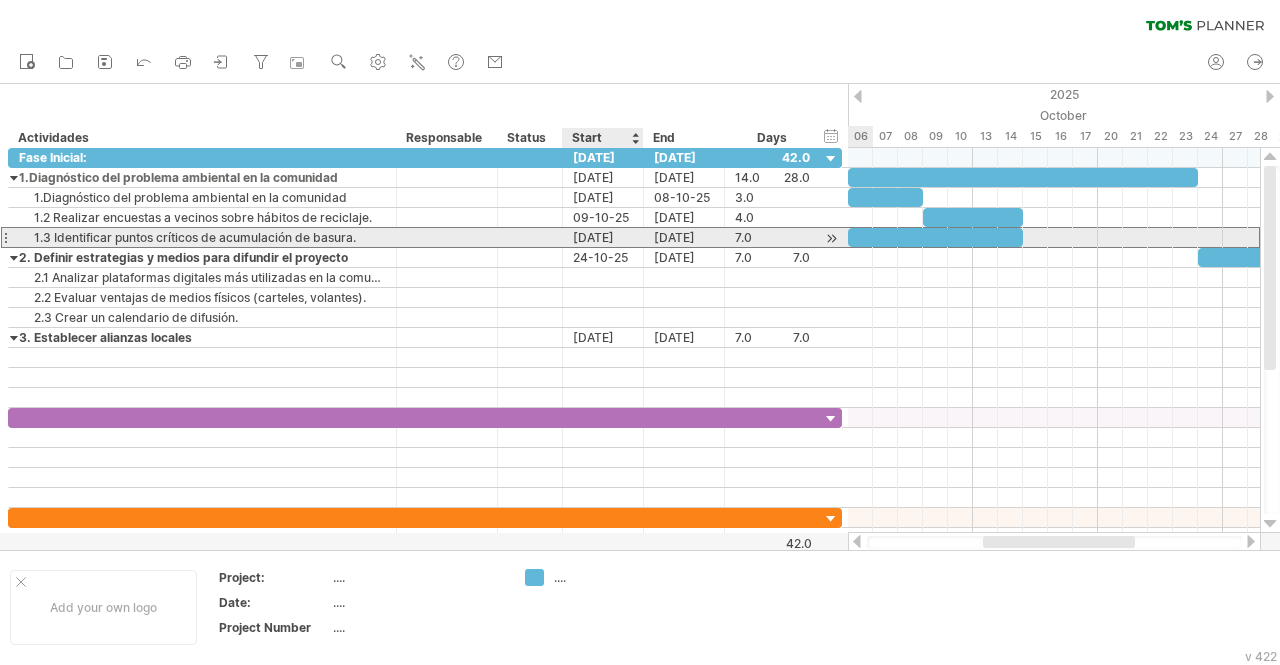 click on "[DATE]" at bounding box center (603, 237) 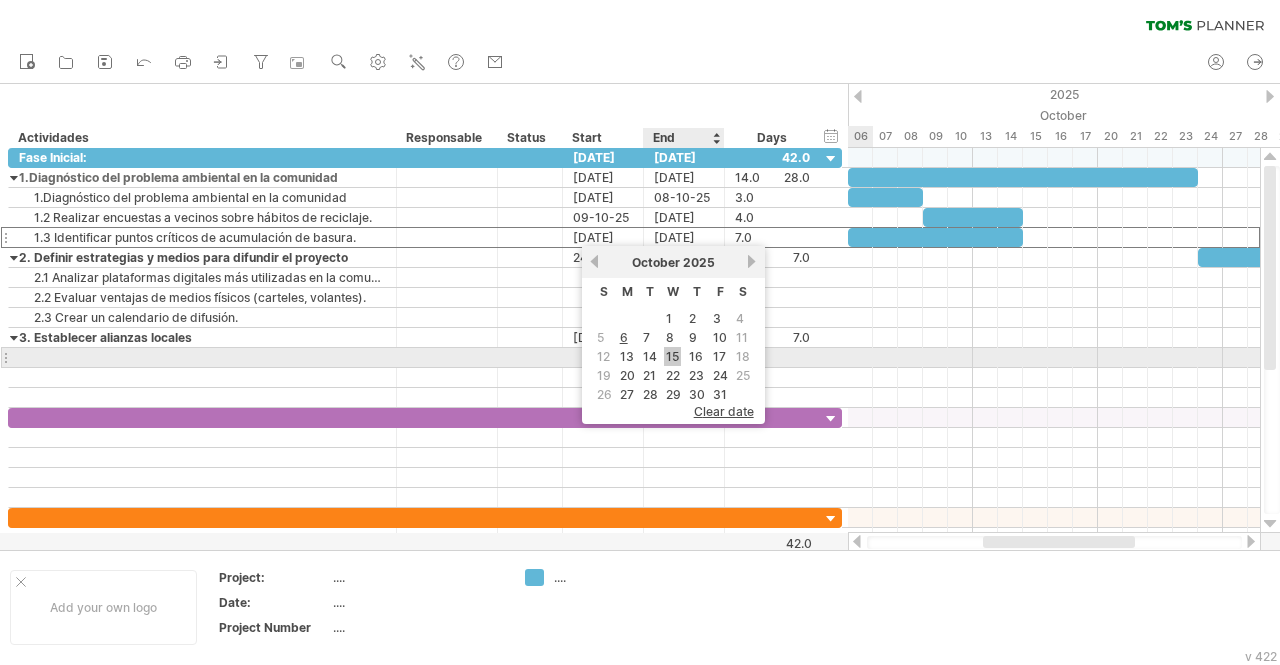 click on "15" at bounding box center [672, 356] 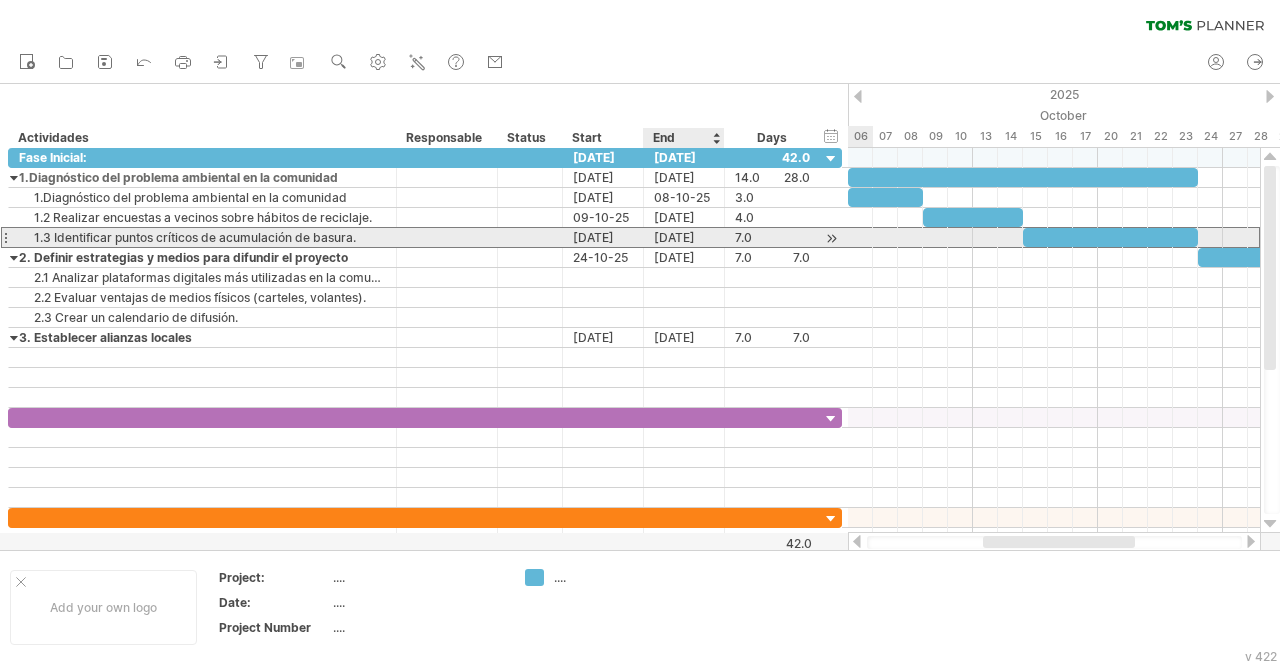 click on "[DATE]" at bounding box center (684, 237) 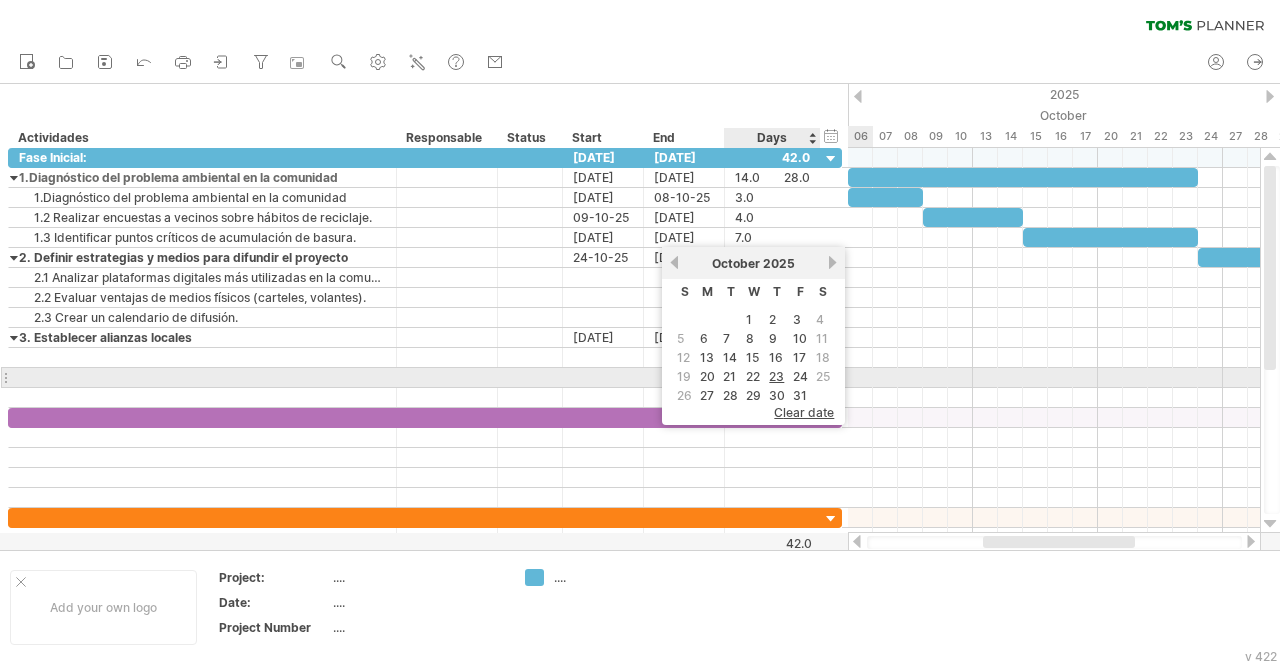 click on "25" at bounding box center [823, 376] 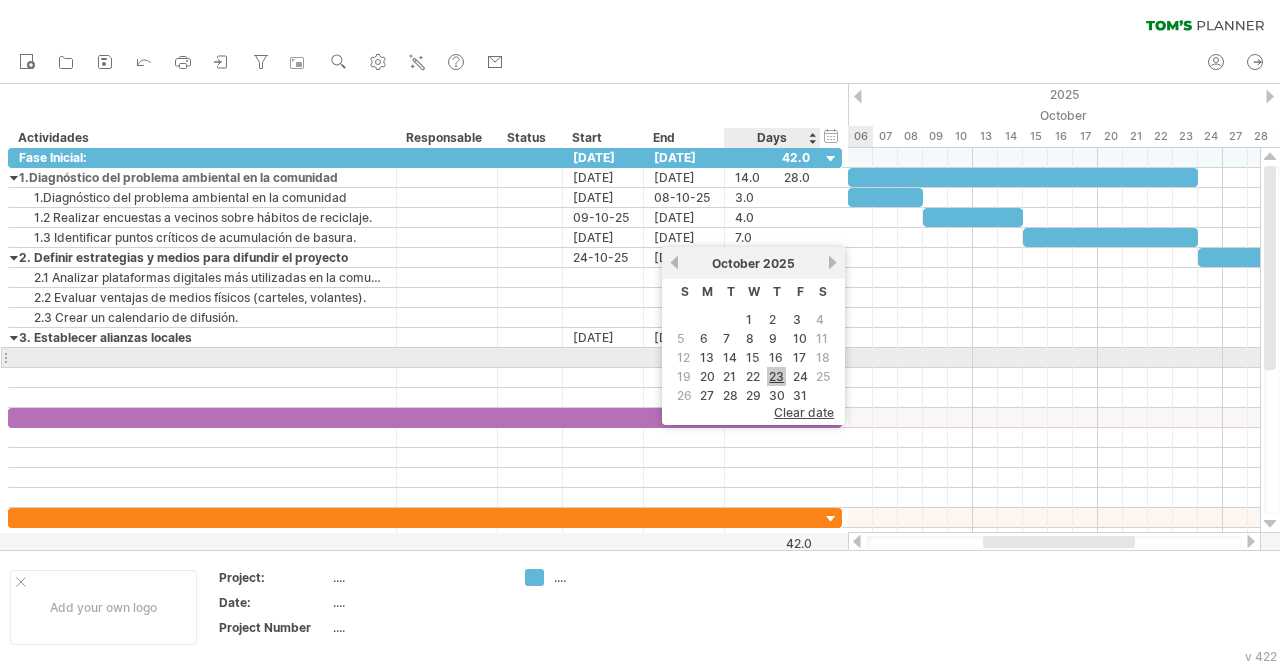 click on "23" at bounding box center (776, 376) 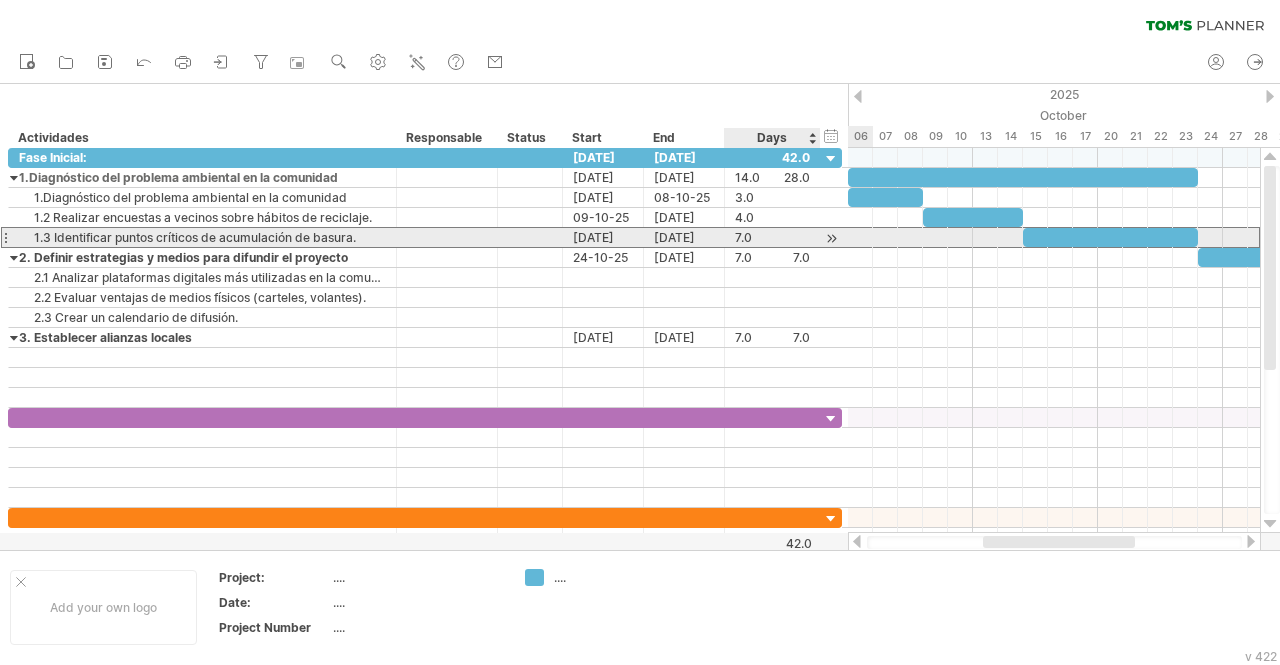 click on "7.0" at bounding box center (772, 237) 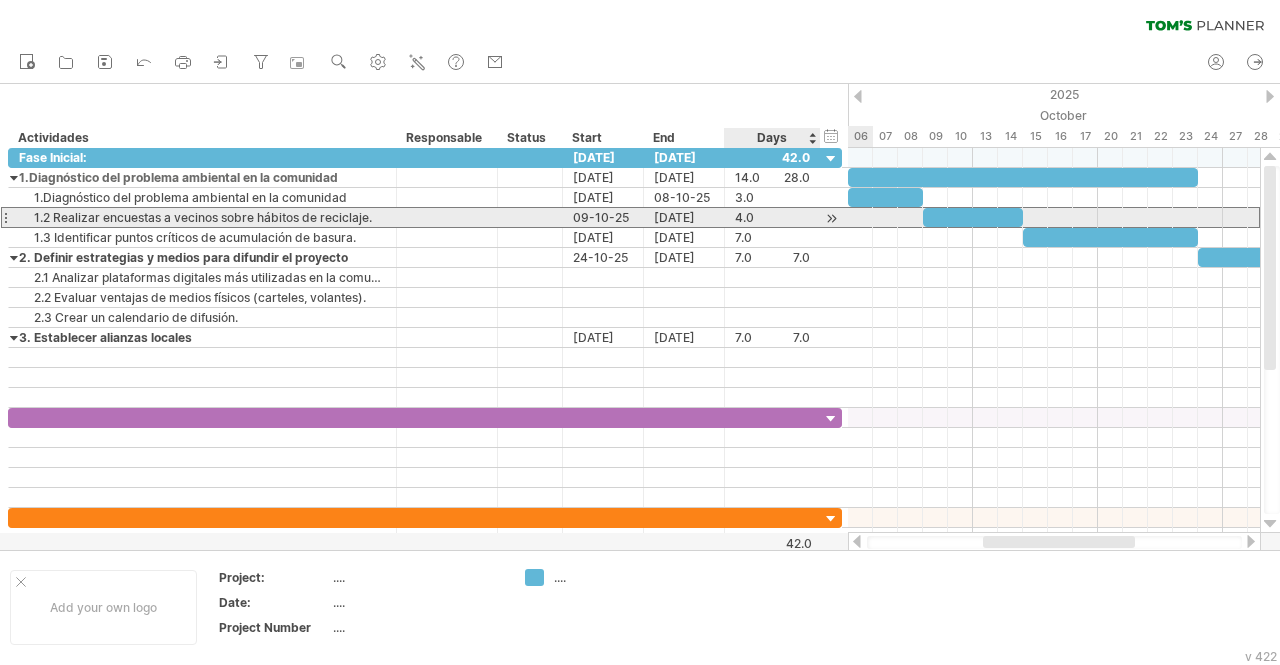 click on "4.0" at bounding box center [772, 217] 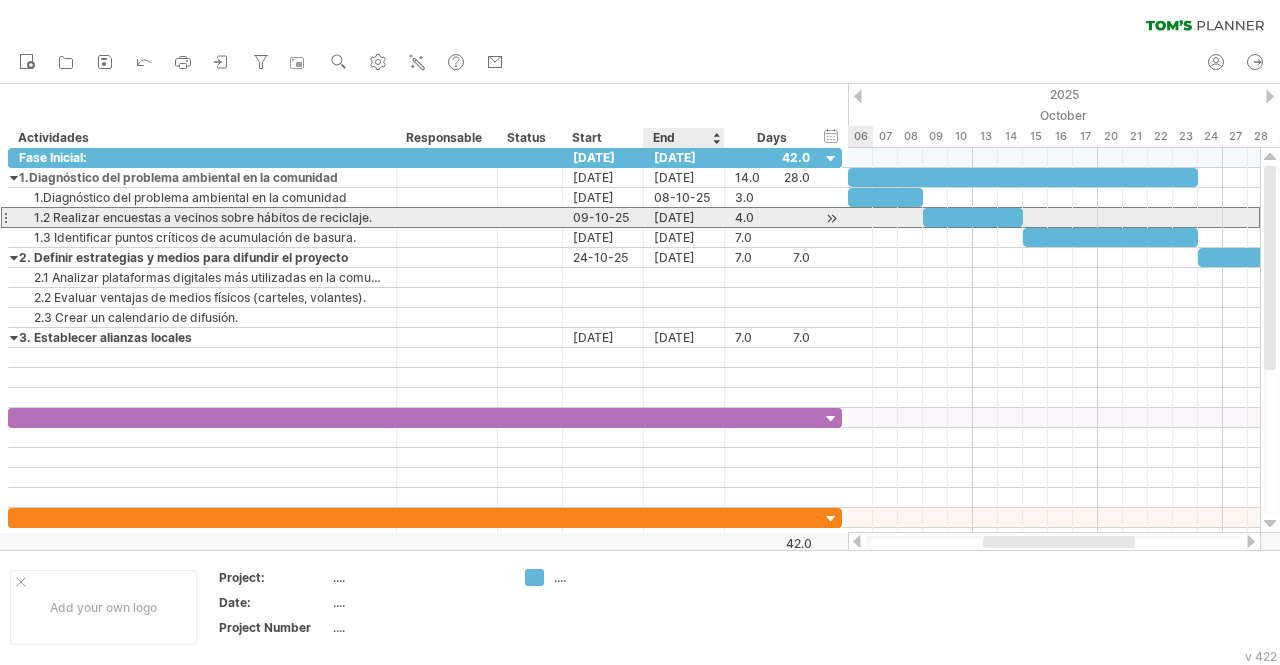 click on "[DATE]" at bounding box center (684, 217) 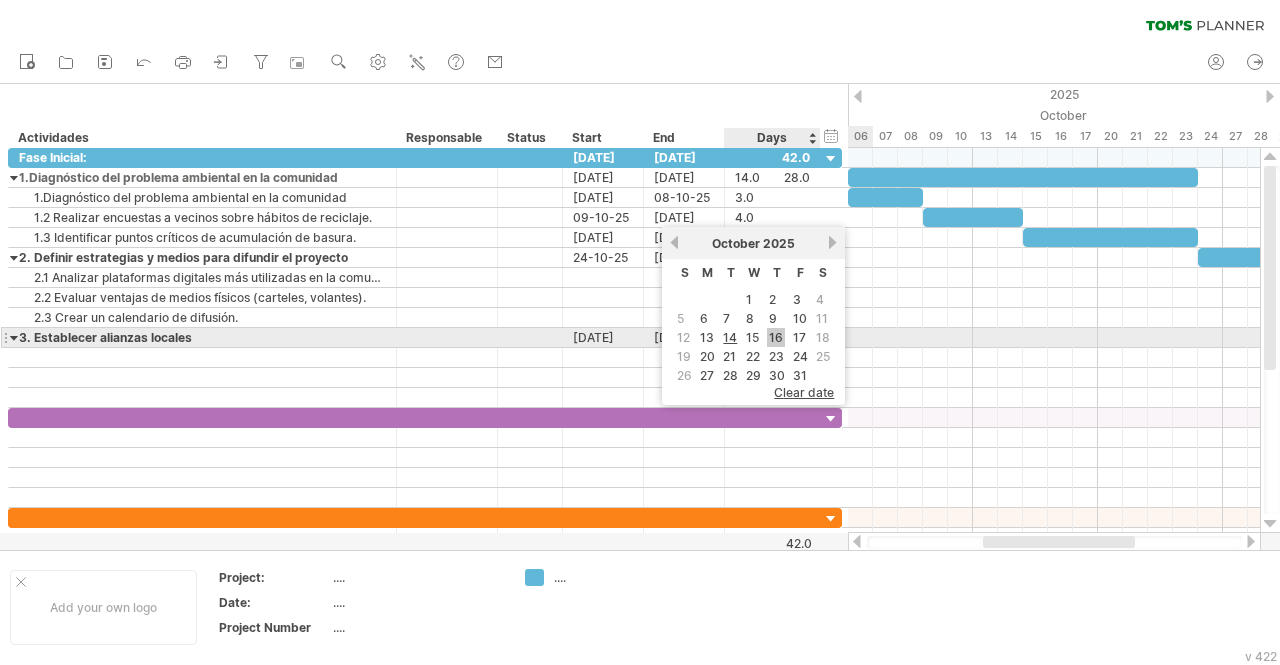 click on "16" at bounding box center (776, 337) 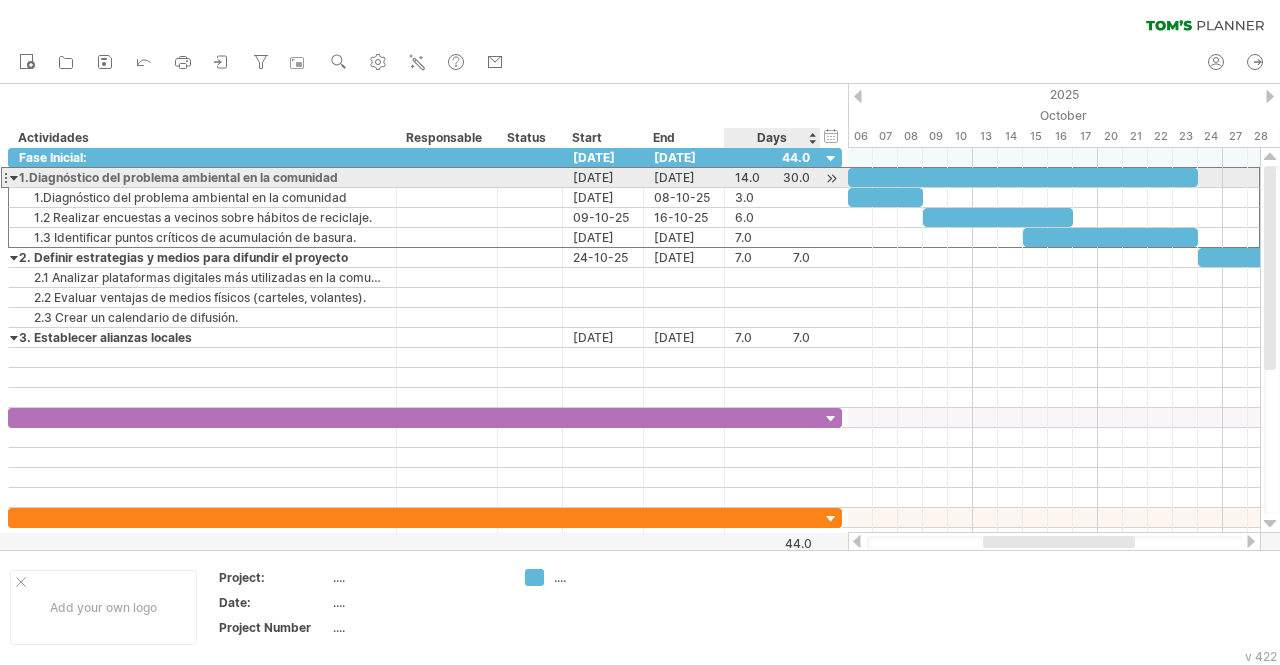 click on "14.0" at bounding box center [772, 177] 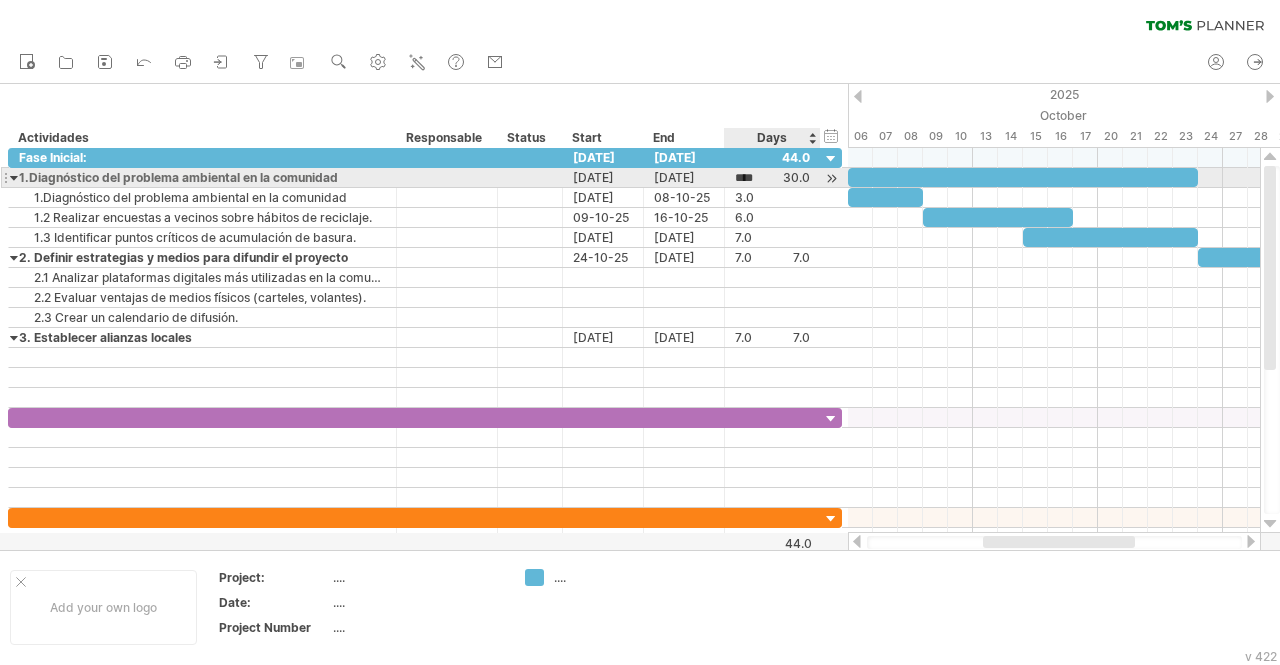 click on "****" at bounding box center [772, 177] 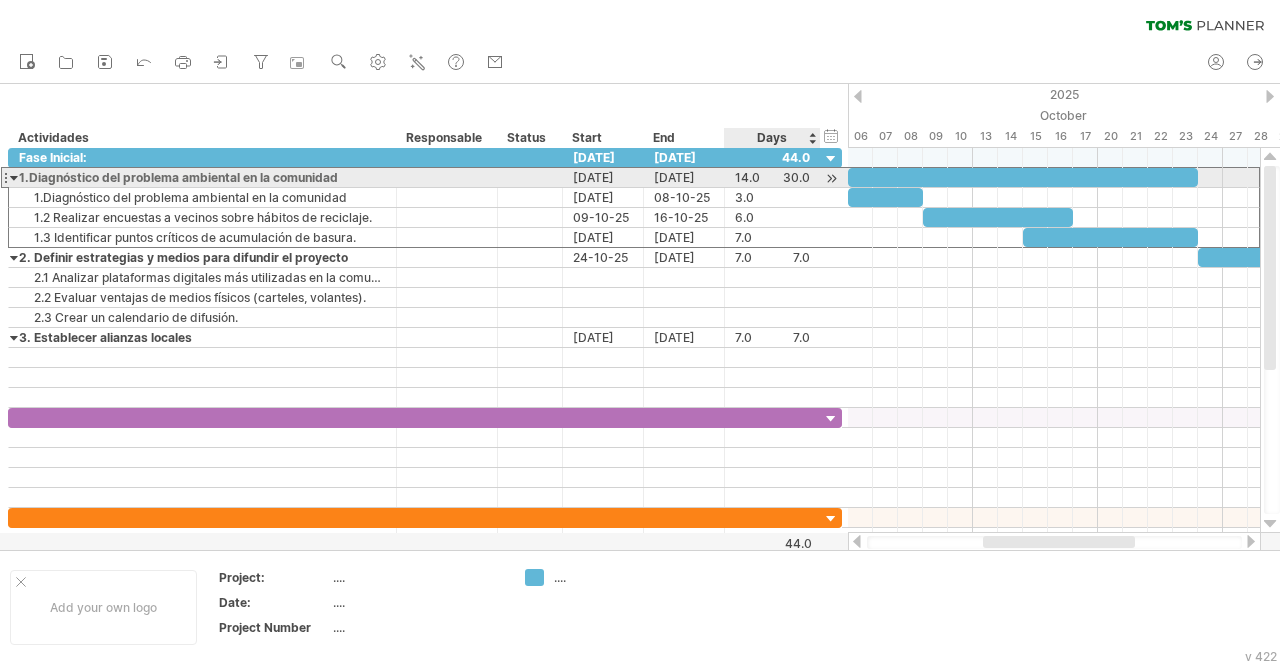 click on "14.0" at bounding box center (772, 177) 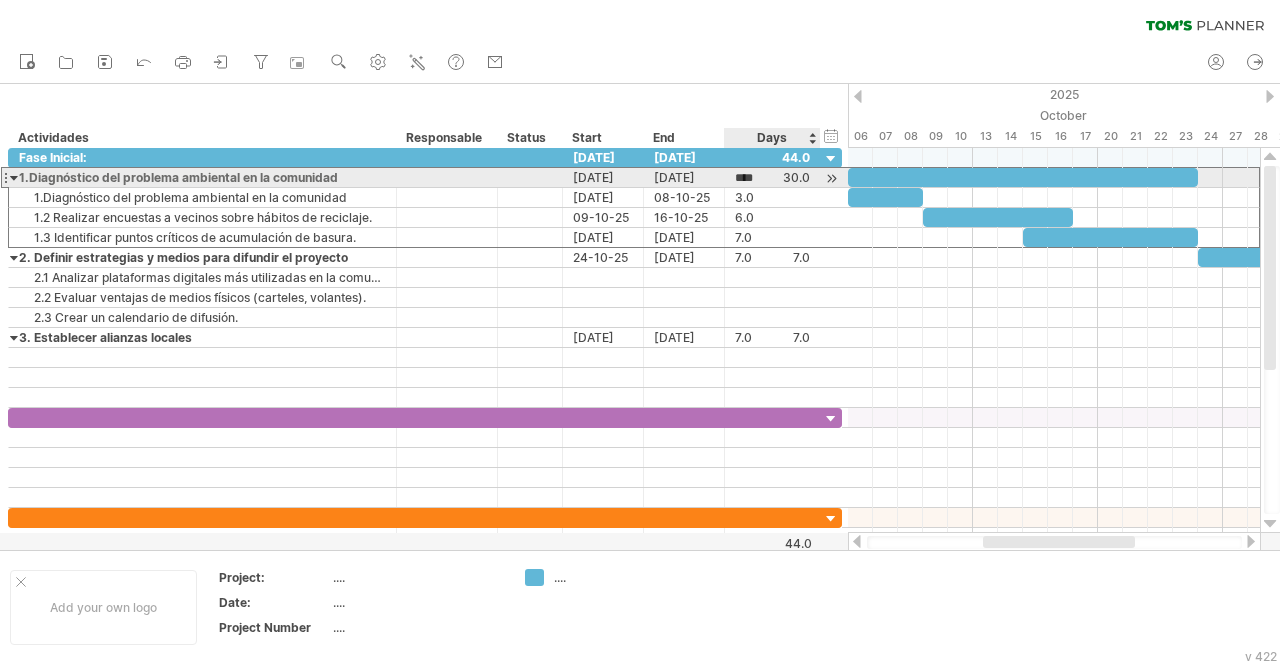 click on "****" at bounding box center (754, 178) 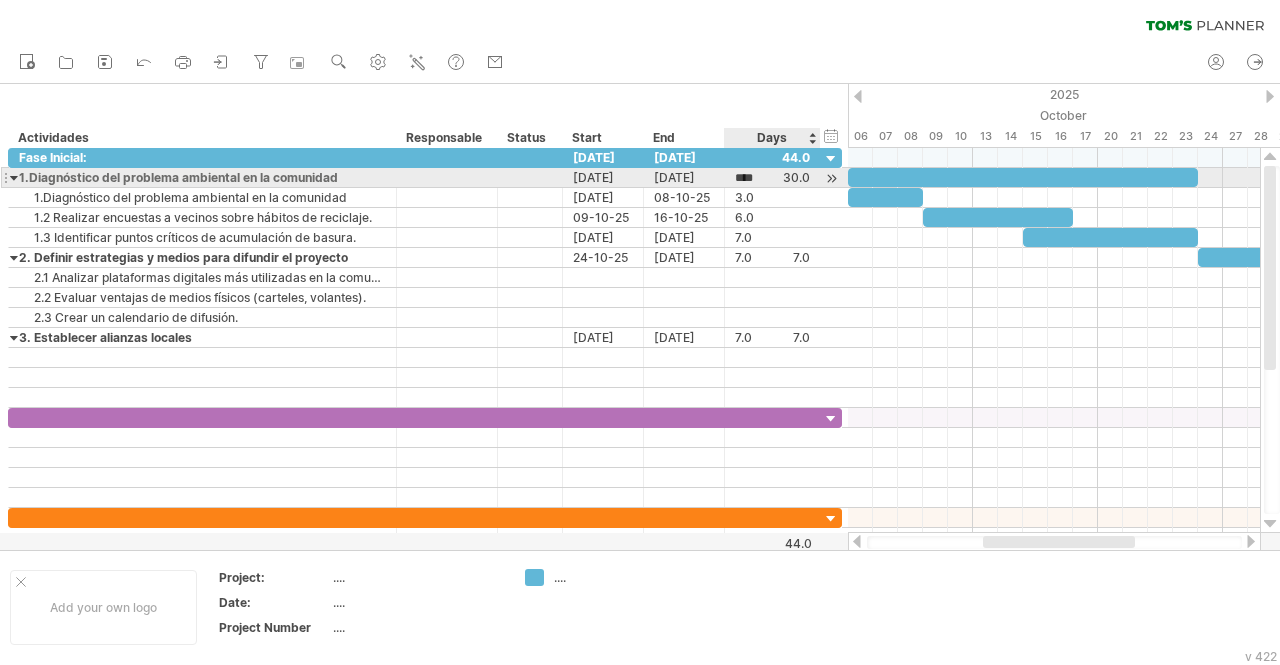 click on "****" at bounding box center [754, 178] 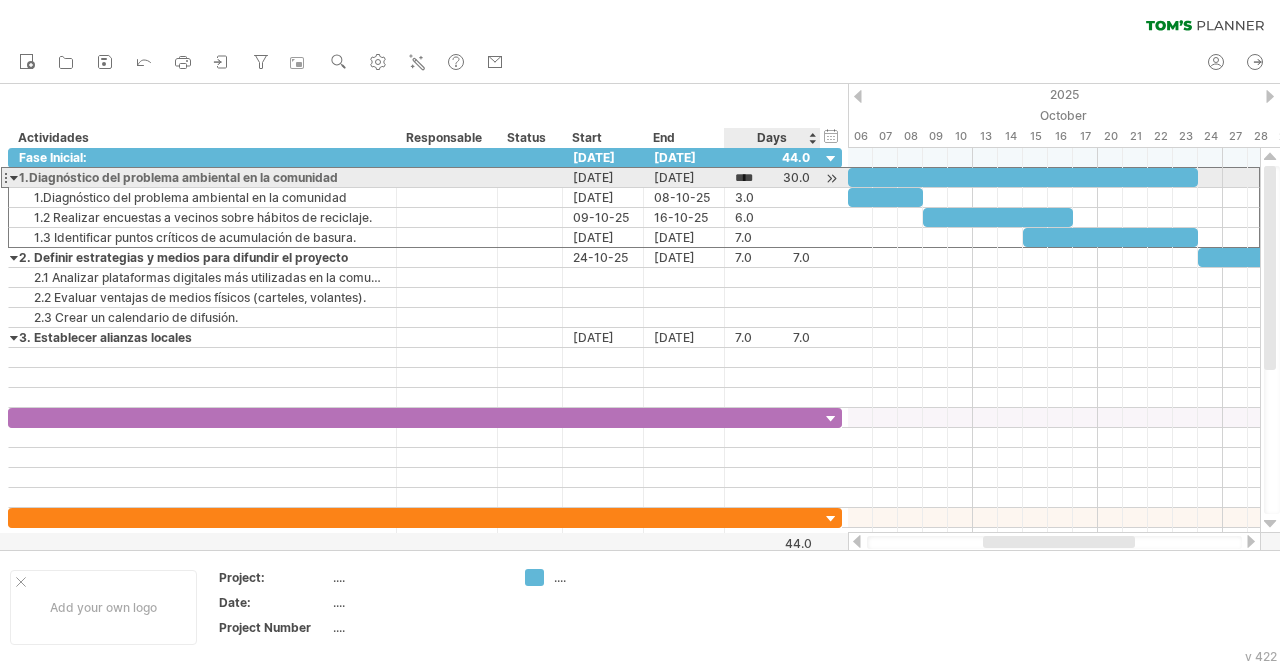 click on "****" at bounding box center (754, 178) 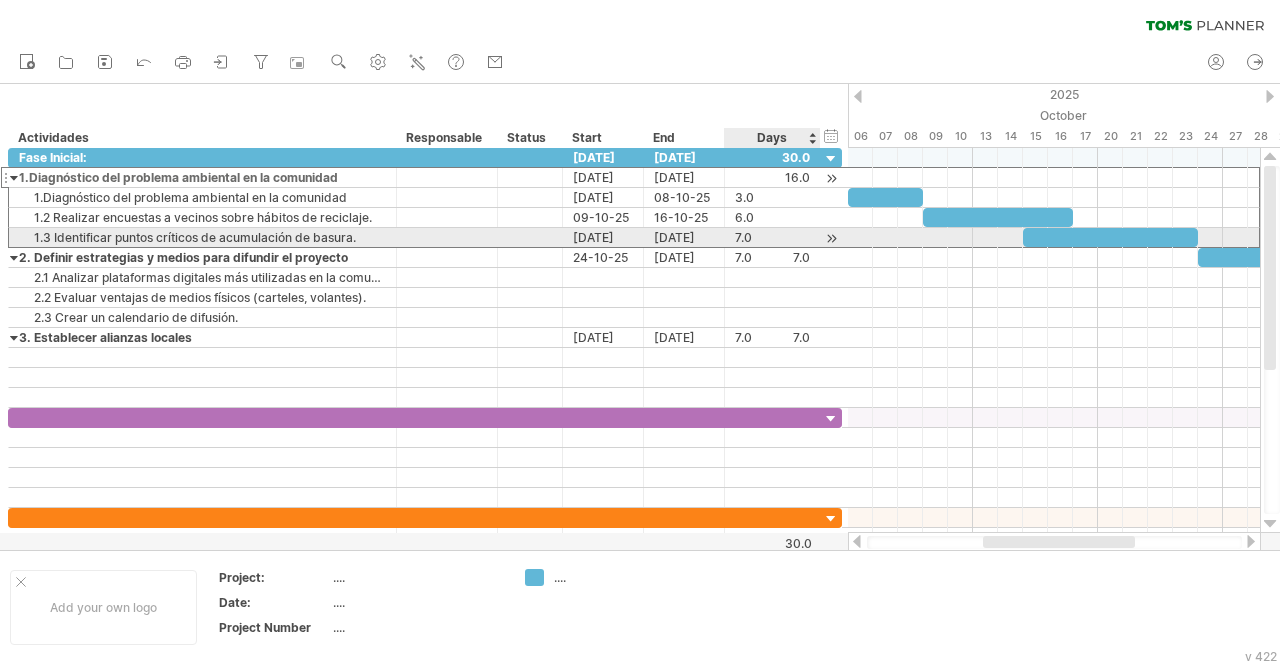 scroll, scrollTop: 0, scrollLeft: 0, axis: both 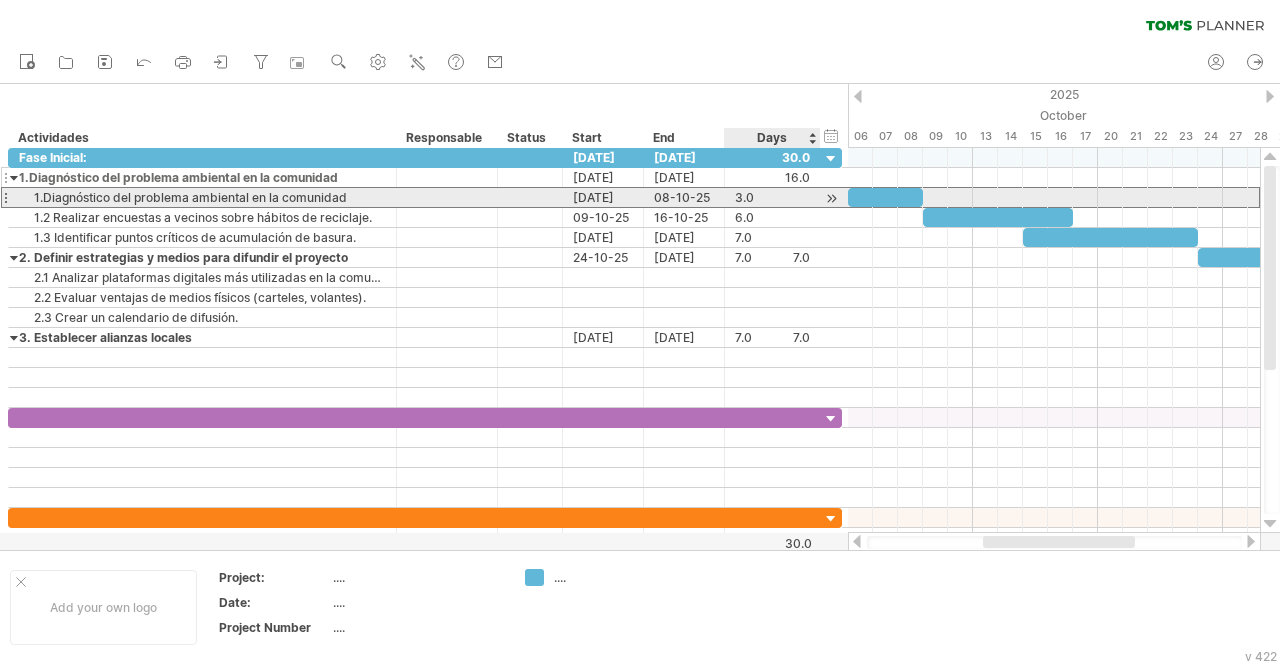 click on "3.0" at bounding box center [772, 197] 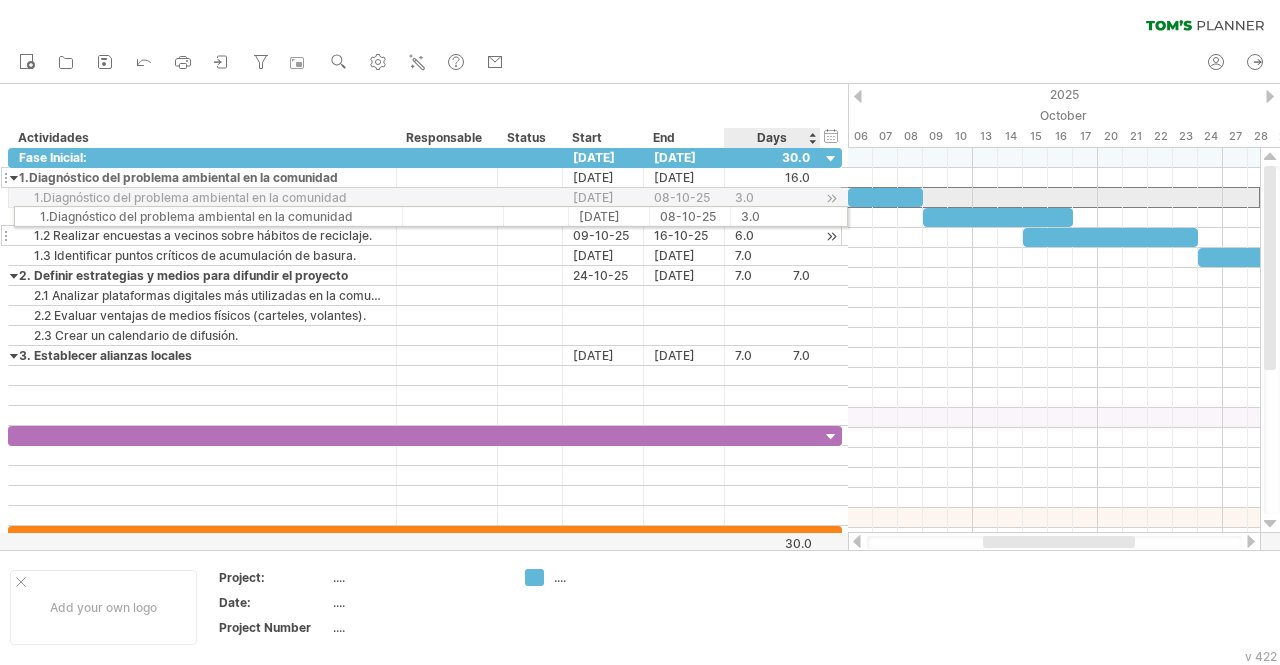 drag, startPoint x: 786, startPoint y: 203, endPoint x: 782, endPoint y: 213, distance: 10.770329 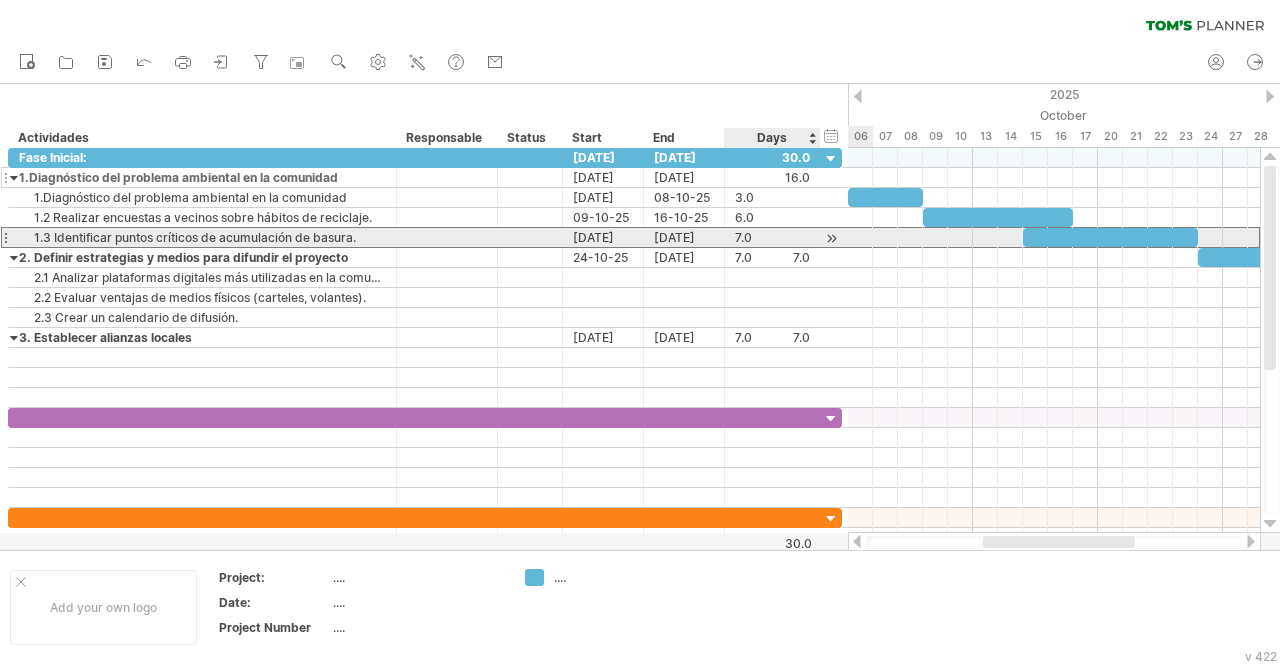 click on "7.0" at bounding box center (772, 237) 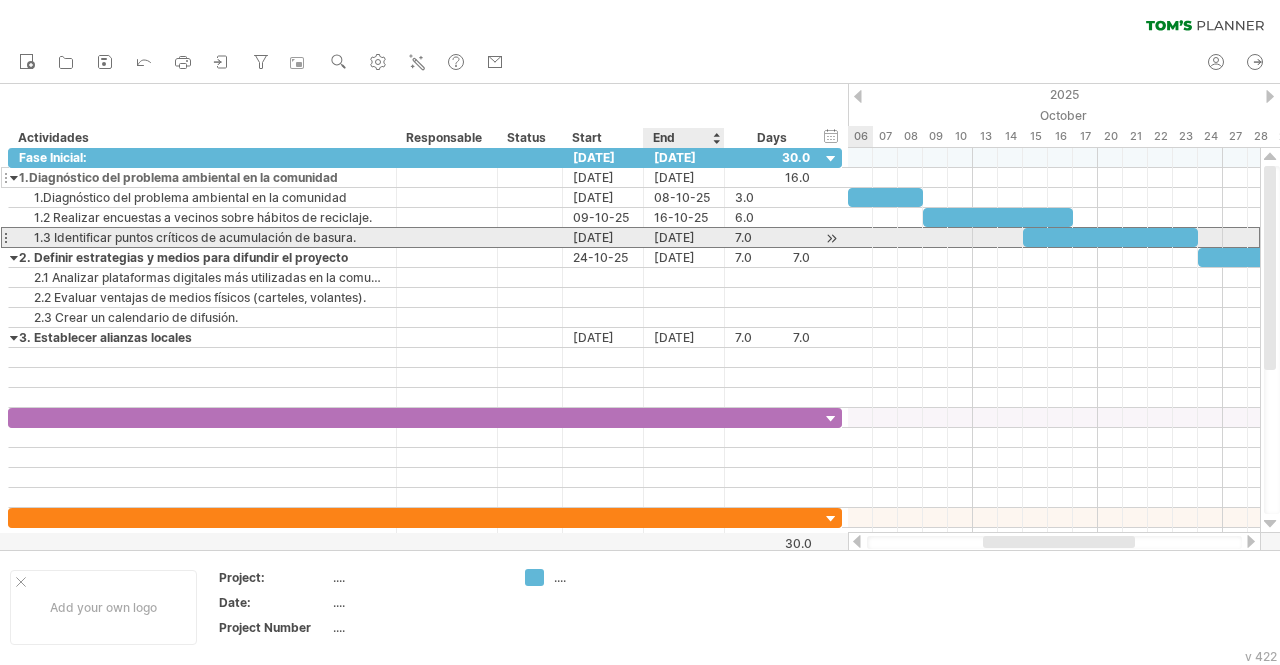 click on "[DATE]" at bounding box center [684, 237] 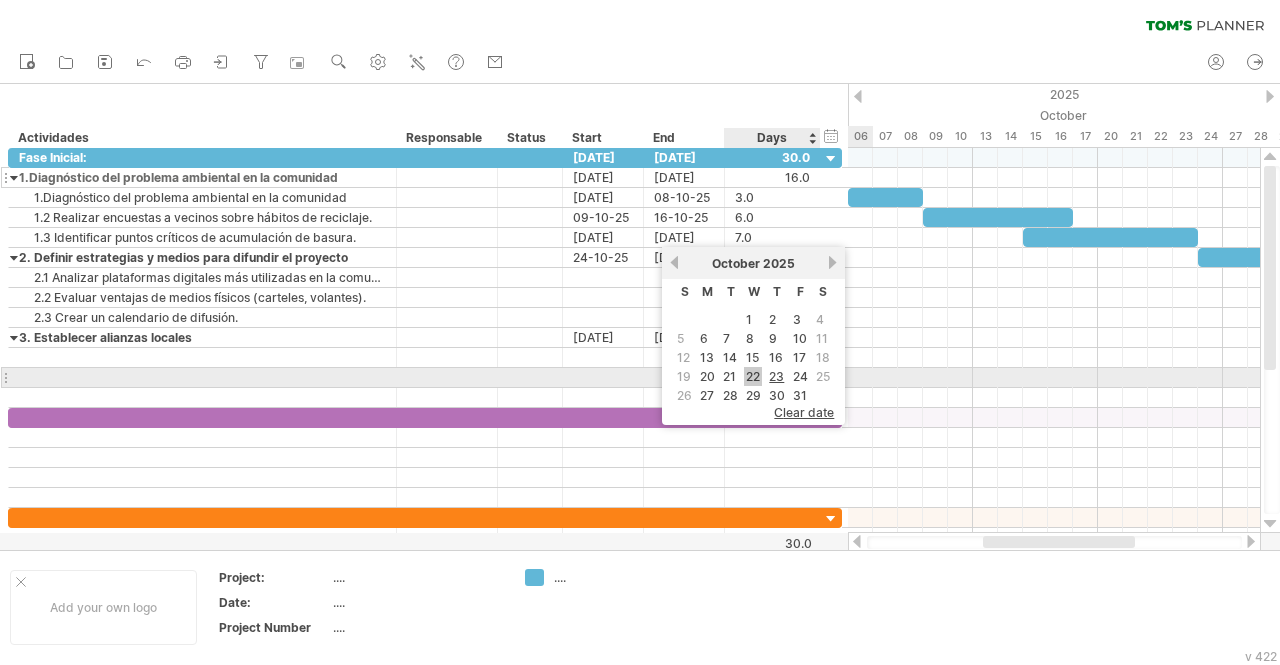 click on "22" at bounding box center (753, 376) 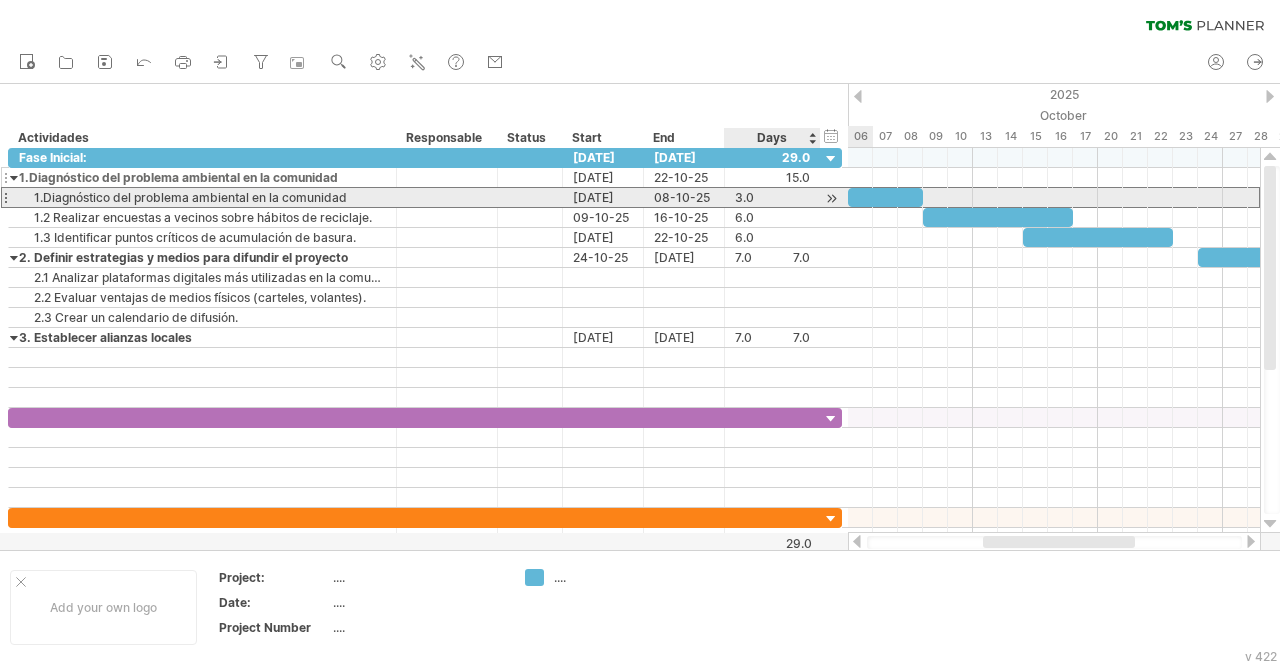 click on "3.0" at bounding box center (772, 197) 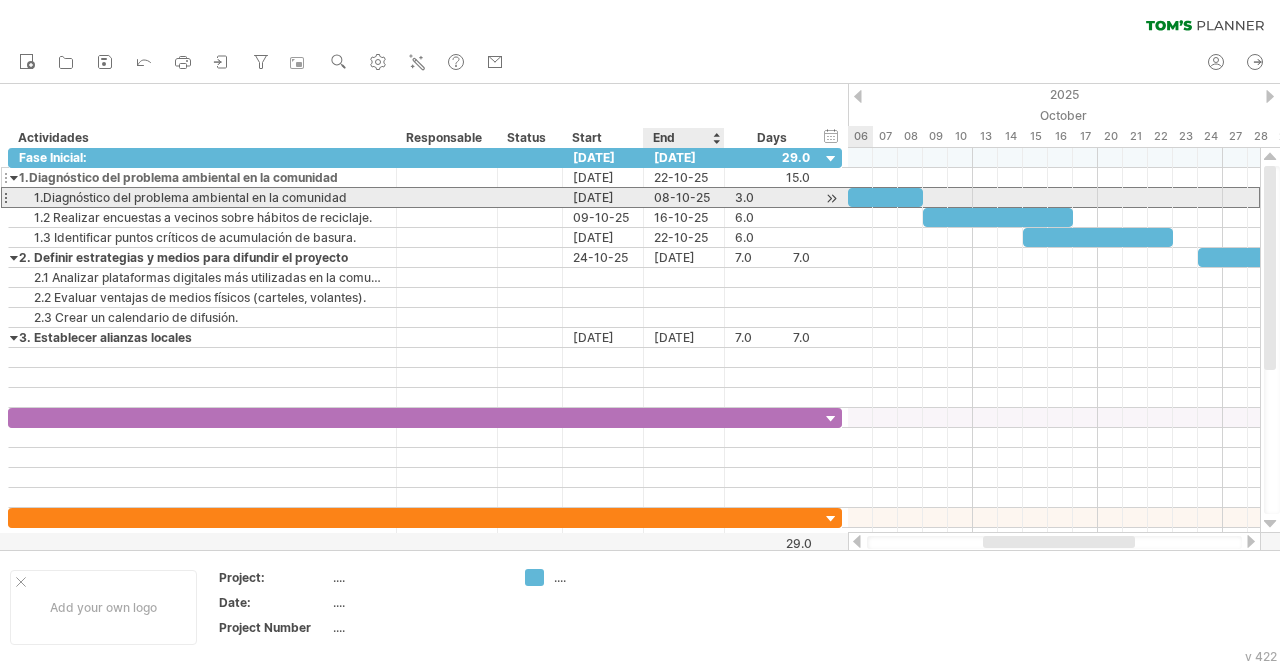 click on "08-10-25" at bounding box center [684, 197] 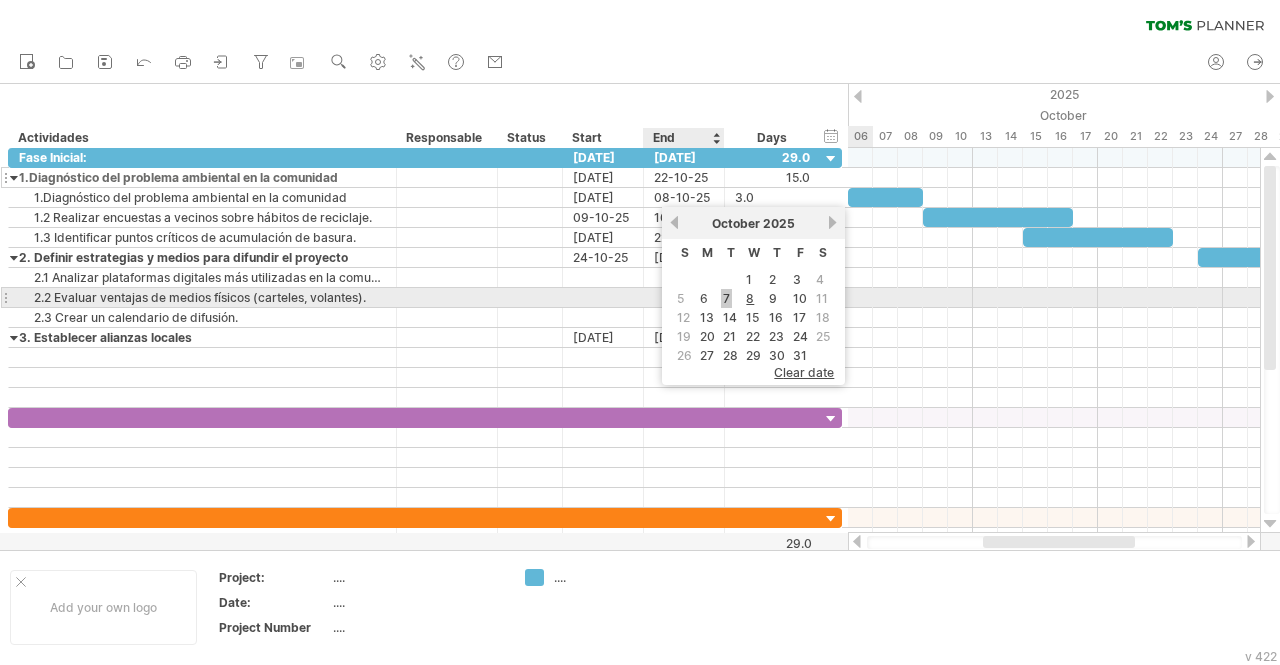 click on "7" at bounding box center [726, 298] 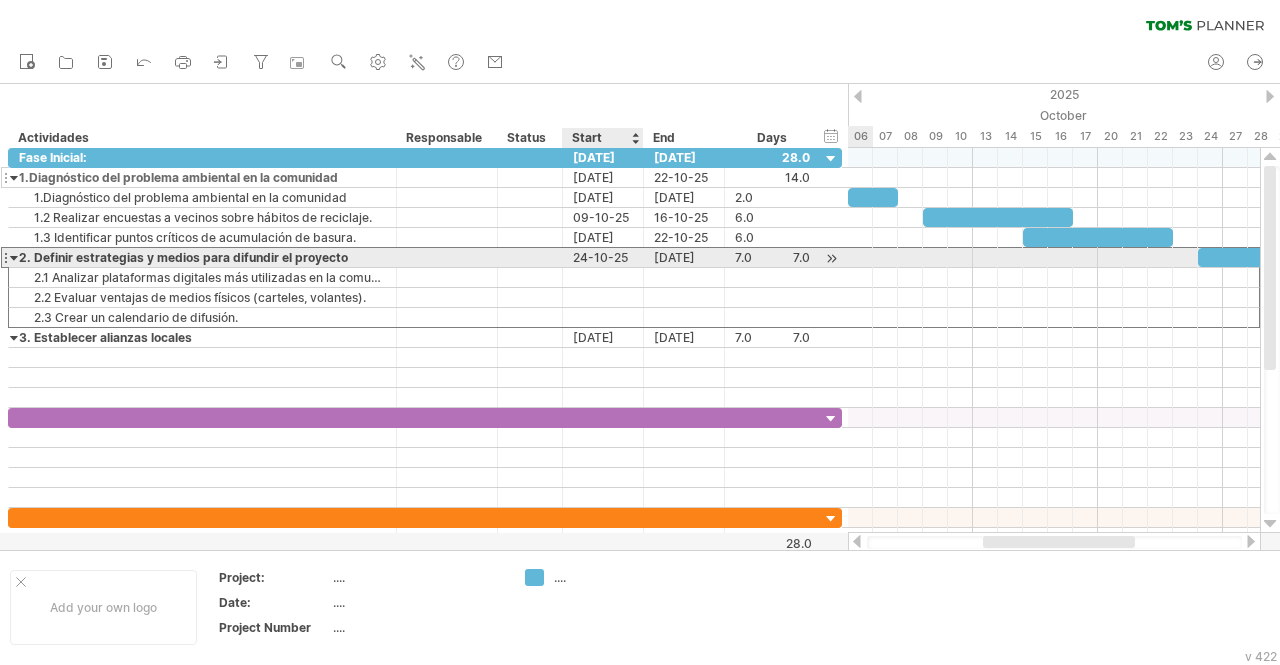 click on "24-10-25" at bounding box center (603, 257) 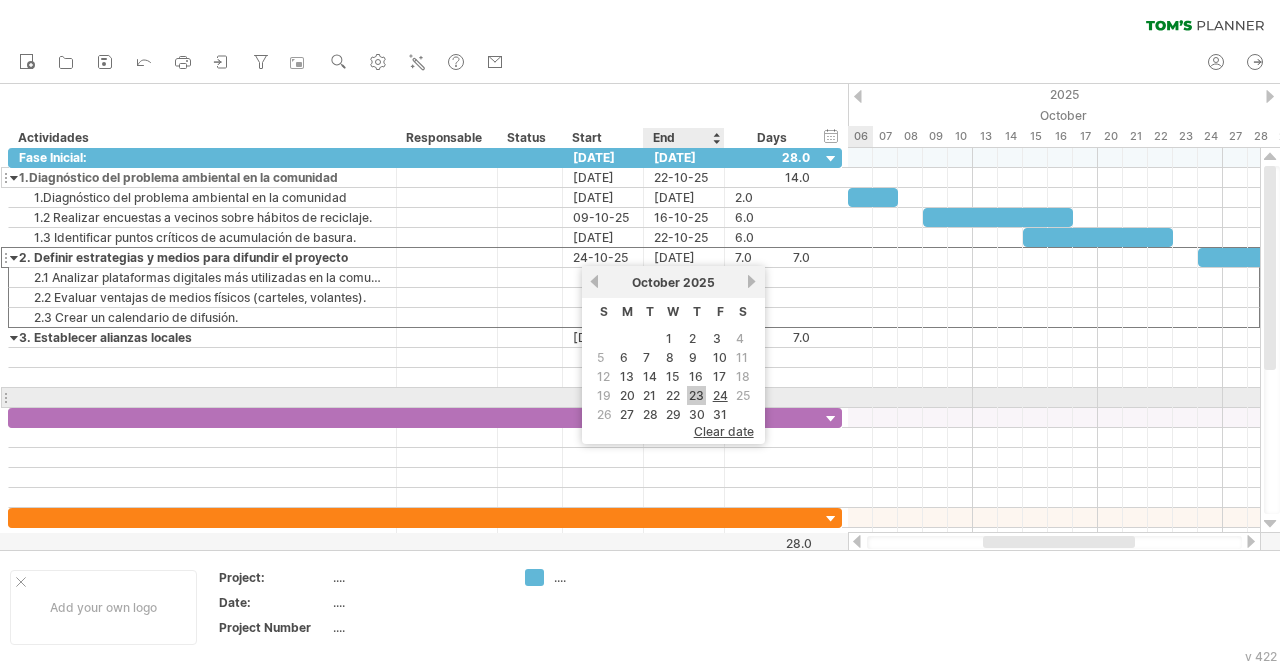 click on "23" at bounding box center (696, 395) 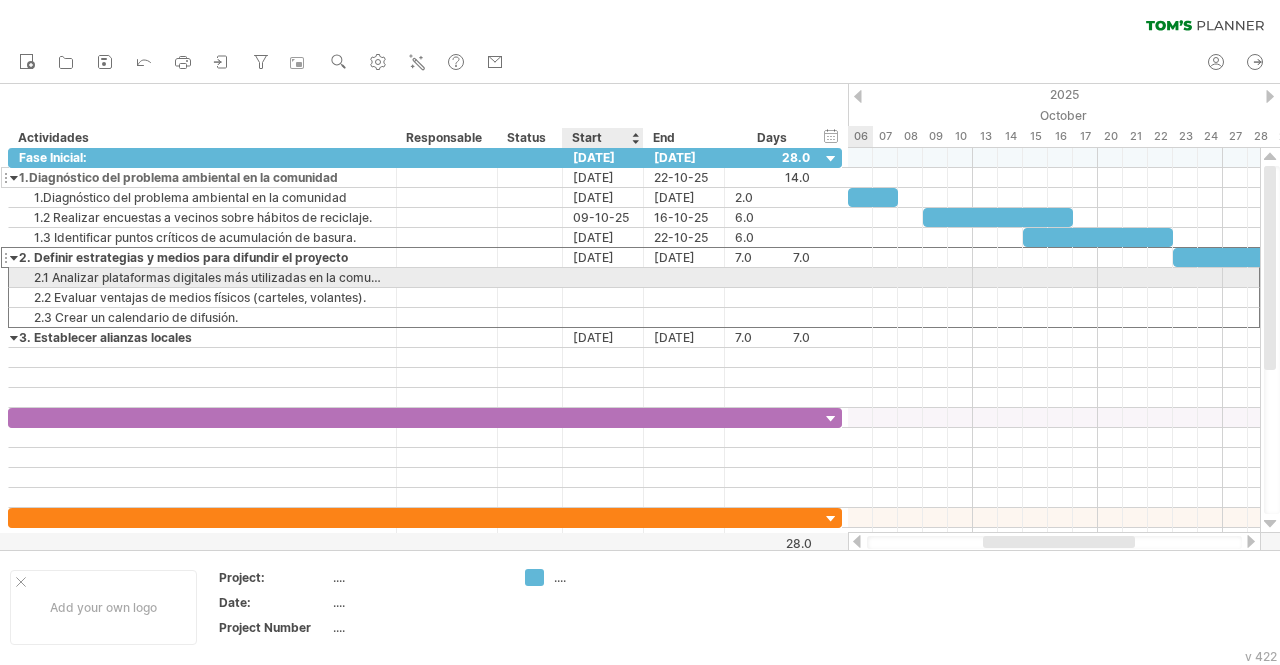 click at bounding box center [603, 277] 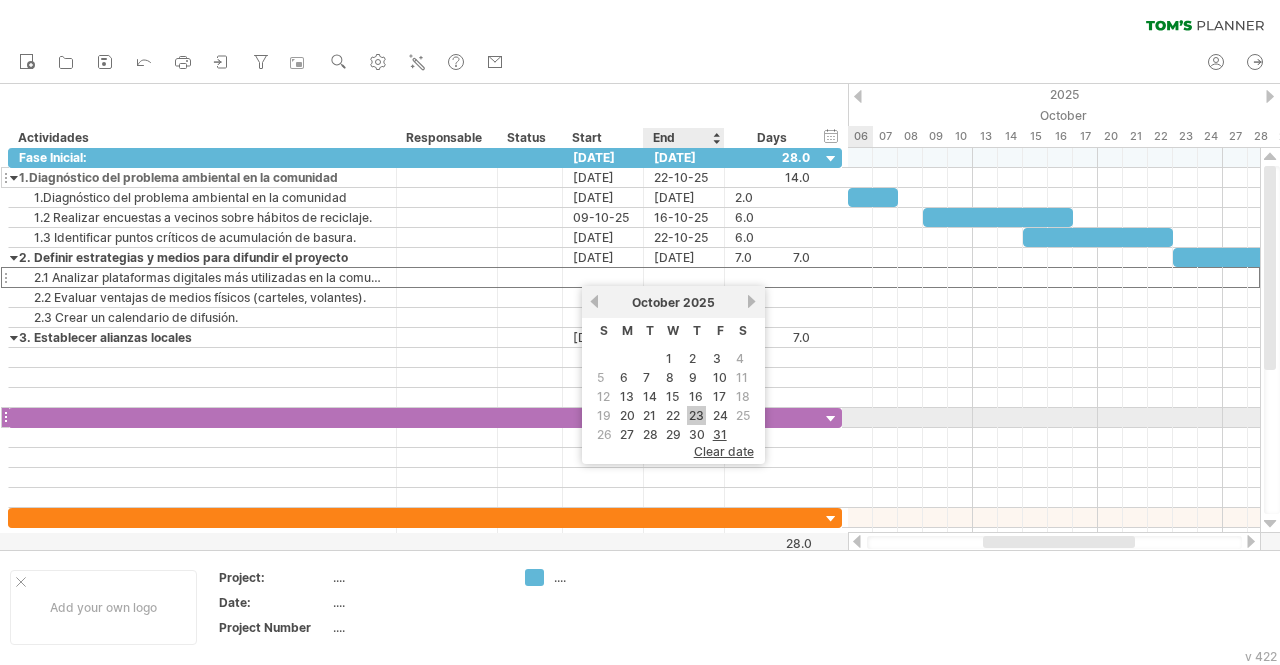 click on "23" at bounding box center [696, 415] 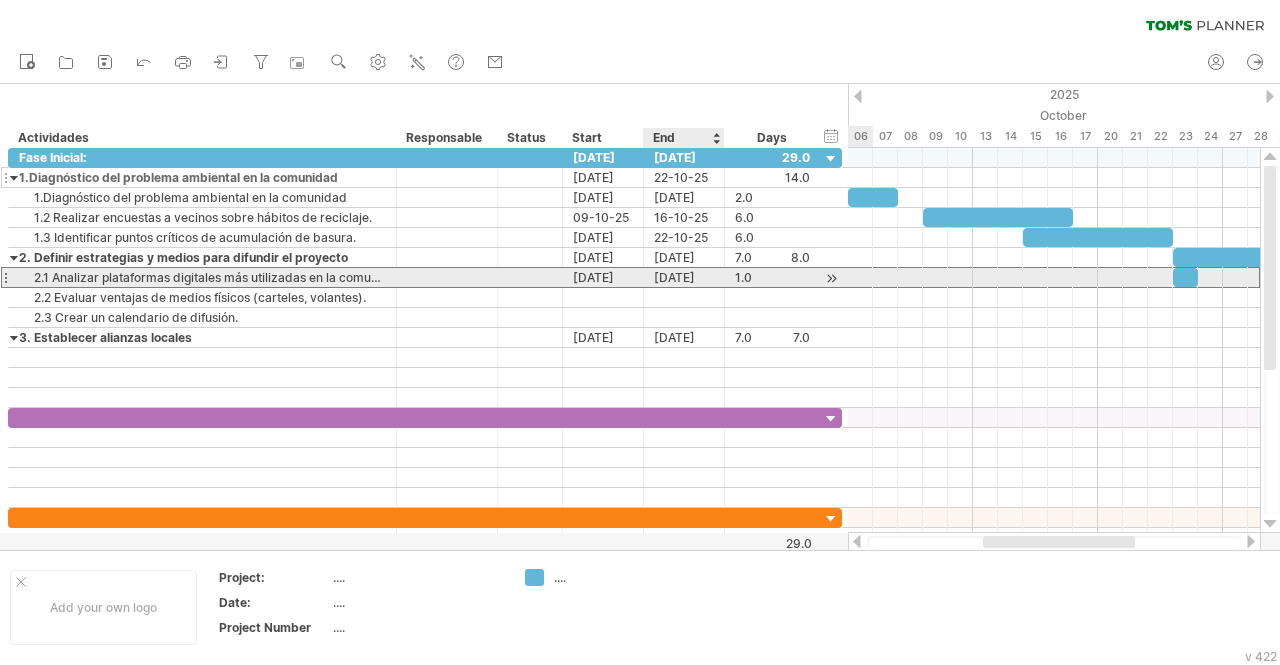 click on "[DATE]" at bounding box center (684, 277) 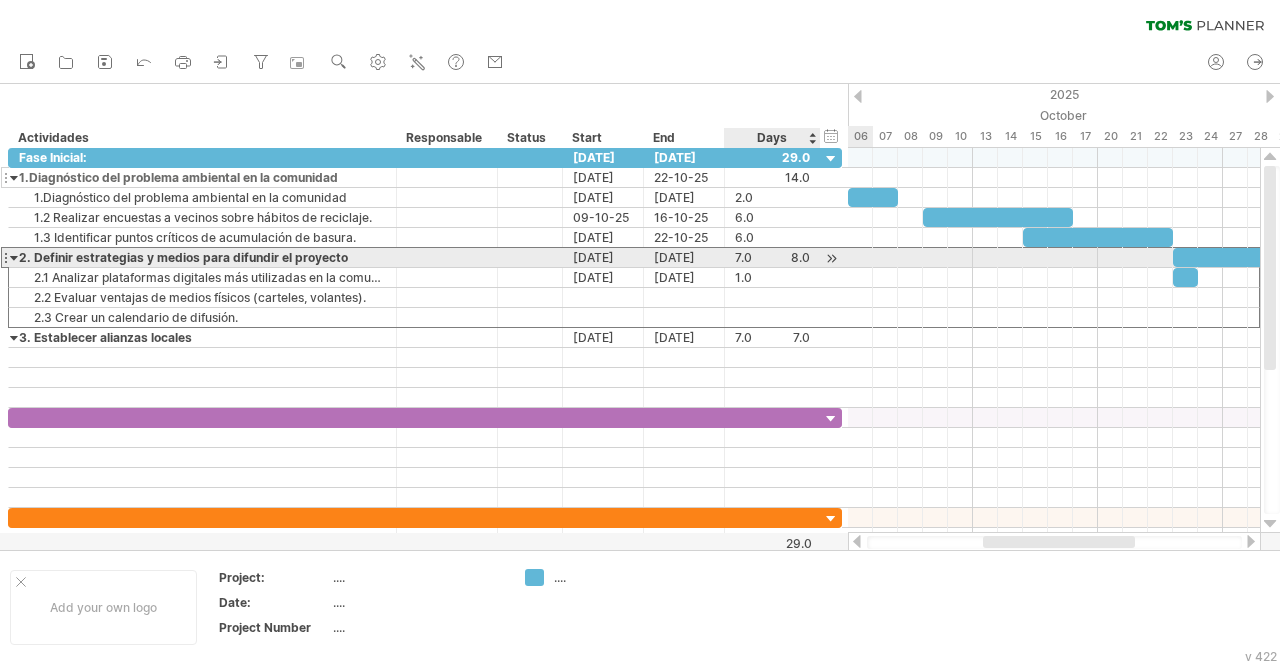 click on "7.0" at bounding box center (772, 257) 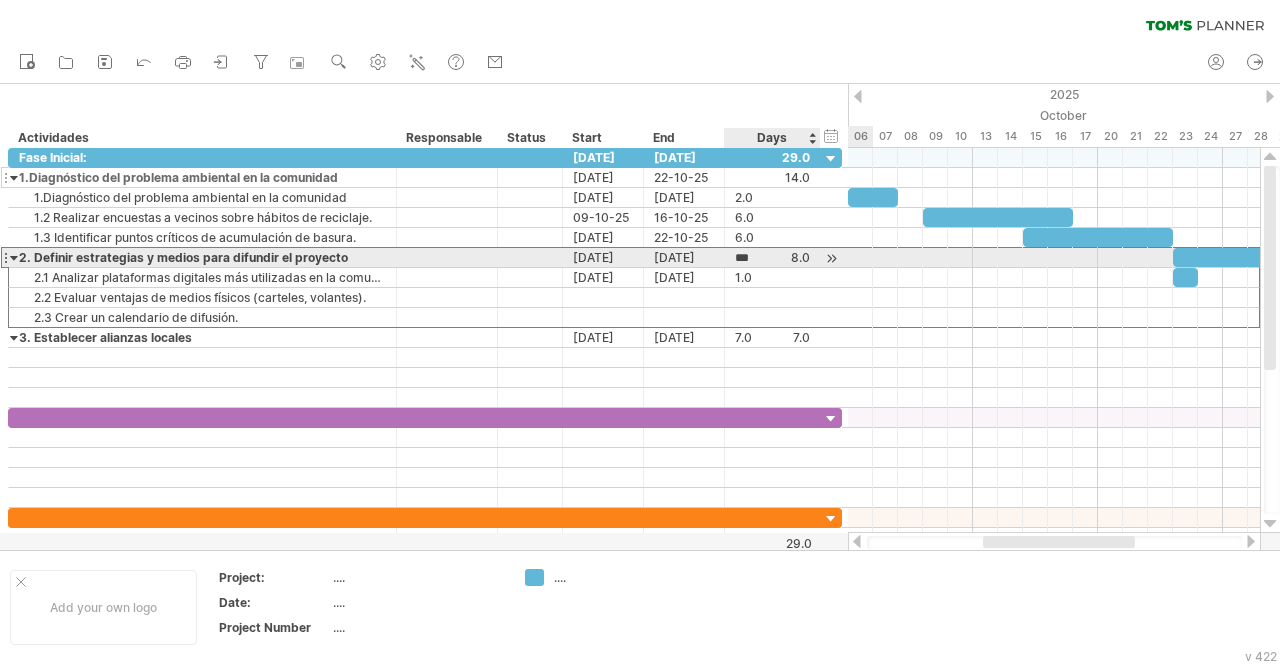 click on "***" at bounding box center [754, 258] 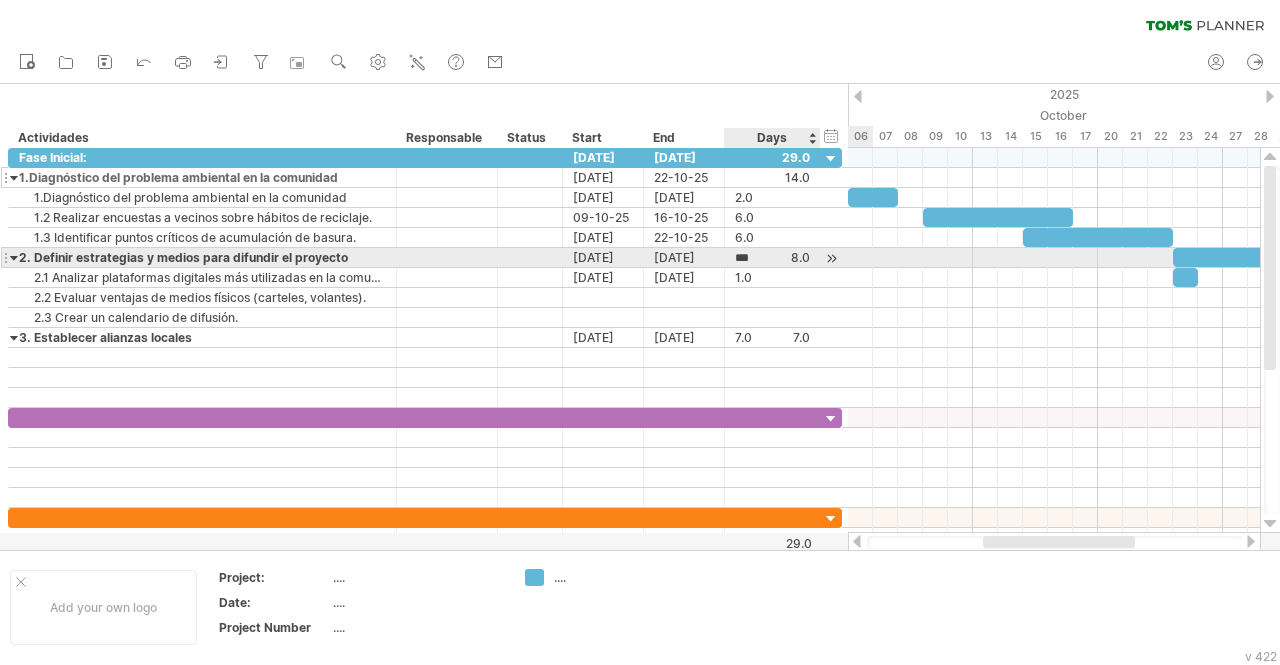 type 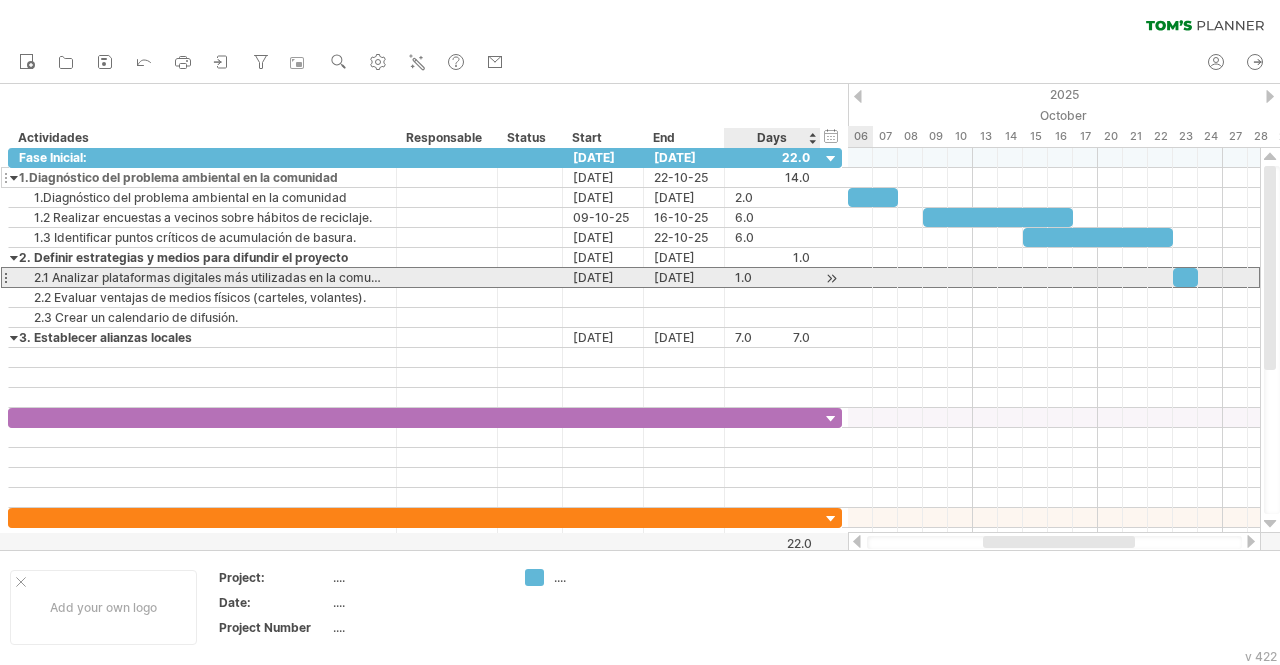 scroll, scrollTop: 0, scrollLeft: 0, axis: both 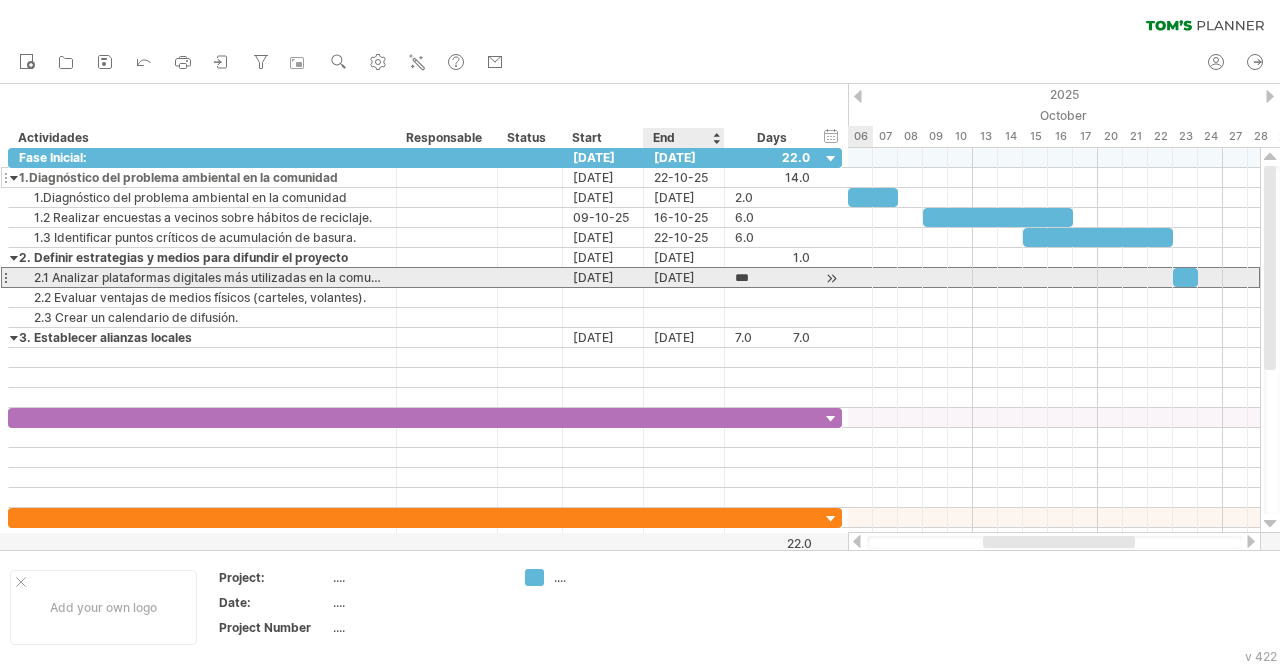 click on "[DATE]" at bounding box center [684, 277] 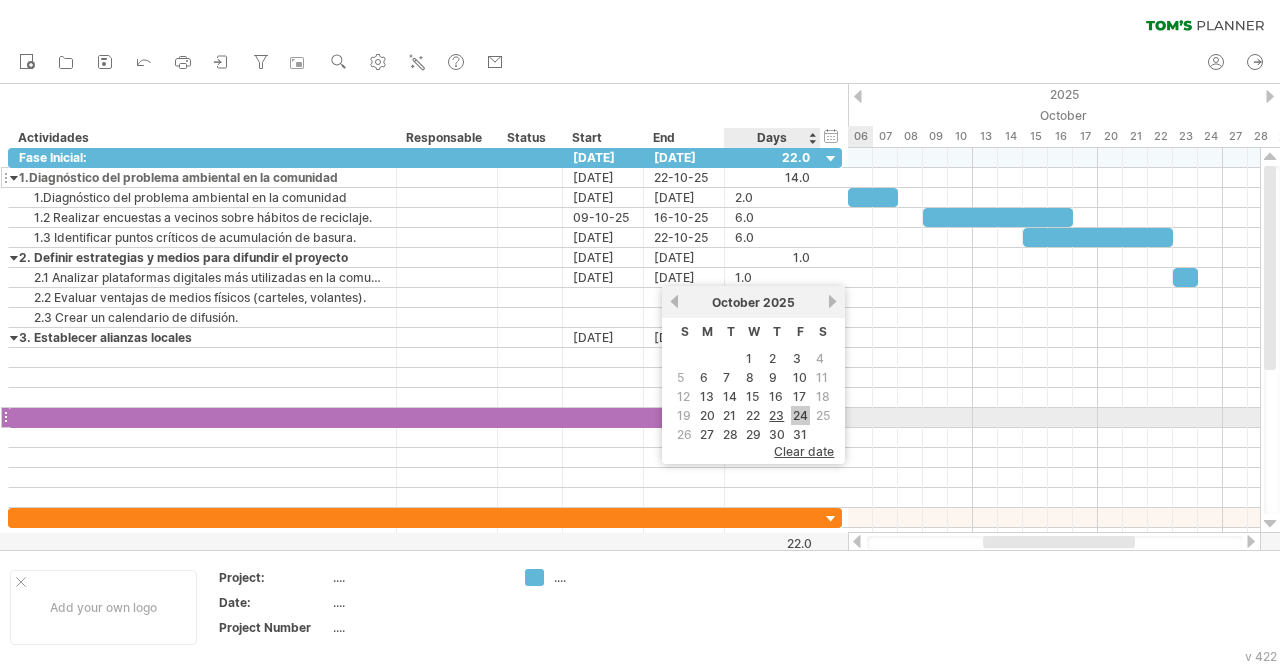 click on "24" at bounding box center [800, 415] 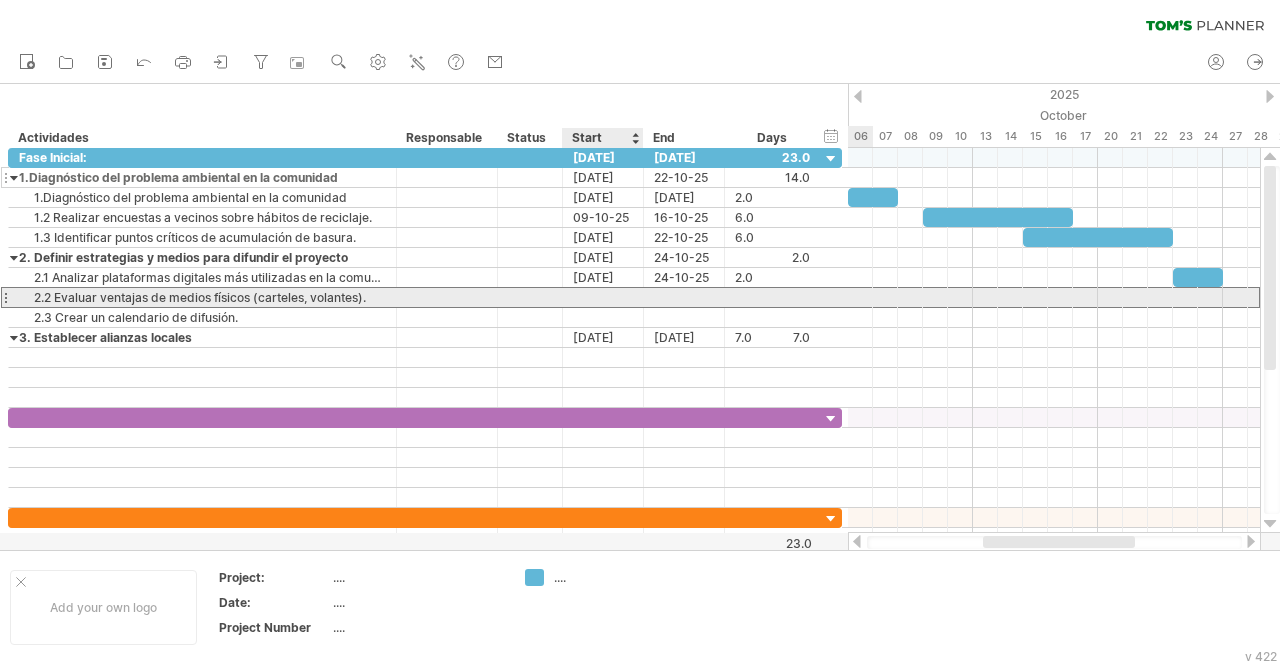 click at bounding box center (603, 297) 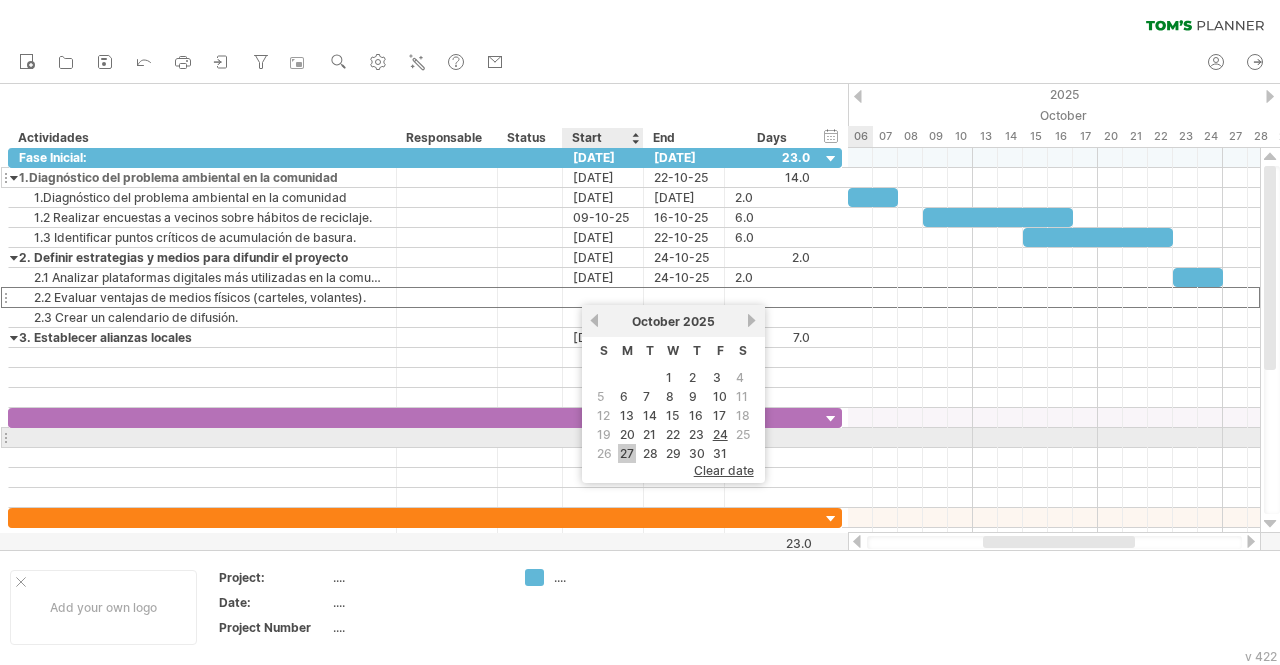 click on "27" at bounding box center (627, 453) 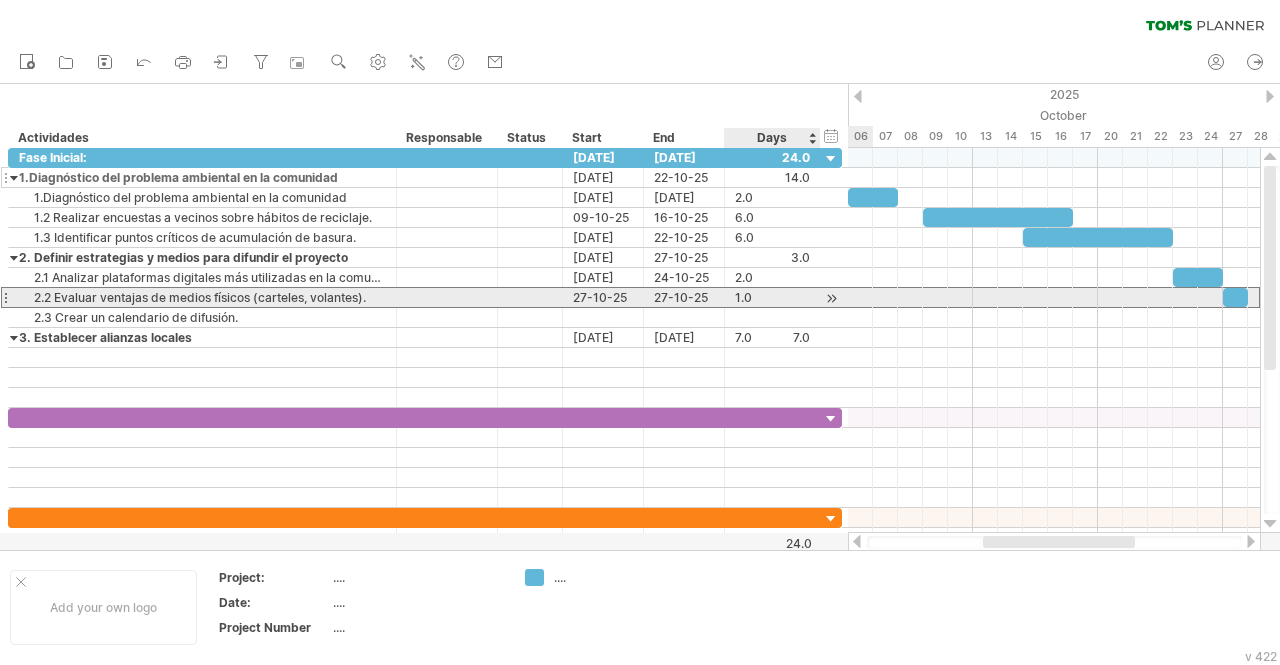 click on "1.0" at bounding box center [772, 297] 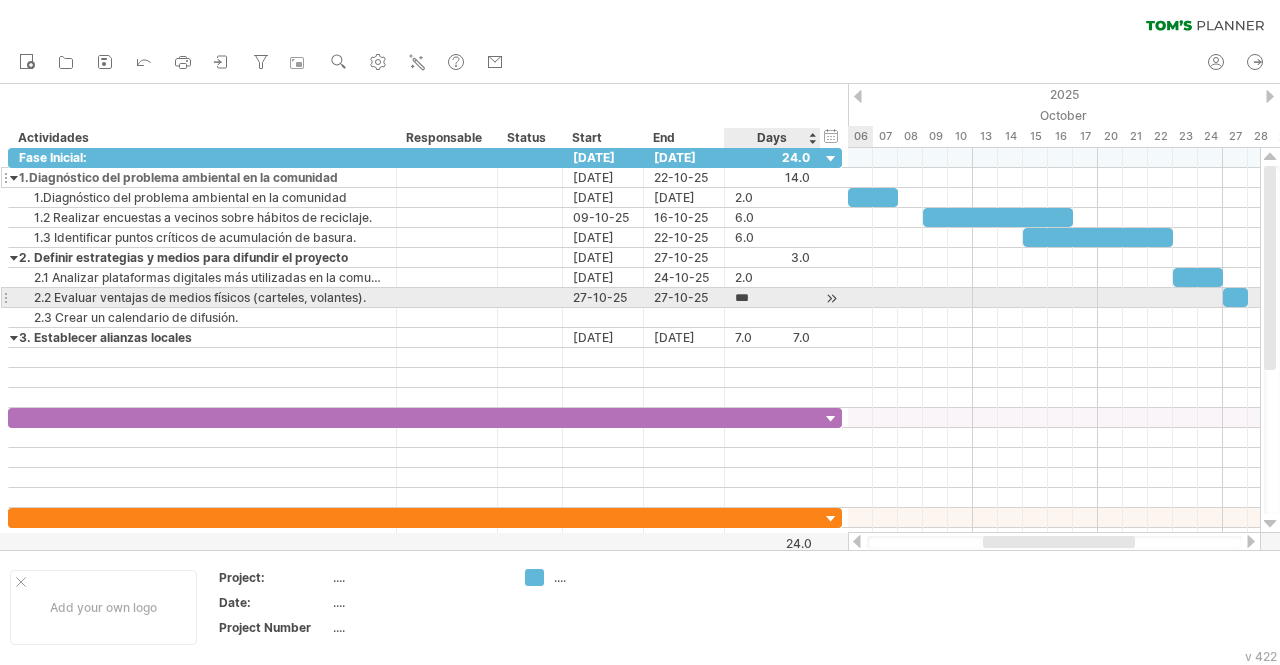 scroll, scrollTop: 0, scrollLeft: 0, axis: both 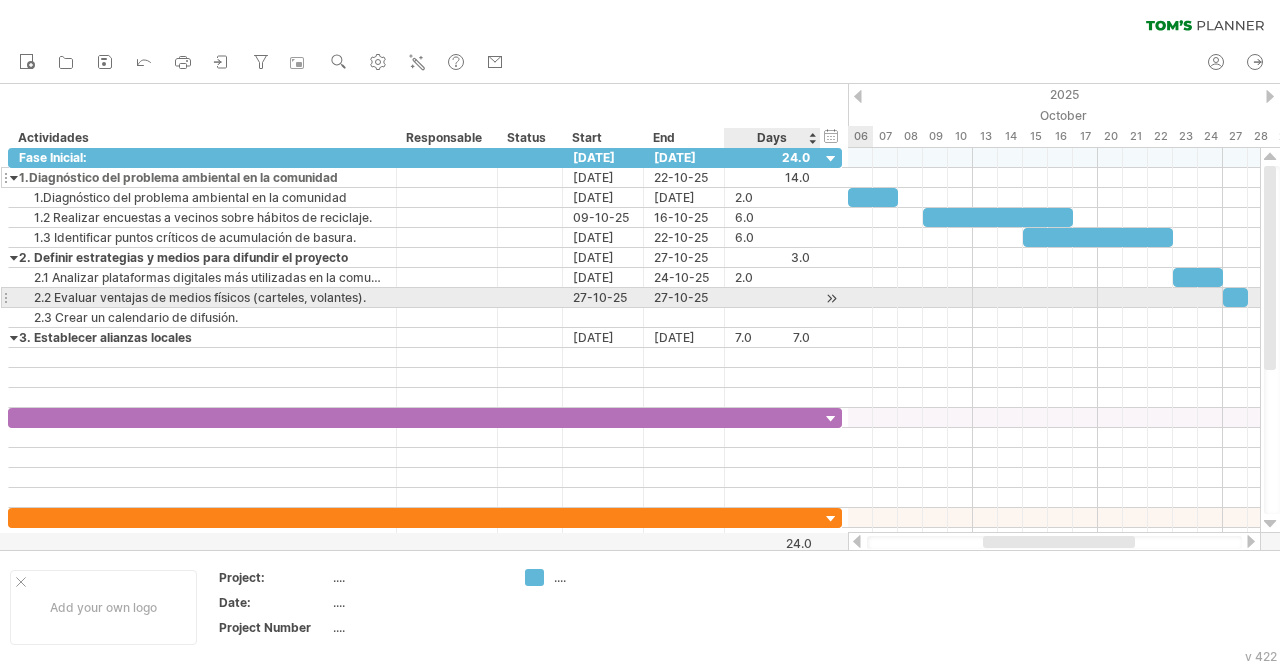 type on "*" 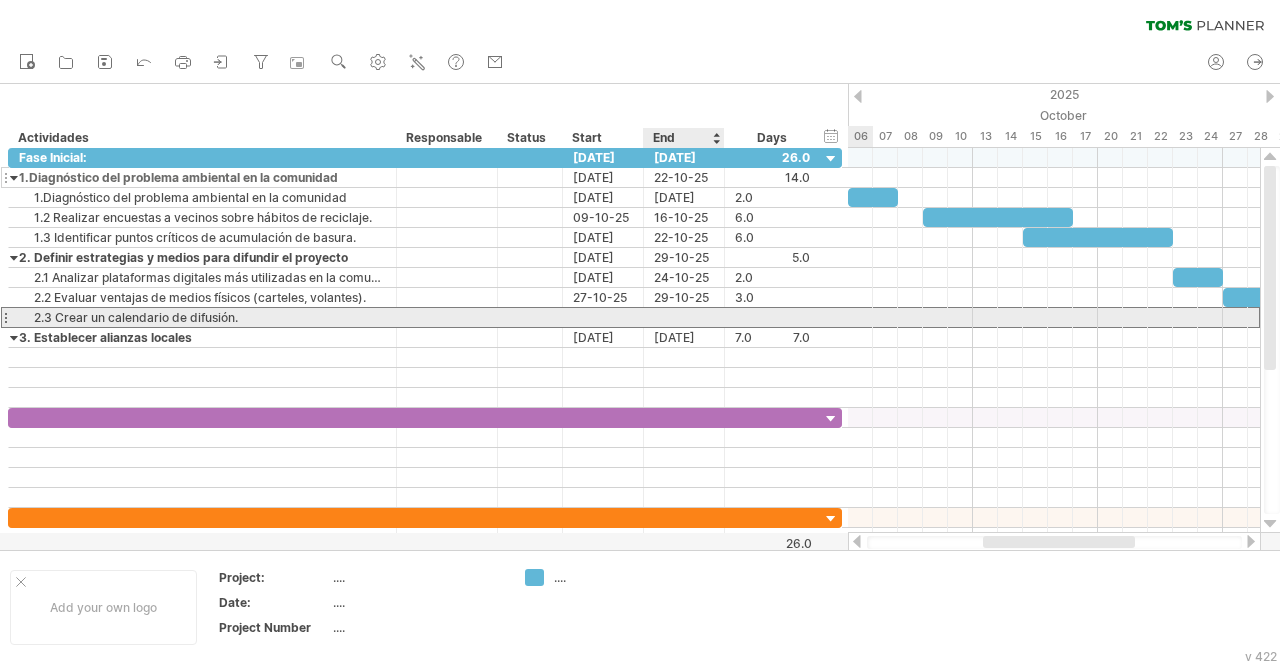 click at bounding box center [684, 317] 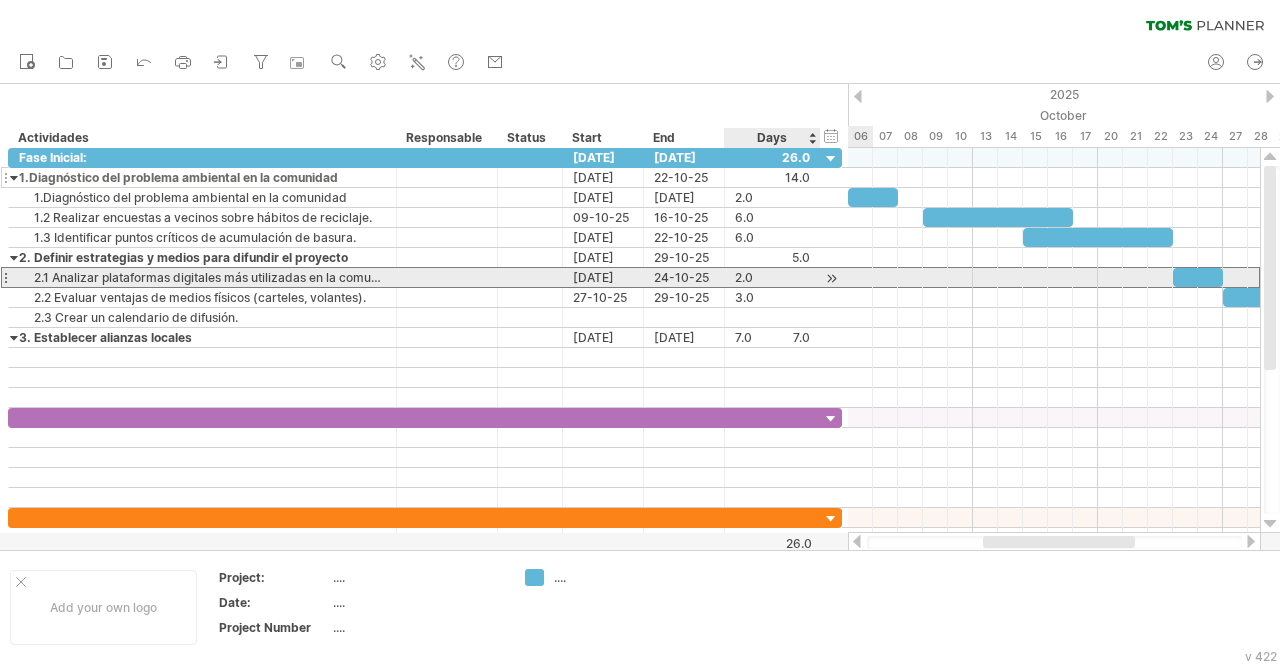 click on "2.0 2.0" at bounding box center [773, 277] 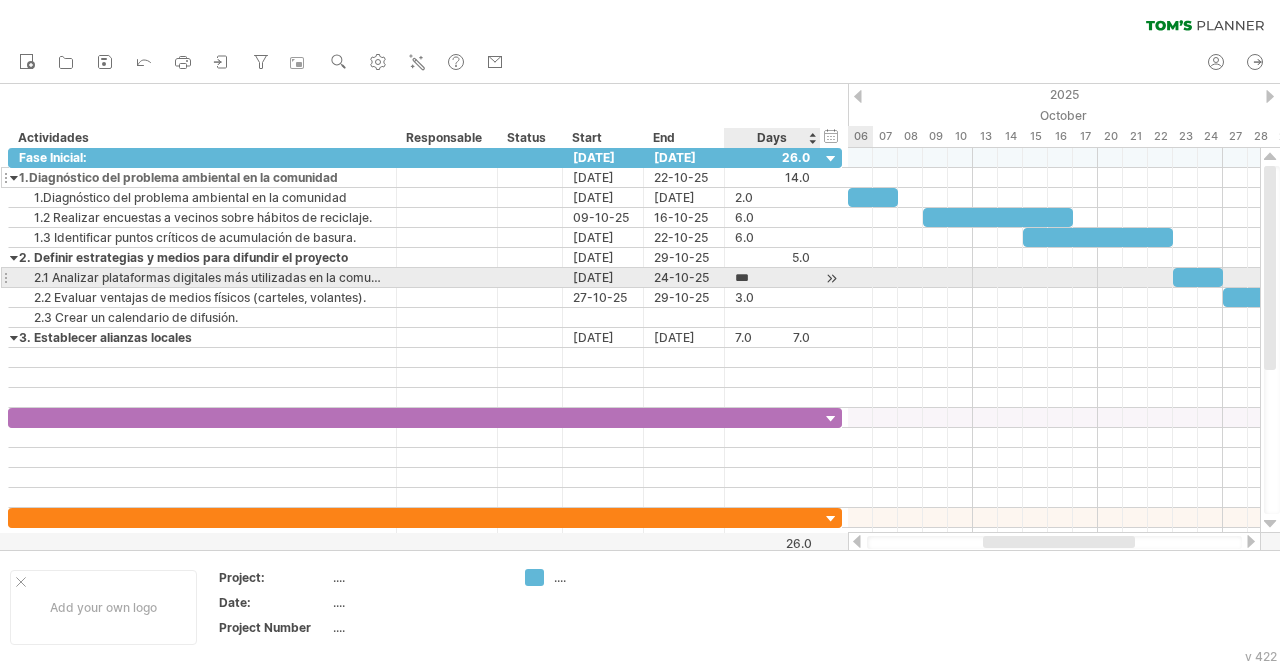 type on "*" 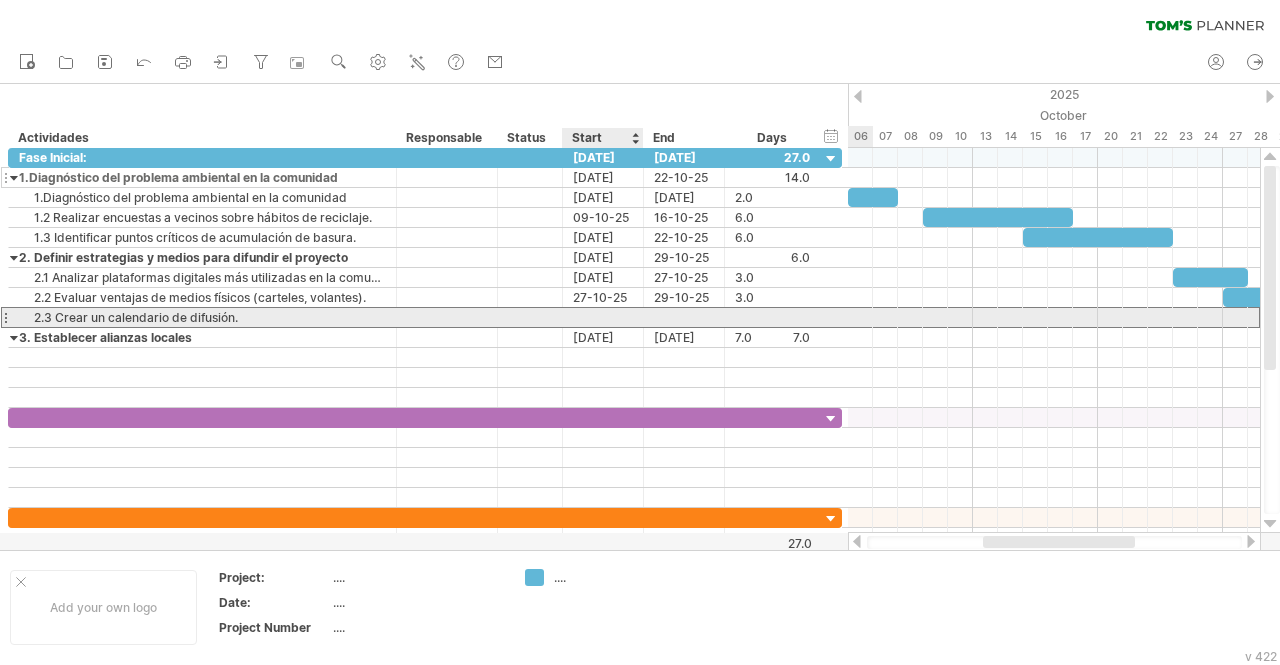click at bounding box center [603, 317] 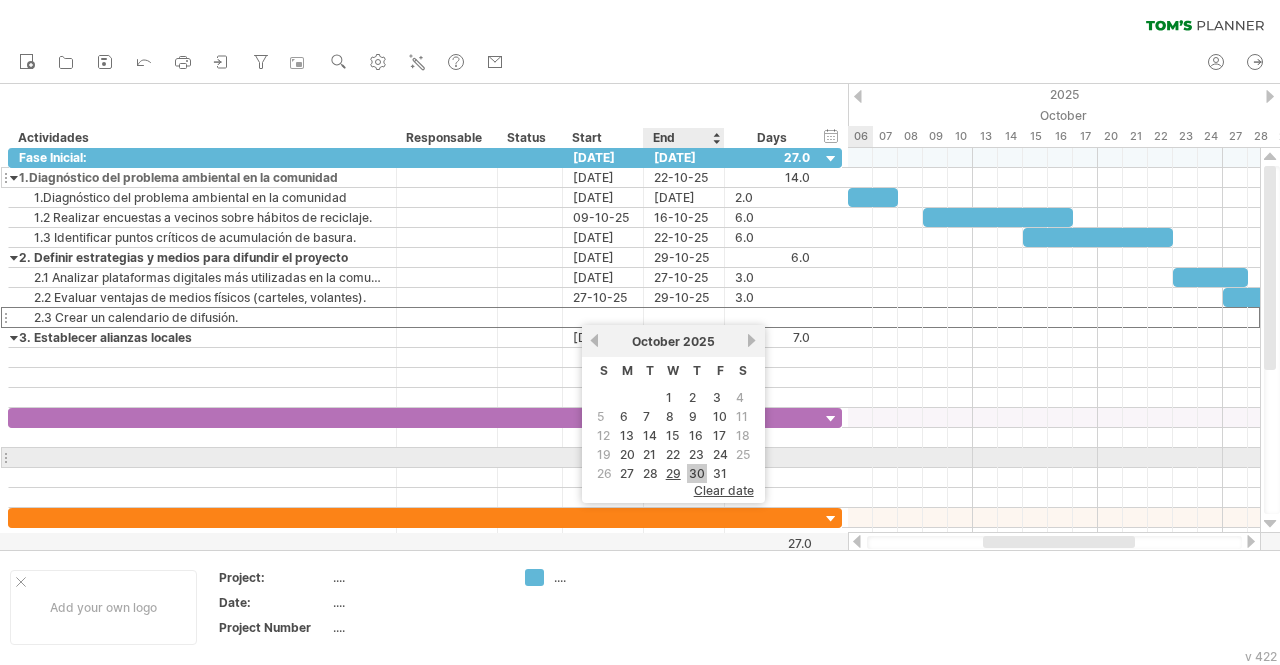 click on "30" at bounding box center [697, 473] 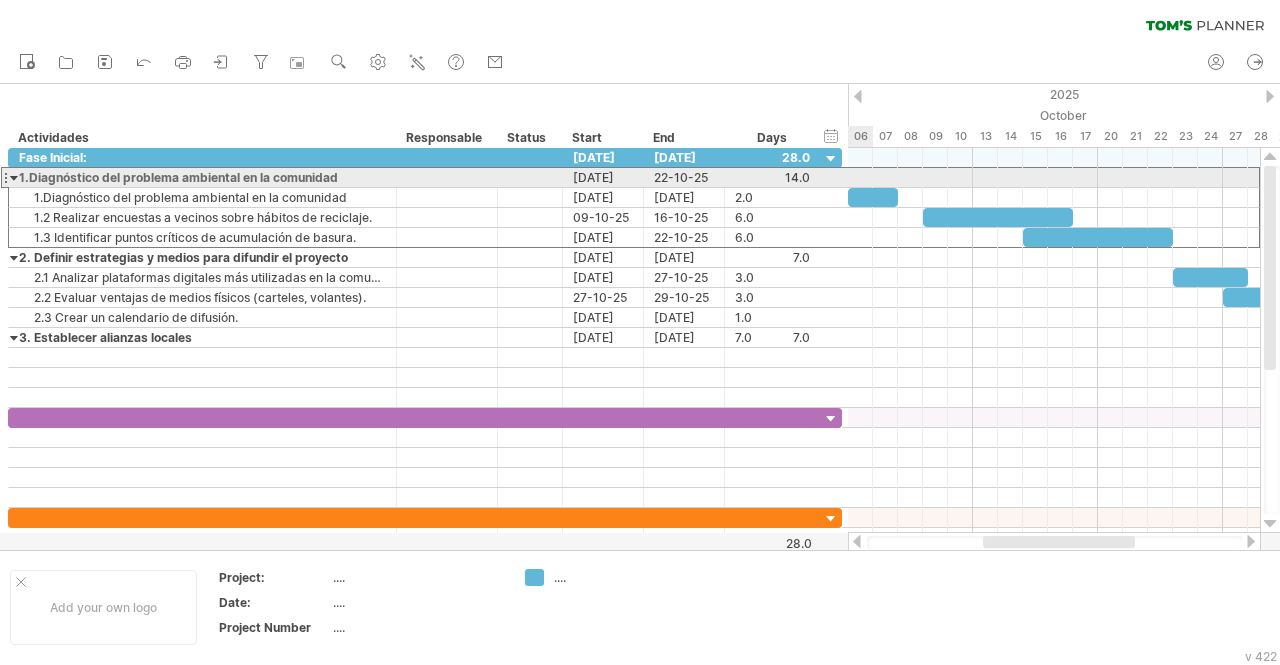 click at bounding box center [5, 177] 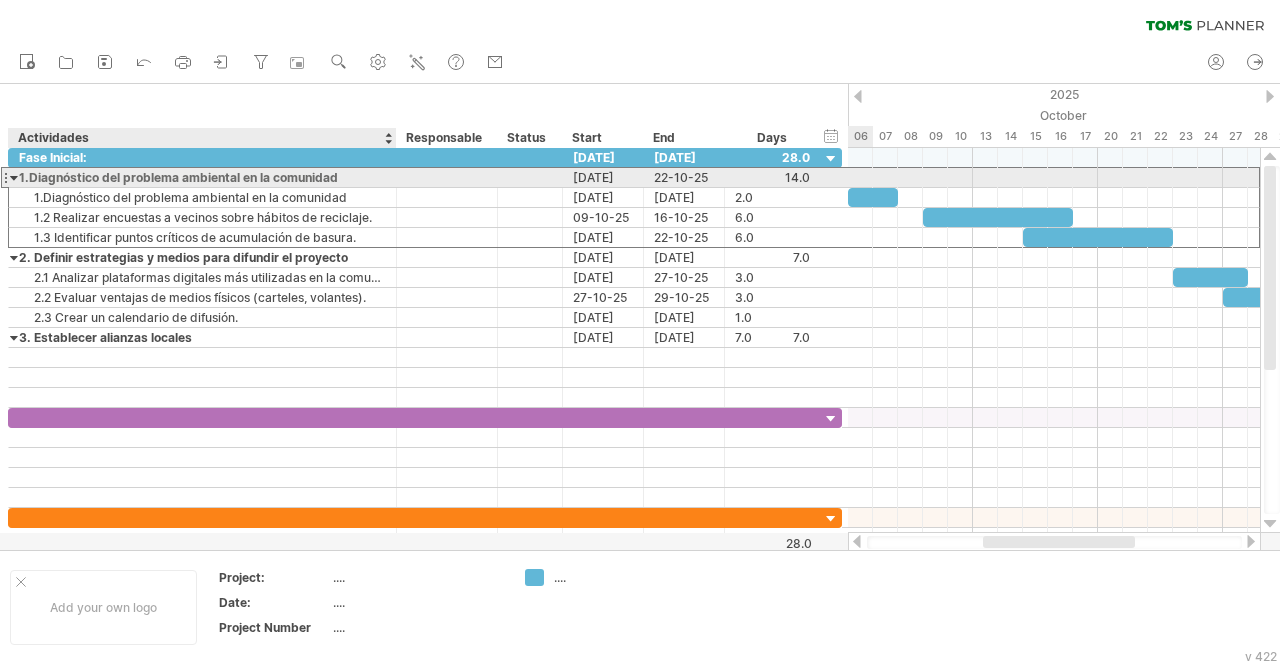 click at bounding box center [14, 177] 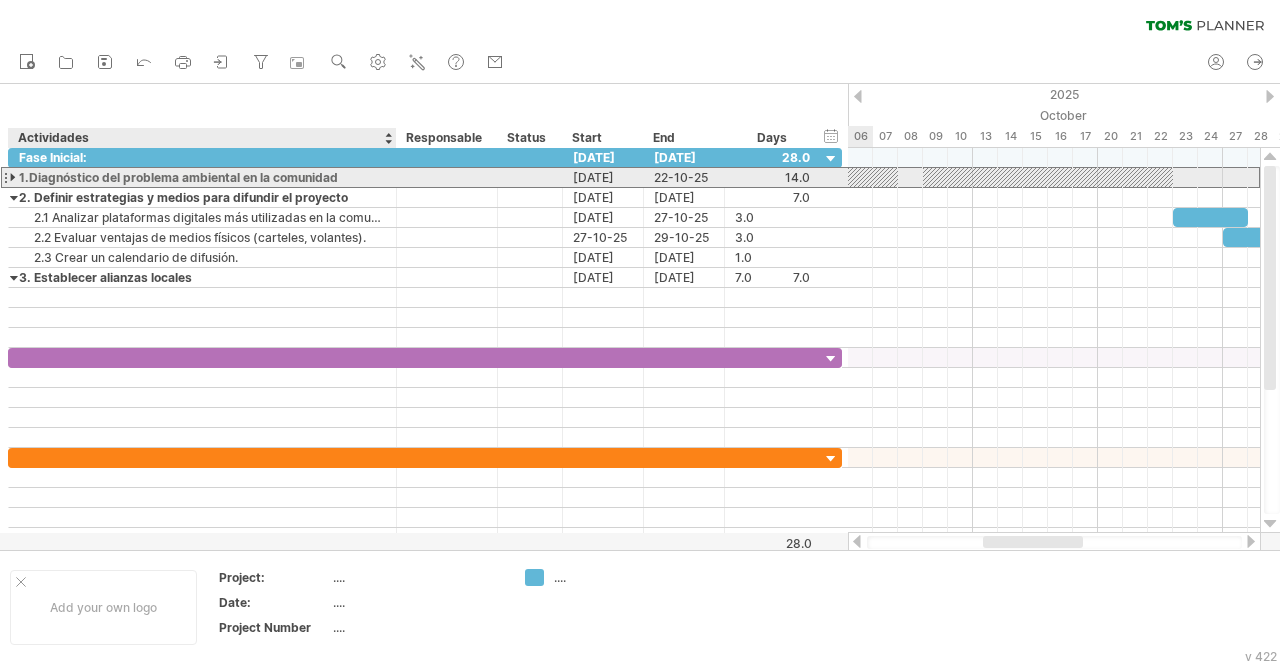 click at bounding box center [14, 177] 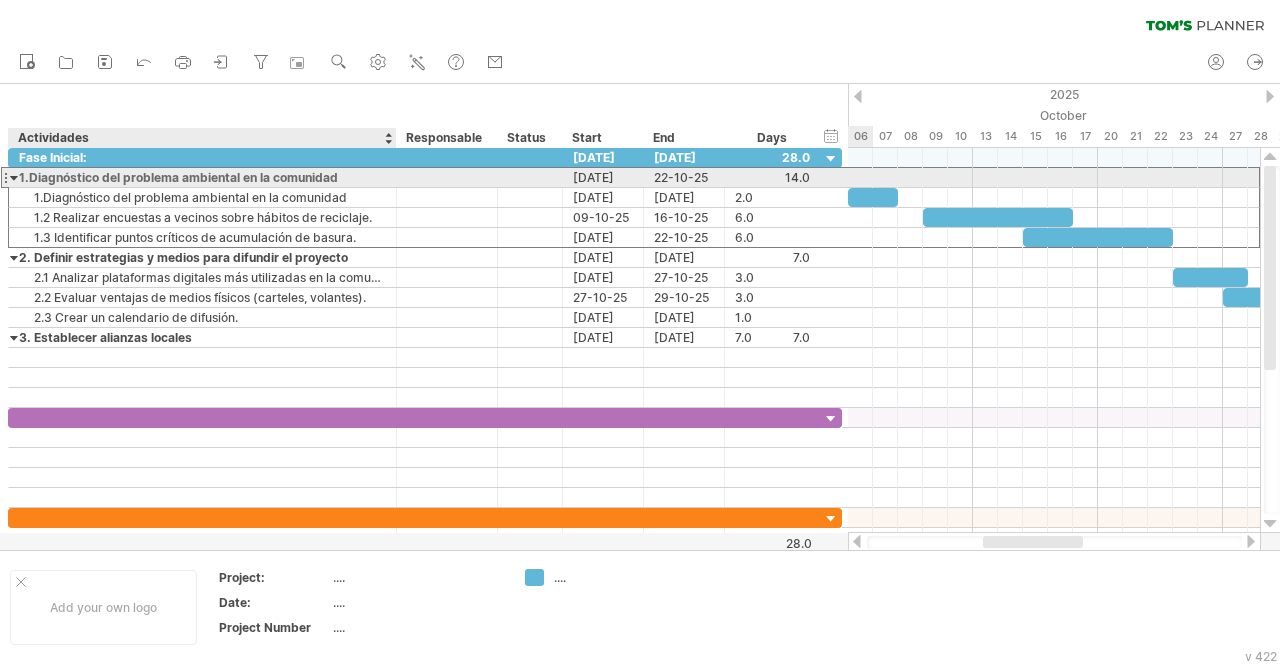 click at bounding box center [14, 177] 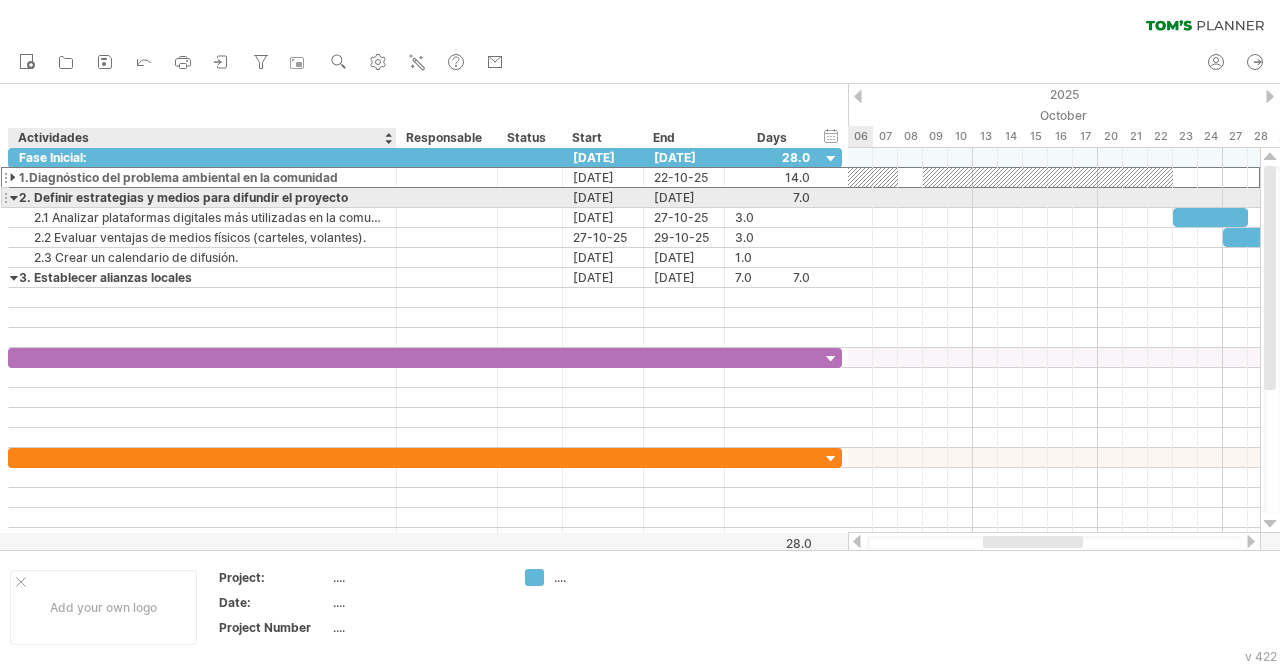 click at bounding box center [14, 197] 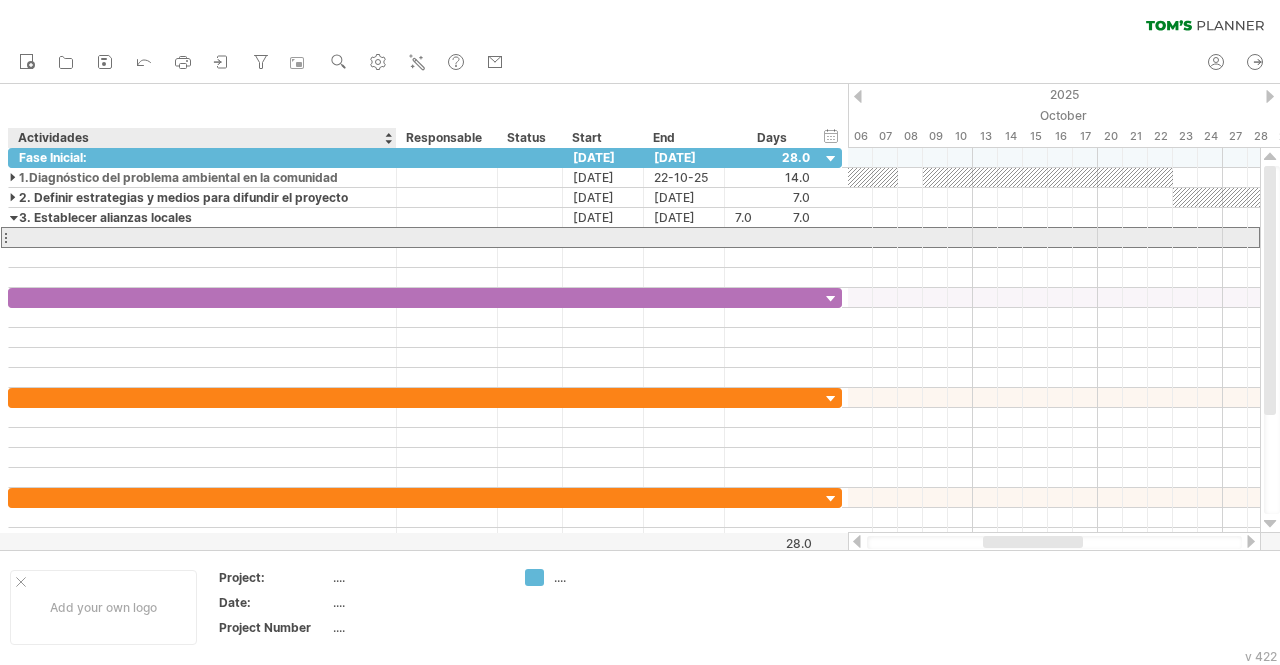 click at bounding box center (202, 237) 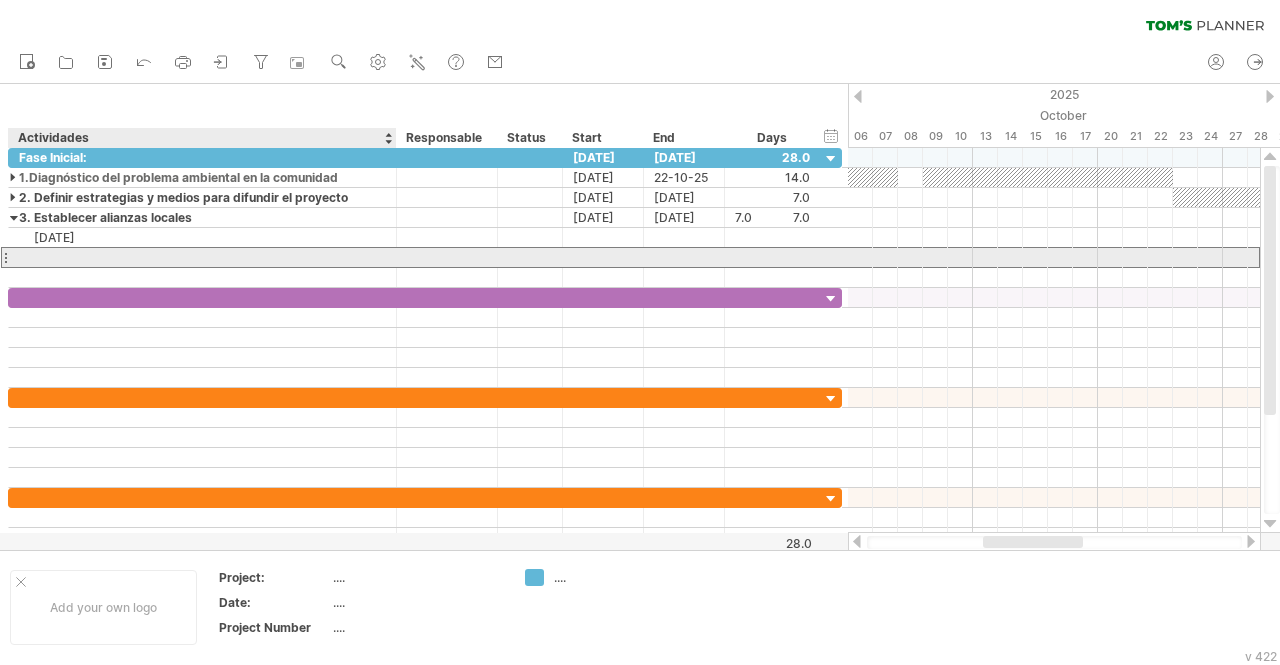 click at bounding box center [202, 257] 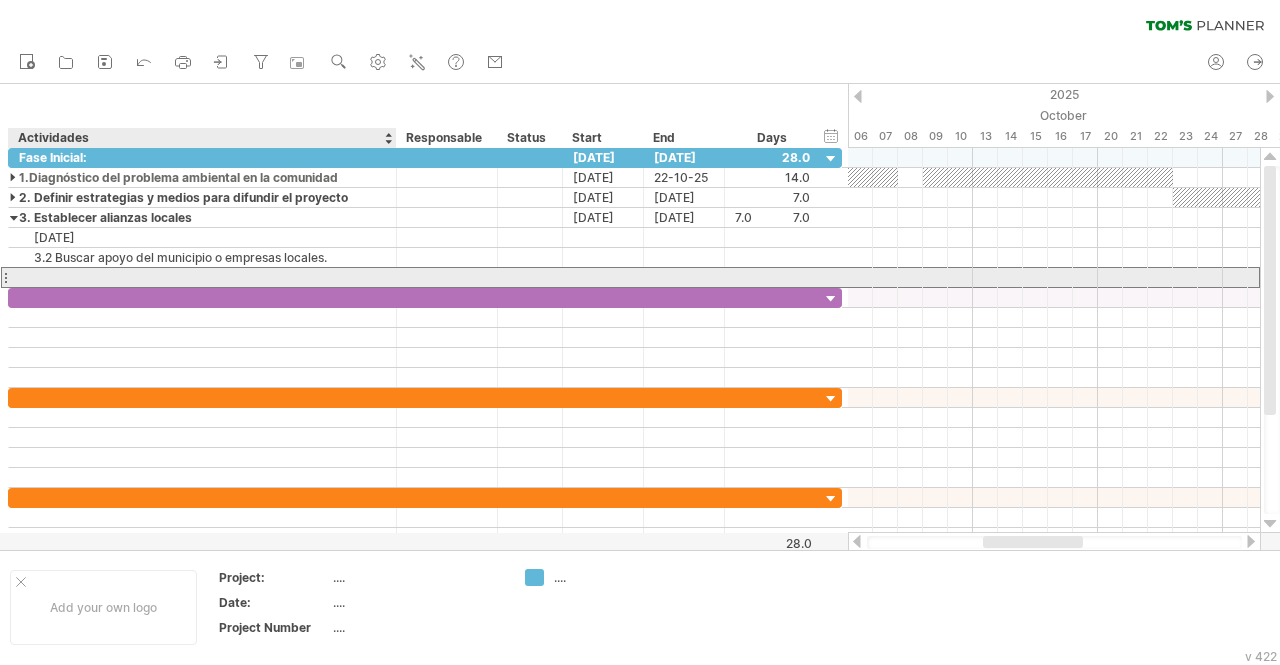 click at bounding box center (202, 277) 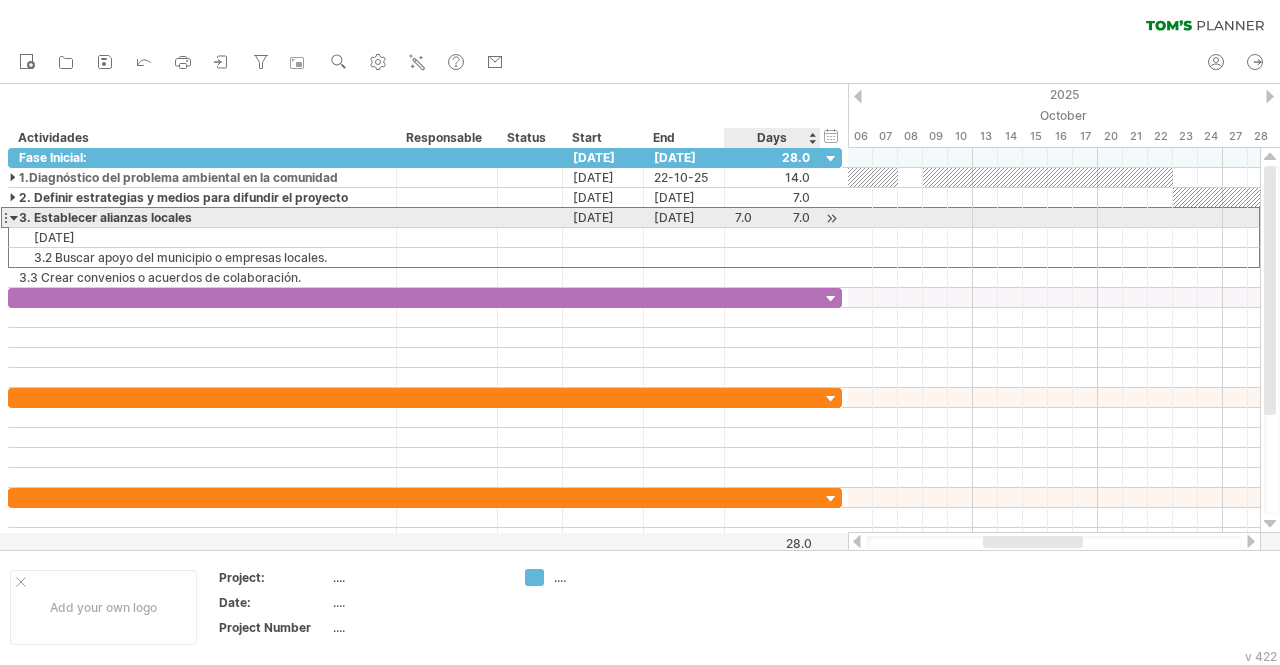click on "7.0" at bounding box center (772, 217) 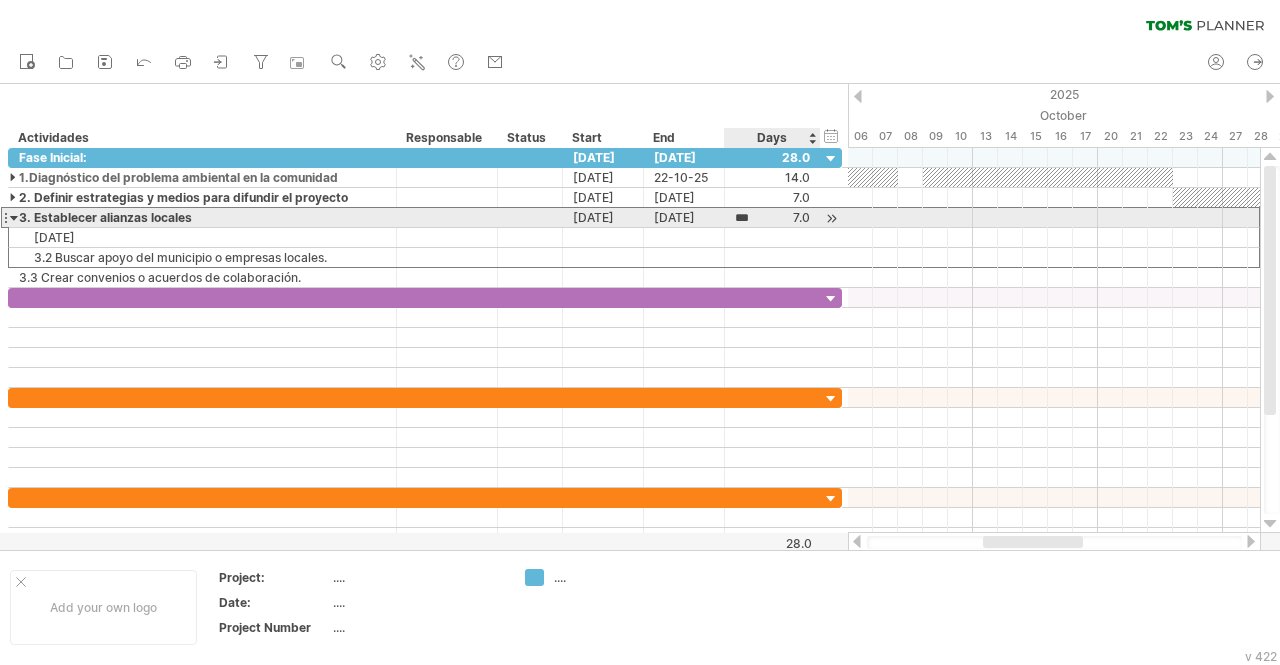 scroll, scrollTop: 0, scrollLeft: 0, axis: both 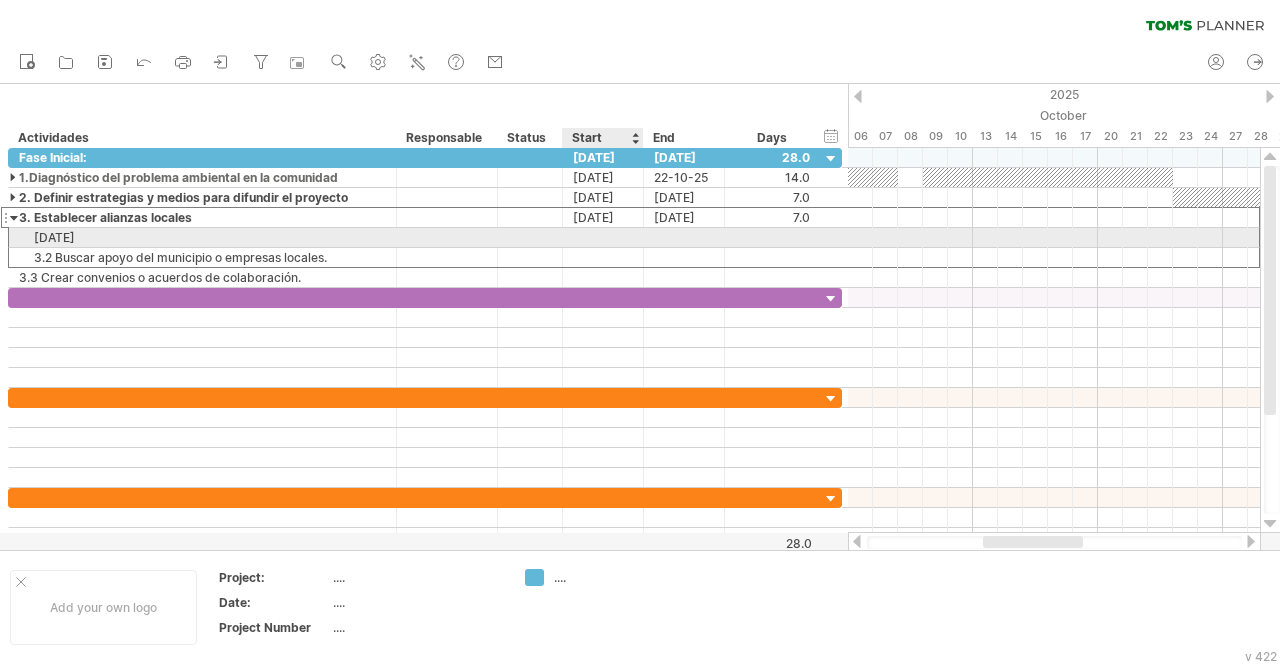 click at bounding box center (603, 237) 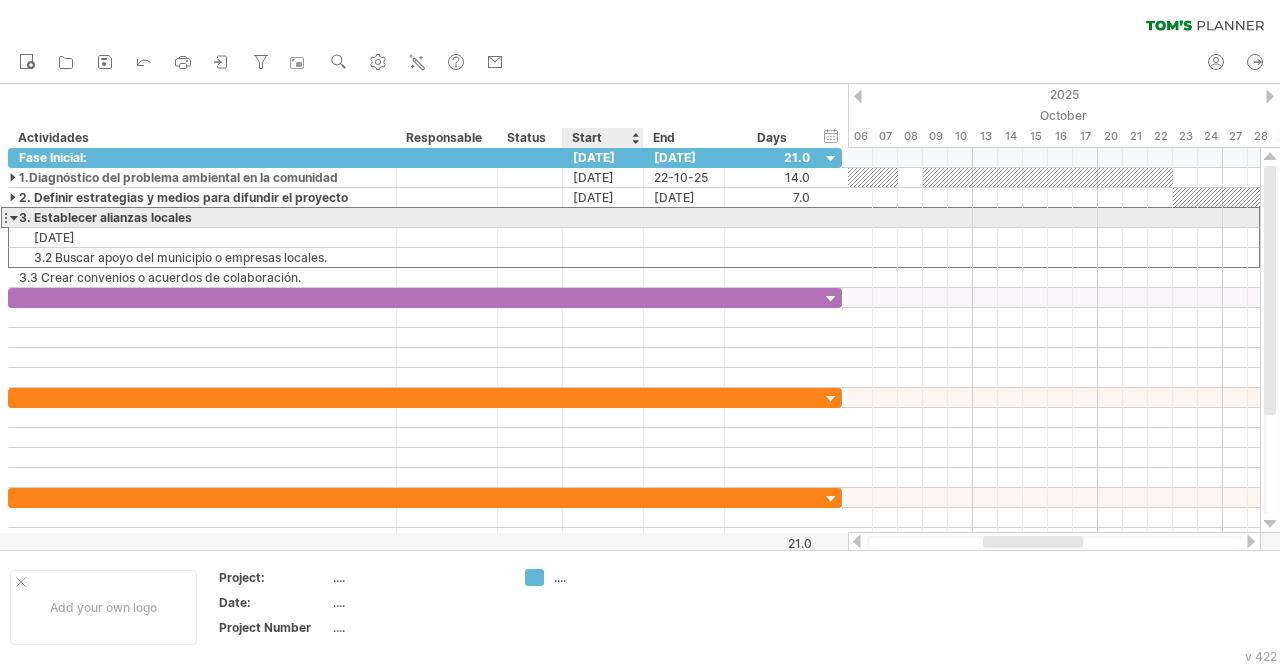 click at bounding box center (603, 217) 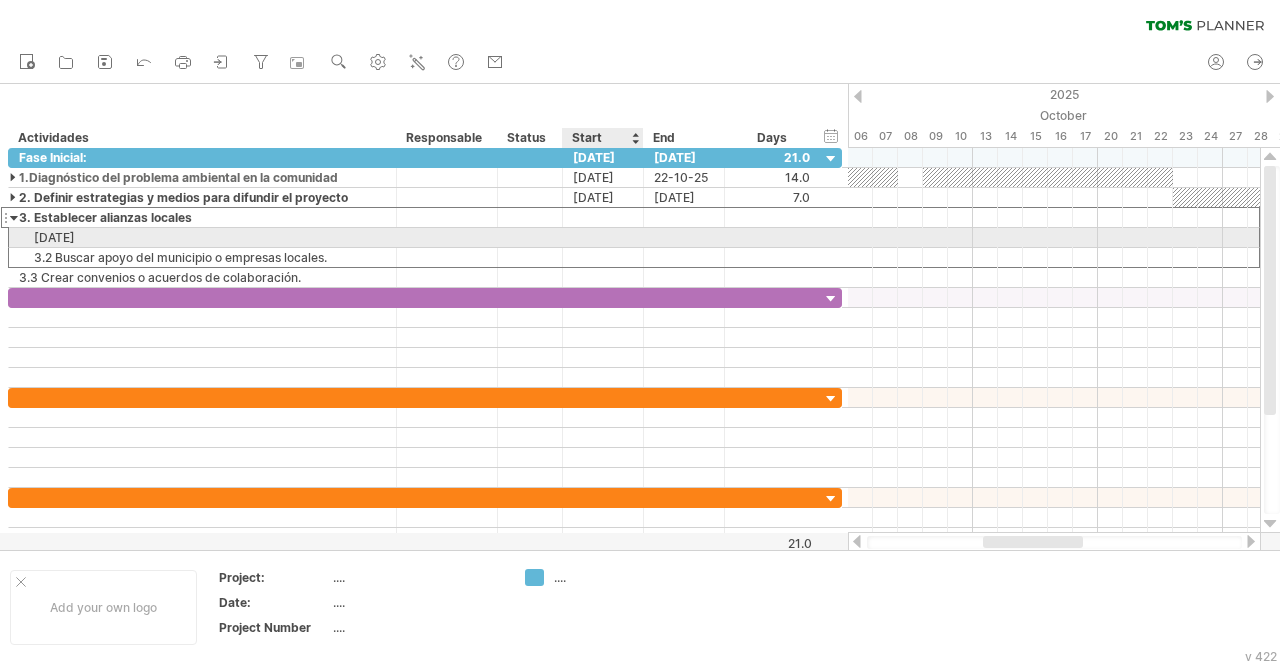 click at bounding box center [603, 237] 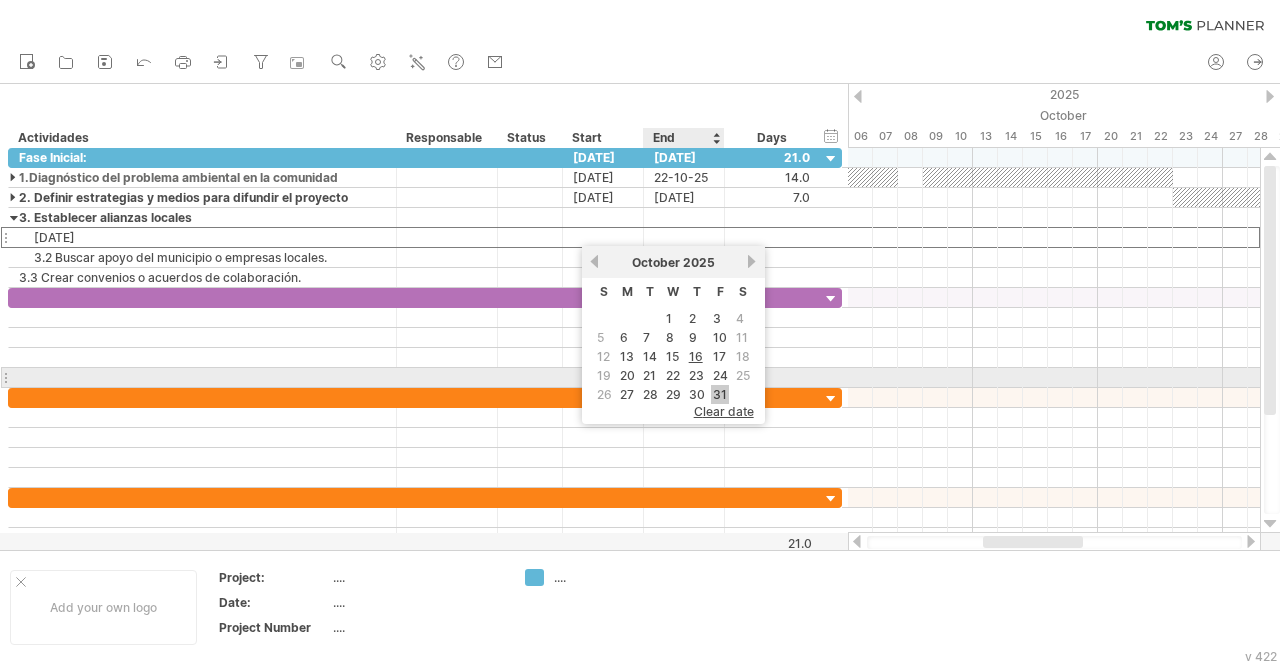 click on "31" at bounding box center [720, 394] 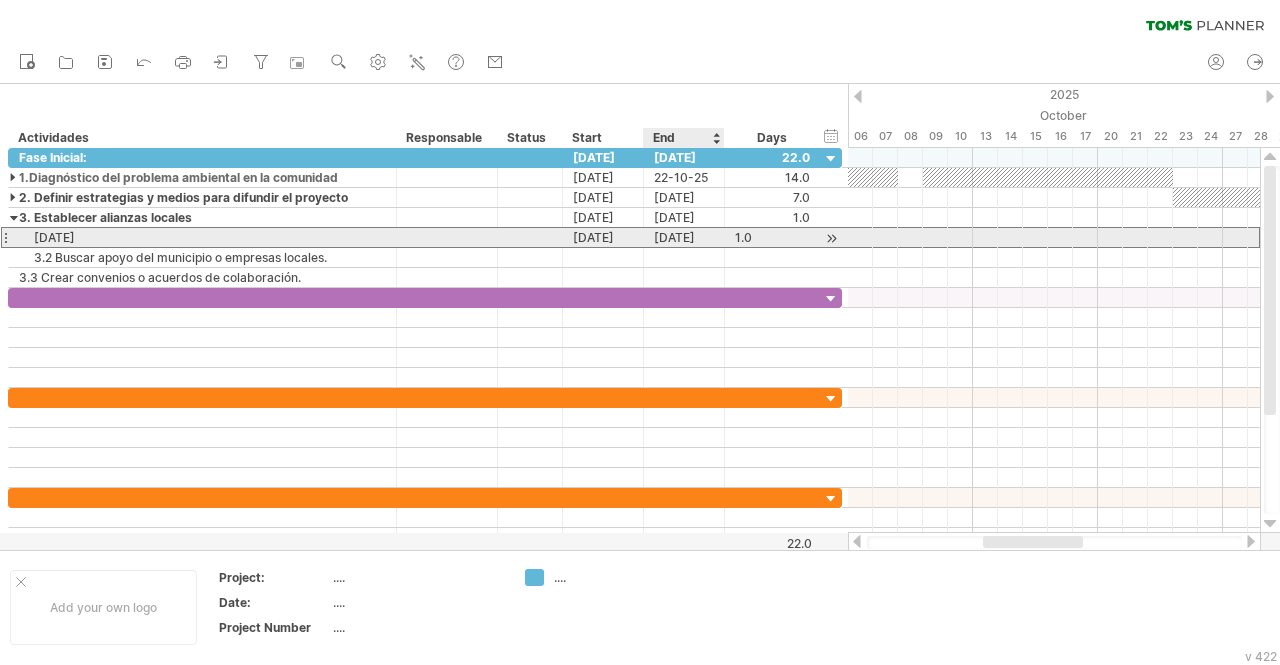 click on "[DATE]" at bounding box center [684, 237] 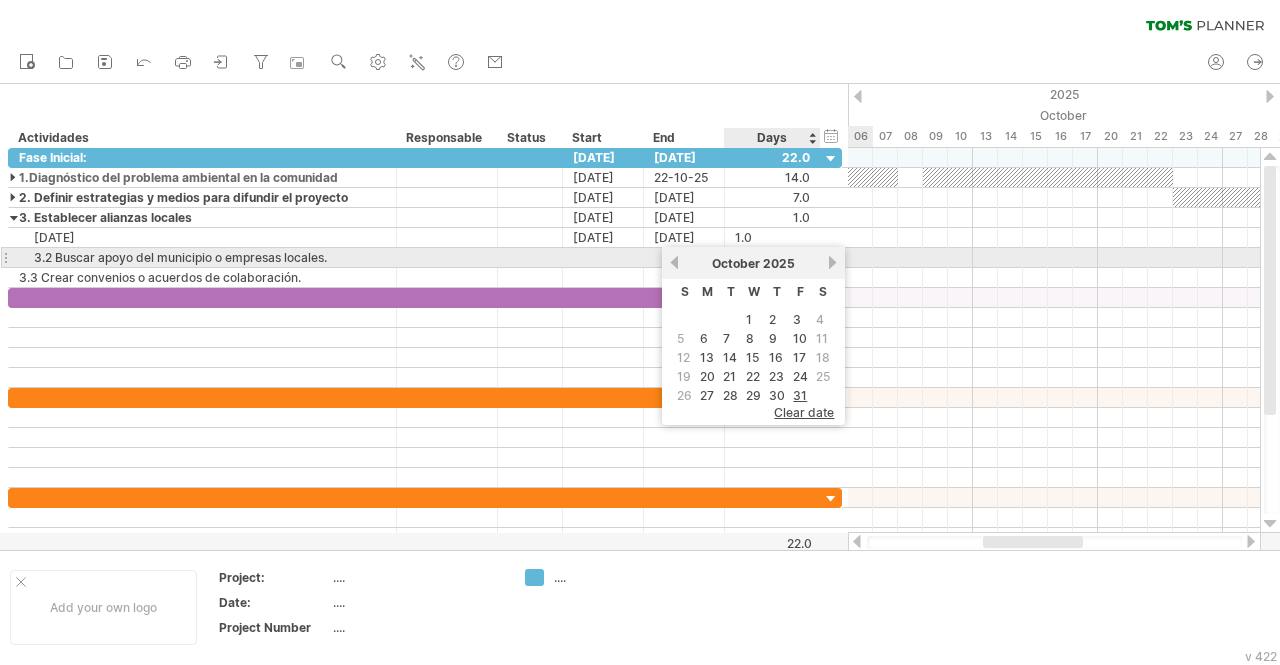 click on "next" at bounding box center (832, 262) 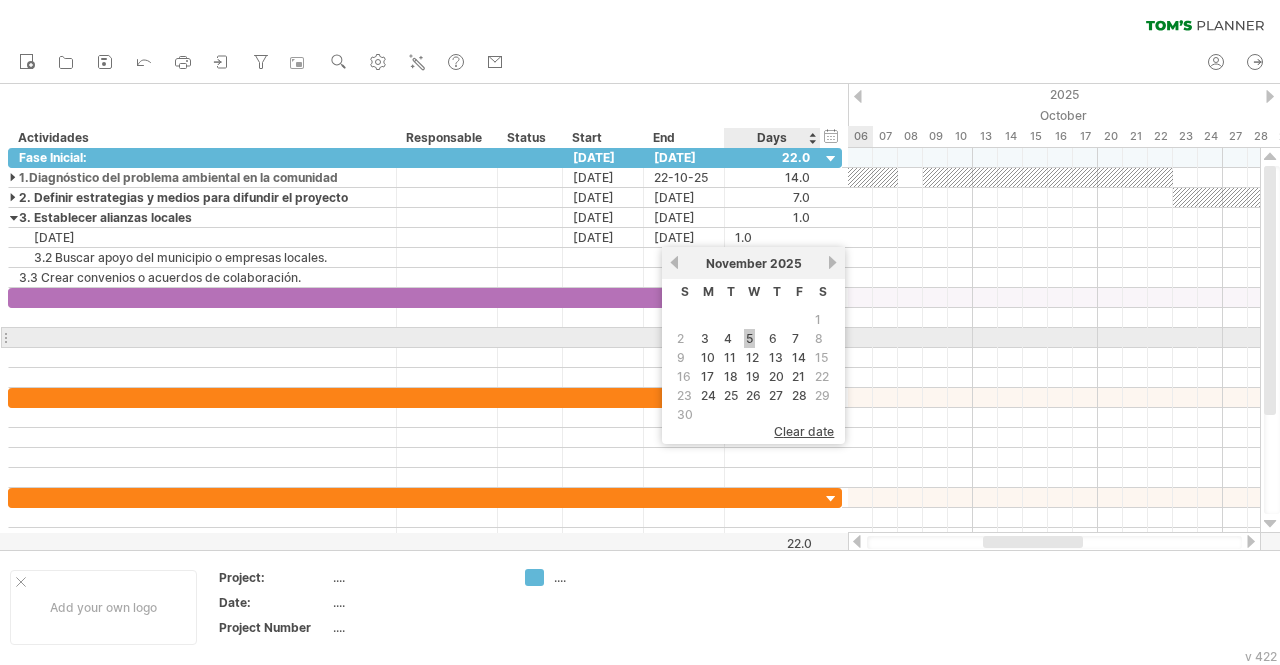 click on "5" at bounding box center (749, 338) 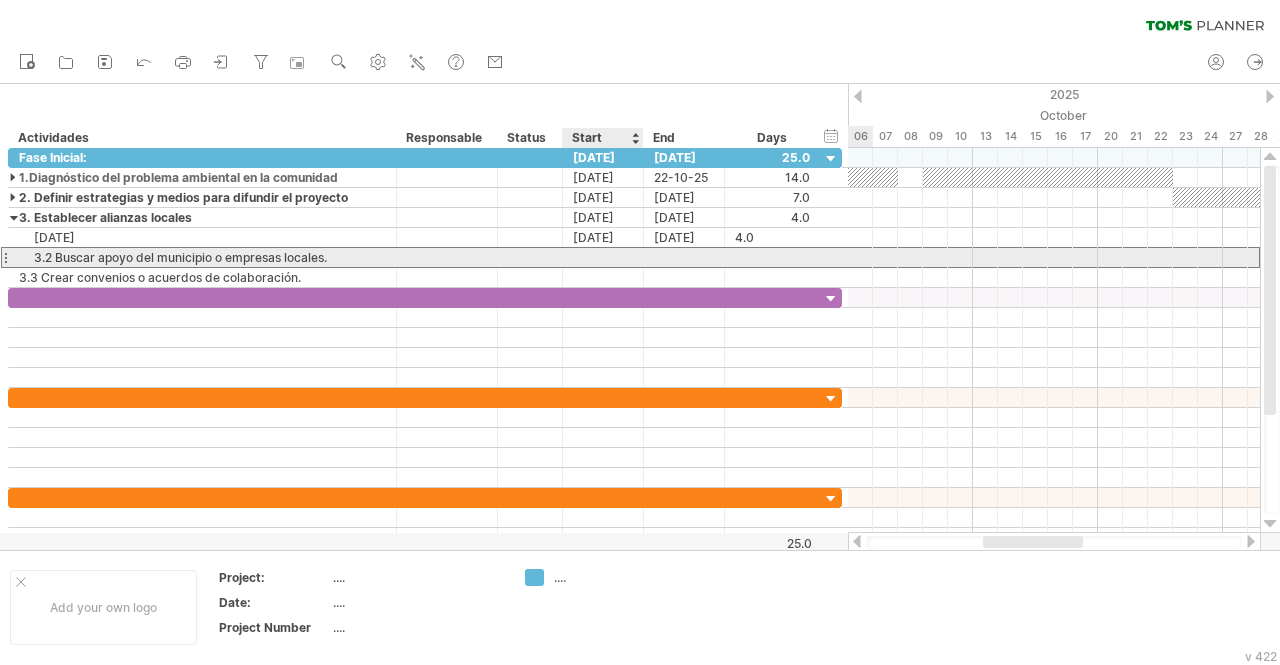 click at bounding box center (603, 257) 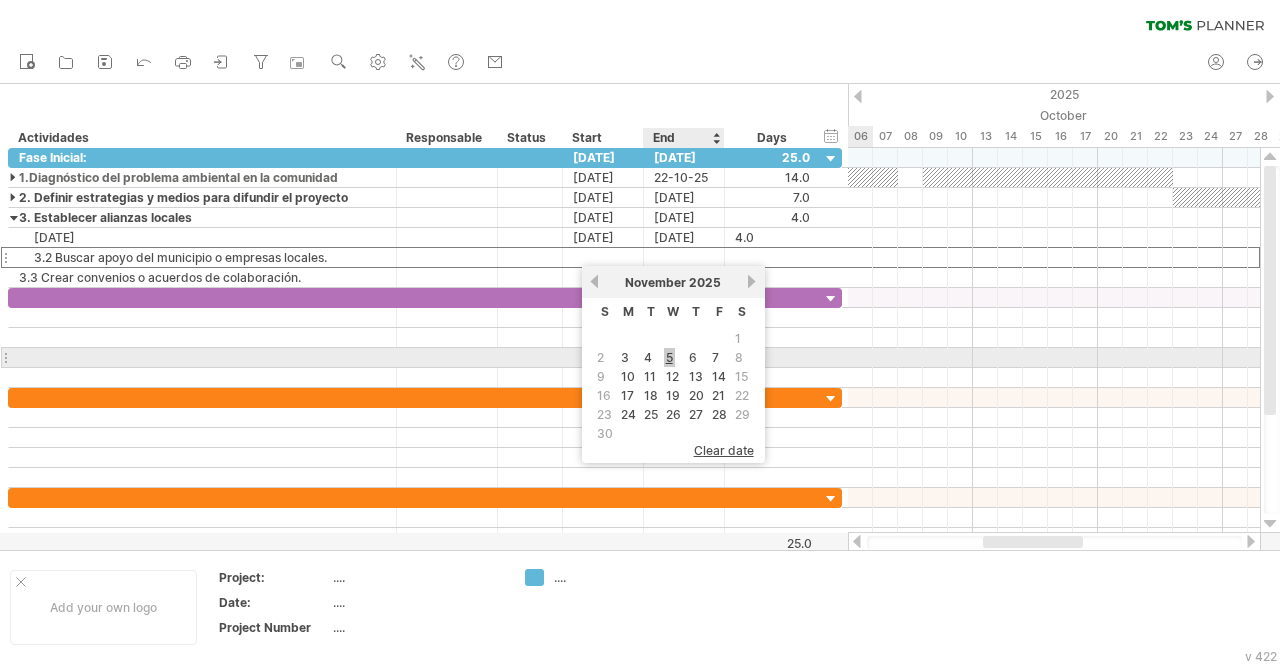 click on "5" at bounding box center (669, 357) 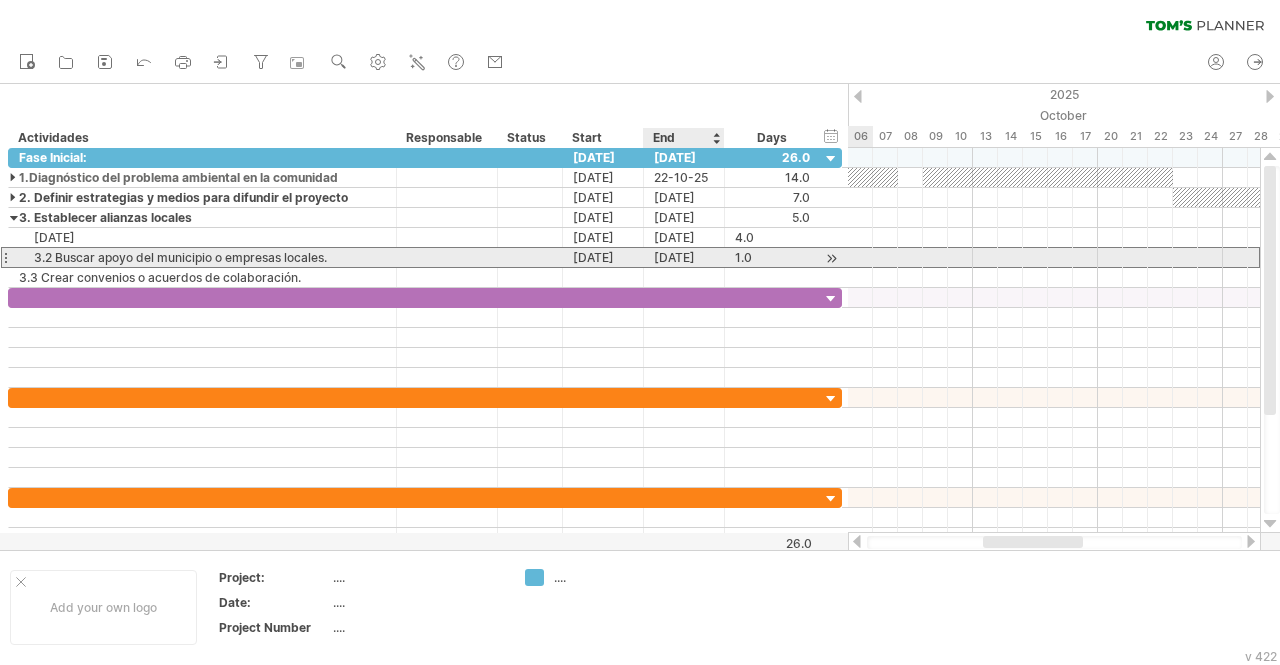 click on "[DATE]" at bounding box center (684, 257) 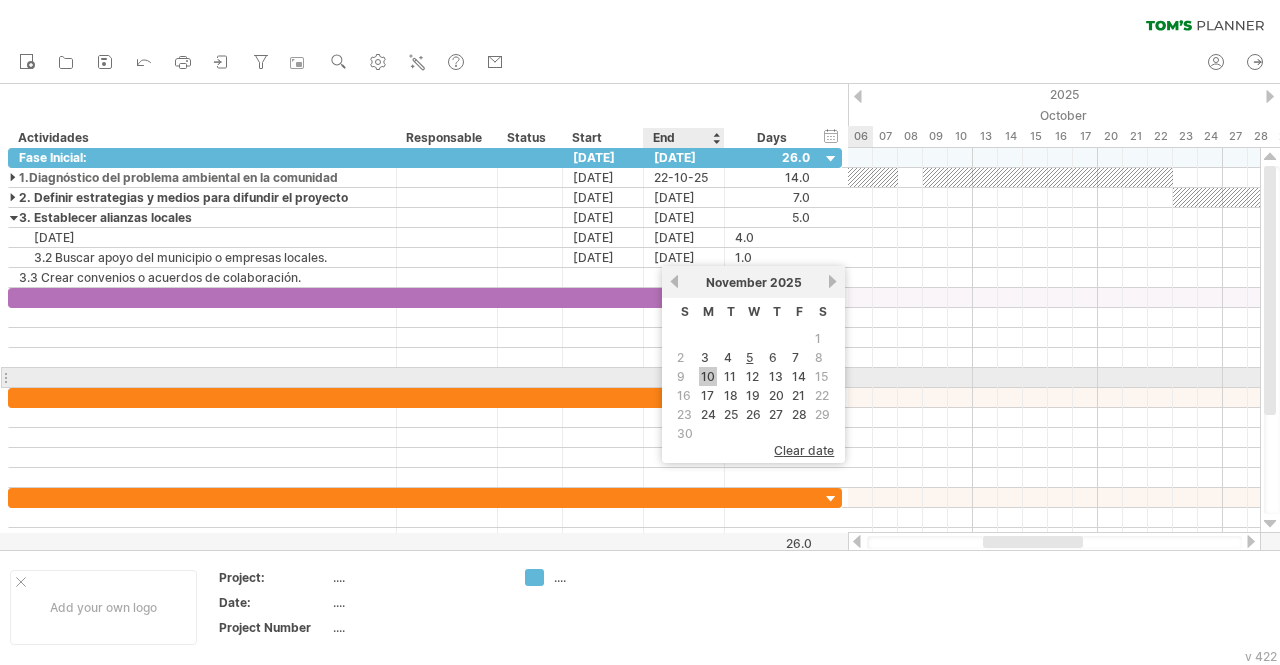 click on "10" at bounding box center (708, 376) 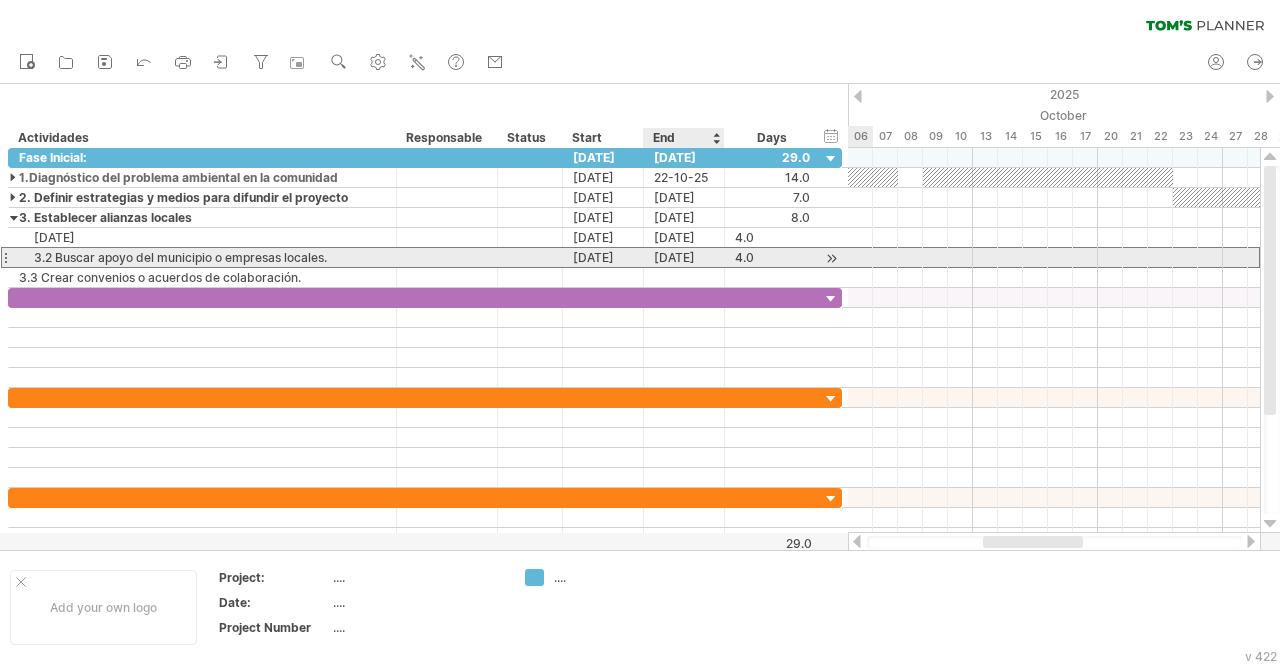 click on "[DATE]" at bounding box center [684, 257] 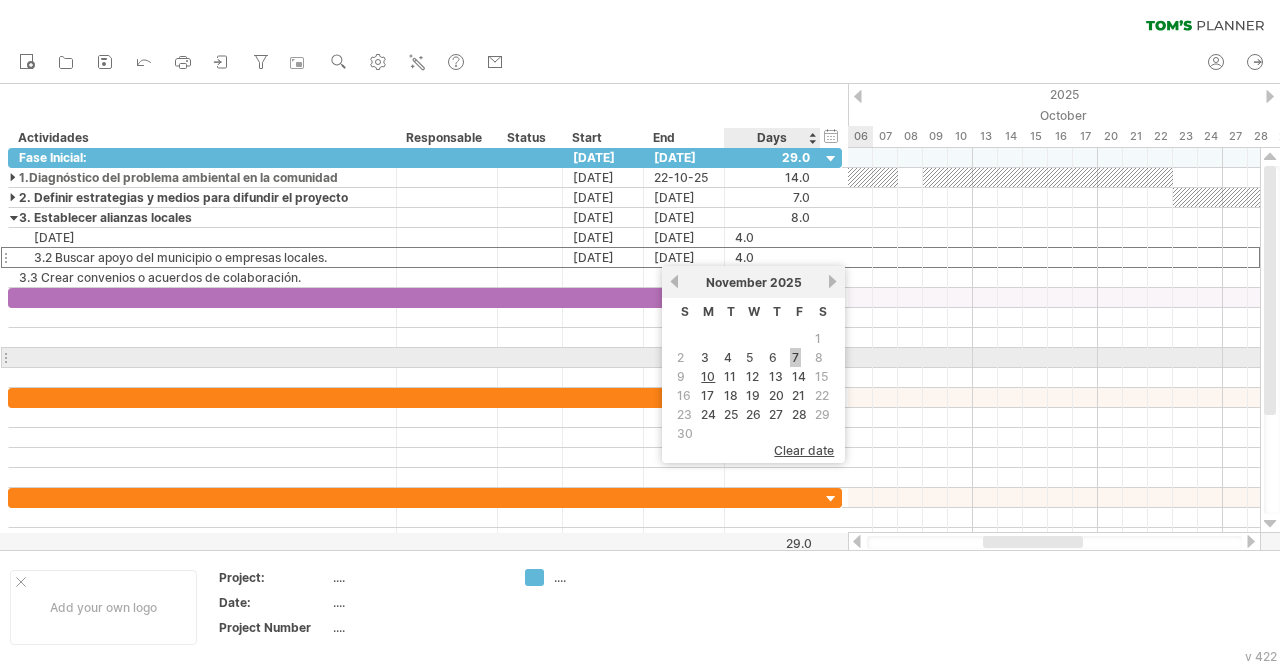 click on "7" at bounding box center [795, 357] 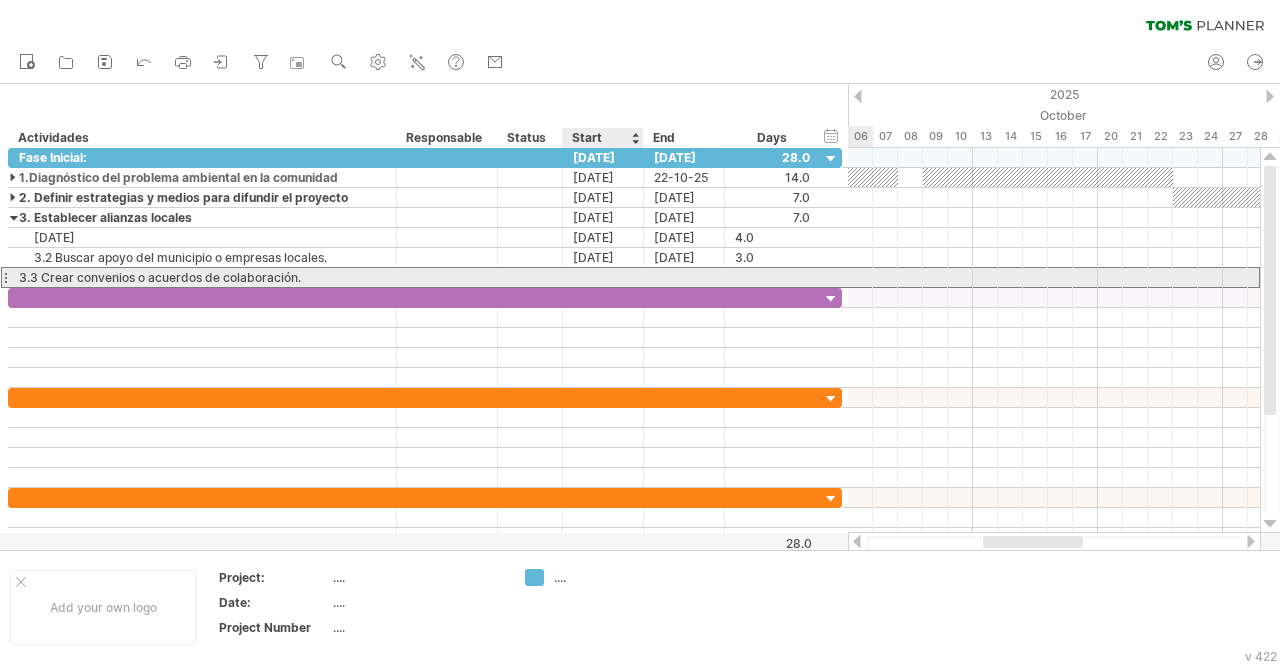 click at bounding box center (603, 277) 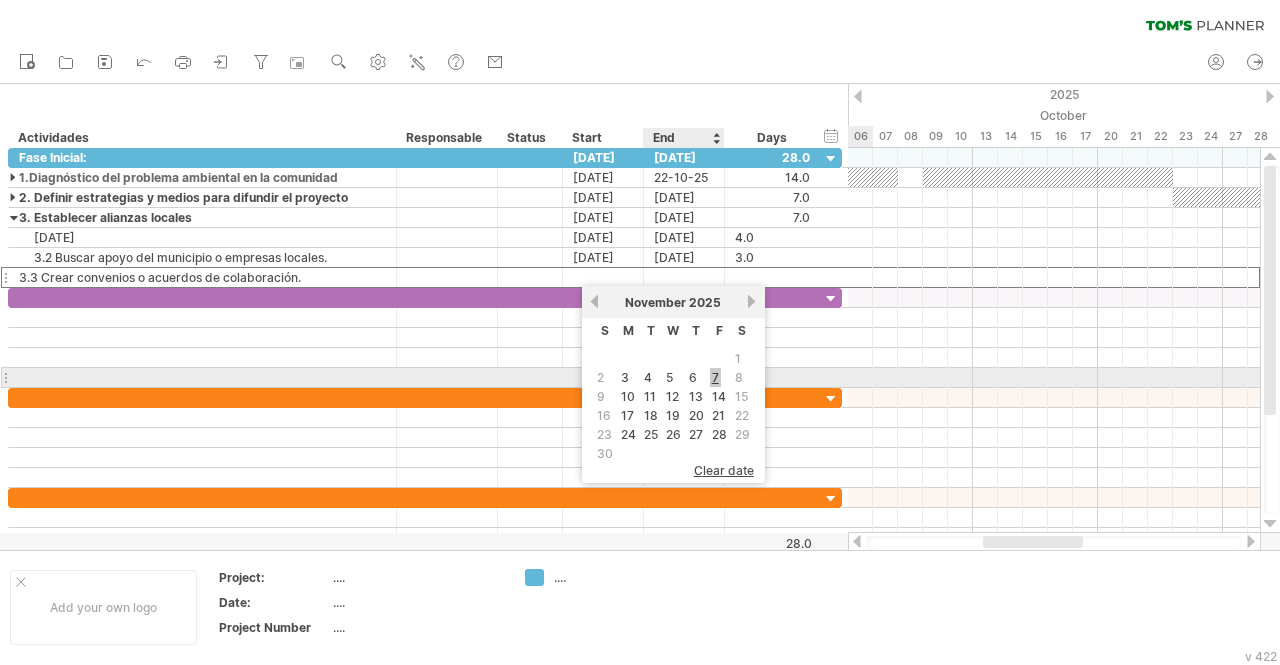 click on "7" at bounding box center [715, 377] 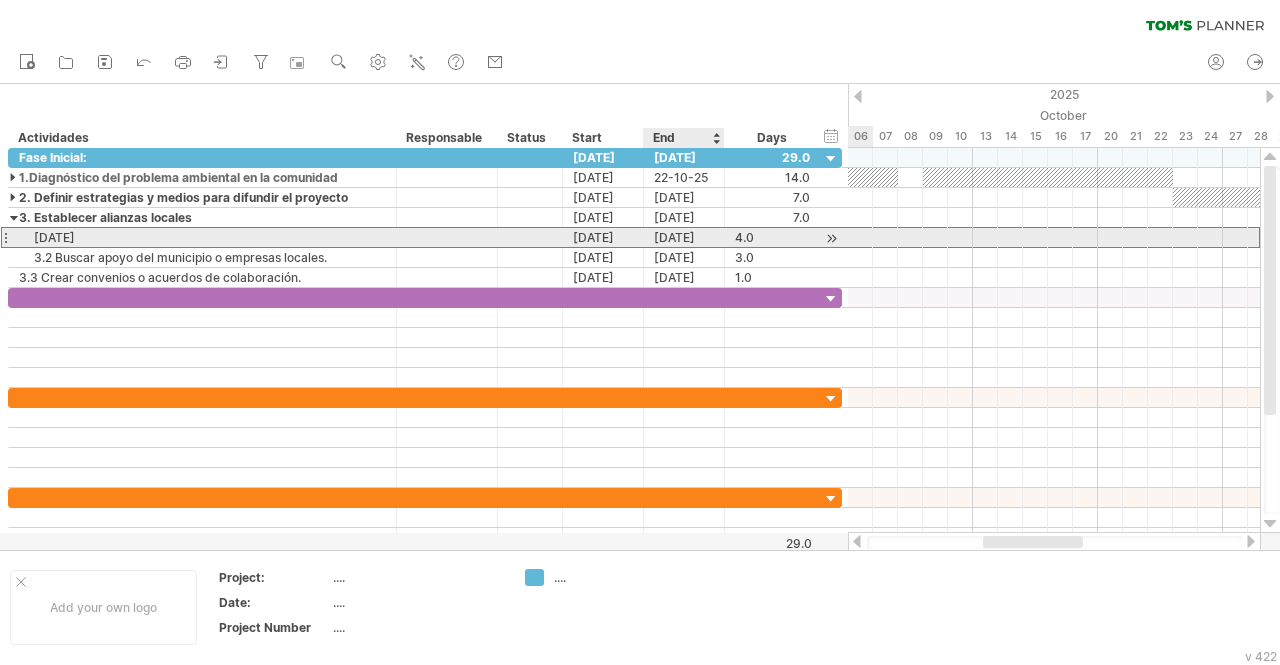 click on "[DATE]" at bounding box center [684, 237] 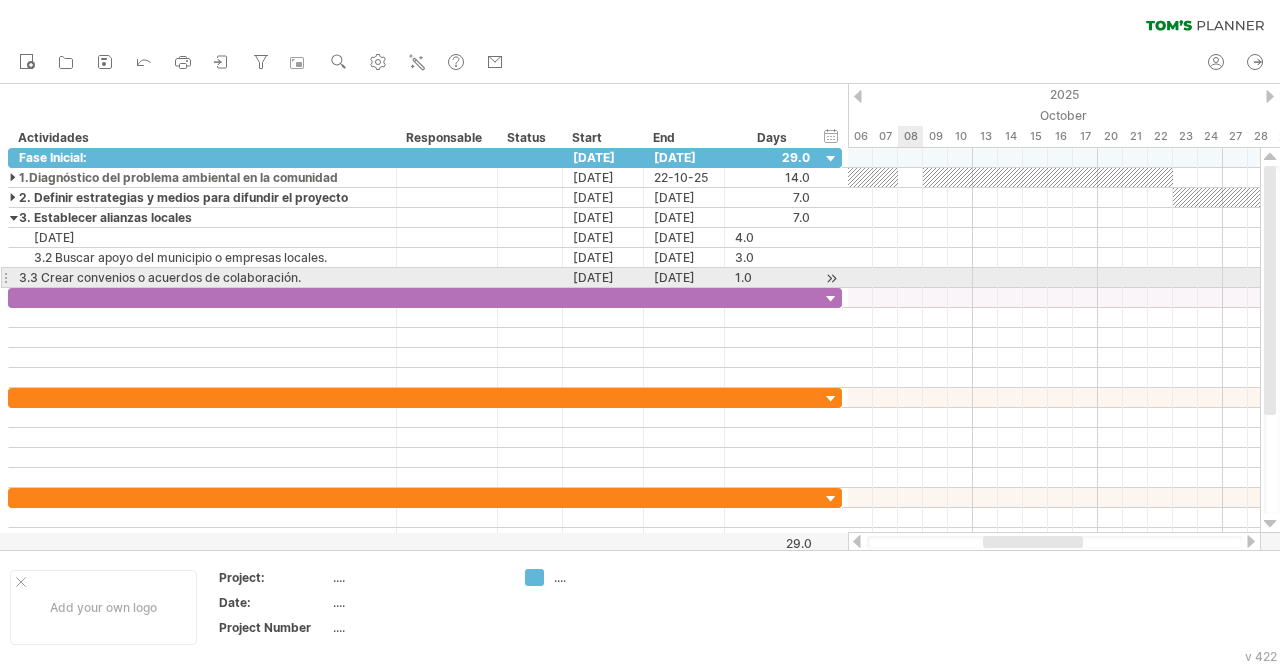 click at bounding box center [1054, 298] 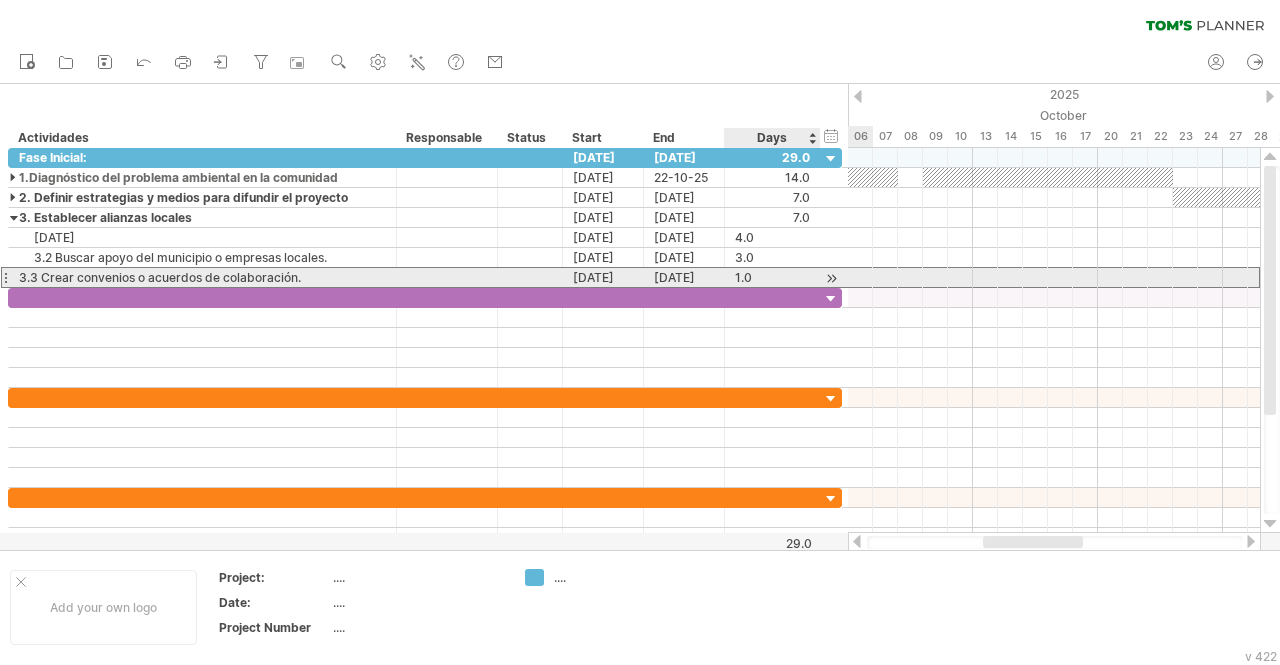 click on "1.0" at bounding box center [772, 277] 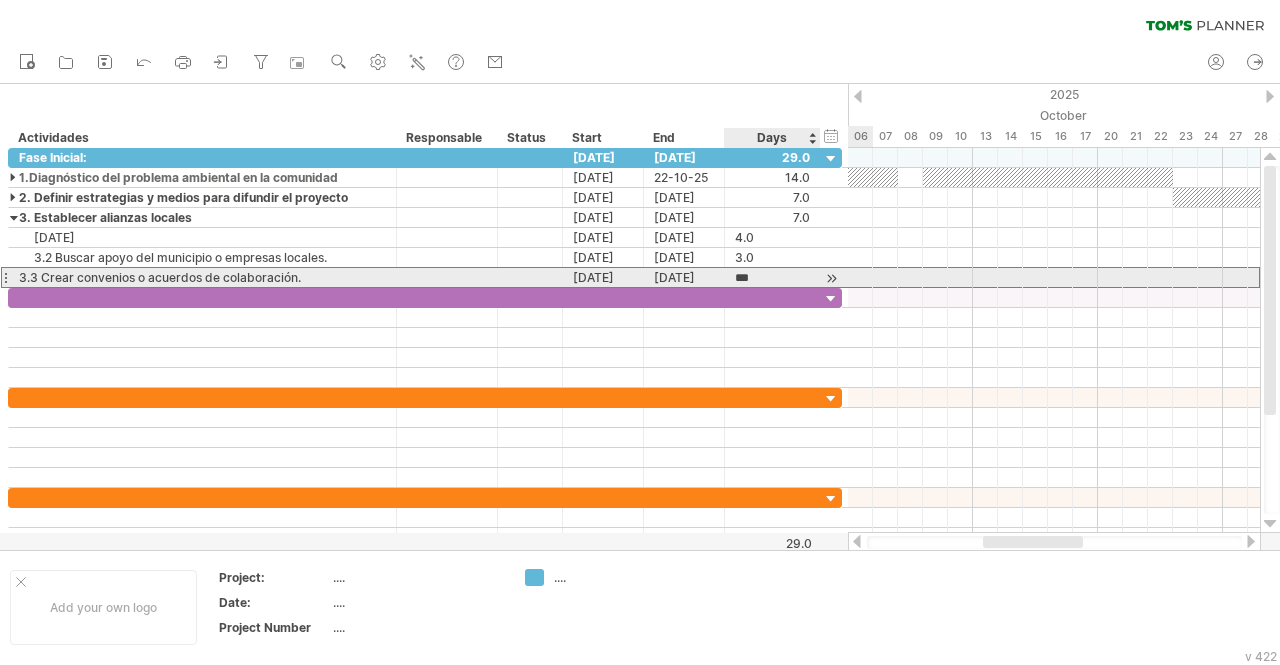 scroll, scrollTop: 0, scrollLeft: 0, axis: both 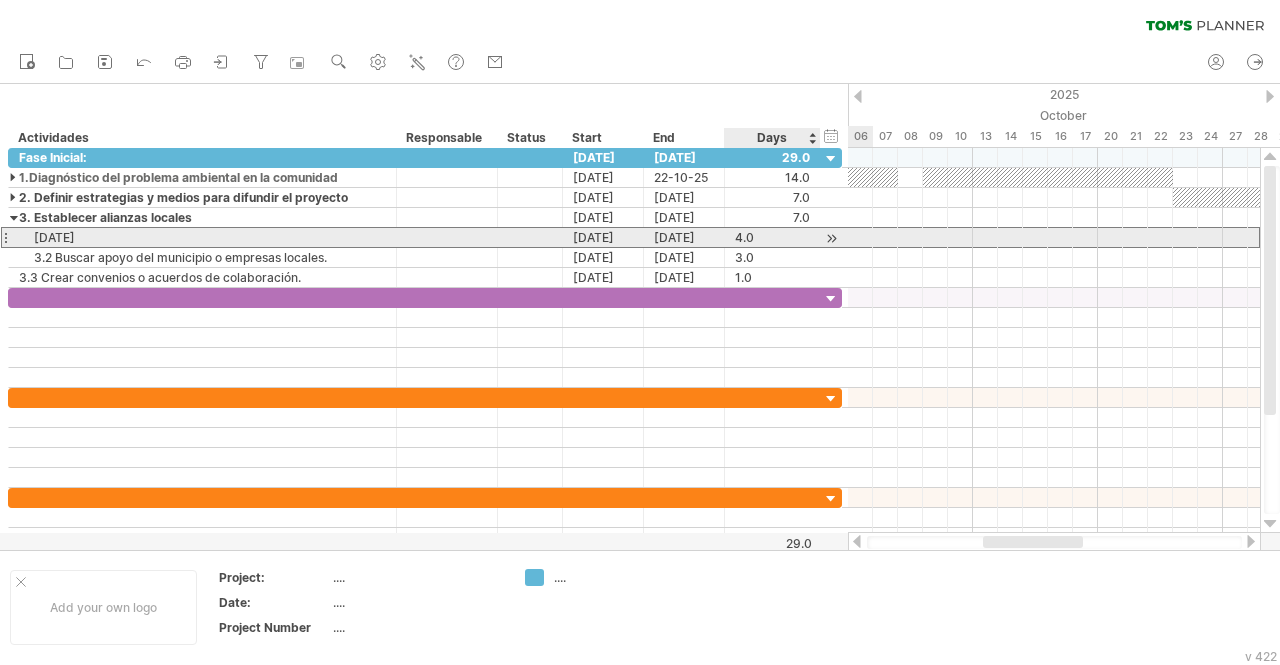 click on "4.0" at bounding box center (772, 237) 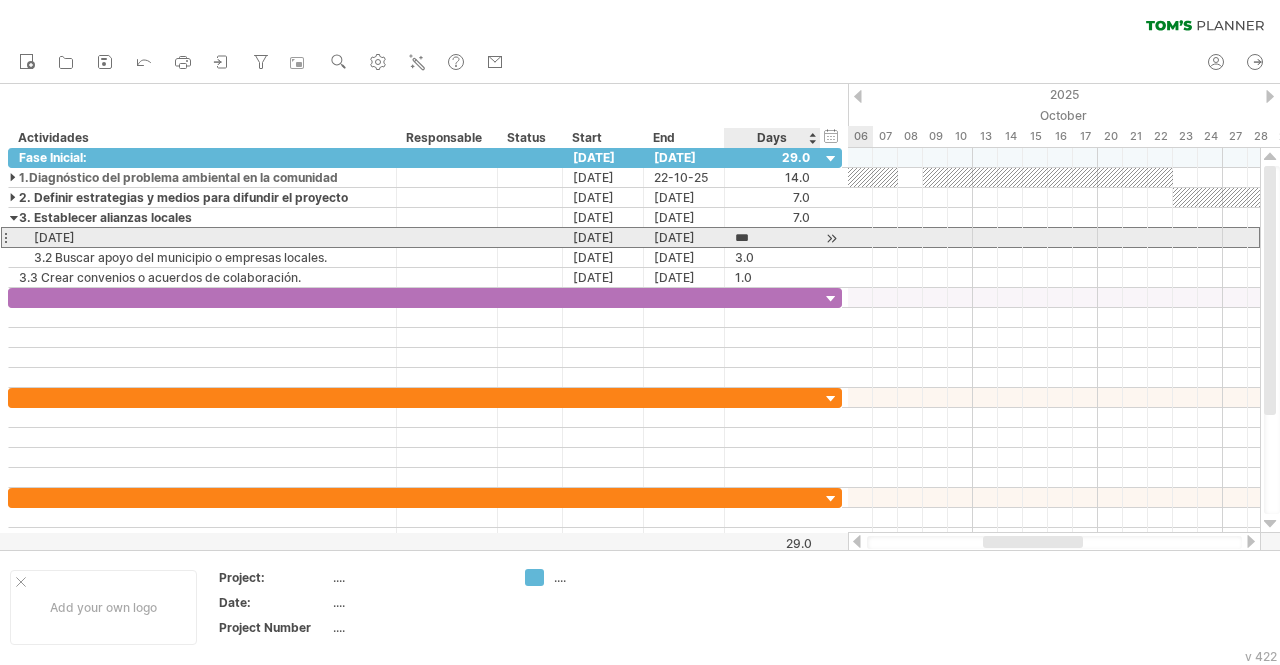 scroll, scrollTop: 0, scrollLeft: 0, axis: both 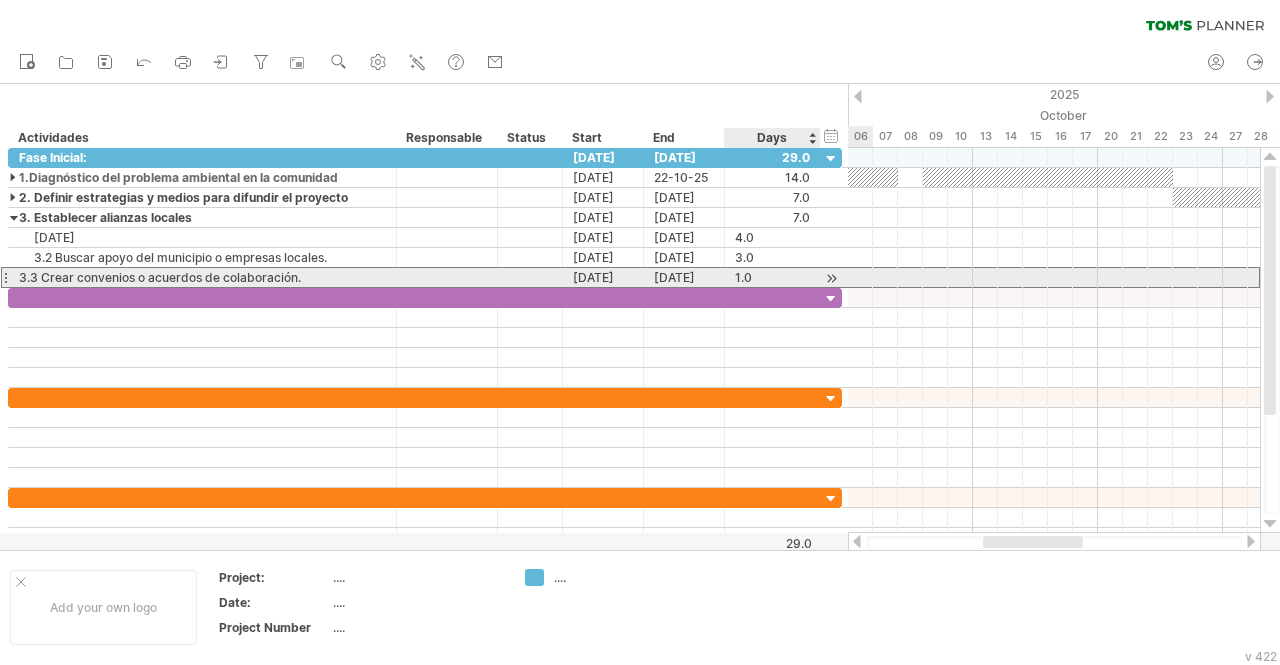 click on "1.0" at bounding box center [772, 277] 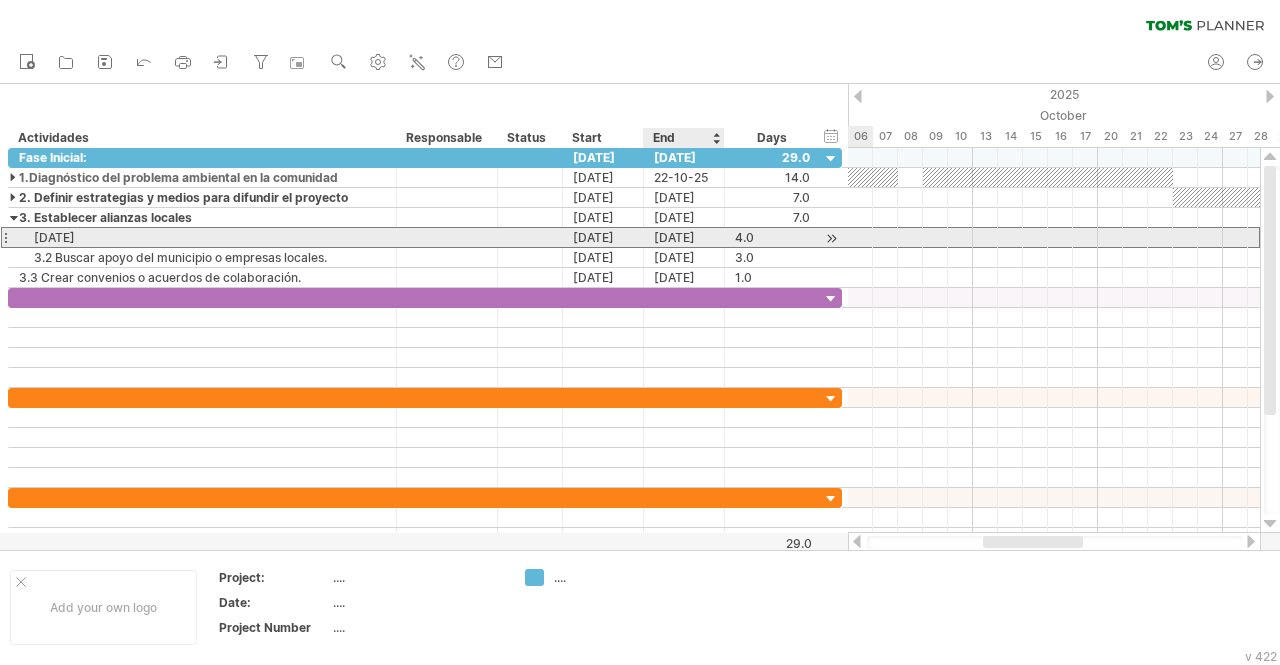 click on "[DATE]" at bounding box center [684, 237] 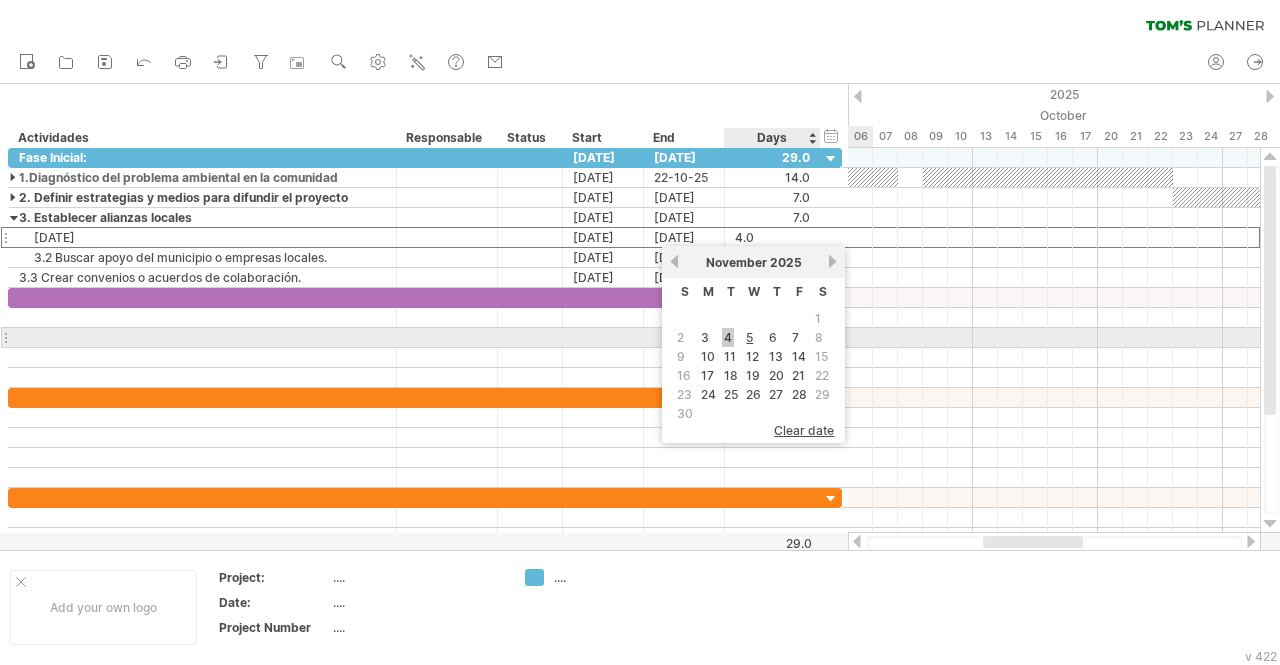 click on "4" at bounding box center [728, 337] 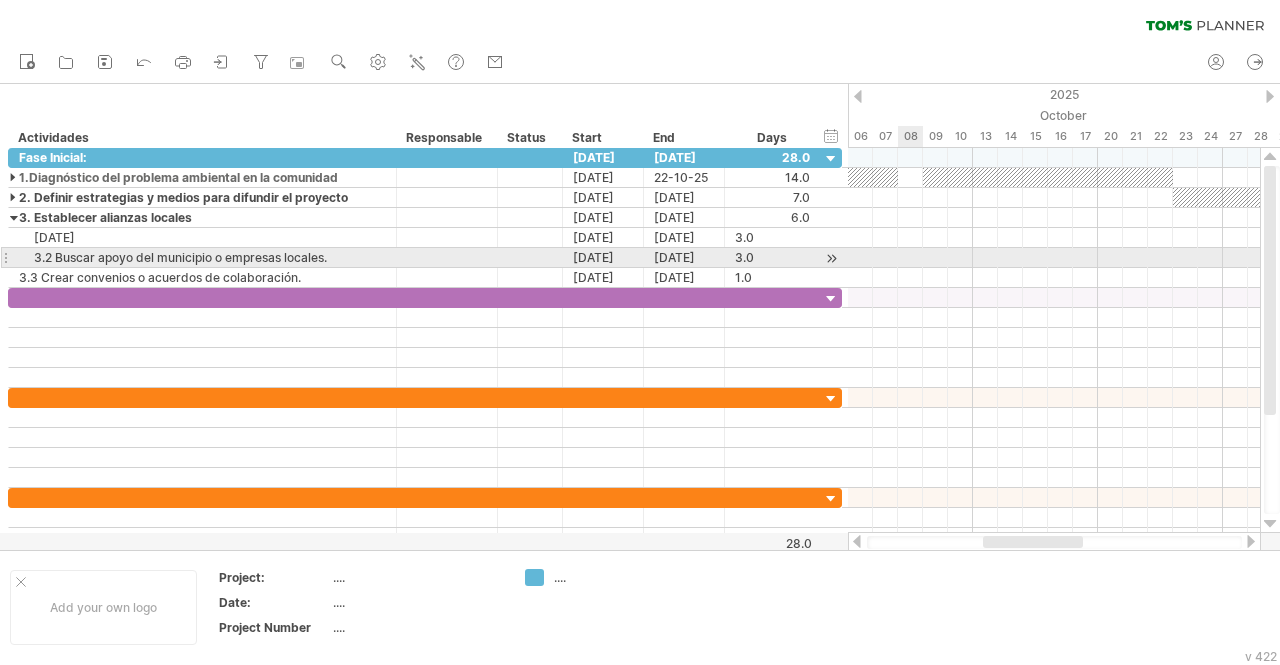 click at bounding box center (1054, 258) 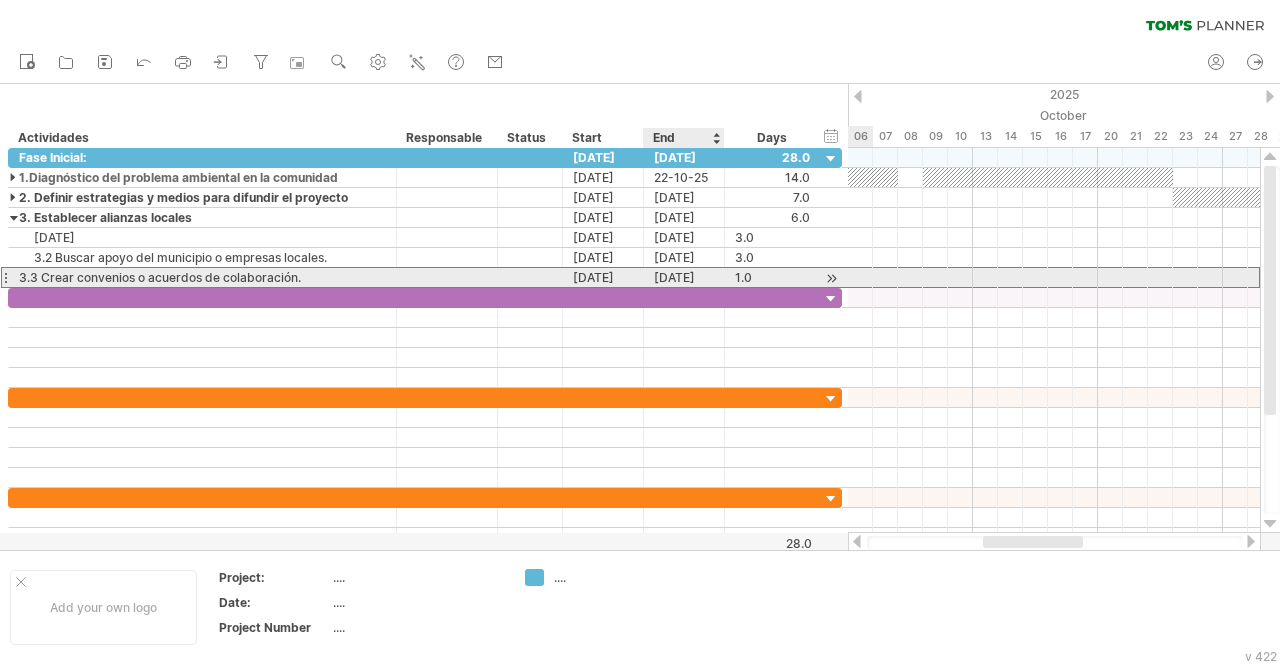 click on "[DATE]" at bounding box center (684, 277) 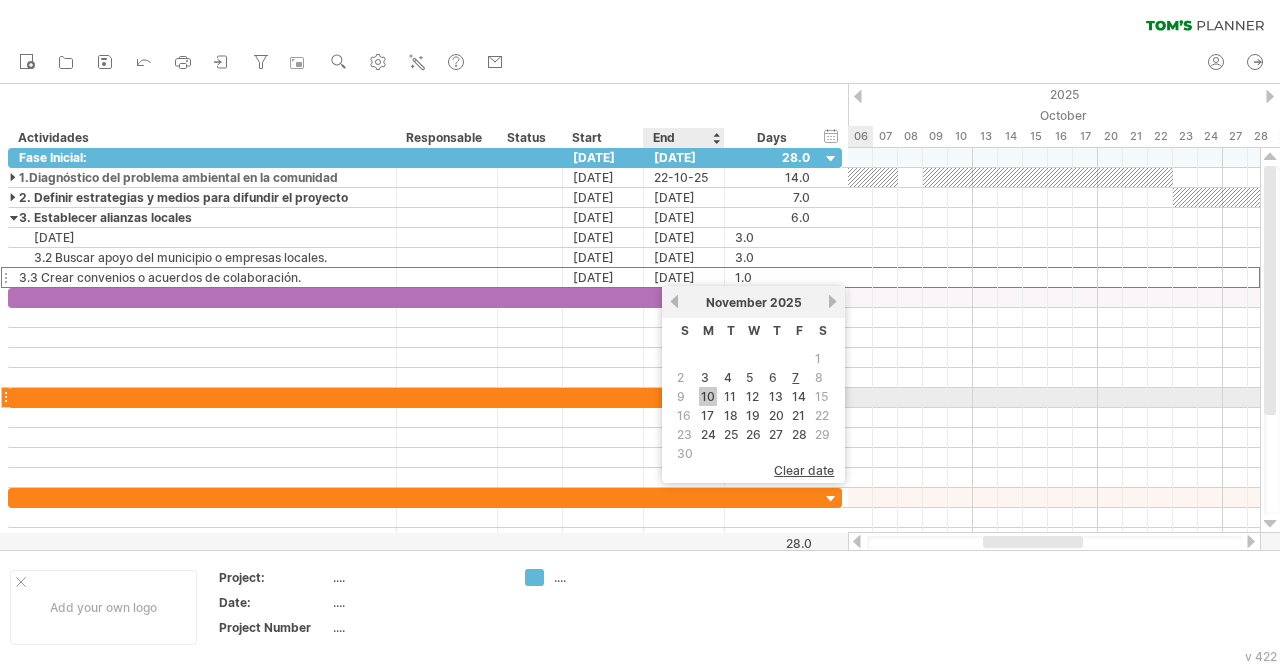 click on "10" at bounding box center [708, 396] 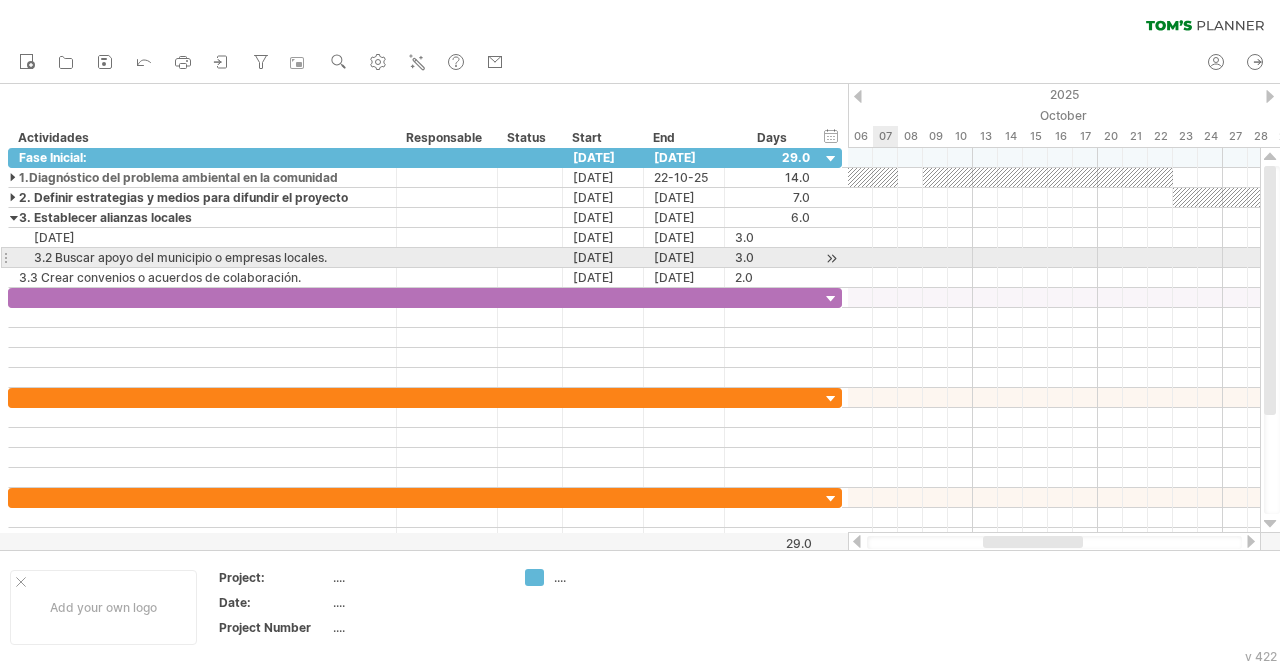 click at bounding box center (1054, 258) 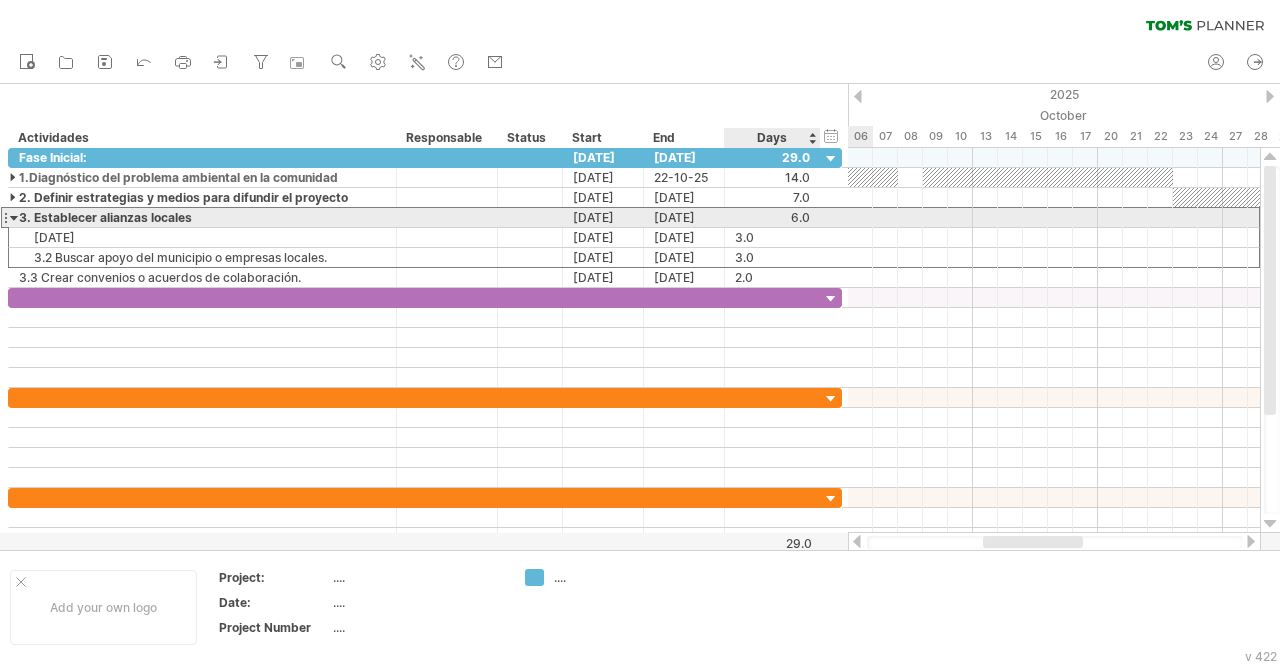 click at bounding box center (772, 217) 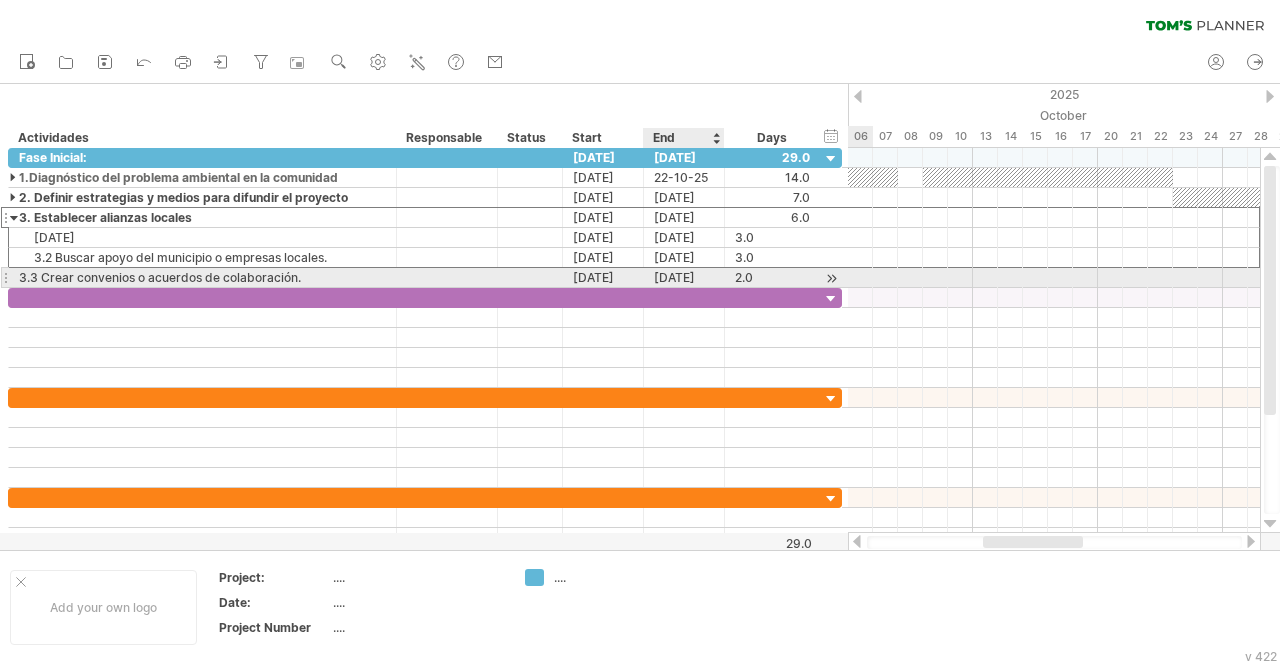 scroll, scrollTop: 0, scrollLeft: 0, axis: both 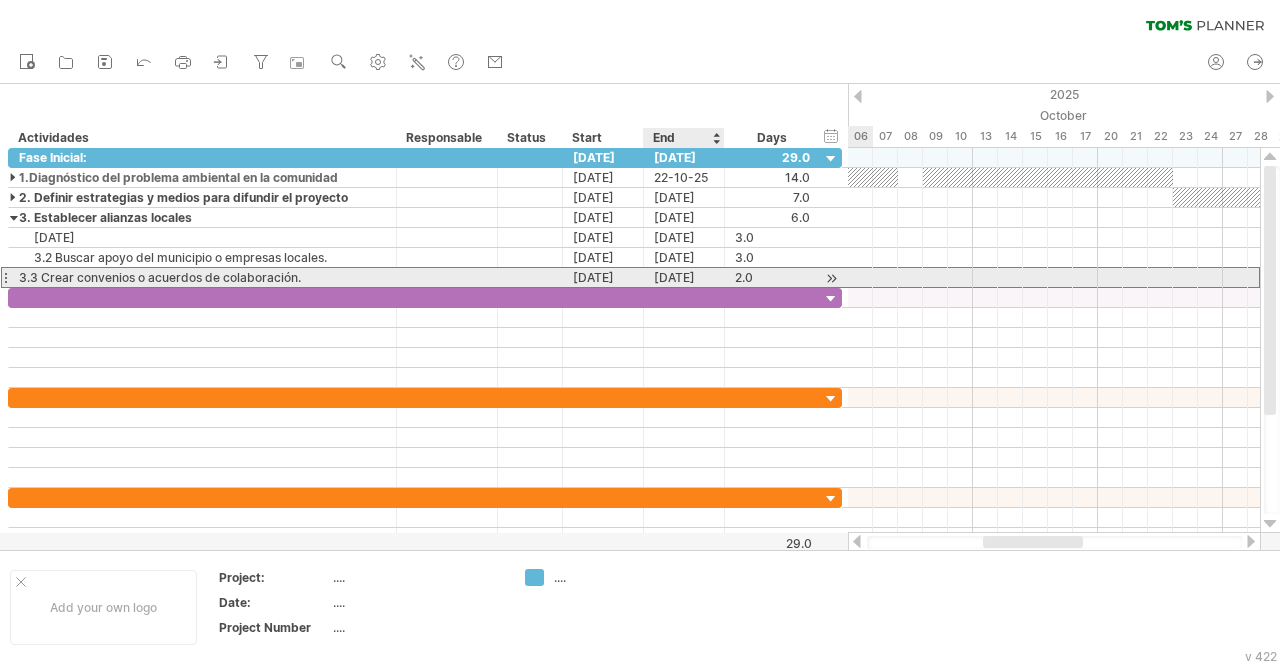 click on "[DATE]" at bounding box center (684, 277) 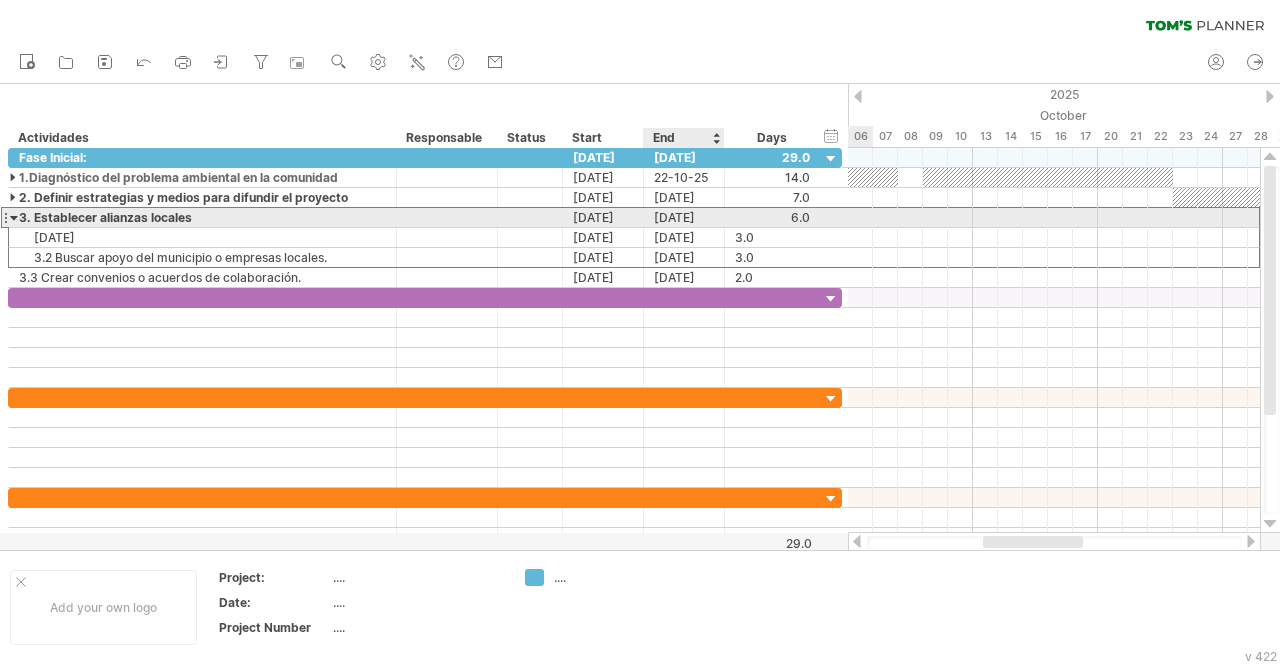 click on "[DATE]" at bounding box center (684, 217) 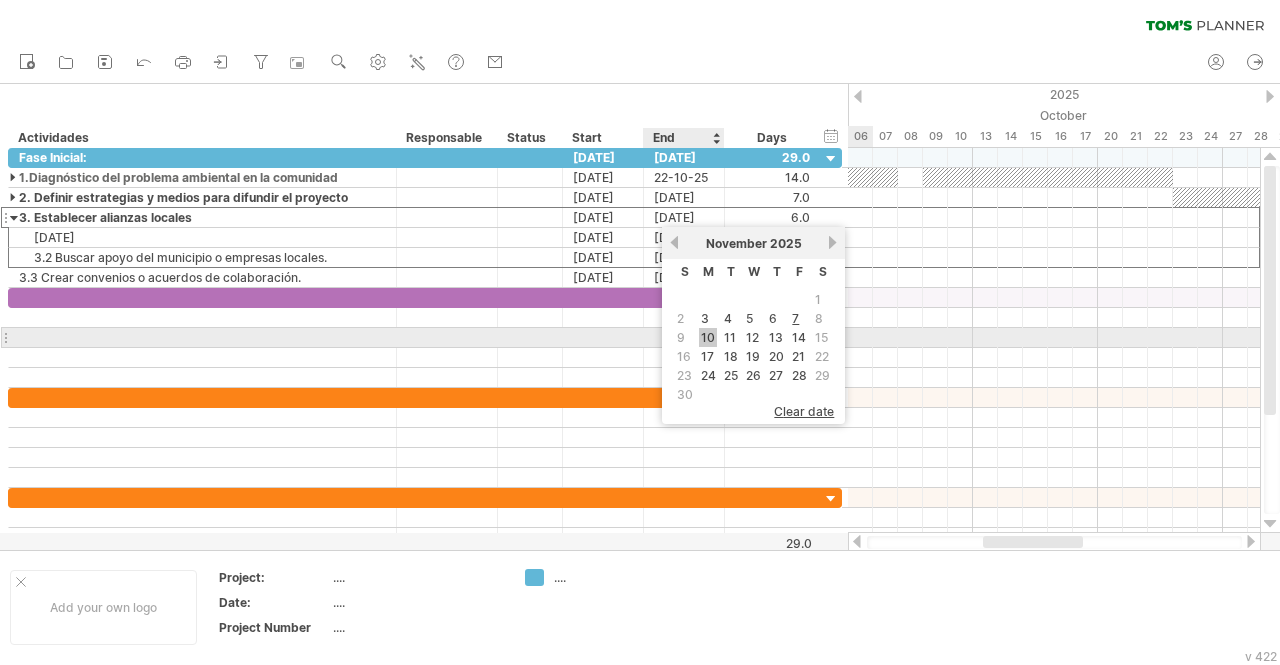 click on "10" at bounding box center [708, 337] 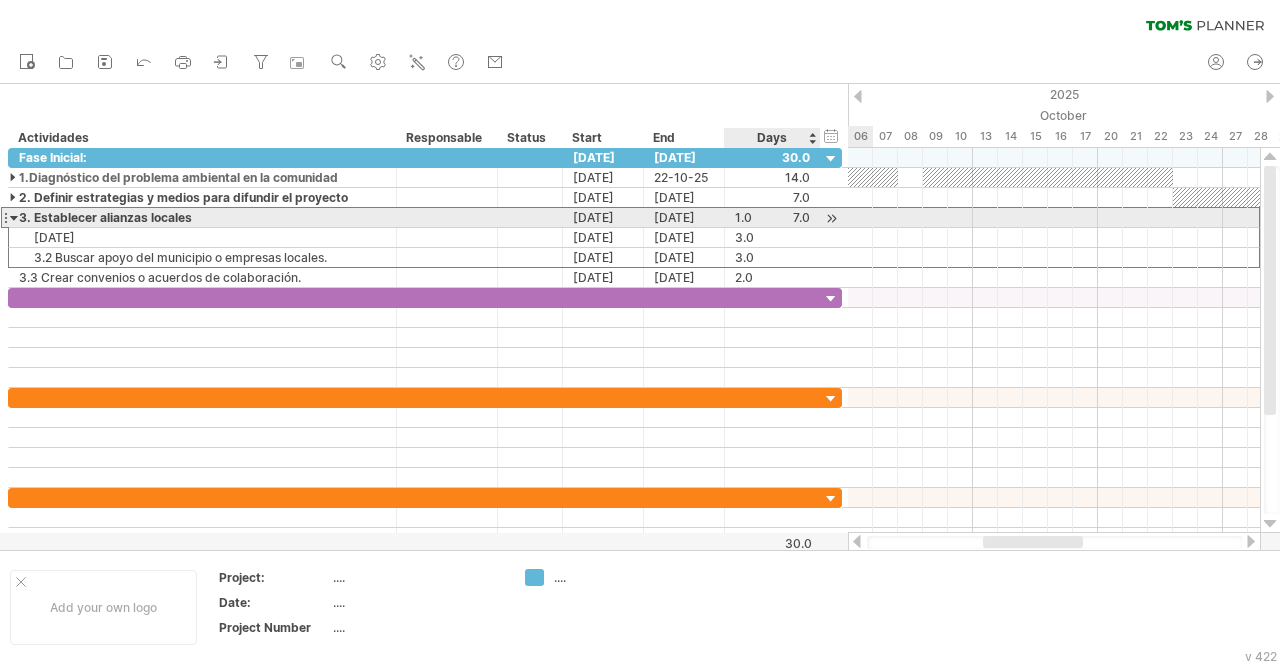 click on "1.0" at bounding box center [772, 217] 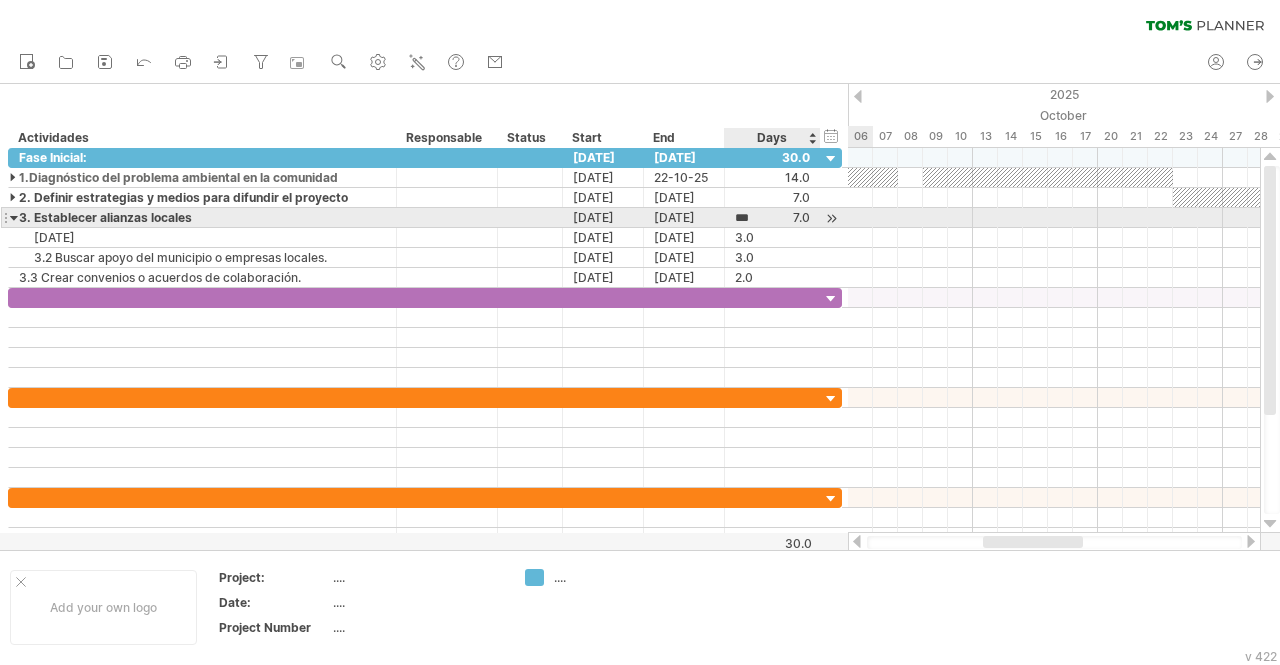 type 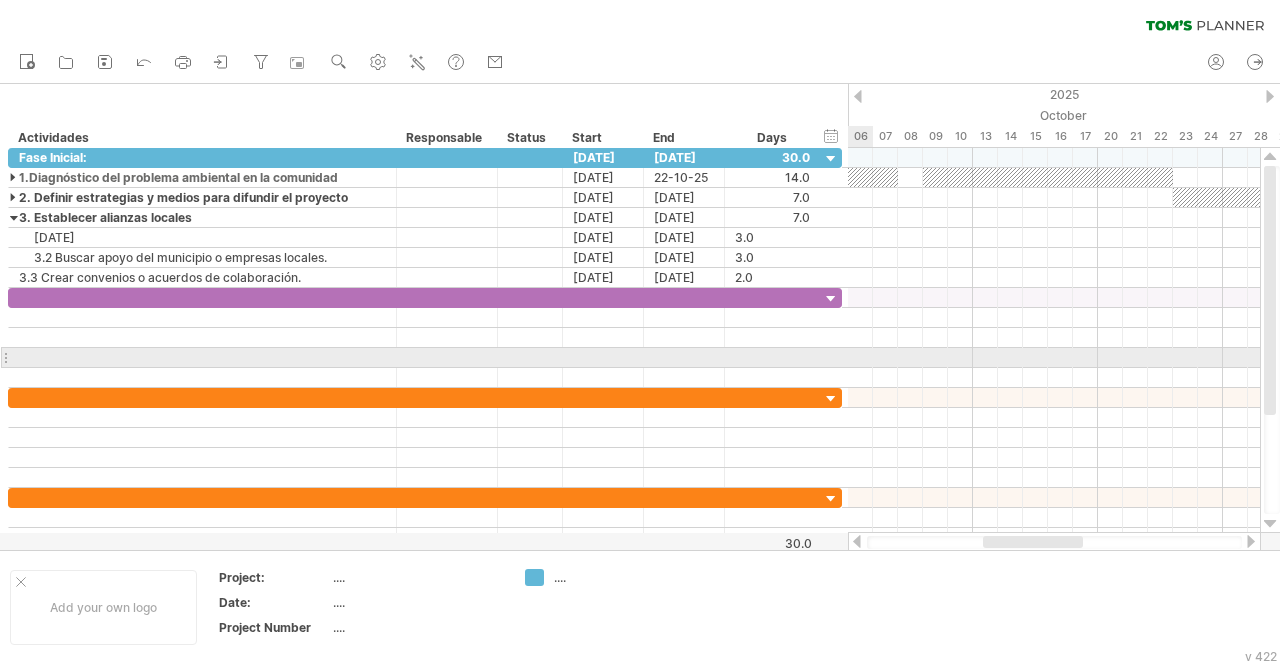 scroll, scrollTop: 0, scrollLeft: 0, axis: both 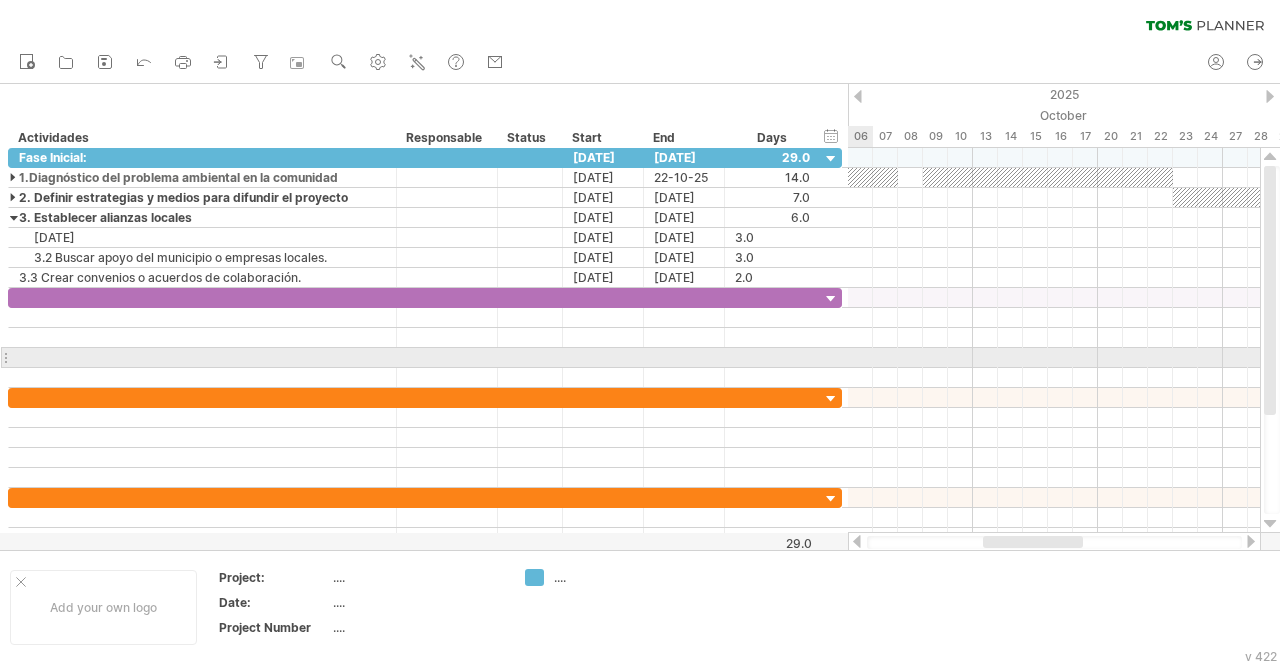 click at bounding box center (1054, 358) 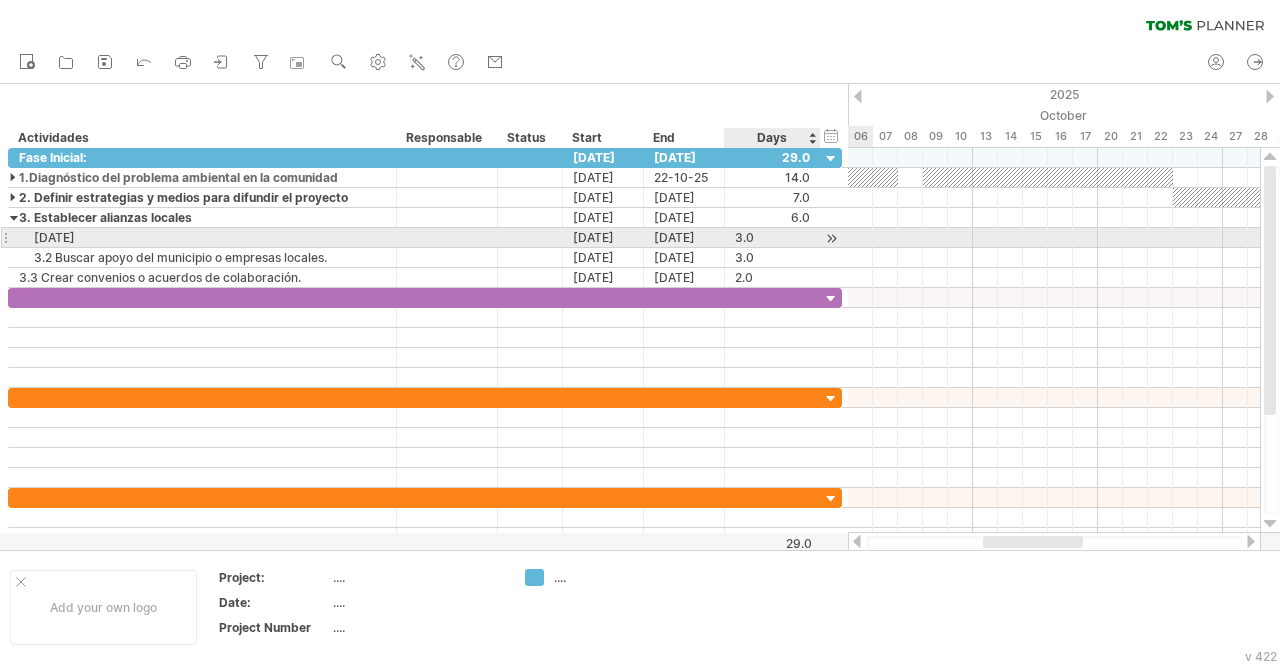 click on "3.0" at bounding box center [772, 237] 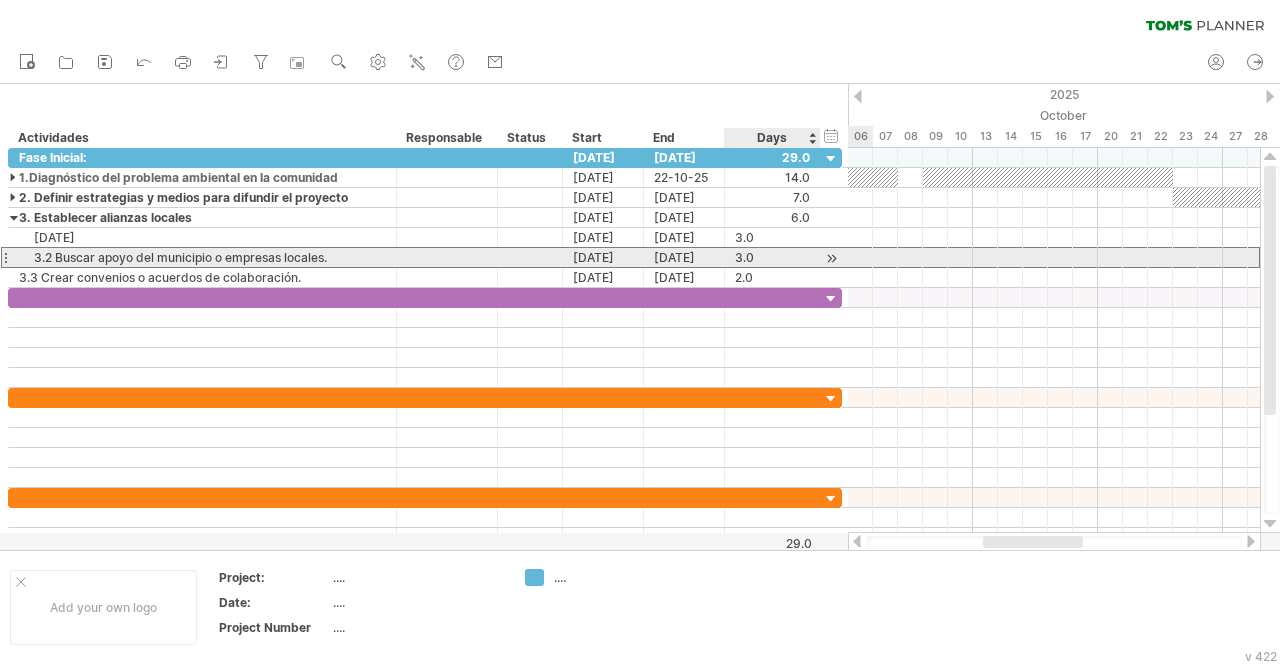 click on "3.0" at bounding box center (772, 257) 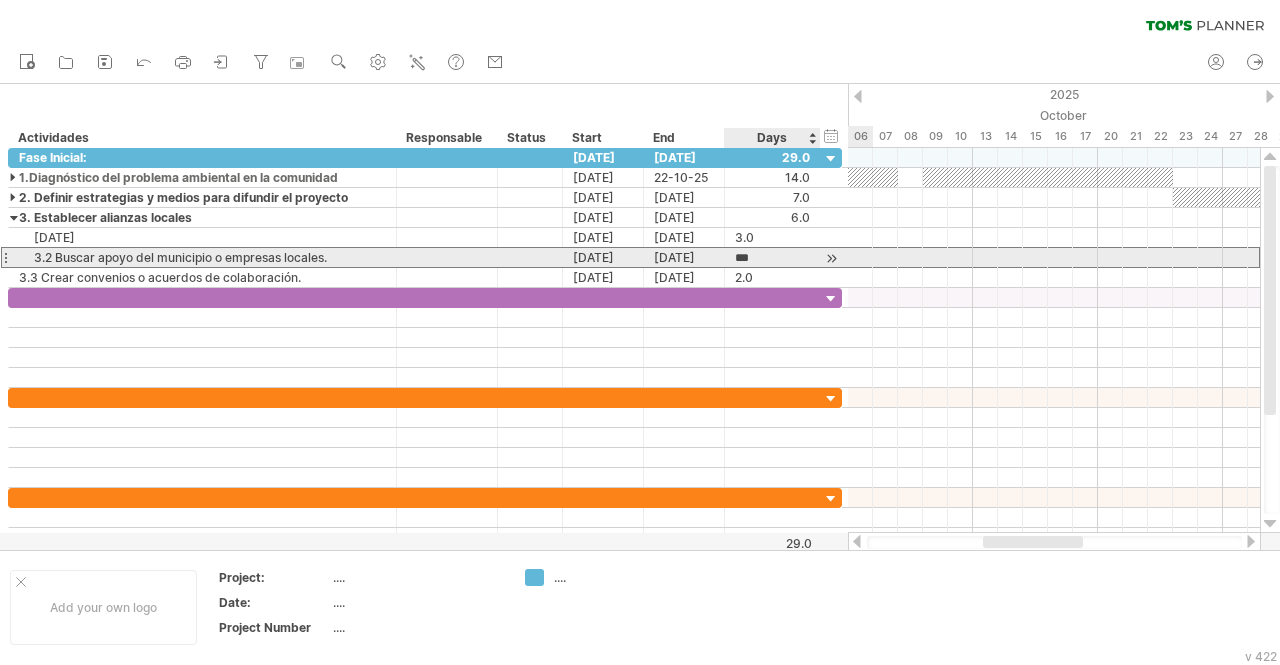 scroll, scrollTop: 0, scrollLeft: 0, axis: both 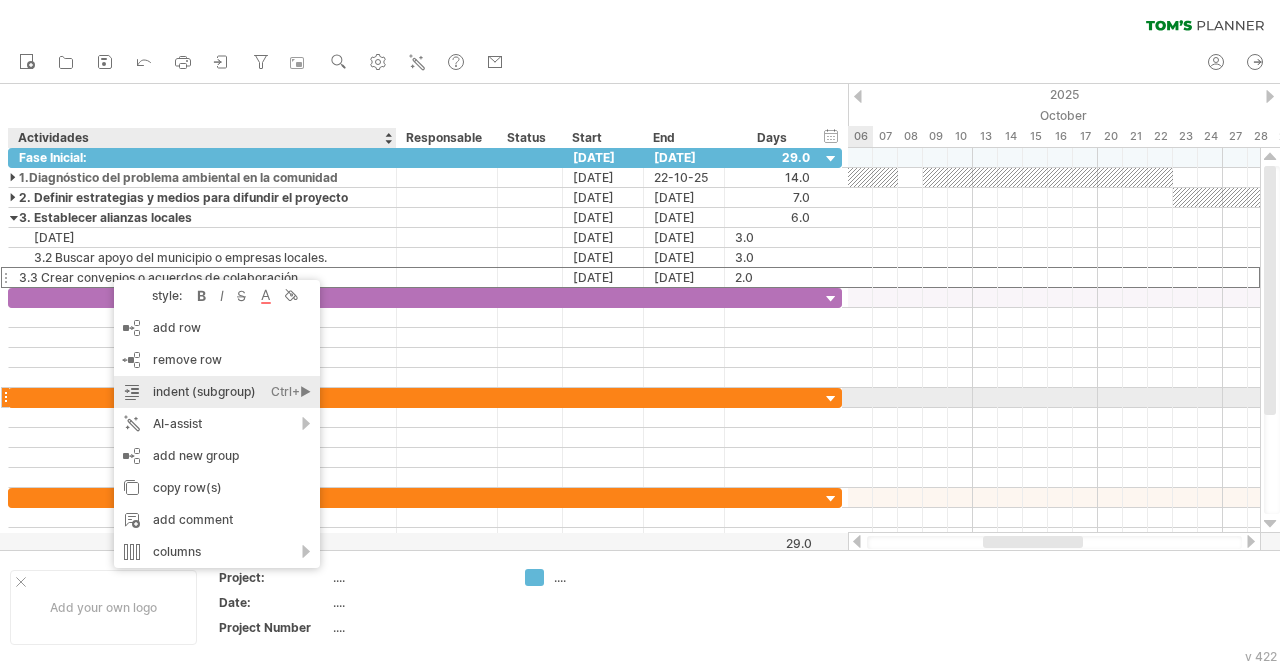 click on "indent (subgroup) Ctrl+► Cmd+►" at bounding box center [217, 392] 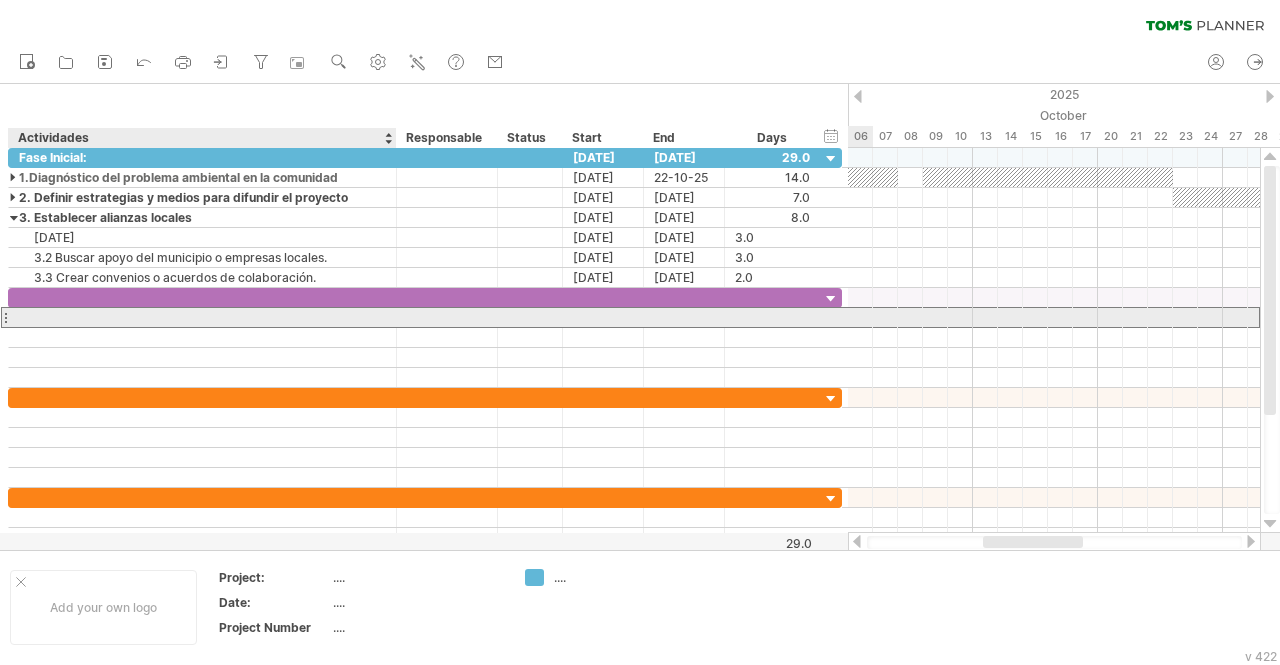 click at bounding box center [202, 317] 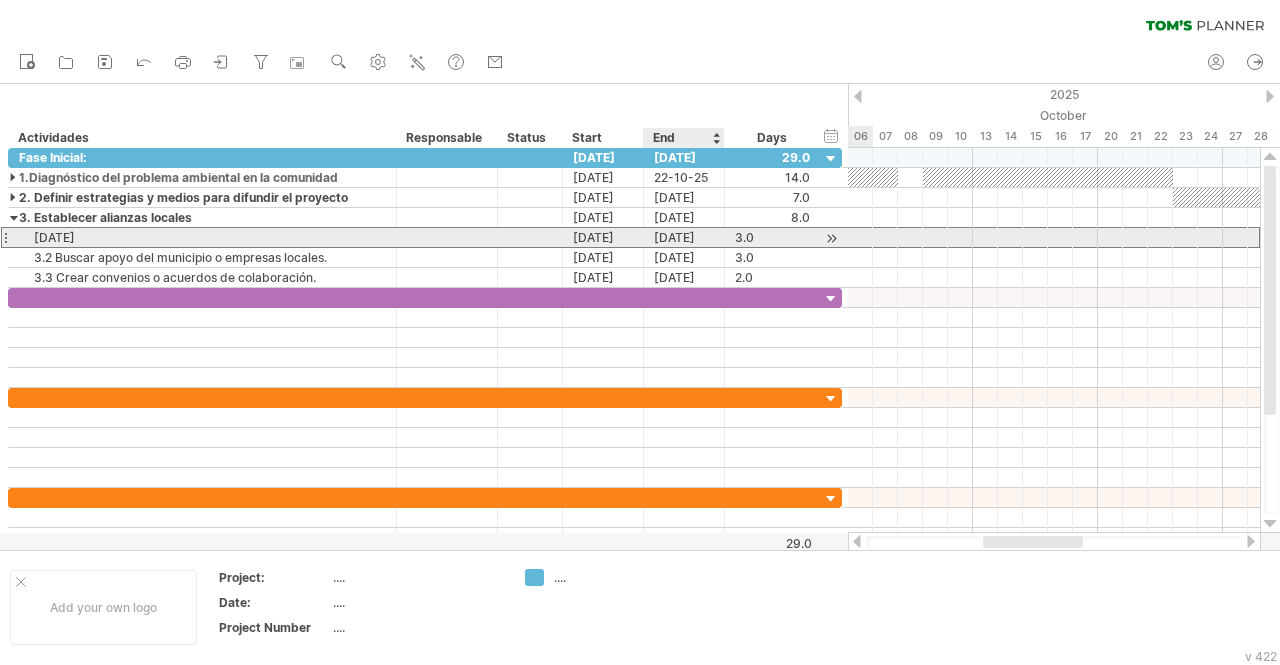 click on "[DATE]" at bounding box center [684, 237] 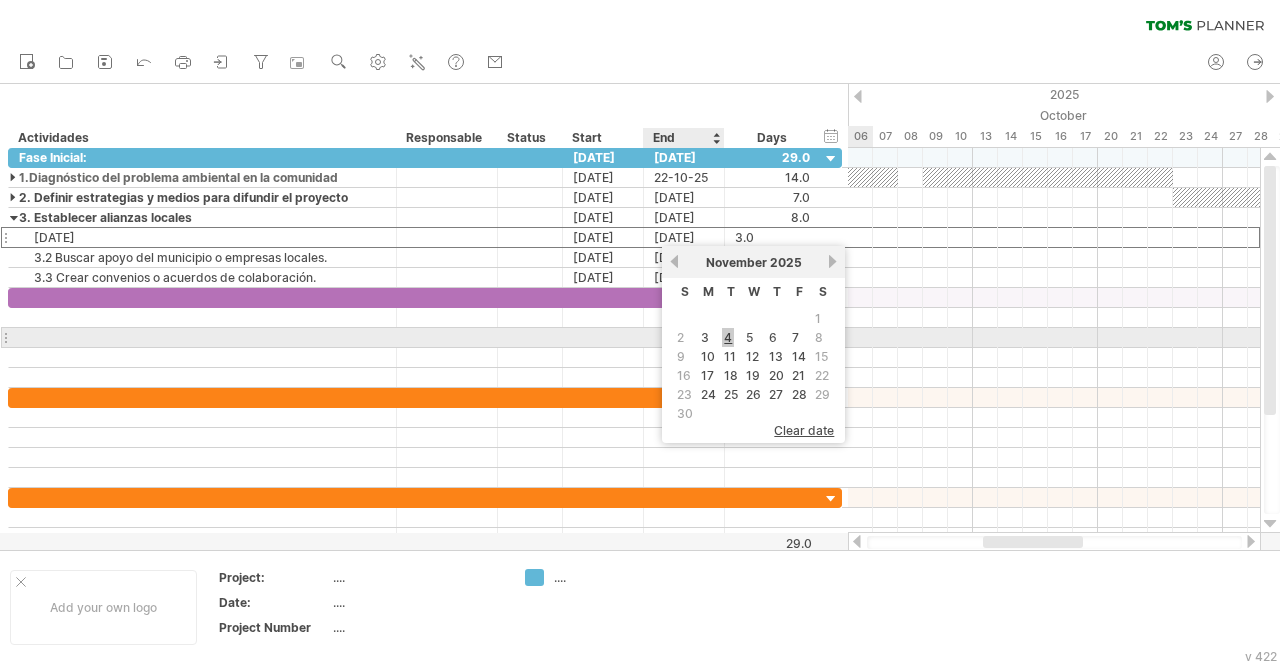 click on "4" at bounding box center [728, 337] 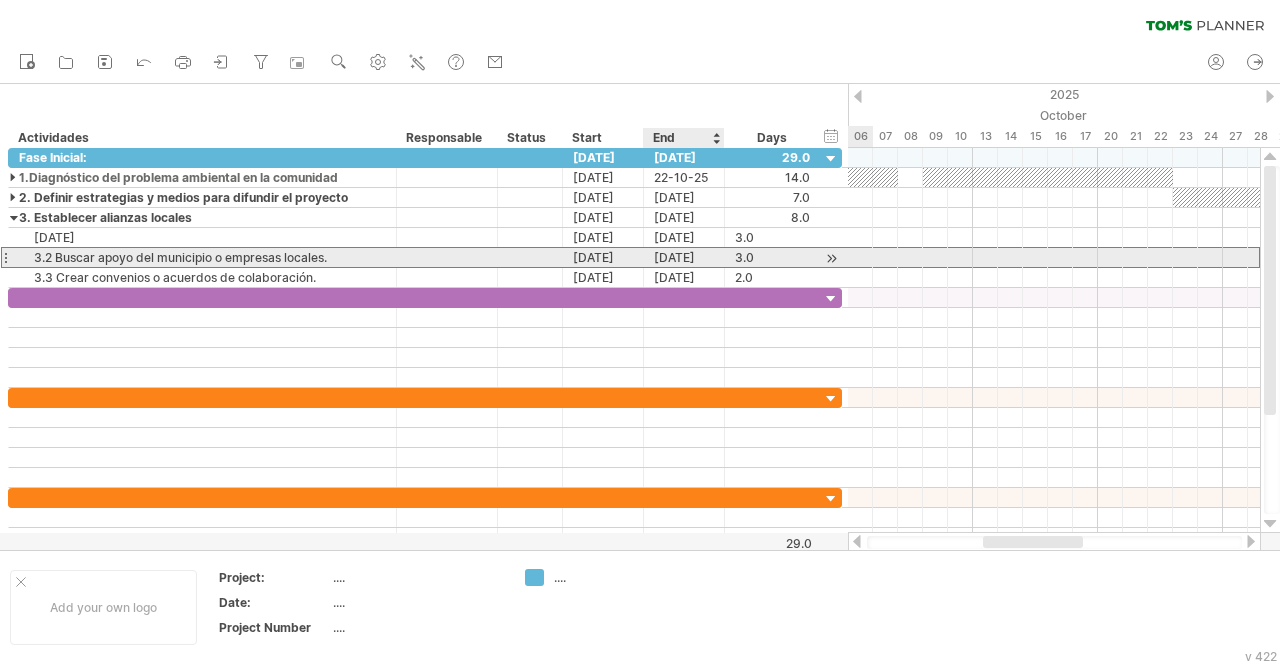 click on "[DATE]" at bounding box center [684, 257] 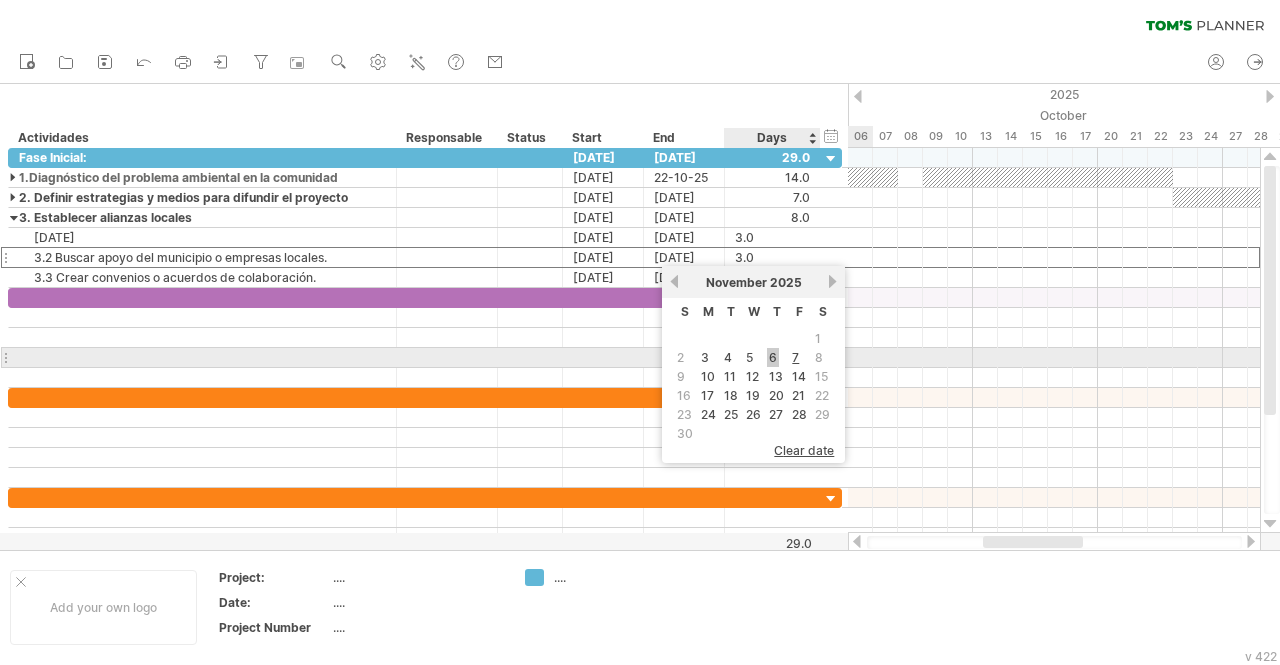 click on "6" at bounding box center [773, 357] 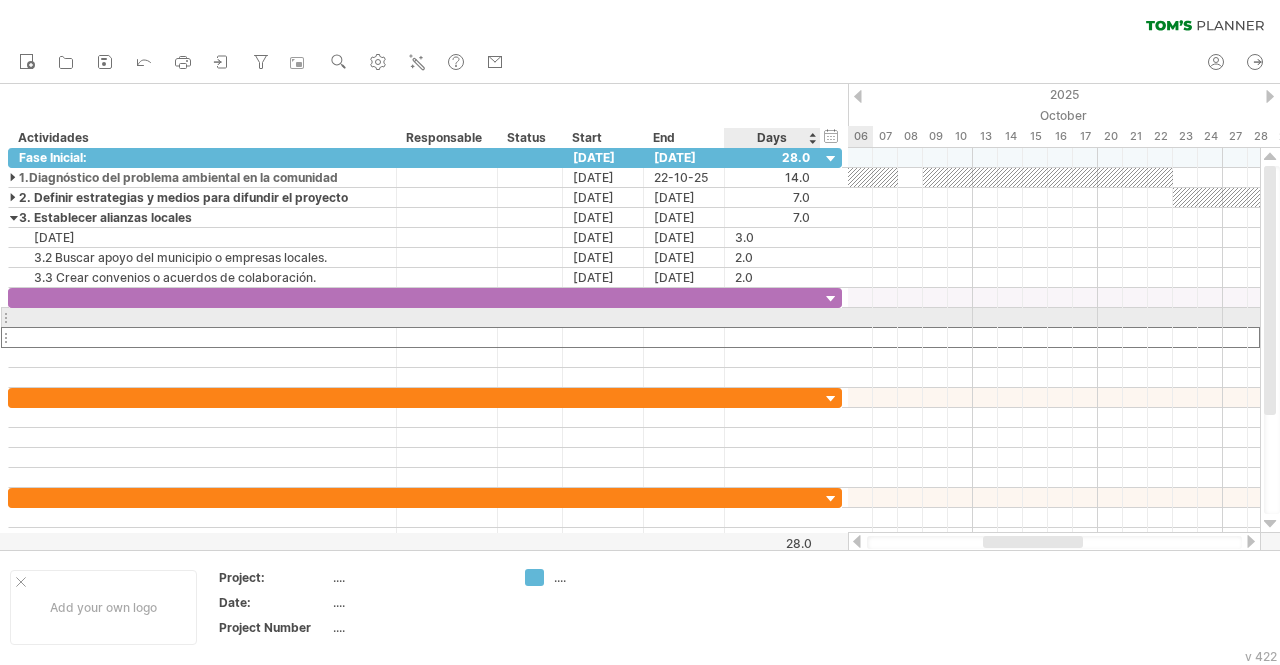 click at bounding box center [772, 337] 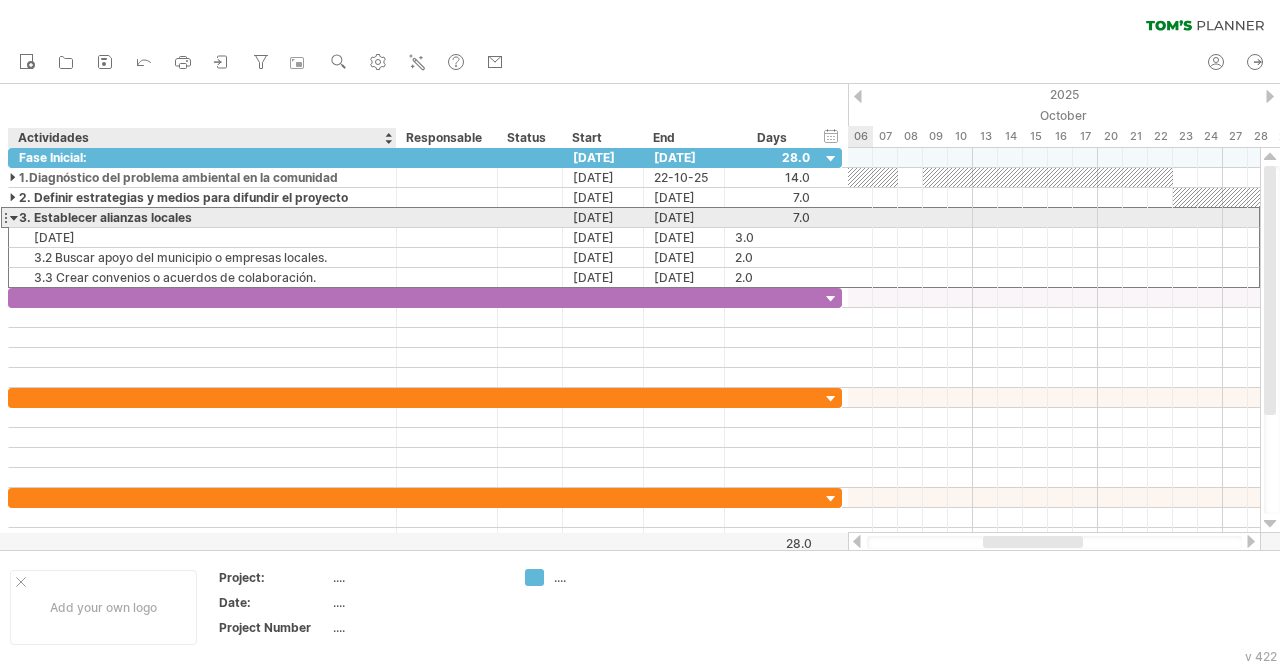 scroll, scrollTop: 0, scrollLeft: 0, axis: both 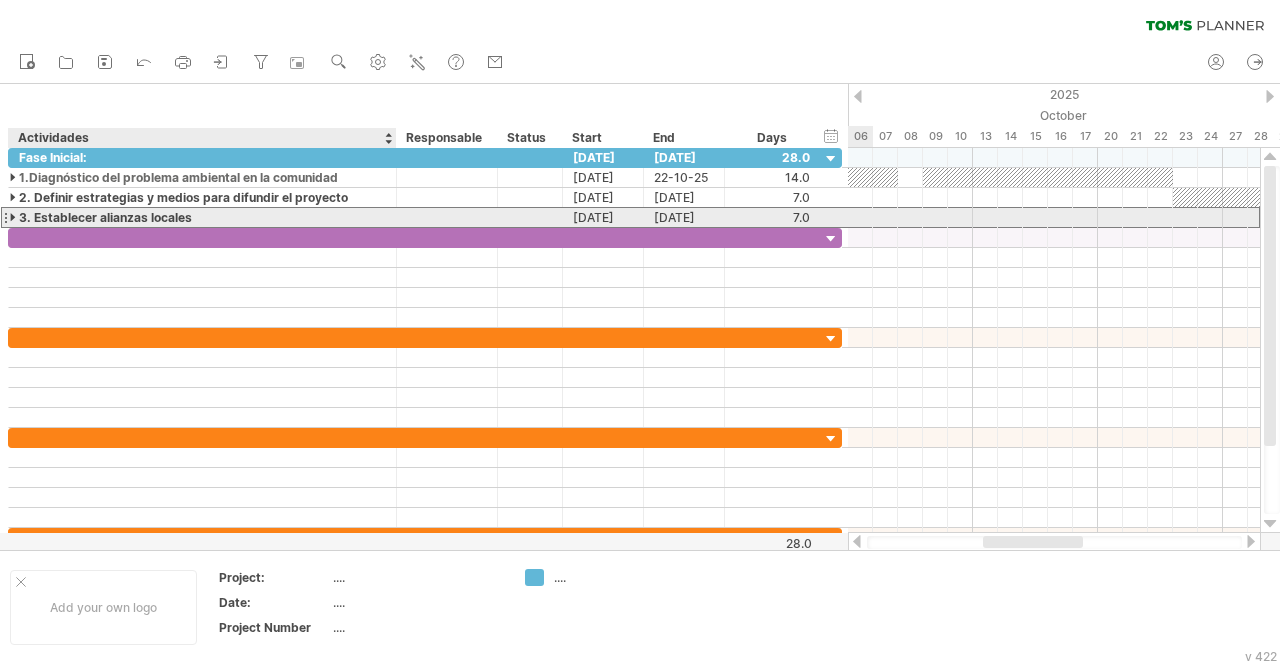 click at bounding box center [14, 217] 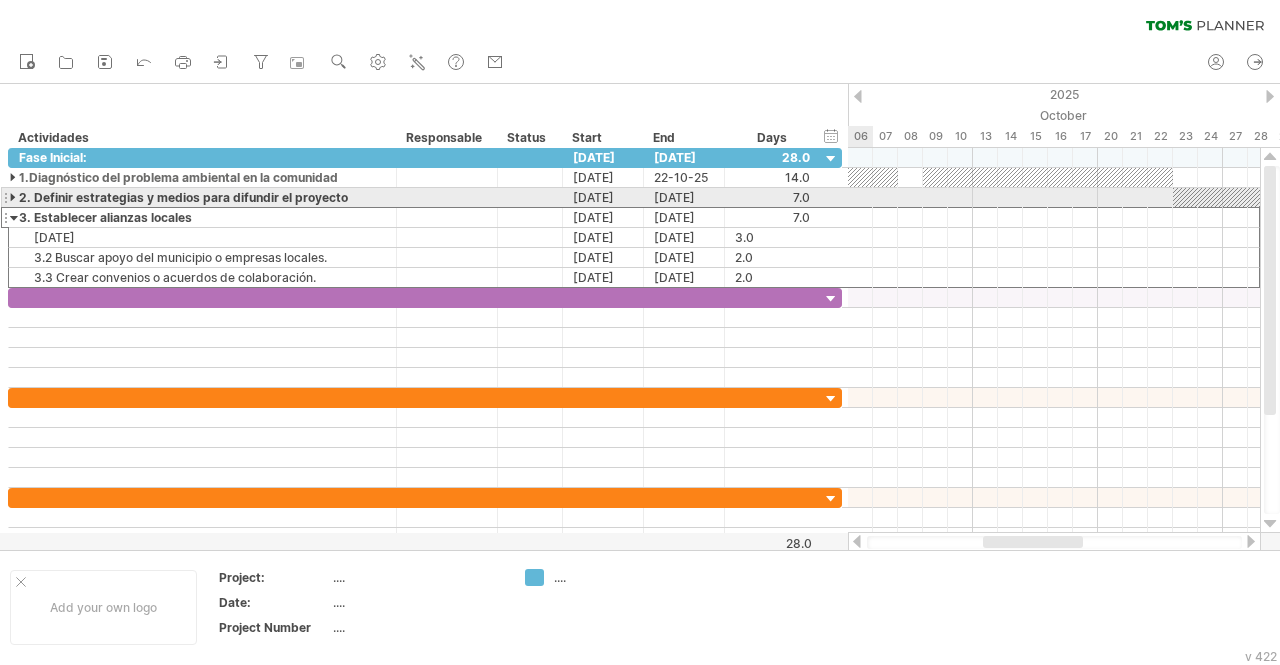 click at bounding box center (14, 197) 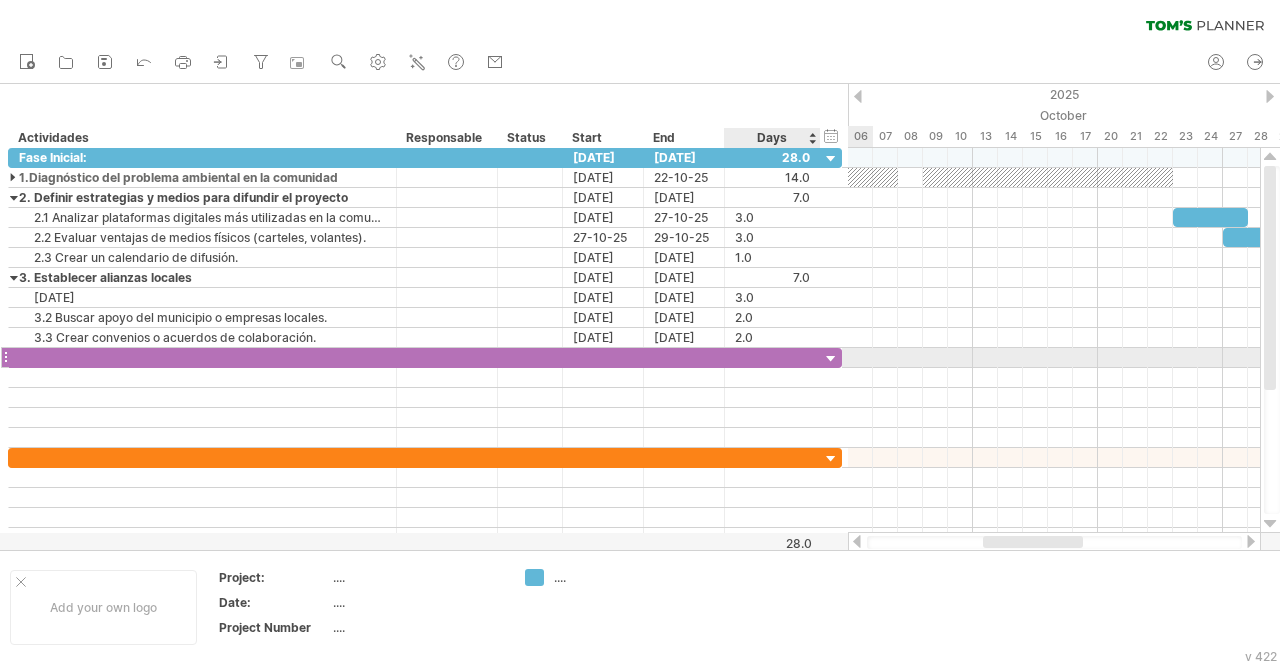 click at bounding box center [831, 359] 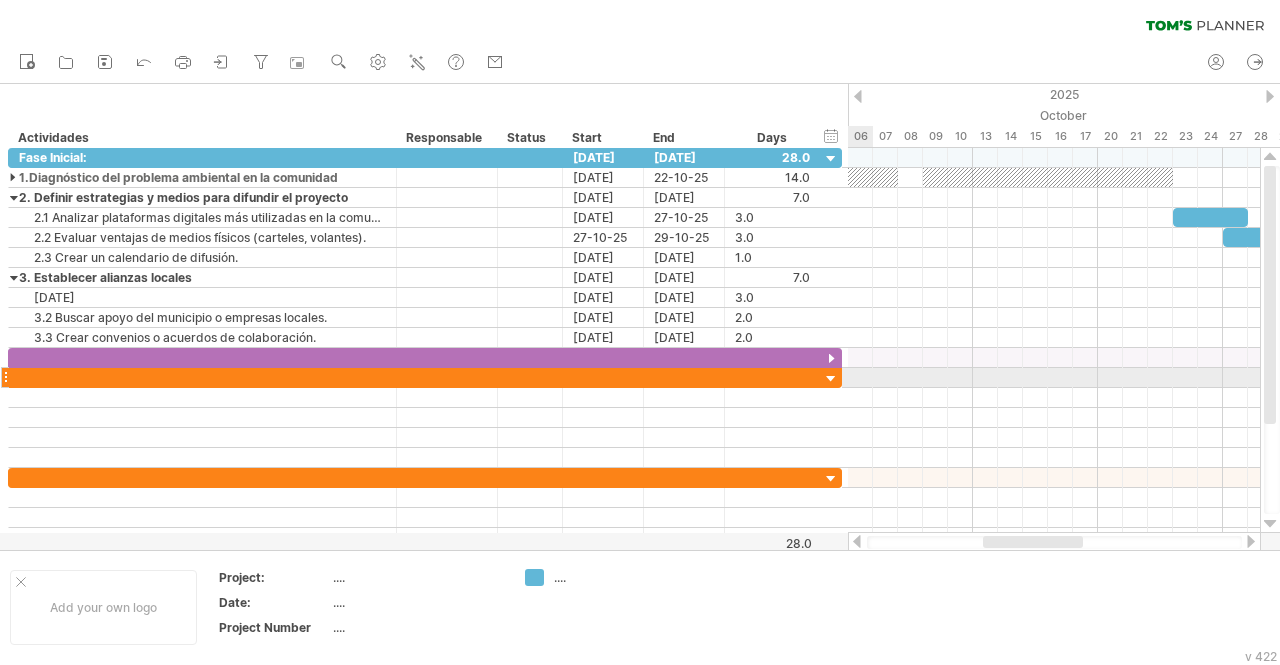 click at bounding box center (831, 379) 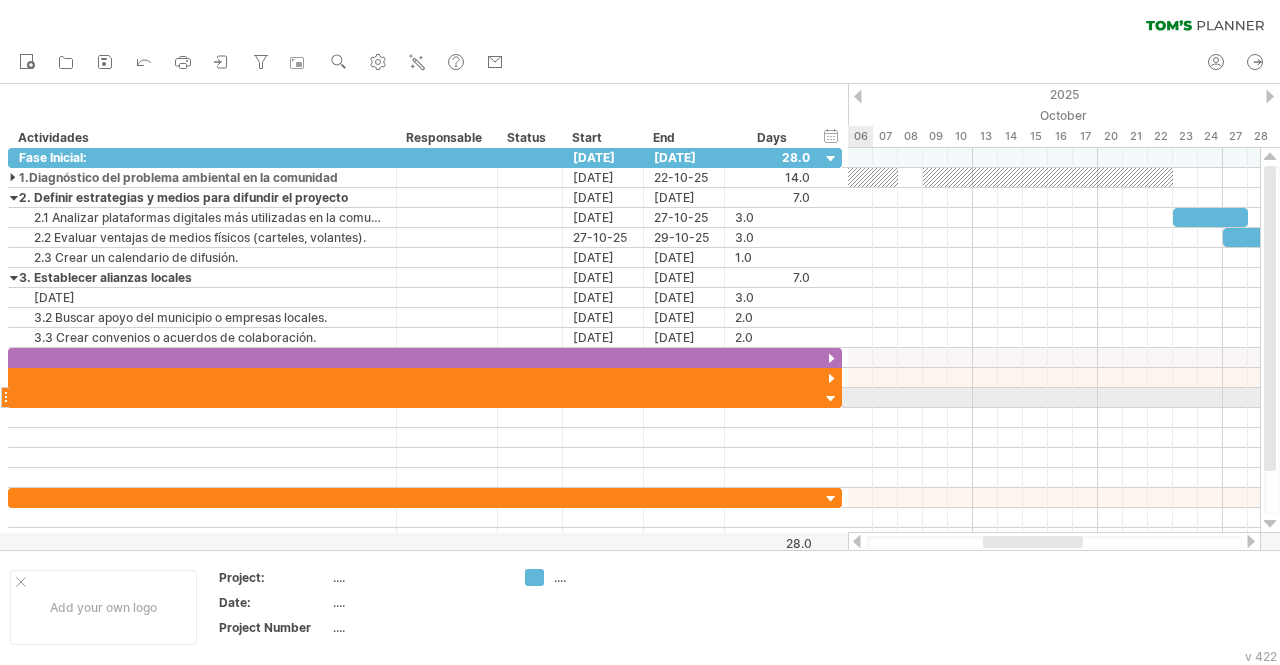 click at bounding box center (831, 399) 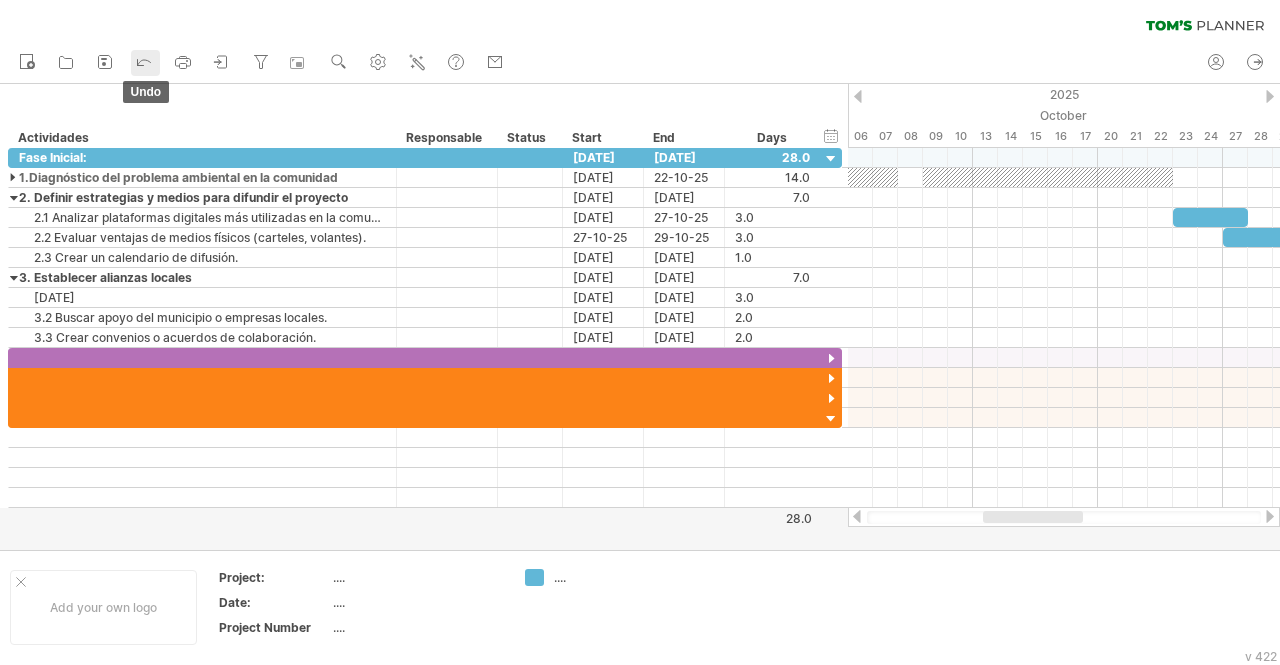 click 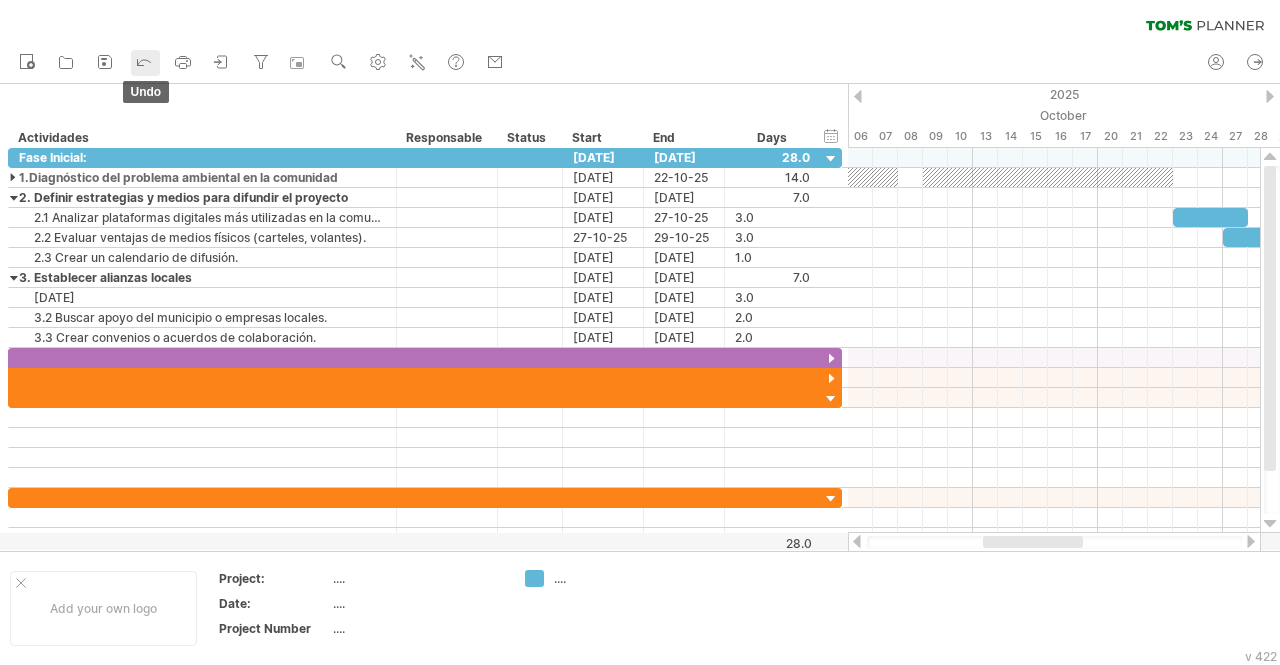 click 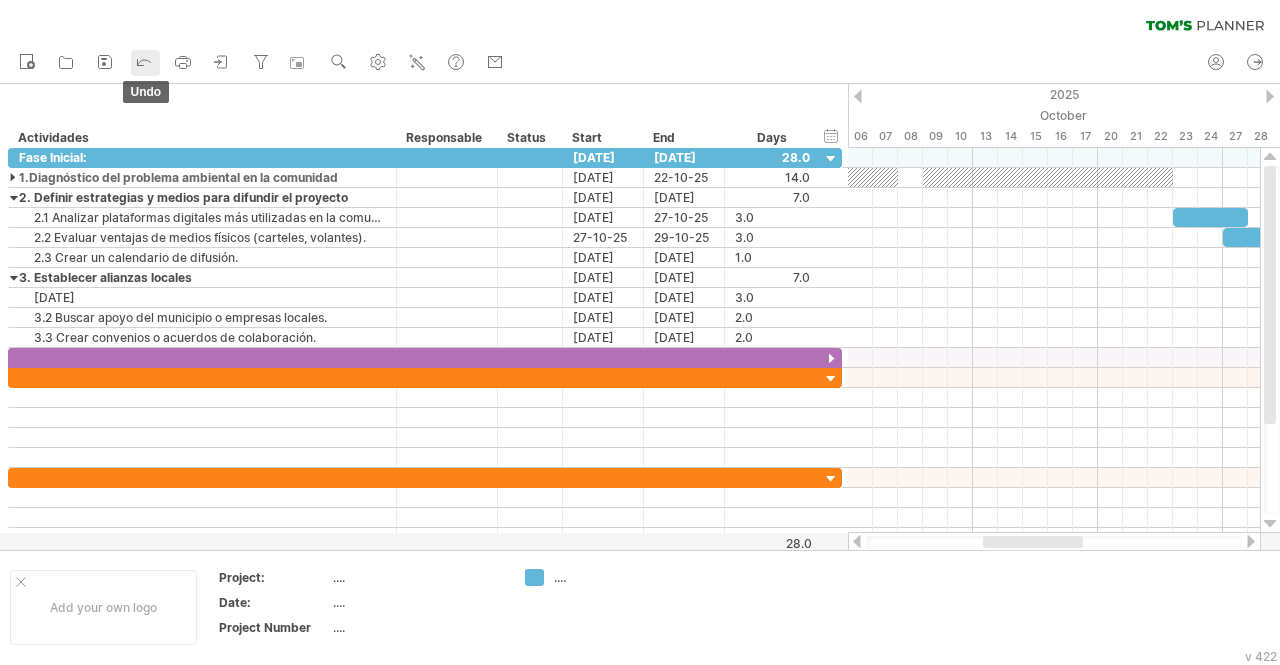click 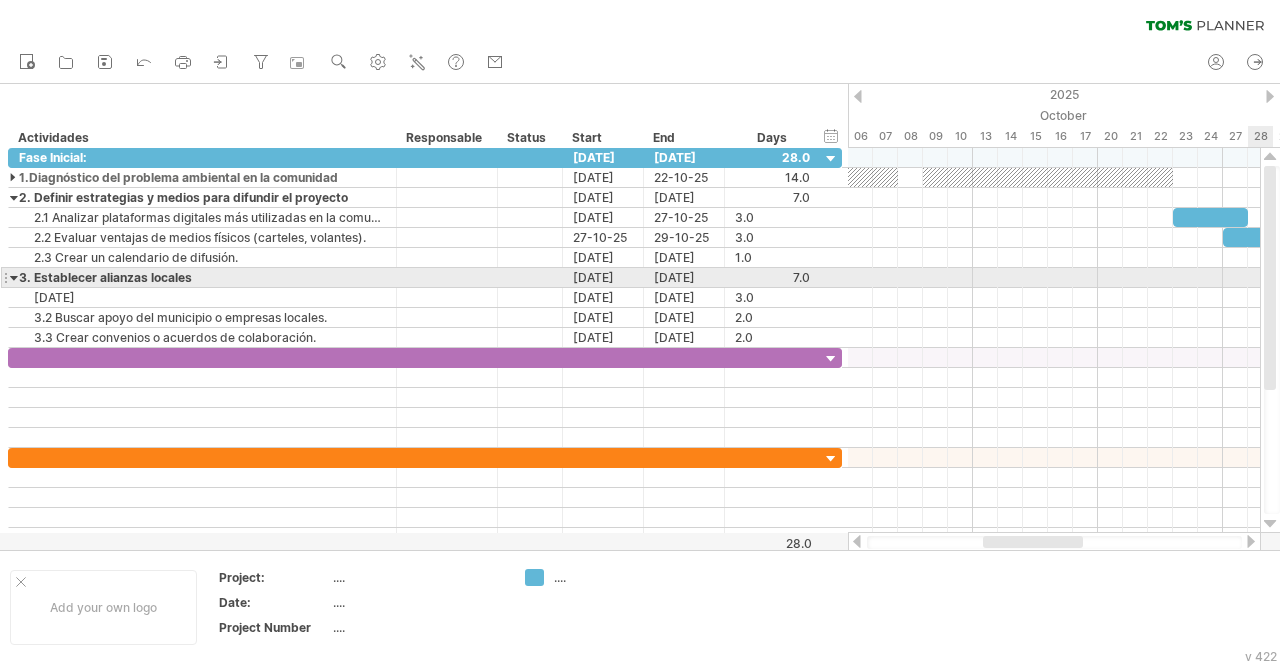 drag, startPoint x: 1274, startPoint y: 329, endPoint x: 1272, endPoint y: 259, distance: 70.028564 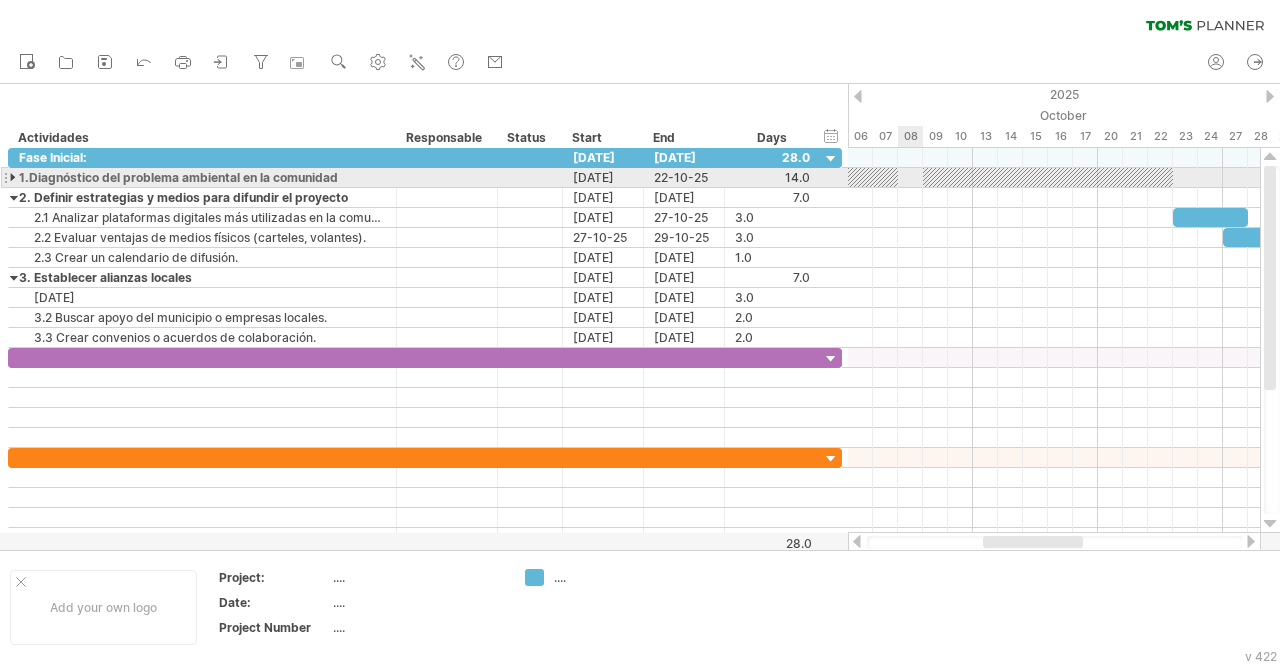 click at bounding box center [1054, 178] 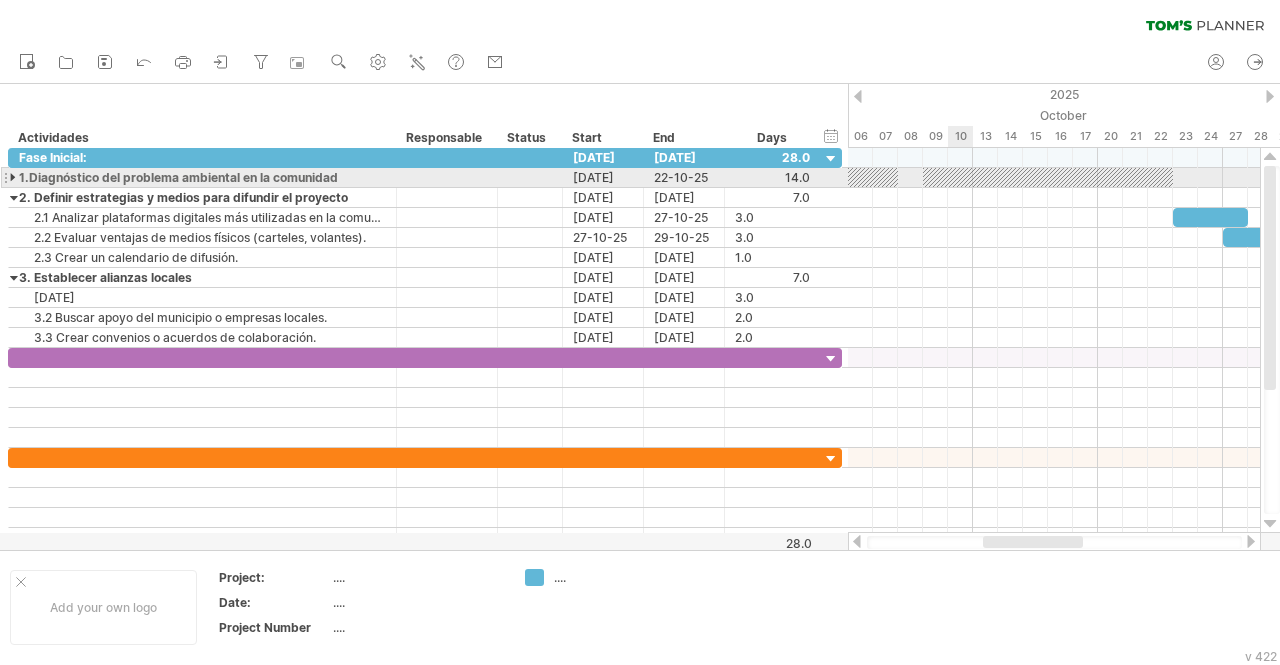 click at bounding box center (1048, 177) 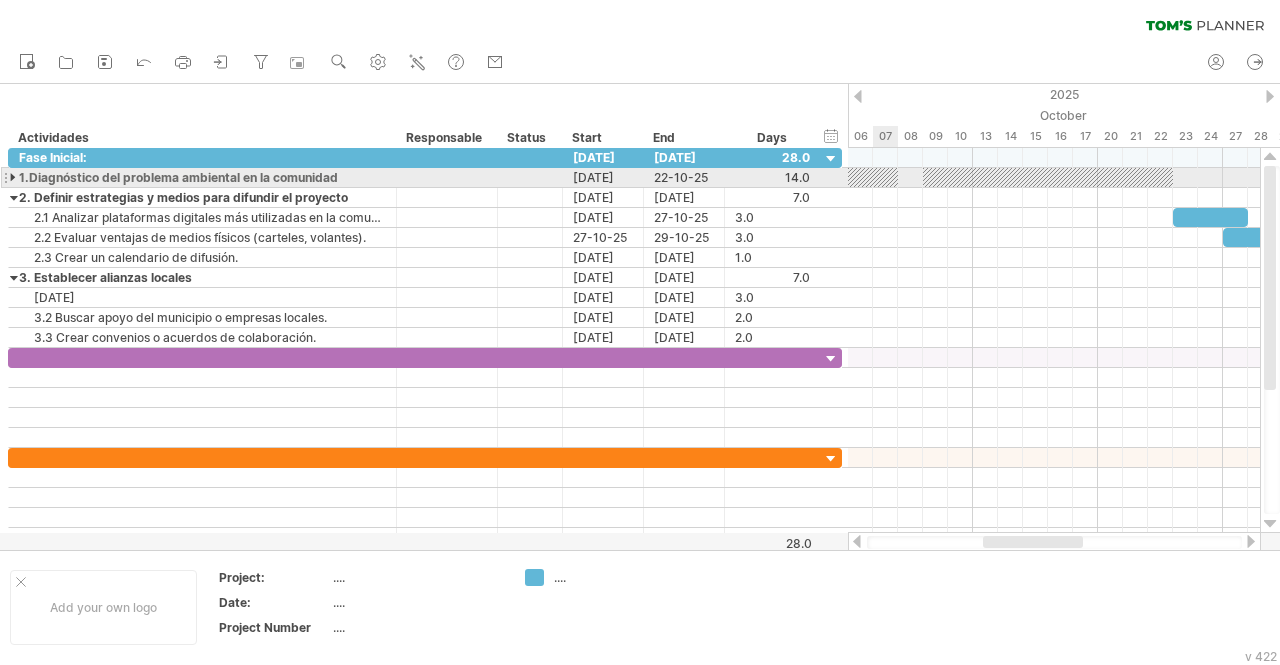 click at bounding box center (873, 177) 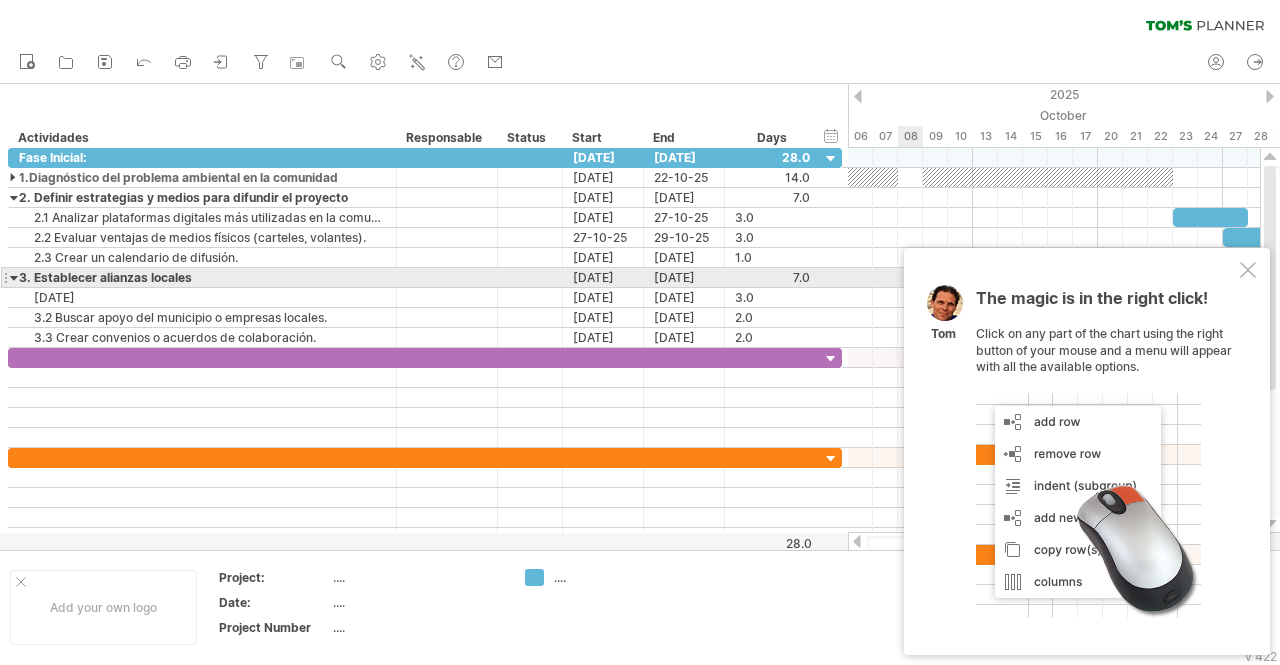 click at bounding box center (1248, 270) 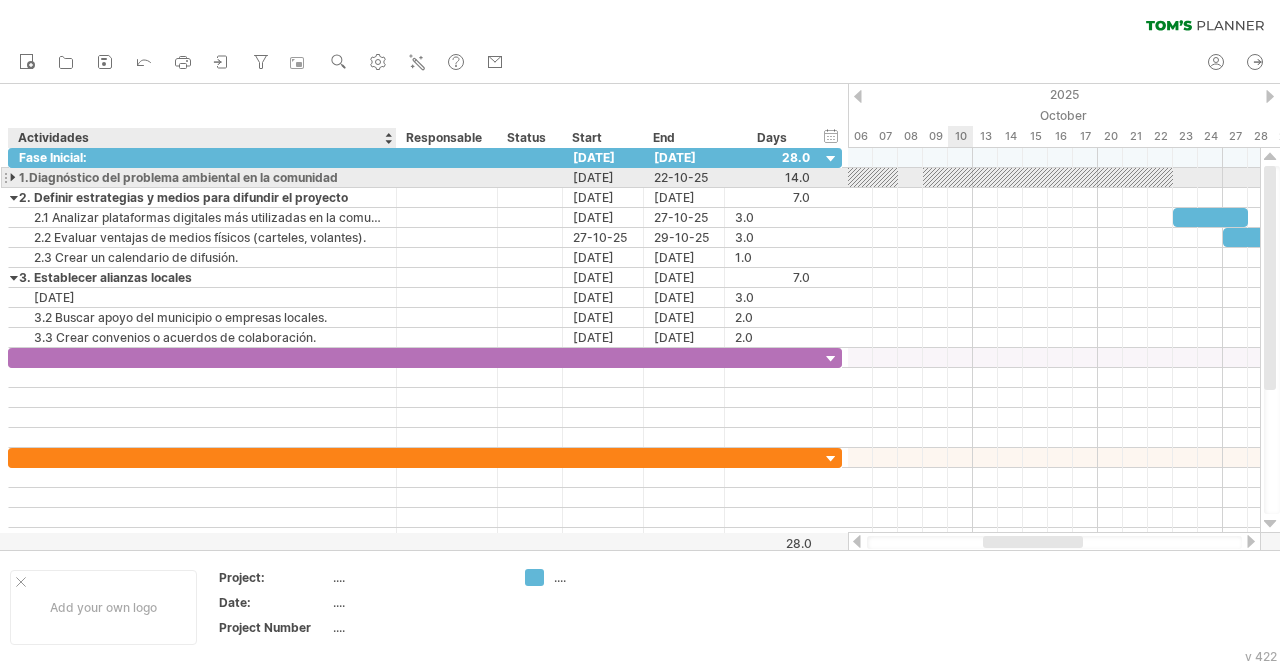click at bounding box center (14, 177) 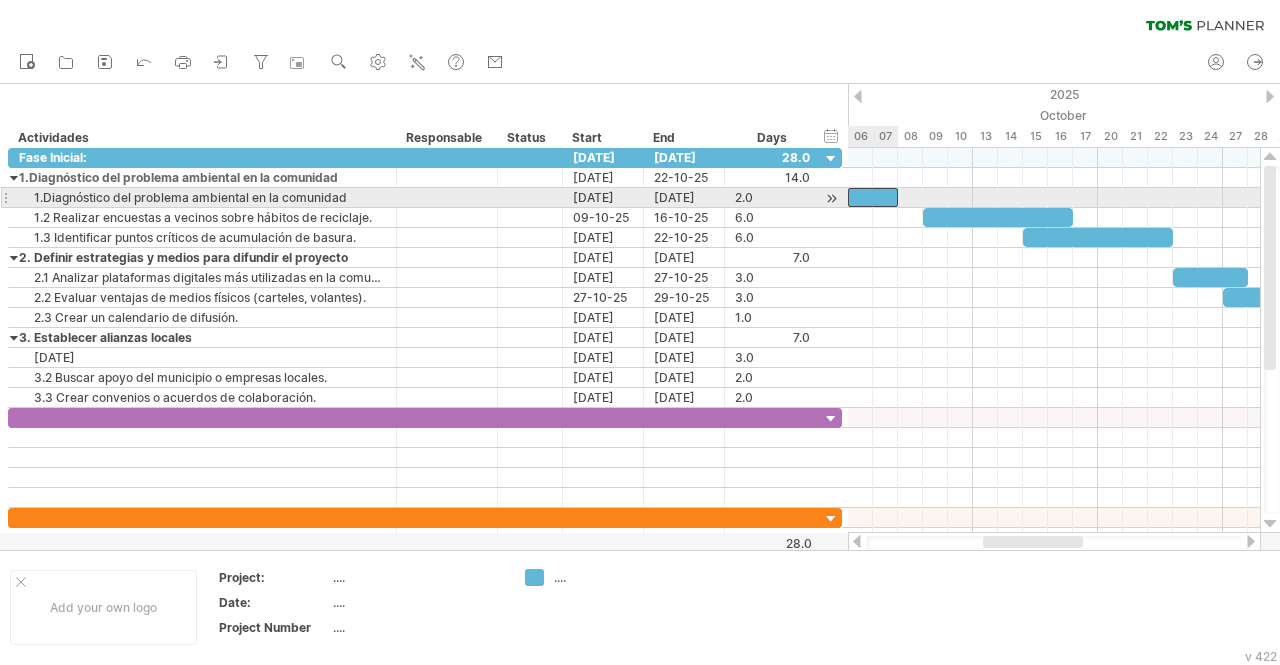 click at bounding box center (873, 197) 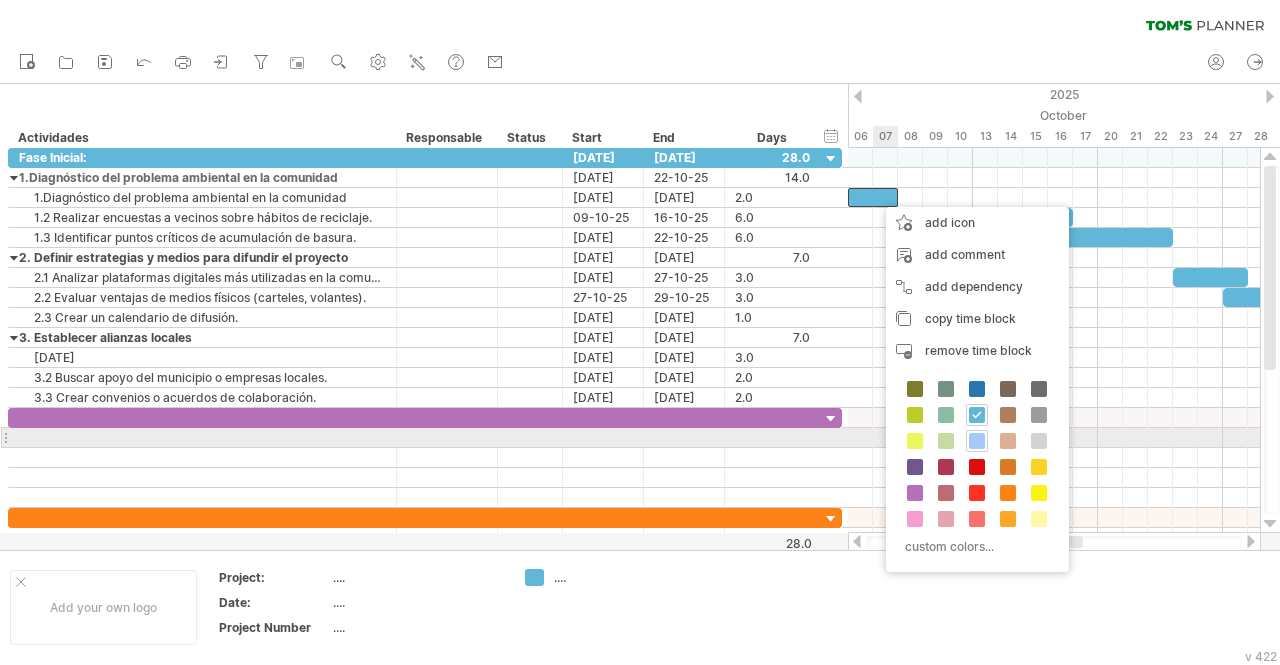 click at bounding box center (977, 441) 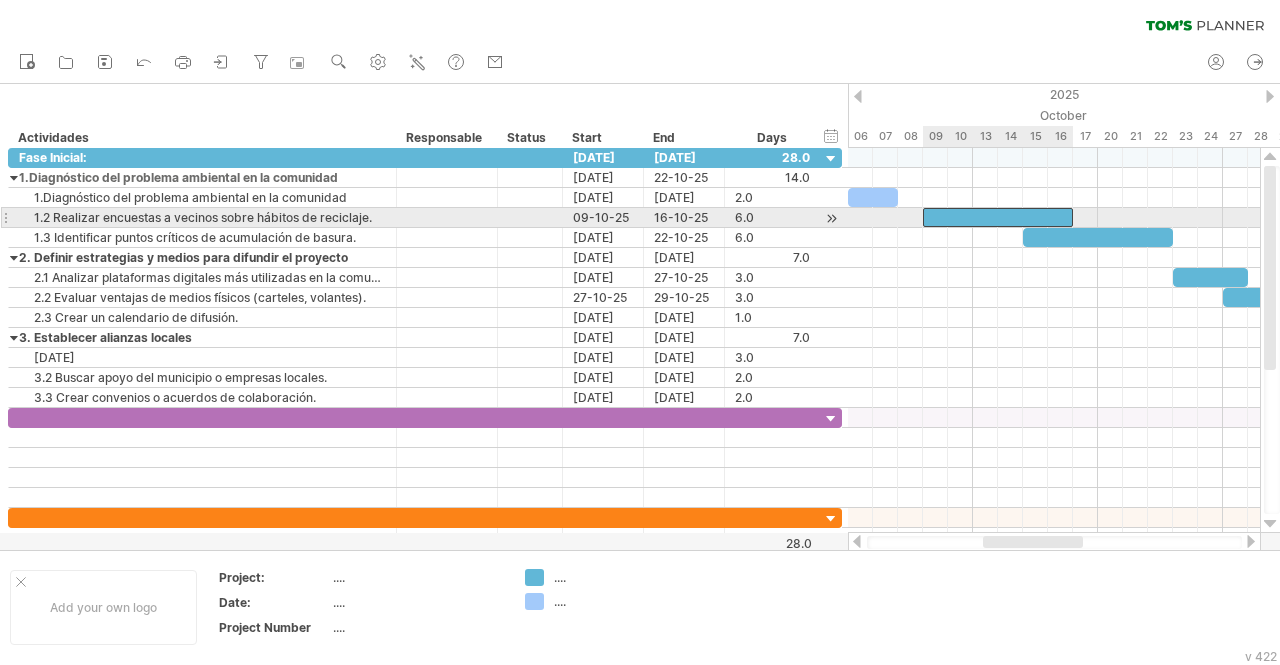 click at bounding box center [998, 217] 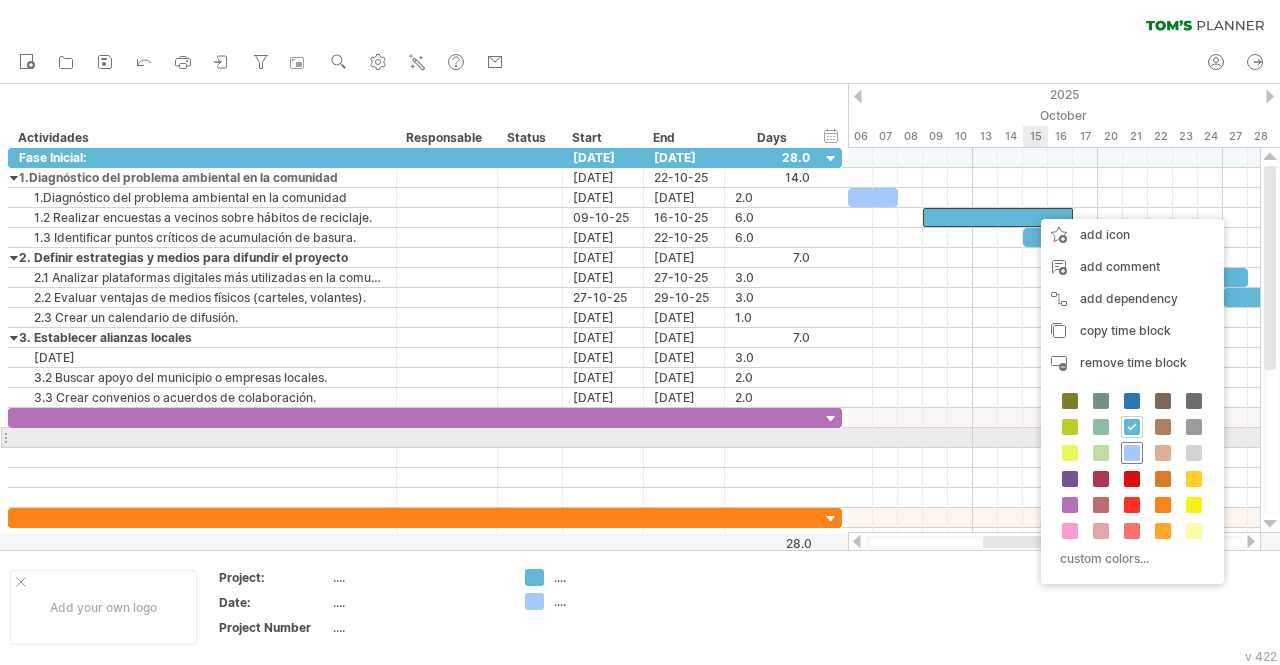 click at bounding box center [1132, 453] 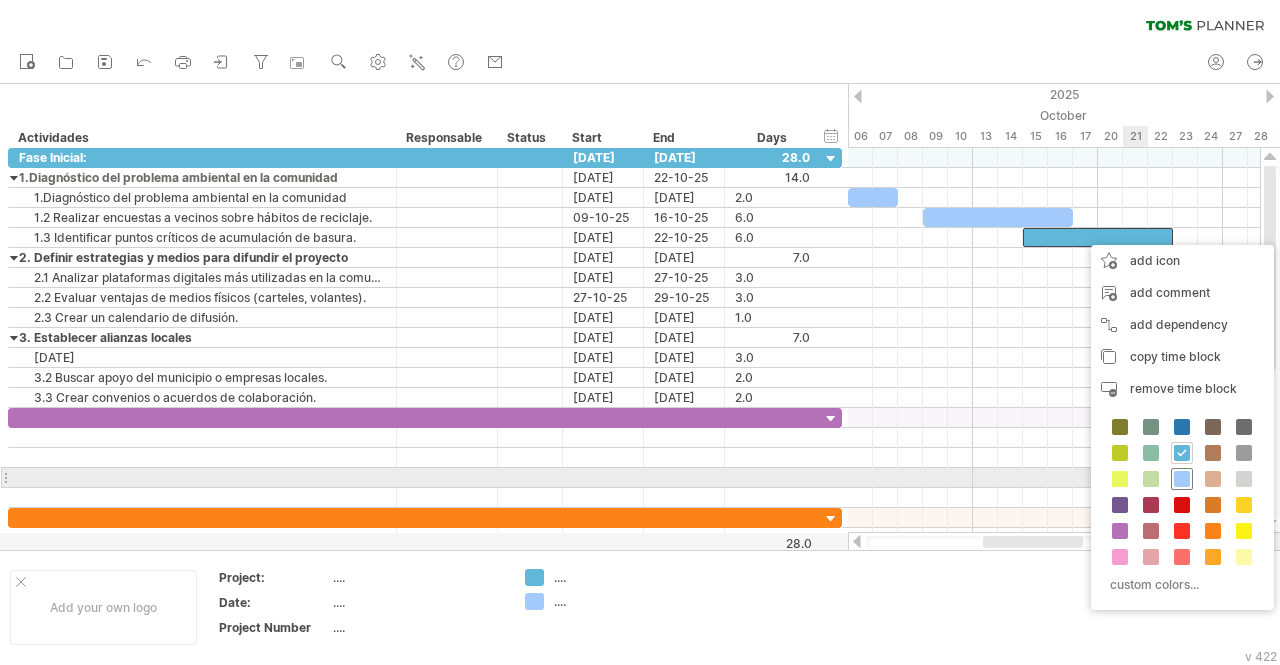 click at bounding box center [1182, 479] 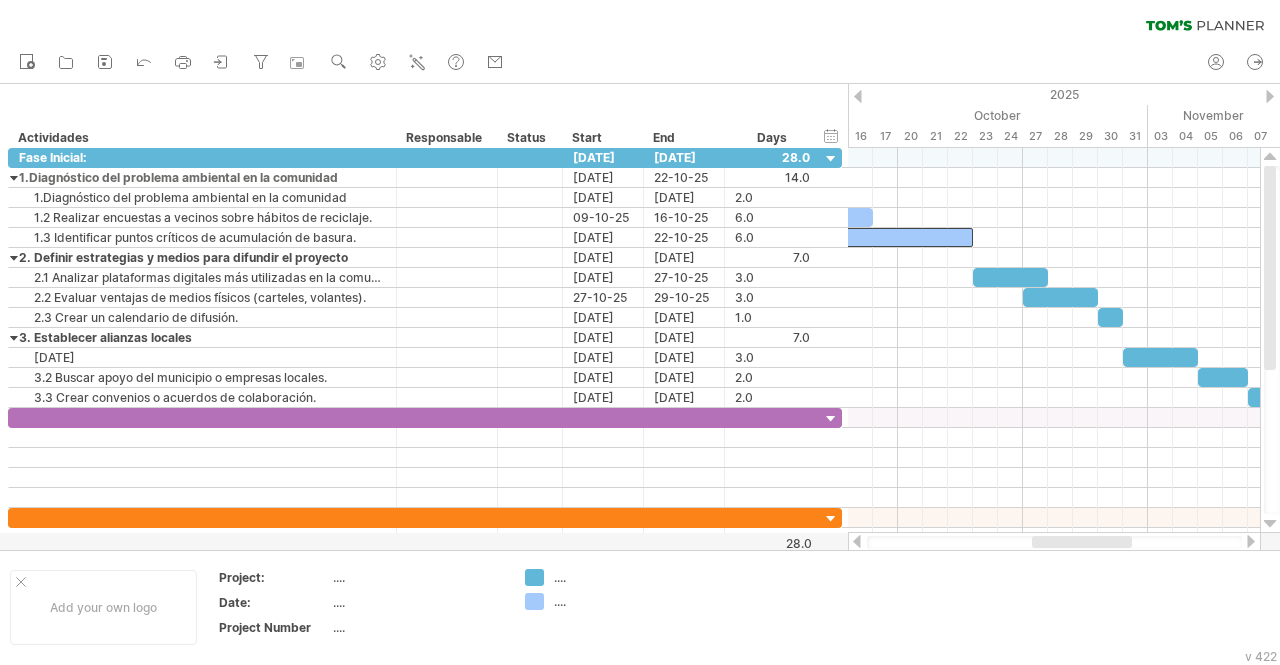 drag, startPoint x: 1074, startPoint y: 543, endPoint x: 1123, endPoint y: 539, distance: 49.162994 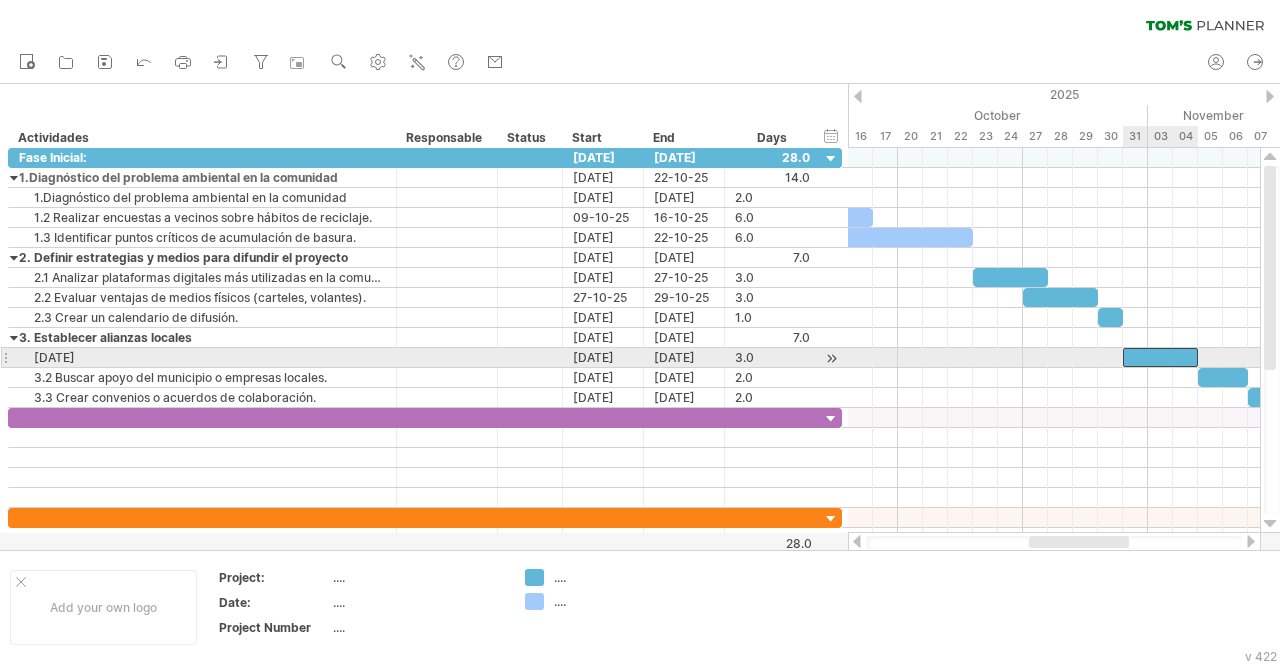 click at bounding box center (1160, 357) 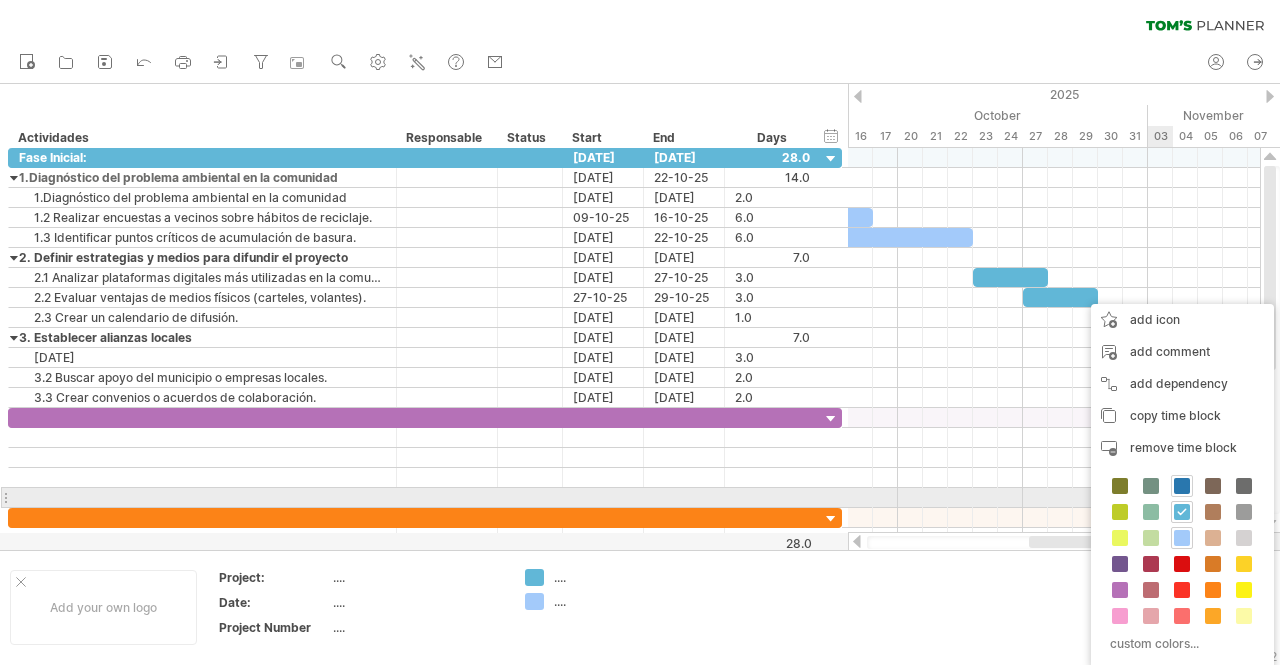 click at bounding box center [1182, 486] 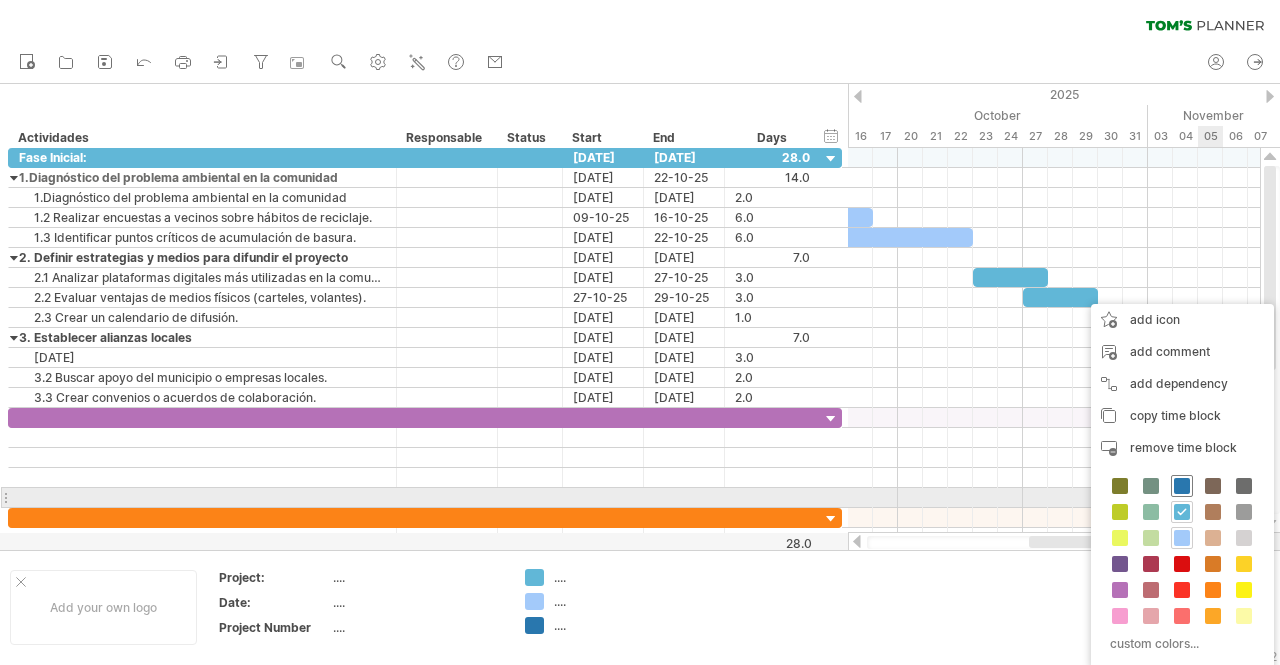 click at bounding box center (1182, 486) 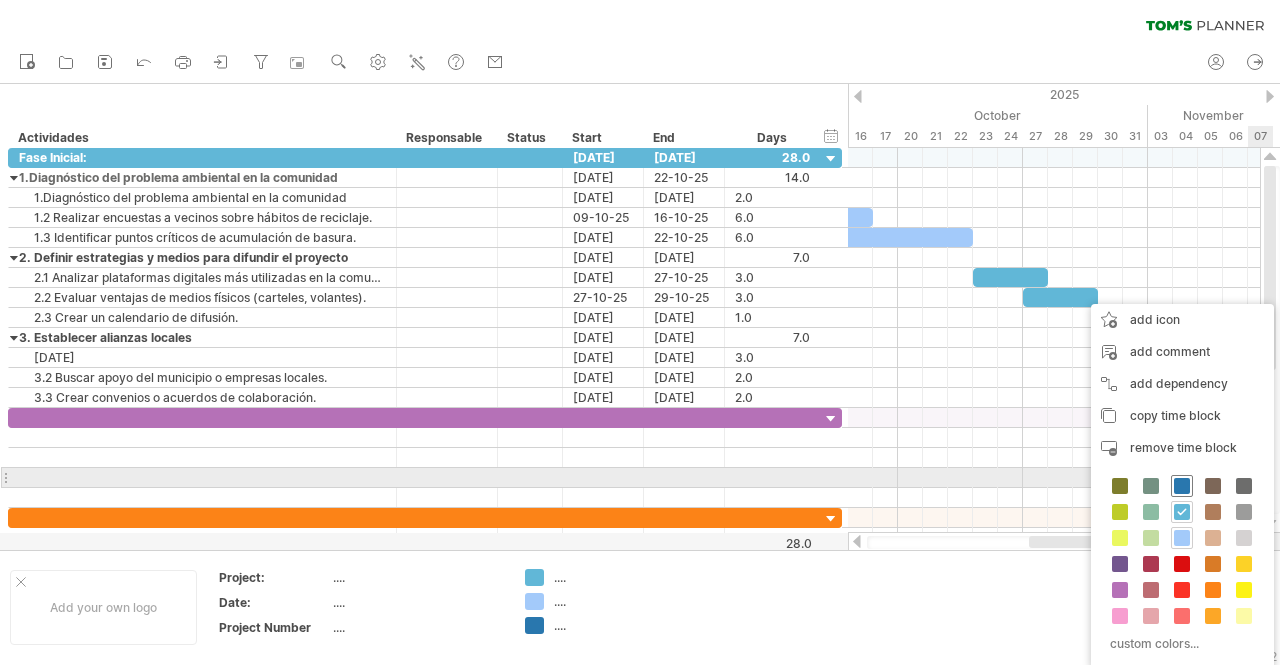 click at bounding box center [1182, 486] 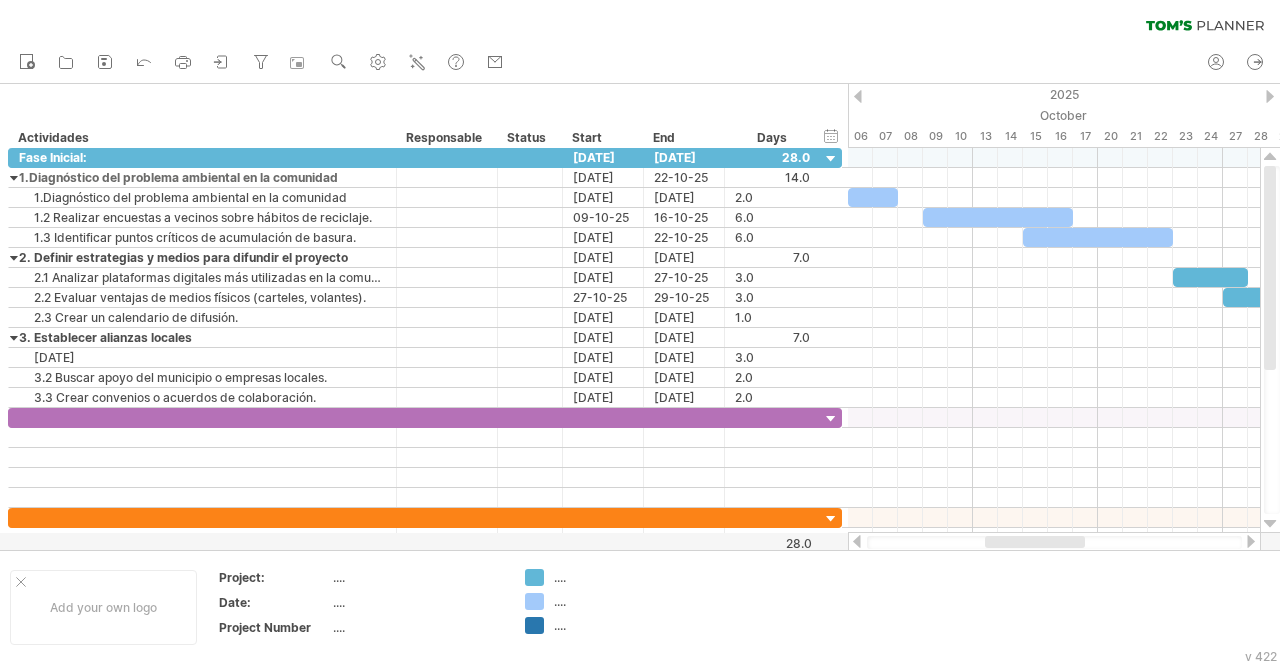 drag, startPoint x: 1096, startPoint y: 545, endPoint x: 1052, endPoint y: 543, distance: 44.04543 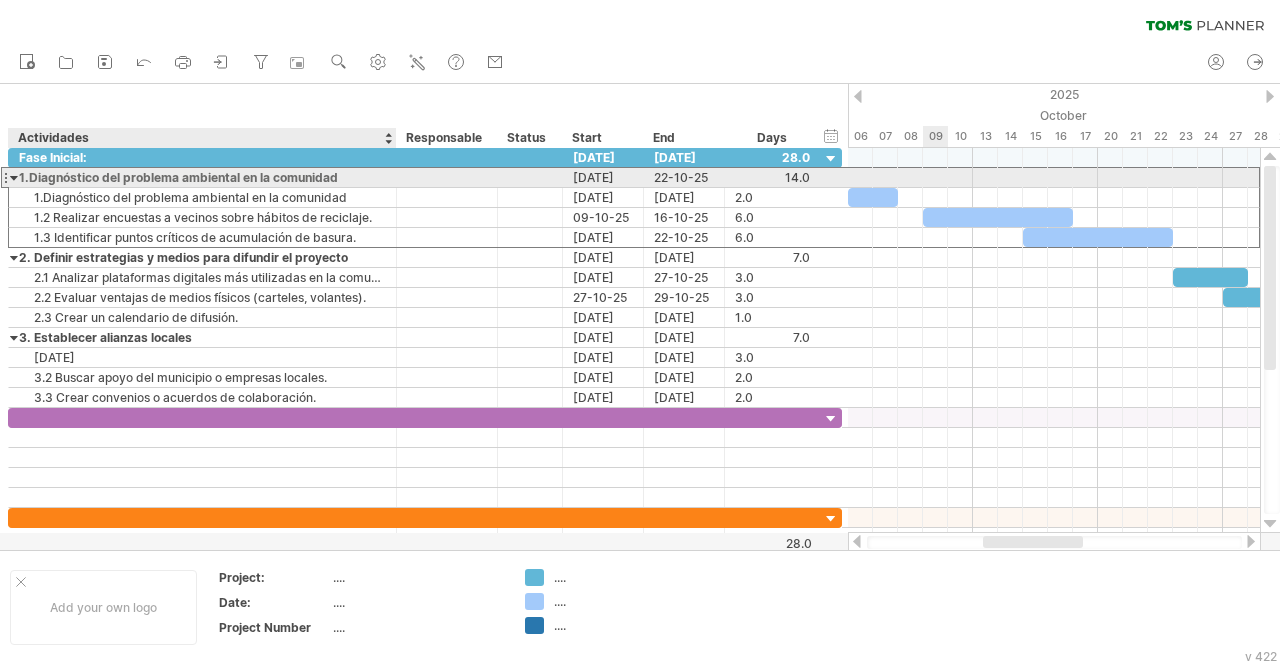 click on "1.Diagnóstico del problema ambiental en la comunidad" at bounding box center [202, 177] 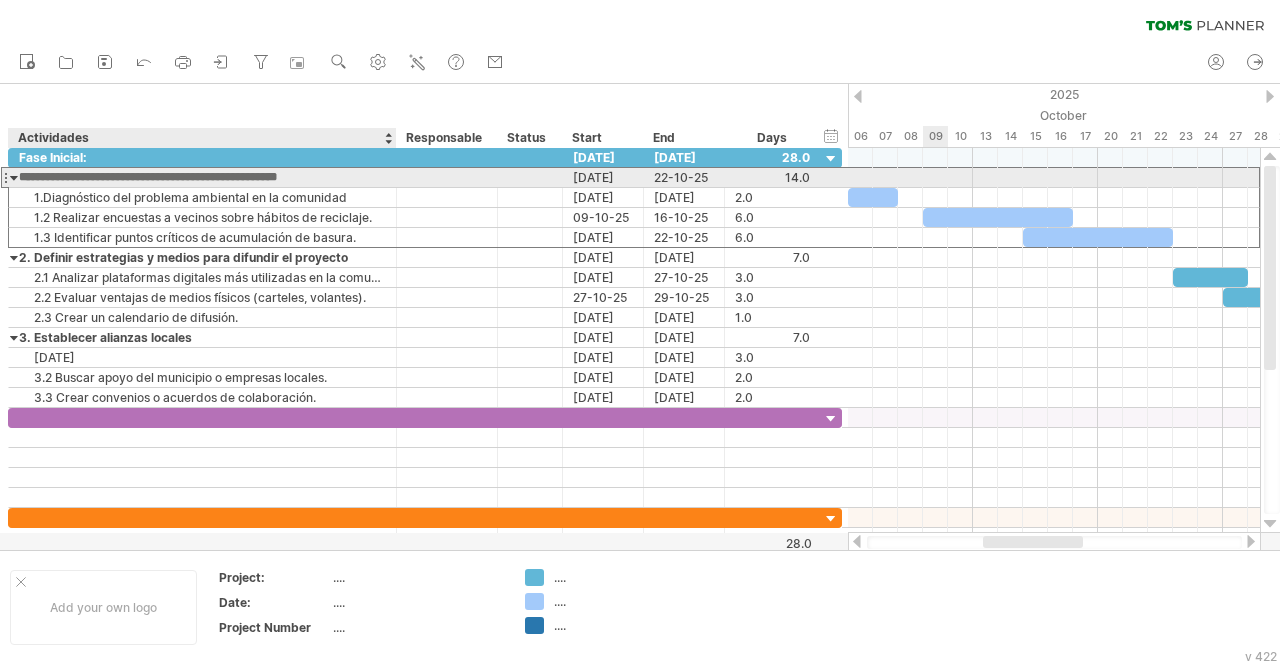 click on "**********" at bounding box center (202, 177) 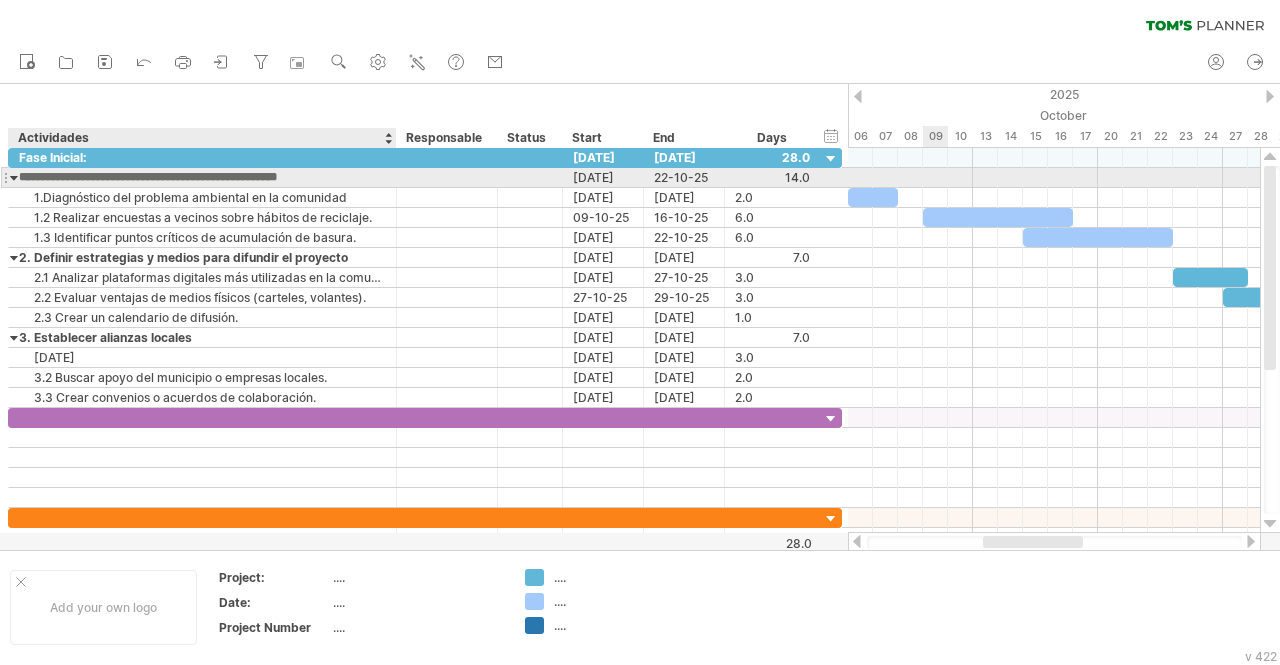 click on "**********" at bounding box center (202, 177) 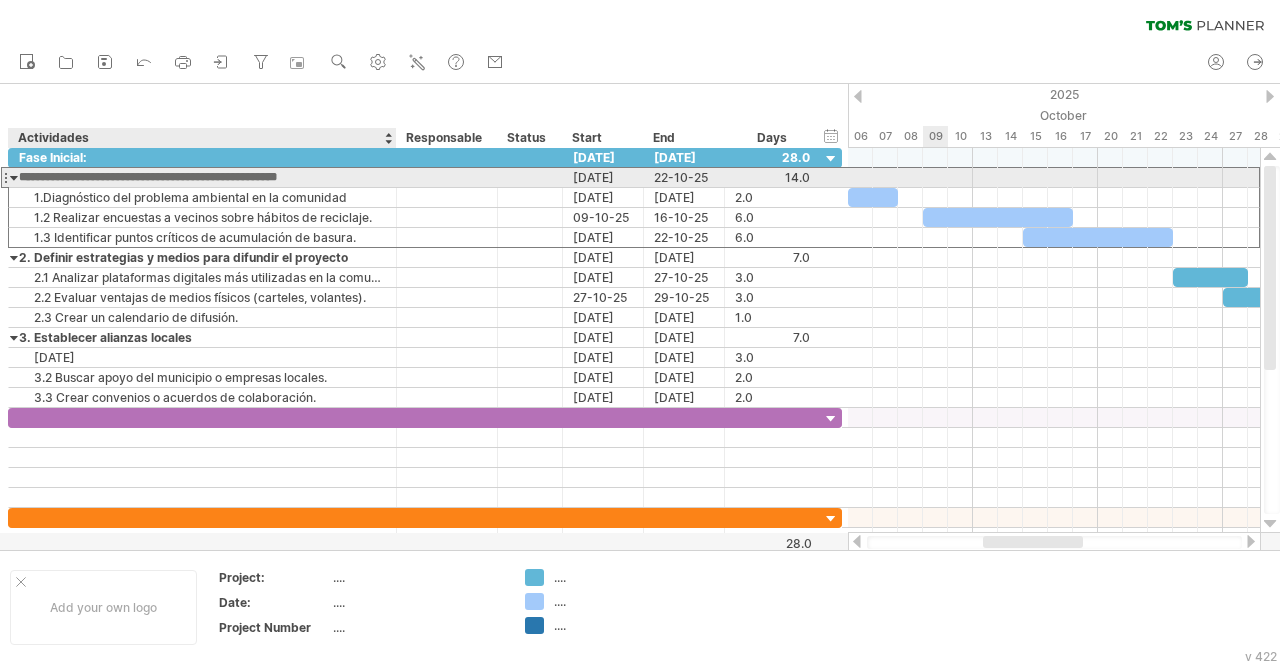 click on "**********" at bounding box center (202, 177) 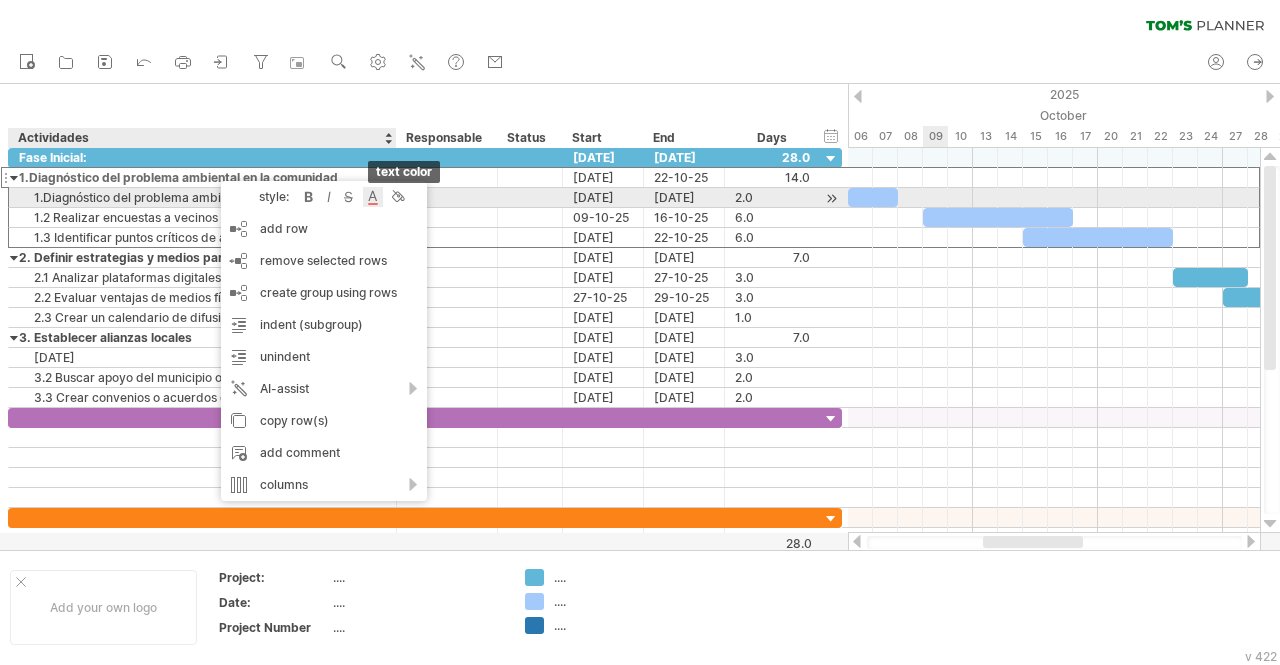 click at bounding box center [373, 197] 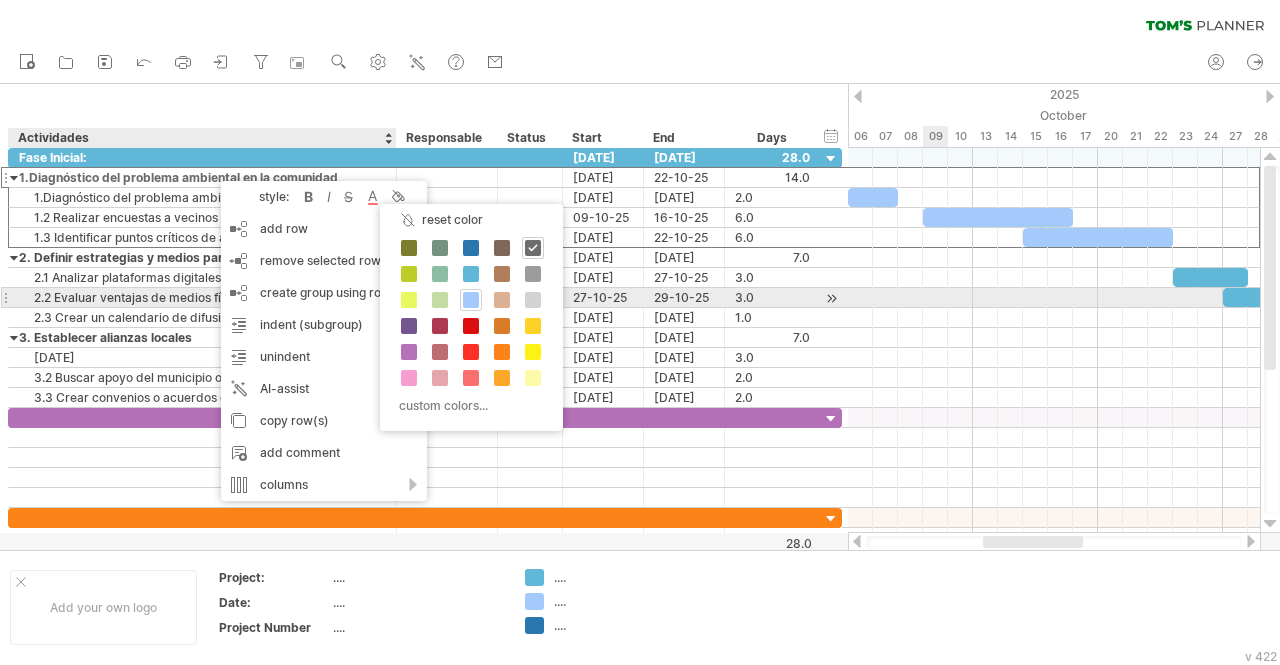 click at bounding box center (471, 300) 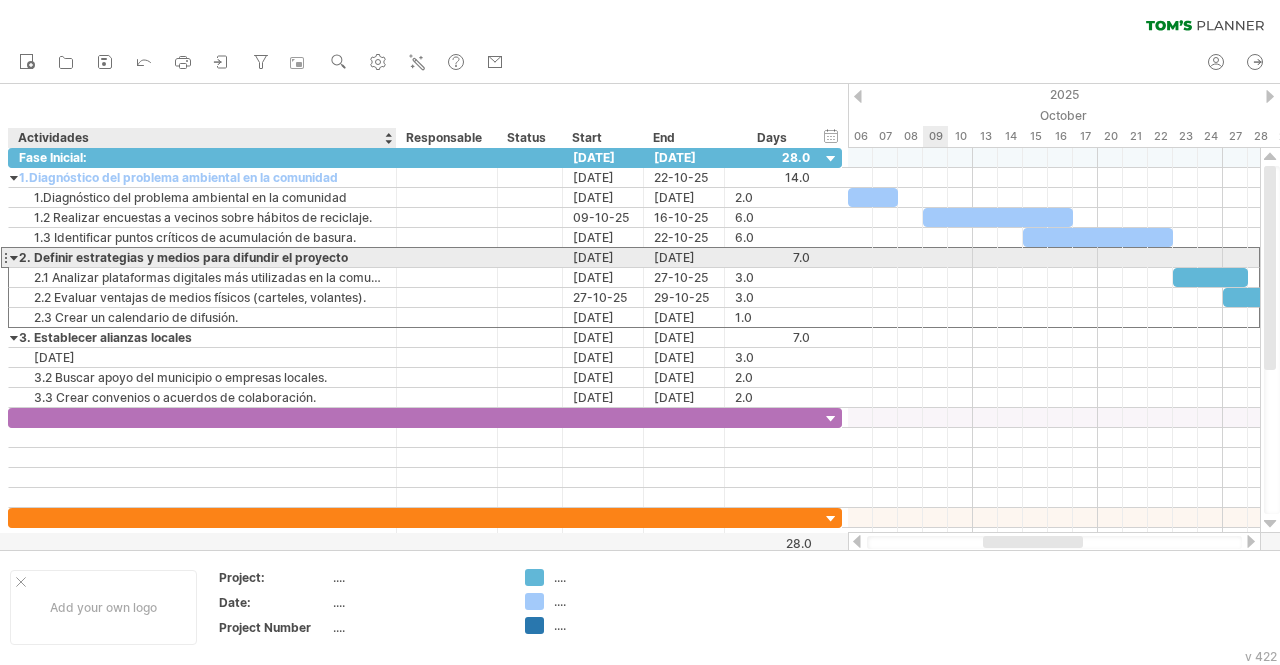 click on "2. Definir estrategias y medios para difundir el proyecto" at bounding box center [202, 257] 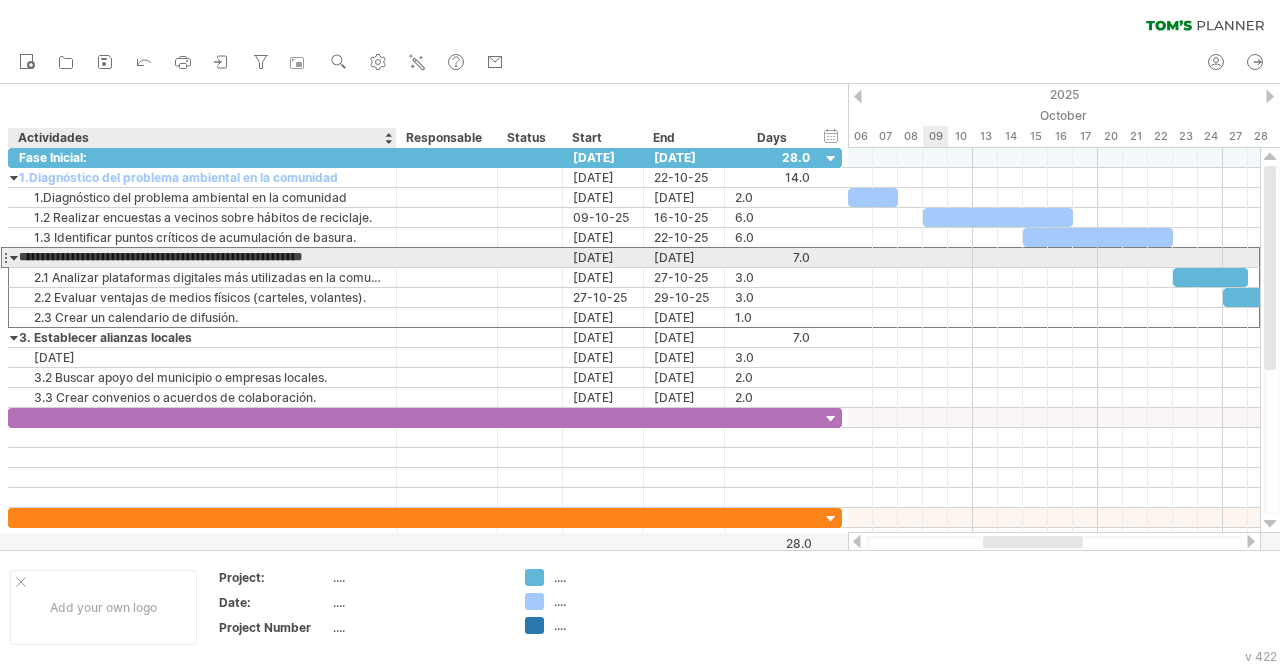 click on "**********" at bounding box center [202, 257] 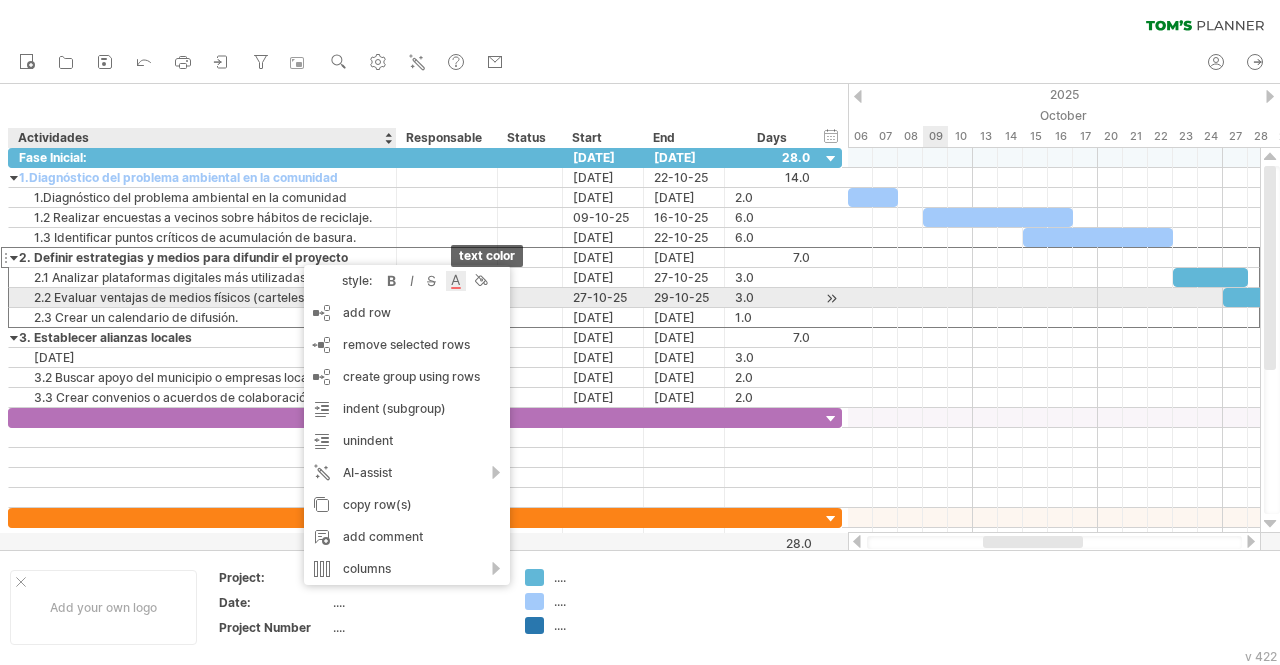 click at bounding box center [456, 281] 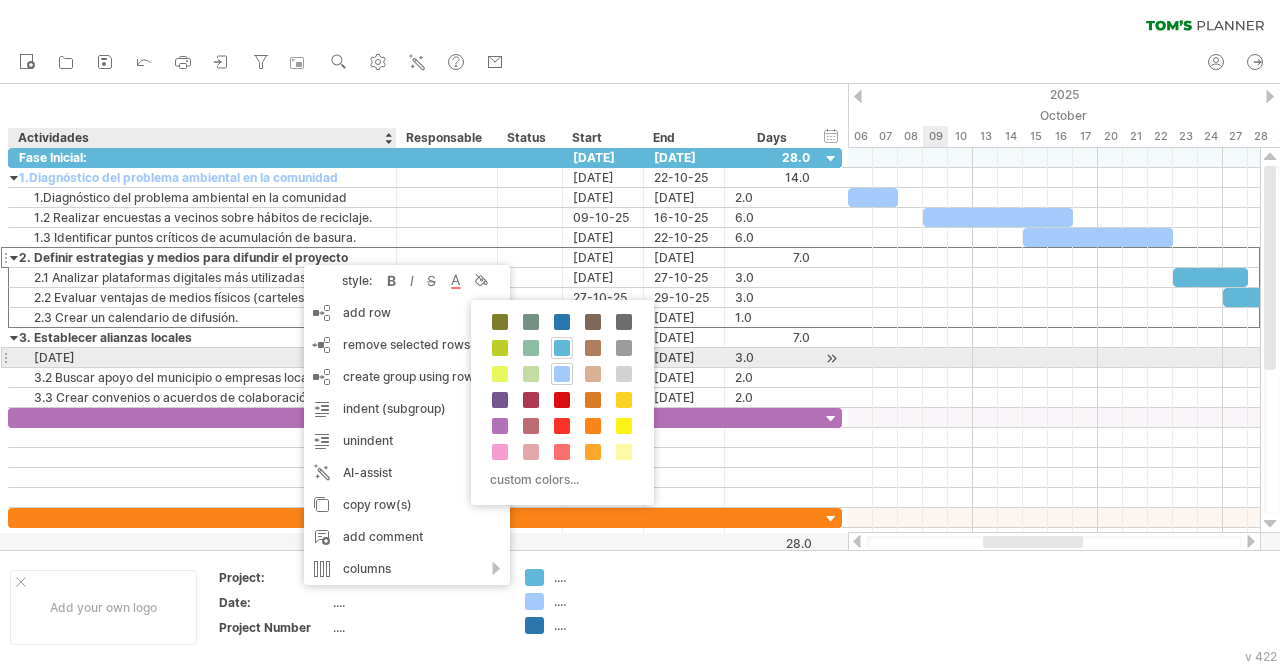 click at bounding box center [562, 348] 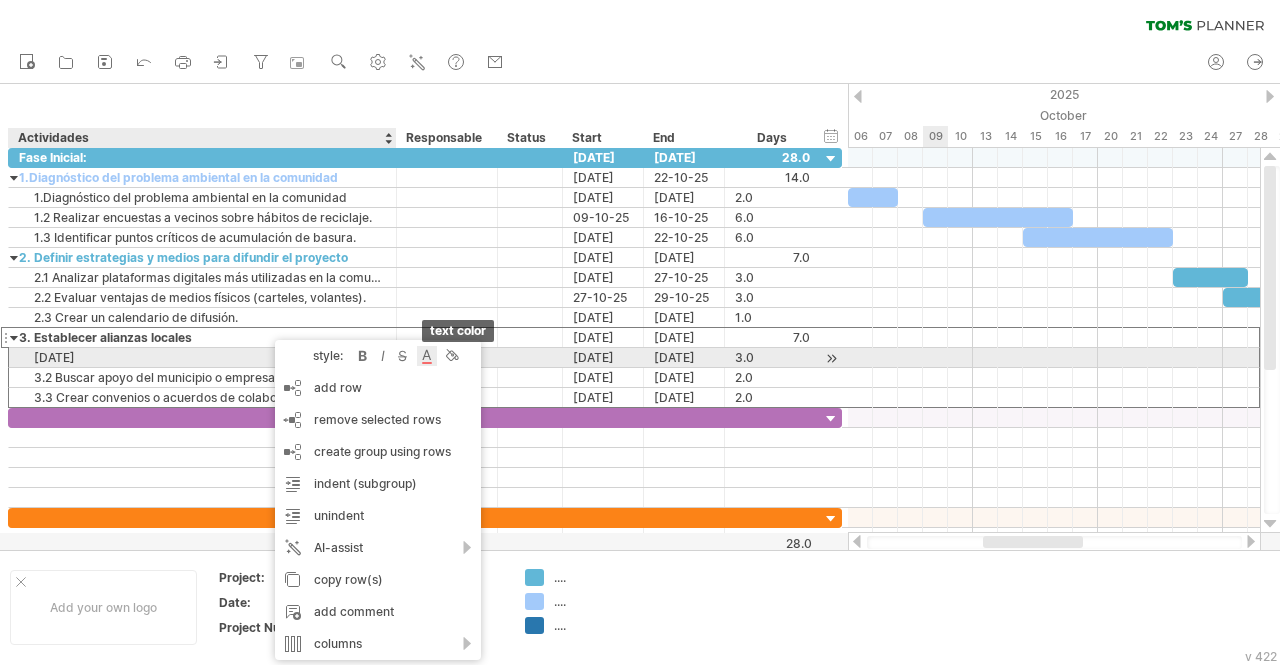 click at bounding box center (427, 356) 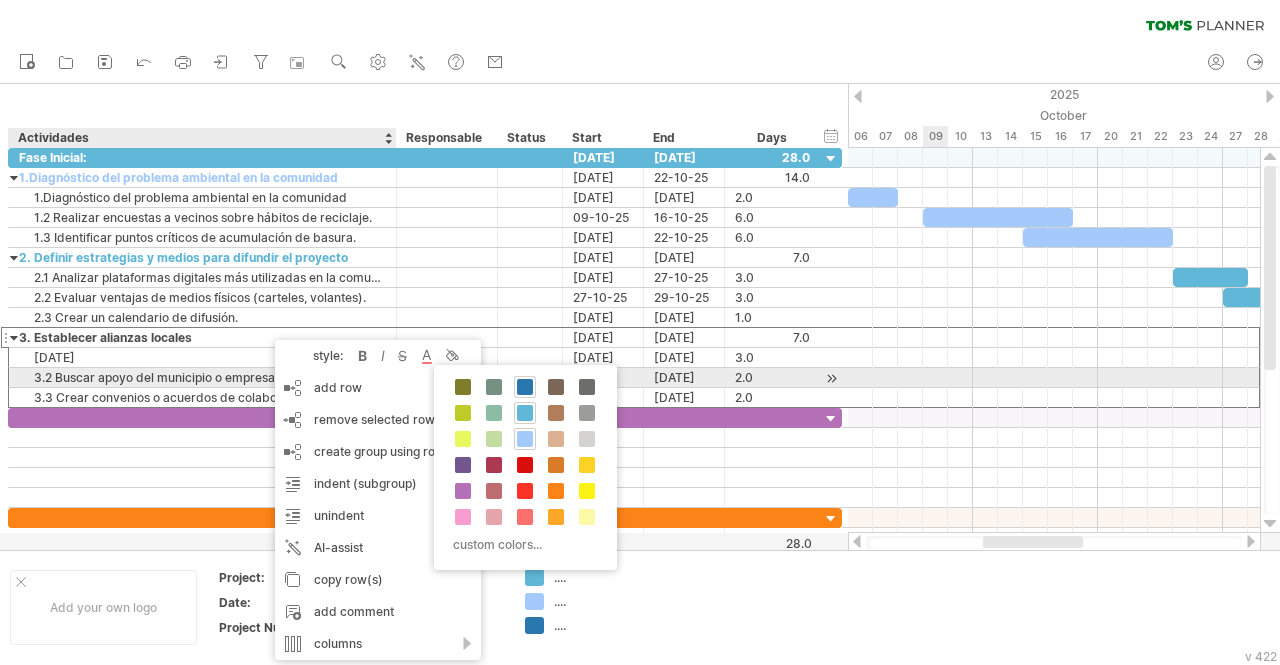 click at bounding box center [525, 387] 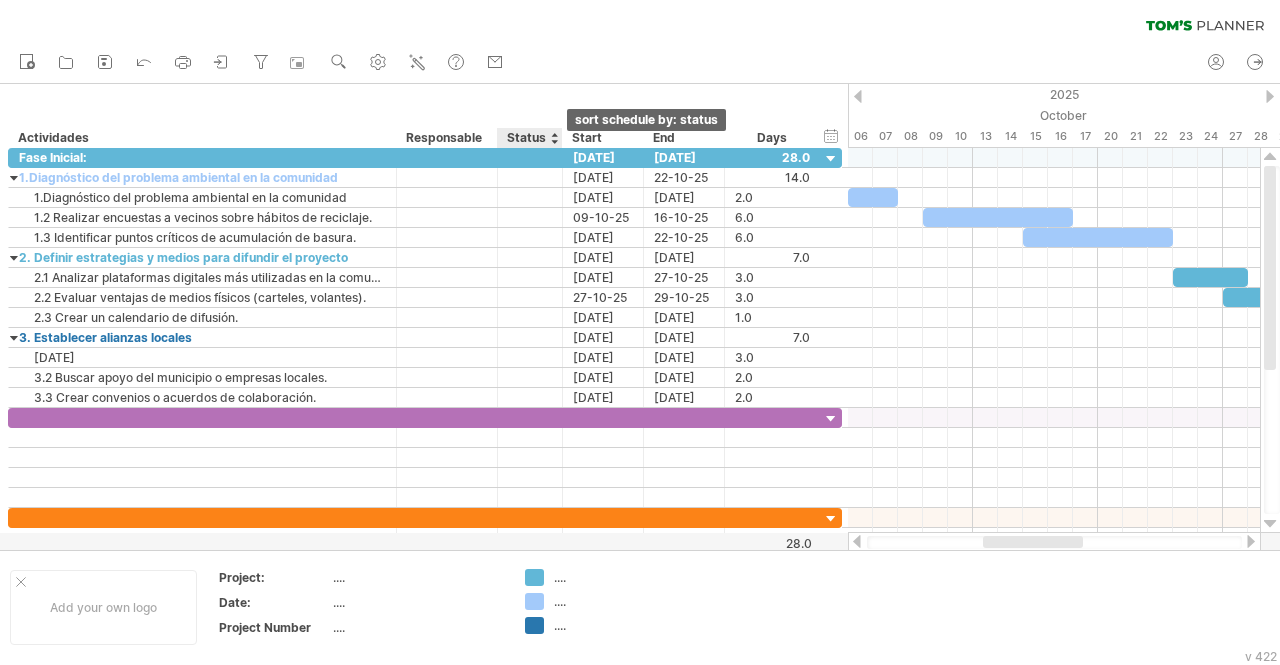 click at bounding box center (554, 138) 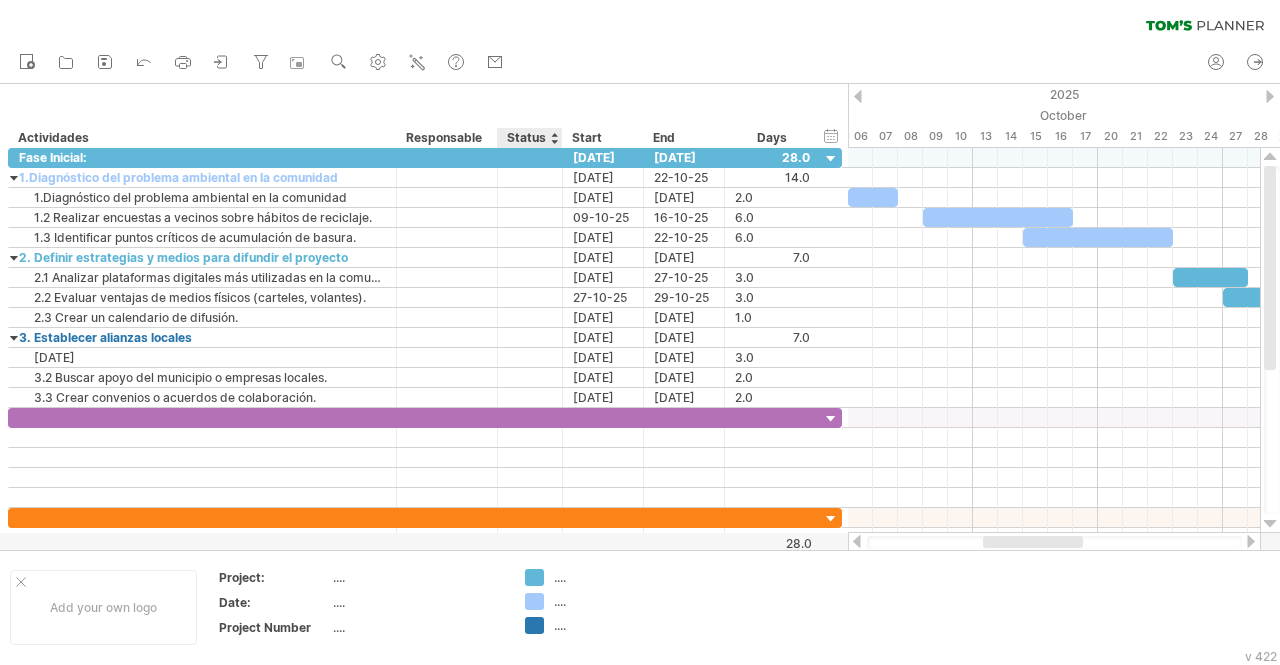 click at bounding box center (554, 138) 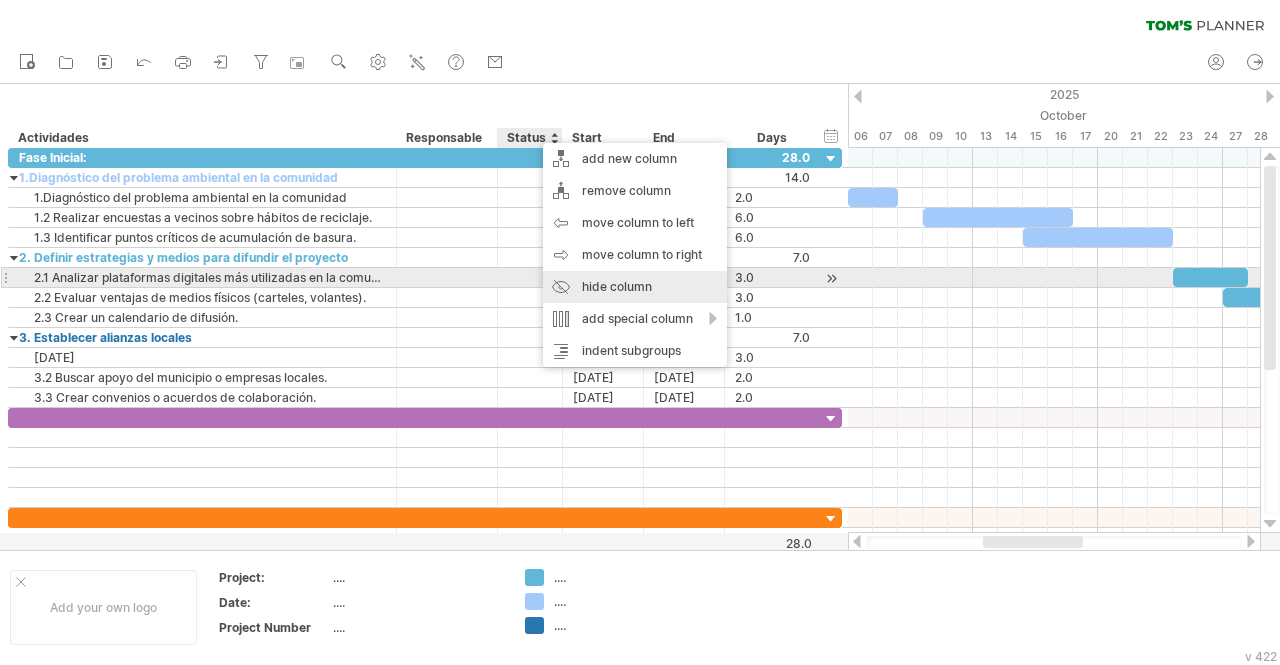 click on "hide column" at bounding box center (635, 287) 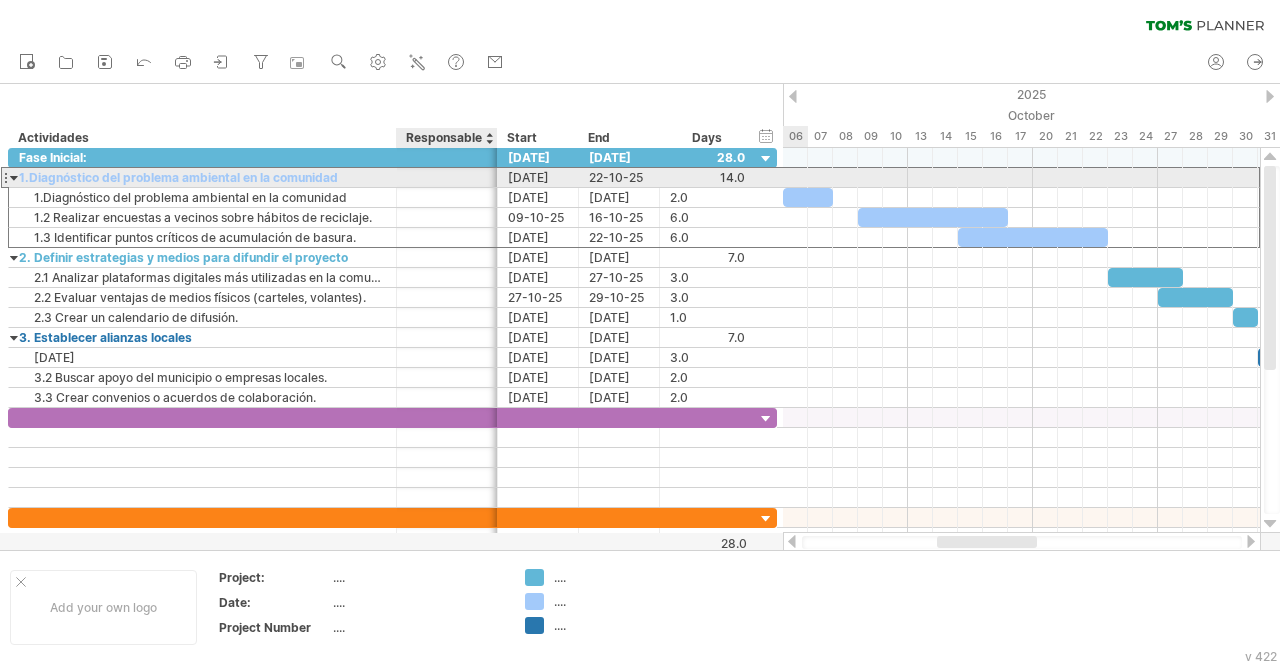 click at bounding box center [447, 177] 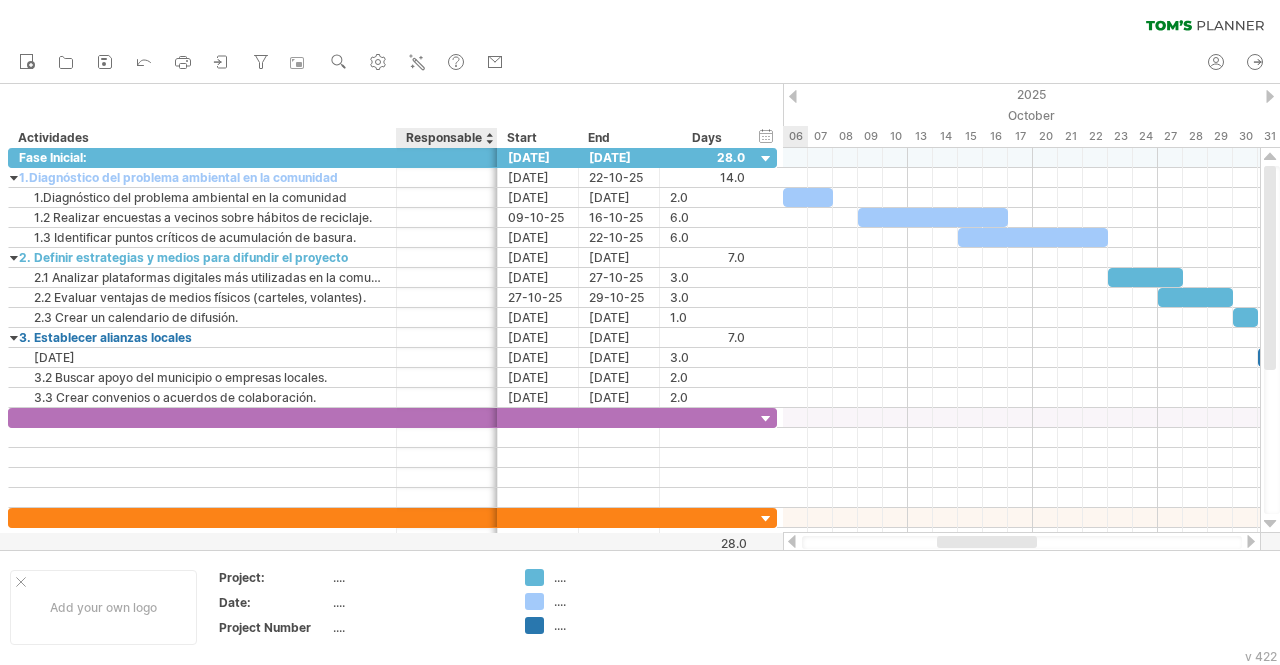 click on "**********" at bounding box center [391, 116] 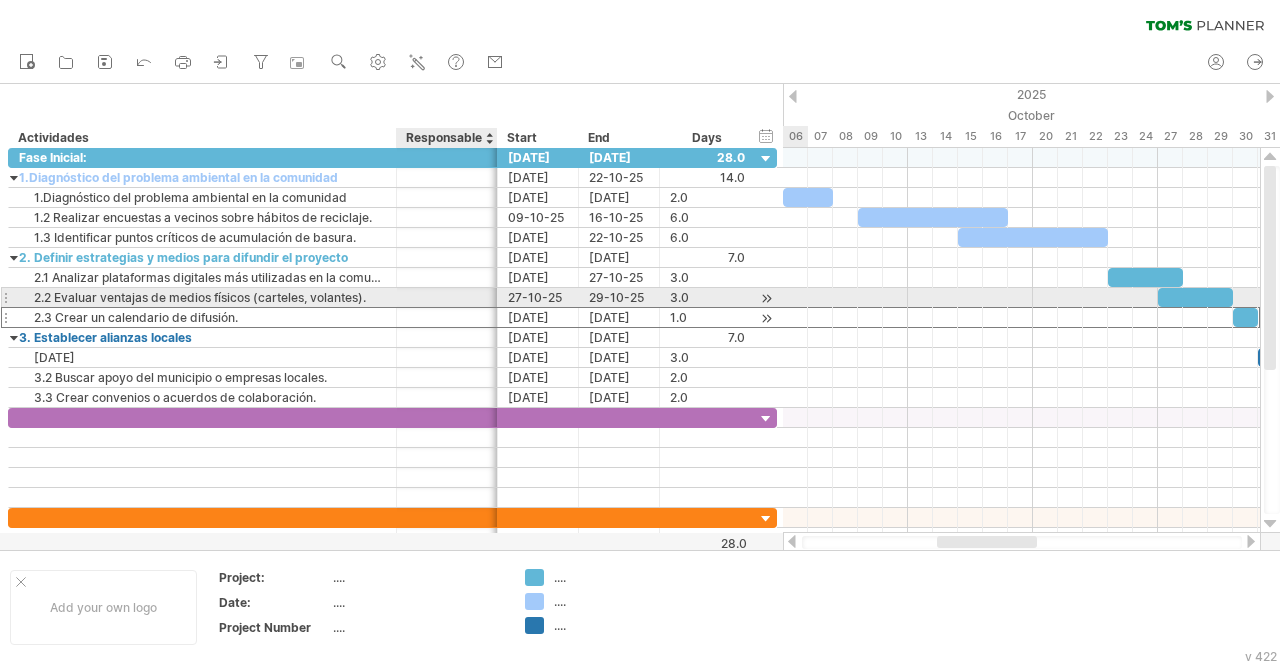 click at bounding box center (447, 317) 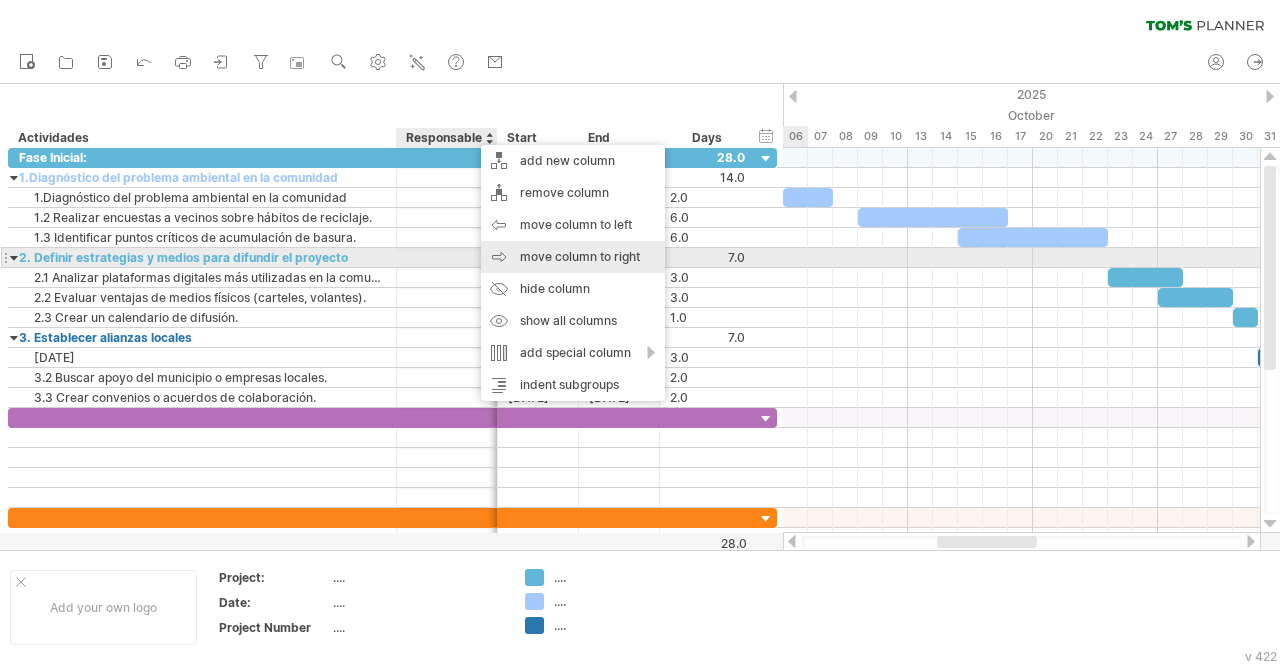 click on "move column to right" at bounding box center [573, 257] 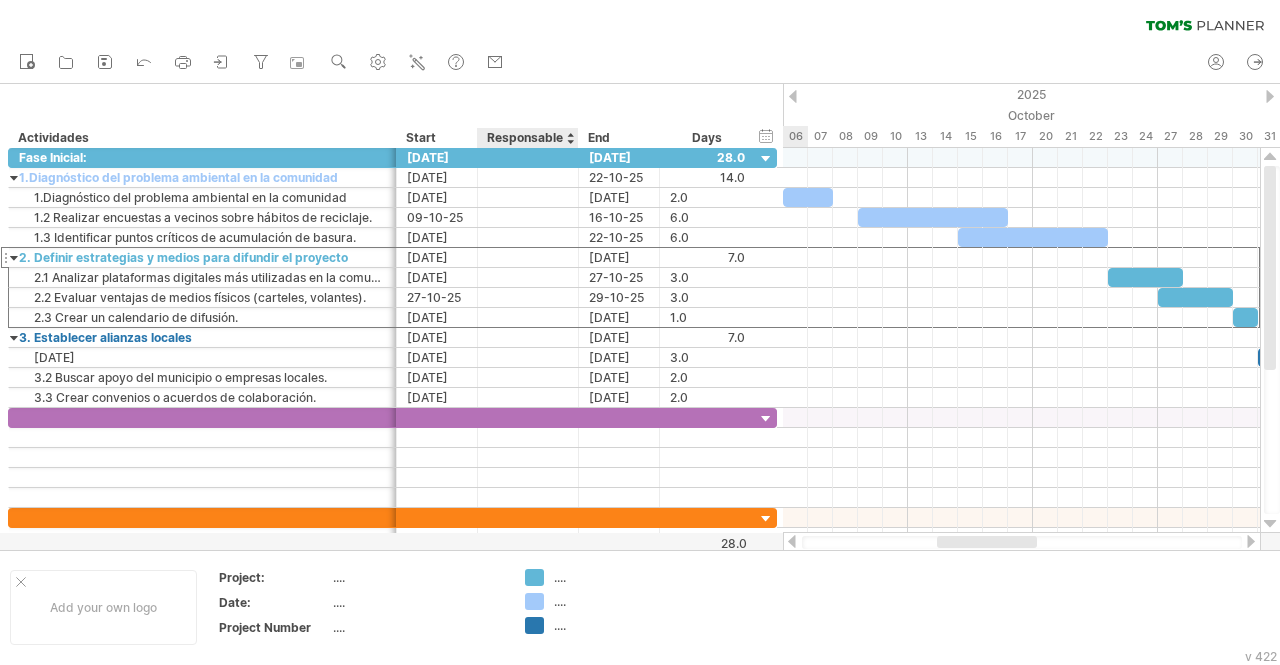 click at bounding box center [528, 257] 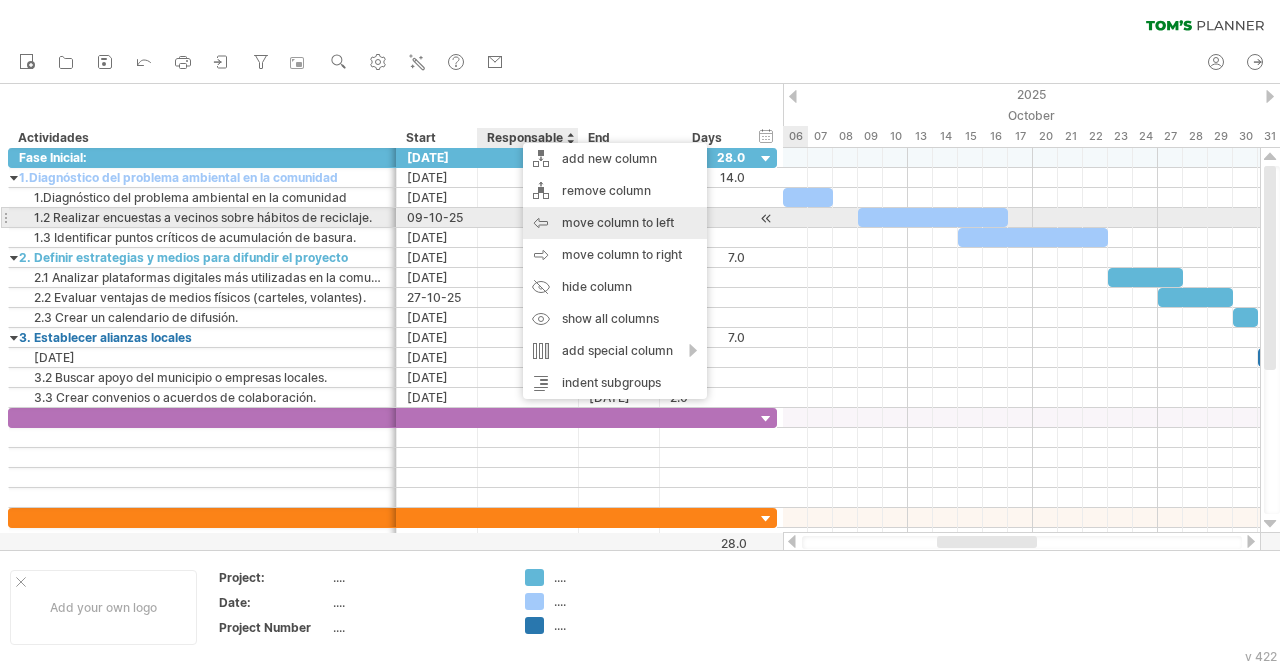 click on "move column to left" at bounding box center [615, 223] 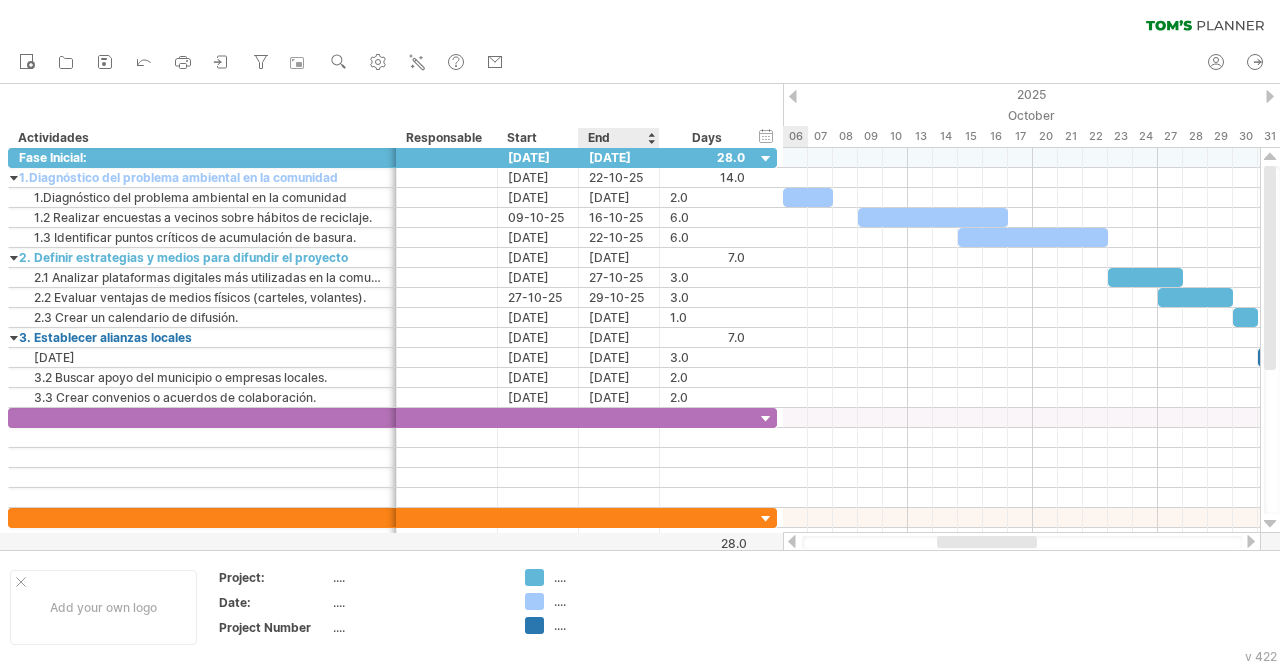 click on "**********" at bounding box center (391, 116) 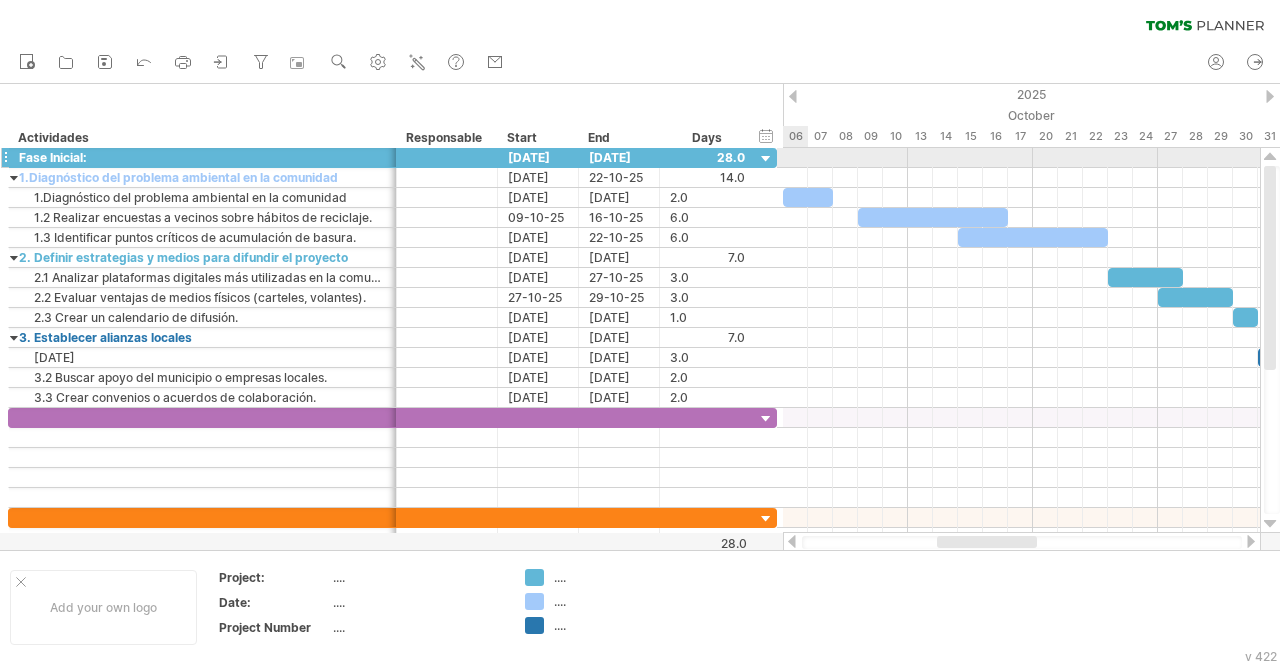 click at bounding box center (766, 159) 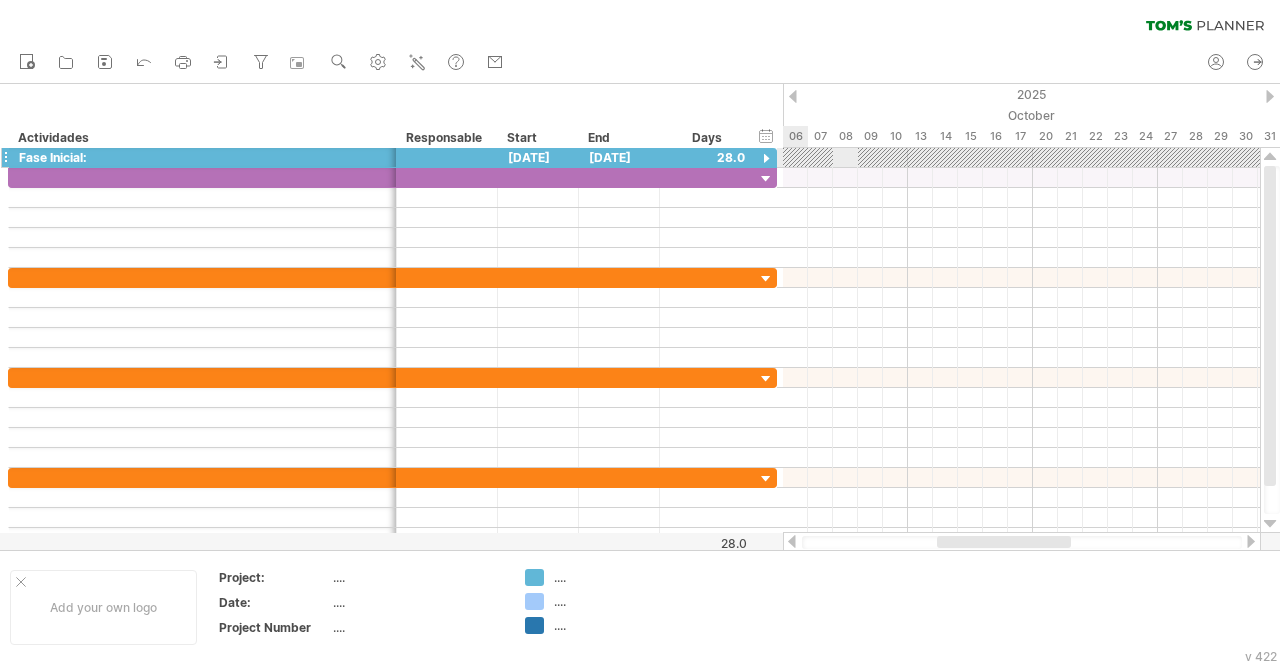 click at bounding box center (766, 159) 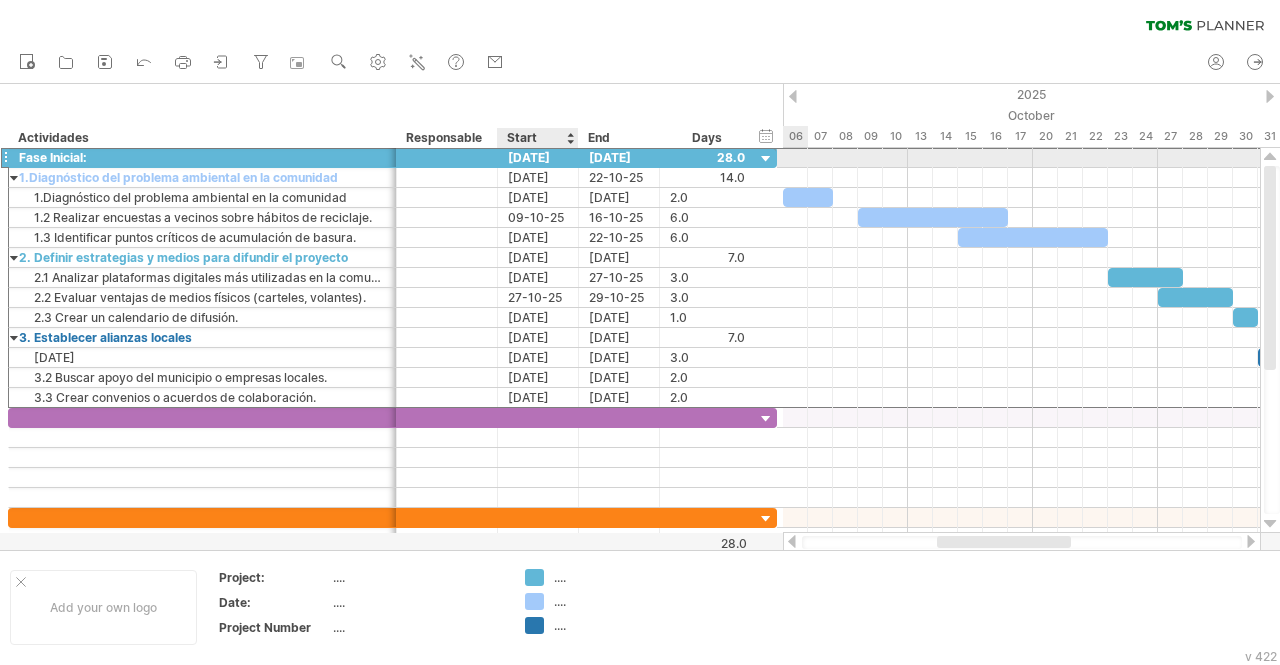 drag, startPoint x: 538, startPoint y: 159, endPoint x: 568, endPoint y: 158, distance: 30.016663 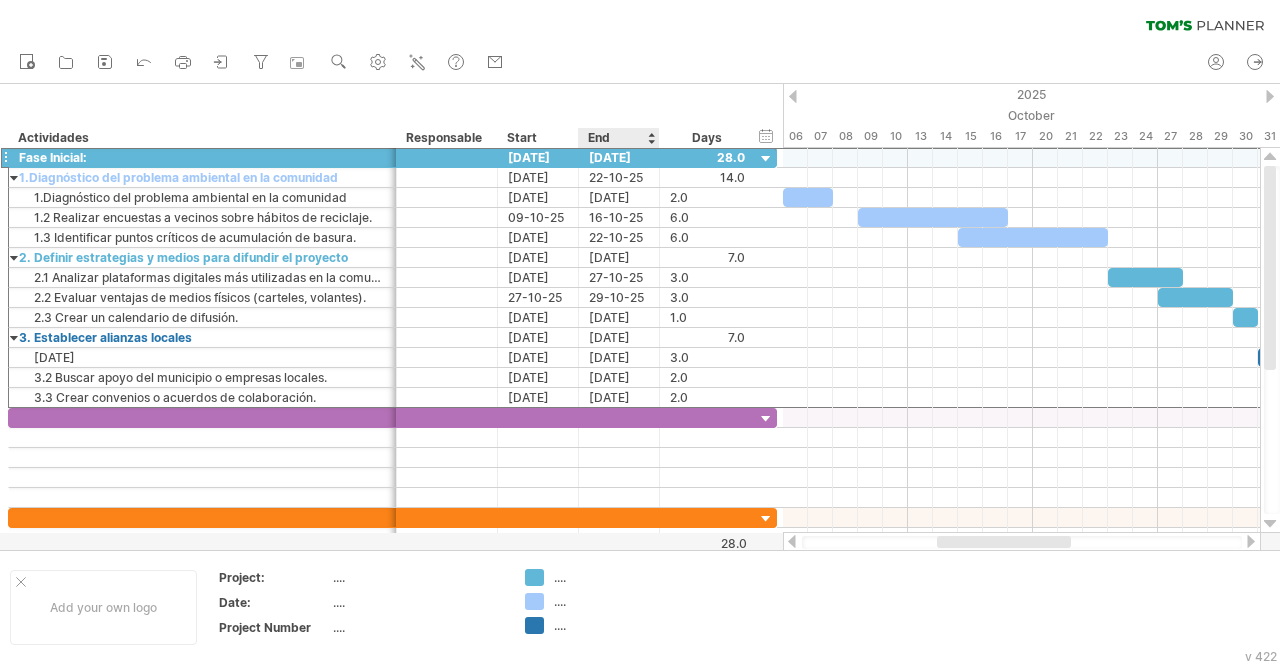 drag, startPoint x: 482, startPoint y: 153, endPoint x: 627, endPoint y: 150, distance: 145.03104 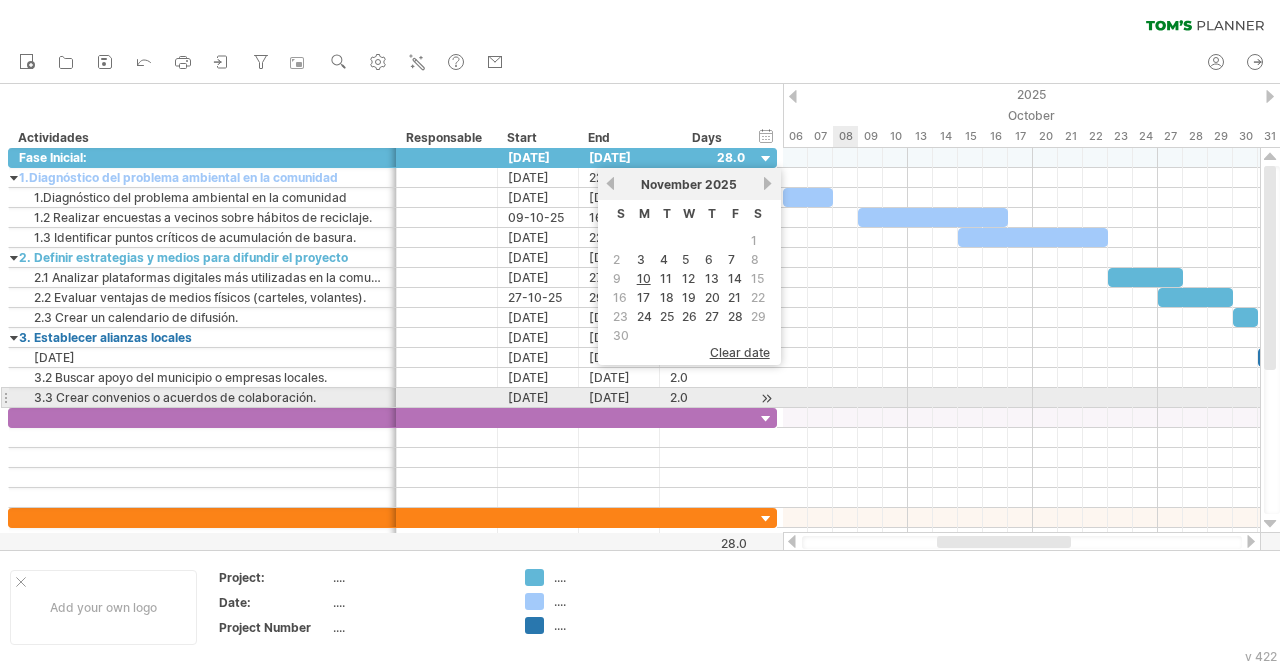 click at bounding box center (1021, 398) 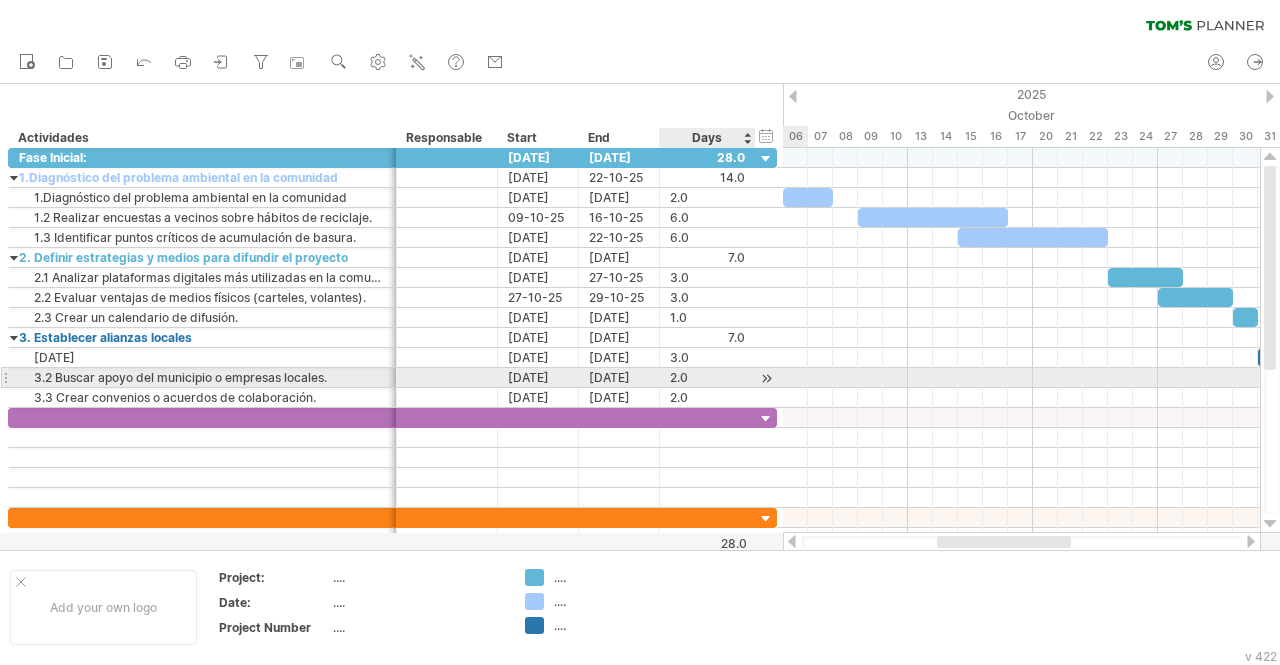 click at bounding box center [766, 378] 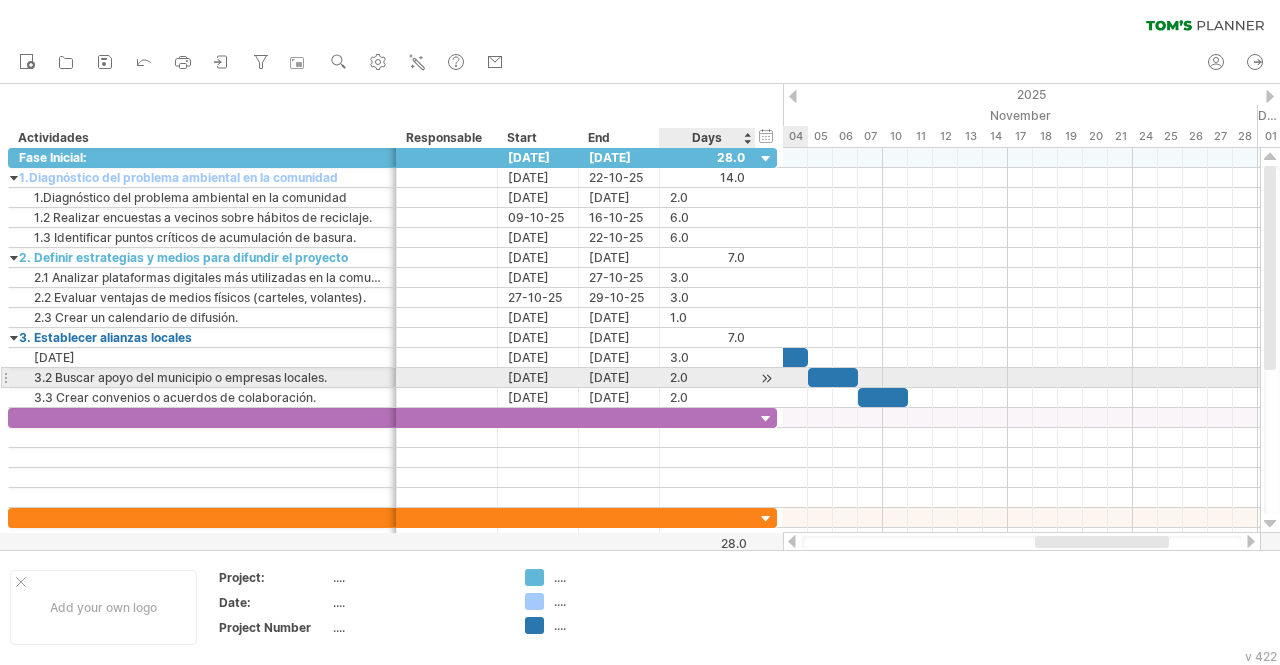 click at bounding box center (766, 378) 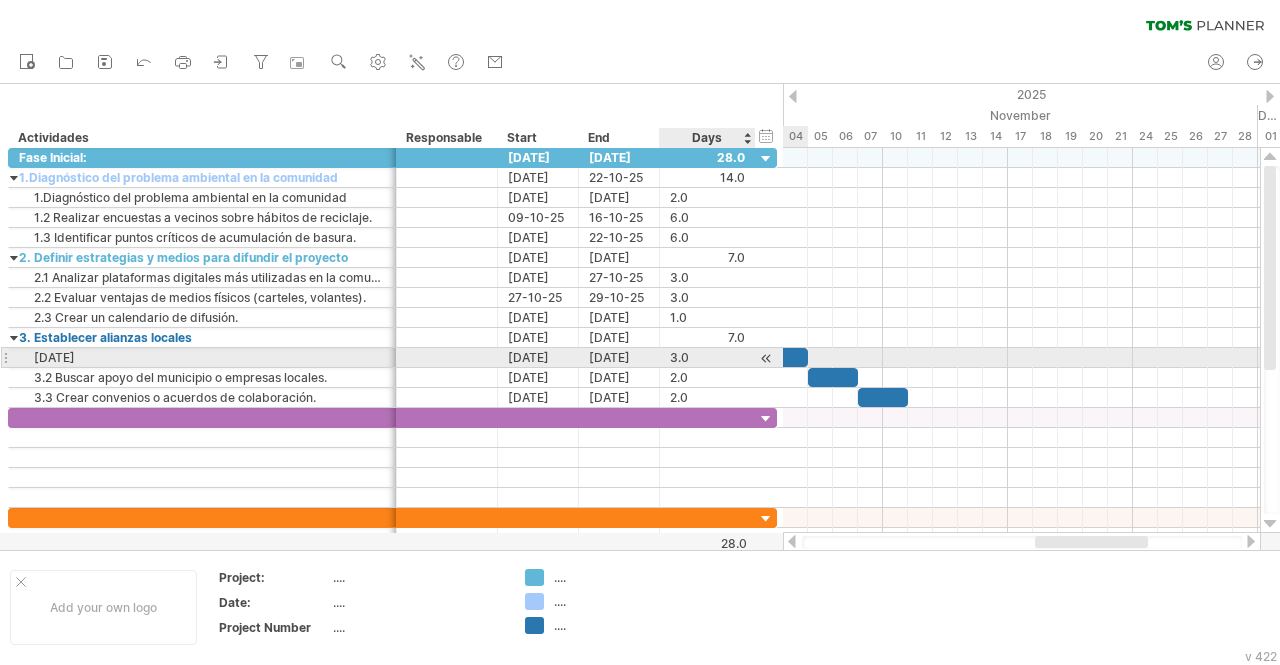 click at bounding box center [766, 358] 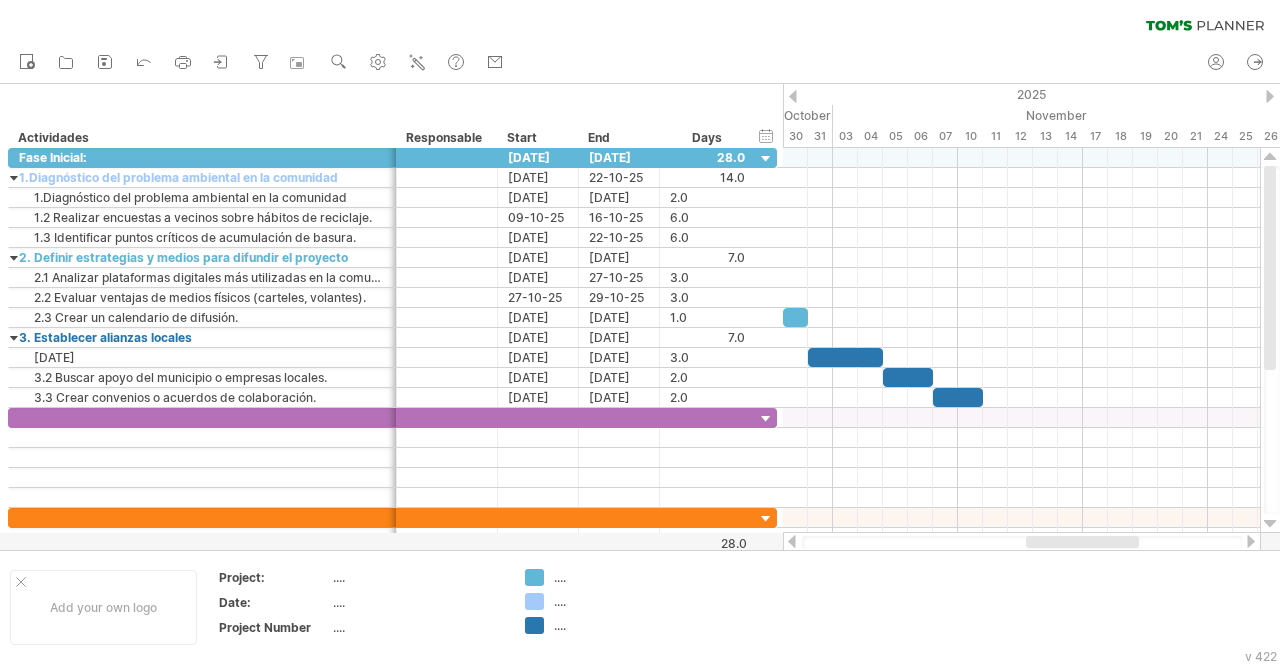 click at bounding box center (793, 96) 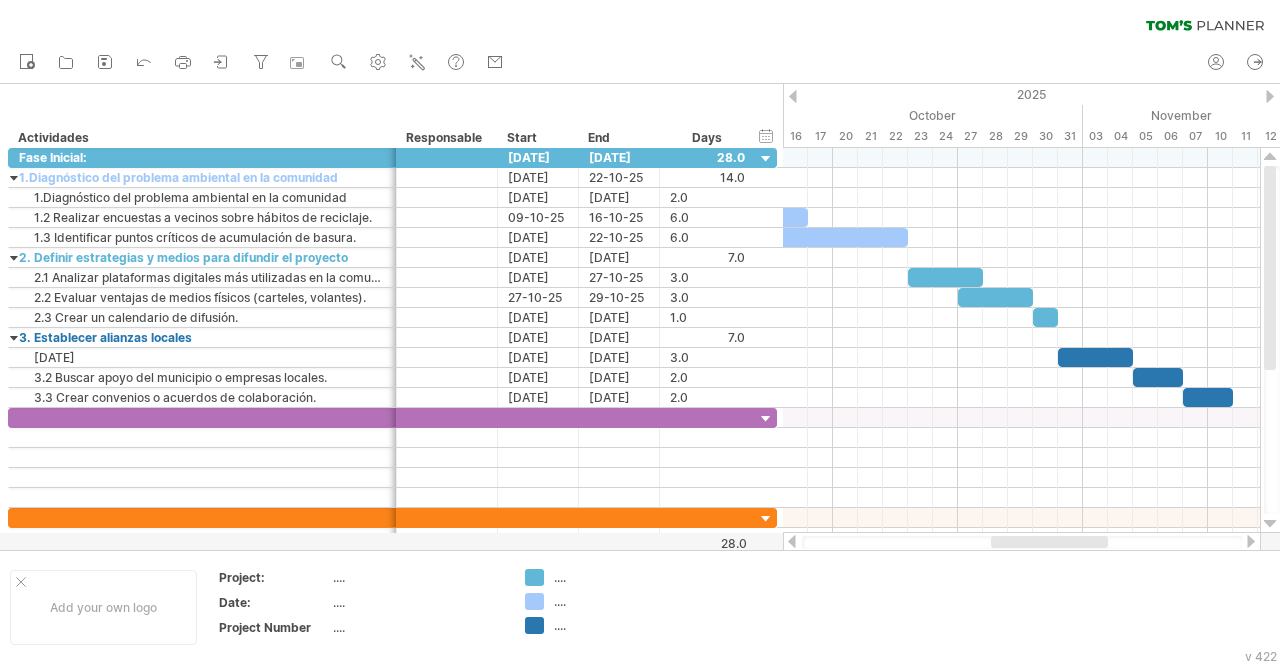 click at bounding box center [793, 96] 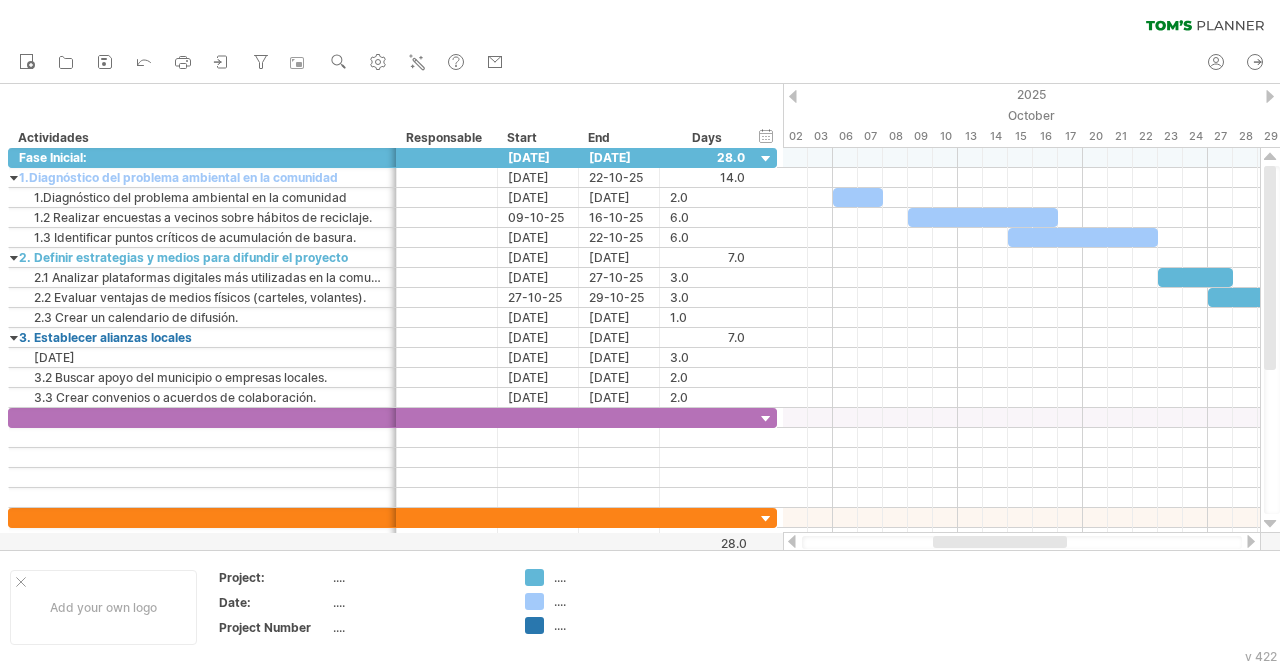 click at bounding box center [1270, 96] 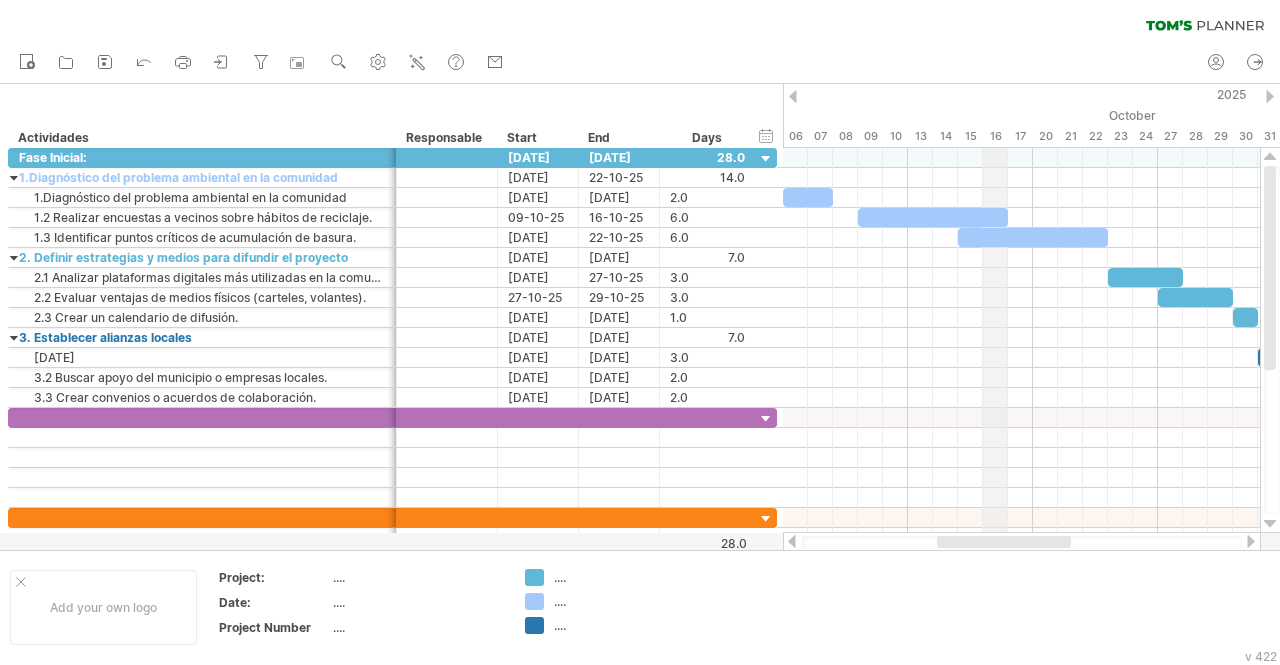 drag, startPoint x: 800, startPoint y: 135, endPoint x: 1002, endPoint y: 114, distance: 203.08865 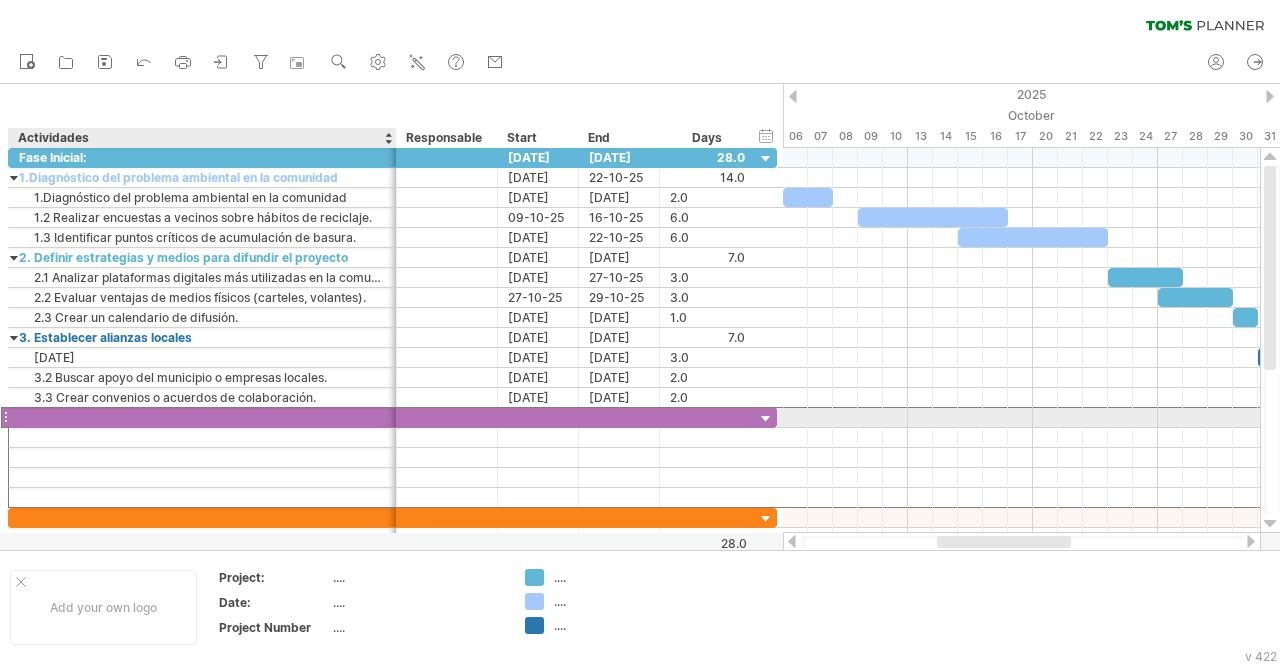 click at bounding box center [202, 417] 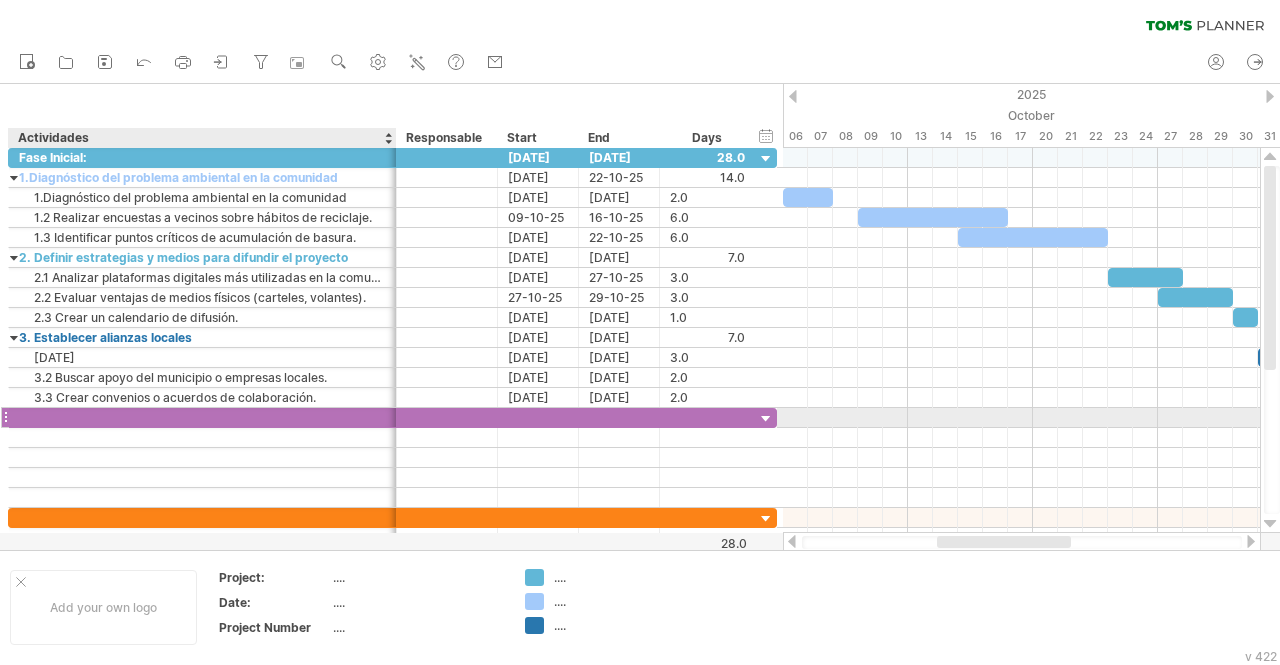 paste on "**********" 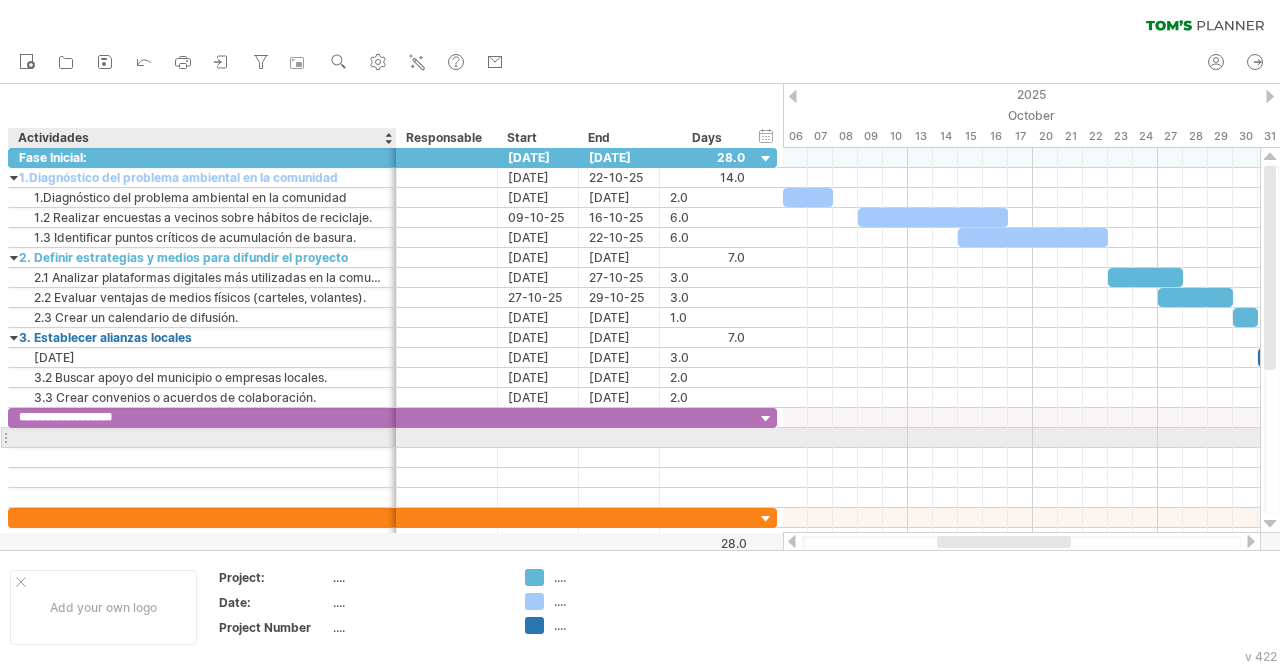 click at bounding box center [202, 437] 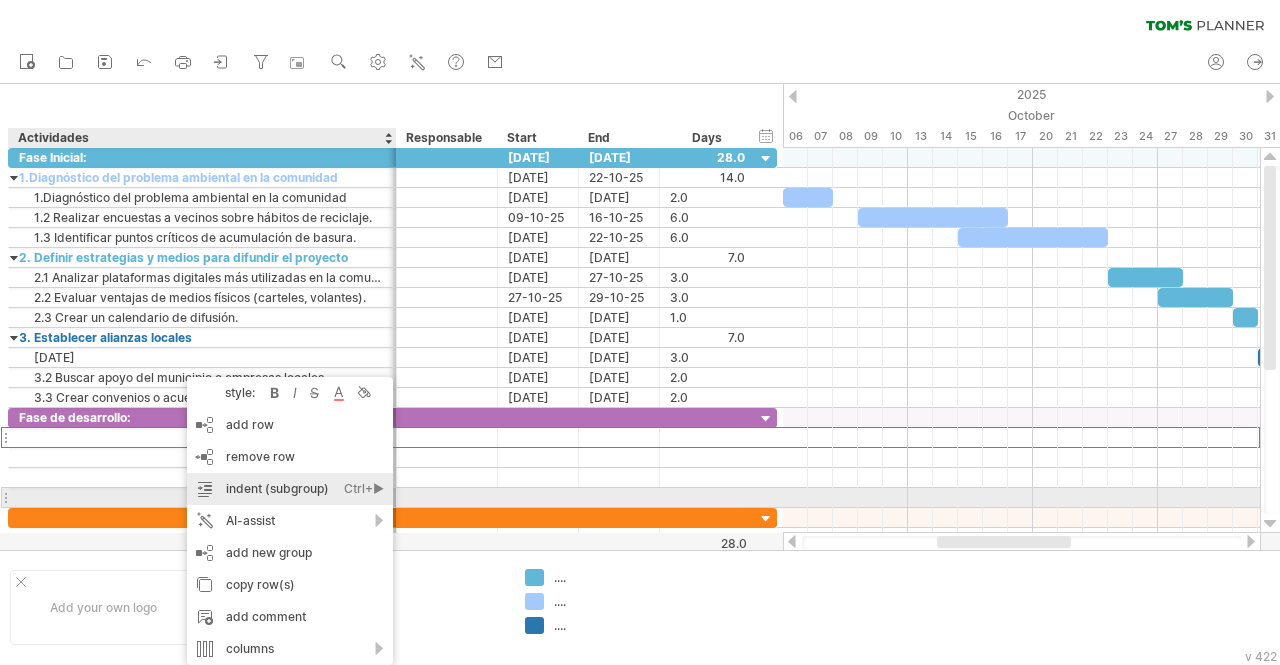 click on "indent (subgroup) Ctrl+► Cmd+►" at bounding box center (290, 489) 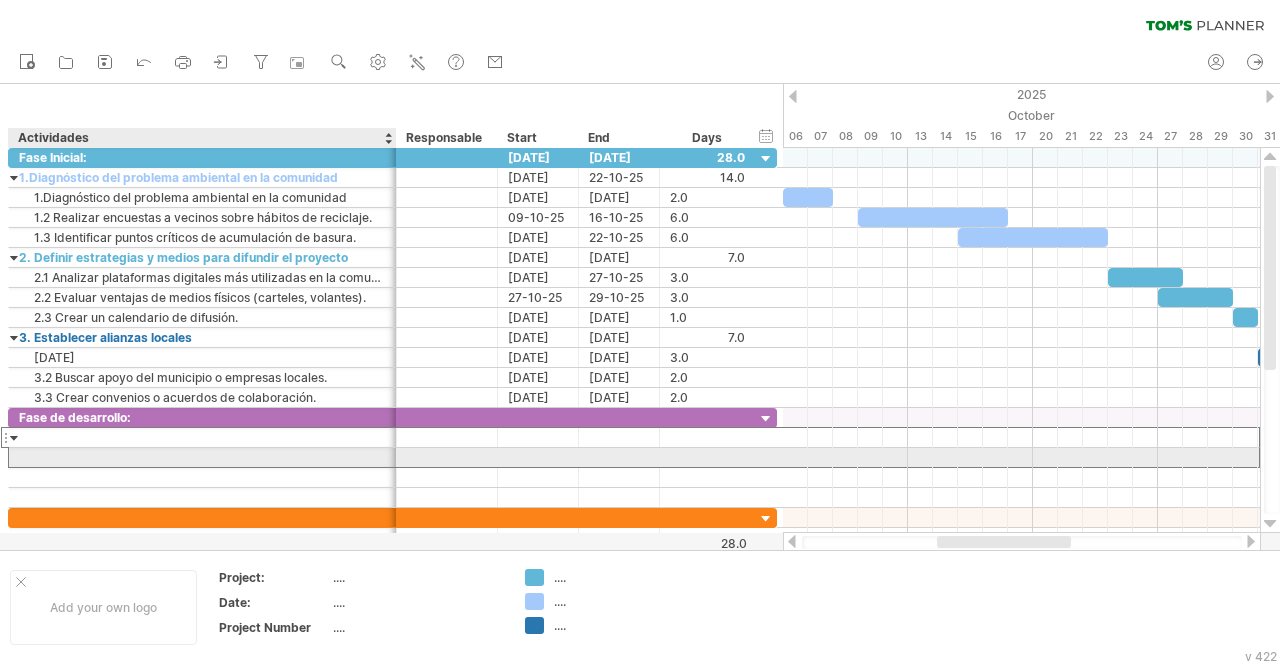 click at bounding box center (202, 457) 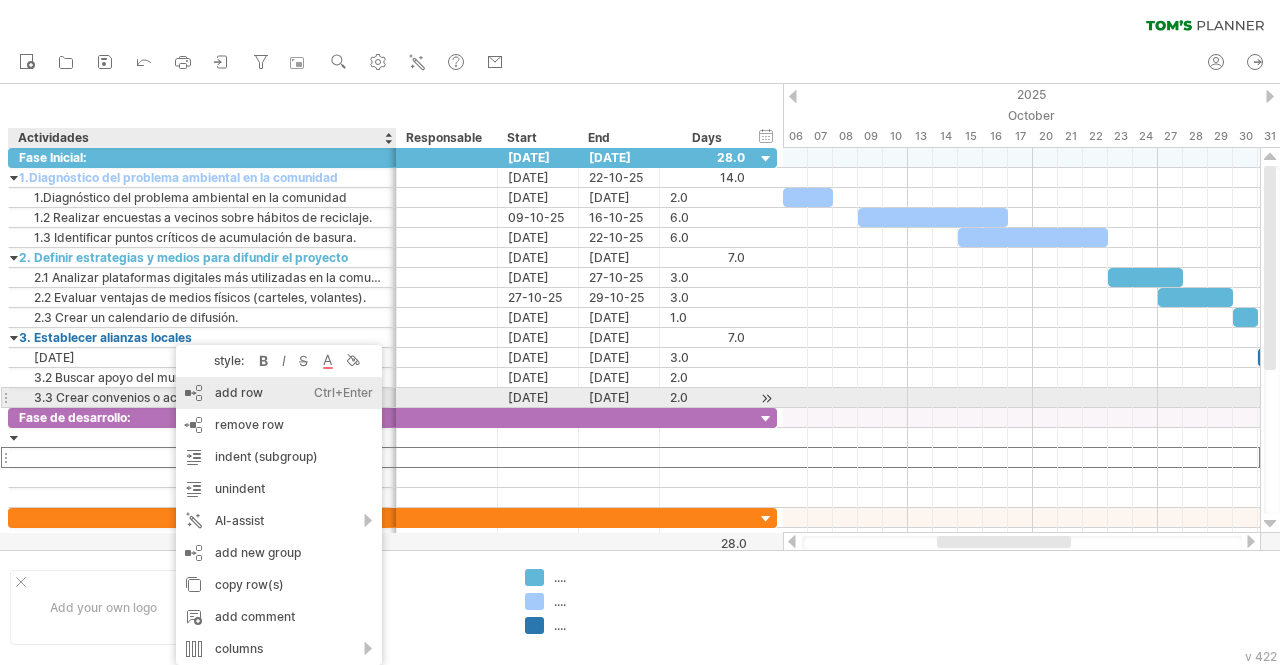 click on "add row Ctrl+Enter Cmd+Enter" at bounding box center [279, 393] 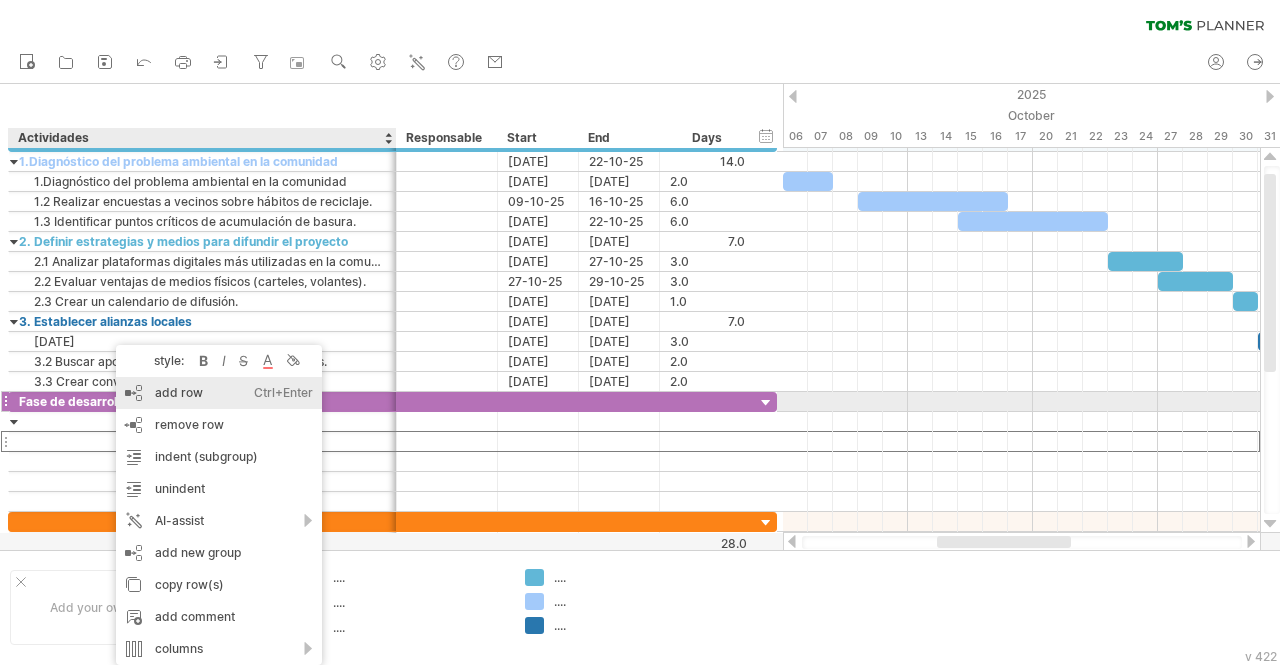 click on "add row Ctrl+Enter Cmd+Enter" at bounding box center [219, 393] 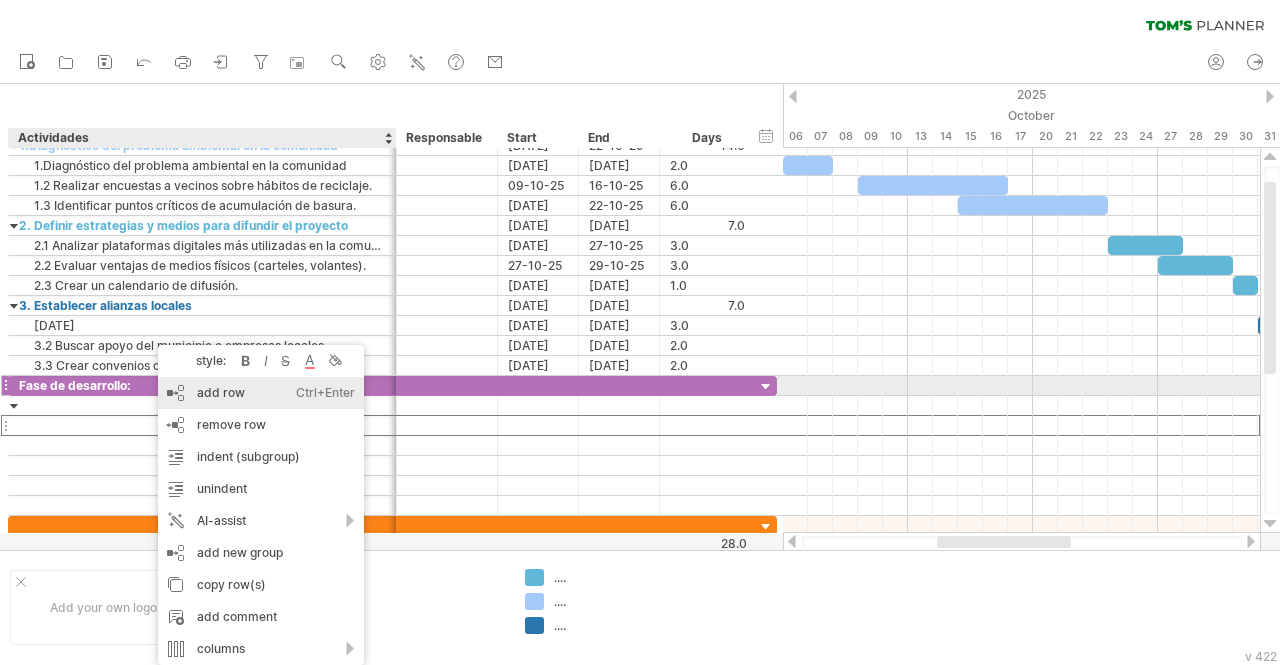 click on "add row Ctrl+Enter Cmd+Enter" at bounding box center [261, 393] 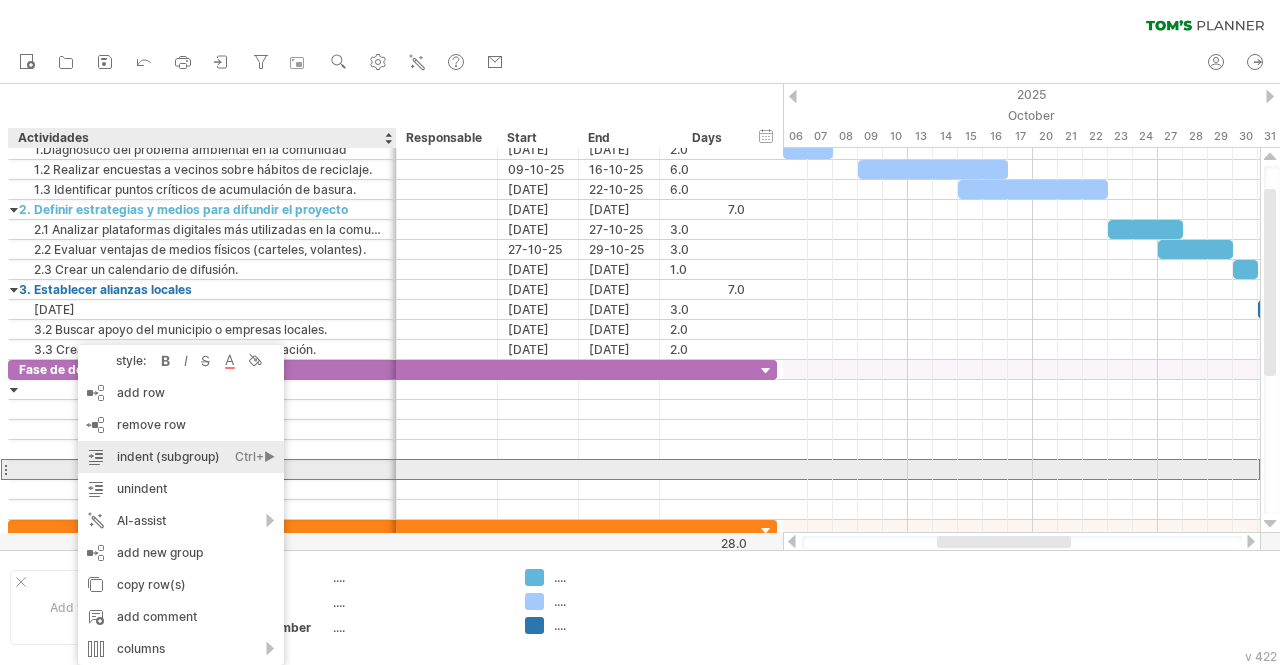click on "indent (subgroup) Ctrl+► Cmd+►" at bounding box center [181, 457] 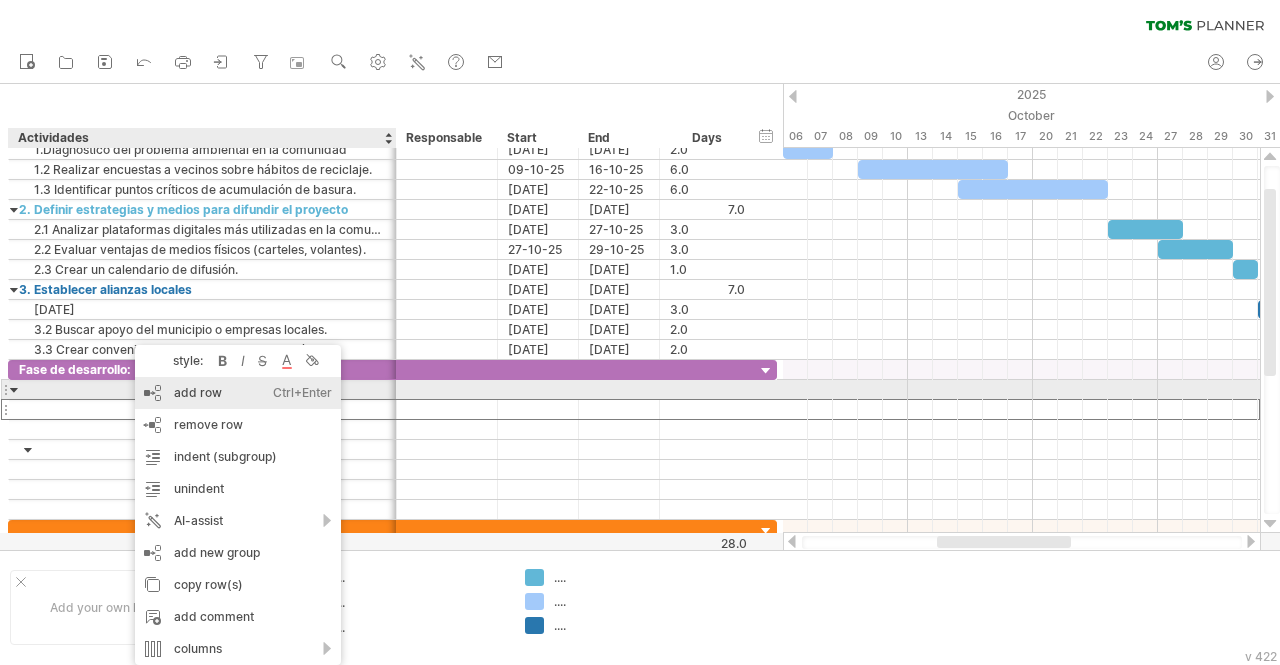 click on "add row Ctrl+Enter Cmd+Enter" at bounding box center (238, 393) 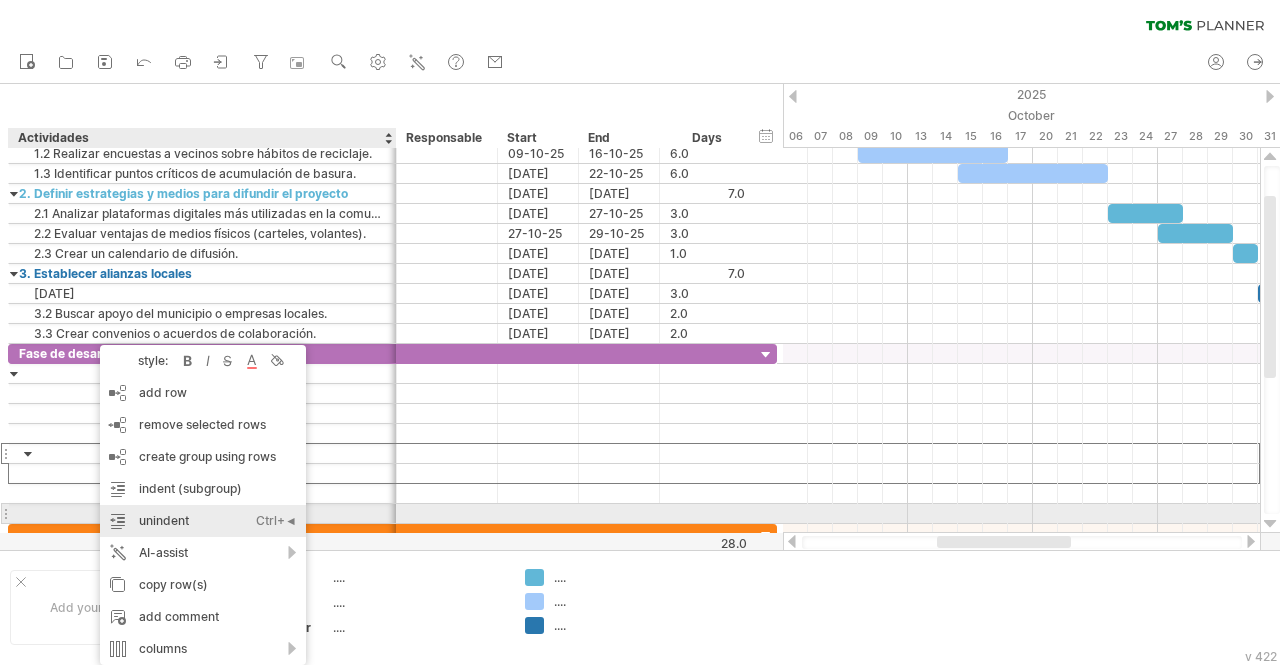 click on "unindent Ctrl+◄ Cmd+◄" at bounding box center (203, 521) 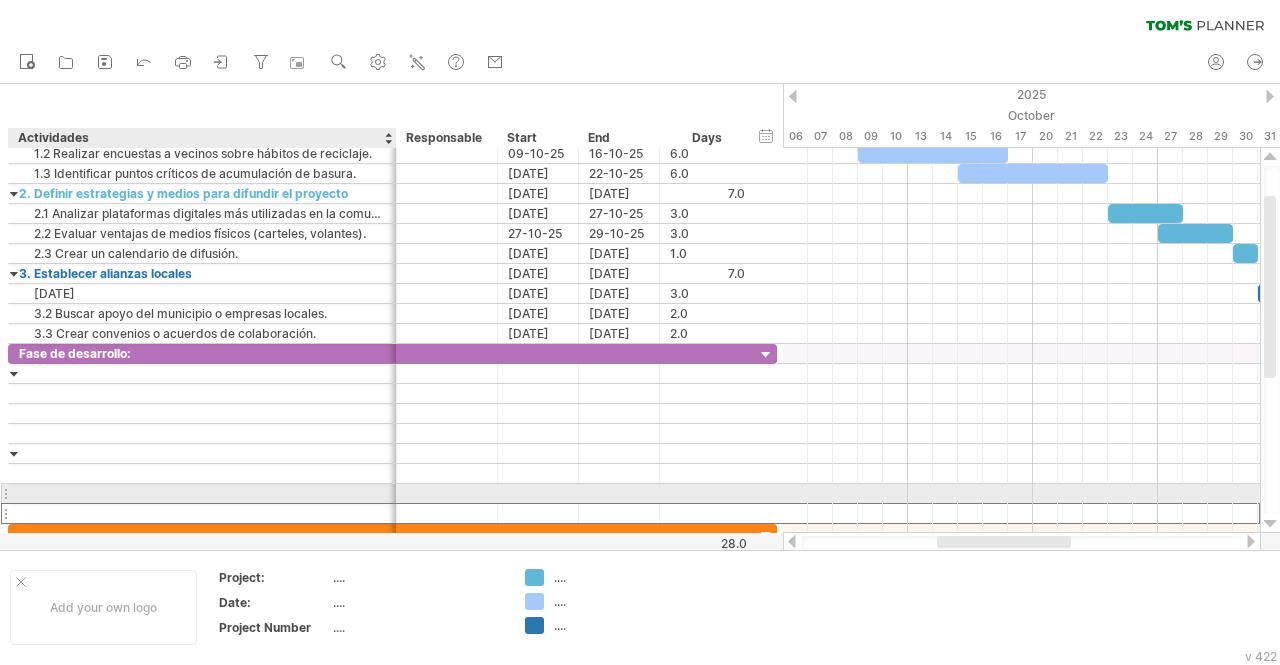 click at bounding box center [202, 513] 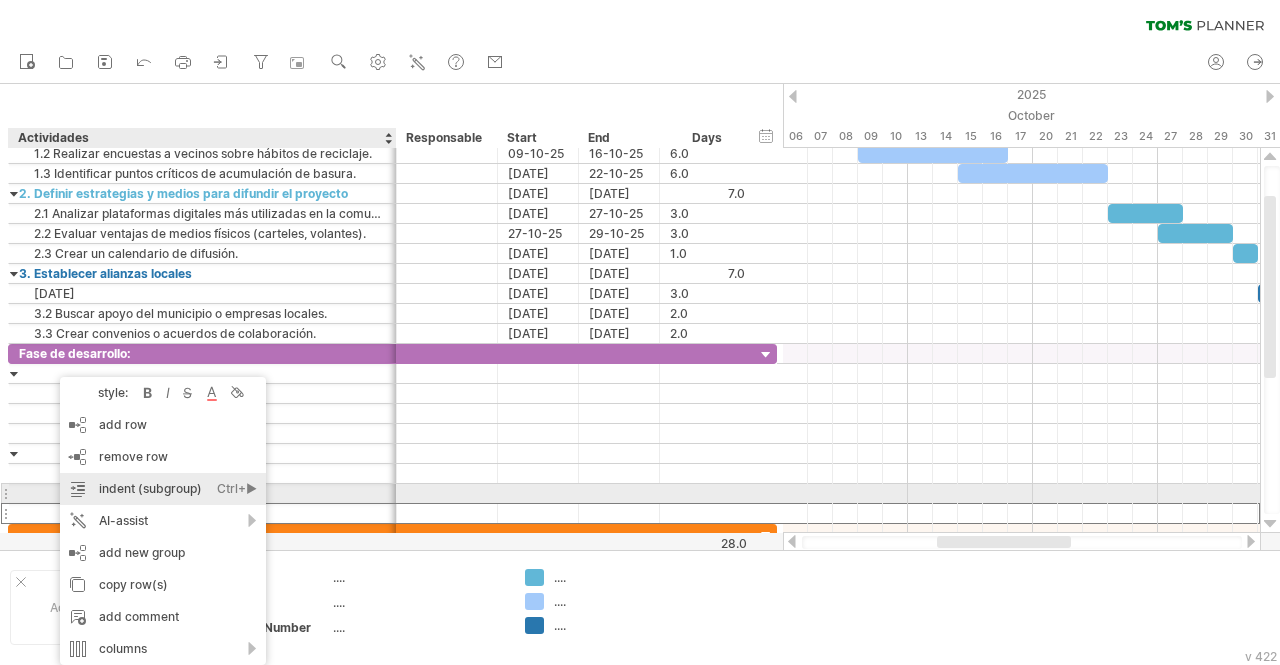 click on "indent (subgroup) Ctrl+► Cmd+►" at bounding box center [163, 489] 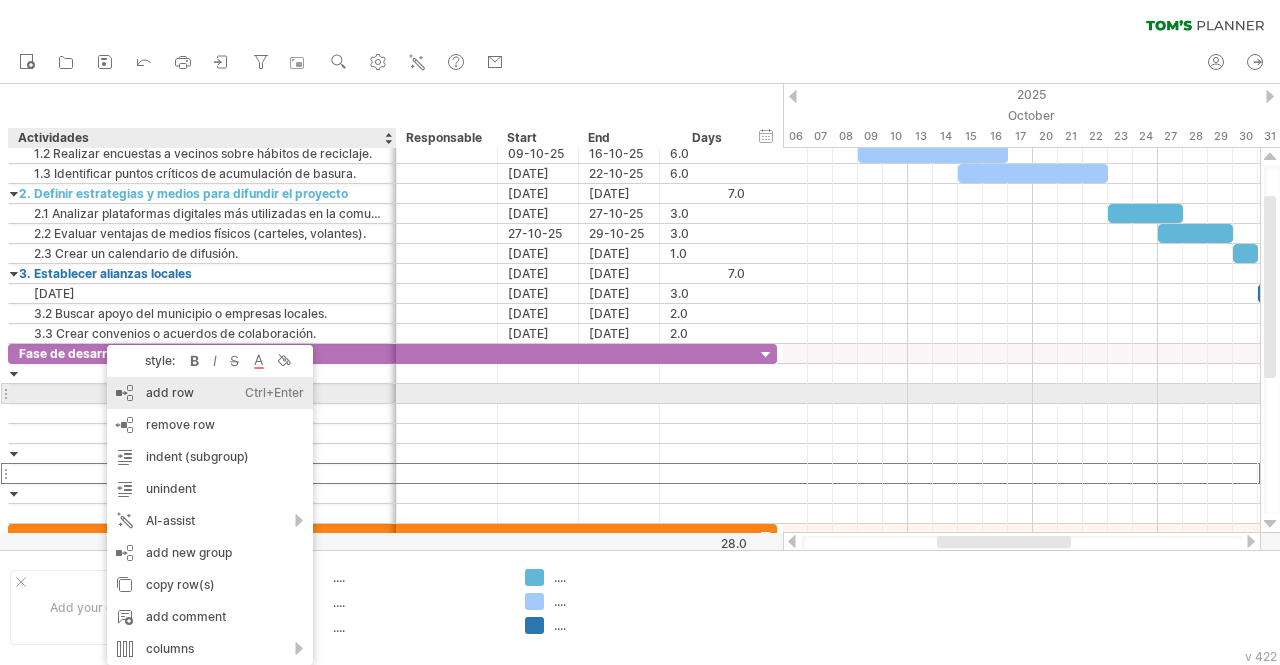 click on "add row Ctrl+Enter Cmd+Enter" at bounding box center [210, 393] 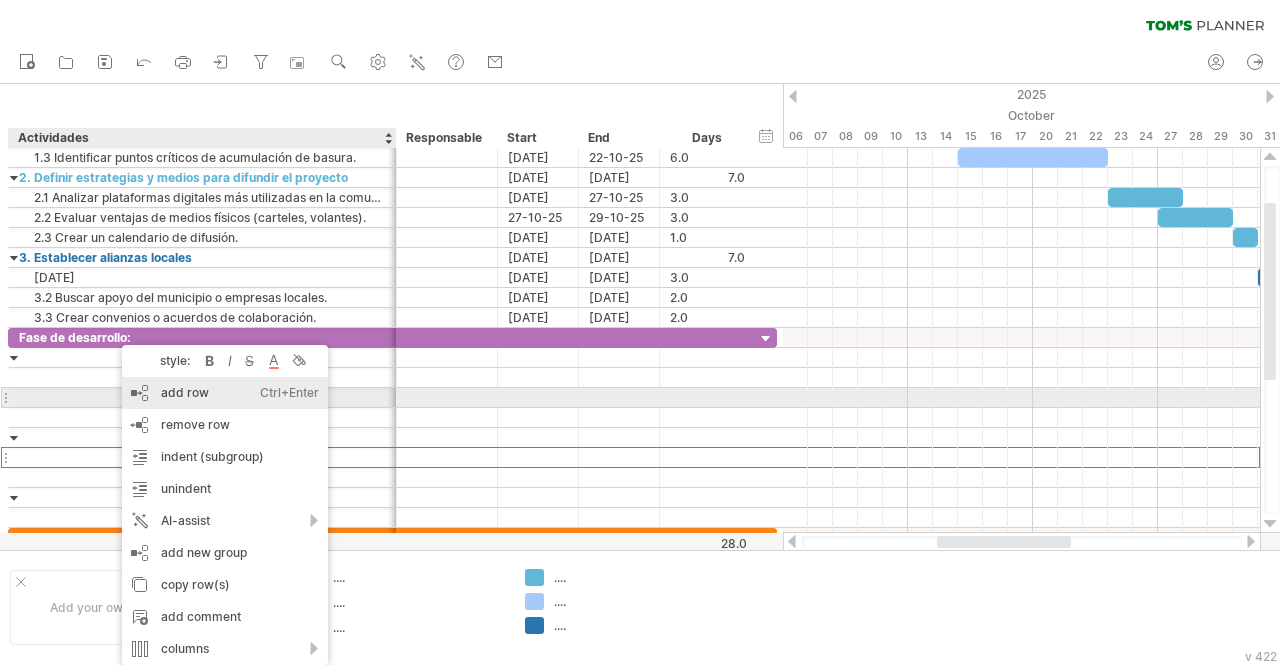 click on "add row Ctrl+Enter Cmd+Enter" at bounding box center (225, 393) 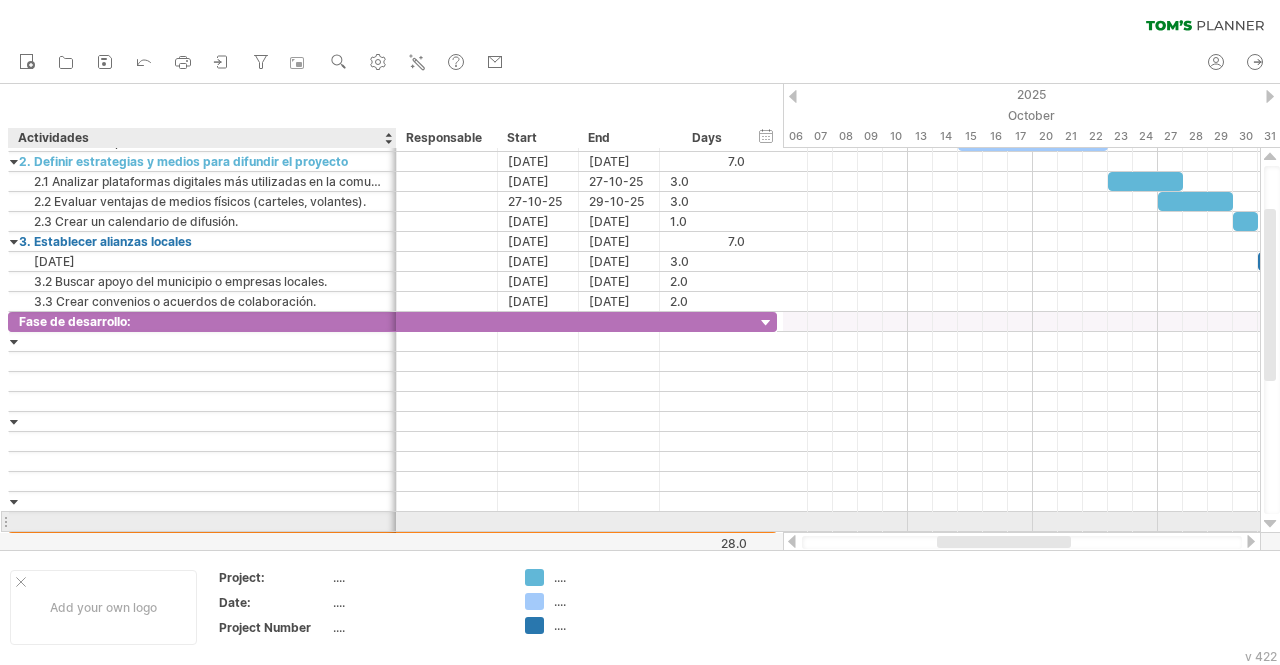 click at bounding box center (202, 521) 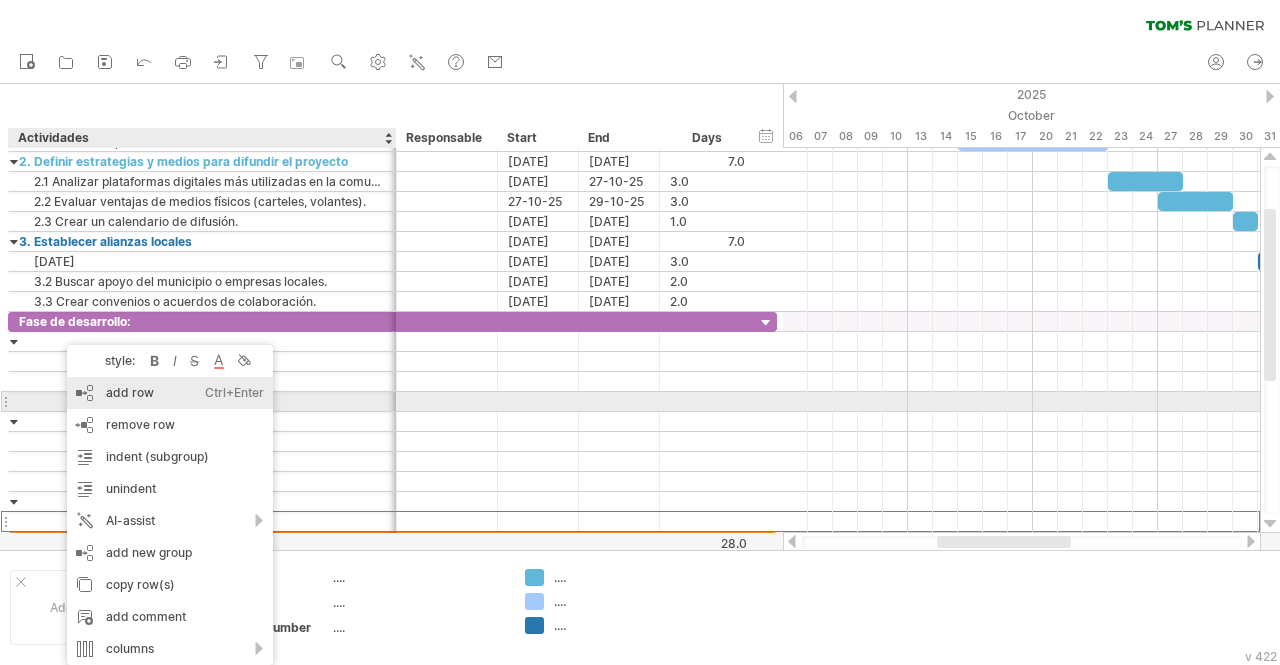 click on "add row Ctrl+Enter Cmd+Enter" at bounding box center (170, 393) 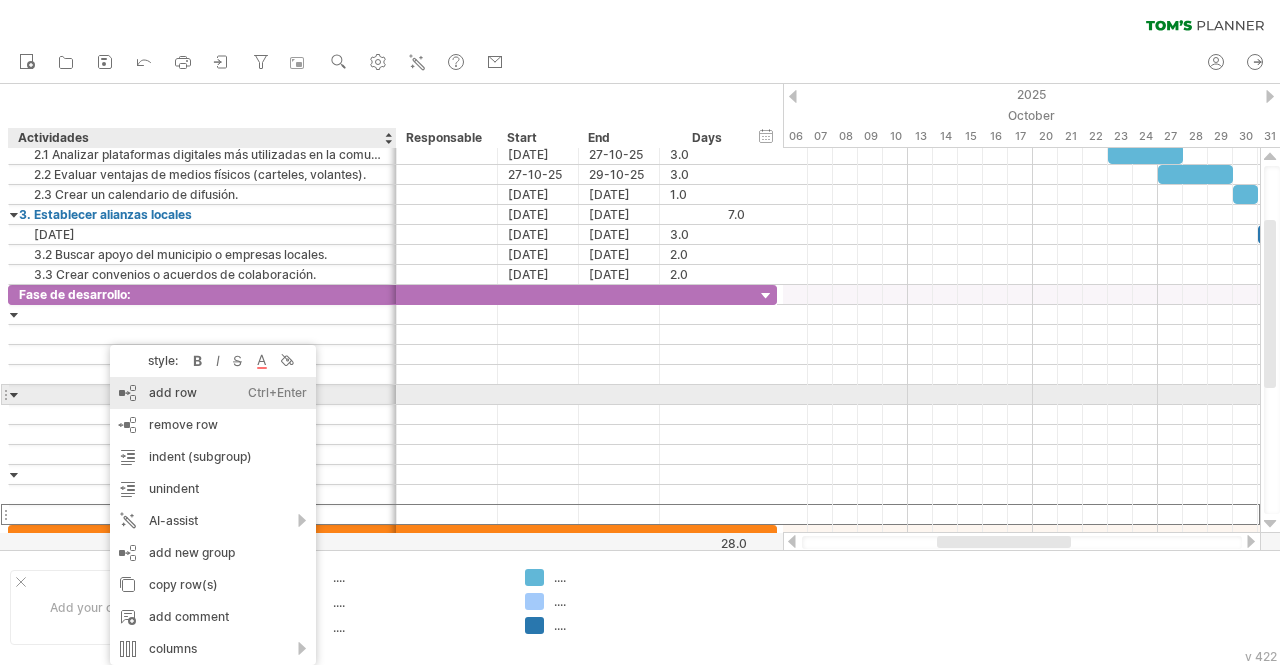 click on "add row Ctrl+Enter Cmd+Enter" at bounding box center [213, 393] 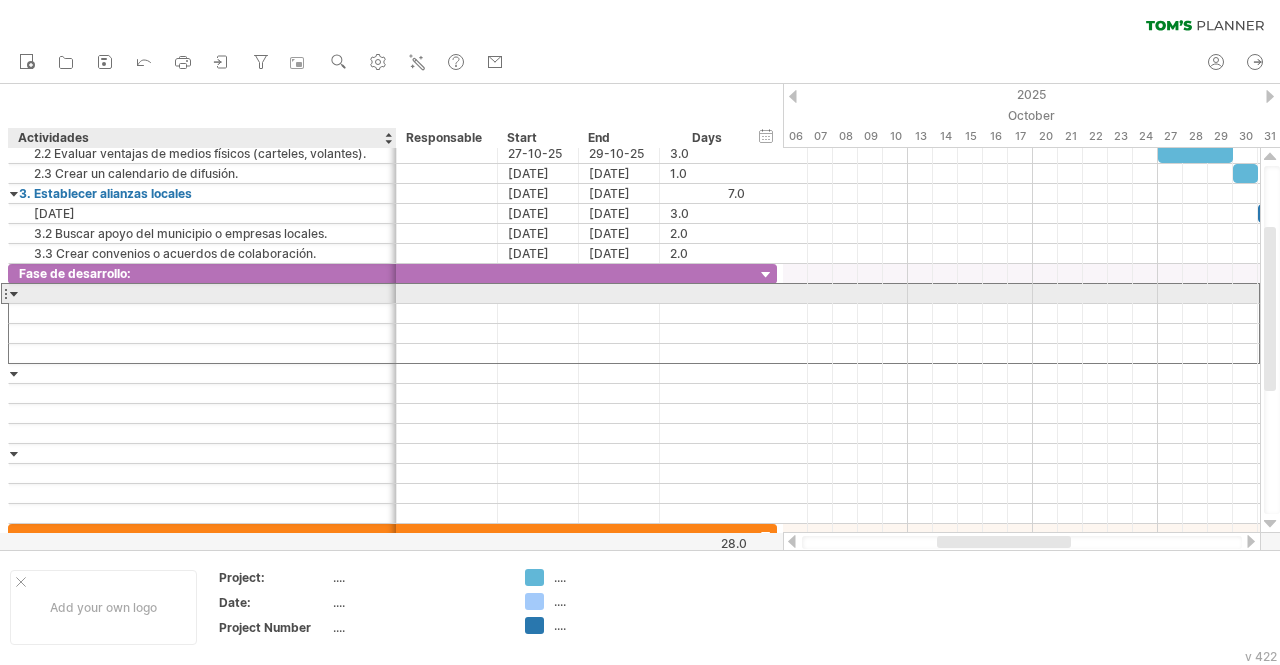 click at bounding box center [202, 293] 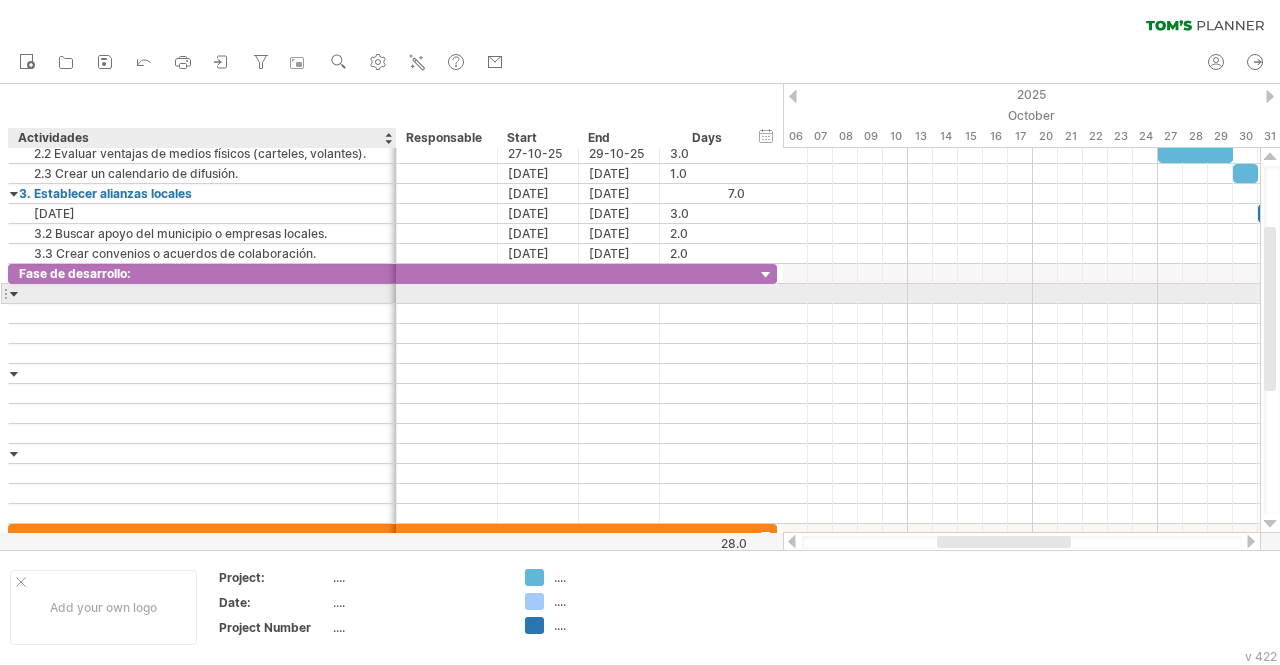 paste on "**********" 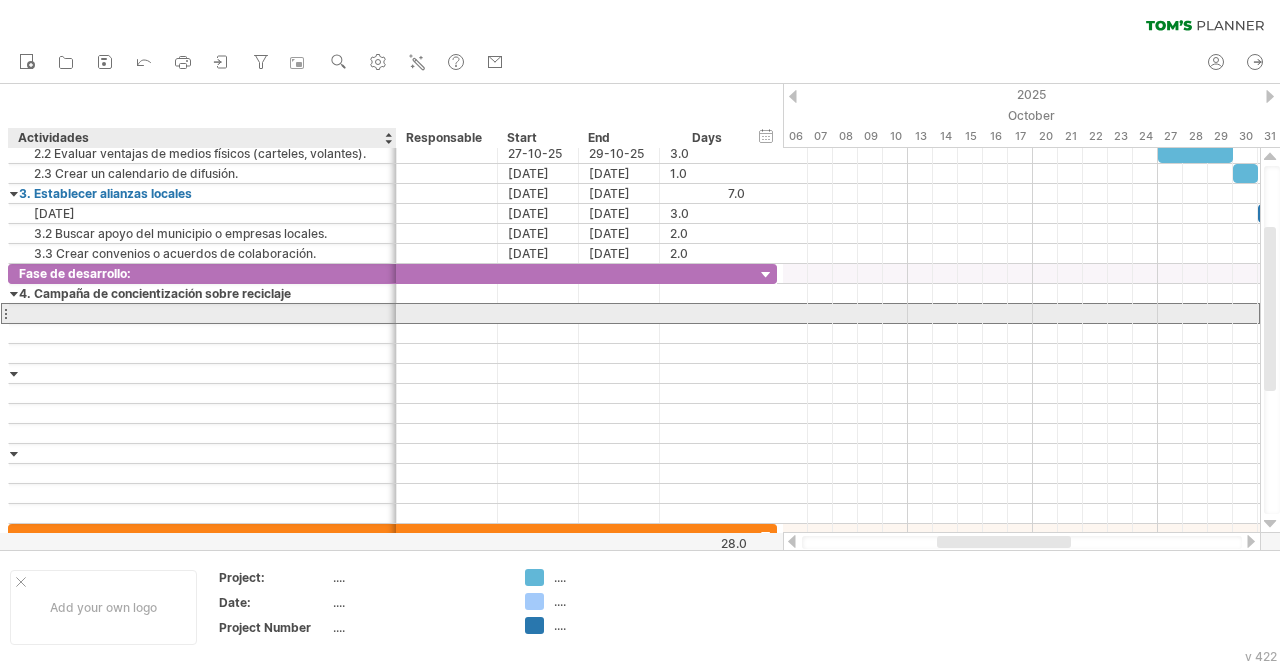click at bounding box center [202, 313] 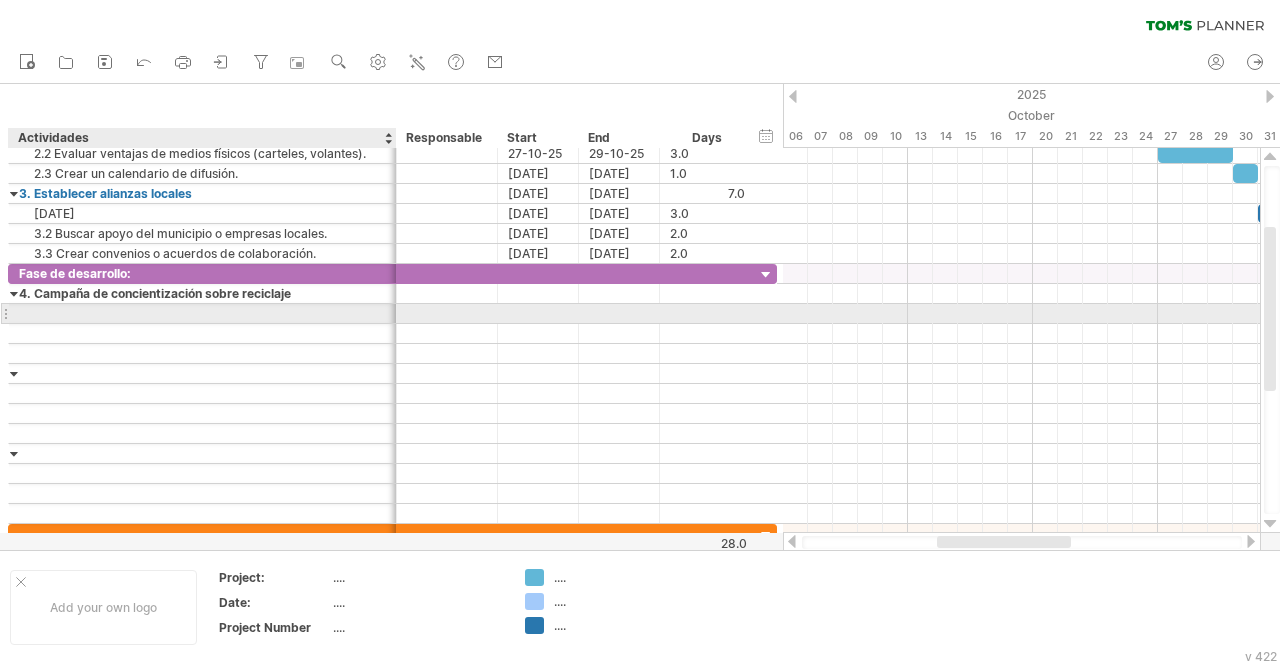 paste on "**********" 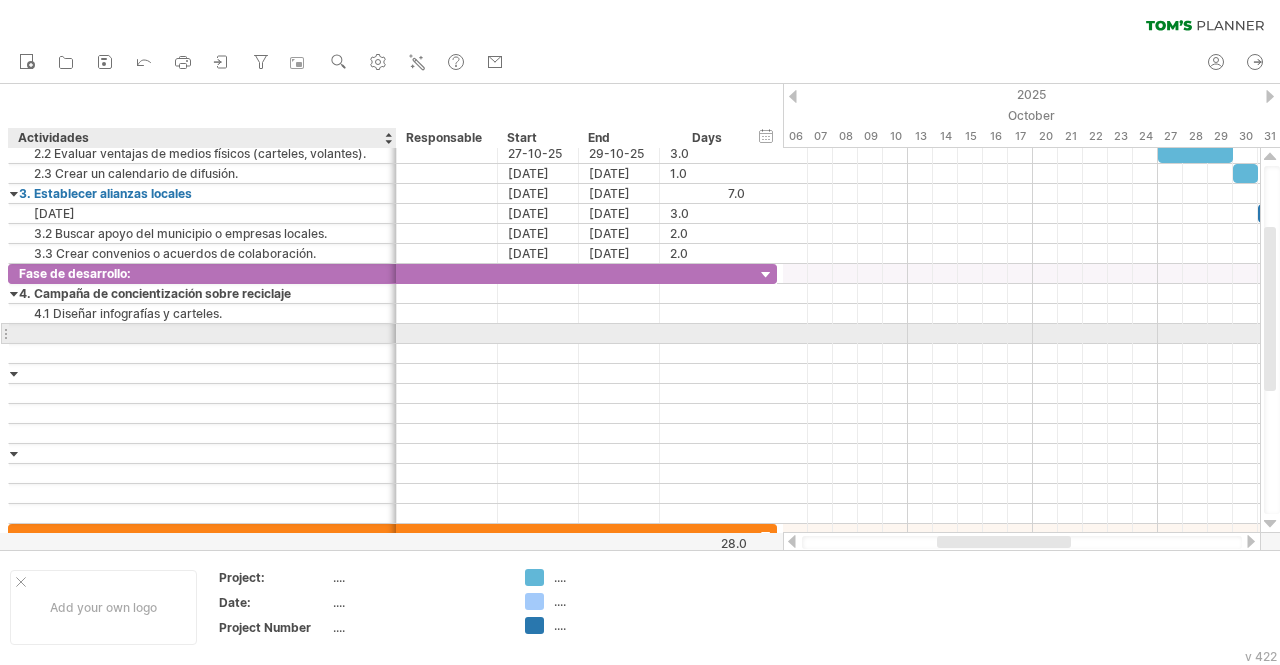 click at bounding box center [202, 333] 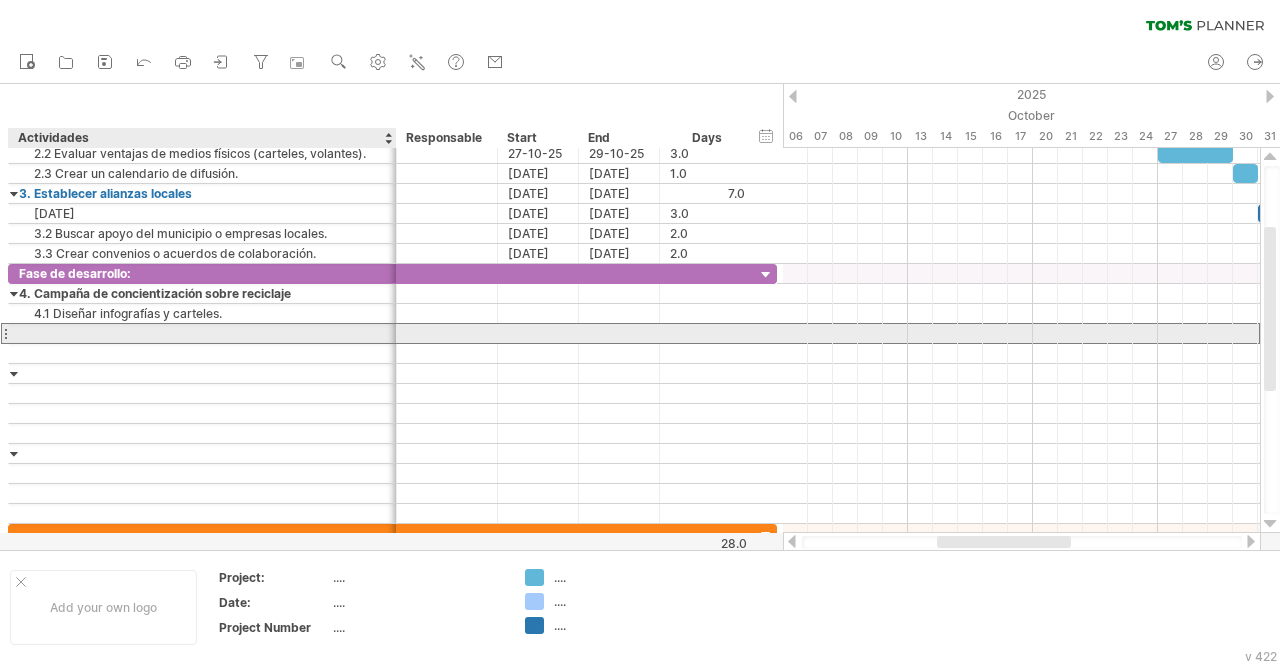 paste on "**********" 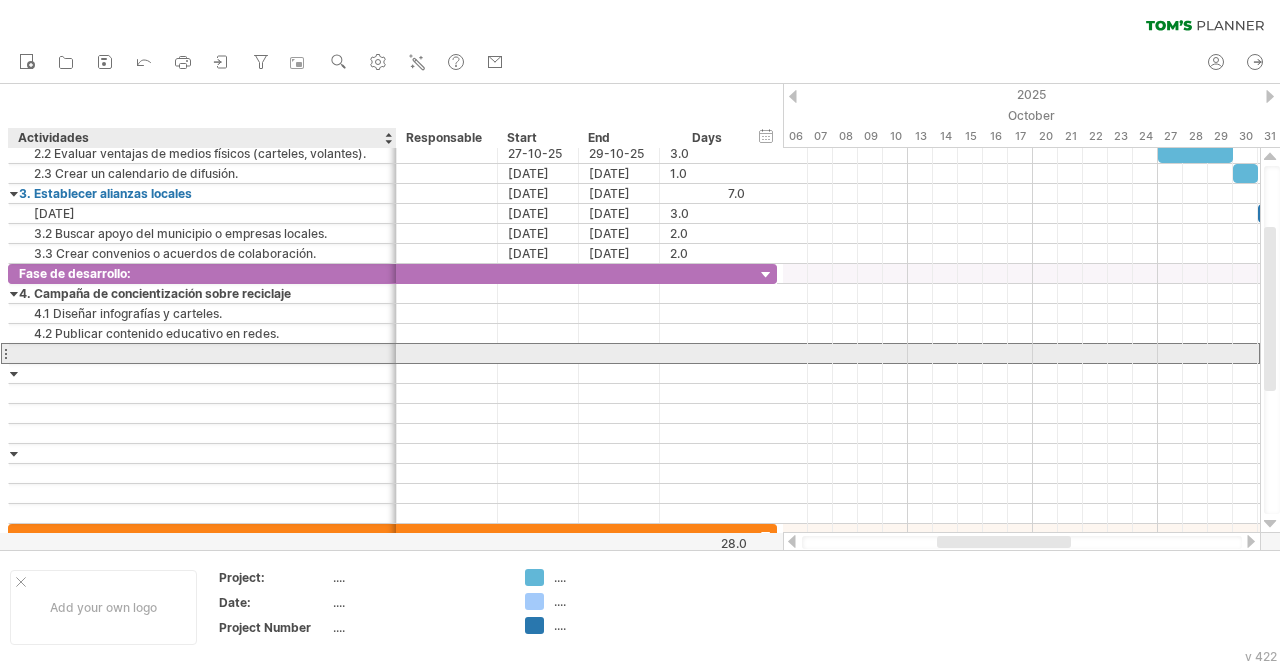 click at bounding box center (202, 353) 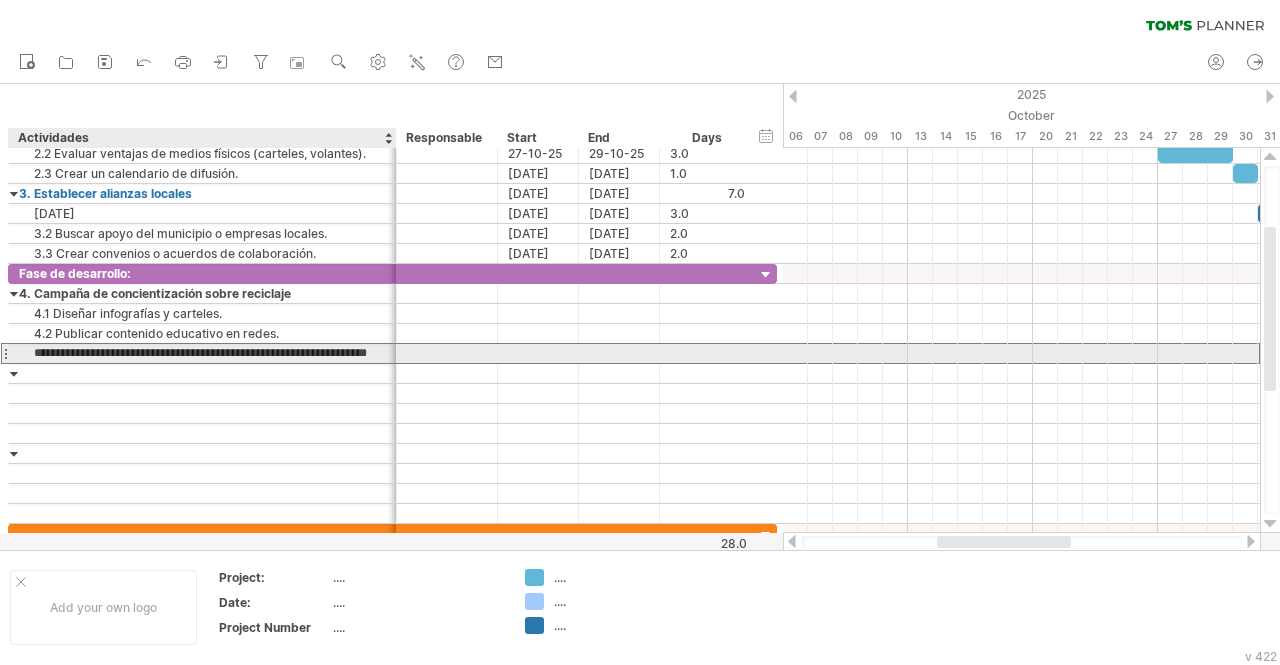 scroll, scrollTop: 0, scrollLeft: 32, axis: horizontal 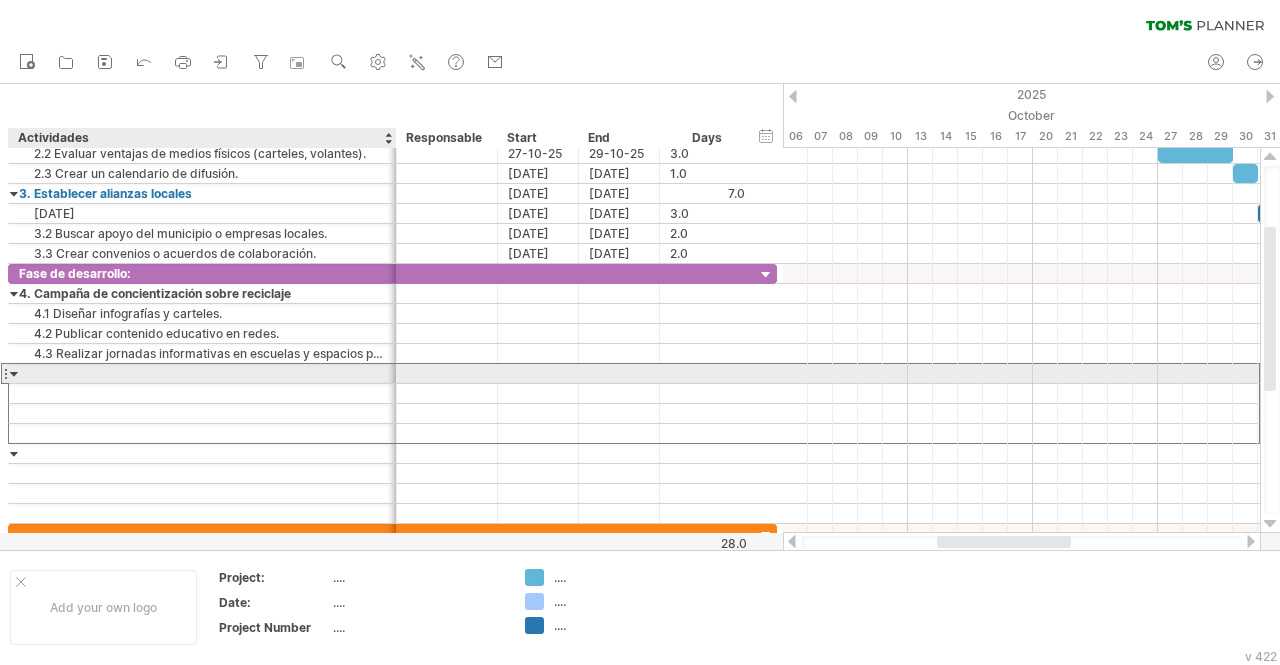 click at bounding box center (202, 373) 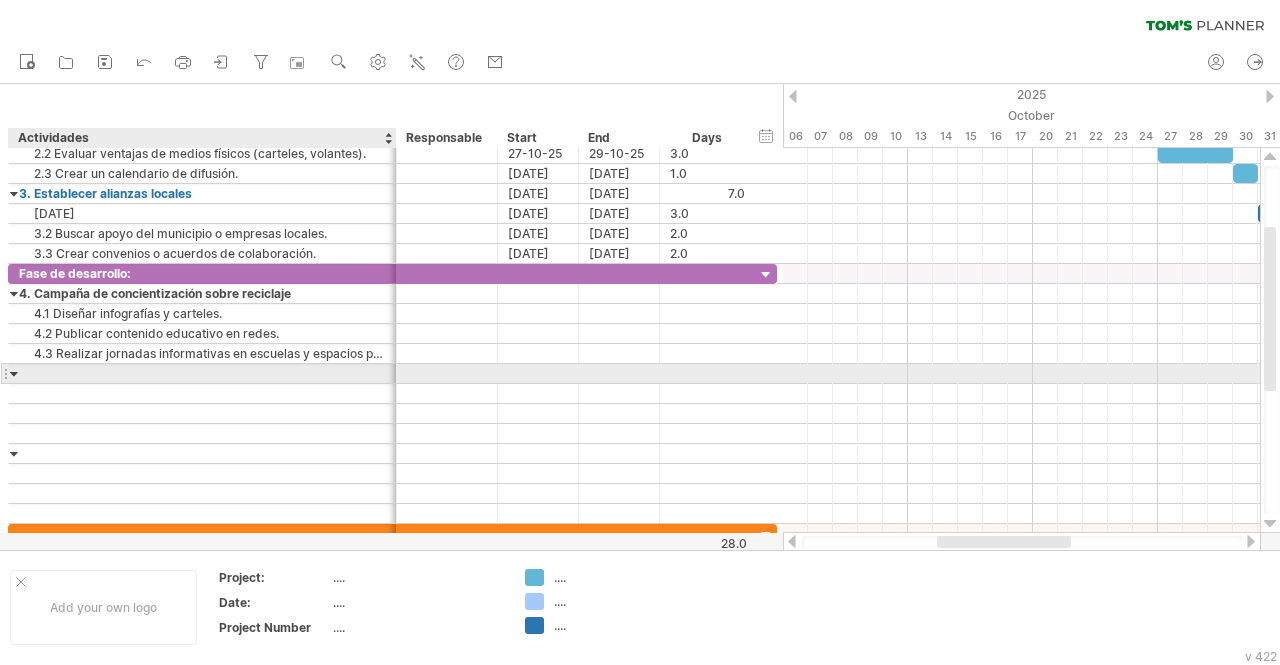 paste on "**********" 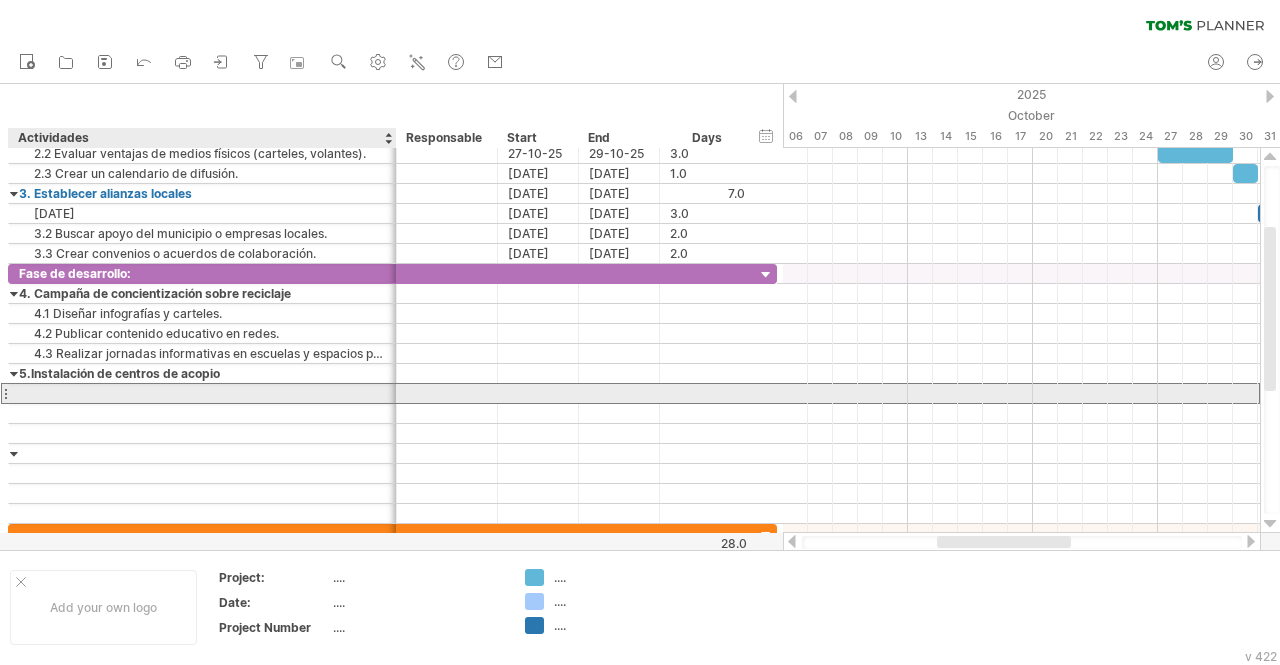 click at bounding box center (202, 393) 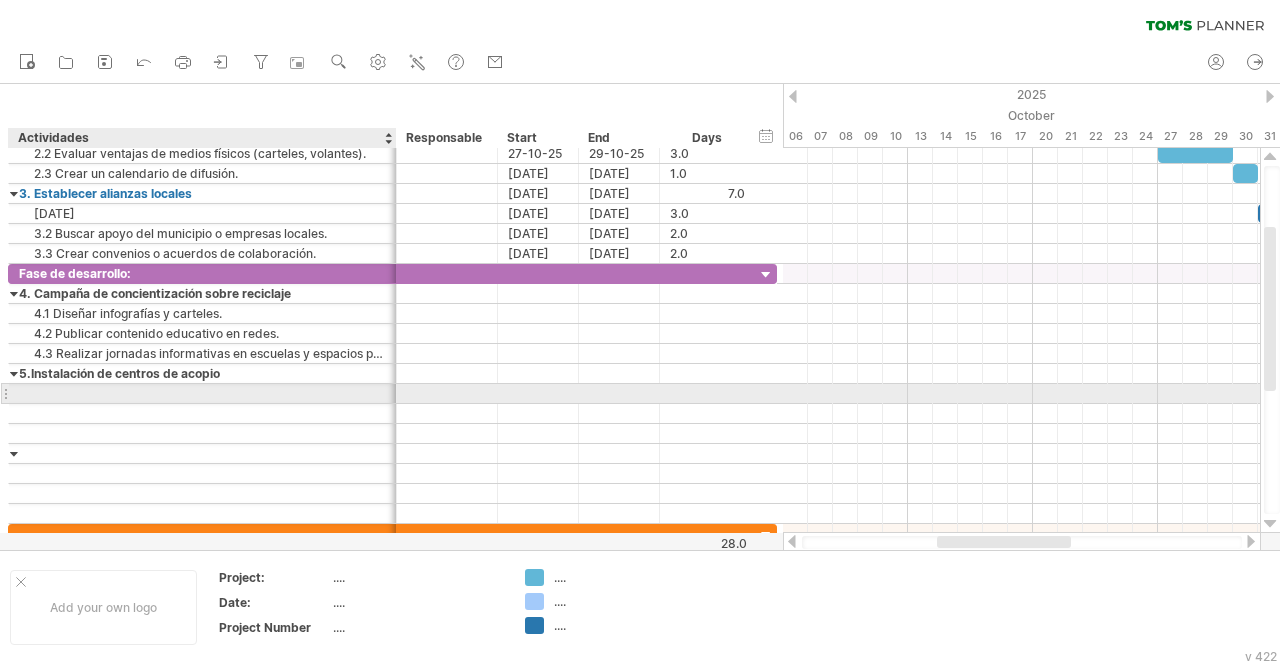 paste on "**********" 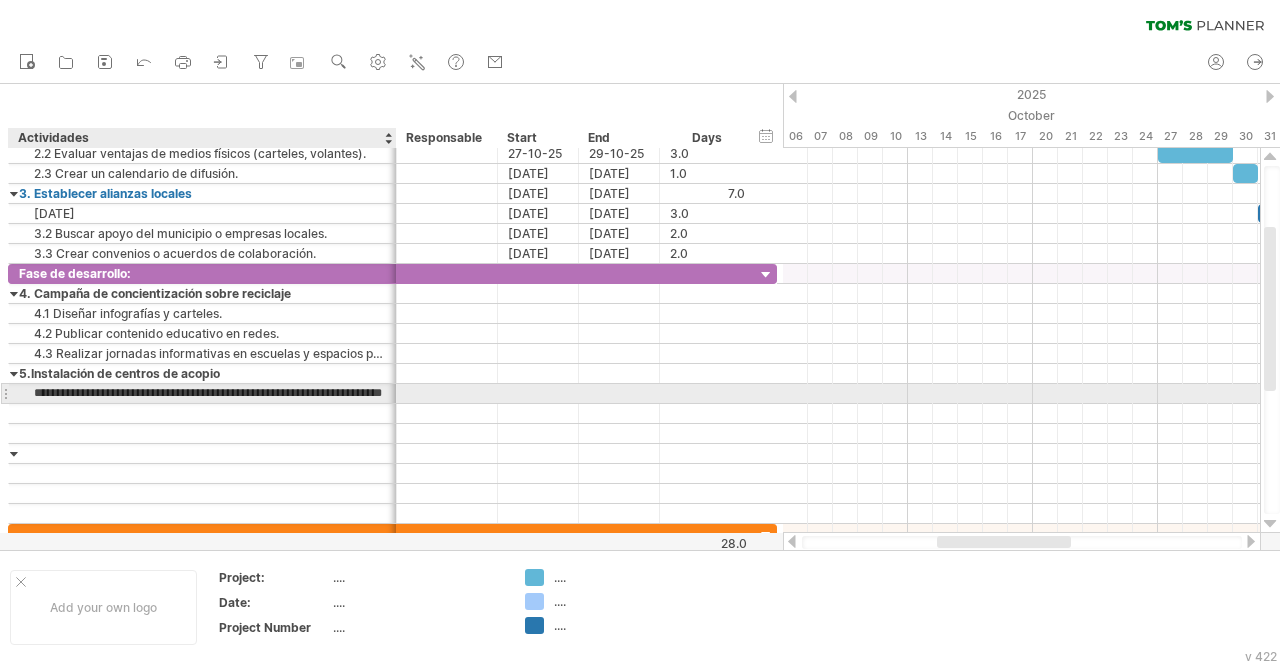 scroll, scrollTop: 0, scrollLeft: 44, axis: horizontal 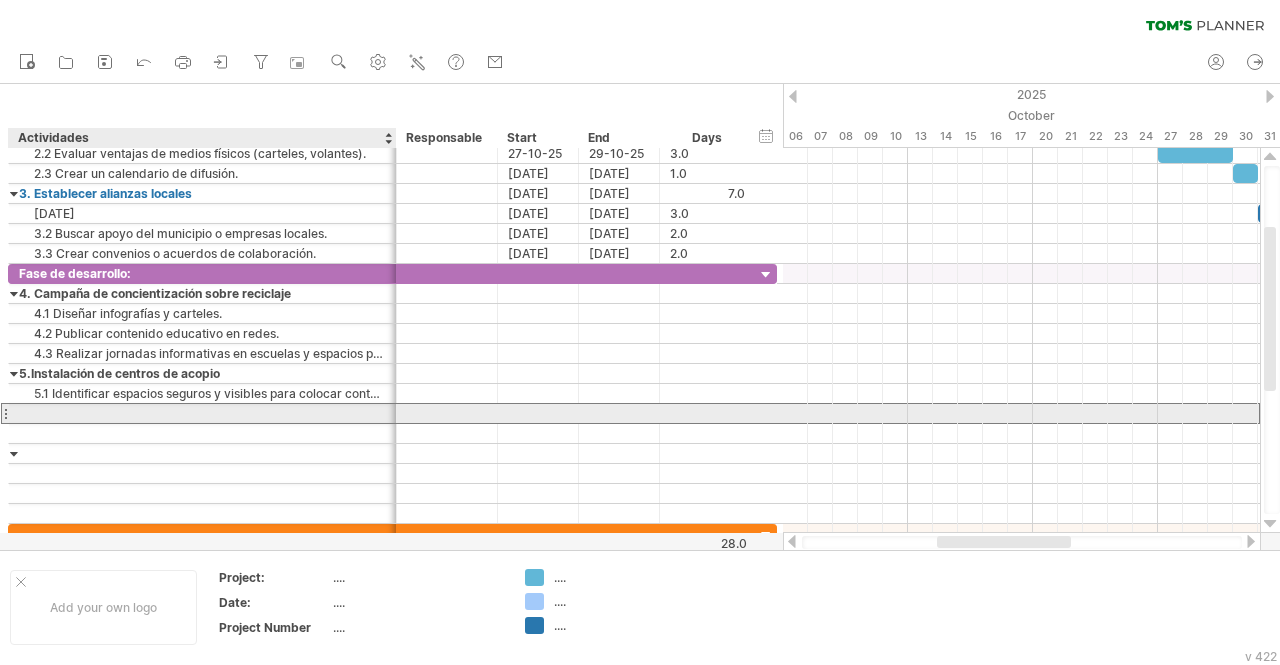 click at bounding box center (202, 413) 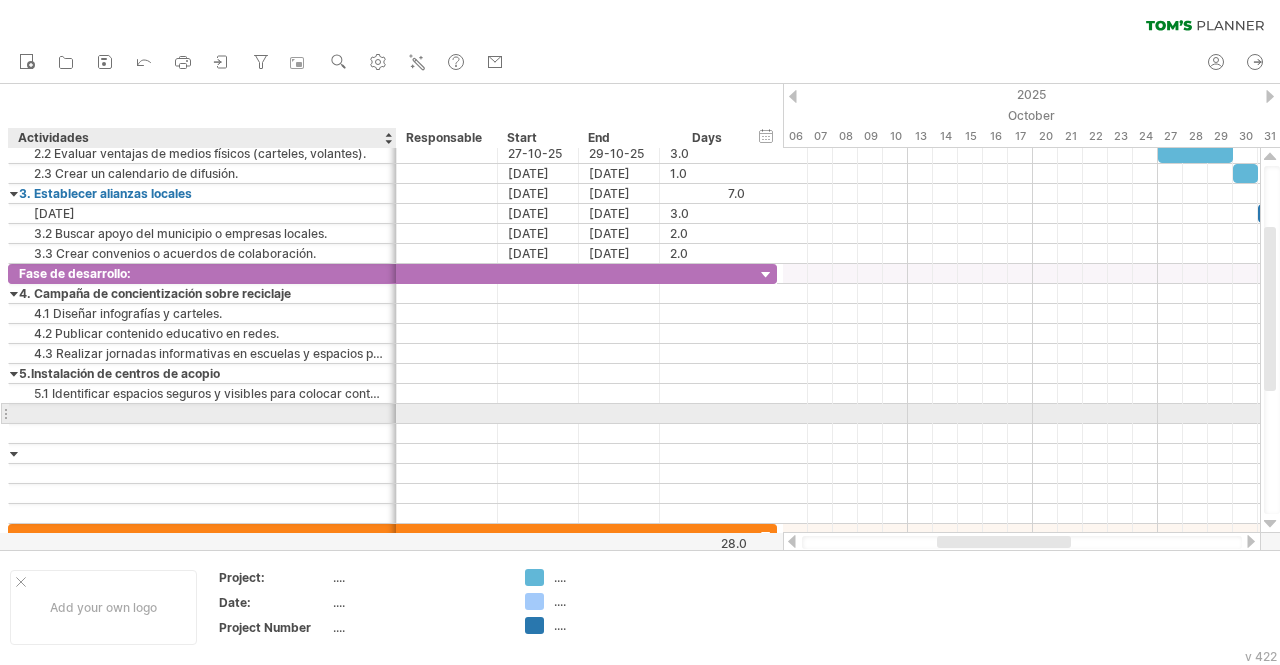 paste on "**********" 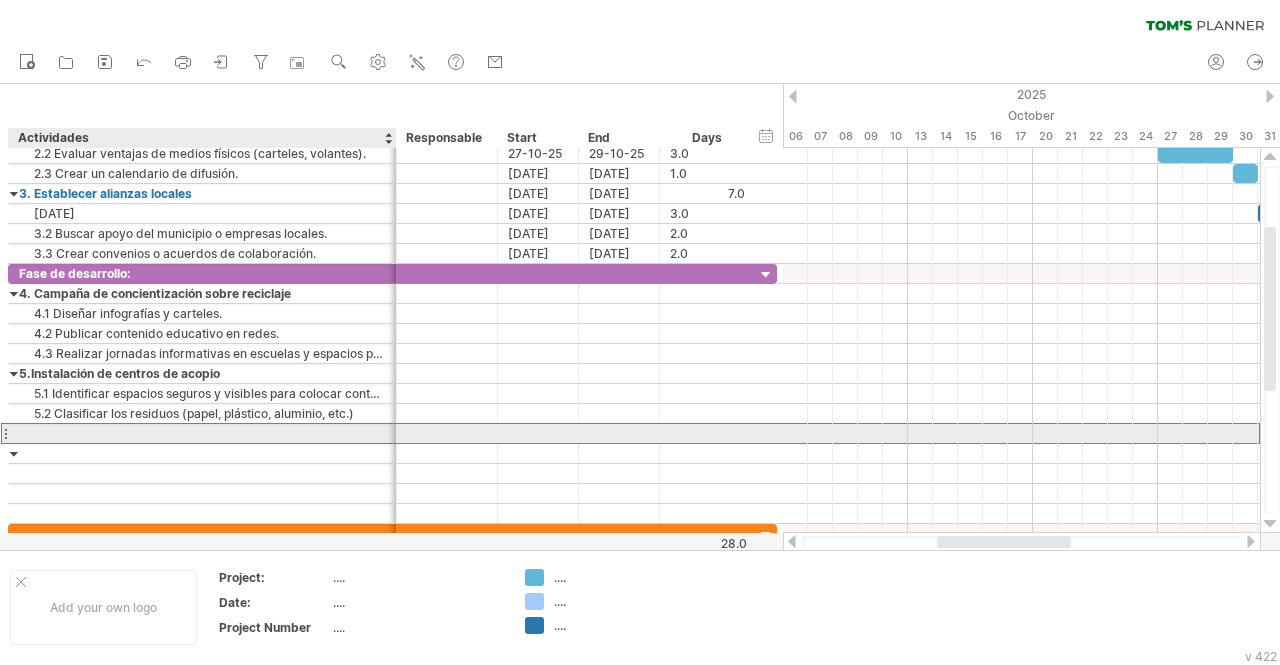 click at bounding box center [202, 433] 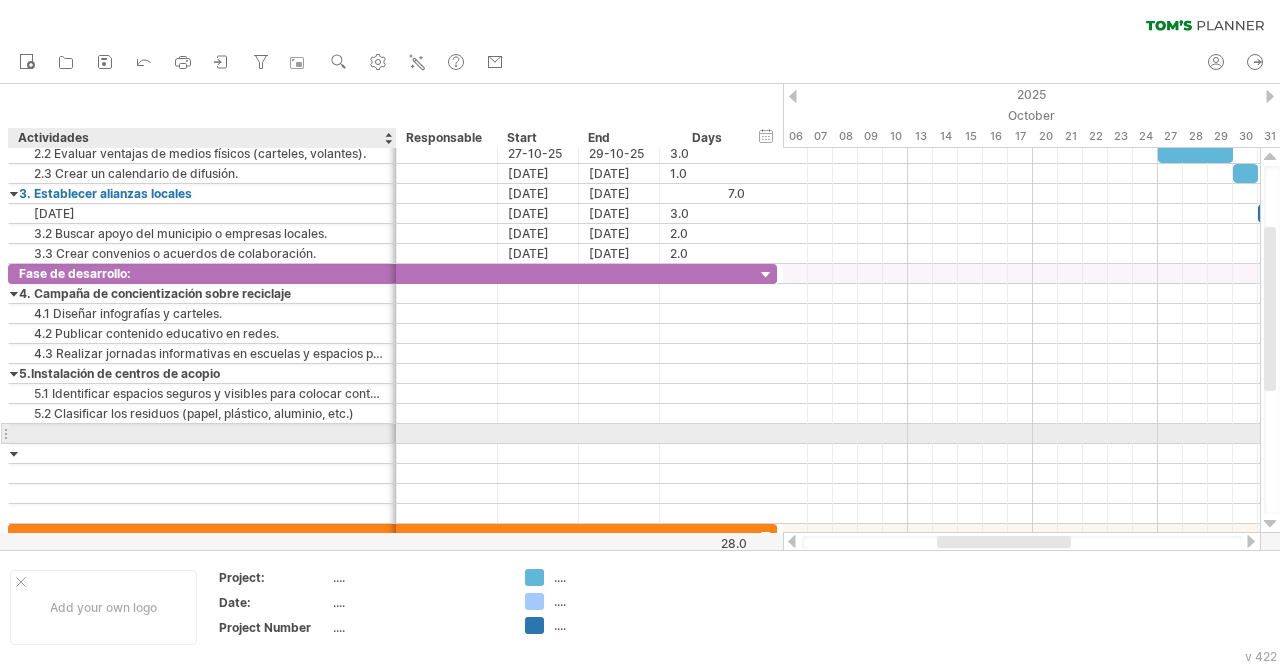 paste on "**********" 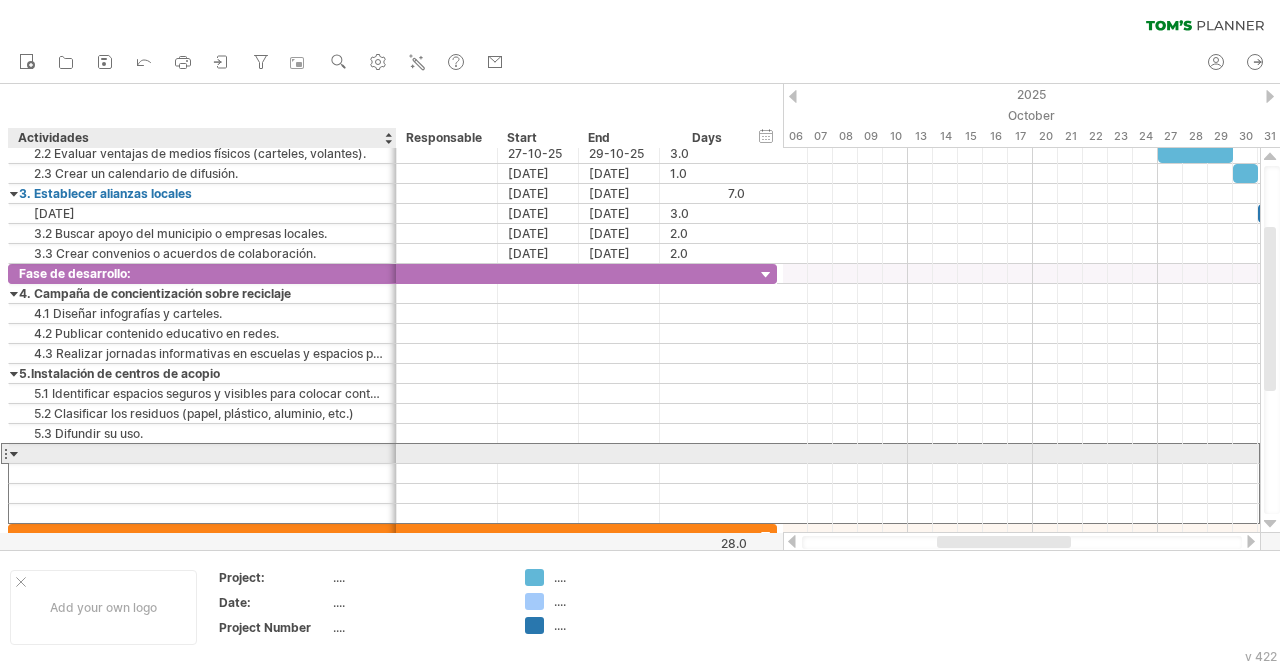 click at bounding box center (202, 453) 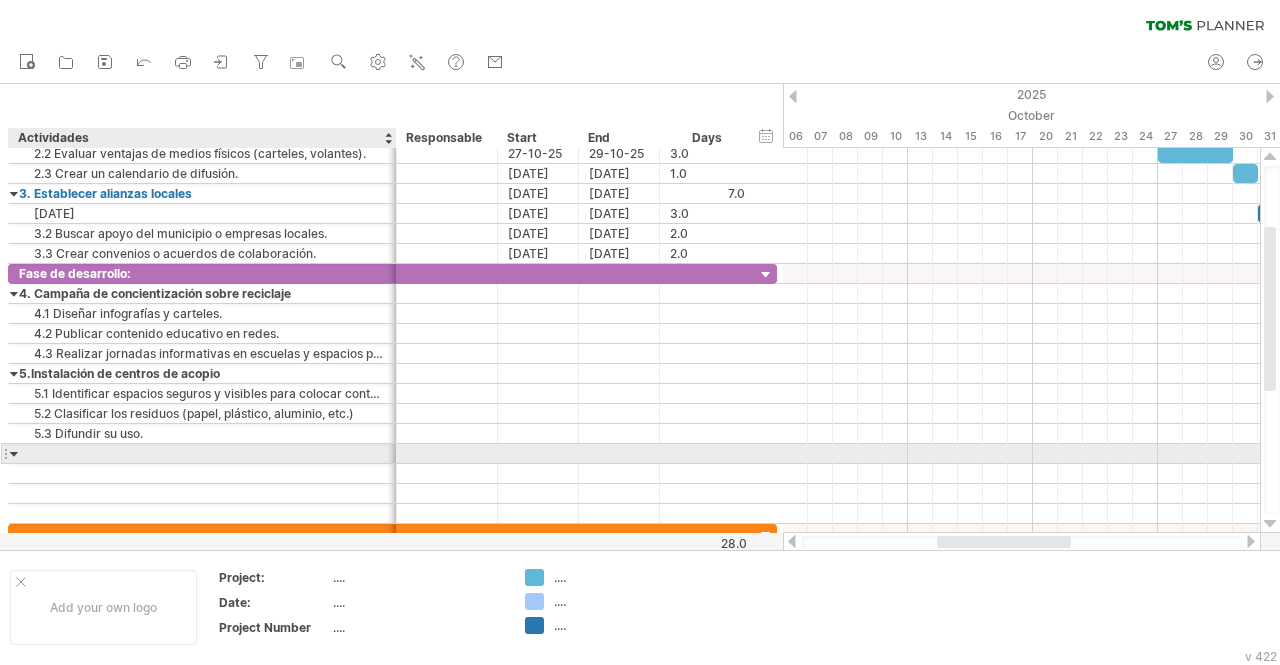 paste on "**********" 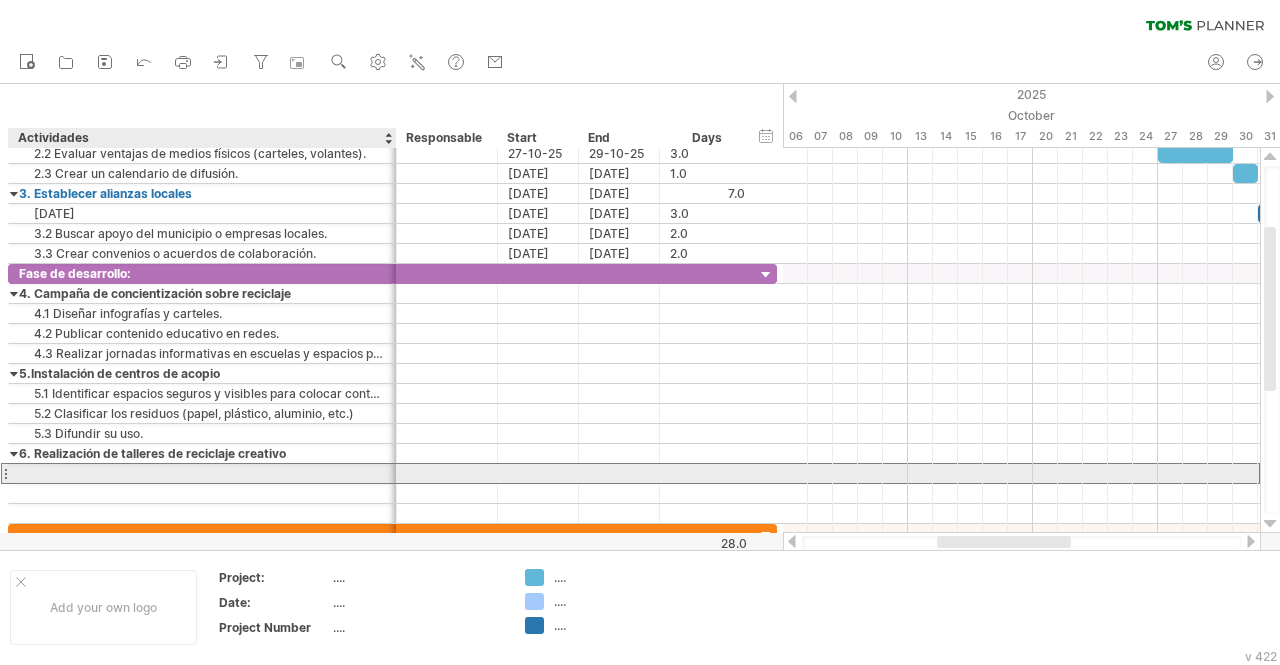 click at bounding box center (202, 473) 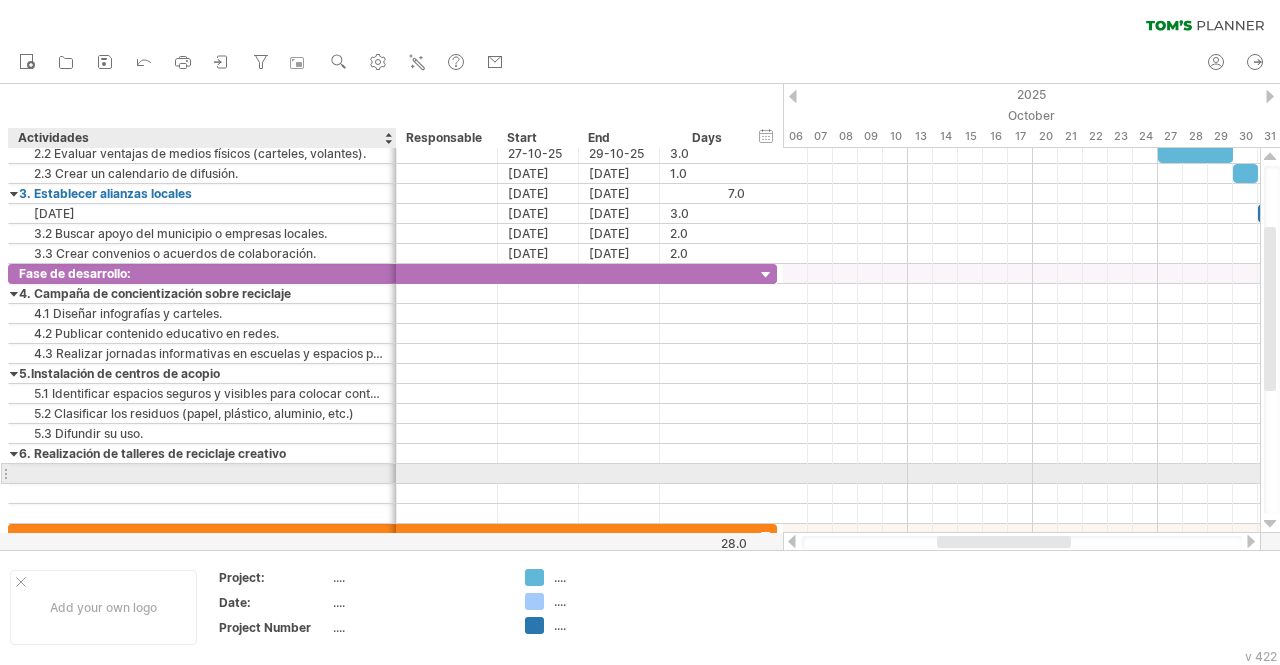 paste on "**********" 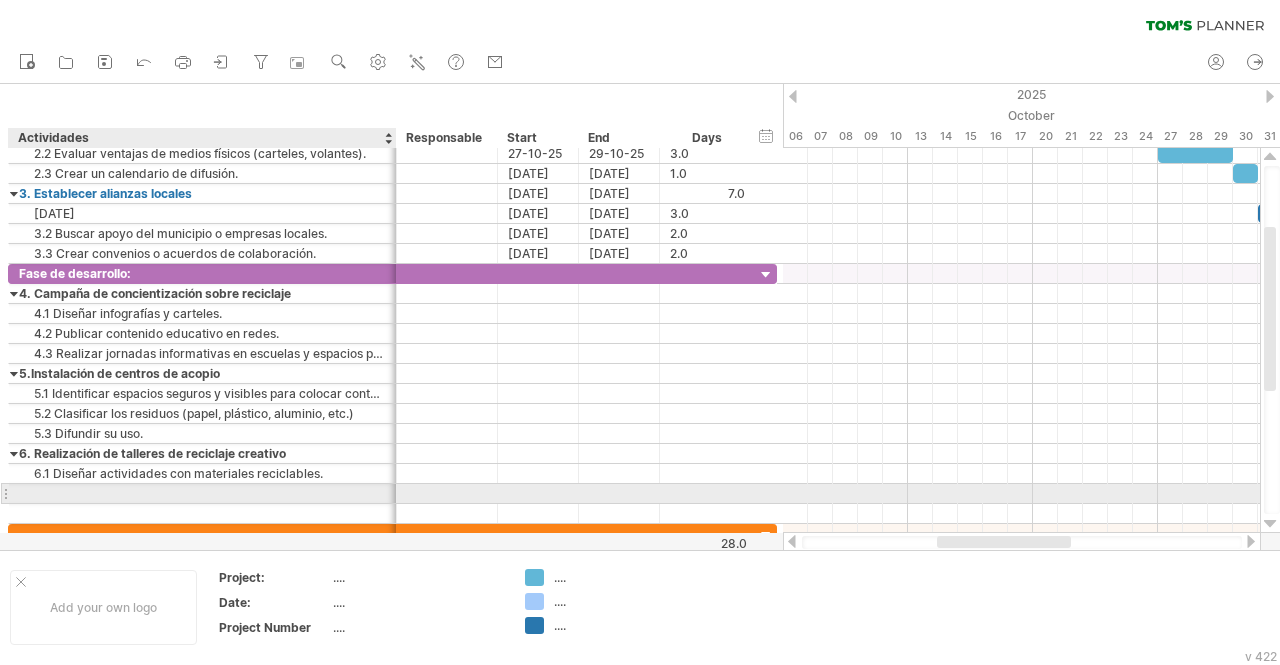 click at bounding box center [202, 493] 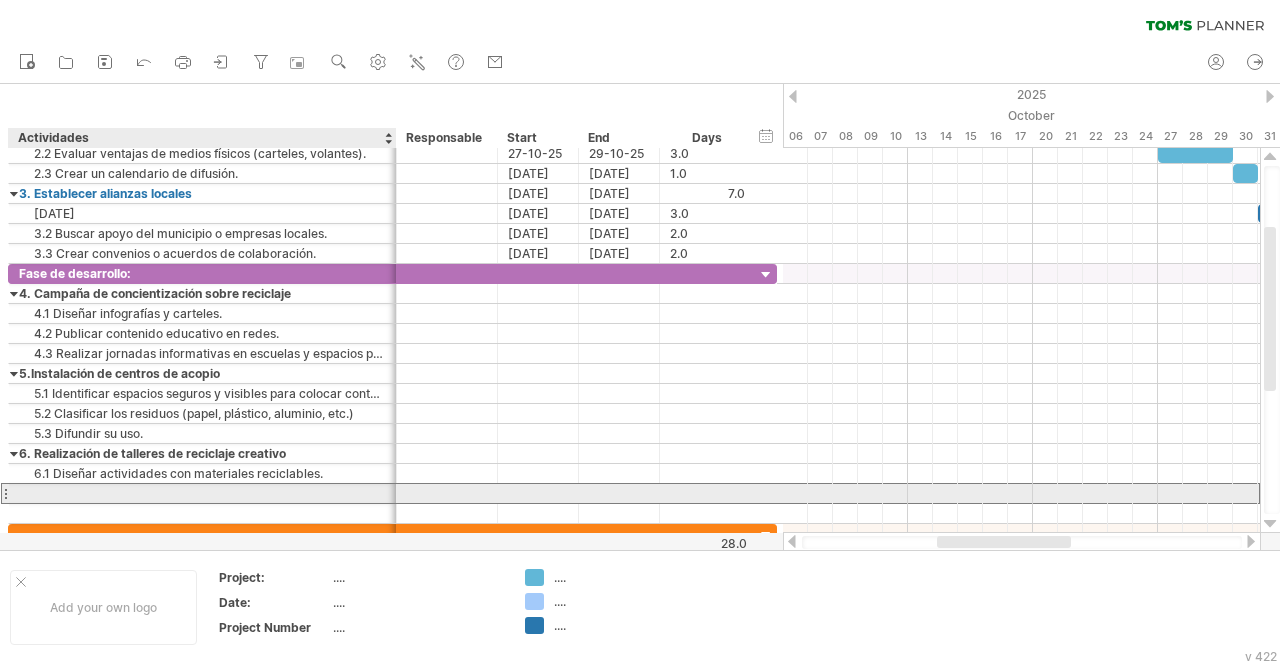 paste on "**********" 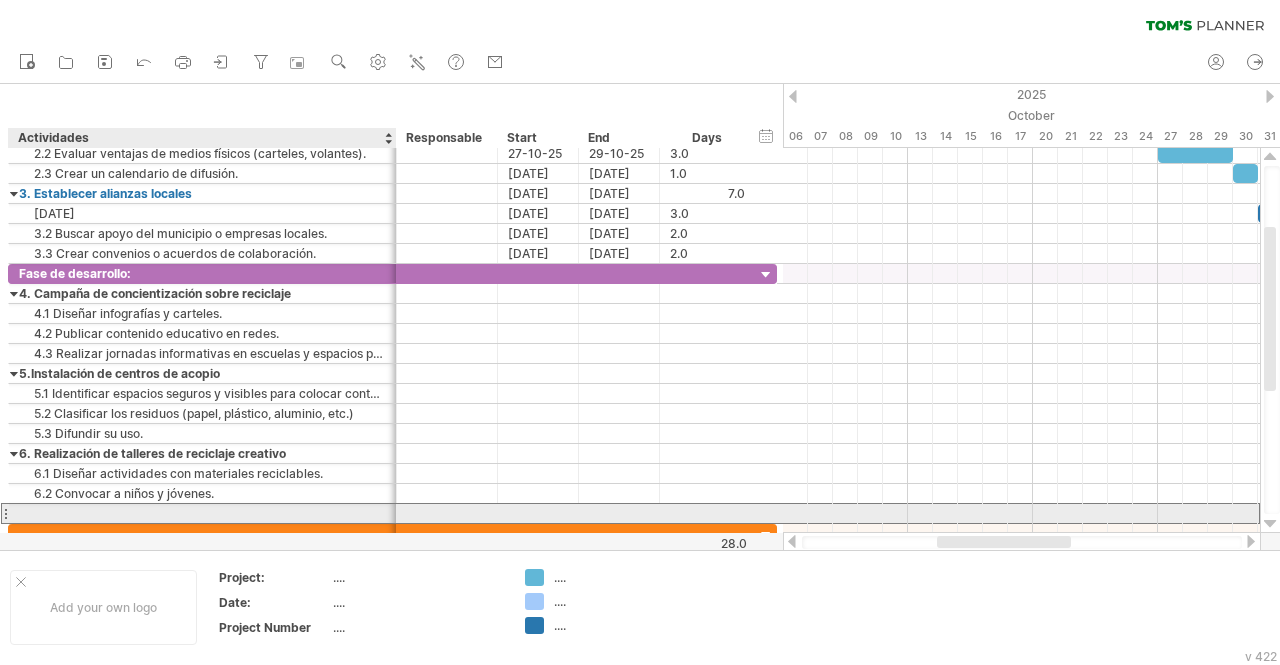 click at bounding box center (202, 513) 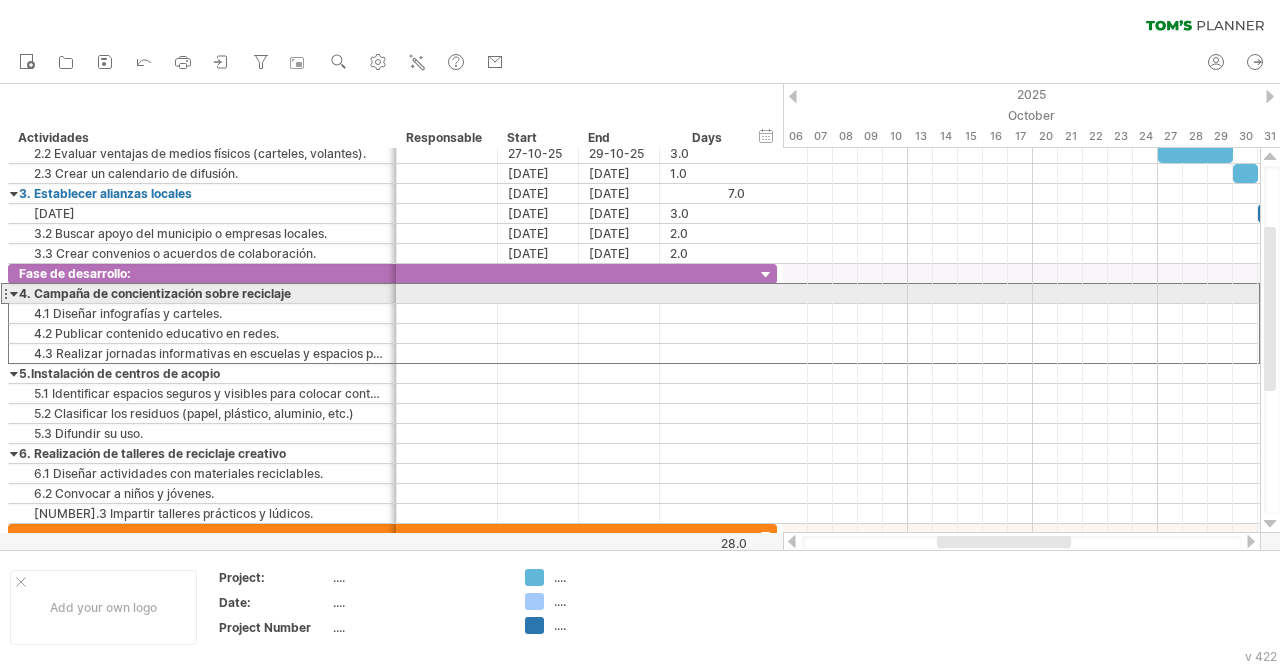 click at bounding box center [447, 293] 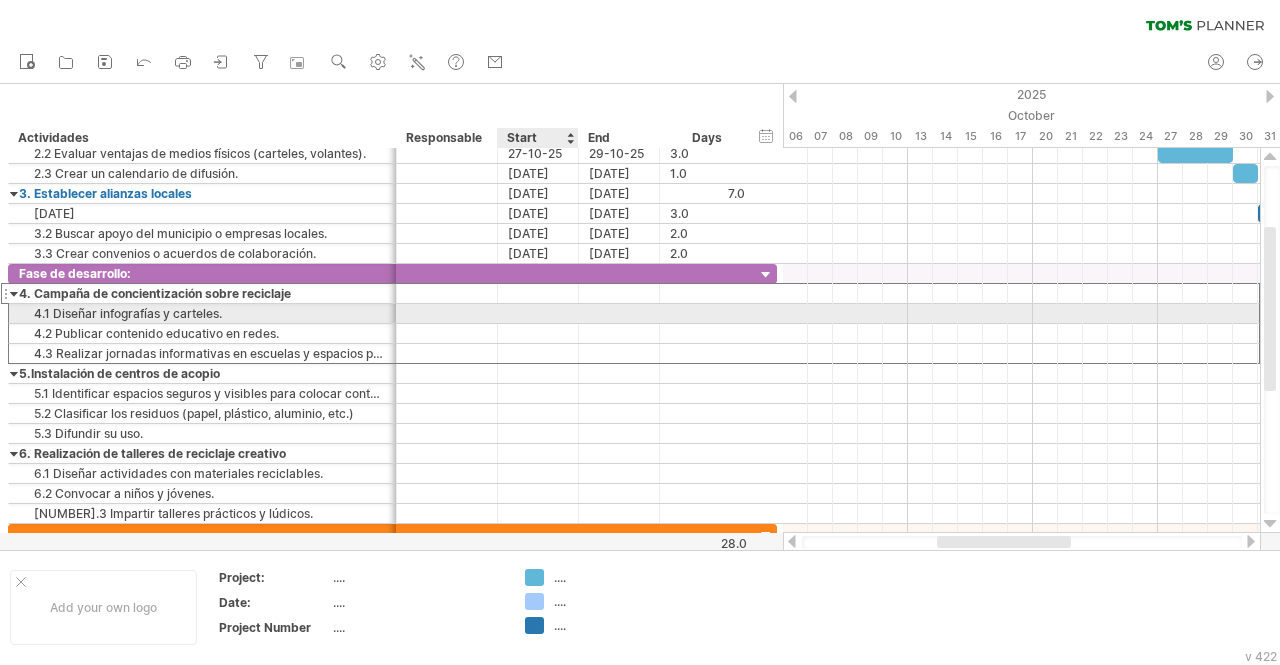 click at bounding box center [538, 313] 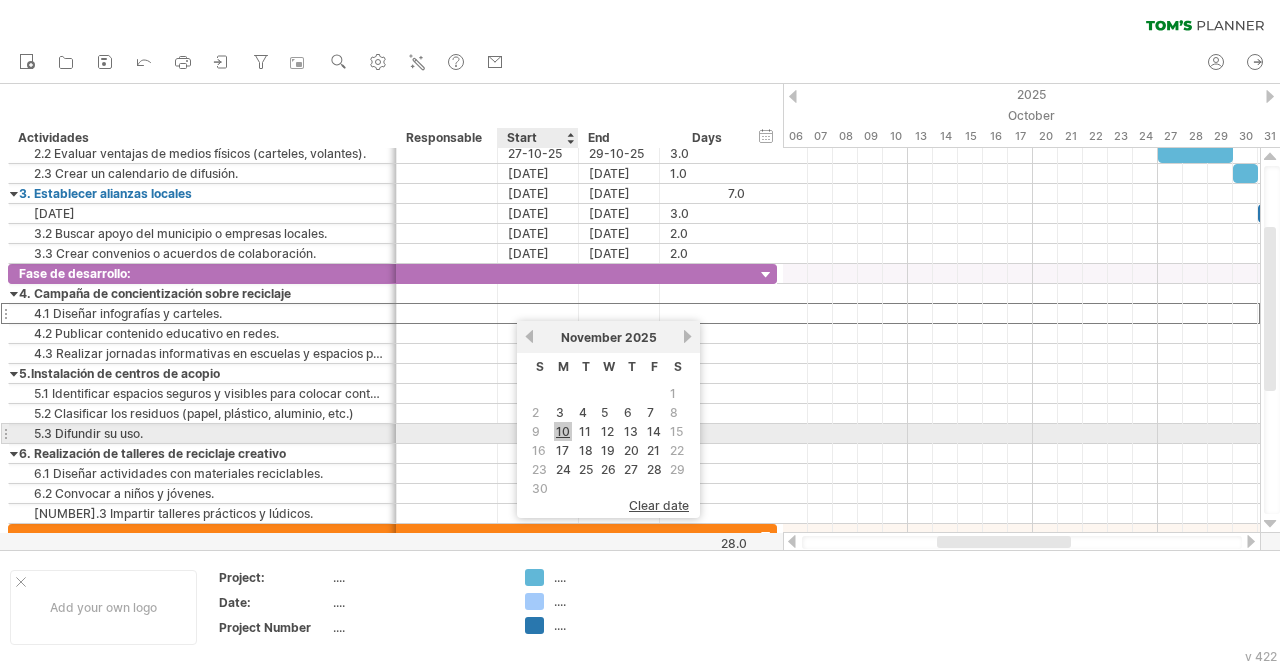 click on "10" at bounding box center [563, 431] 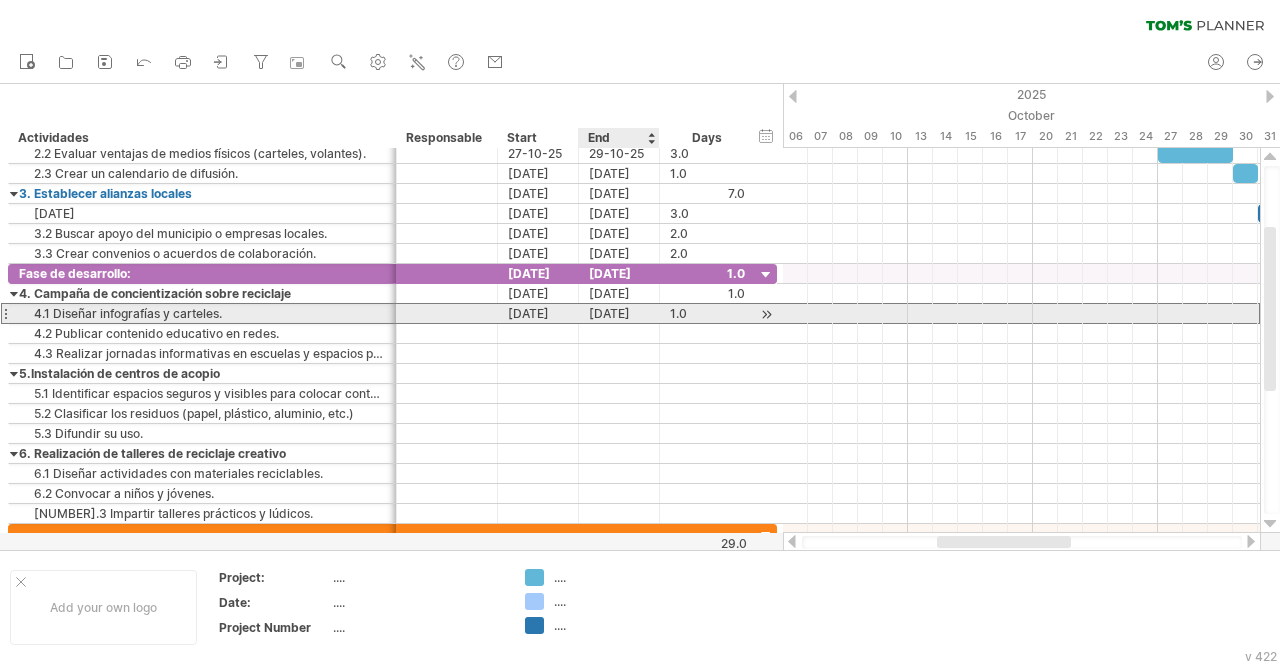 click on "[DATE]" at bounding box center [619, 313] 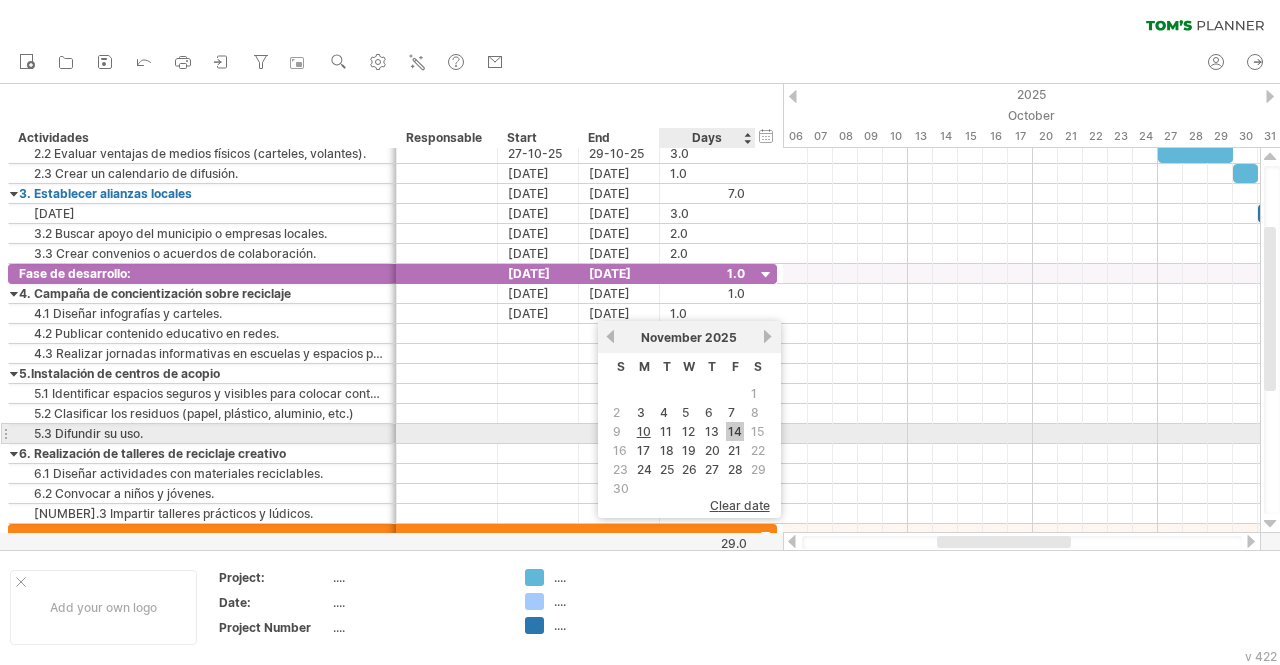 click on "14" at bounding box center (735, 431) 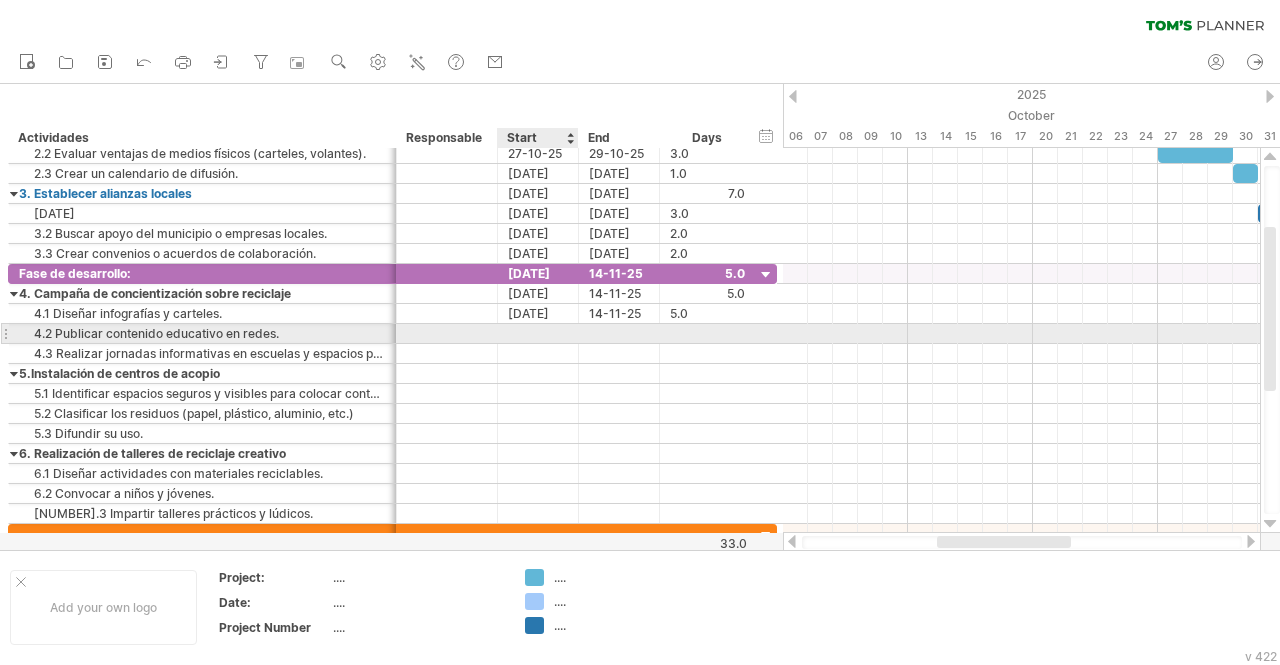 click at bounding box center [538, 333] 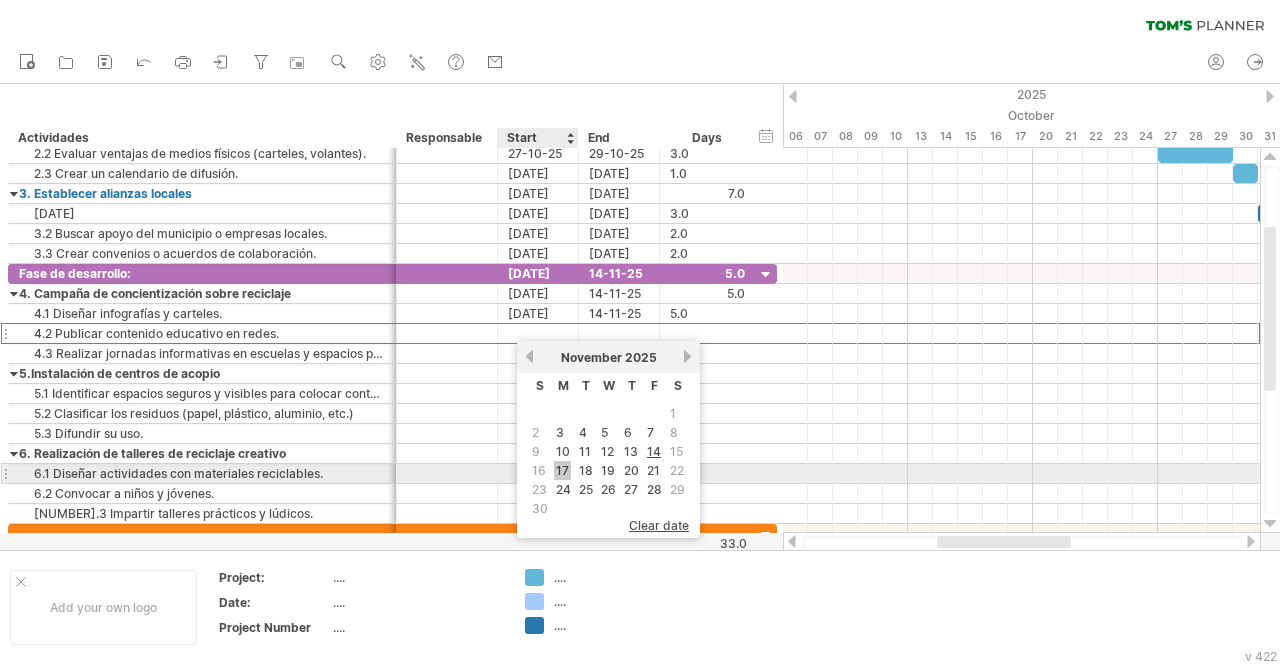 click on "17" at bounding box center (562, 470) 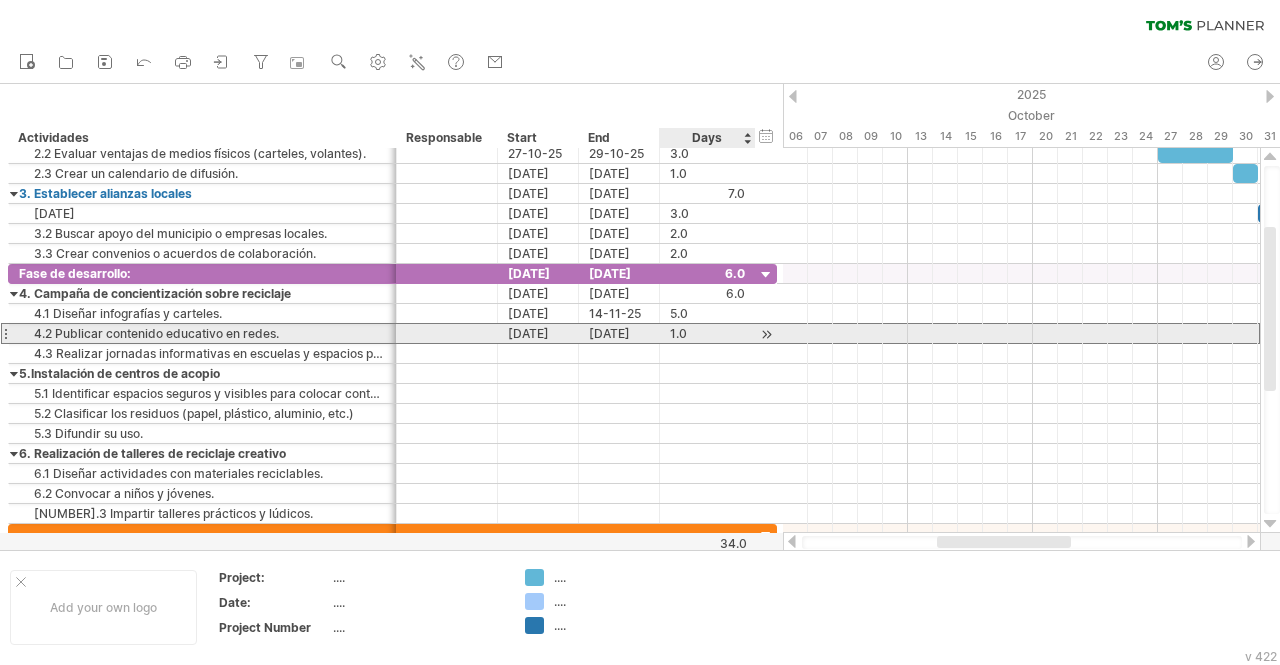 click on "1.0" at bounding box center [707, 333] 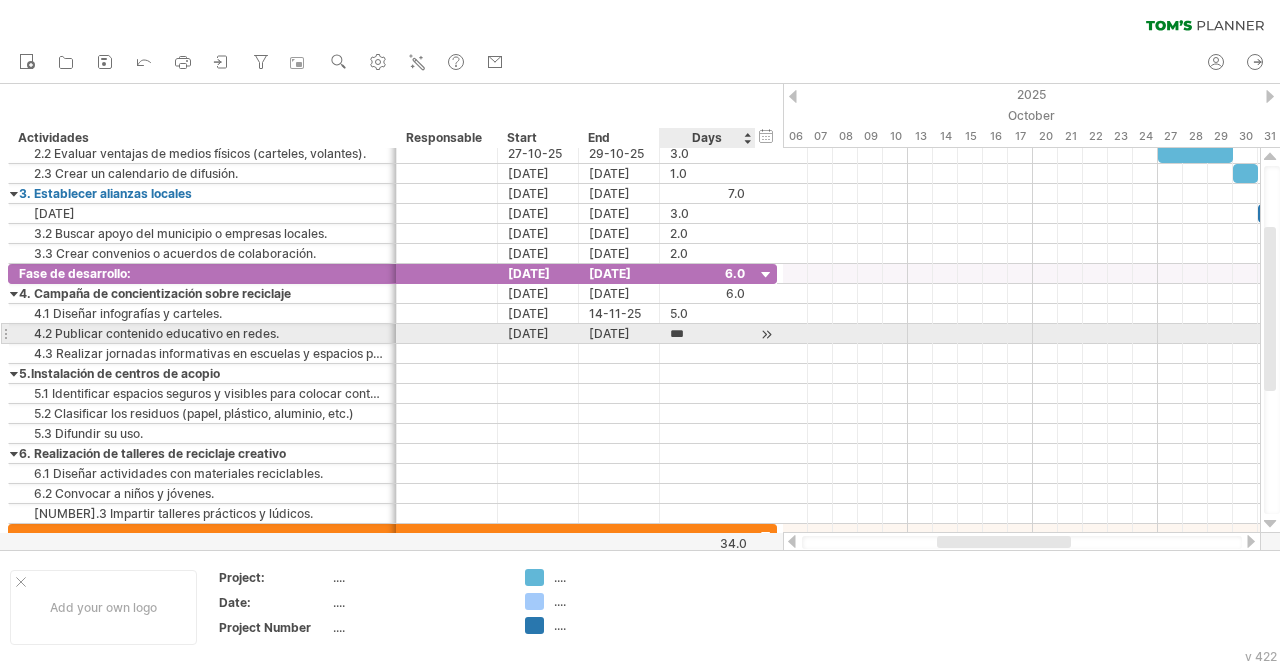 scroll, scrollTop: 0, scrollLeft: 0, axis: both 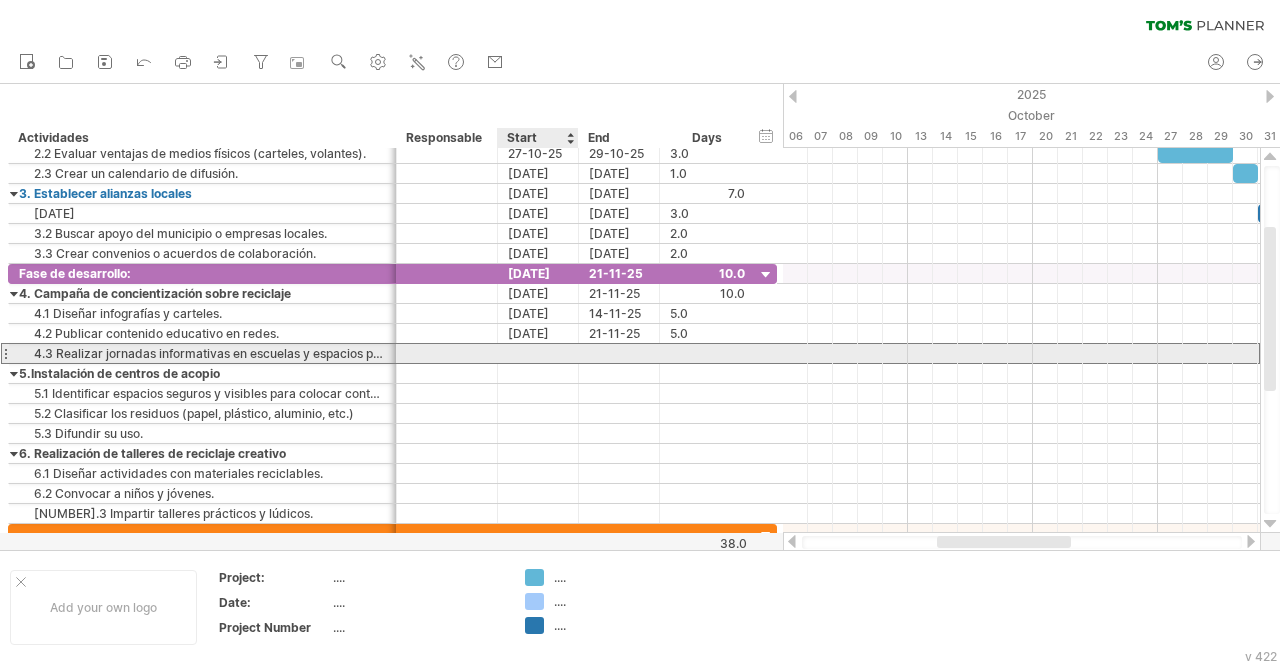 click at bounding box center (538, 353) 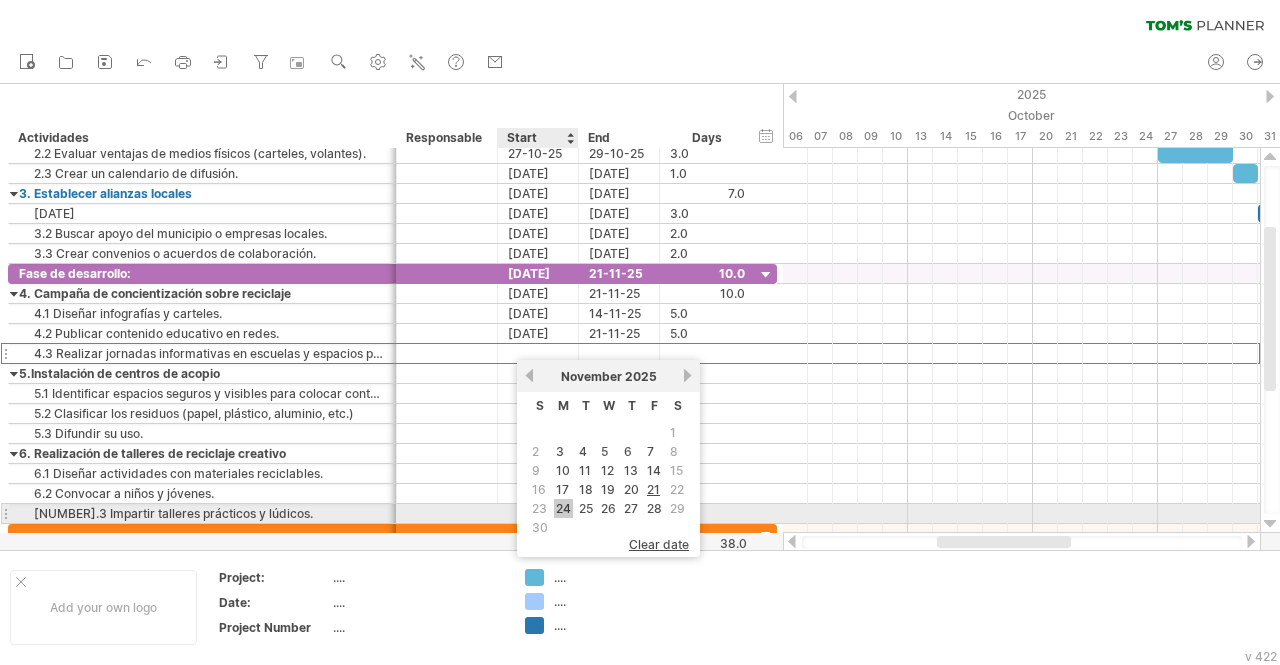 click on "24" at bounding box center [563, 508] 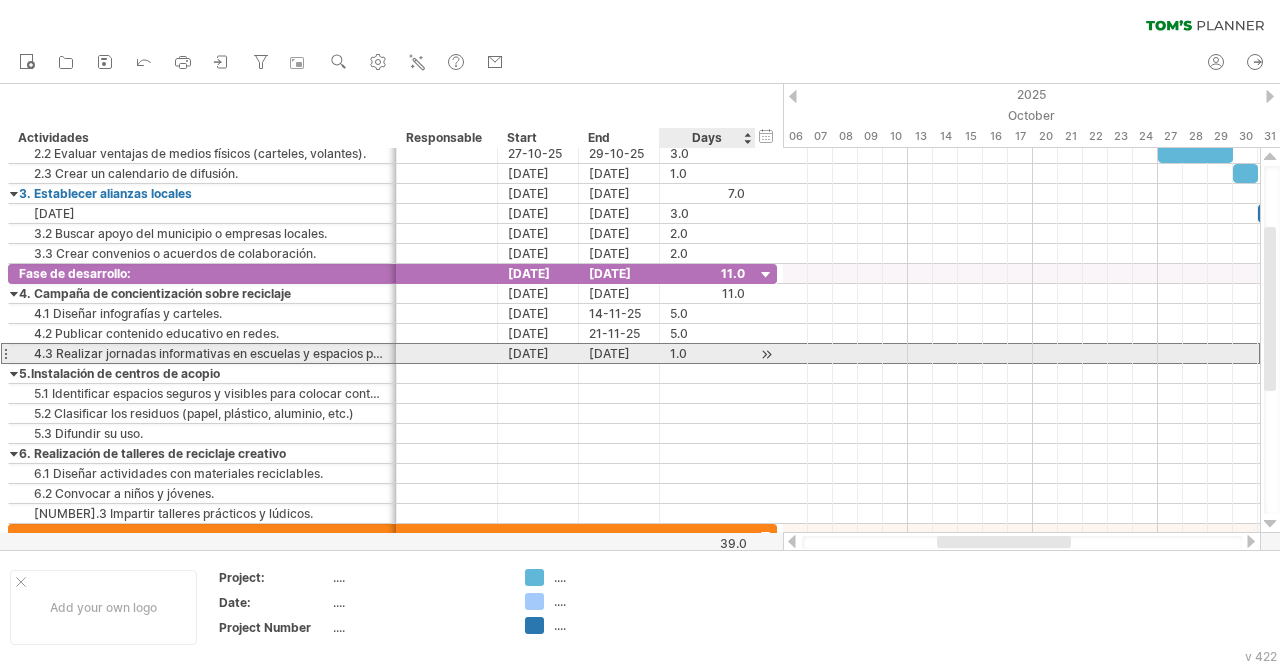 click on "1.0" at bounding box center (707, 353) 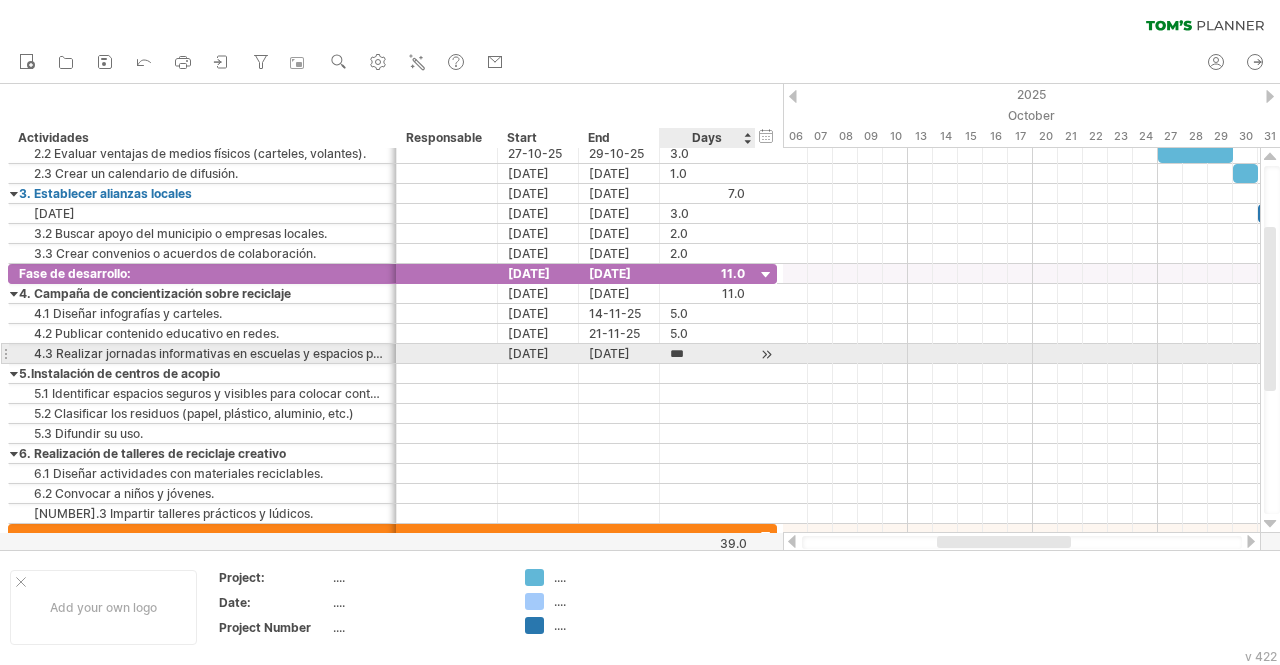 type on "*" 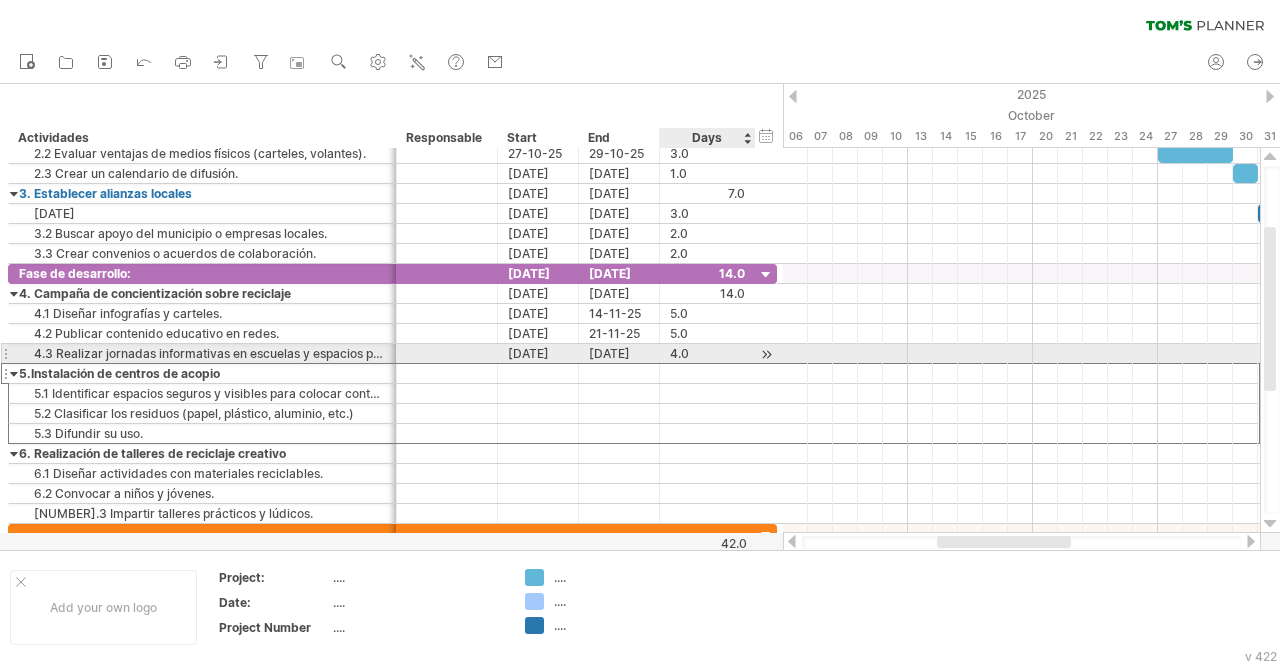 click at bounding box center [707, 373] 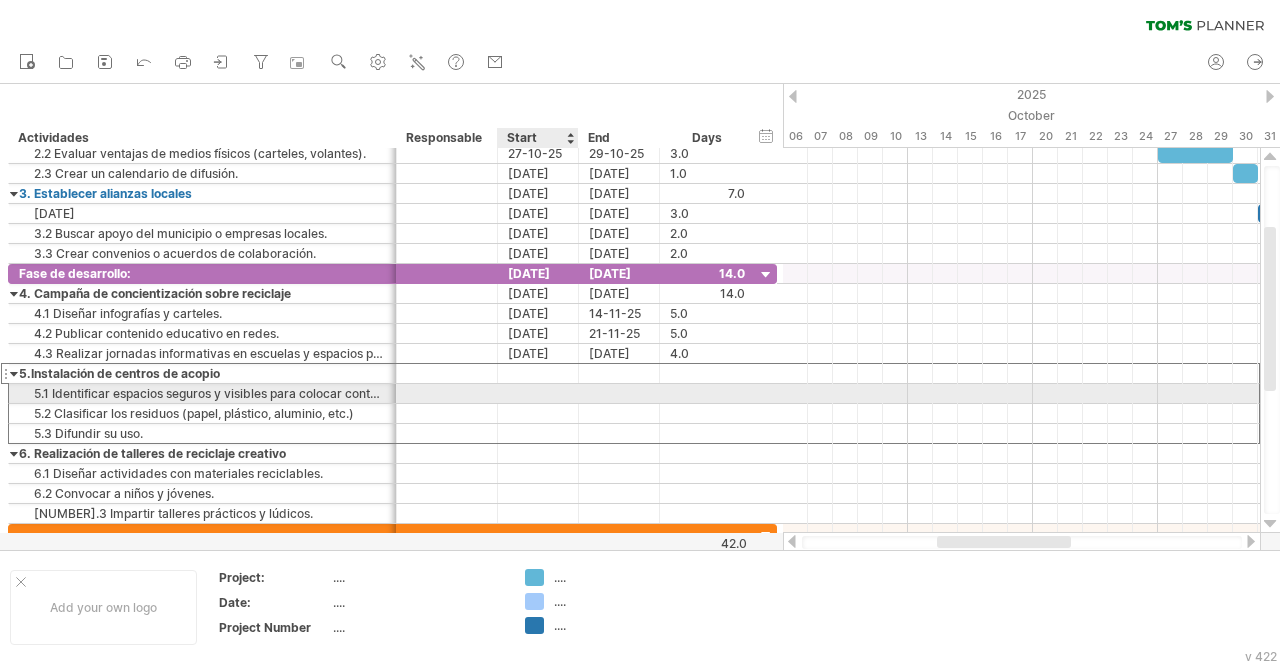 scroll, scrollTop: 0, scrollLeft: 0, axis: both 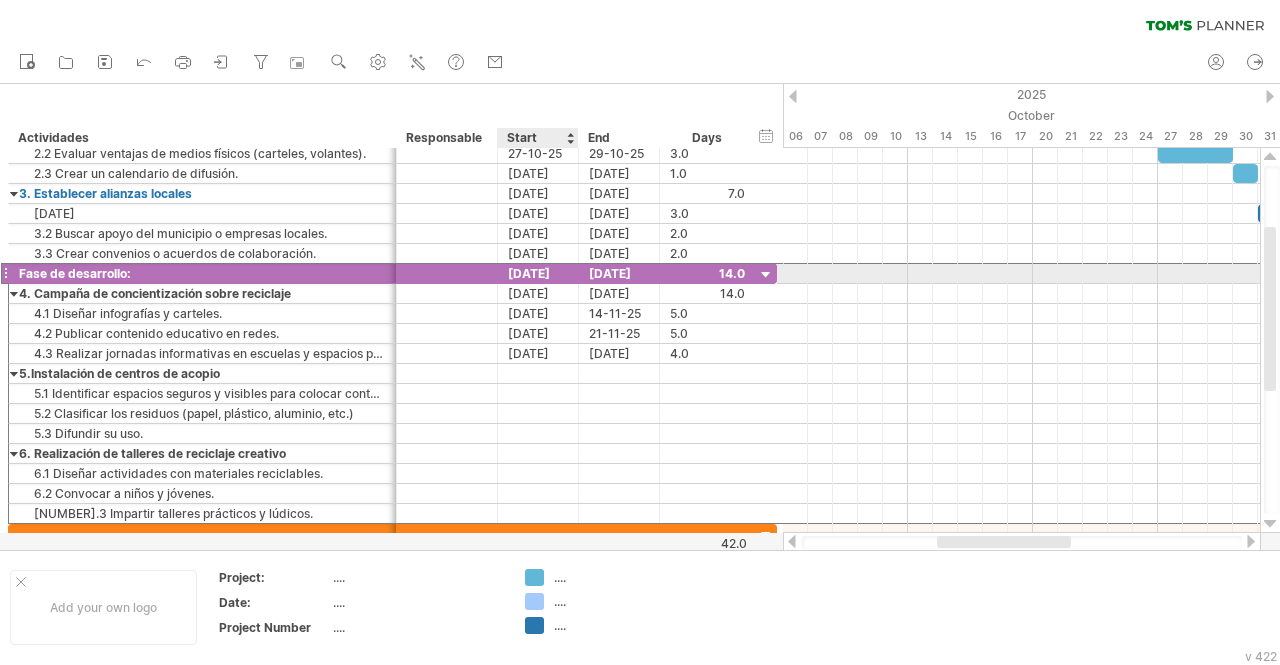 click on "[DATE]" at bounding box center [538, 273] 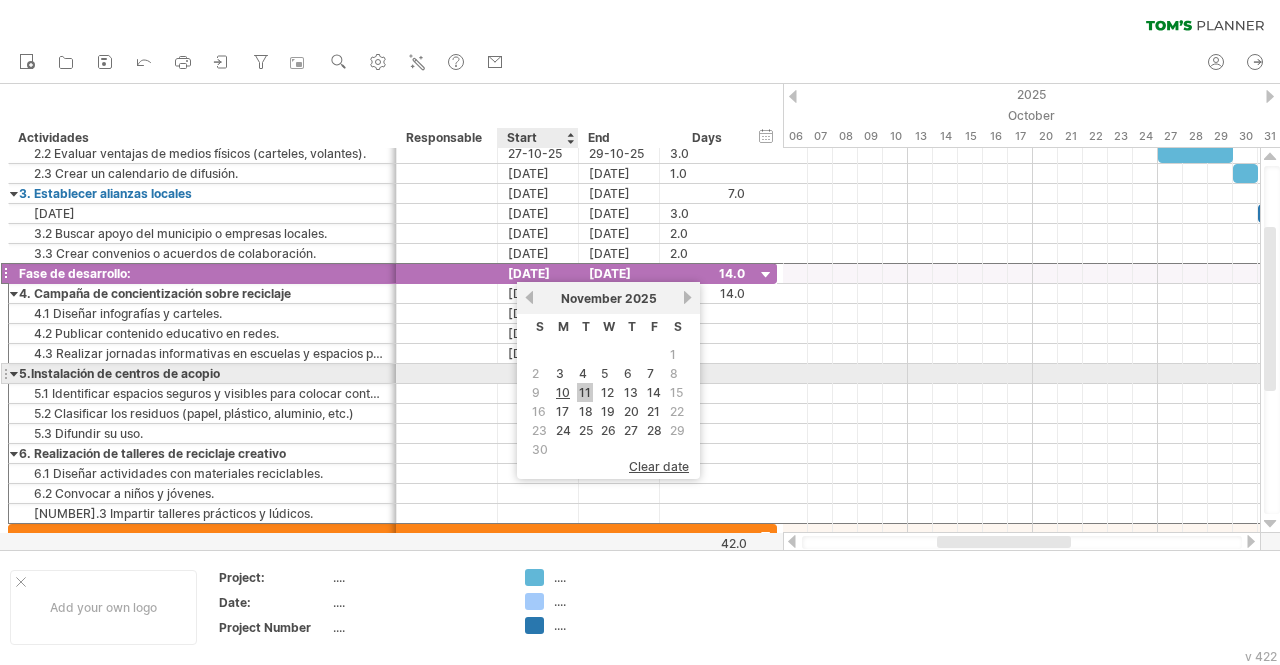 click on "11" at bounding box center (586, 392) 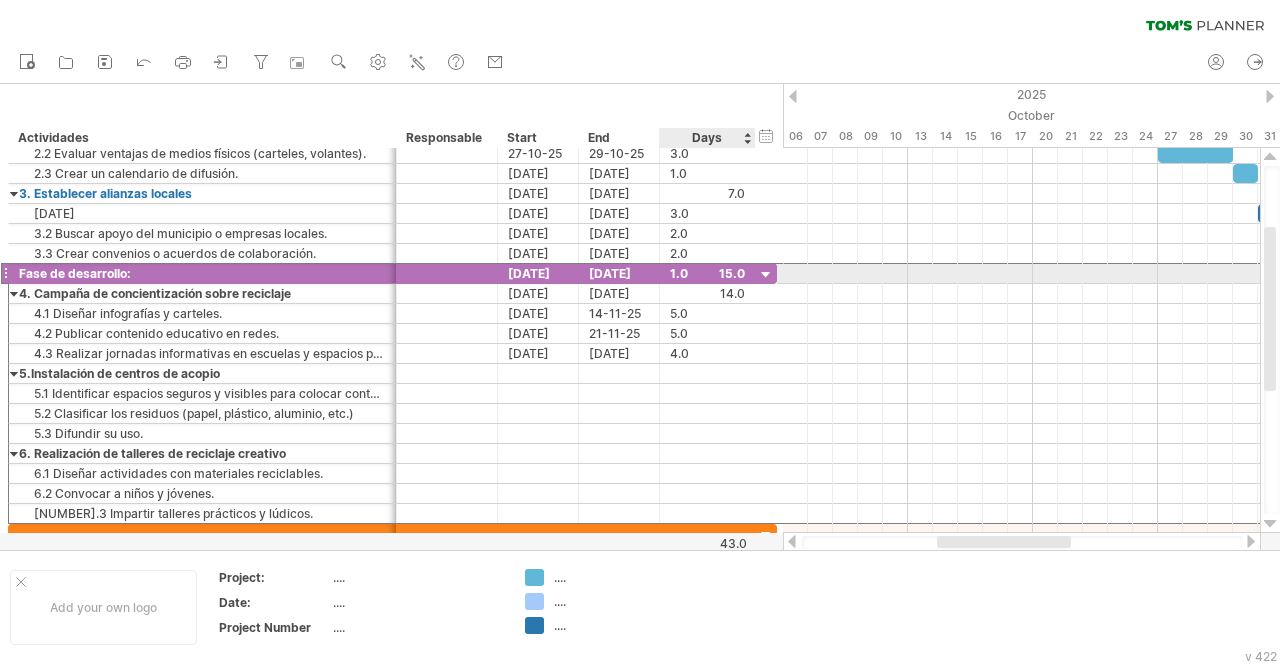 click on "1.0" at bounding box center [707, 273] 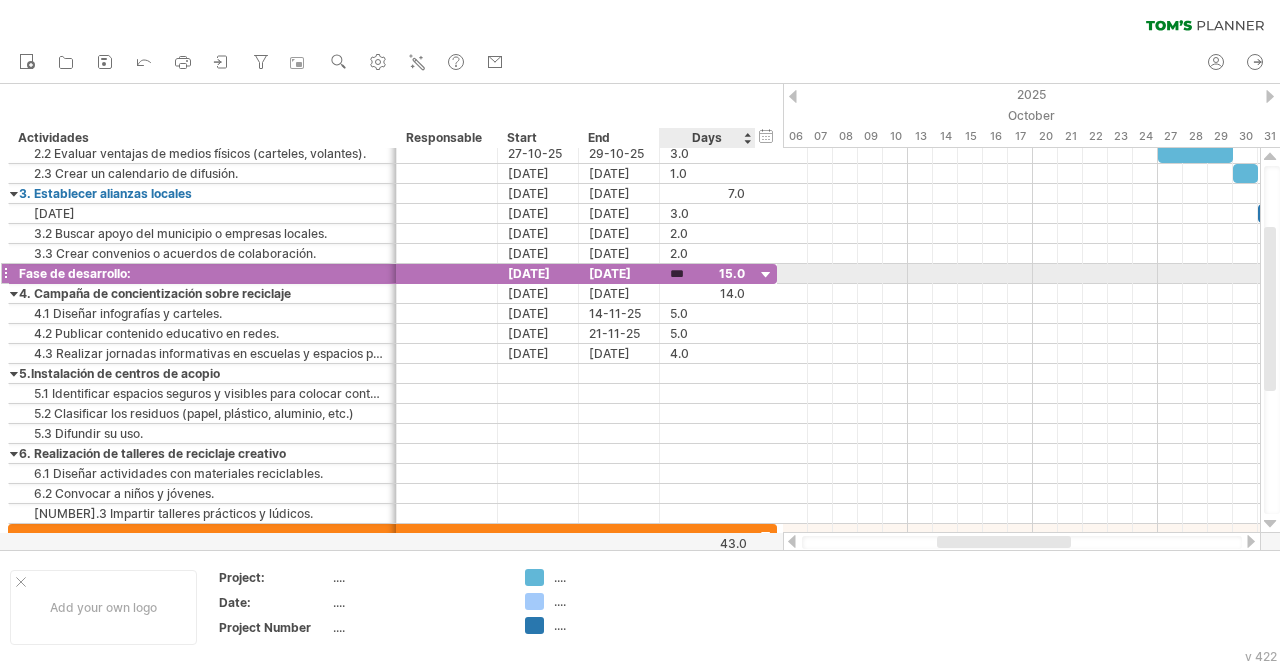 type 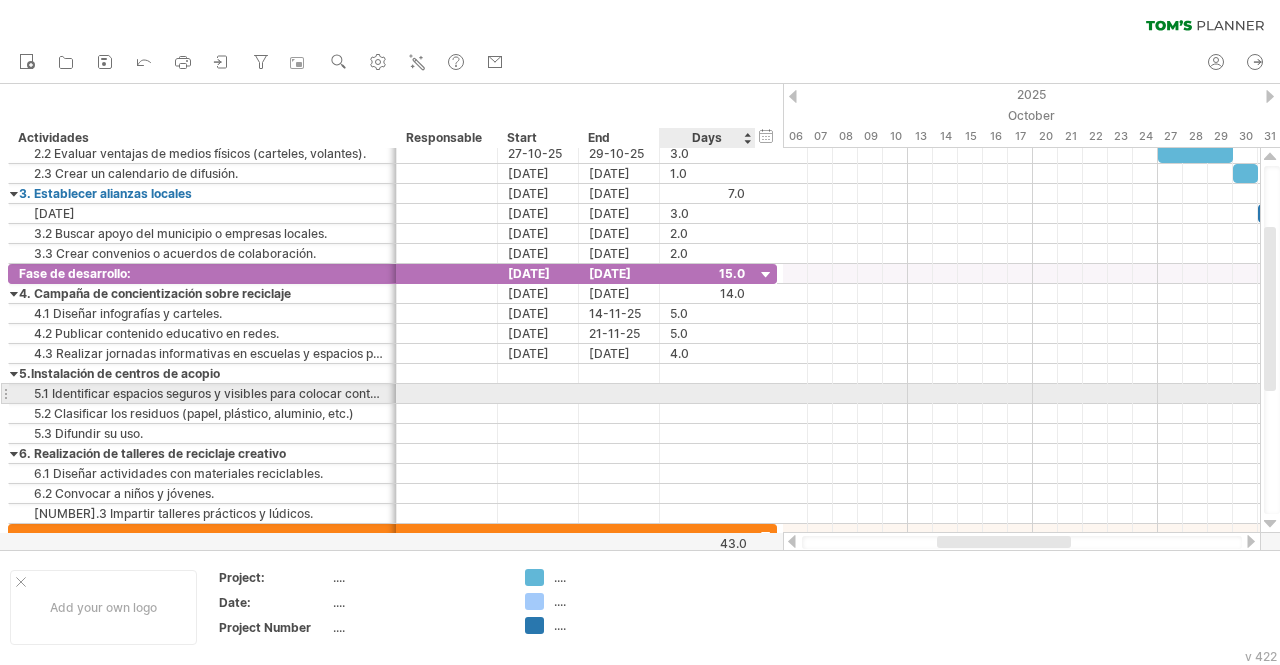scroll, scrollTop: 0, scrollLeft: 0, axis: both 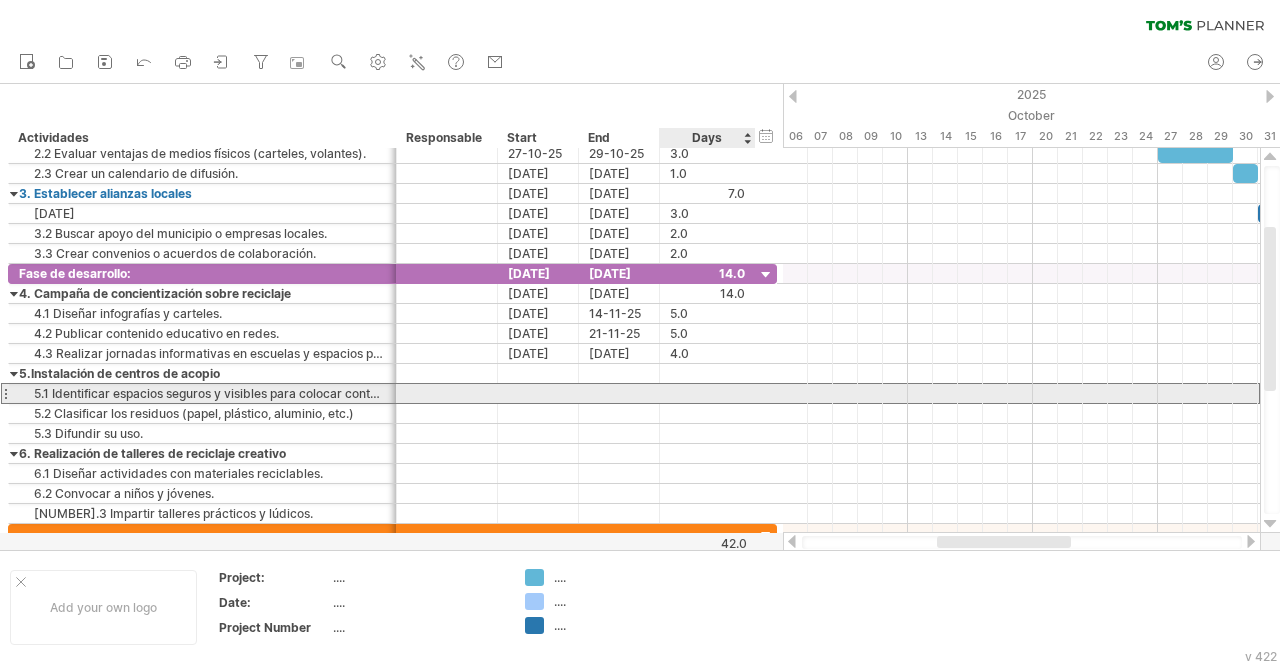 click at bounding box center (707, 393) 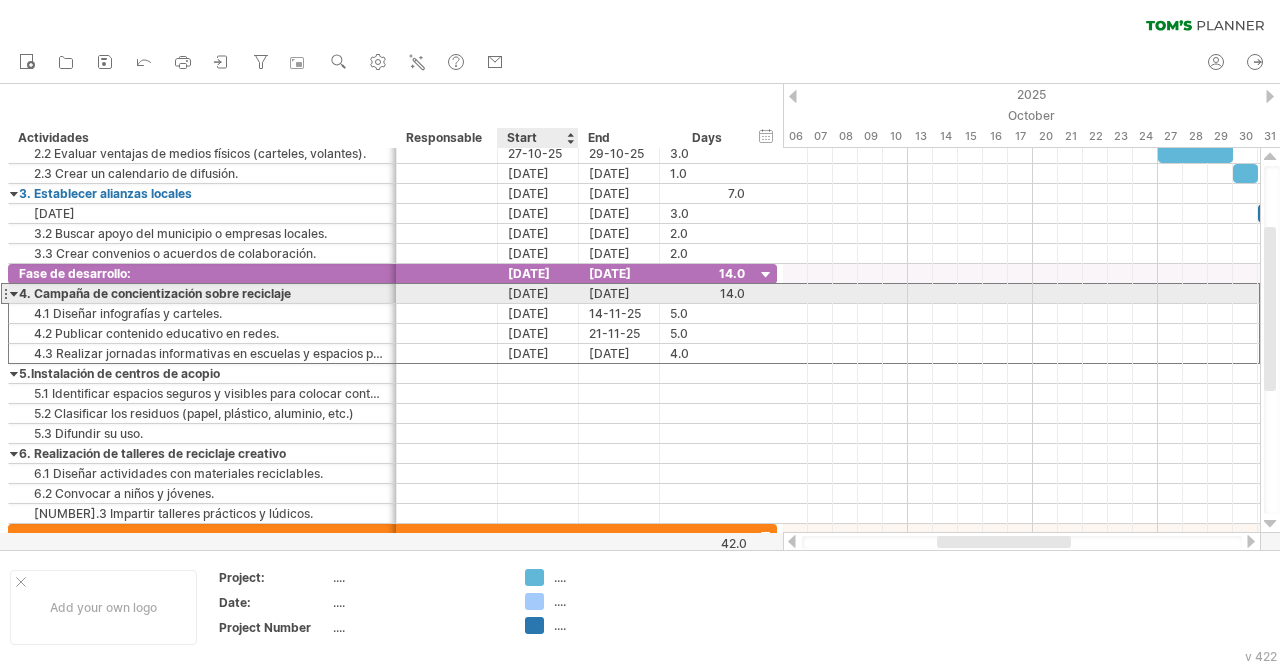 scroll, scrollTop: 0, scrollLeft: 0, axis: both 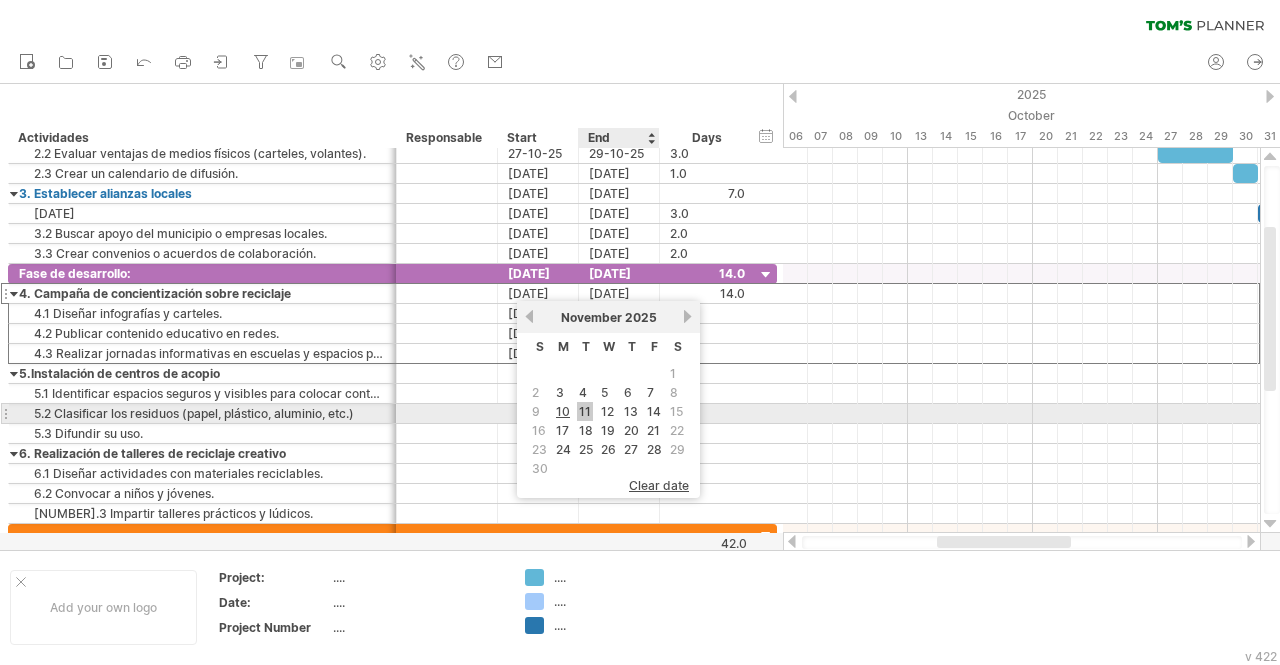 click on "11" at bounding box center (585, 411) 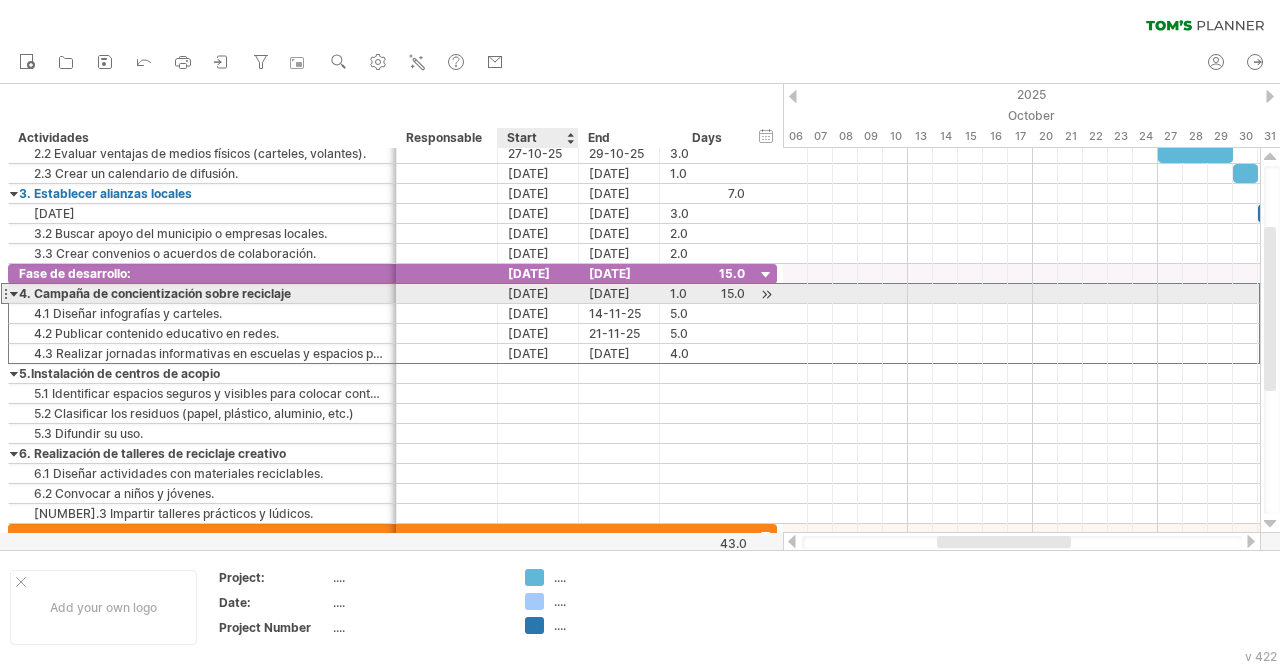 click on "[DATE]" at bounding box center [538, 293] 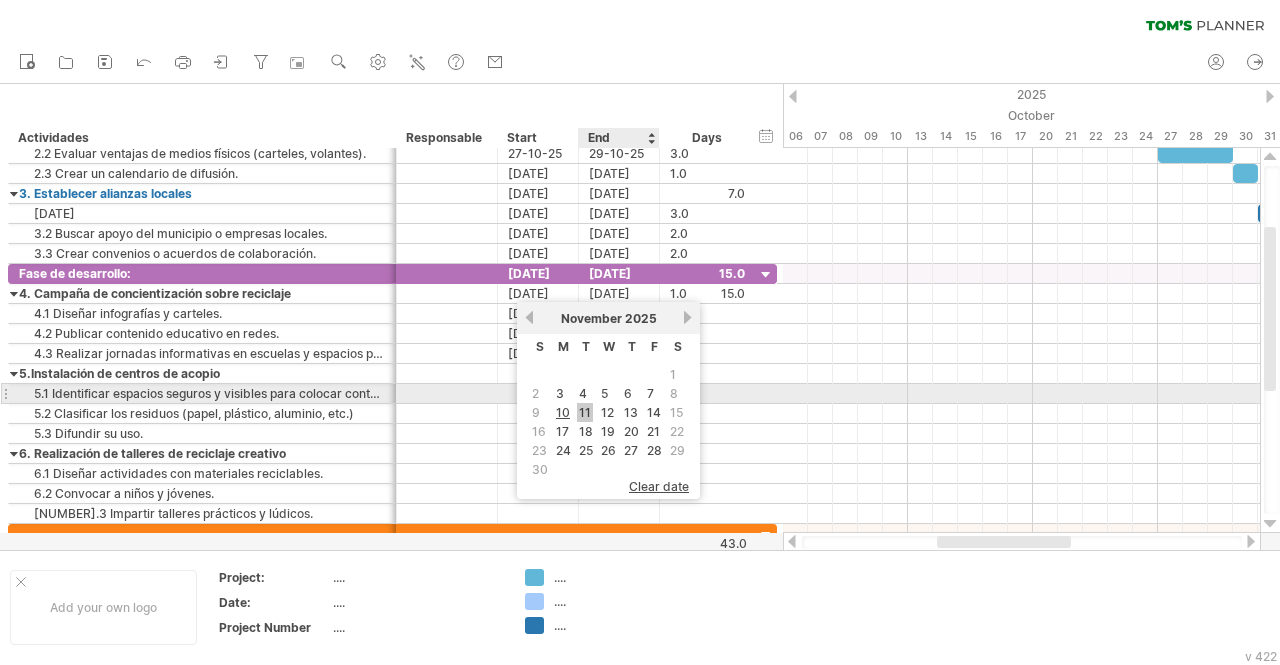 click on "11" at bounding box center (585, 412) 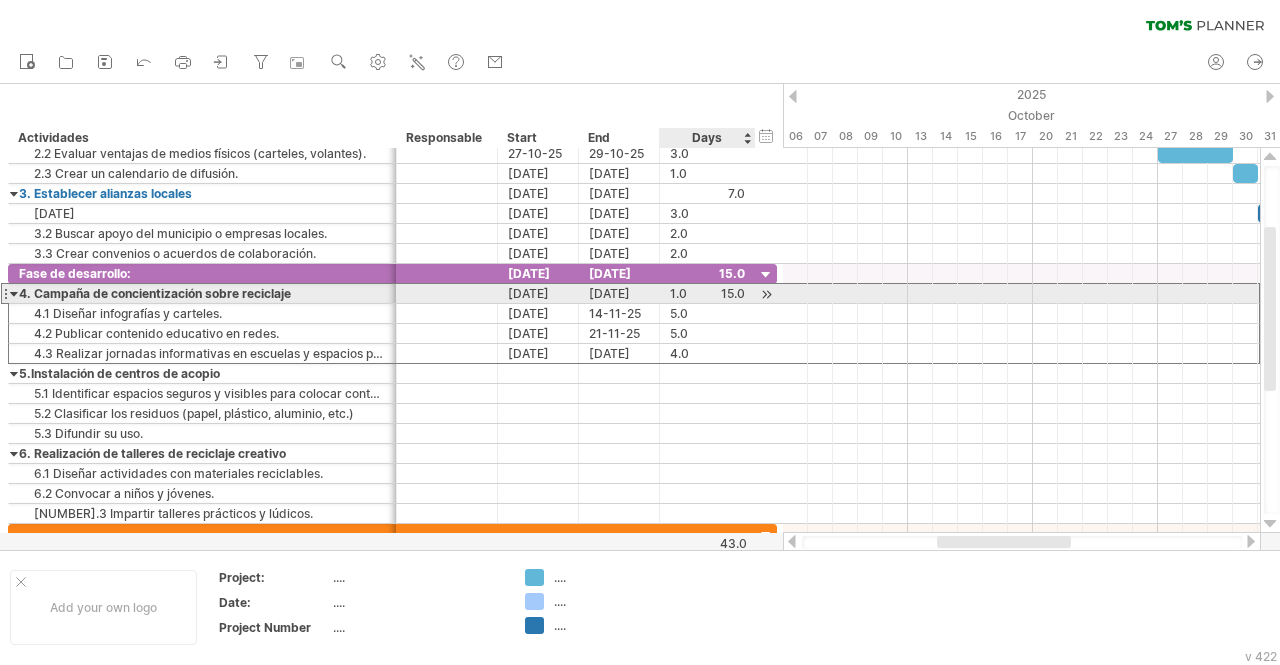 click on "1.0" at bounding box center (707, 293) 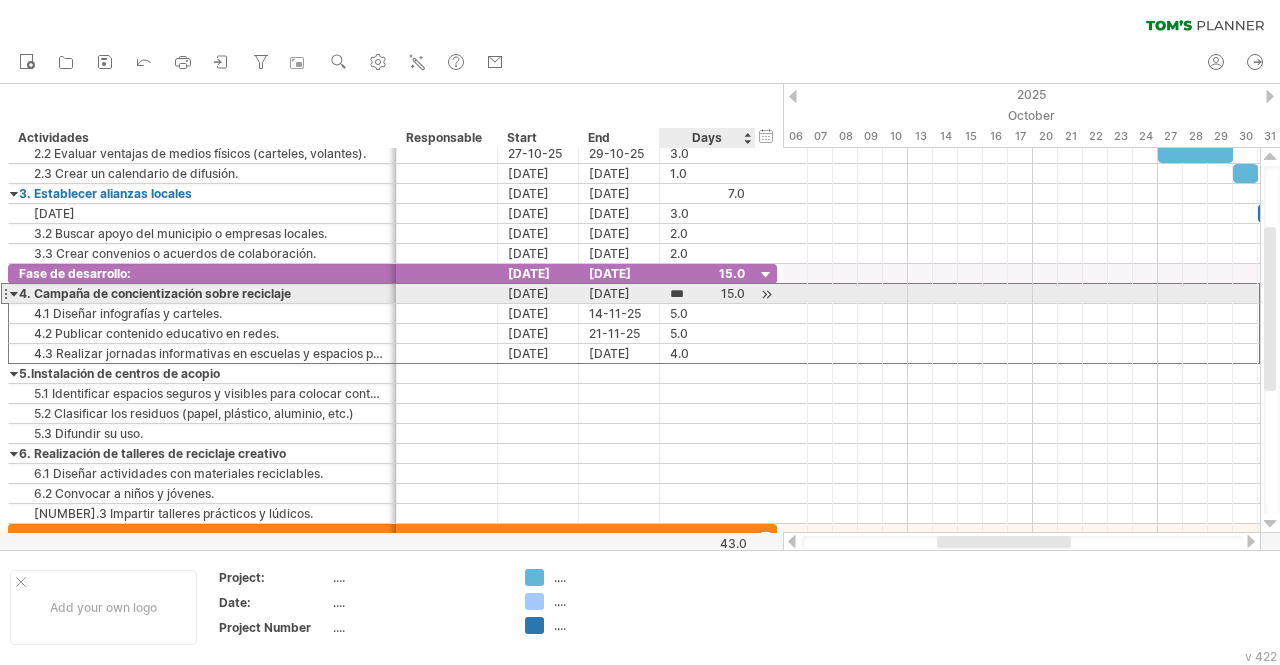 scroll, scrollTop: 0, scrollLeft: 0, axis: both 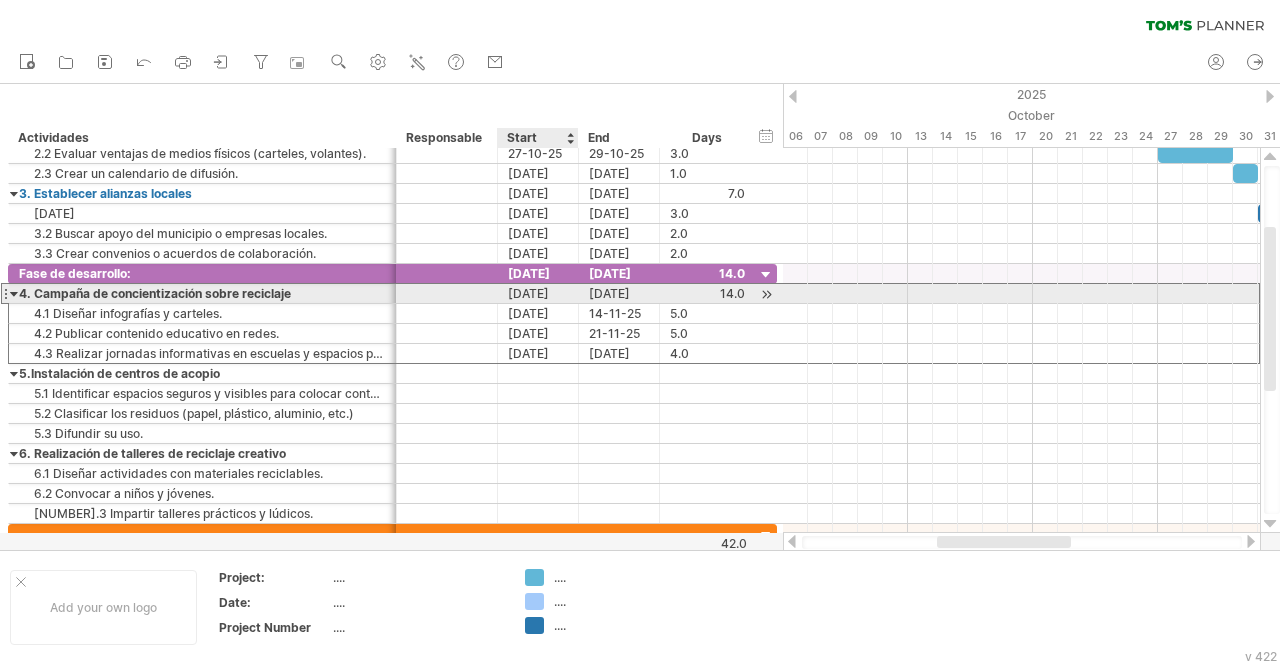click on "[DATE]" at bounding box center [538, 293] 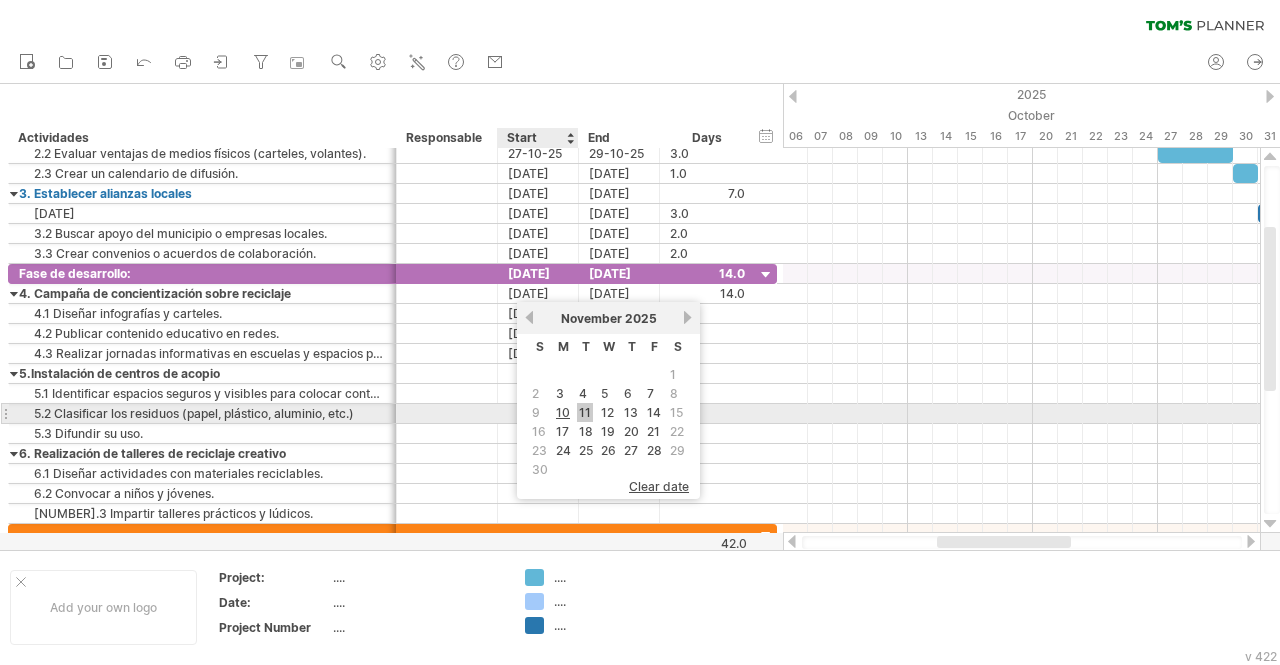 click on "11" at bounding box center [585, 412] 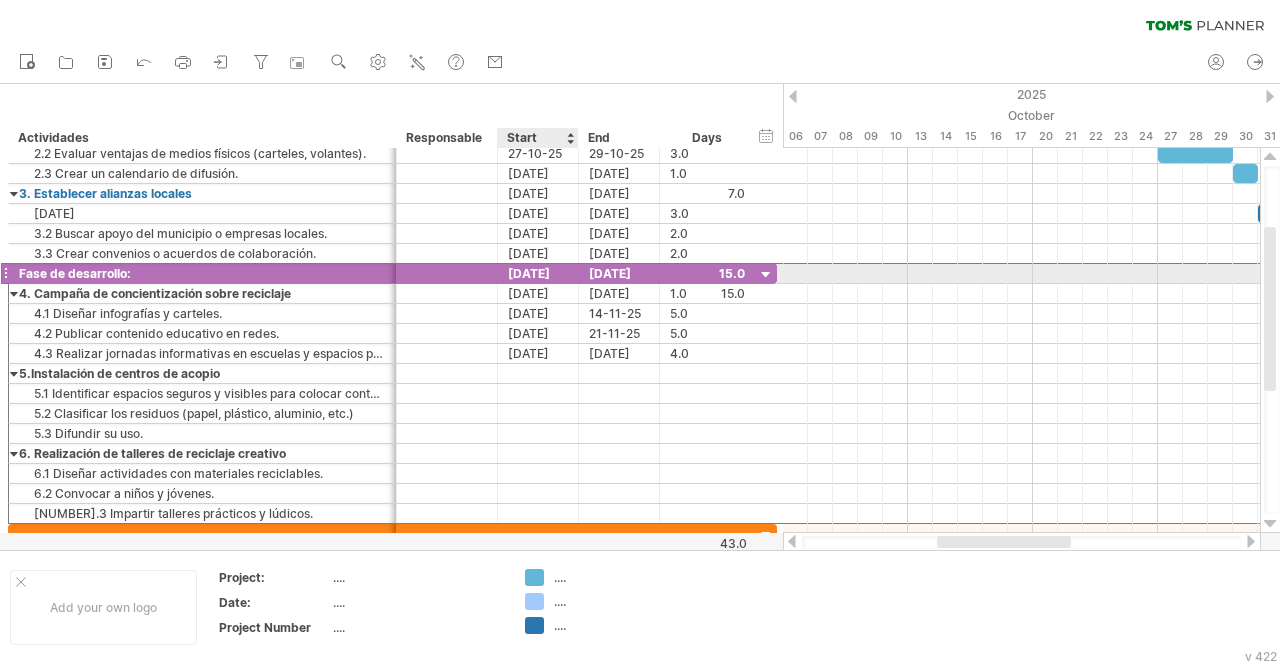 click on "[DATE]" at bounding box center [538, 273] 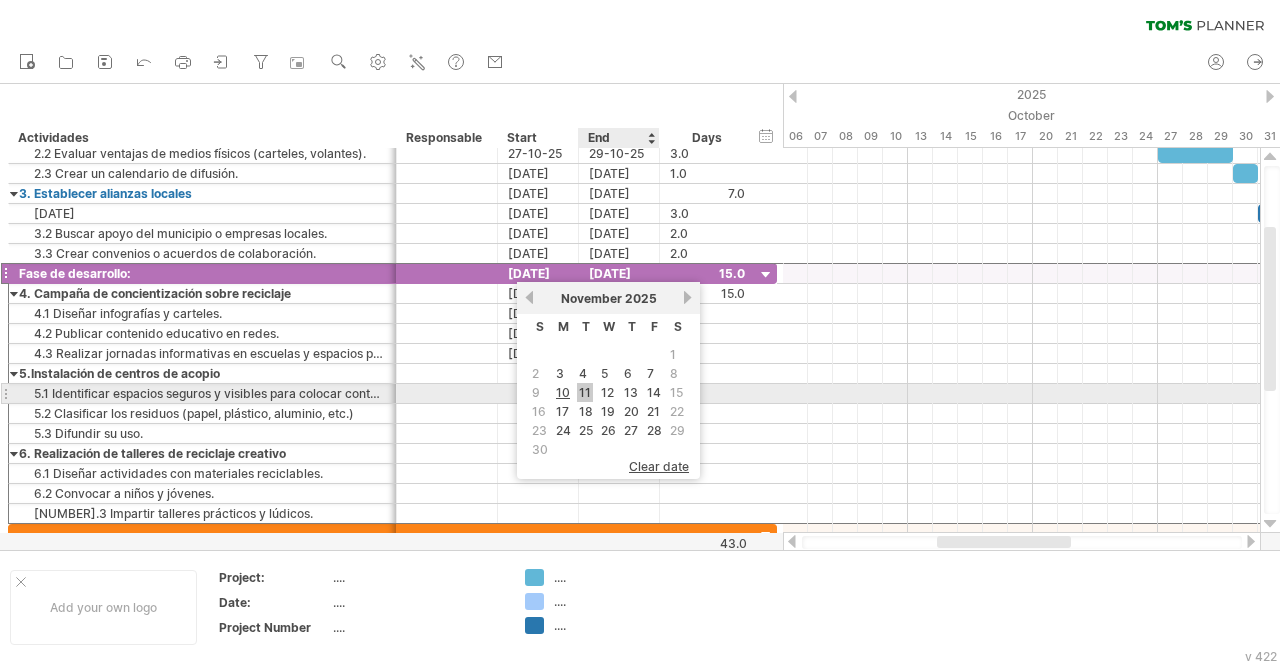 click on "11" at bounding box center [585, 392] 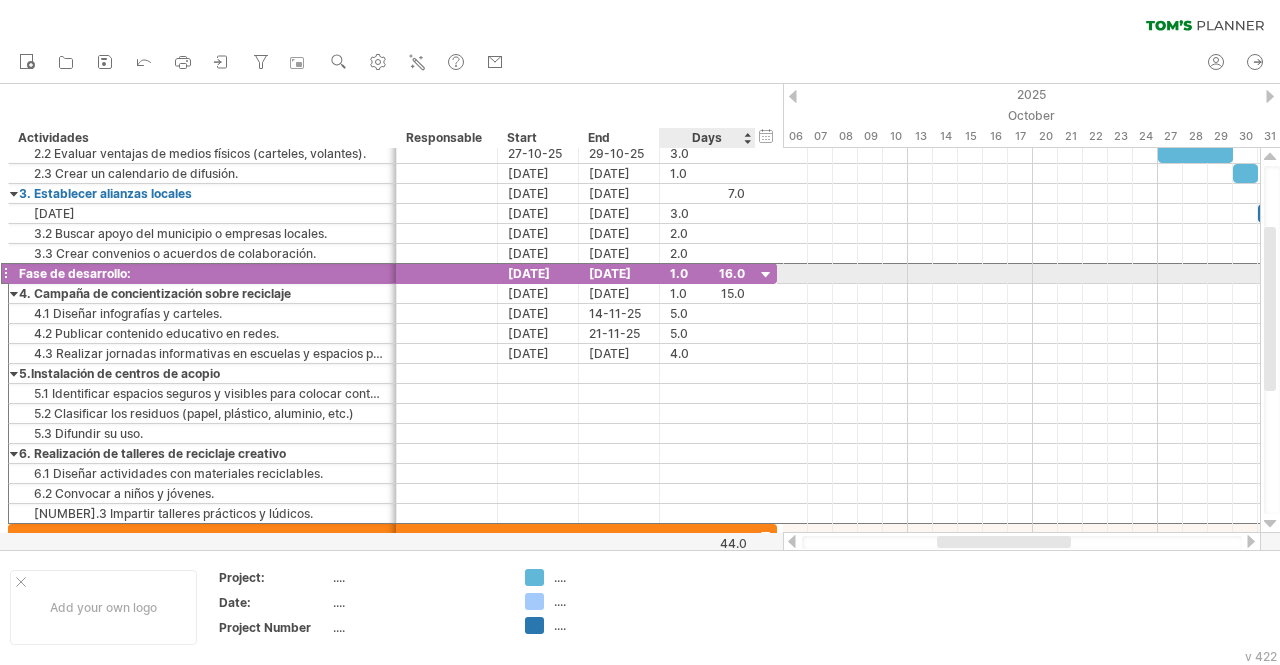 click on "1.0" at bounding box center (707, 273) 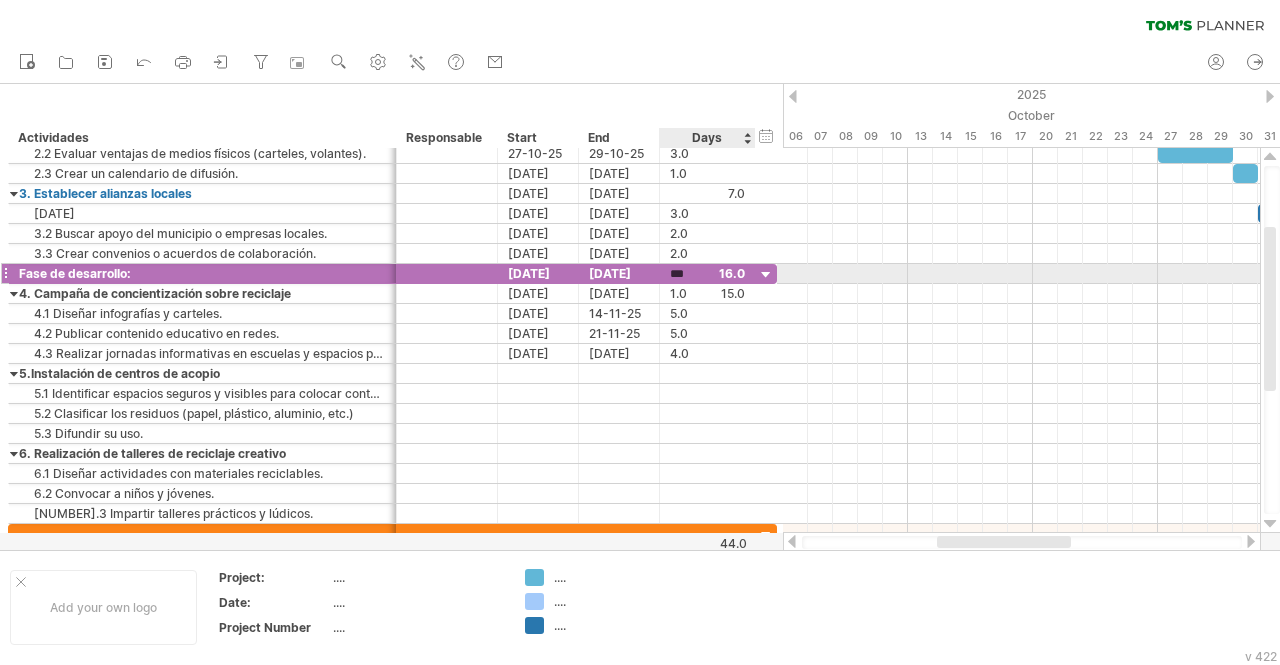 scroll, scrollTop: 0, scrollLeft: 0, axis: both 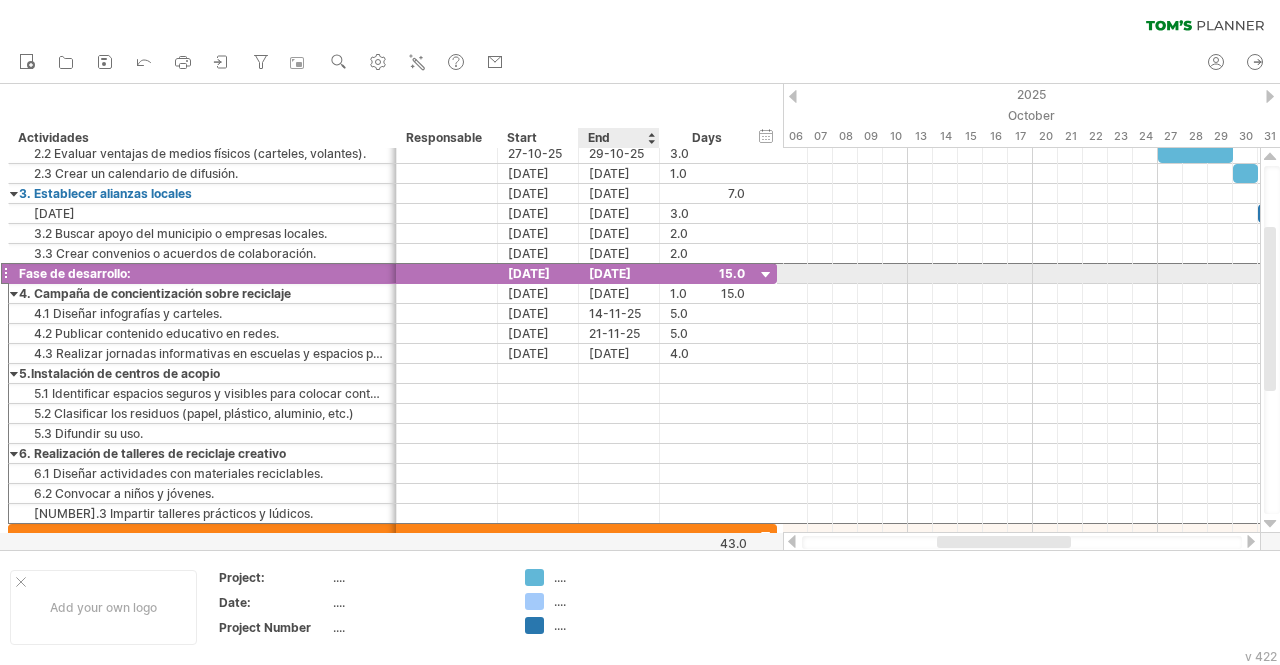 click on "[DATE]" at bounding box center [619, 273] 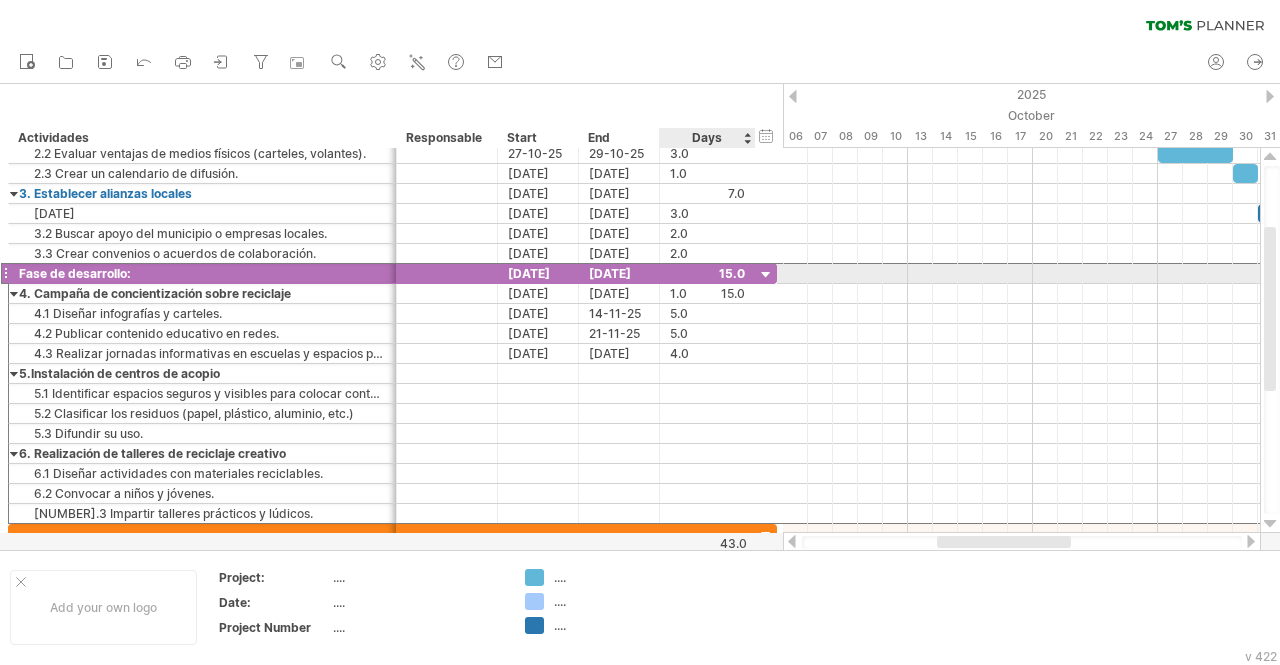 click at bounding box center [707, 273] 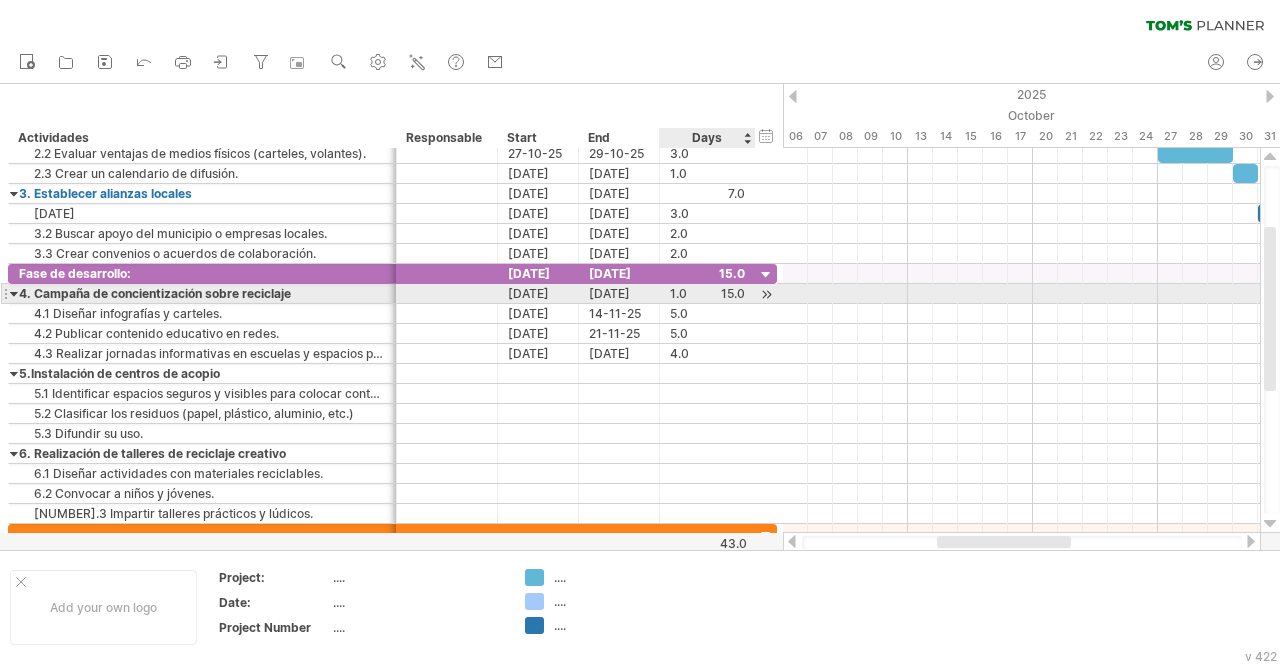 scroll, scrollTop: 0, scrollLeft: 0, axis: both 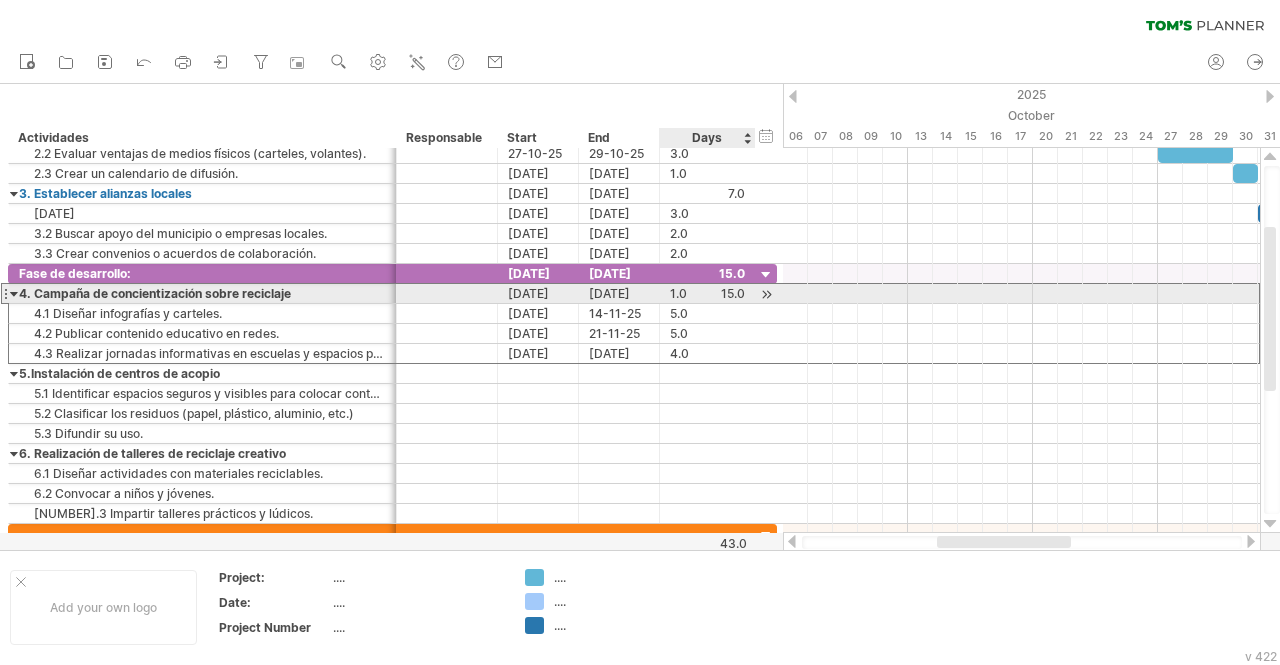 click on "1.0" at bounding box center [707, 293] 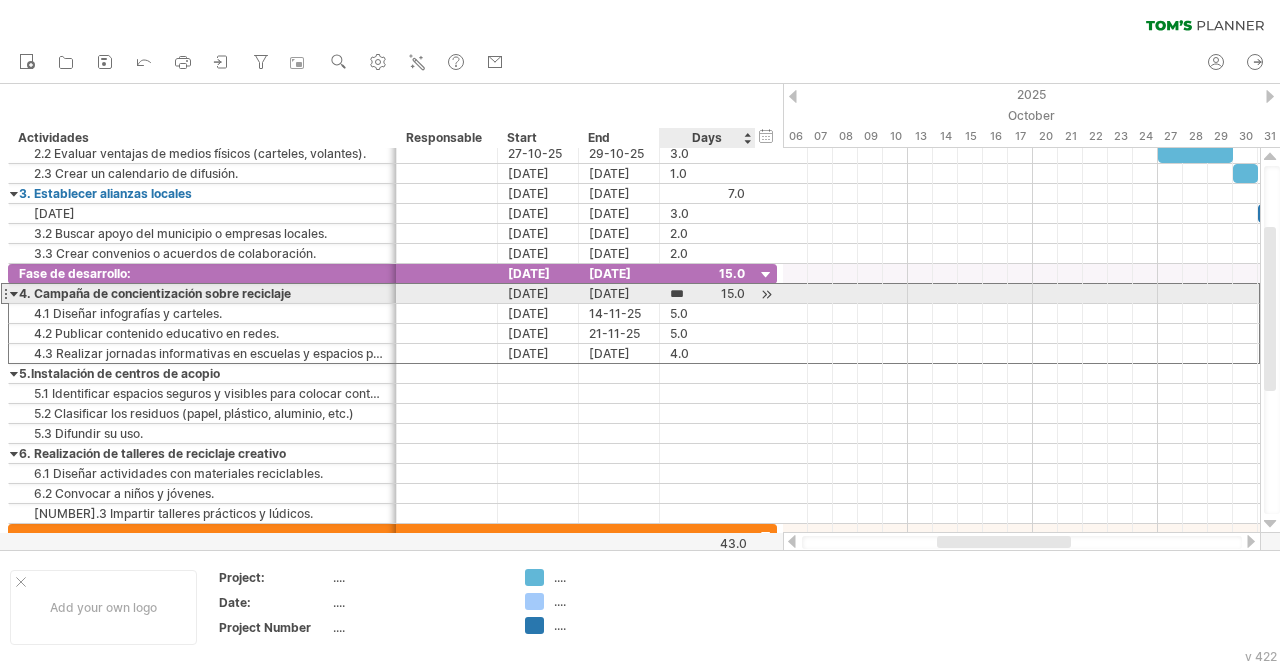 type 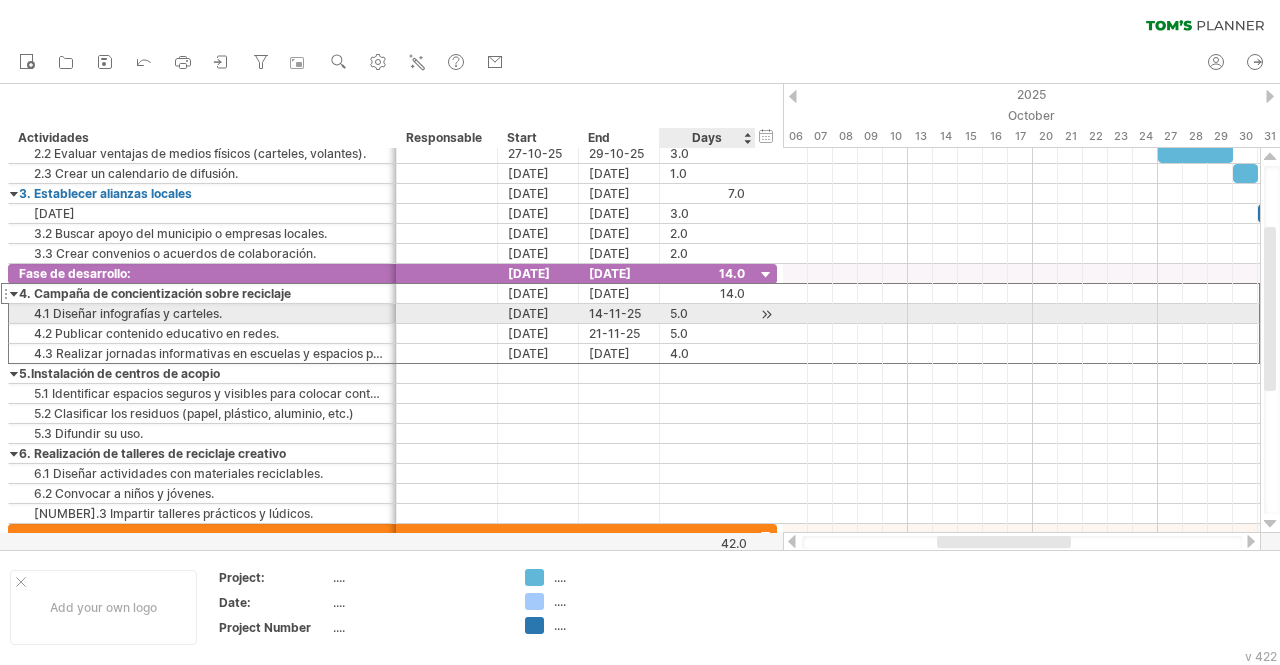 scroll, scrollTop: 0, scrollLeft: 0, axis: both 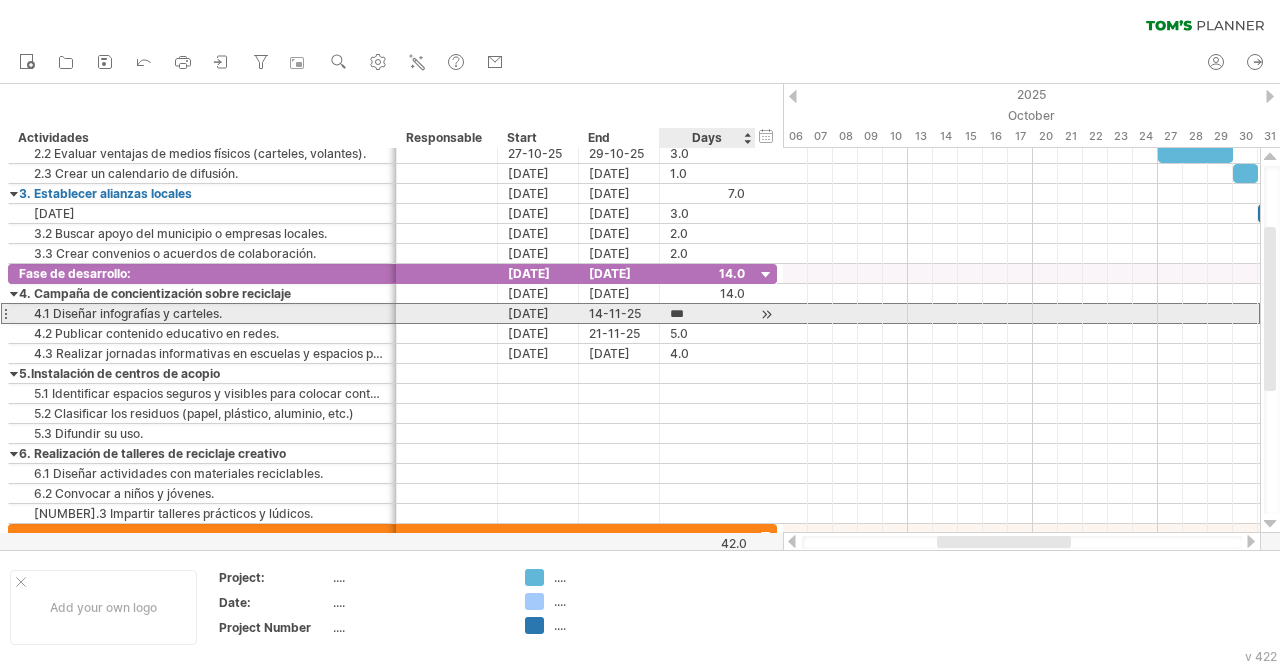type 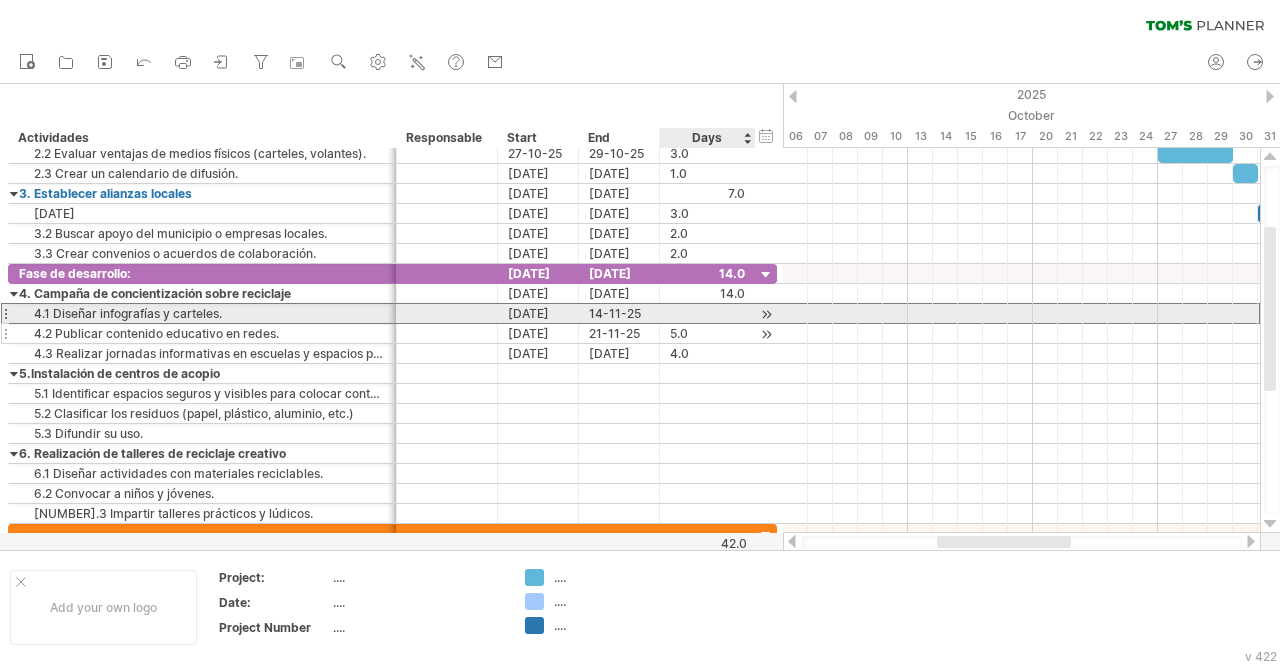 scroll, scrollTop: 0, scrollLeft: 0, axis: both 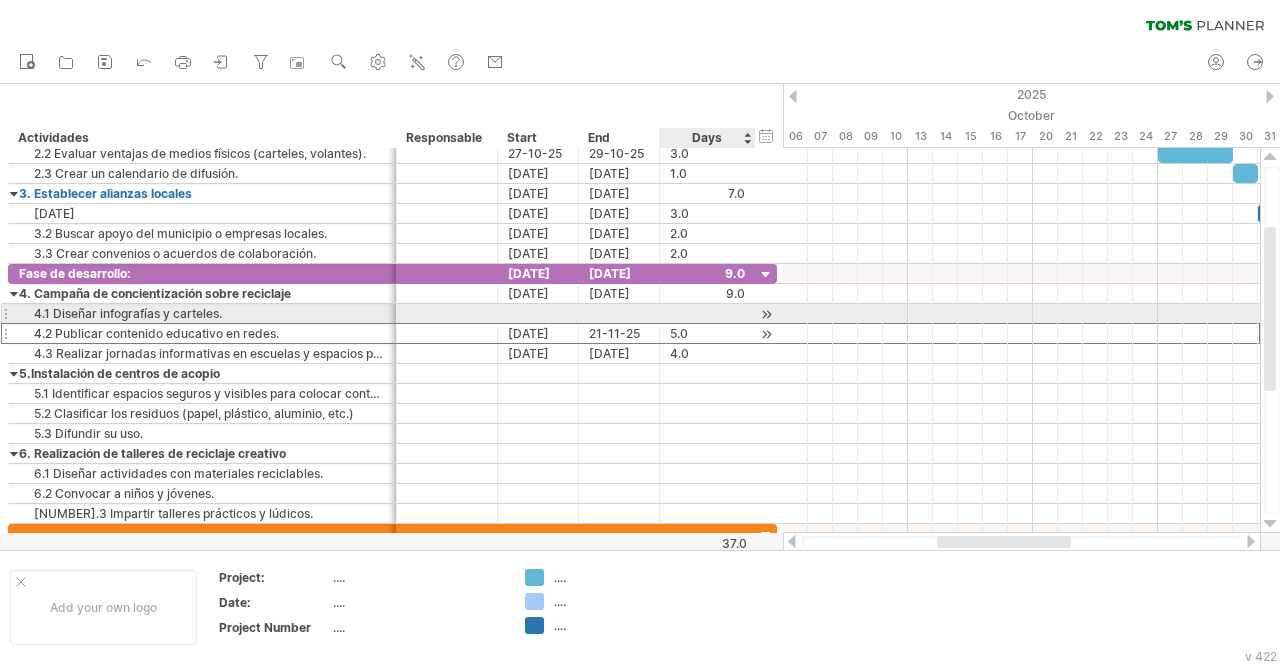 click on "5.0" at bounding box center (707, 333) 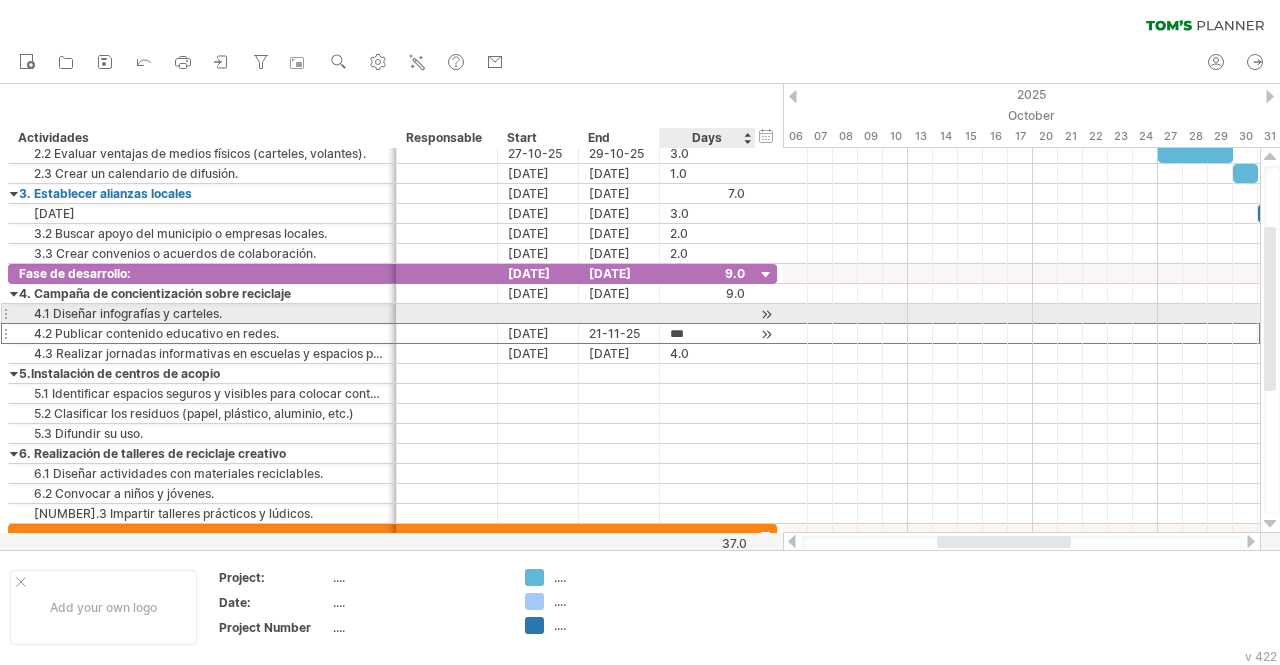 type 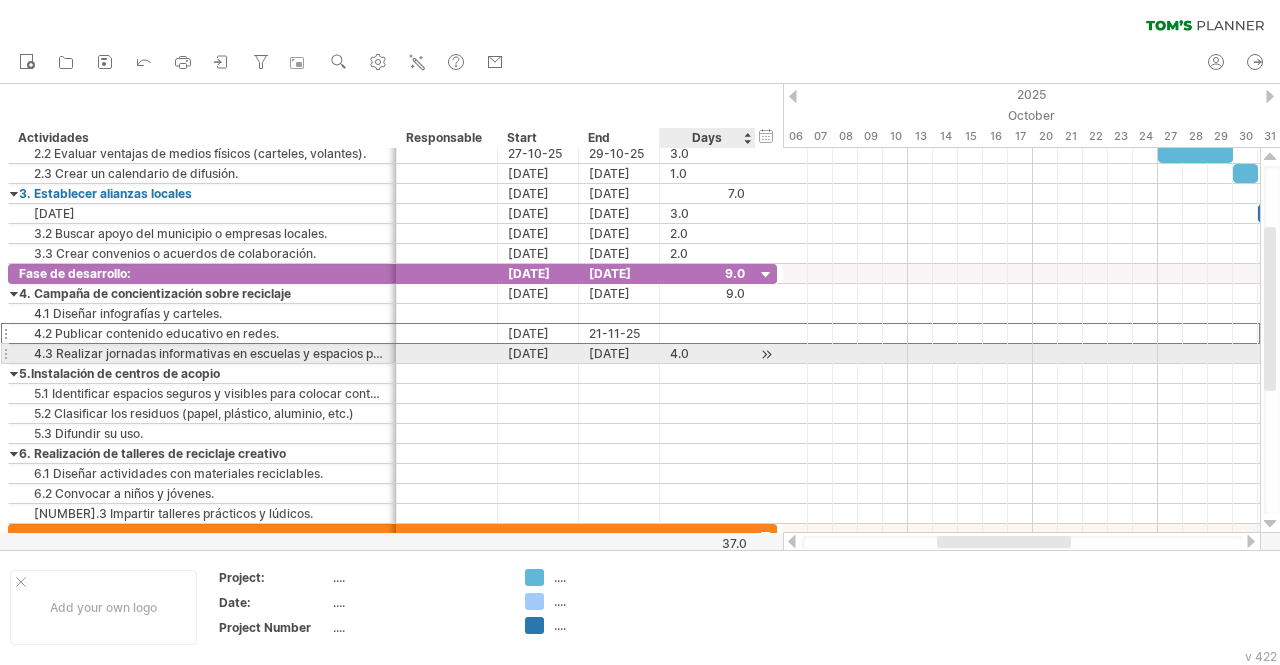 scroll, scrollTop: 0, scrollLeft: 0, axis: both 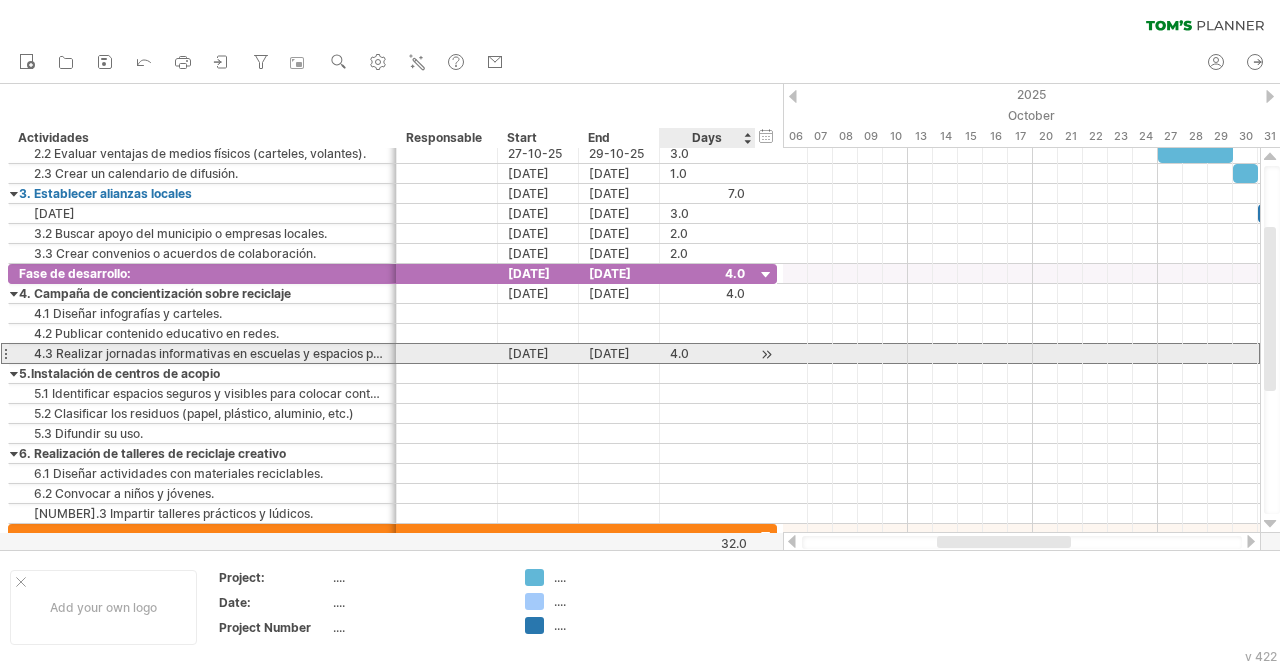 click on "4.0" at bounding box center [707, 353] 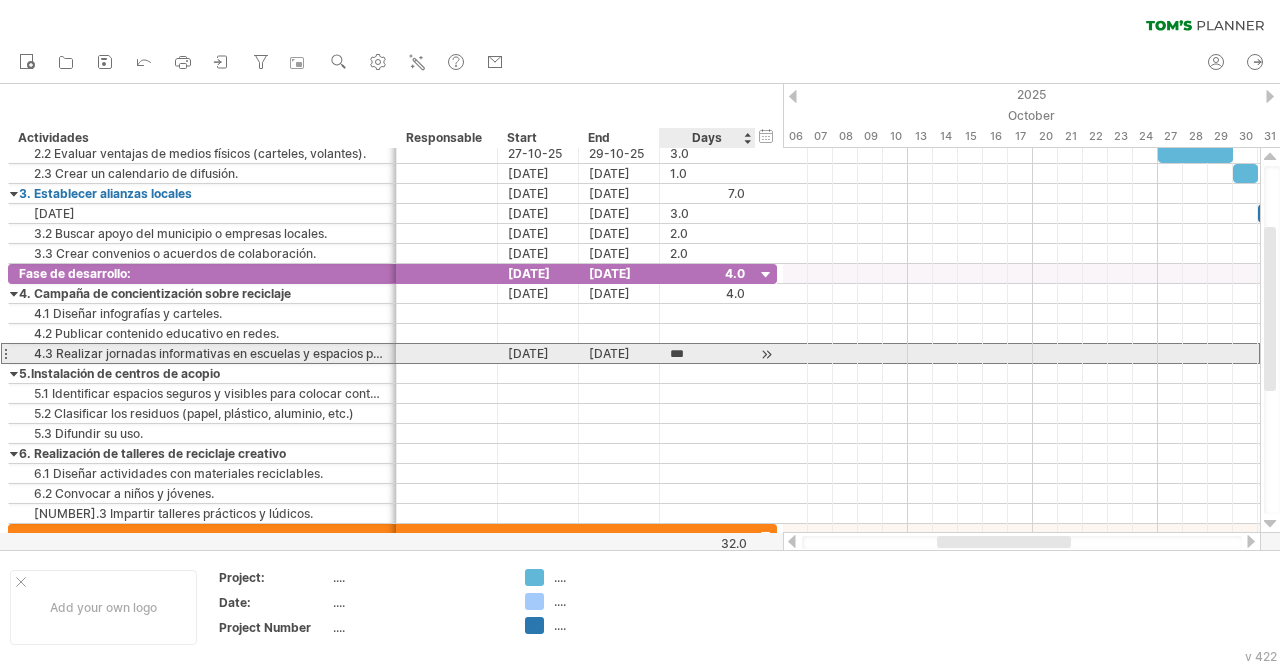 type 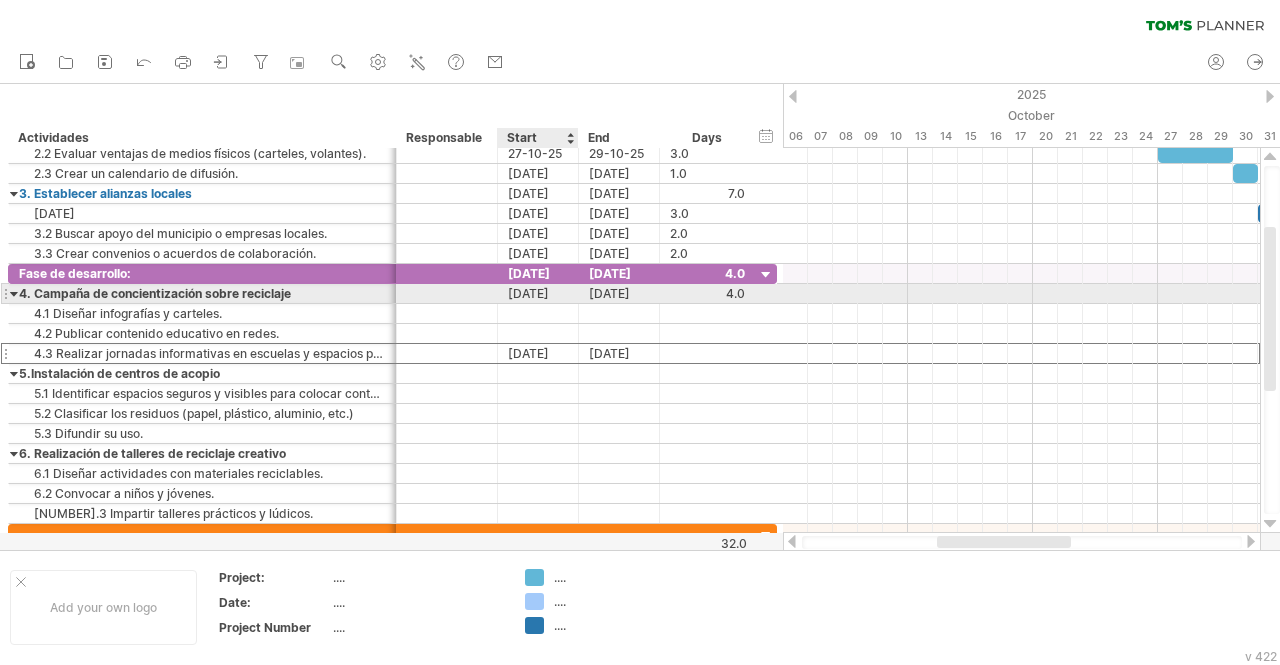scroll, scrollTop: 0, scrollLeft: 0, axis: both 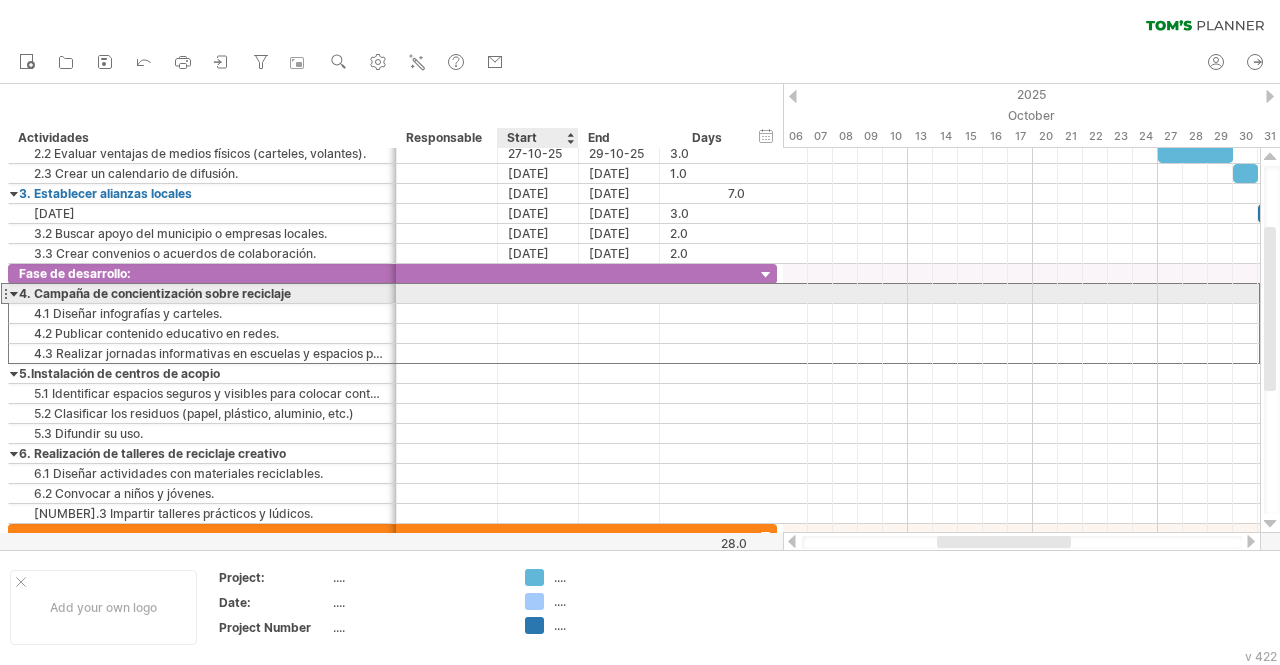 click at bounding box center [538, 293] 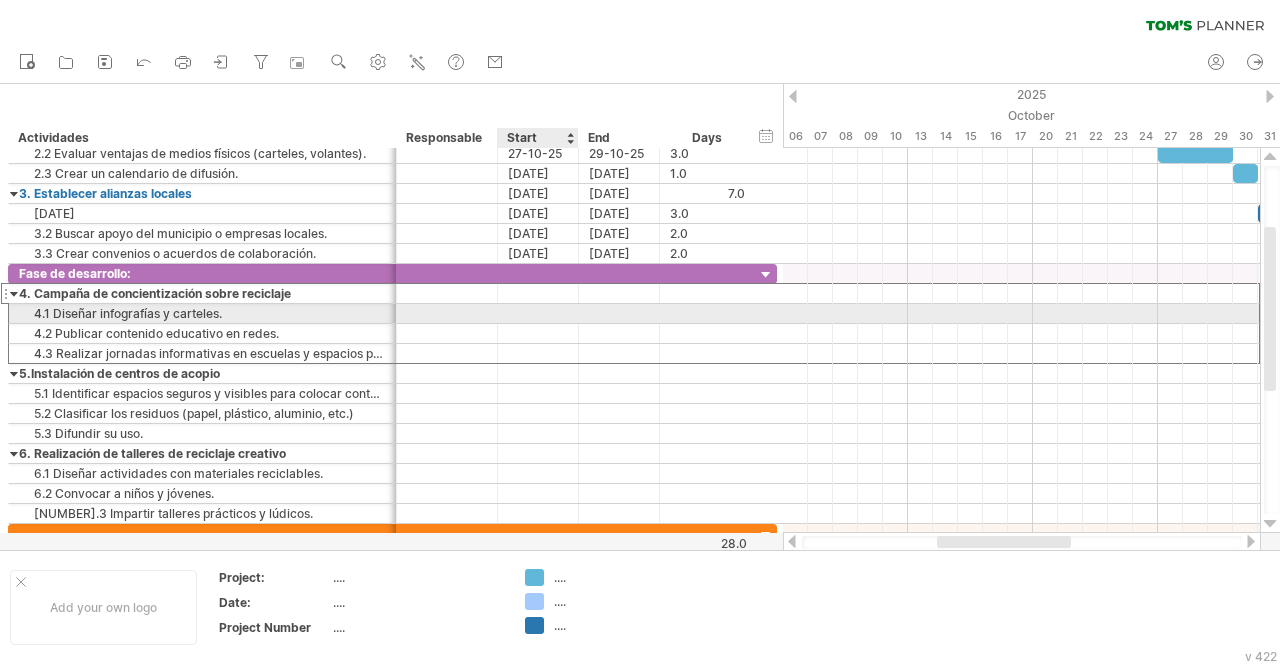click at bounding box center [538, 313] 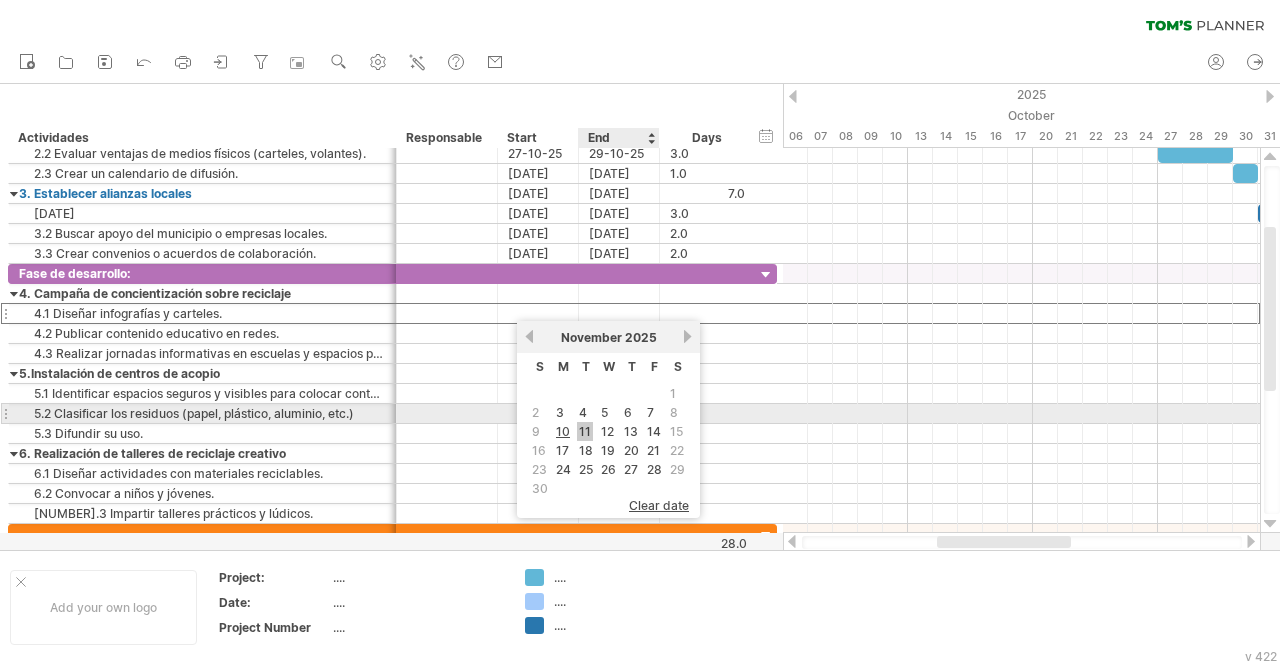 click on "11" at bounding box center (585, 431) 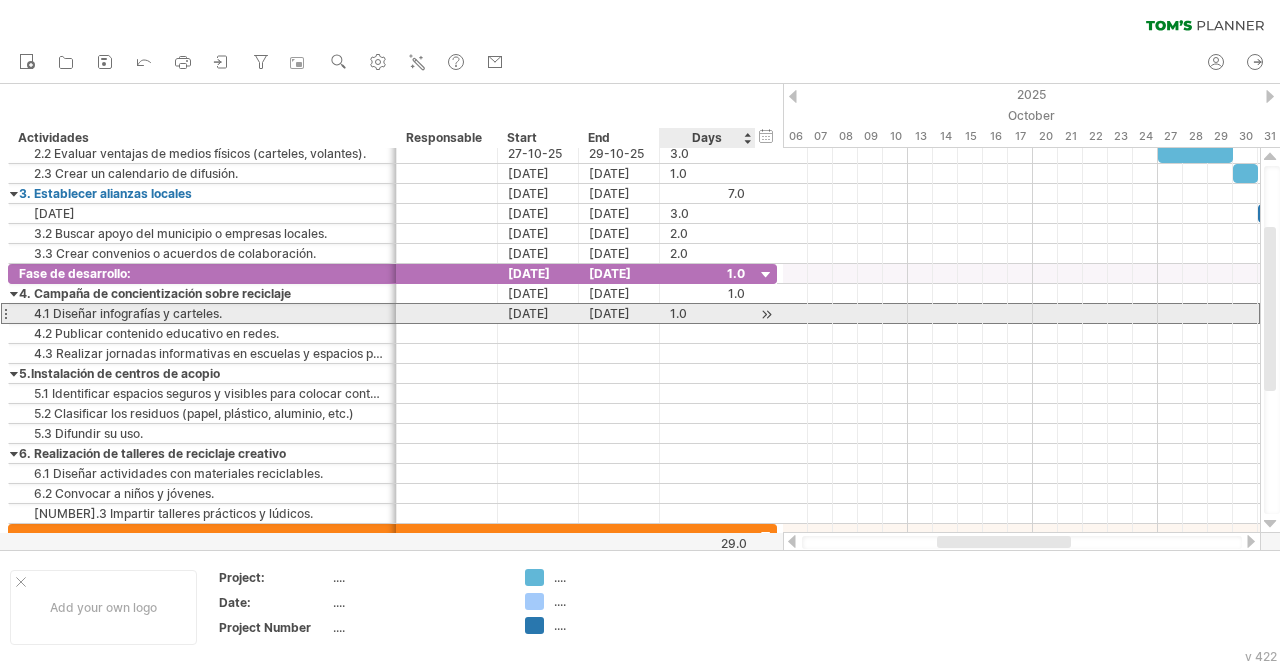 click on "1.0" at bounding box center [707, 313] 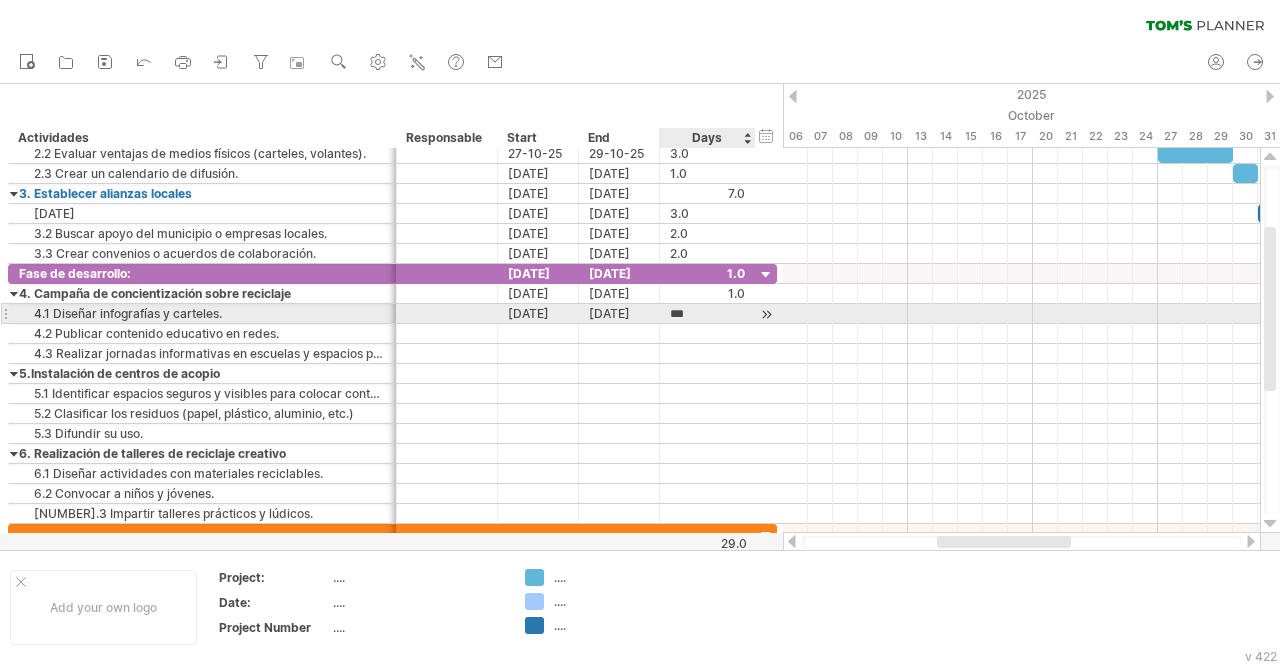 scroll, scrollTop: 0, scrollLeft: 0, axis: both 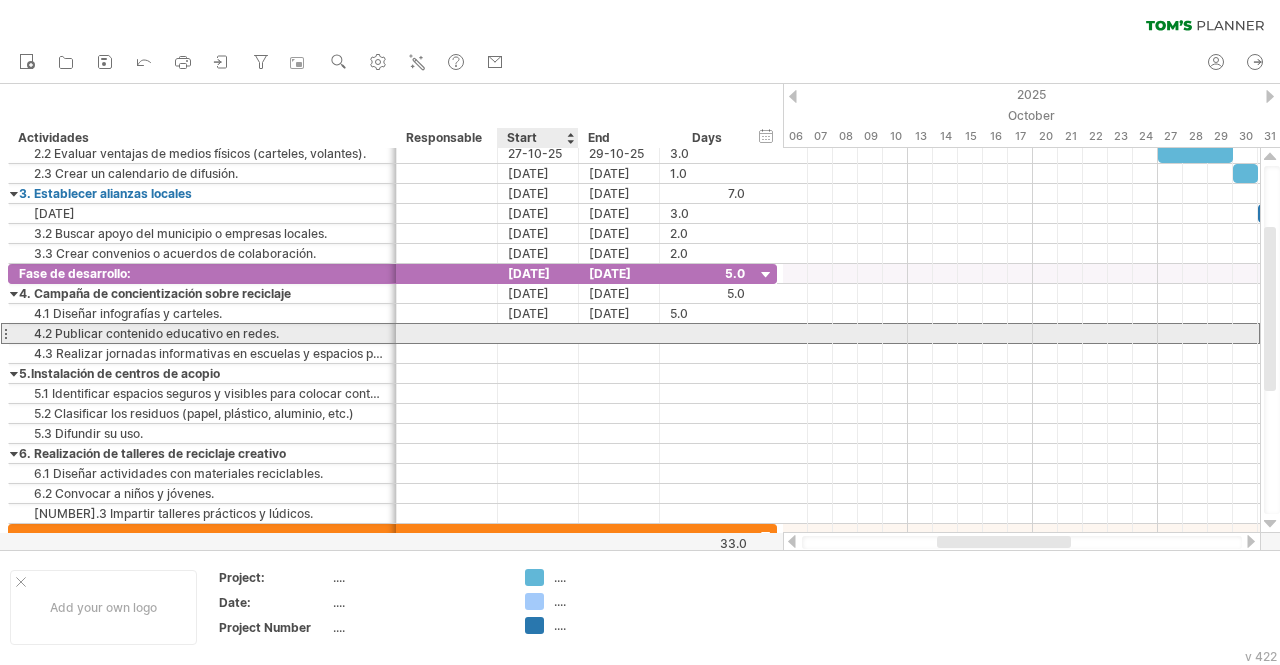 click at bounding box center [538, 333] 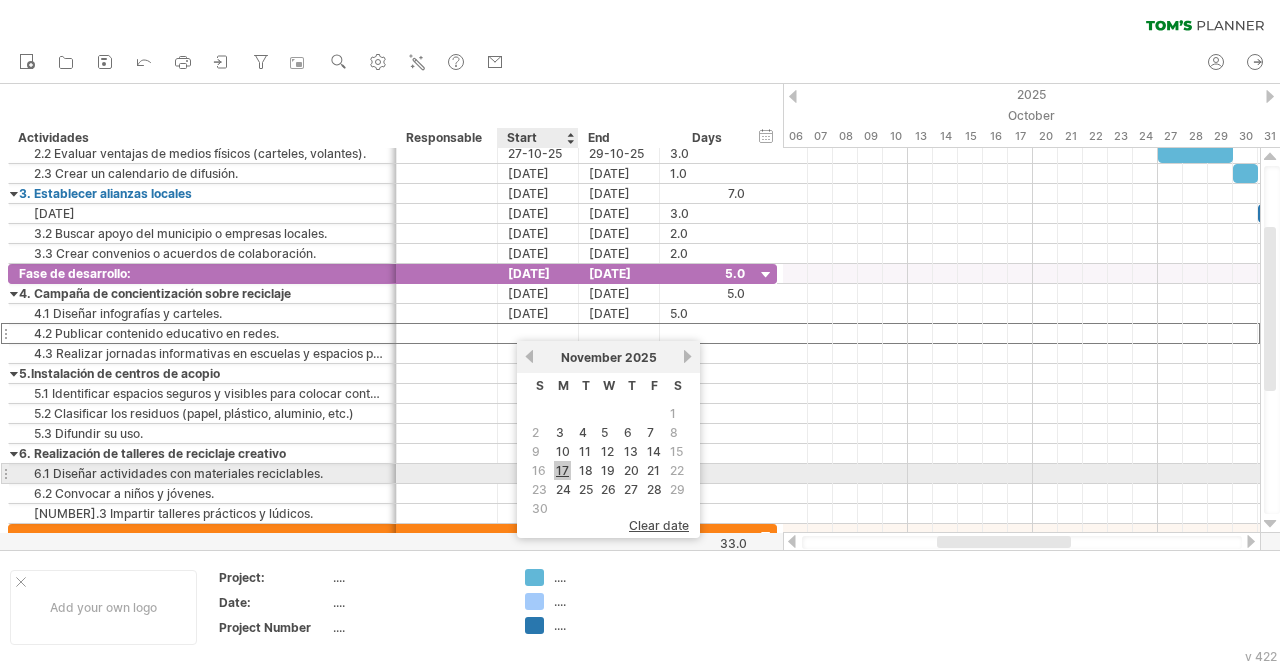 click on "17" at bounding box center (562, 470) 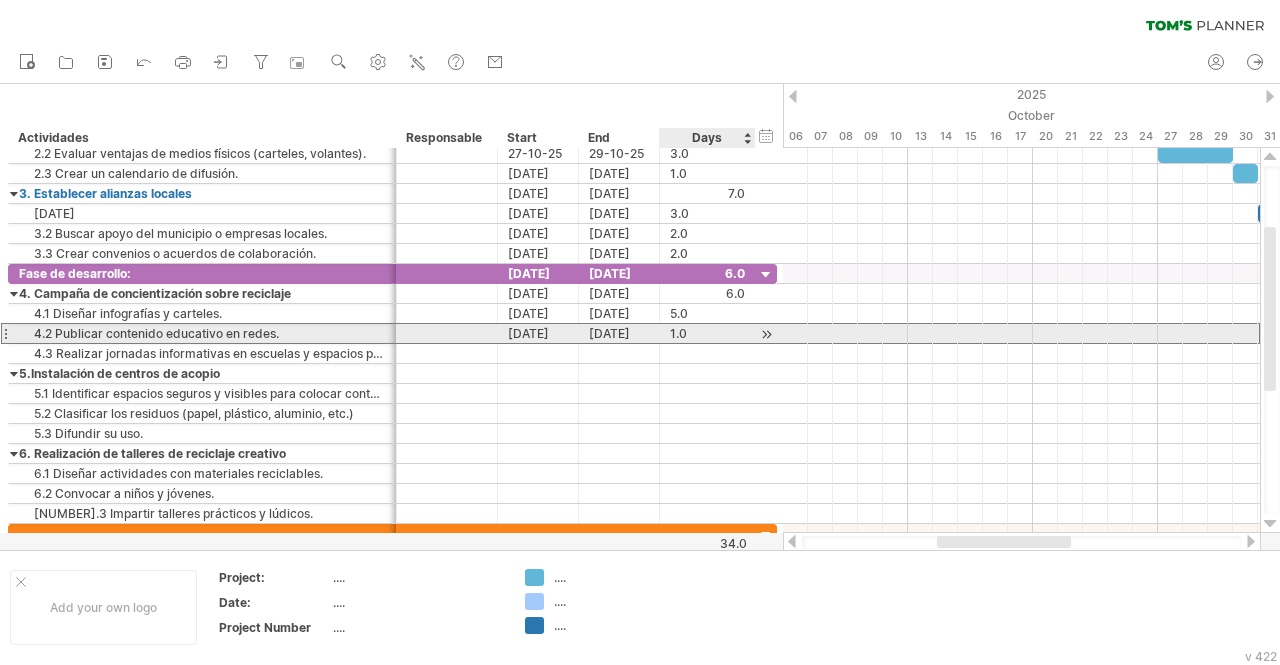 click on "1.0" at bounding box center [707, 333] 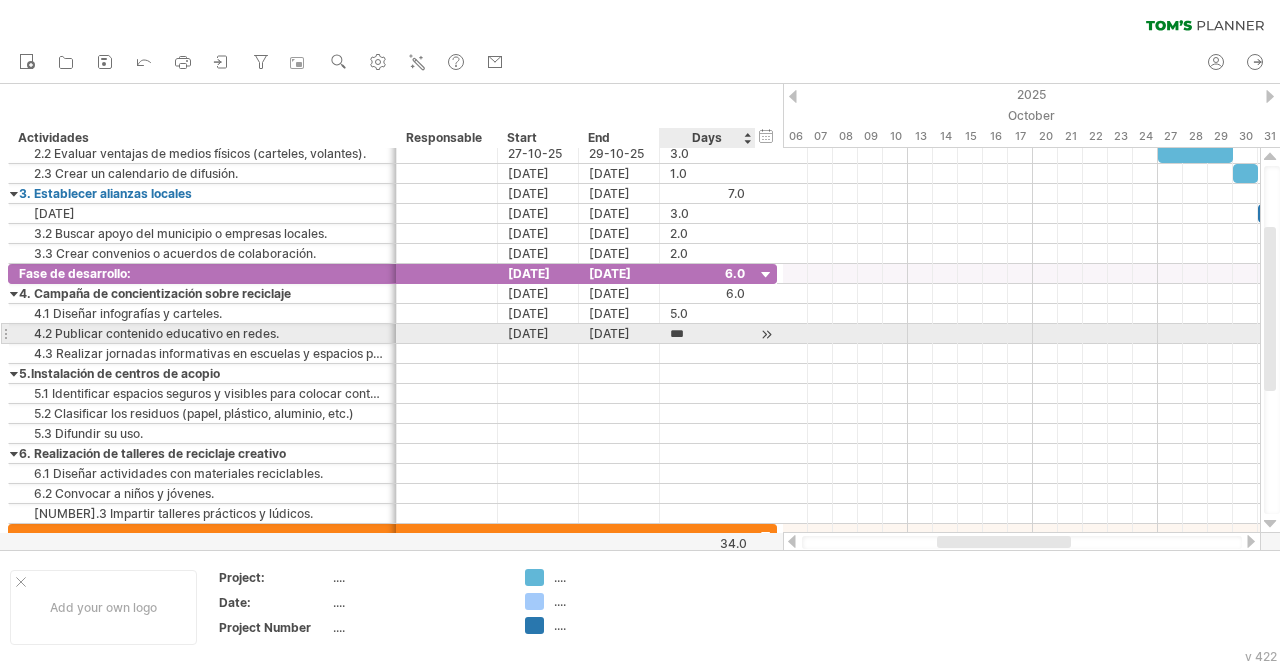 scroll, scrollTop: 0, scrollLeft: 0, axis: both 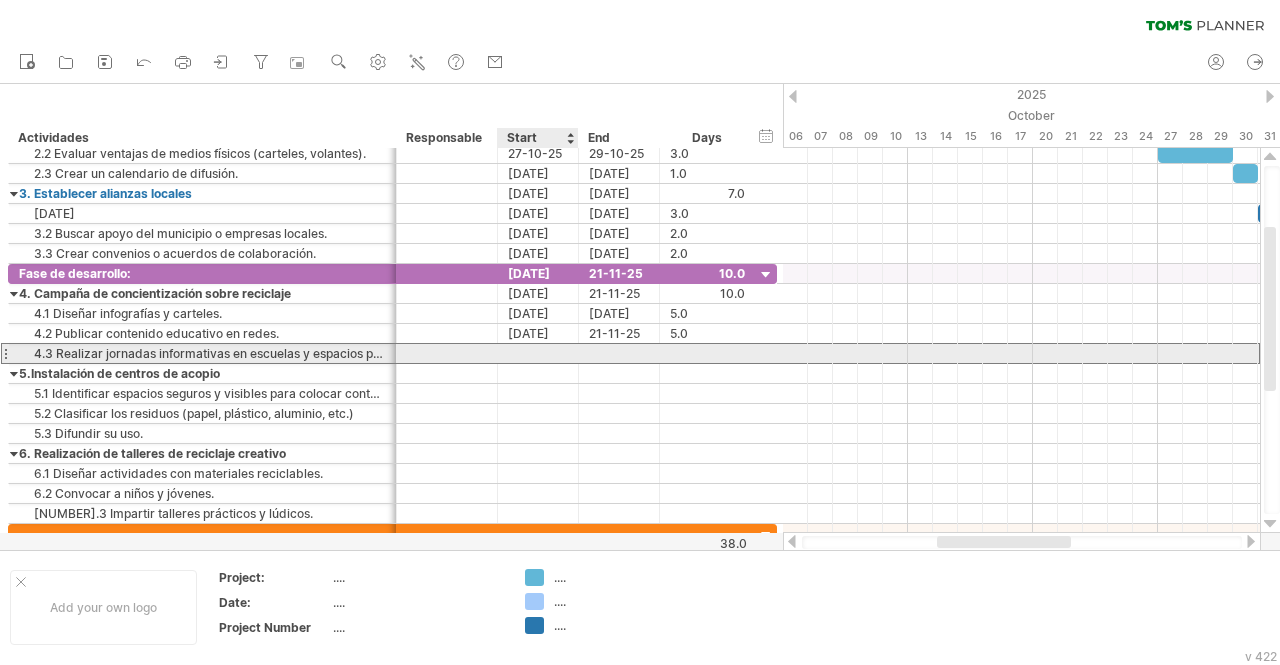 click at bounding box center [538, 353] 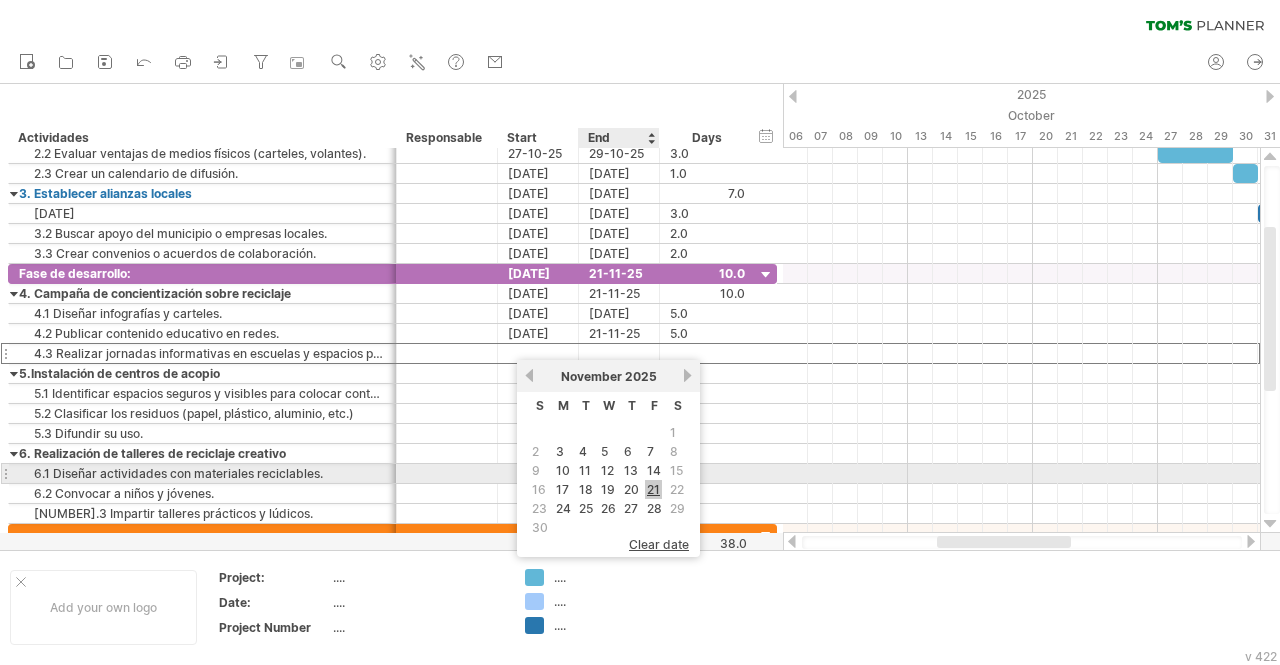 click on "21" at bounding box center [653, 489] 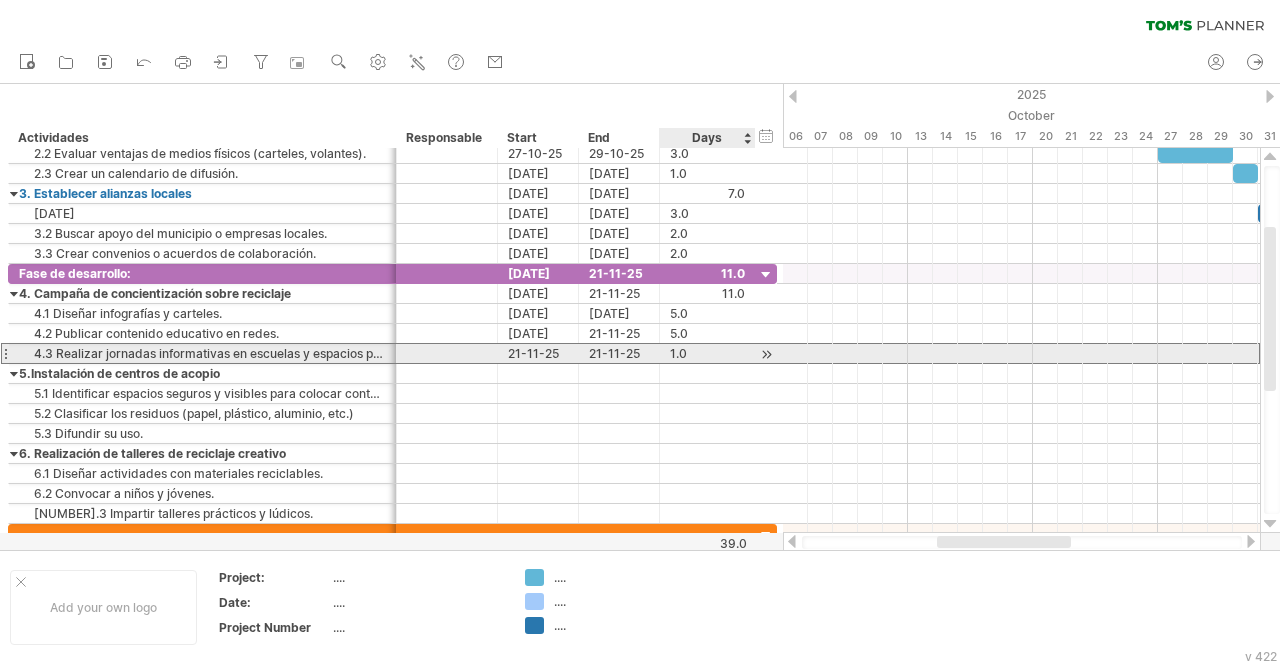 click on "1.0" at bounding box center [707, 353] 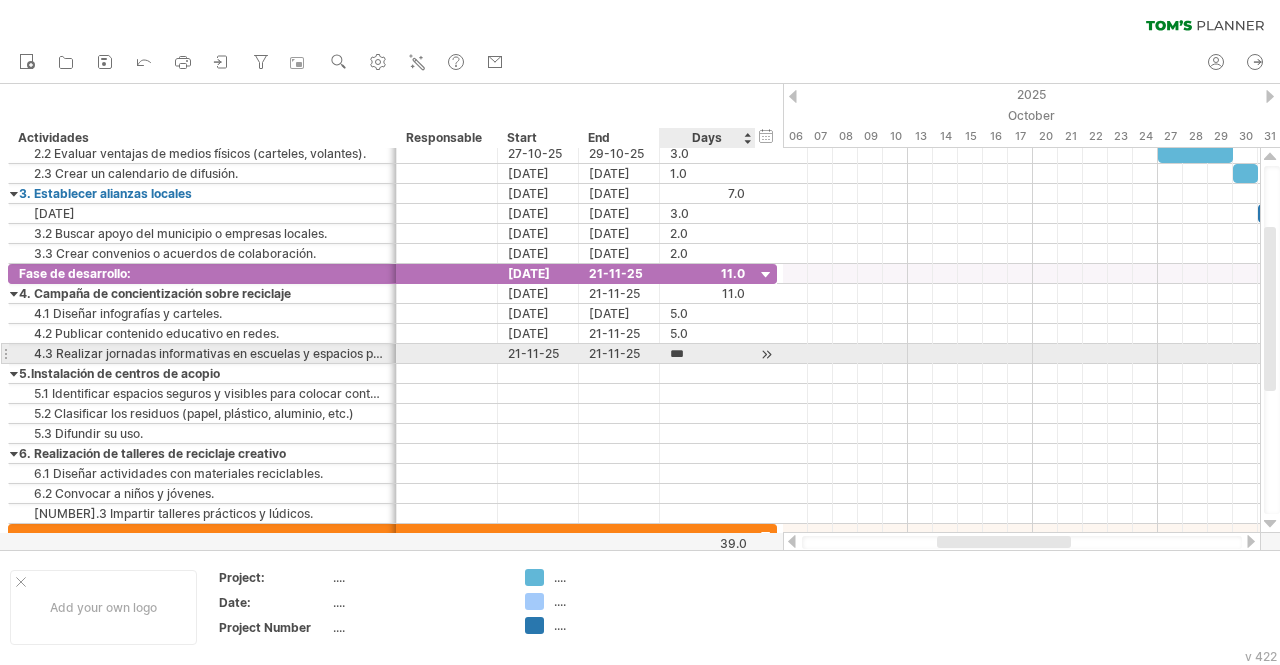scroll, scrollTop: 0, scrollLeft: 0, axis: both 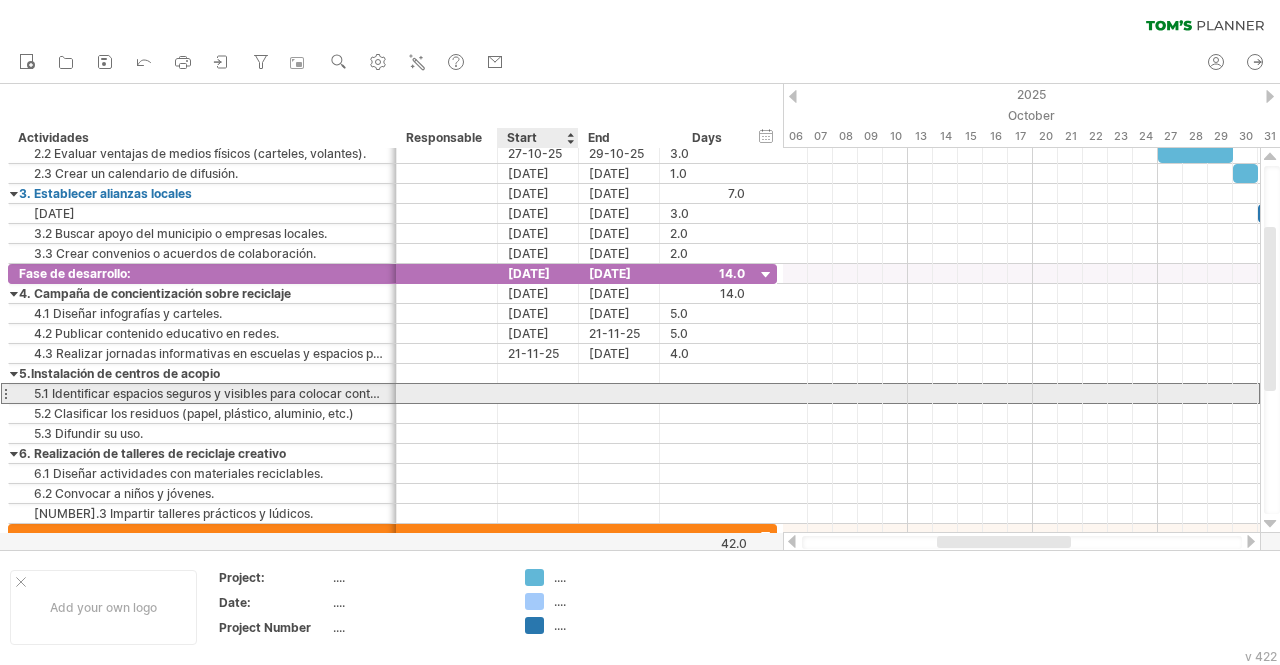 click at bounding box center (538, 393) 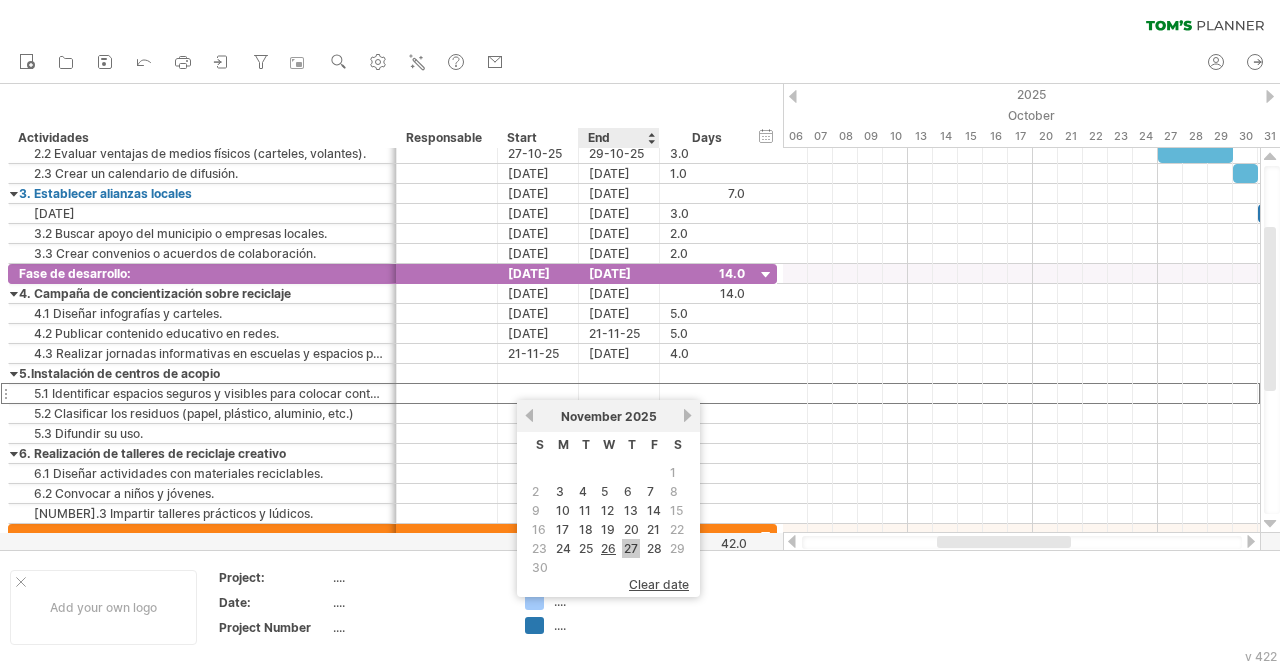click on "27" at bounding box center (631, 548) 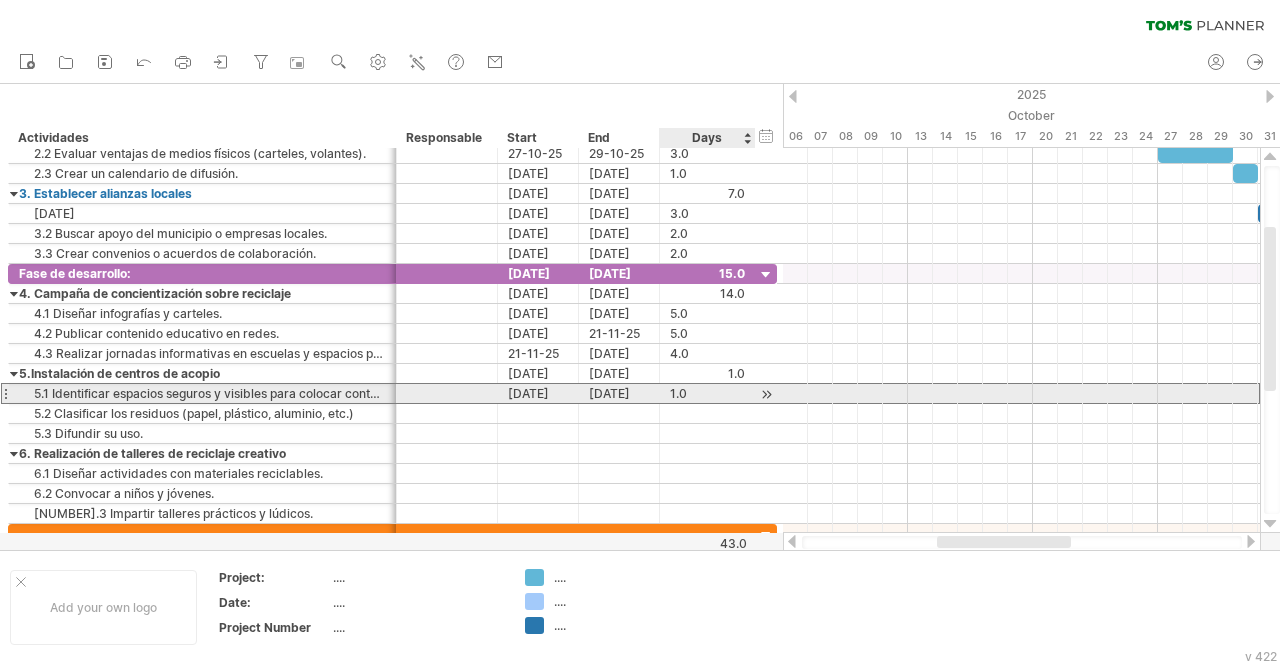 click on "1.0" at bounding box center (707, 393) 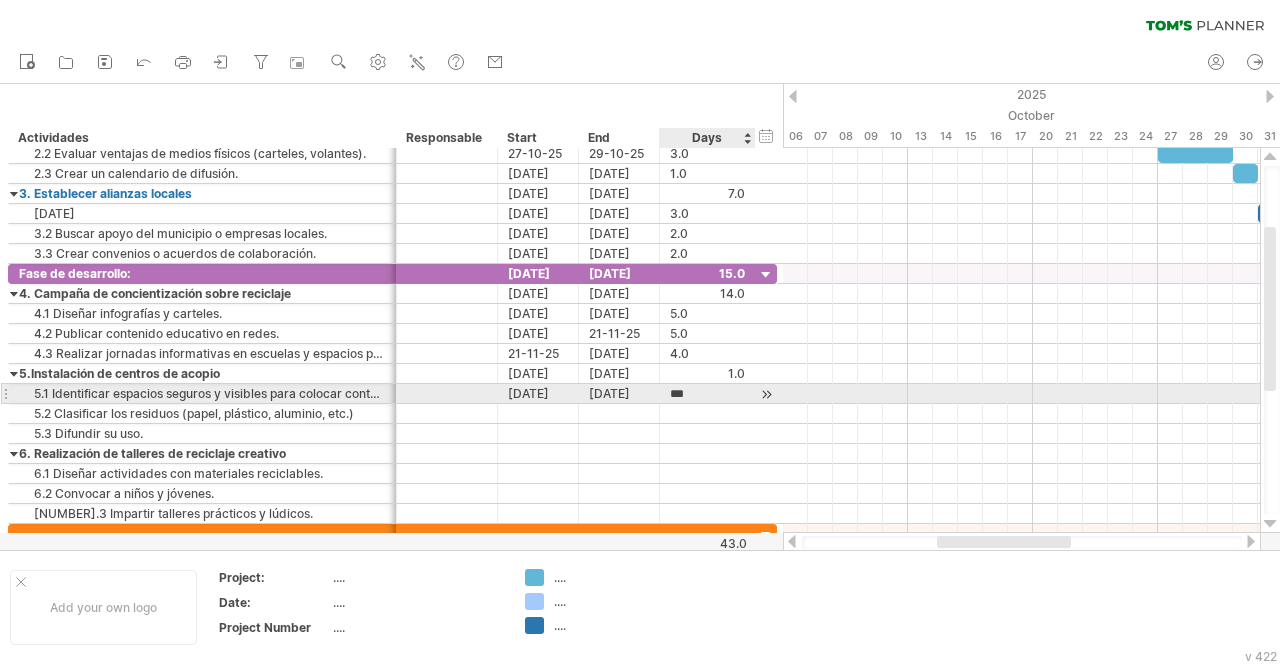 scroll, scrollTop: 0, scrollLeft: 0, axis: both 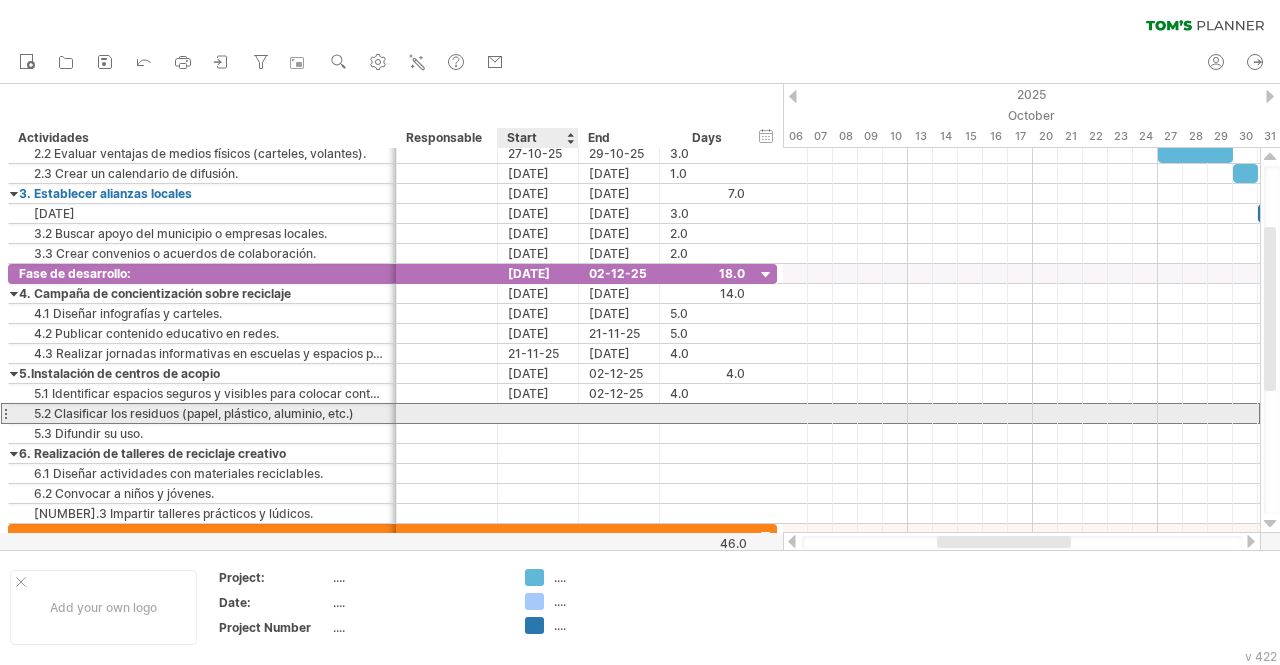 click at bounding box center [538, 413] 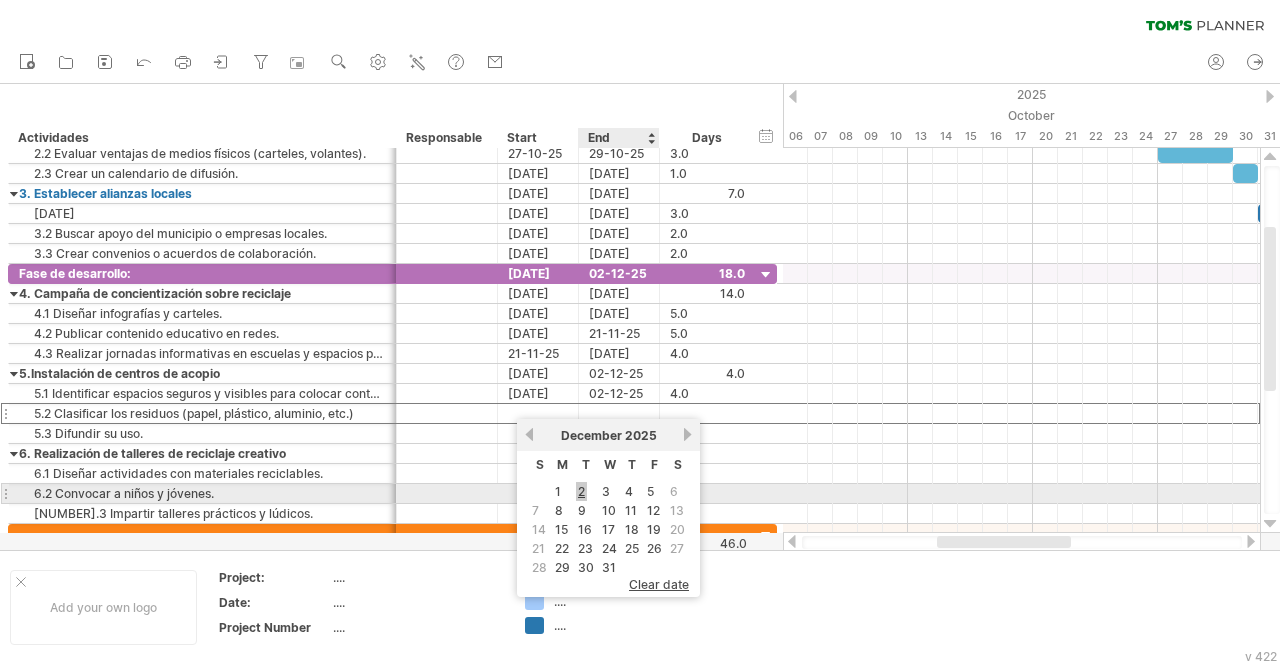 click on "2" at bounding box center (581, 491) 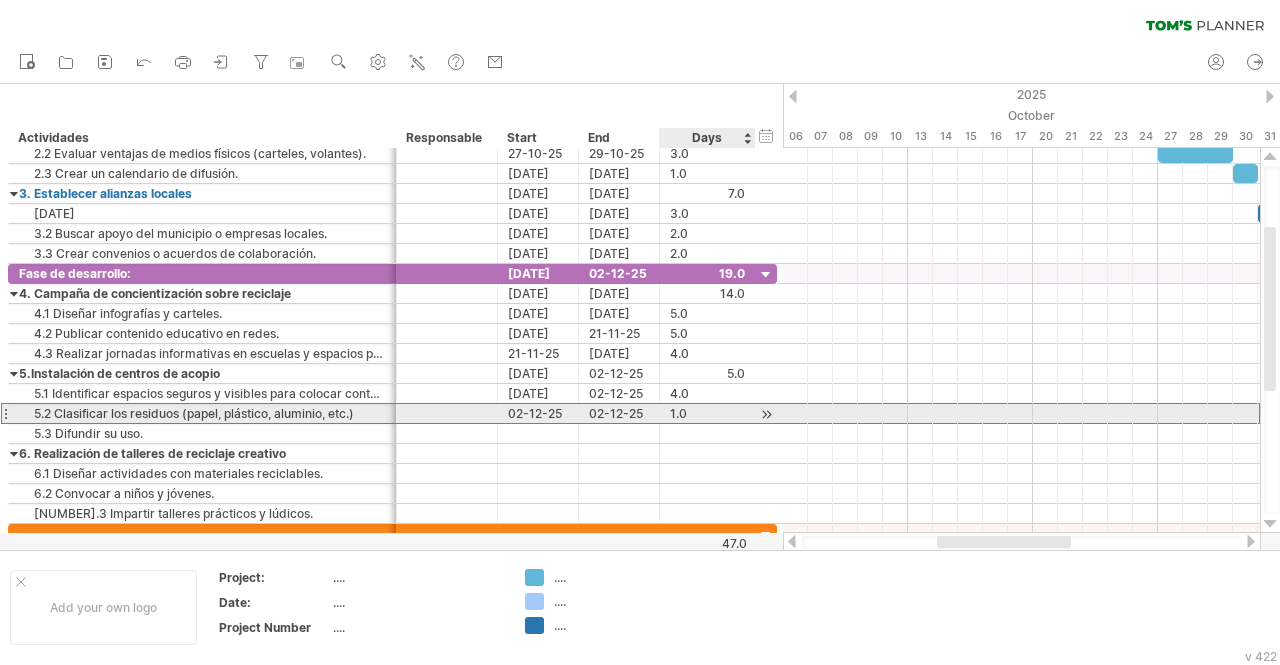 click on "1.0" at bounding box center [707, 413] 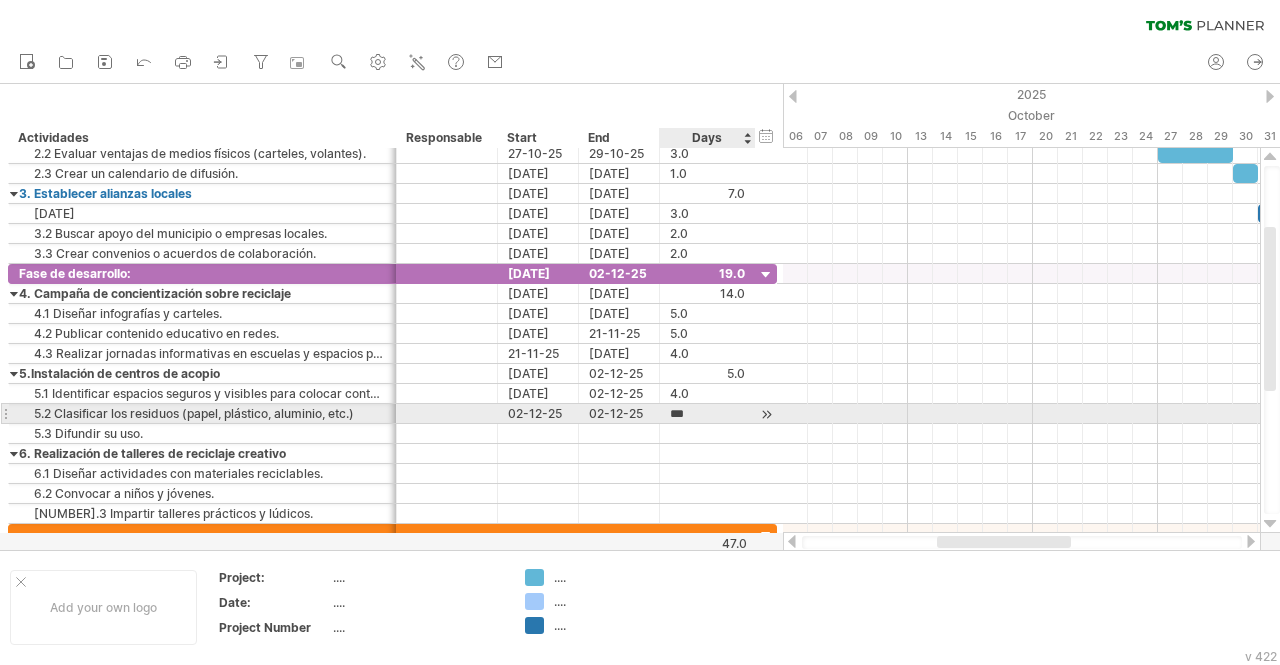 scroll, scrollTop: 0, scrollLeft: 0, axis: both 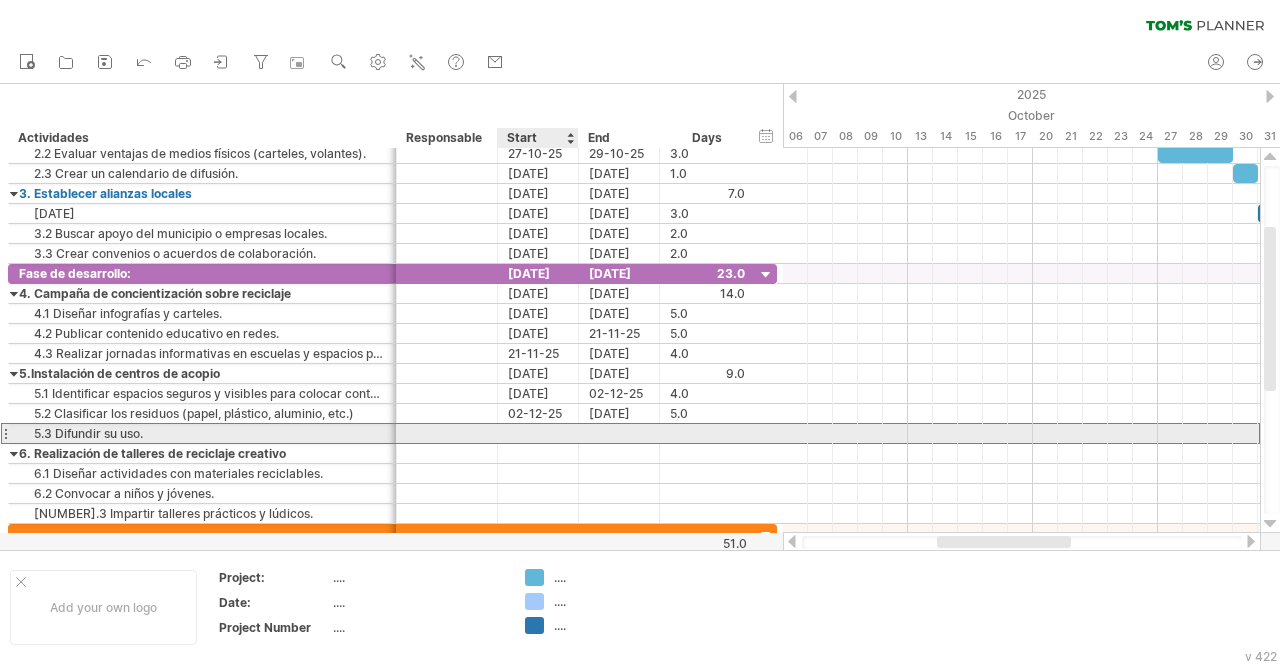 click at bounding box center (538, 433) 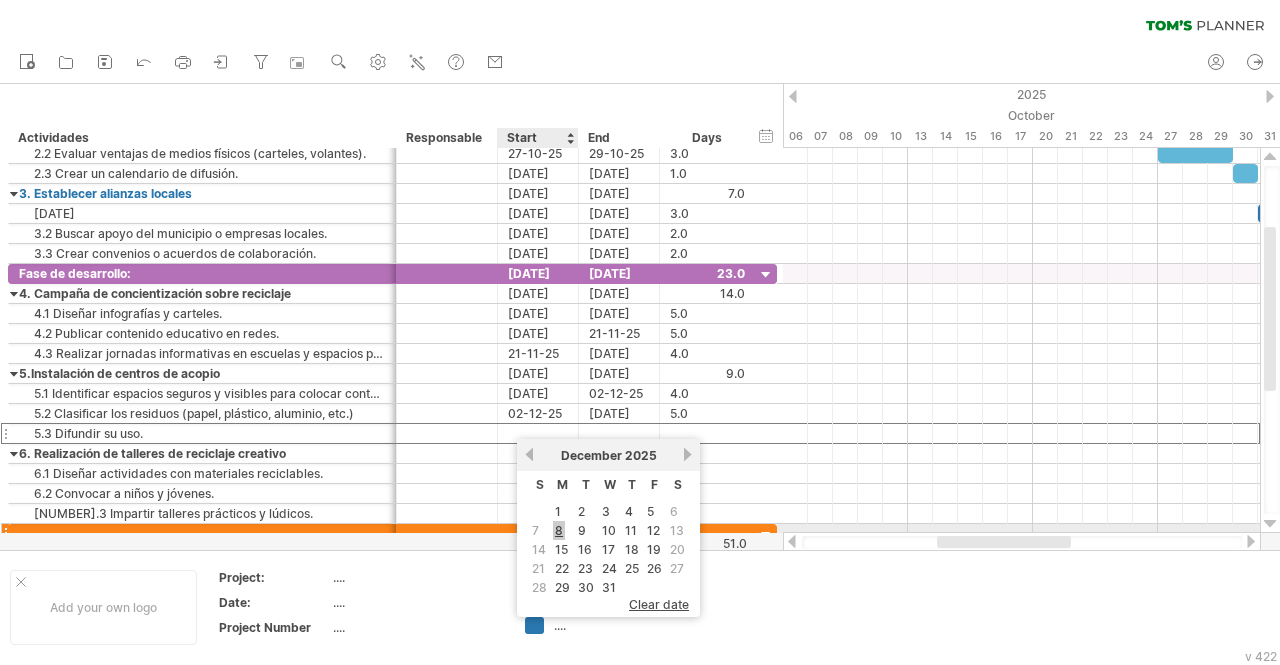 click on "8" at bounding box center [559, 530] 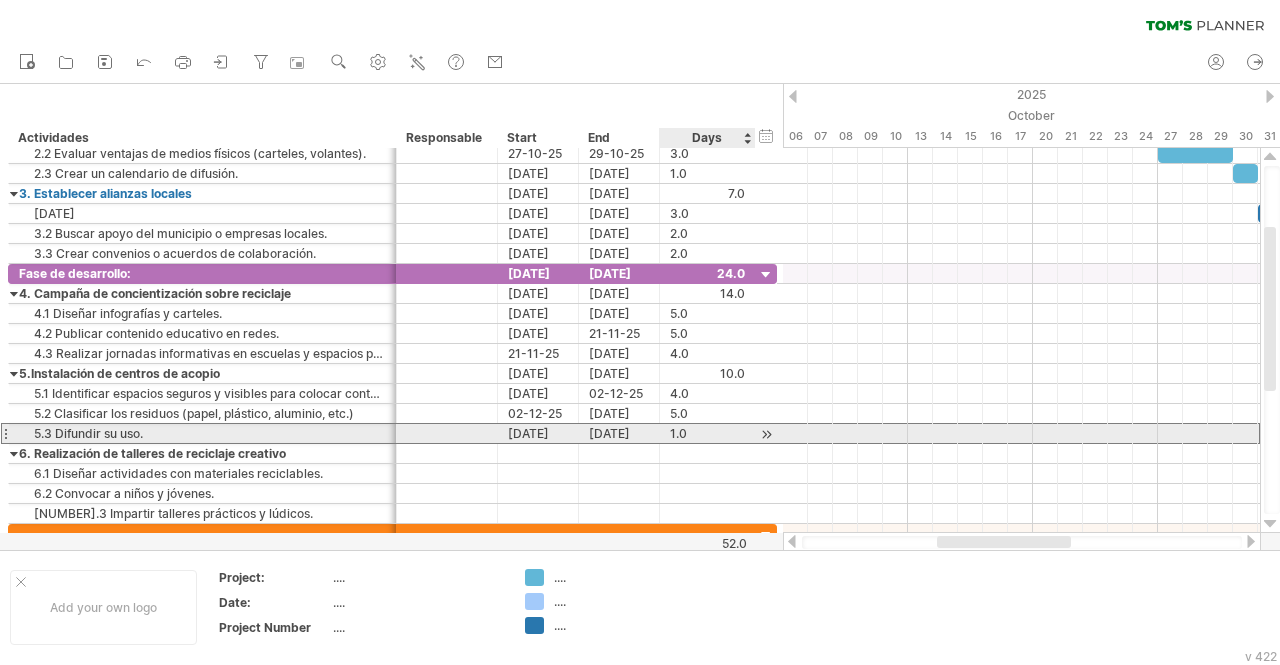 click on "1.0" at bounding box center [707, 433] 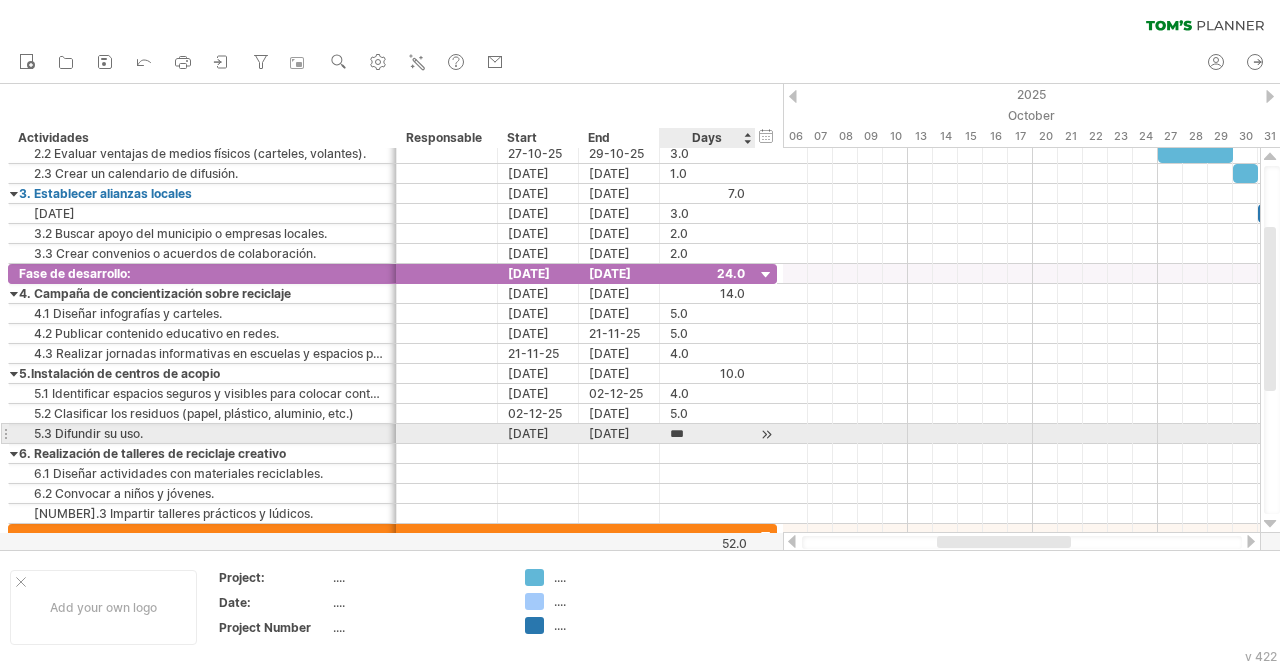 type on "*" 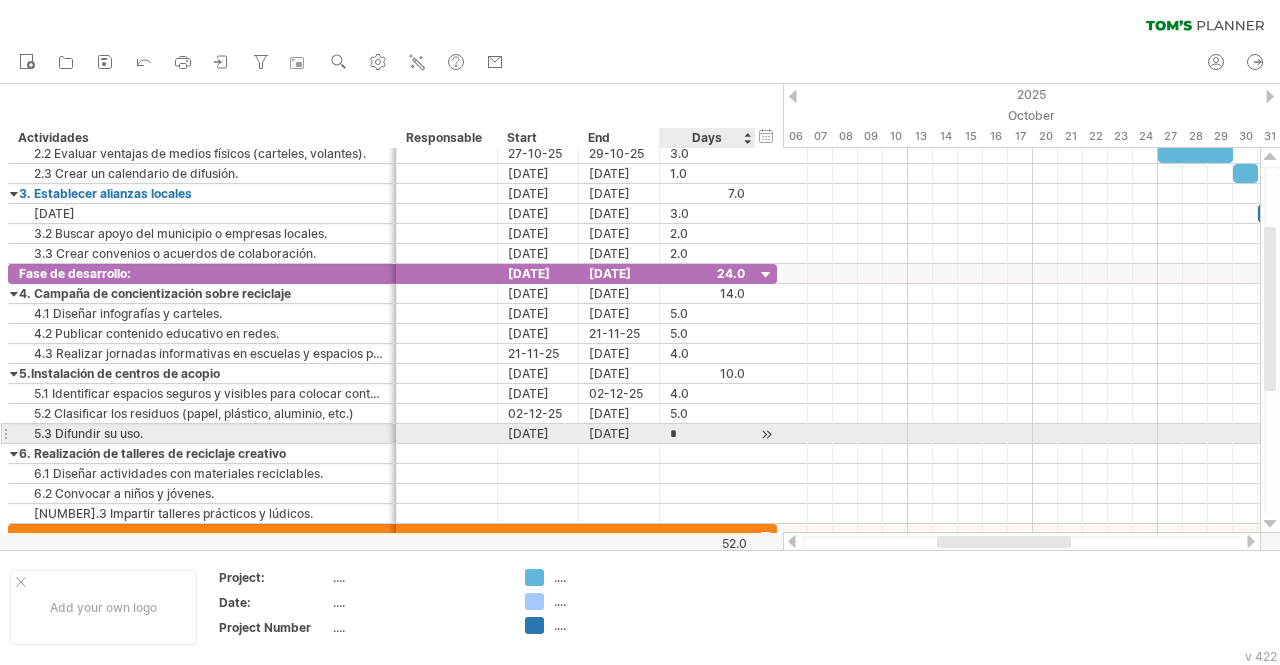 scroll, scrollTop: 0, scrollLeft: 0, axis: both 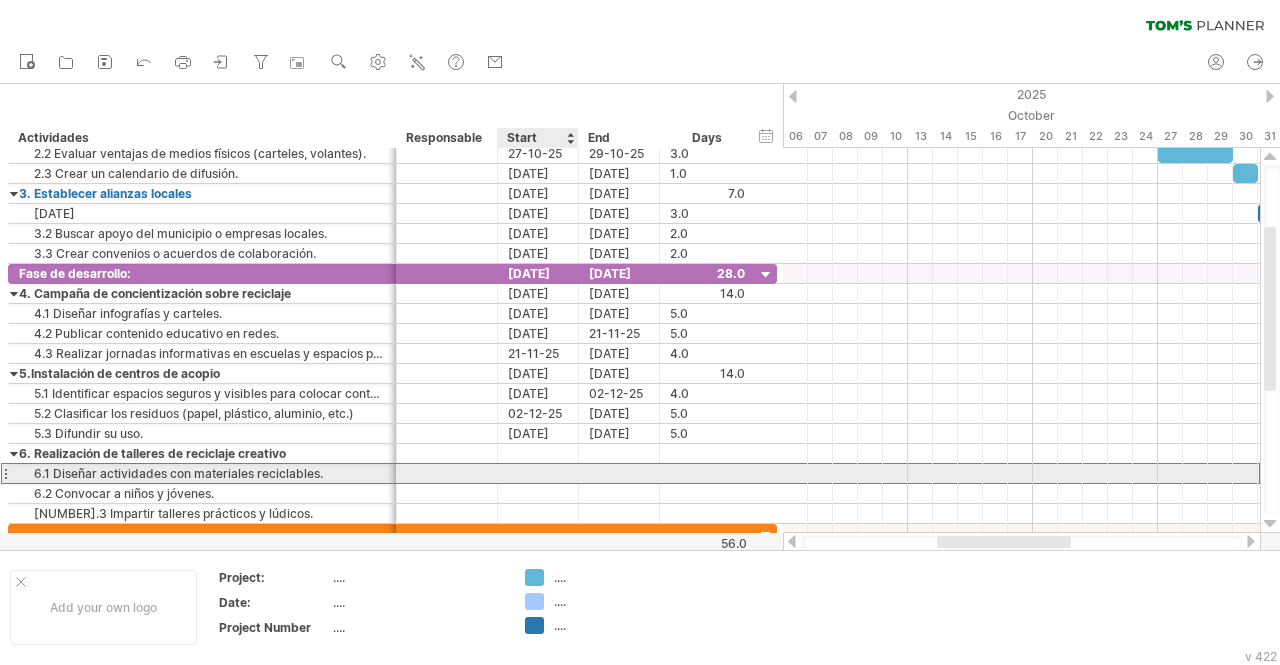 click at bounding box center [538, 473] 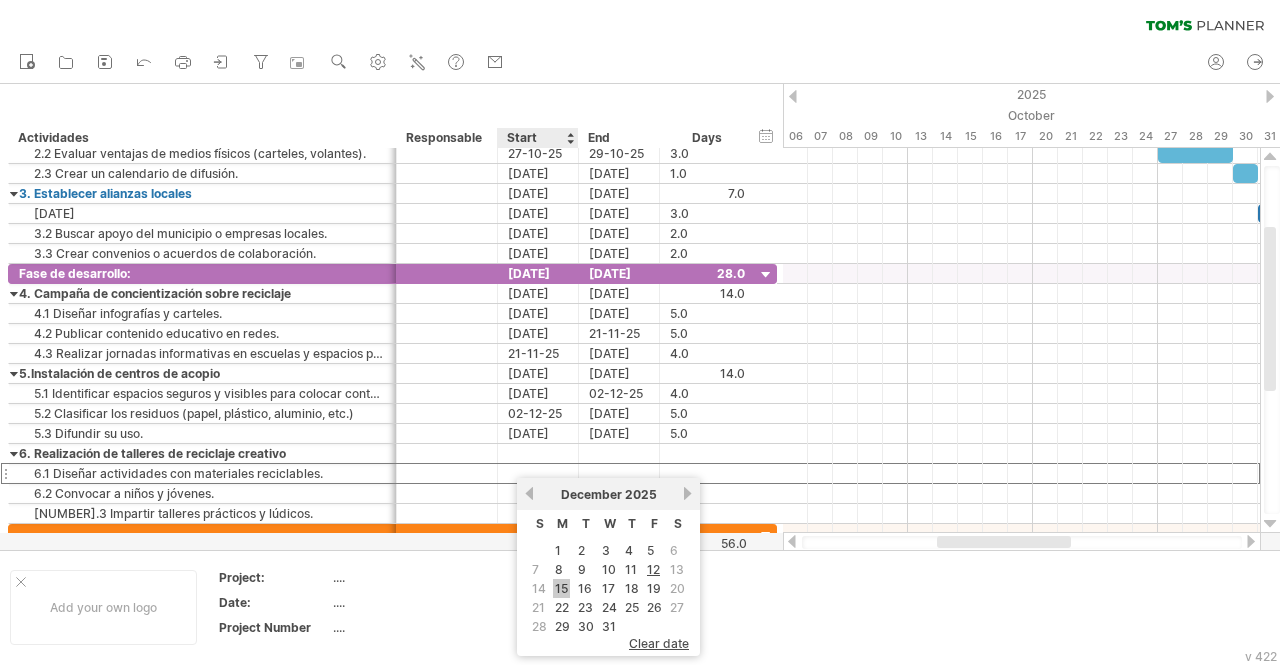 click on "15" at bounding box center [561, 588] 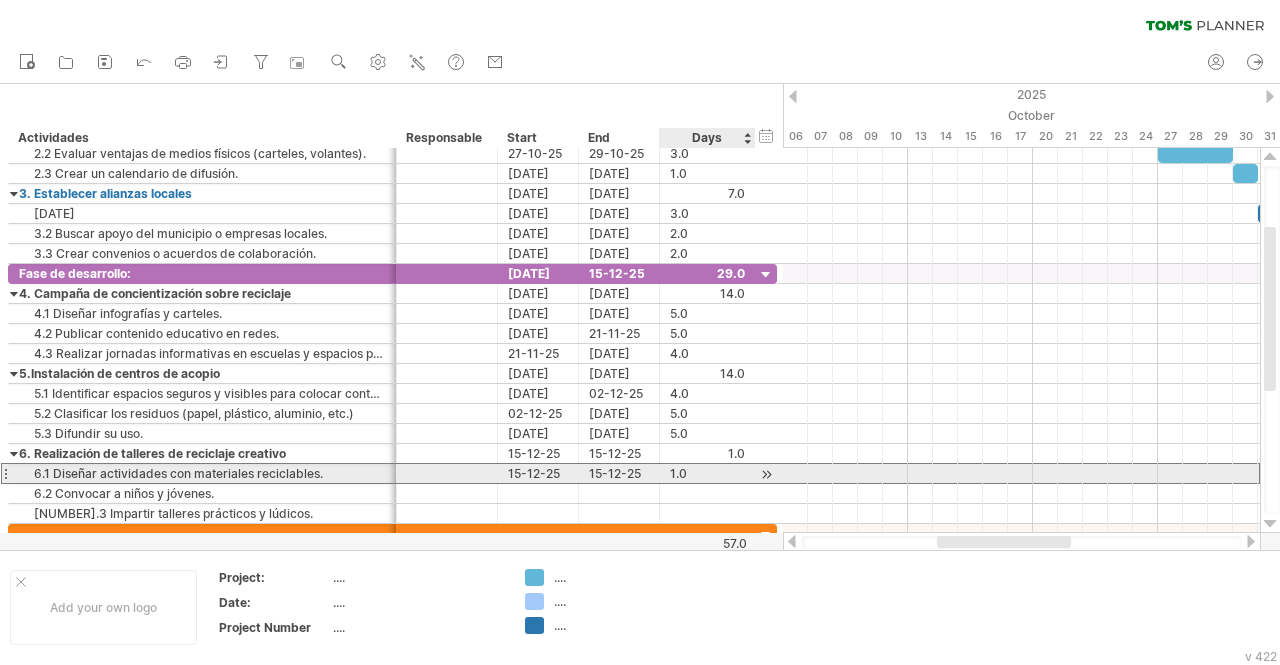 click on "1.0" at bounding box center [707, 473] 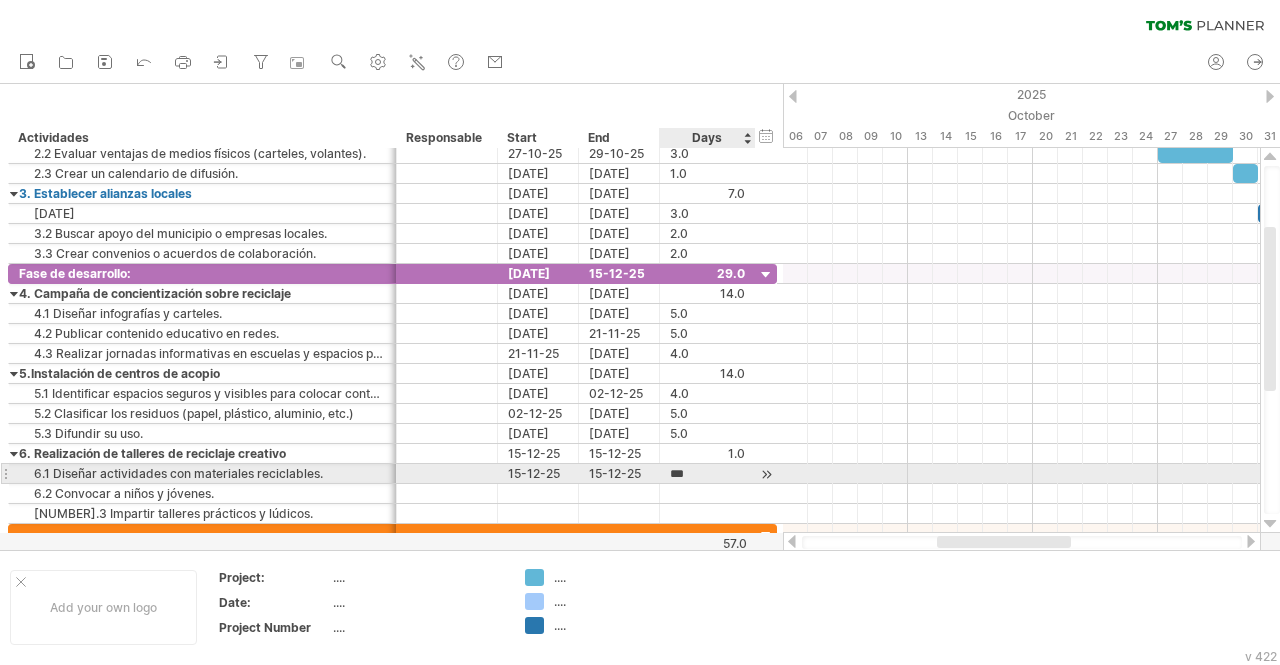 scroll, scrollTop: 0, scrollLeft: 0, axis: both 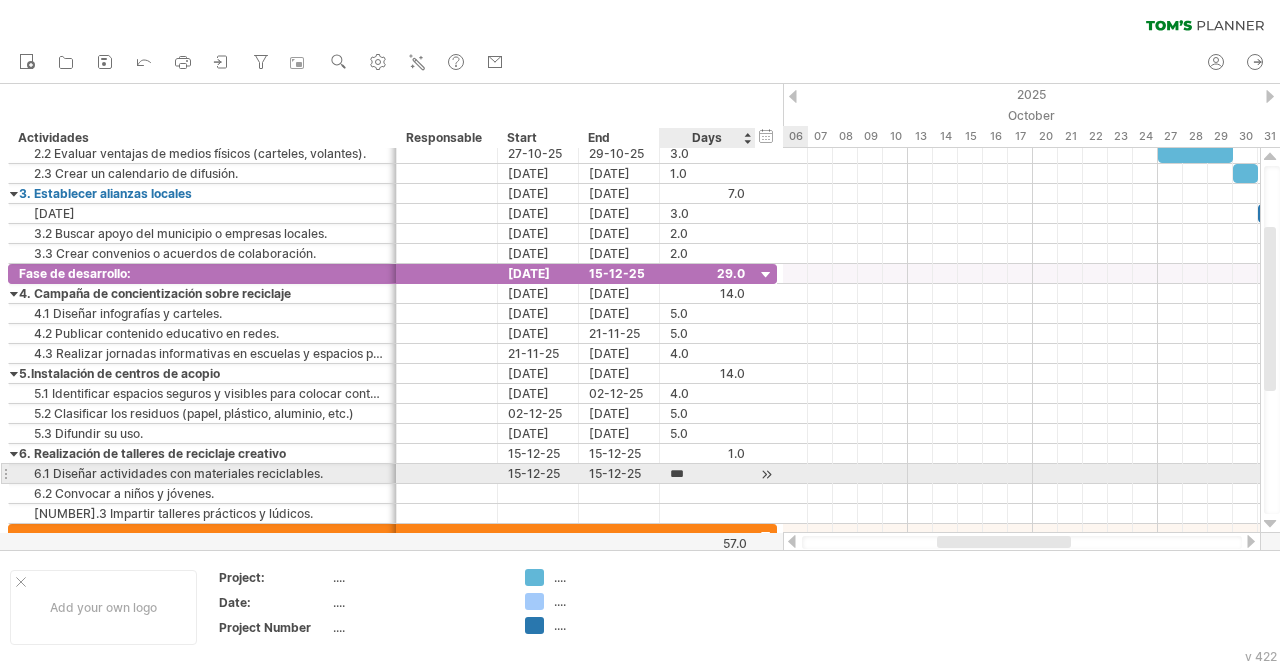 type on "*" 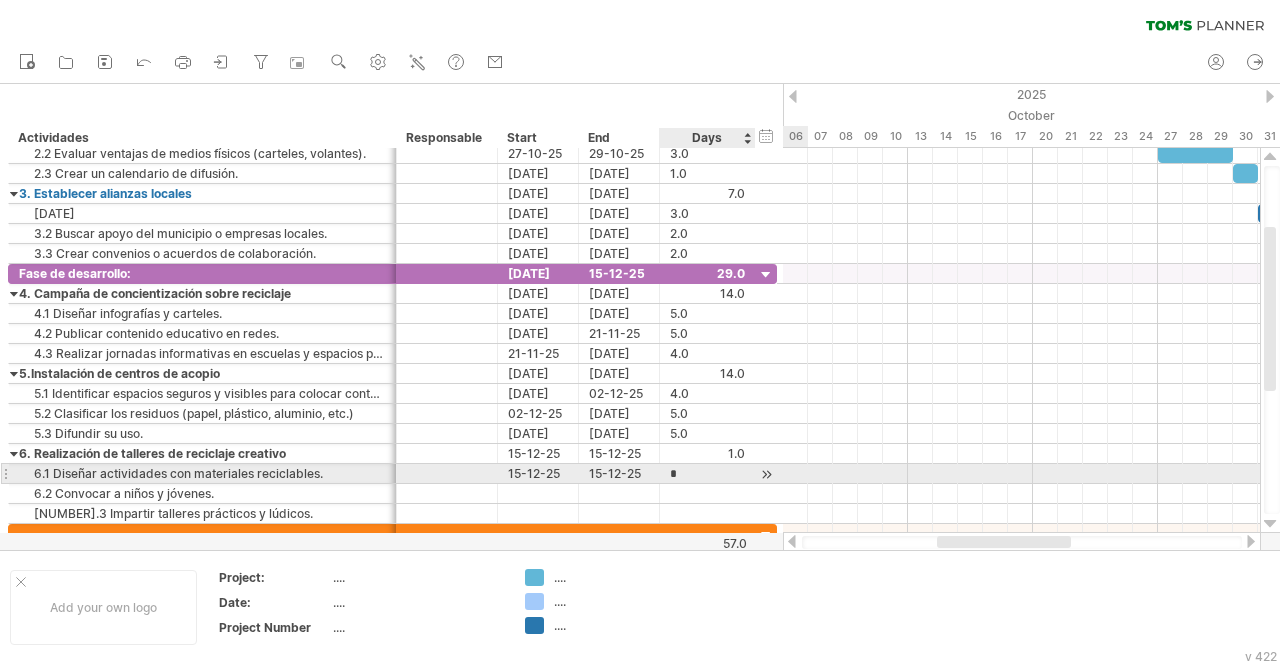 scroll, scrollTop: 0, scrollLeft: 0, axis: both 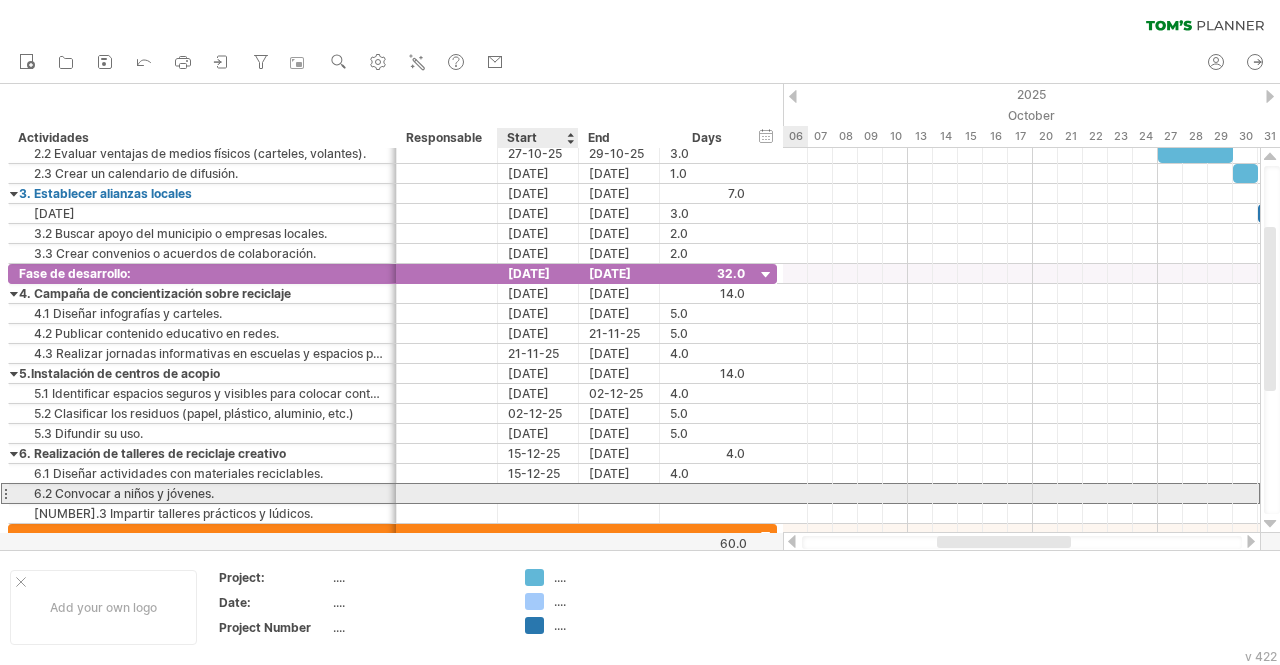 click at bounding box center [538, 493] 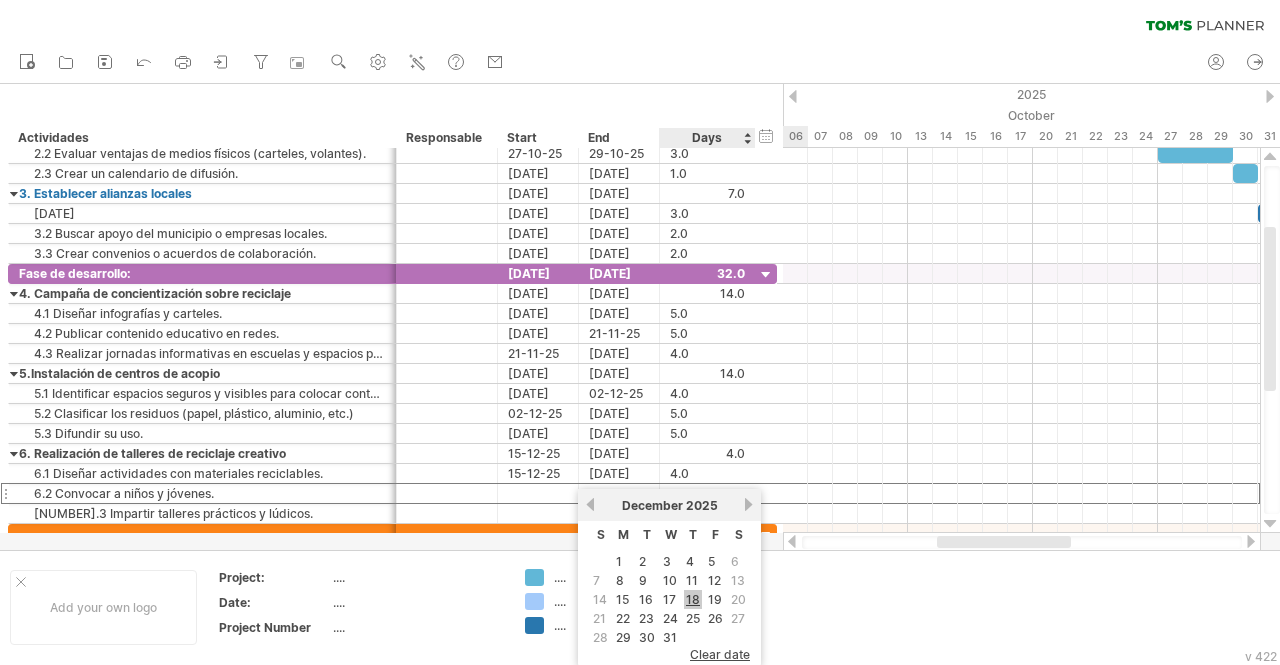 click on "18" at bounding box center [693, 599] 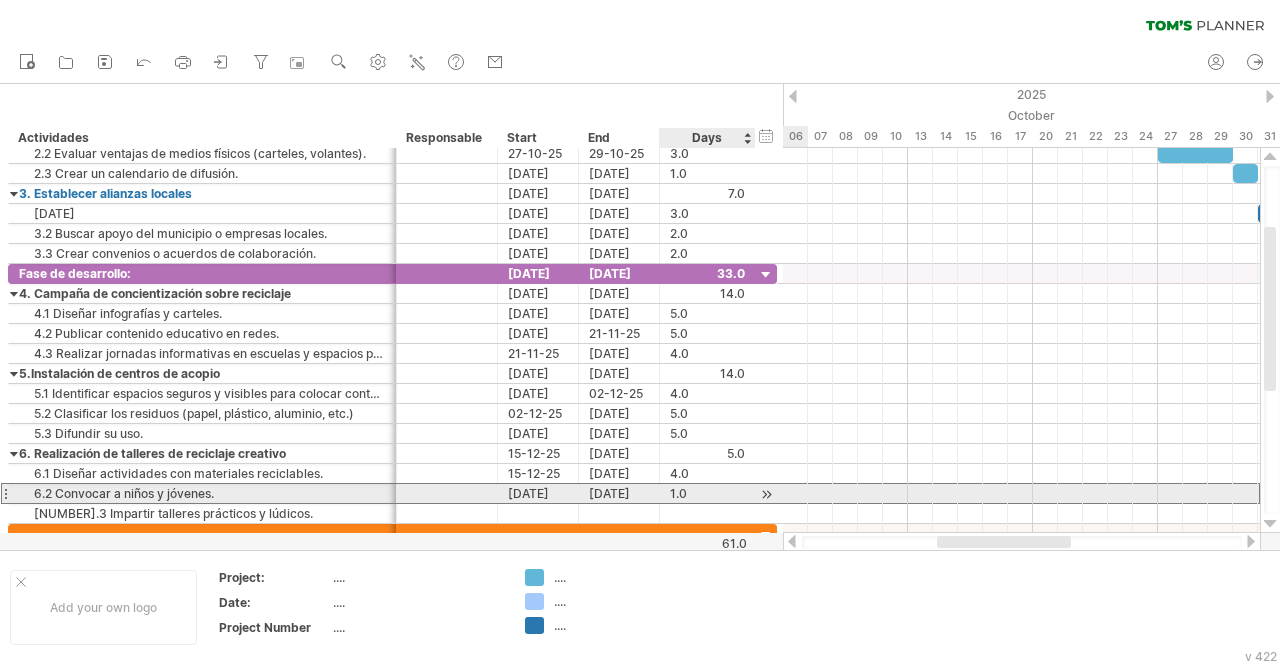 click on "1.0" at bounding box center (707, 493) 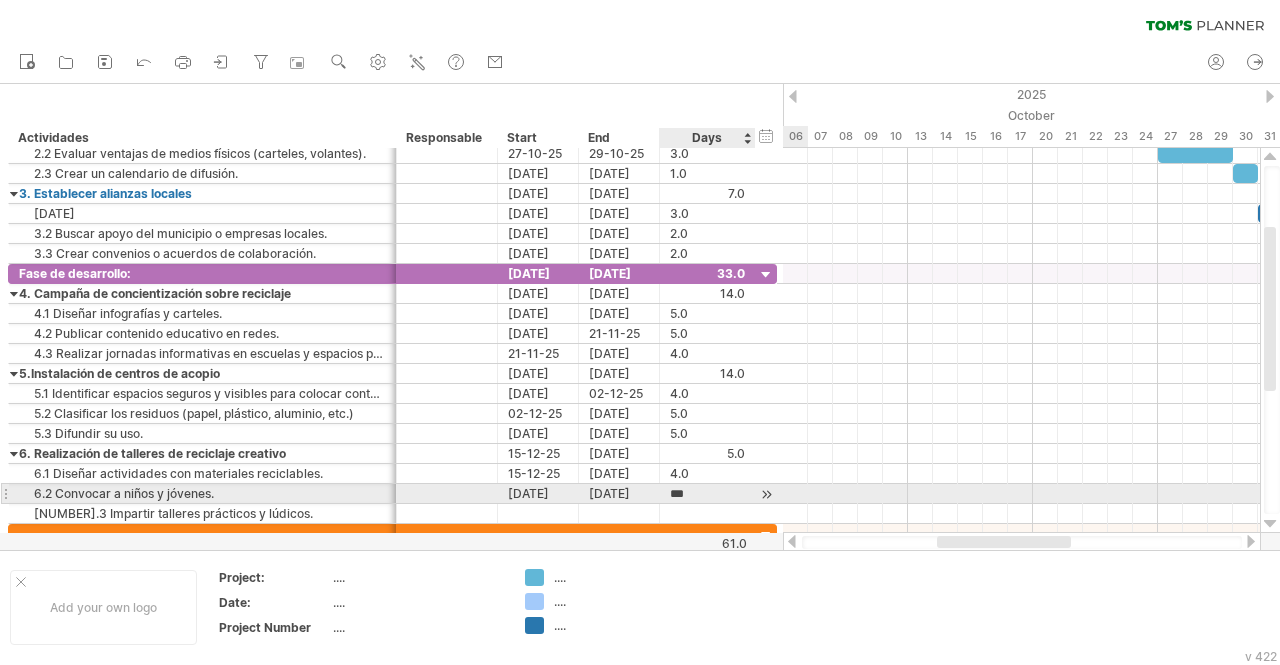 type on "*" 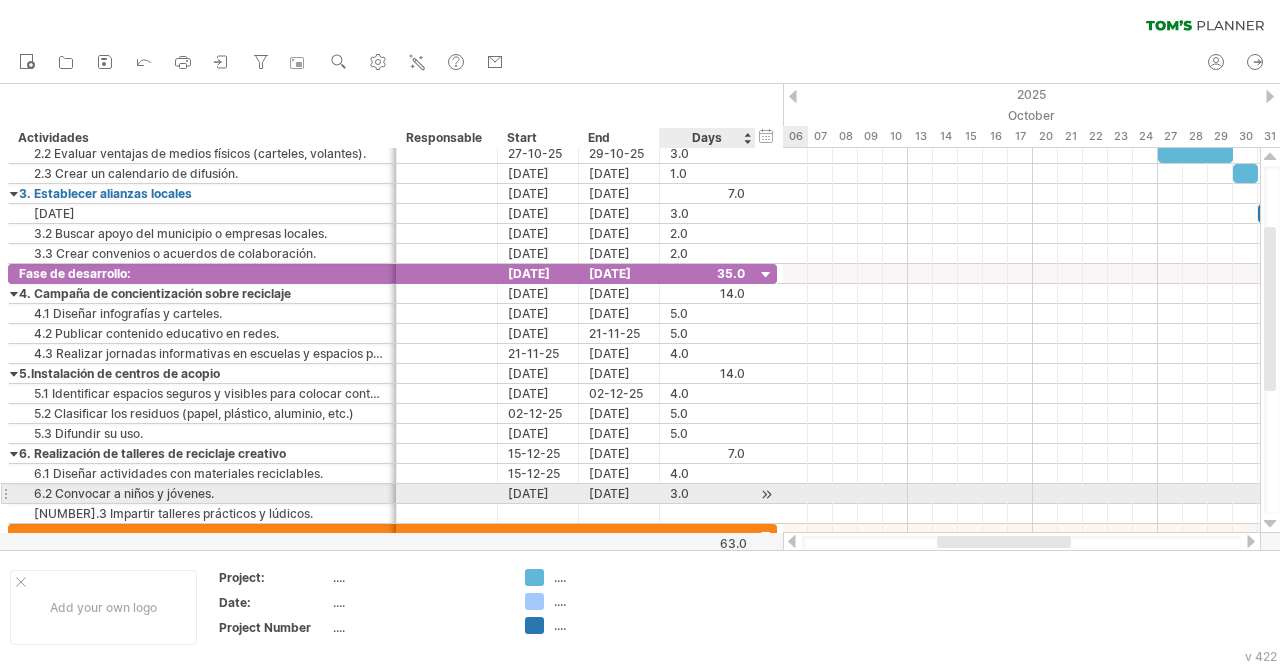 scroll, scrollTop: 0, scrollLeft: 0, axis: both 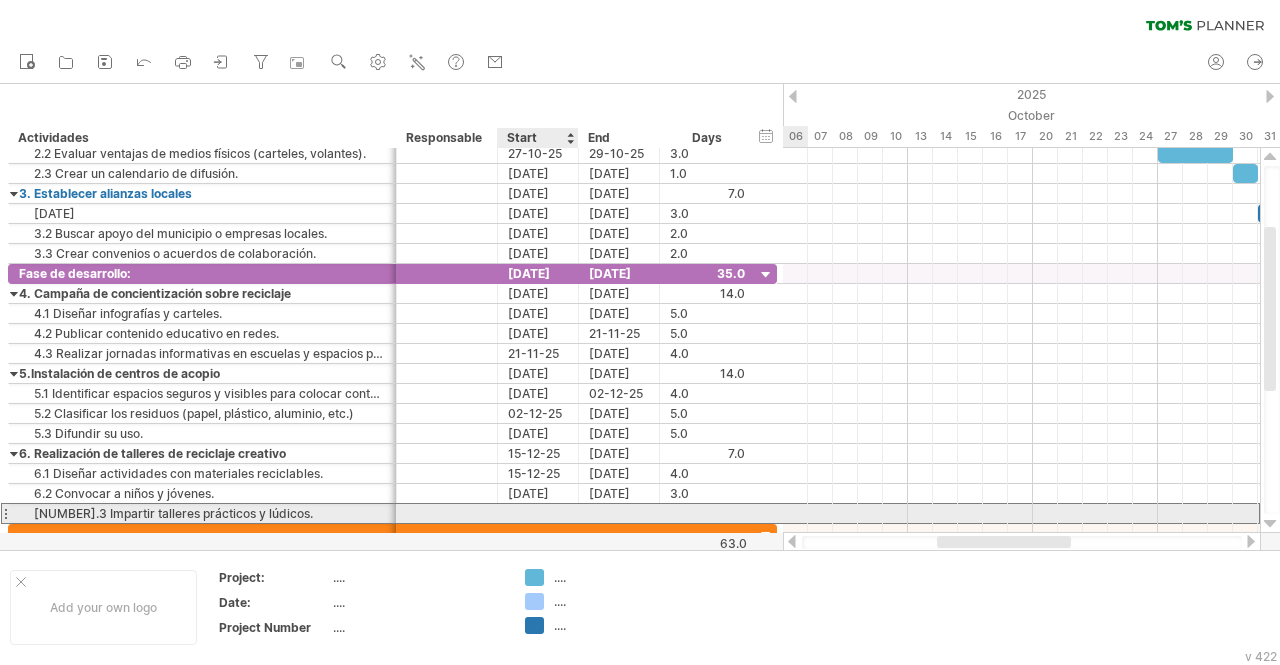 click at bounding box center [538, 513] 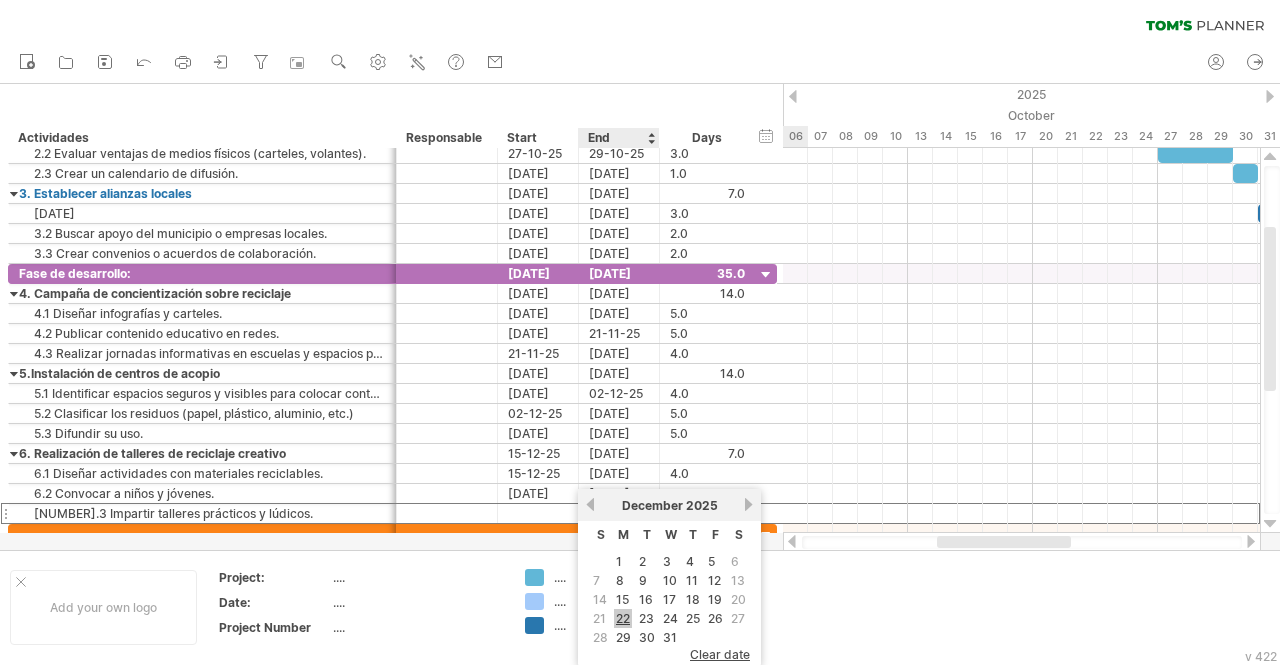 click on "22" at bounding box center (623, 618) 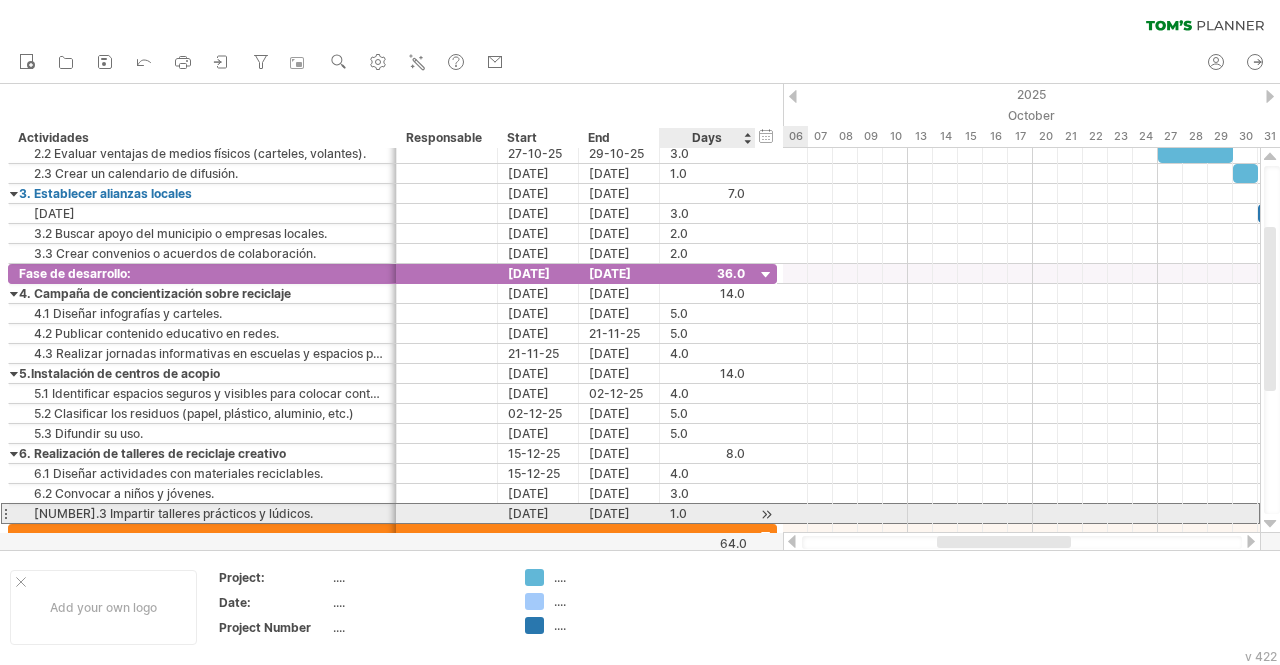 click on "1.0" at bounding box center (707, 513) 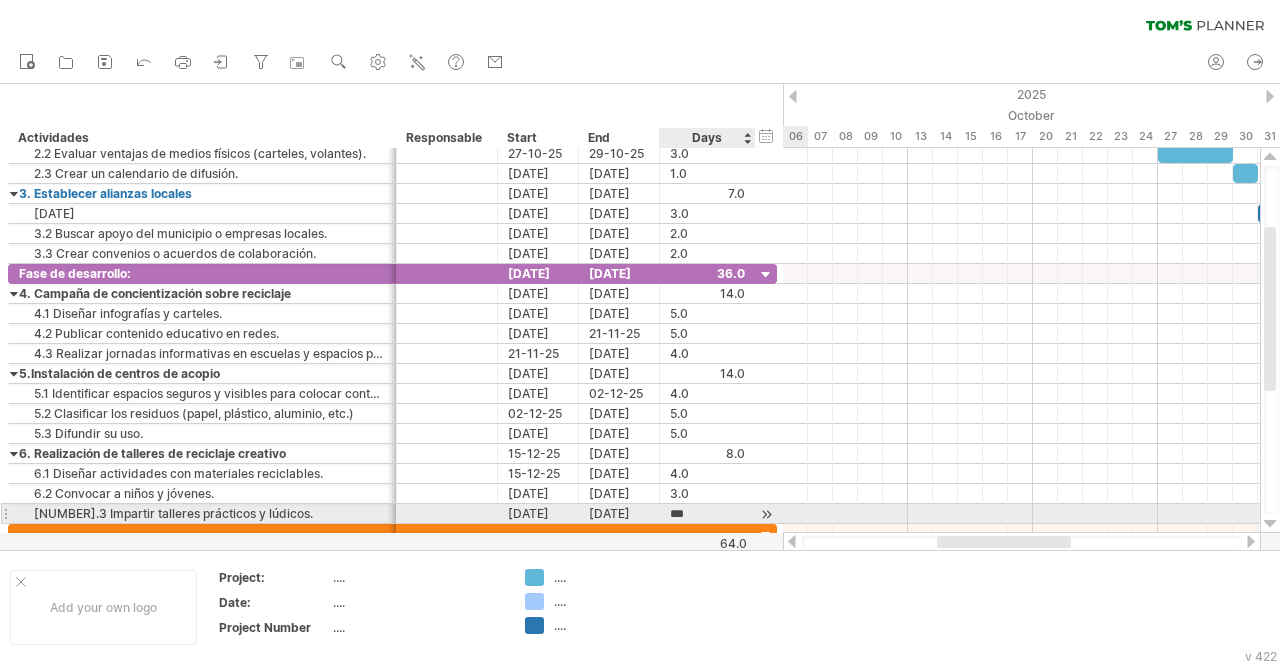 type on "*" 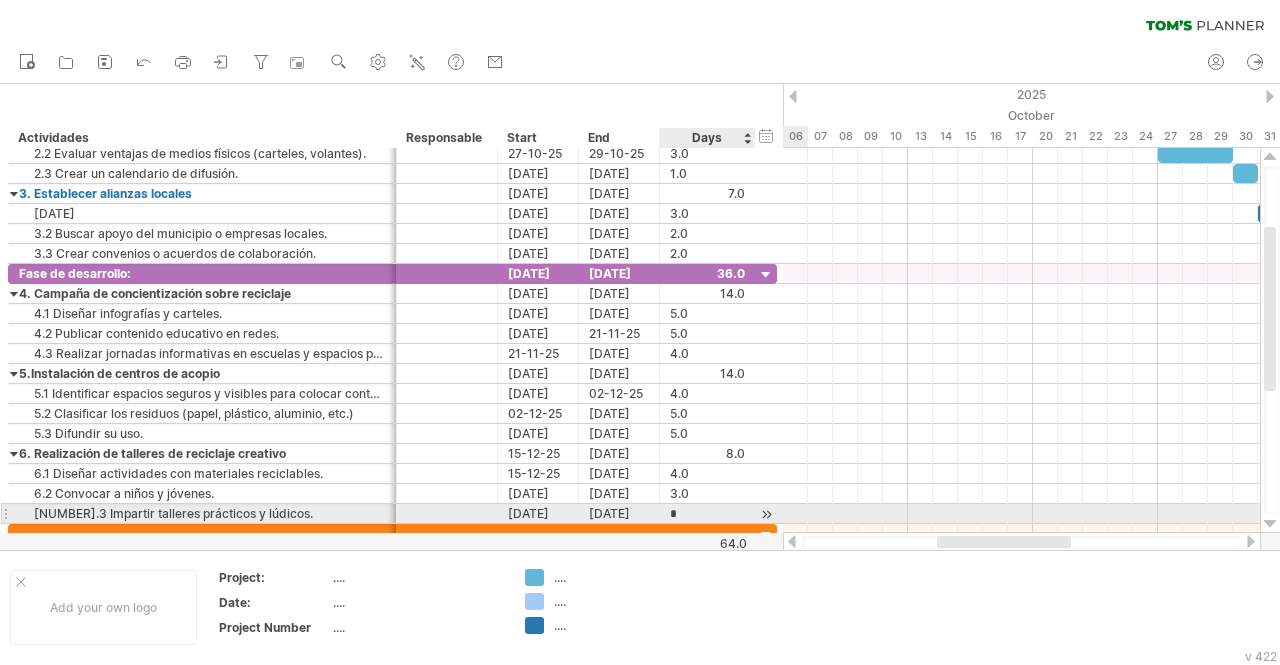scroll, scrollTop: 0, scrollLeft: 0, axis: both 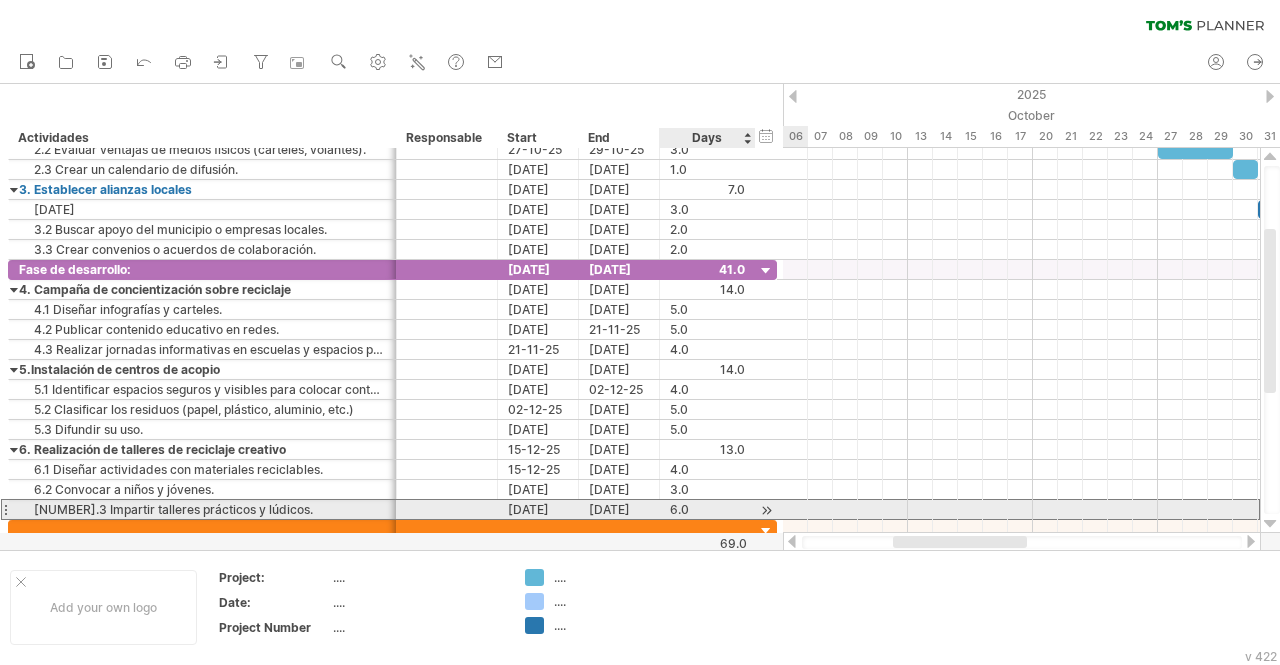 click on "6.0" at bounding box center (707, 509) 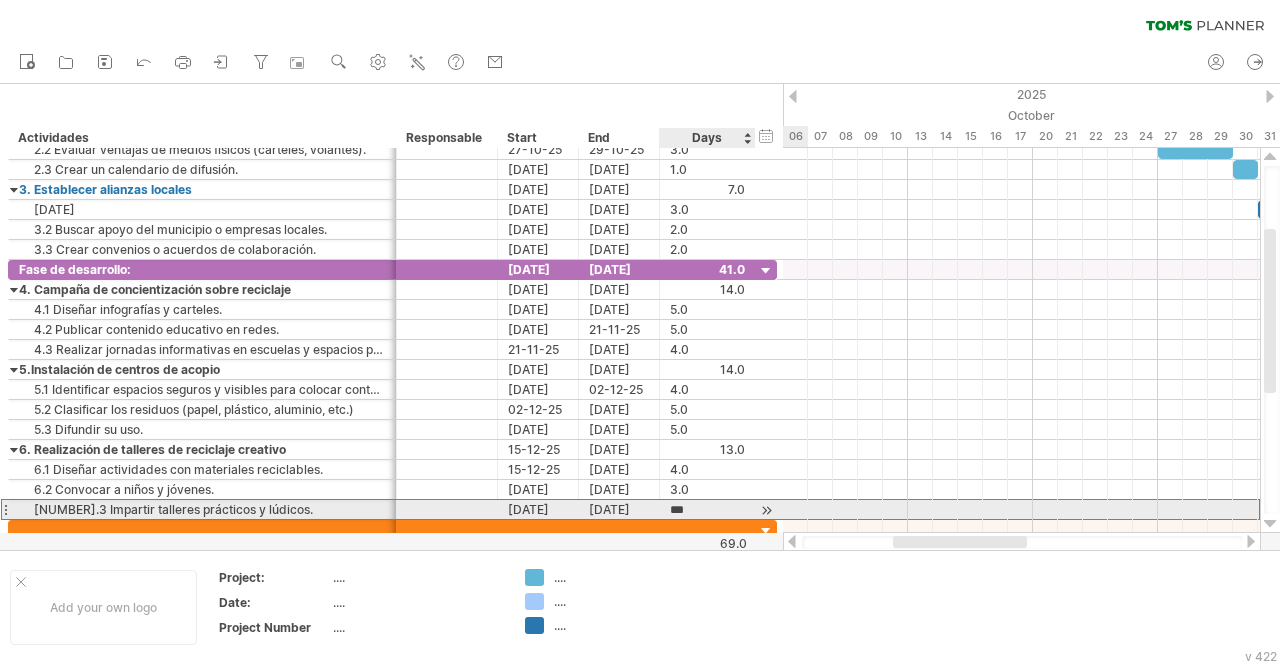 type on "*" 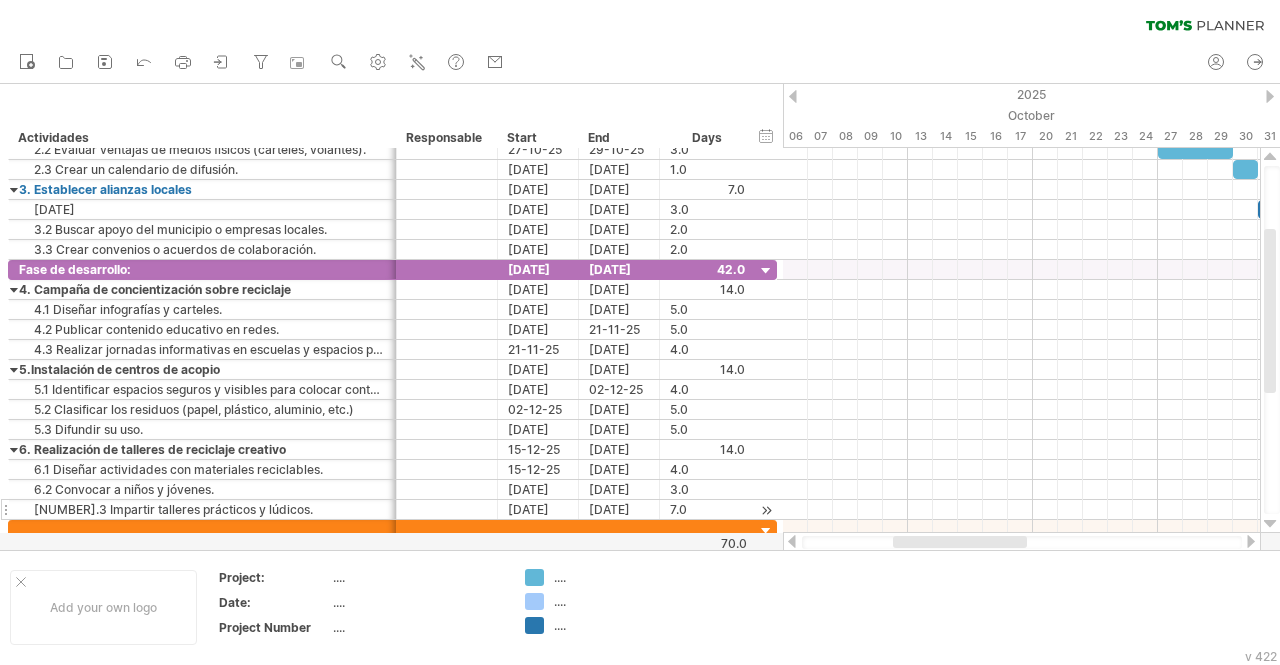 scroll, scrollTop: 0, scrollLeft: 0, axis: both 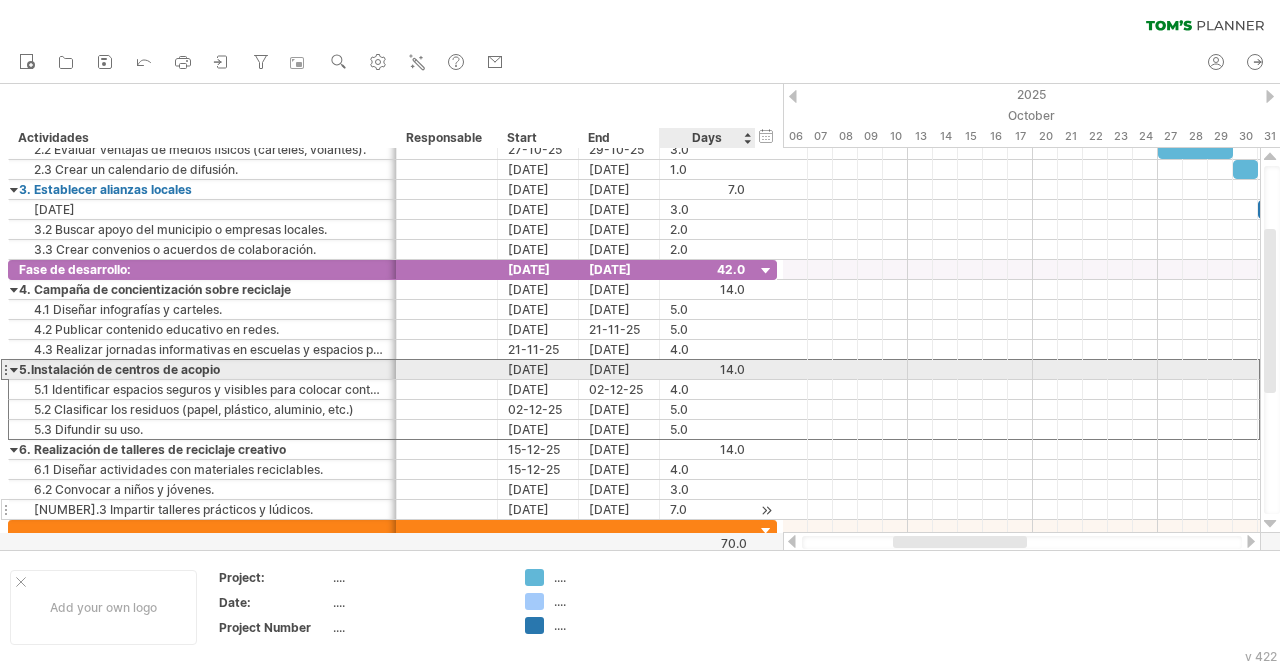 click at bounding box center (707, 369) 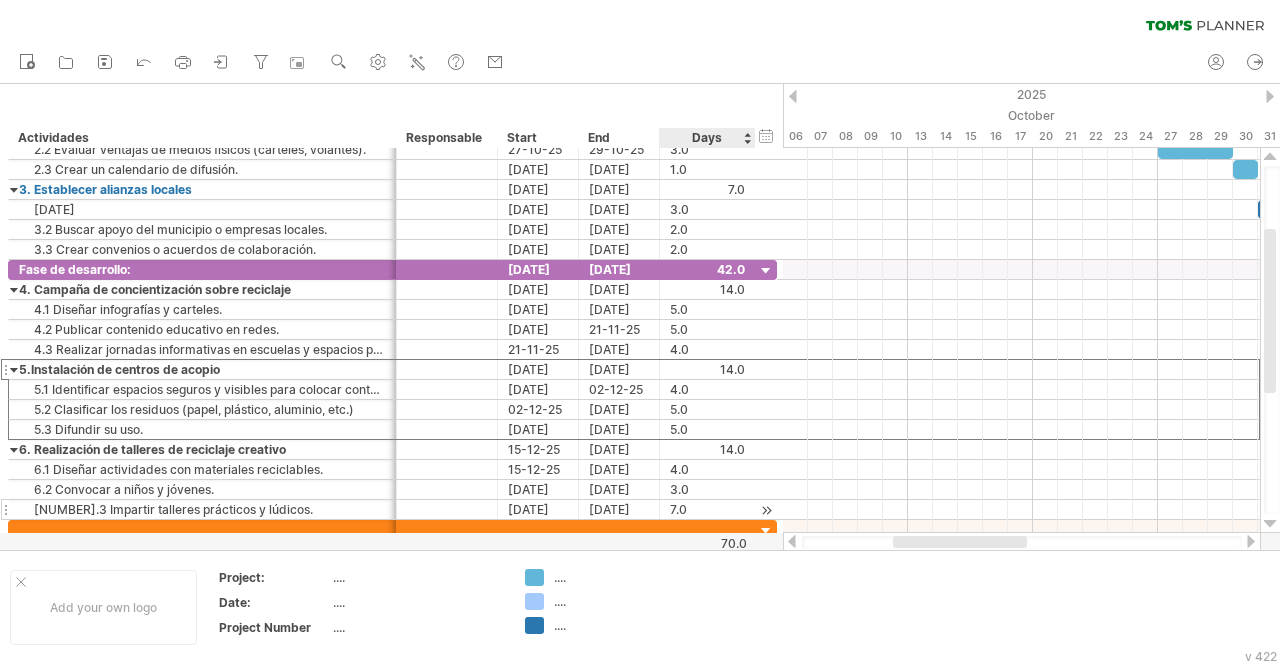 scroll, scrollTop: 0, scrollLeft: 0, axis: both 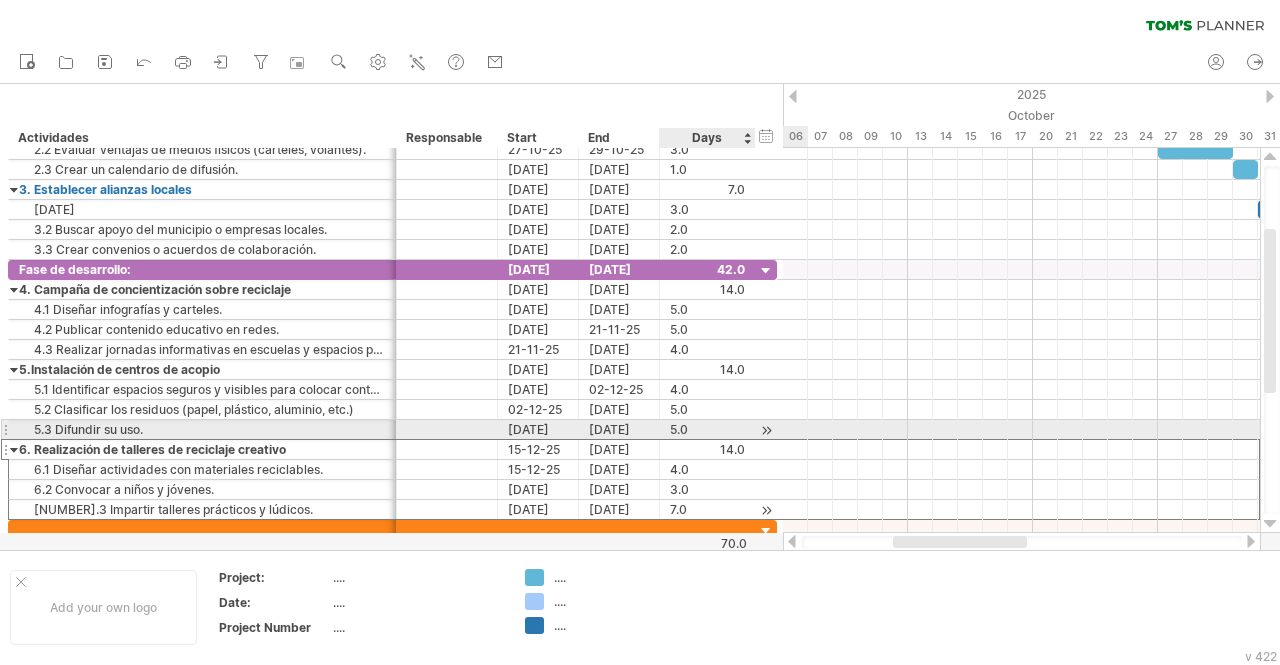 click at bounding box center [707, 449] 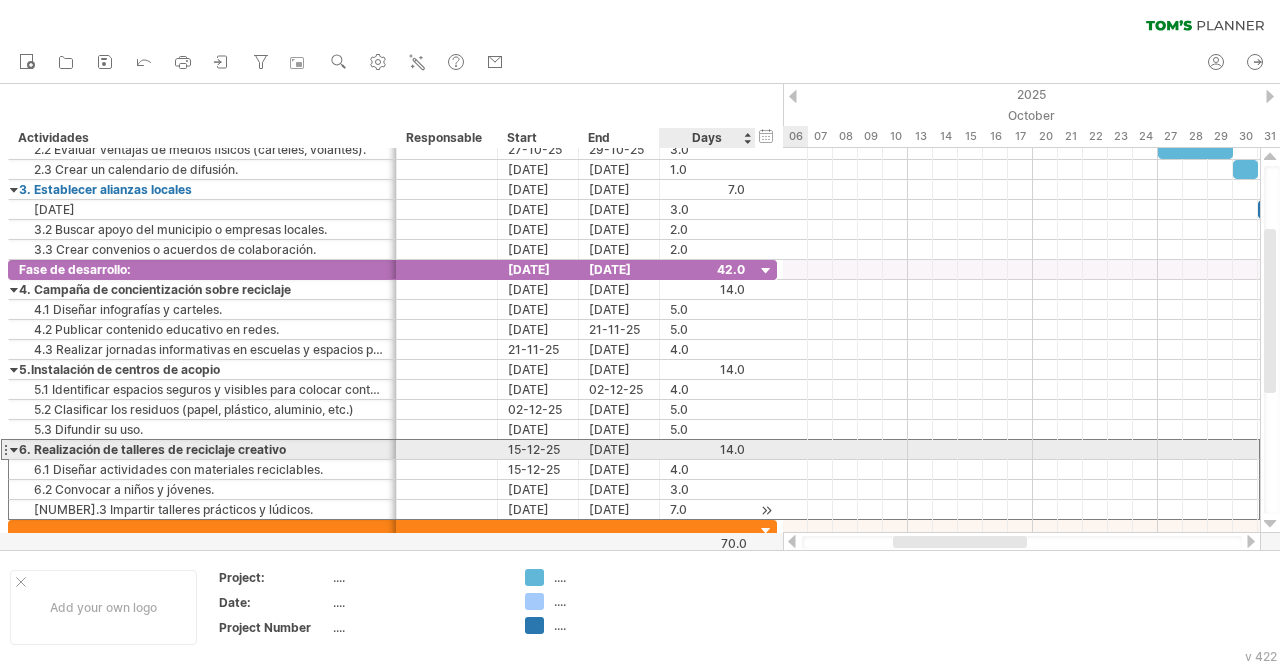 click at bounding box center (707, 449) 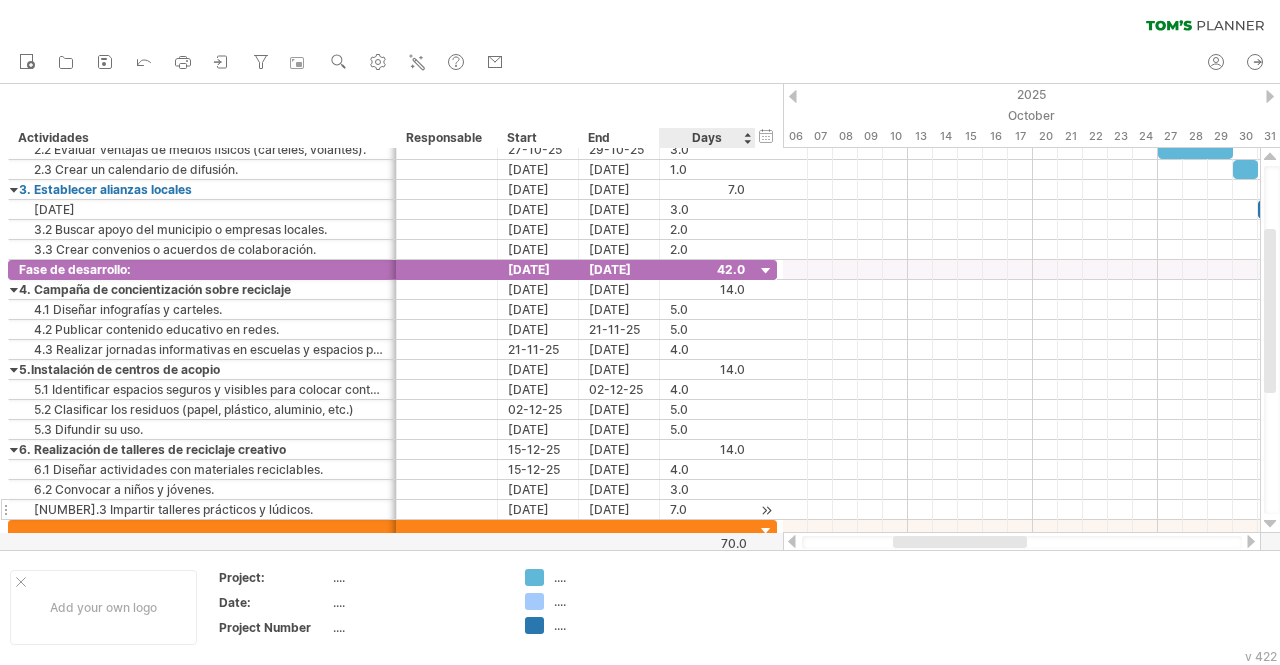 scroll, scrollTop: 0, scrollLeft: 0, axis: both 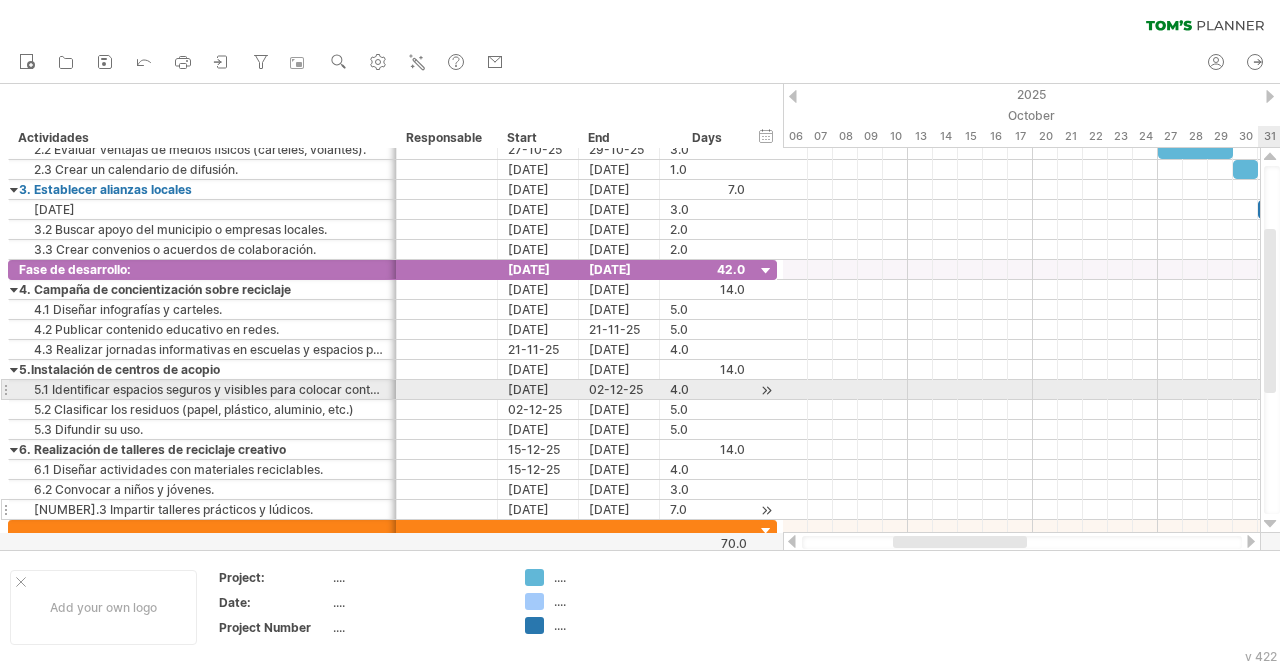 drag, startPoint x: 1276, startPoint y: 359, endPoint x: 1279, endPoint y: 389, distance: 30.149628 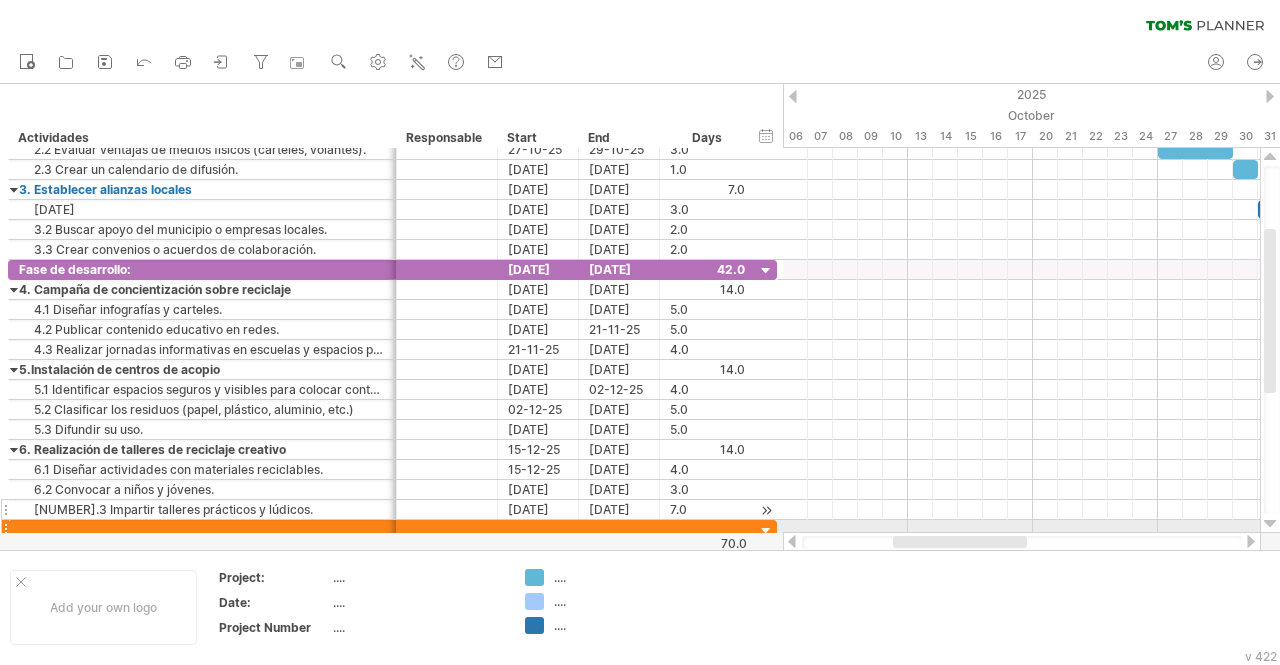 click at bounding box center [1270, 524] 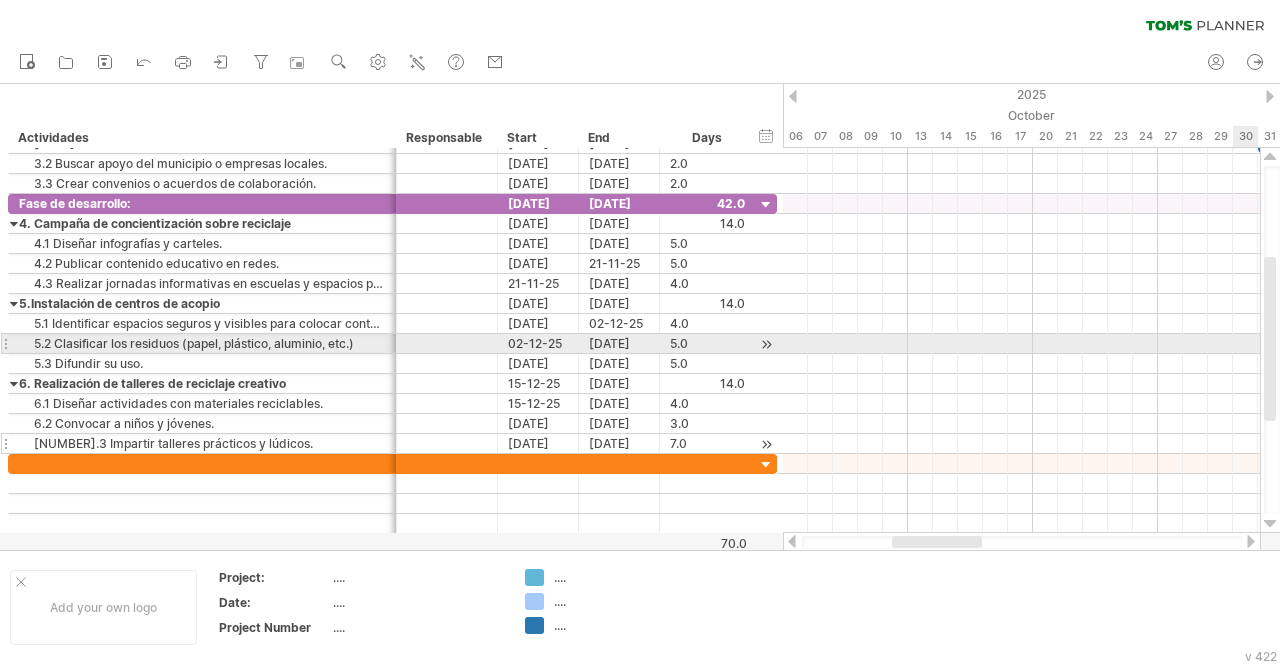 drag, startPoint x: 1267, startPoint y: 338, endPoint x: 1275, endPoint y: 349, distance: 13.601471 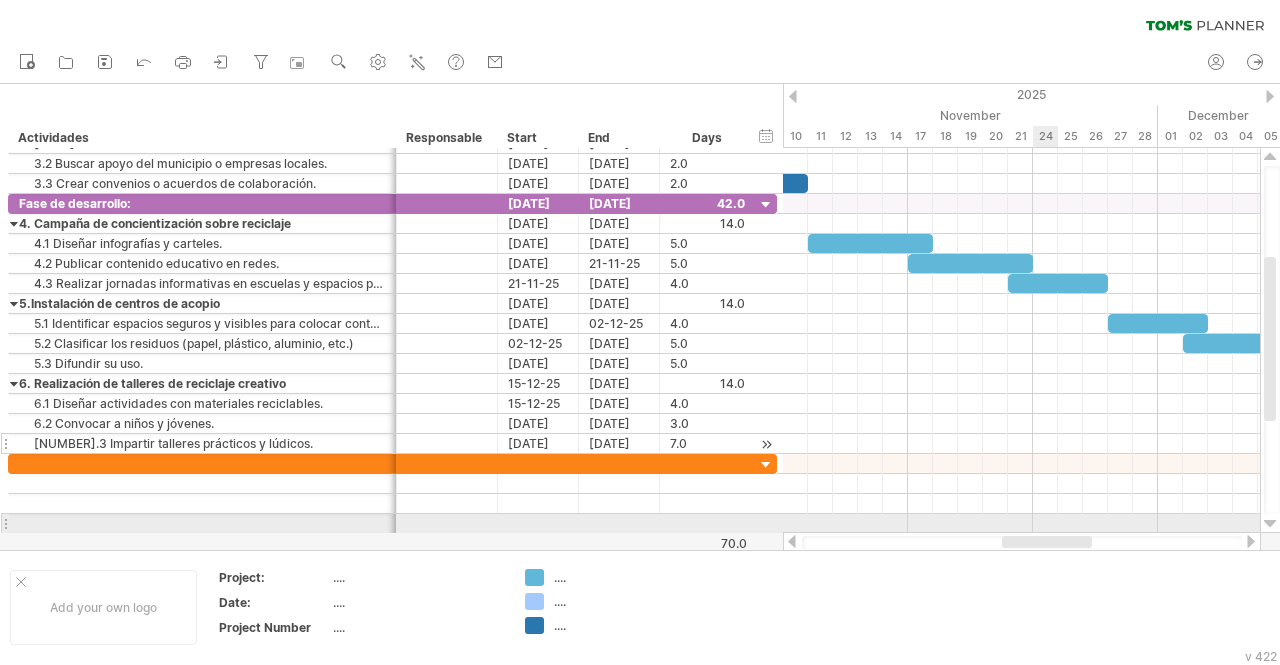 drag, startPoint x: 938, startPoint y: 542, endPoint x: 1048, endPoint y: 530, distance: 110.65261 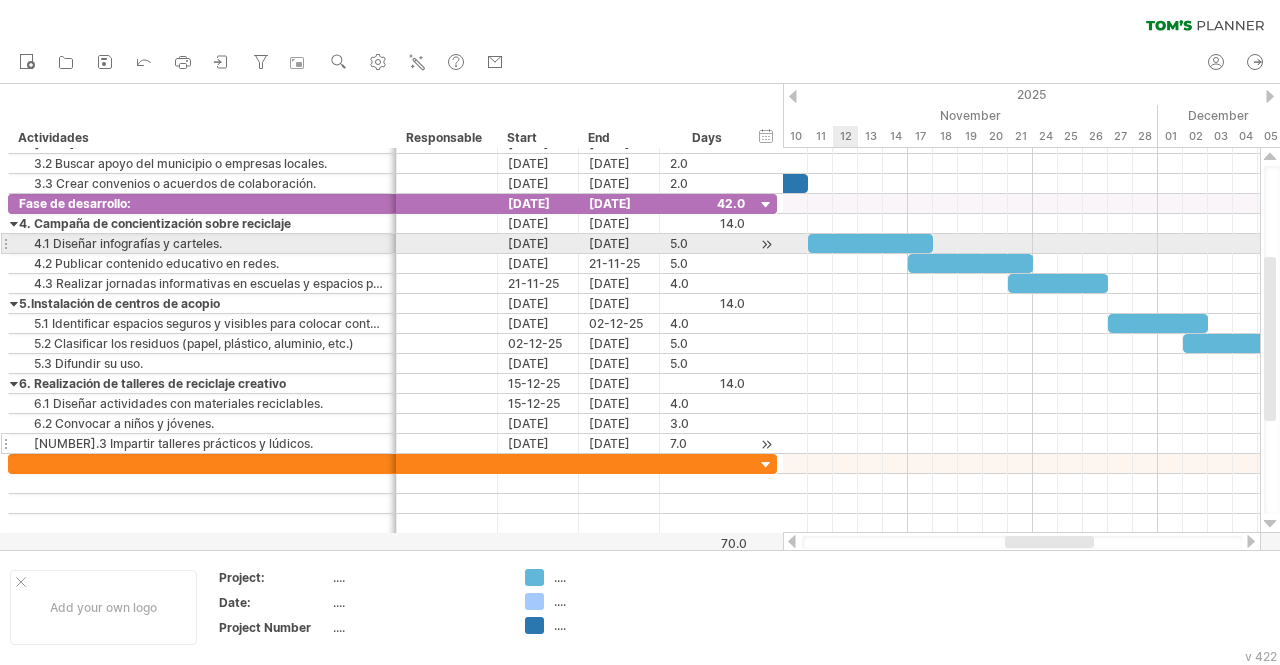 click at bounding box center [870, 243] 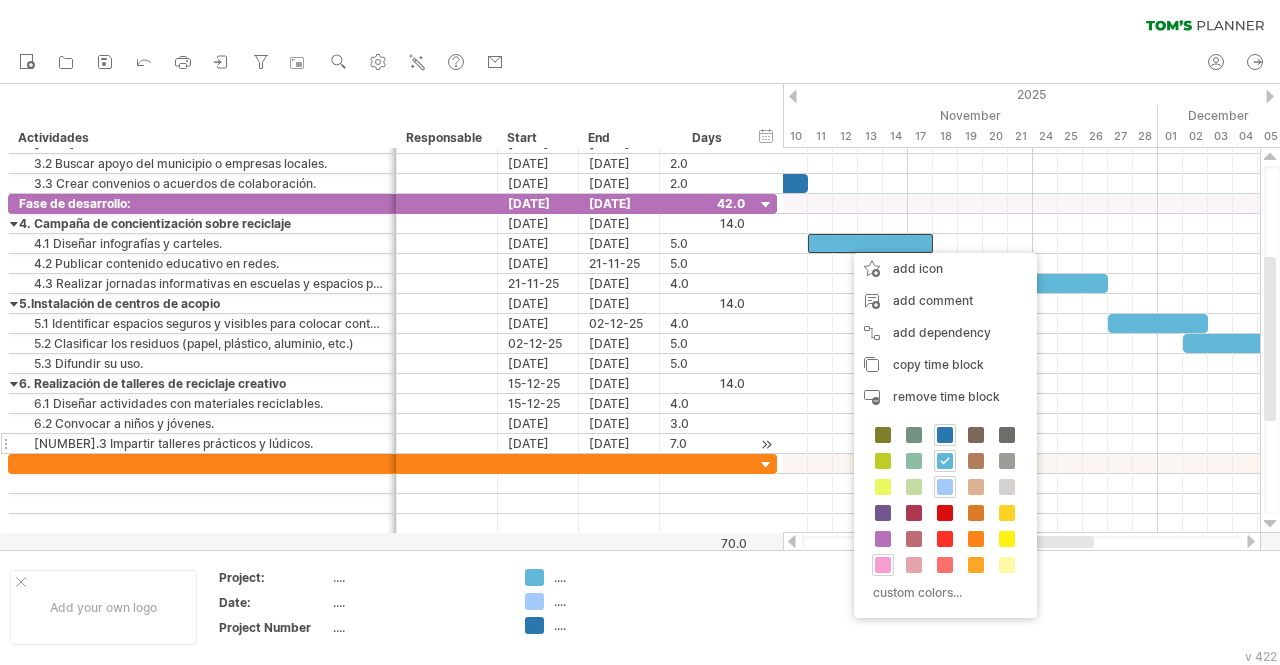 click at bounding box center [883, 565] 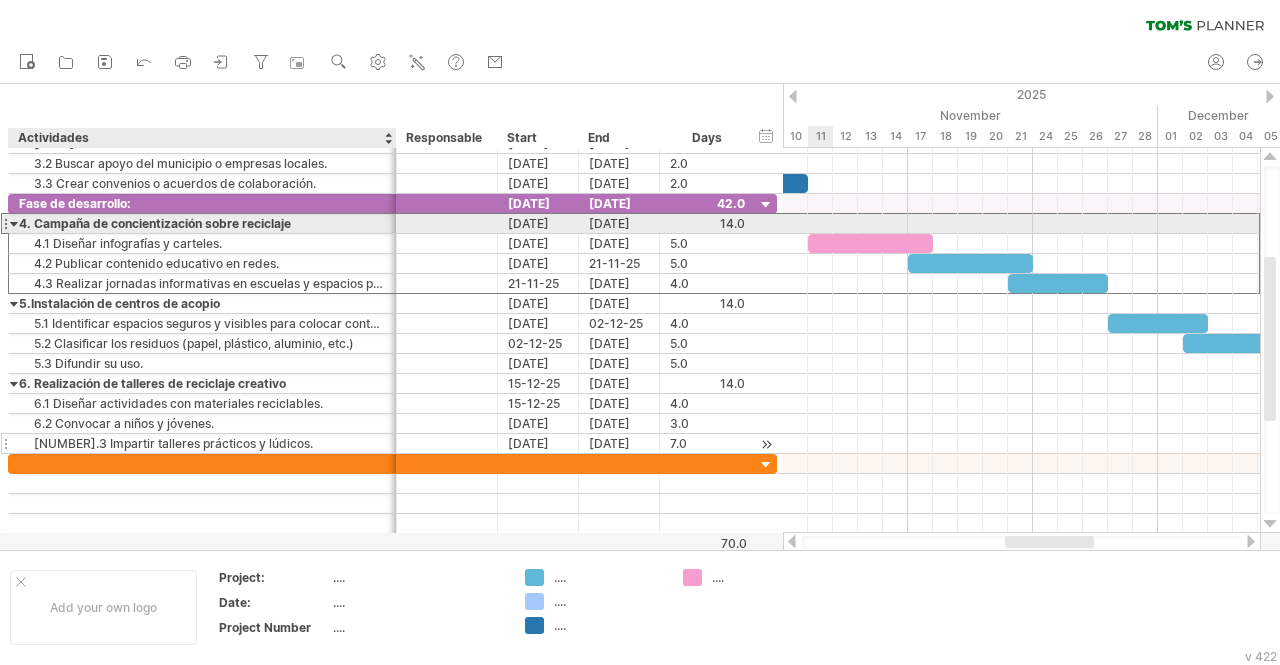 click on "4. Campaña de concientización sobre reciclaje" at bounding box center [202, 223] 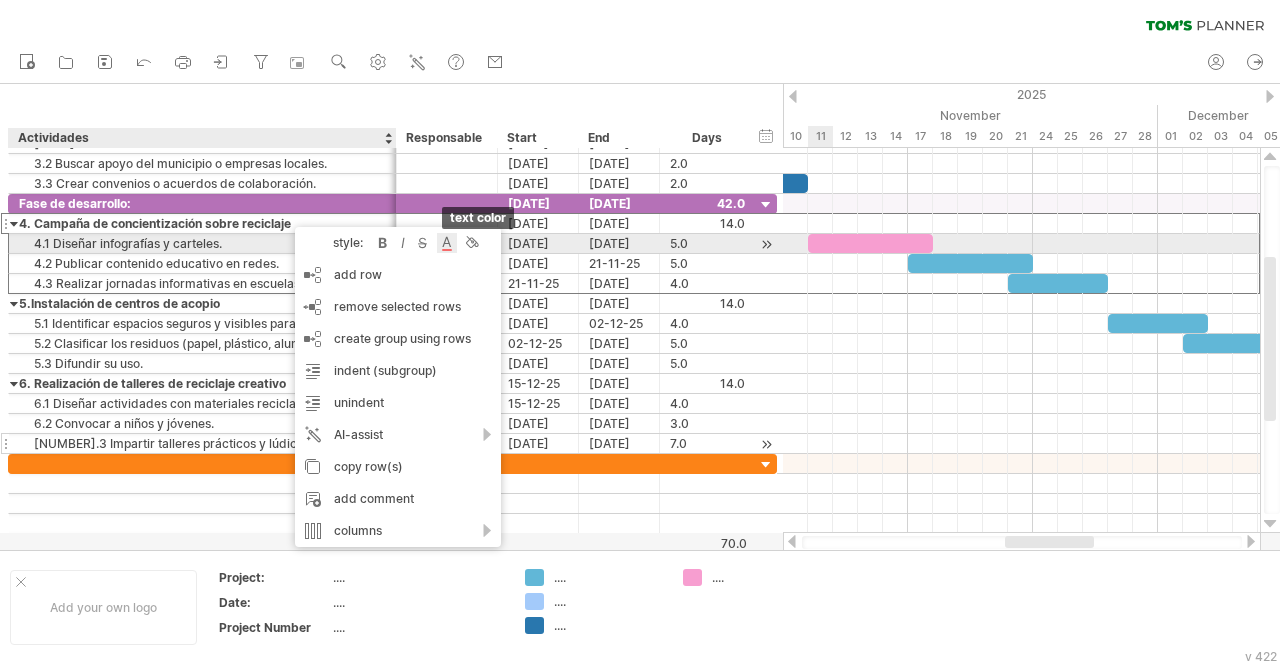 click at bounding box center (447, 243) 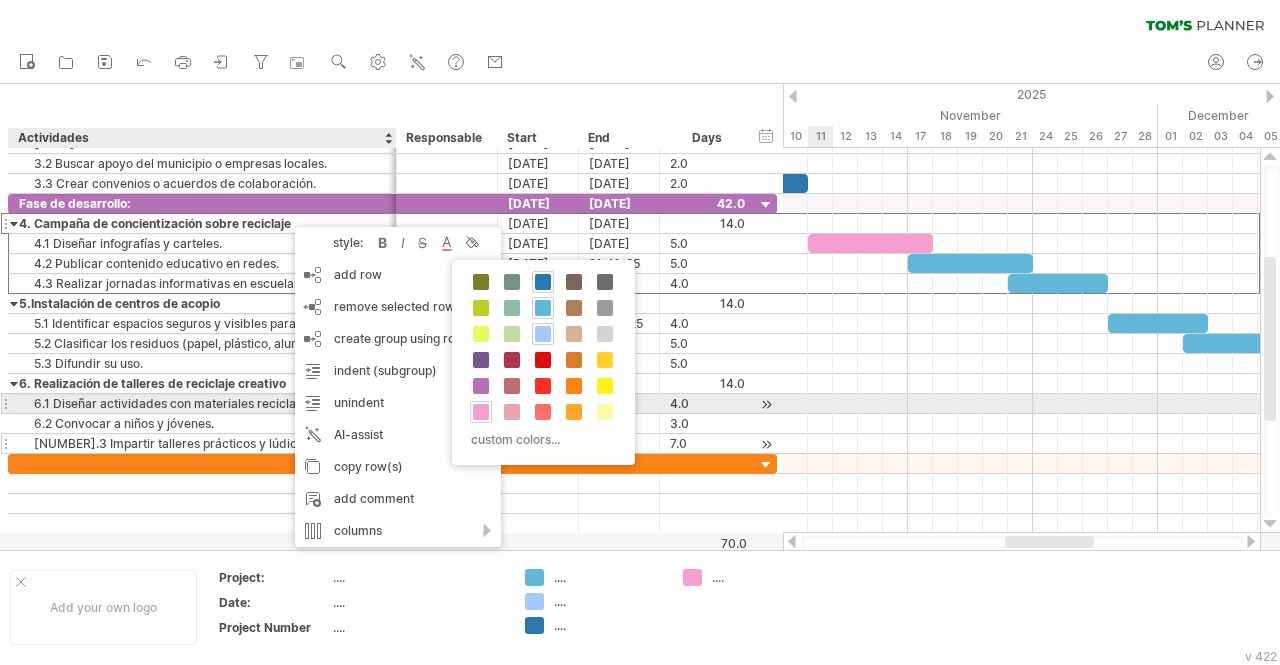 click at bounding box center [481, 412] 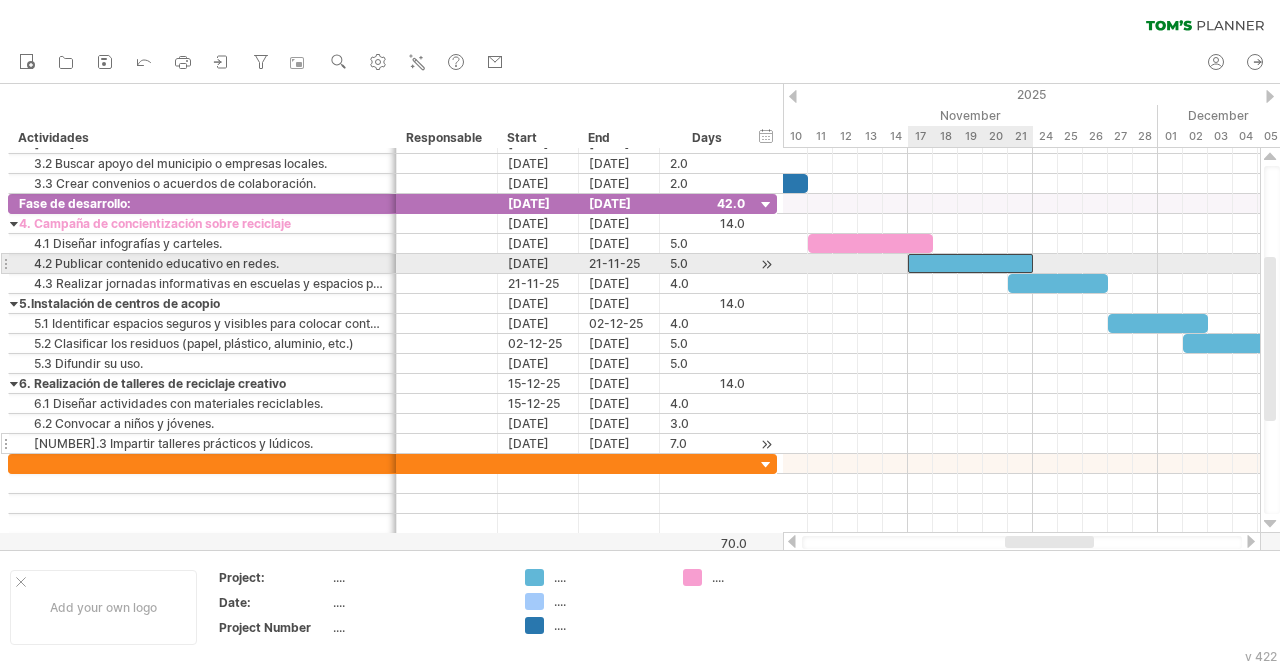 click at bounding box center (970, 263) 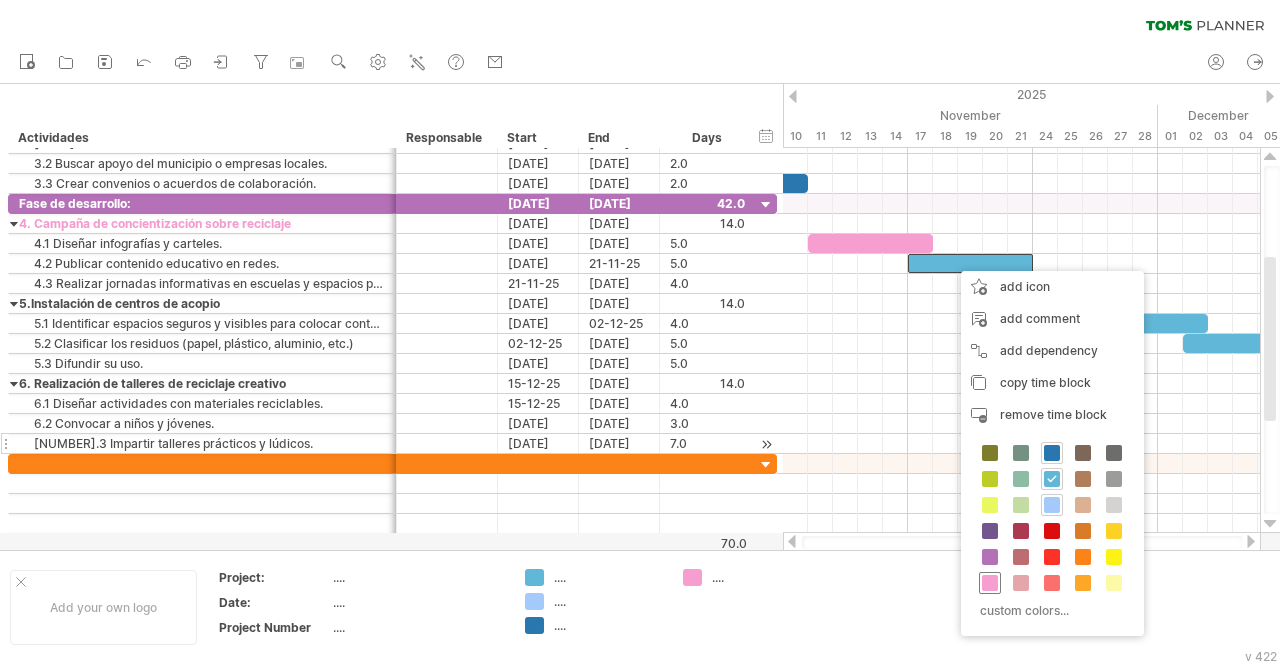 click at bounding box center (990, 583) 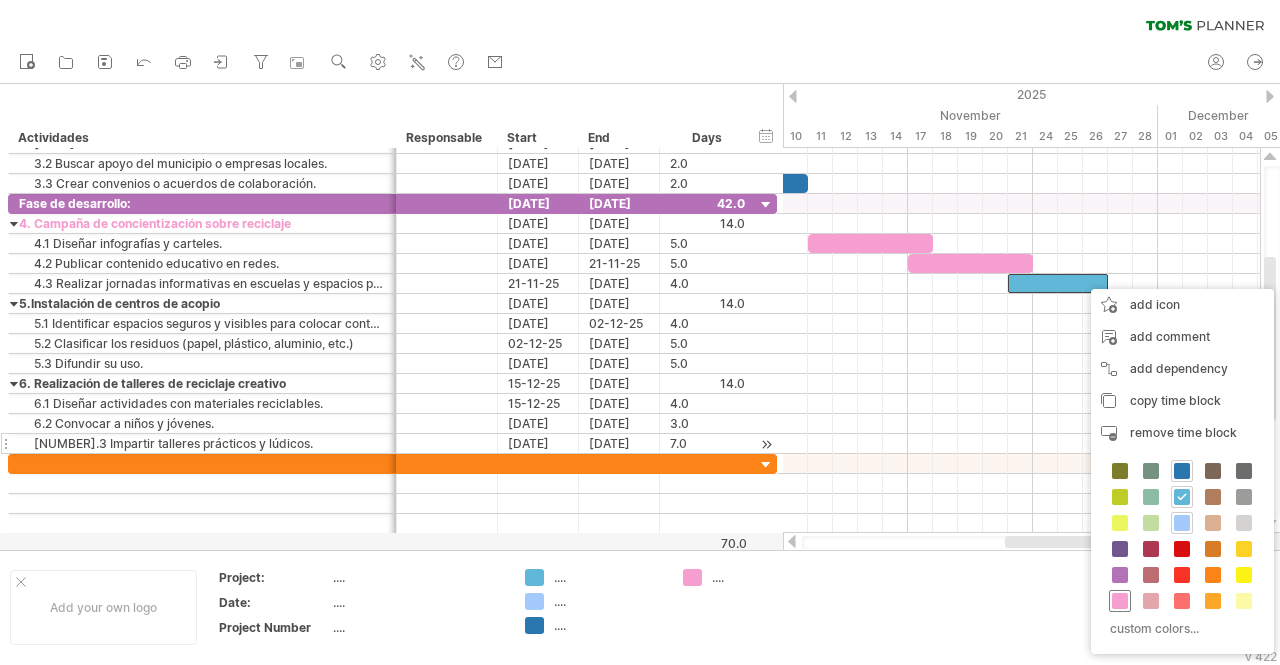 click at bounding box center (1120, 601) 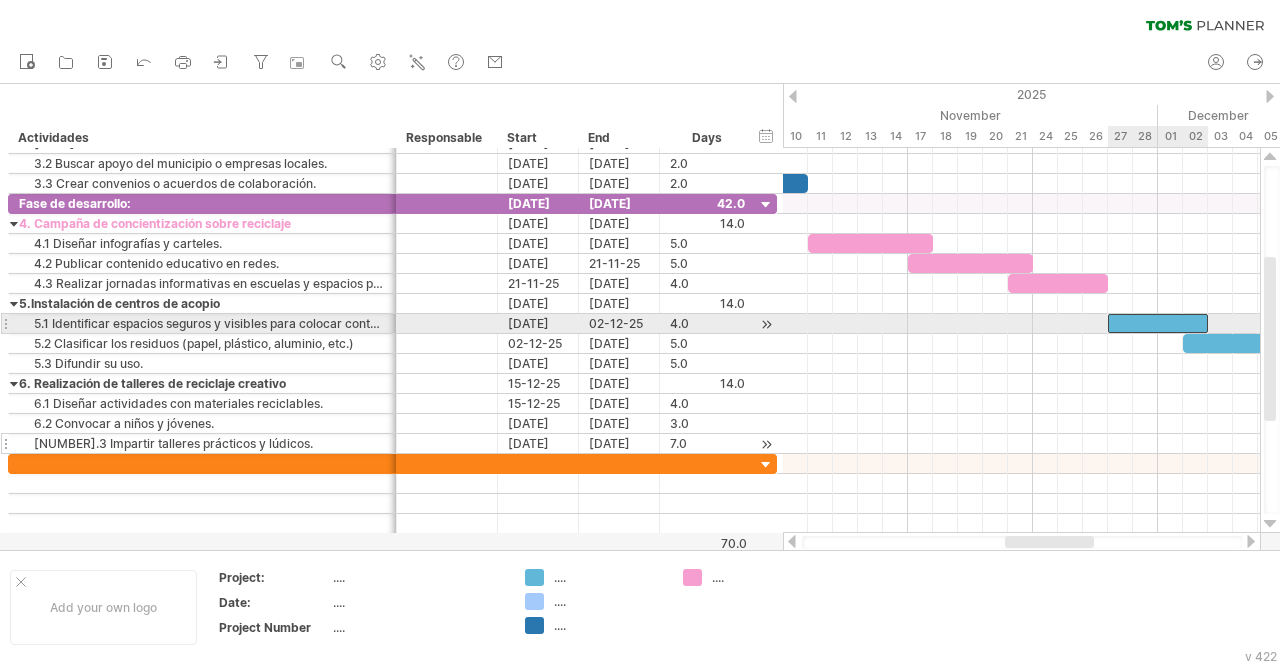 click at bounding box center (1158, 323) 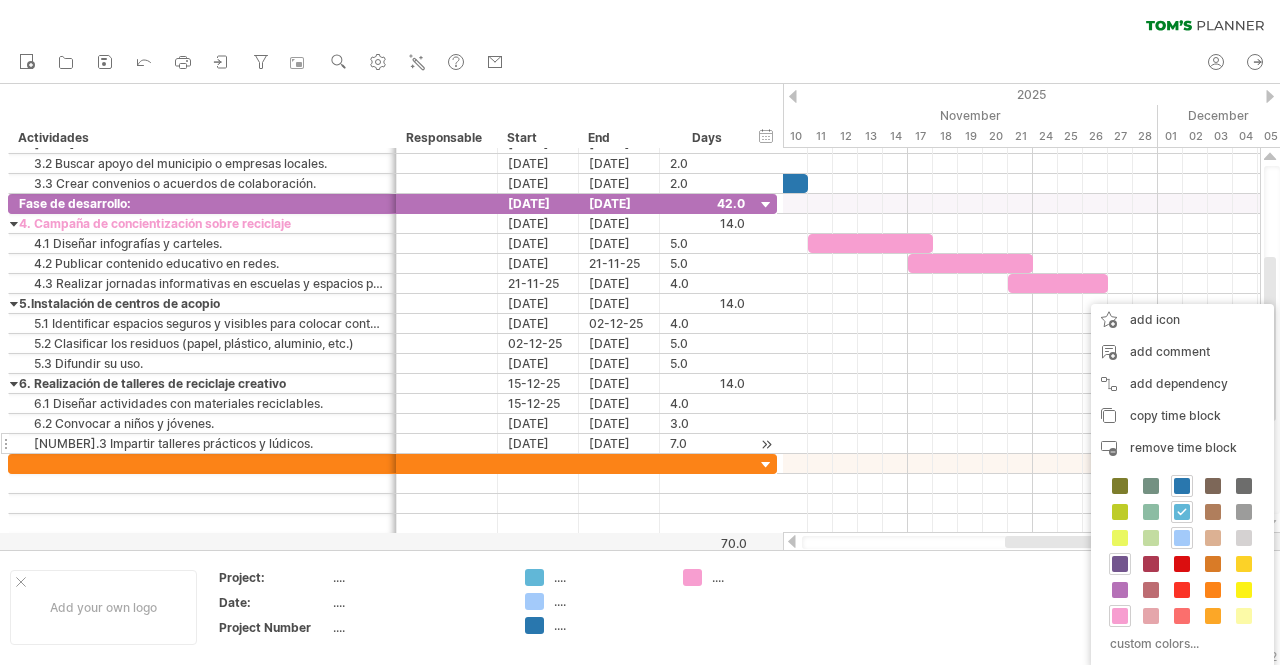 click at bounding box center [1120, 564] 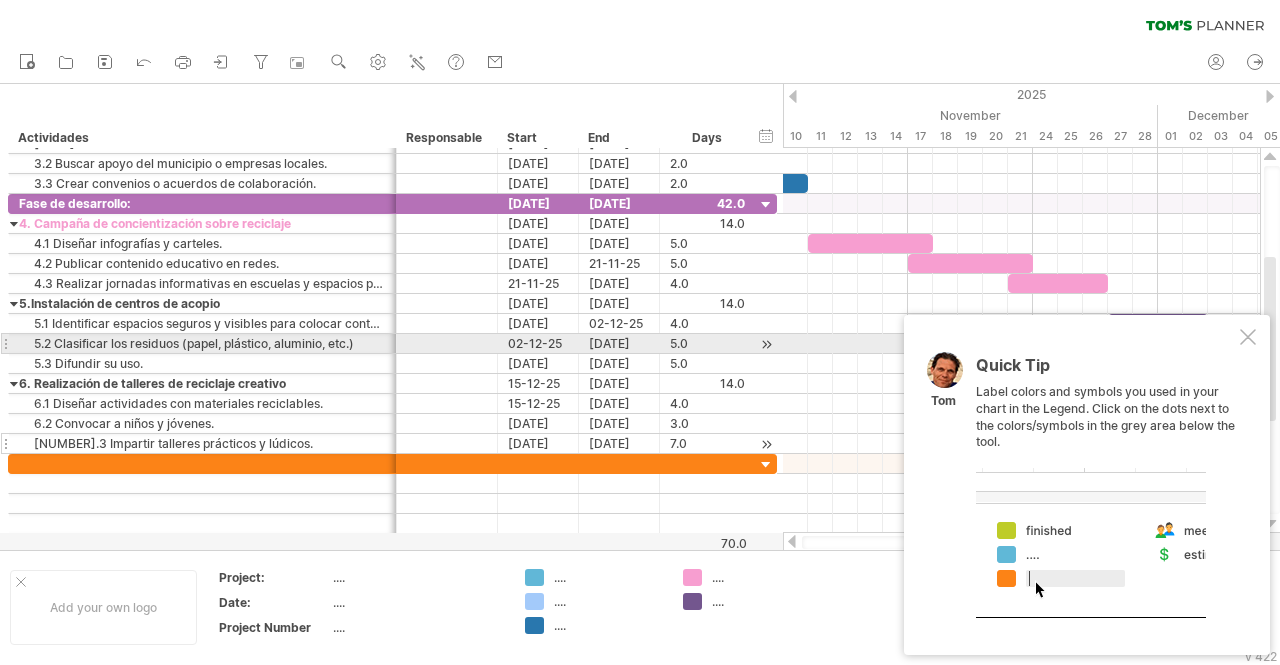 click at bounding box center [1248, 337] 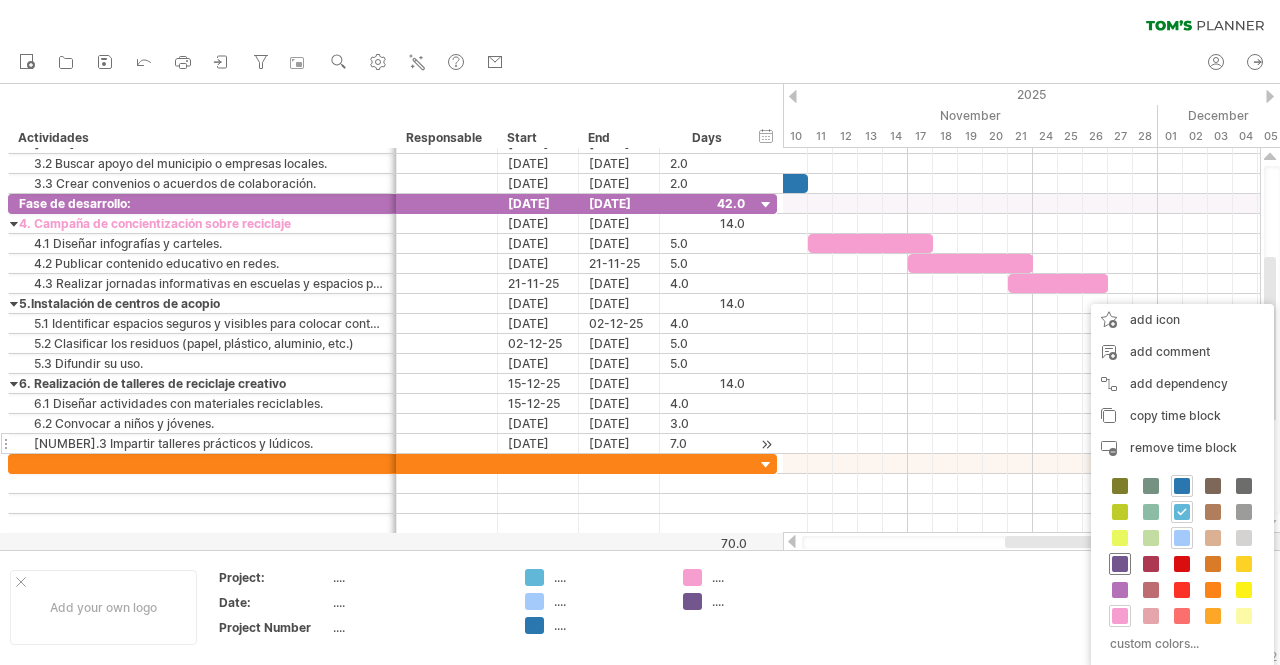 click at bounding box center [1120, 564] 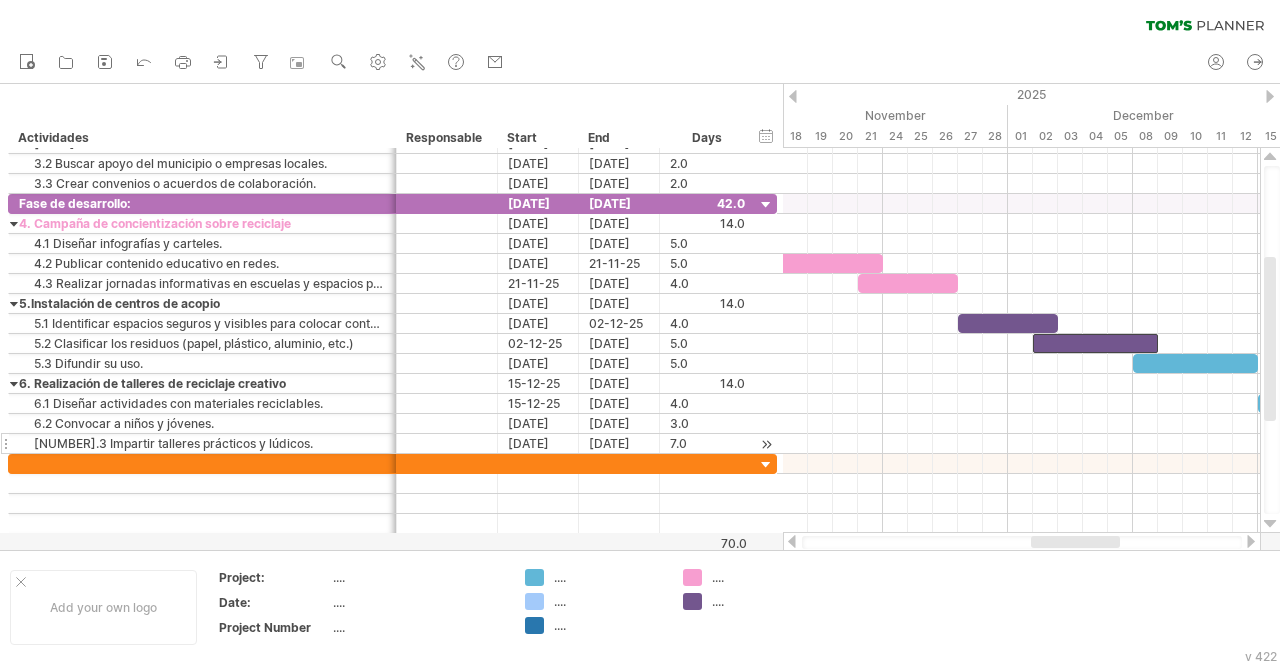 drag, startPoint x: 1084, startPoint y: 547, endPoint x: 1110, endPoint y: 540, distance: 26.925823 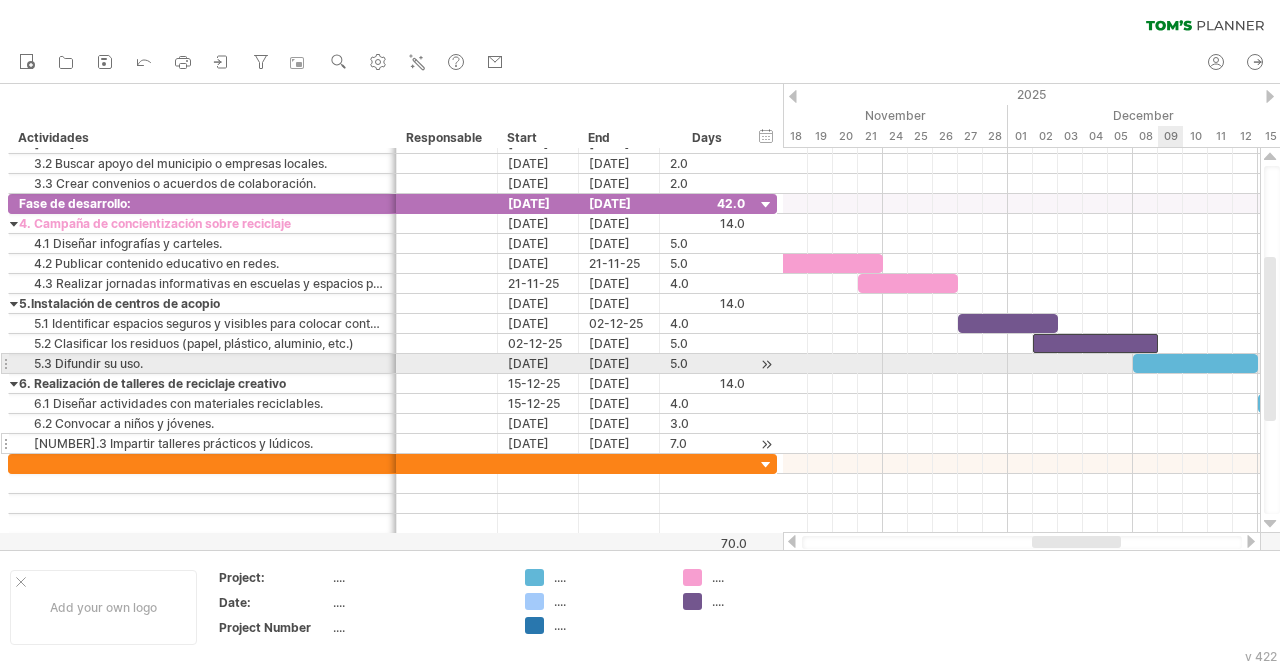 click at bounding box center [1195, 363] 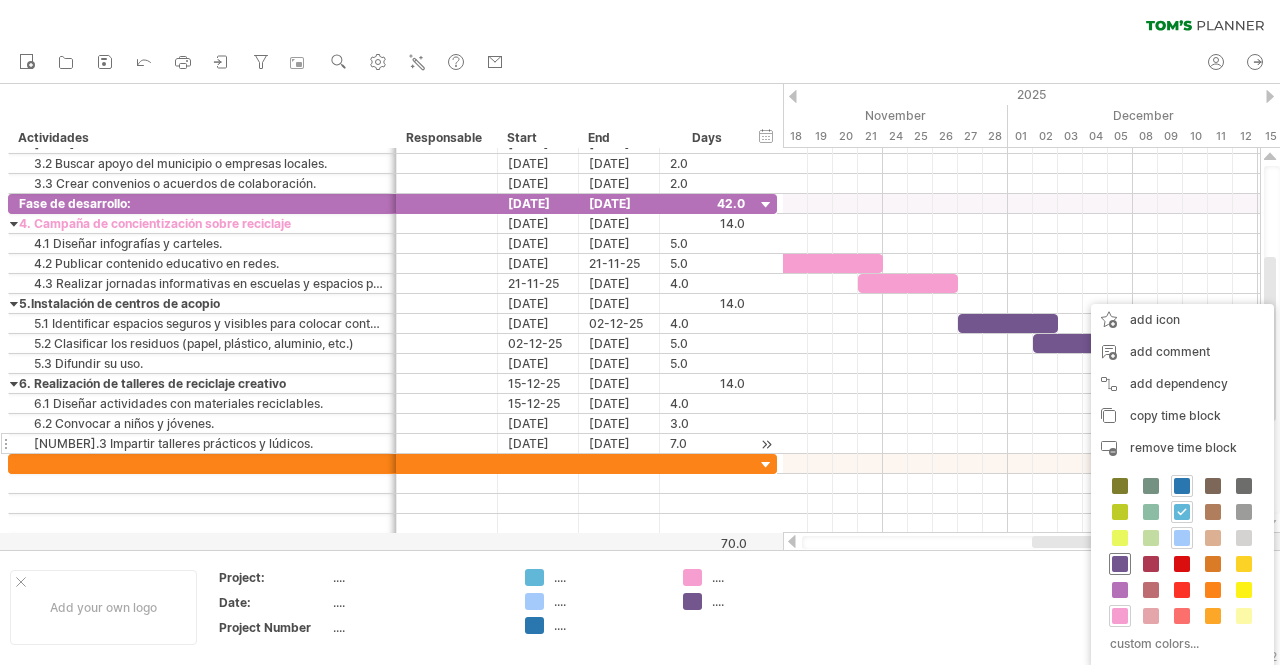 click at bounding box center [1120, 564] 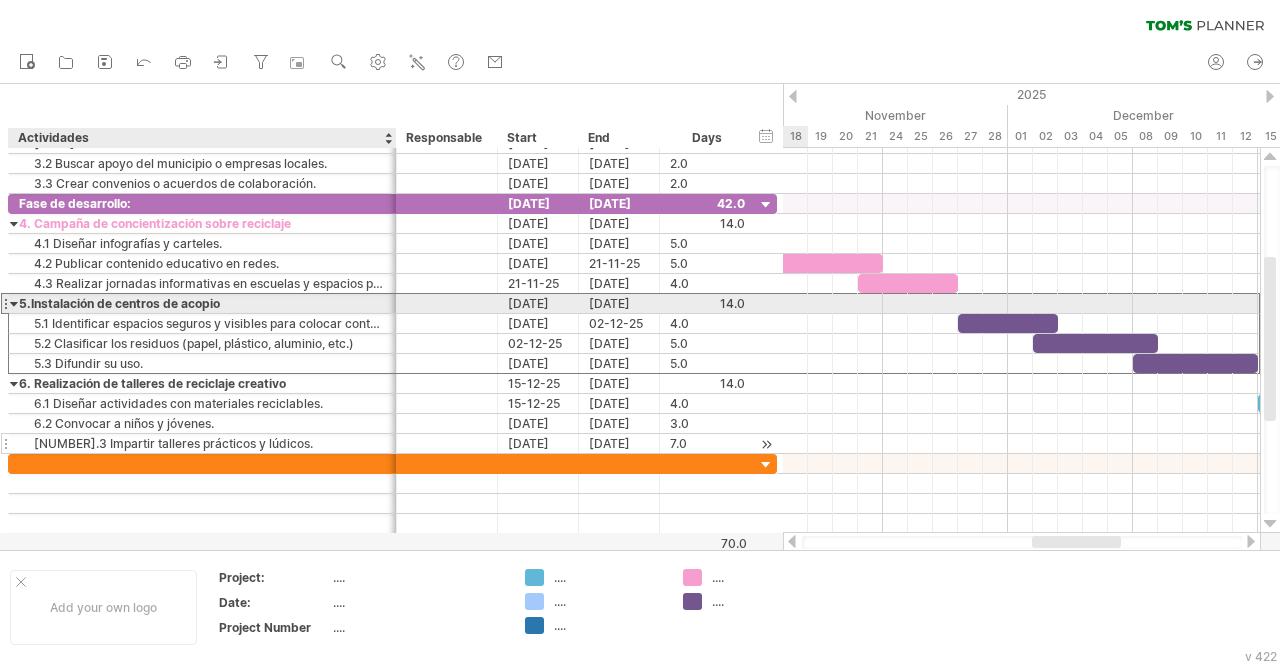 click on "5.Instalación de centros de acopio" at bounding box center (202, 303) 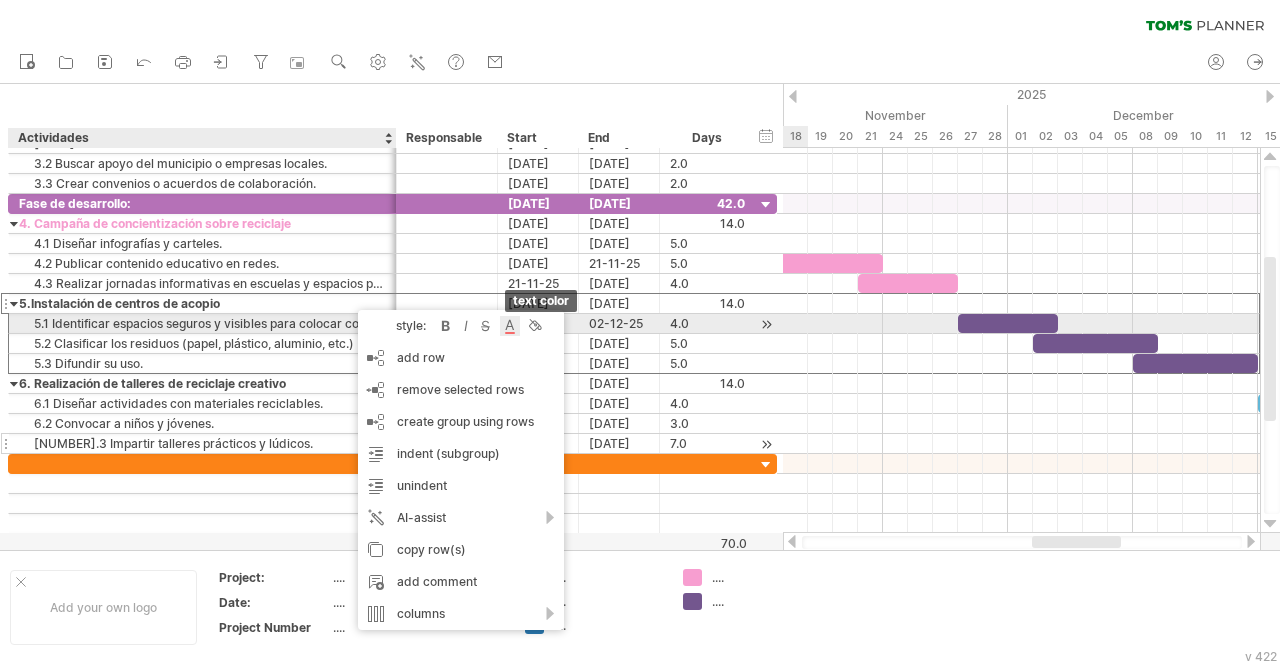 click at bounding box center (510, 326) 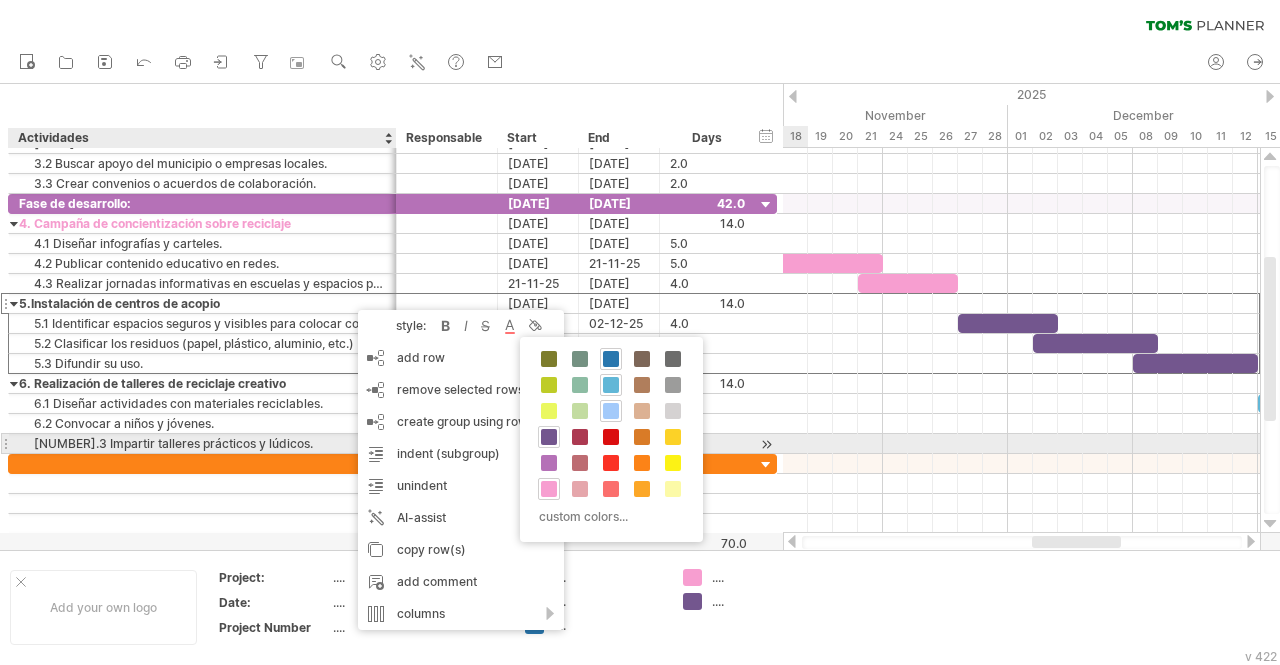 click at bounding box center [549, 437] 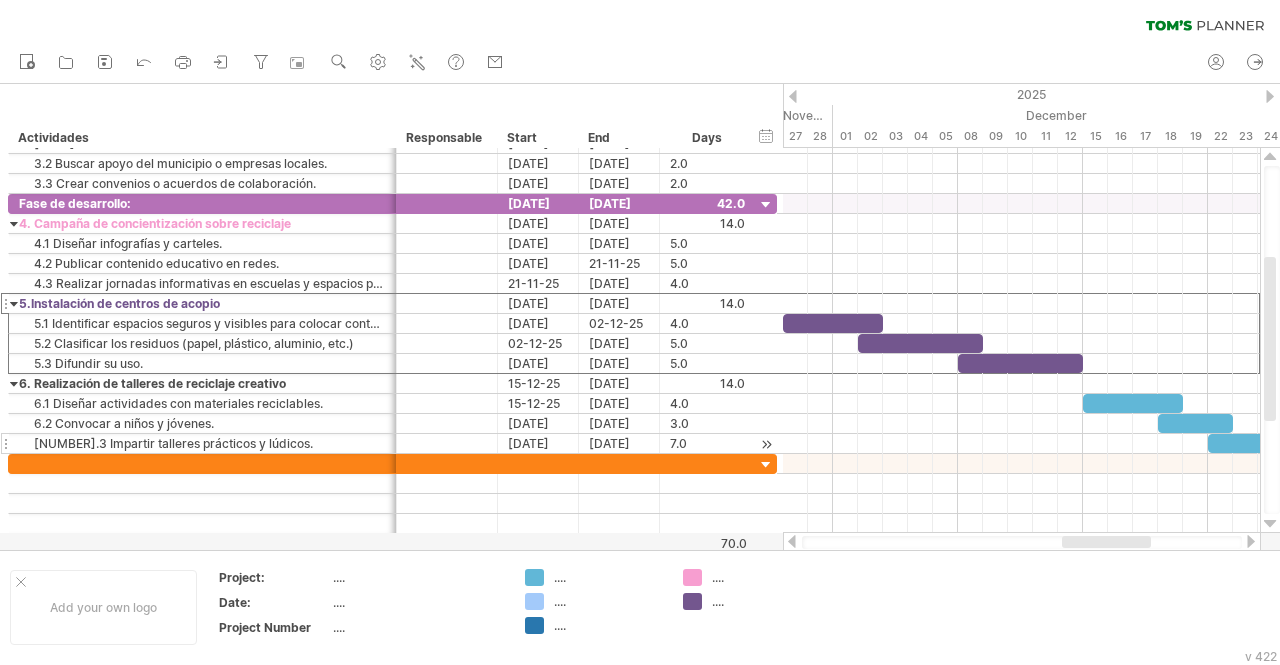 drag, startPoint x: 1060, startPoint y: 543, endPoint x: 1090, endPoint y: 537, distance: 30.594116 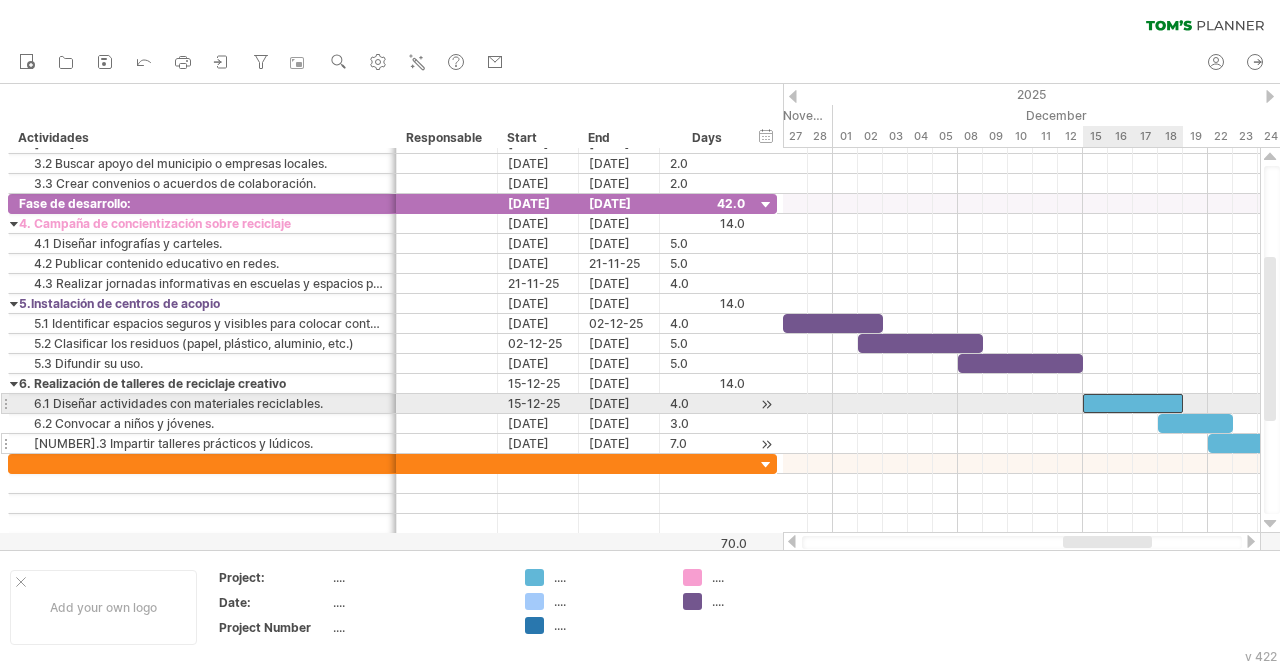 click at bounding box center [1133, 403] 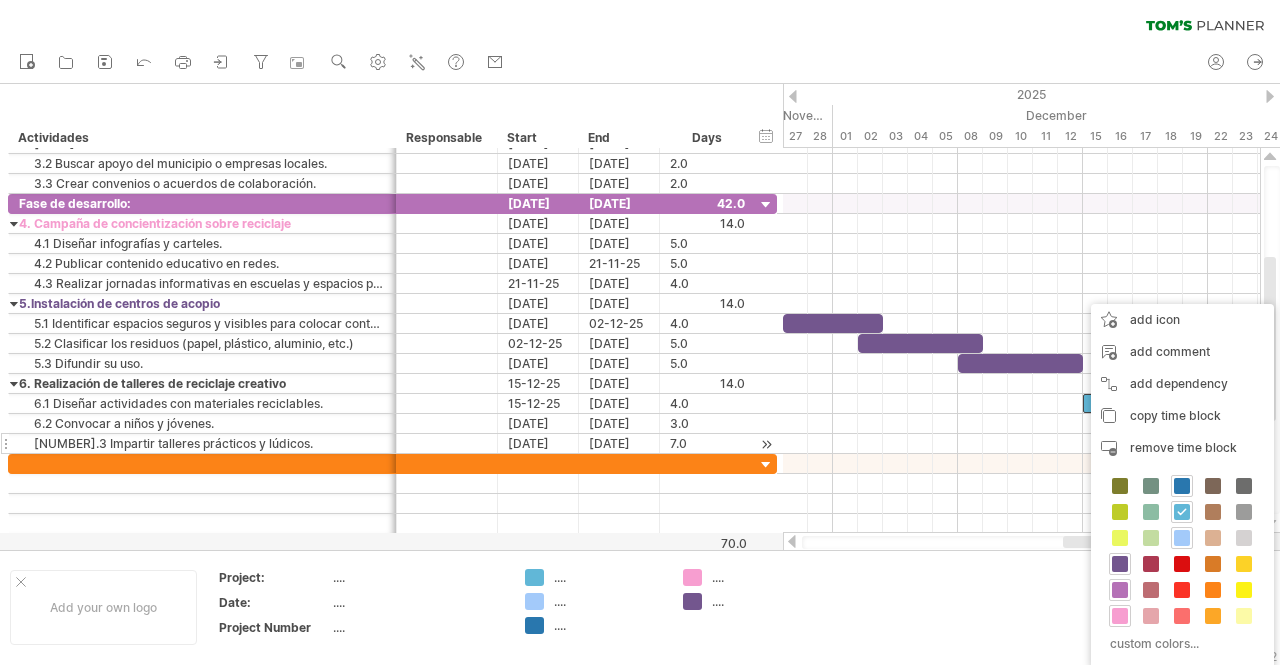 click at bounding box center (1120, 590) 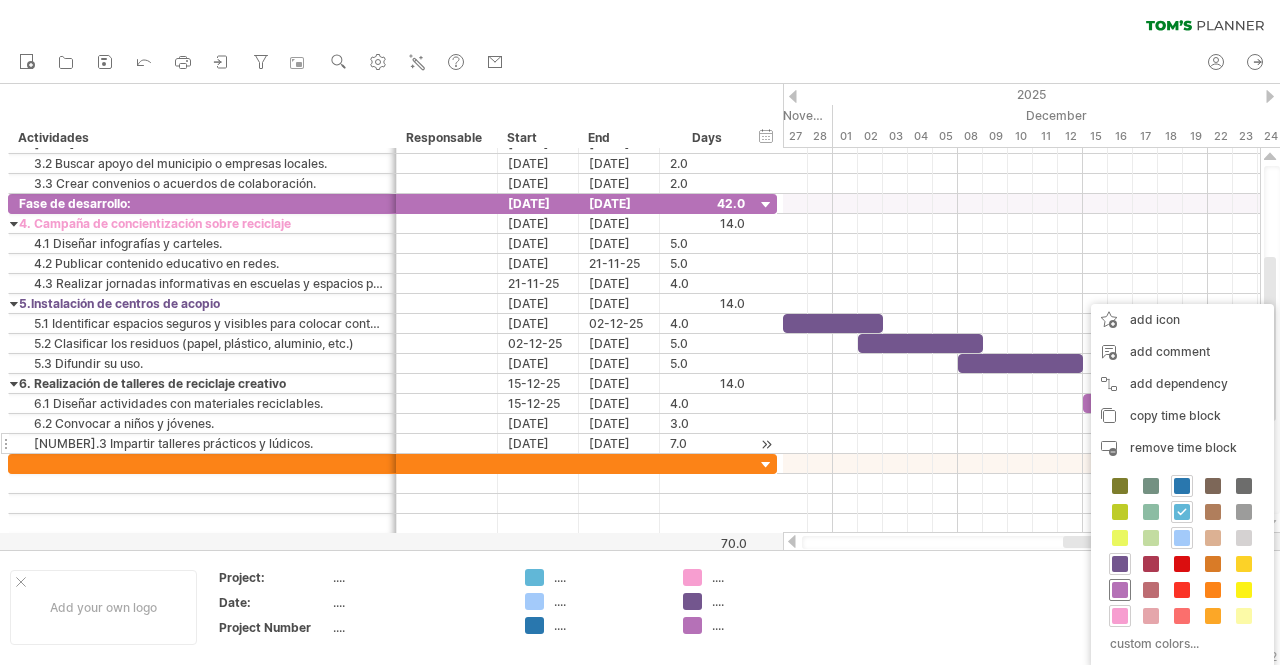 click at bounding box center [1120, 590] 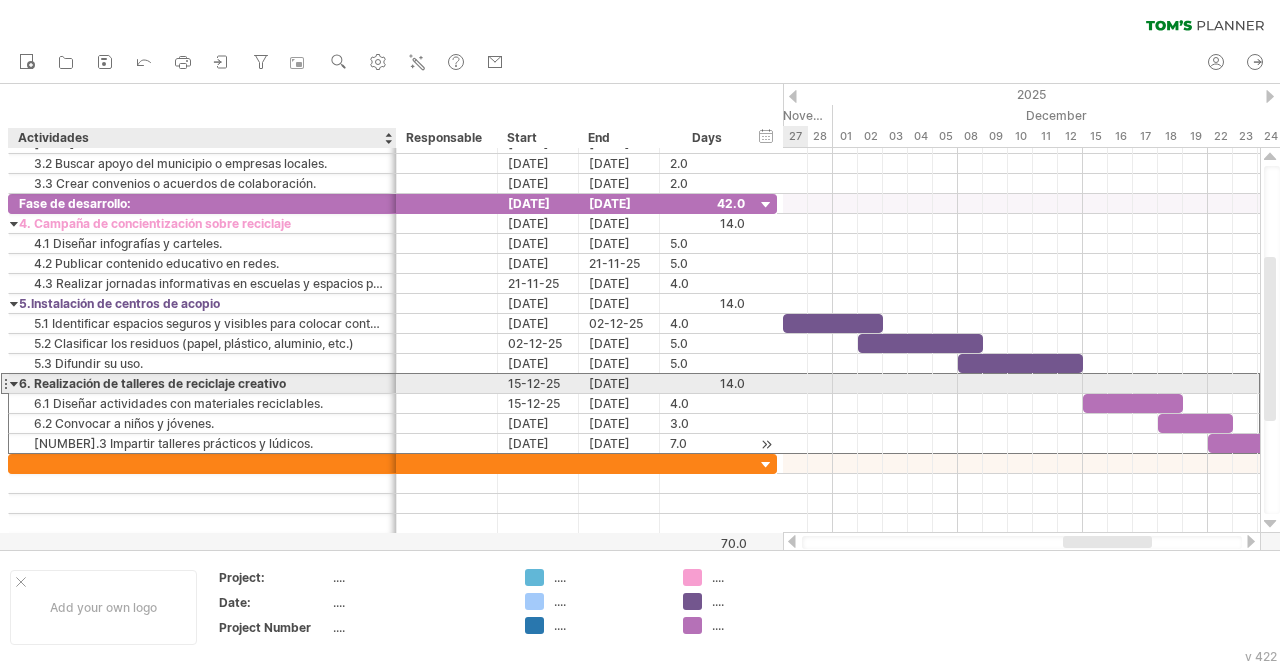 click on "6. Realización de talleres de reciclaje creativo" at bounding box center (202, 383) 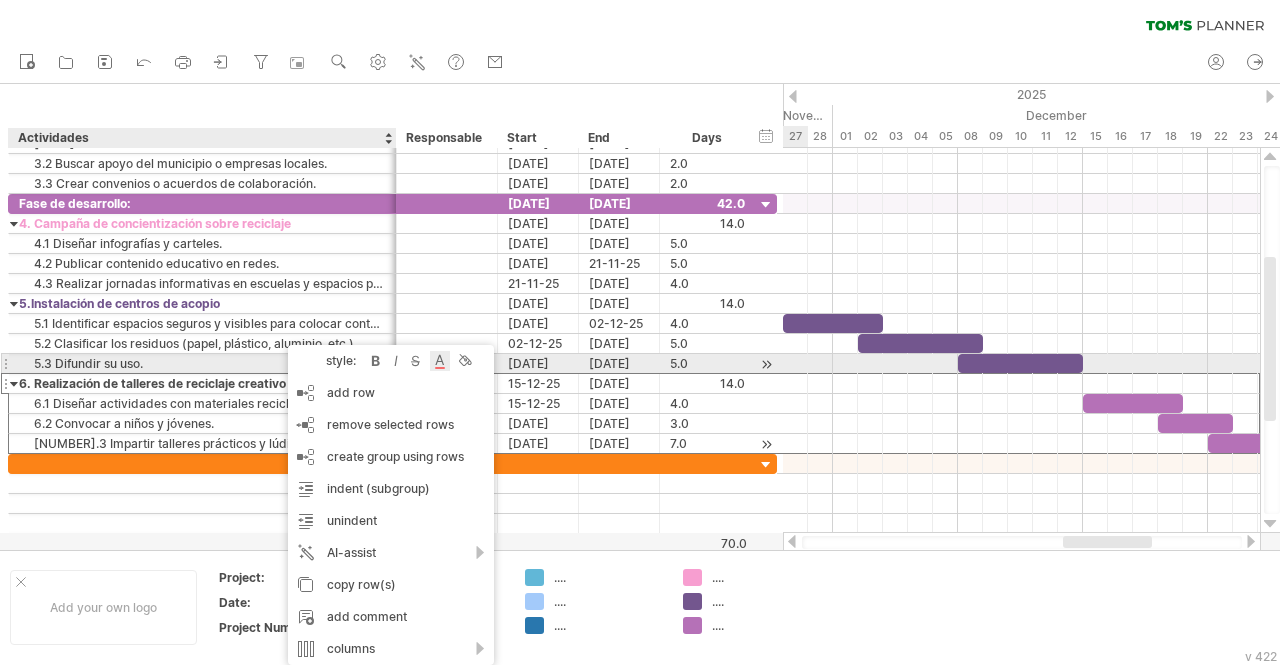 click at bounding box center [440, 361] 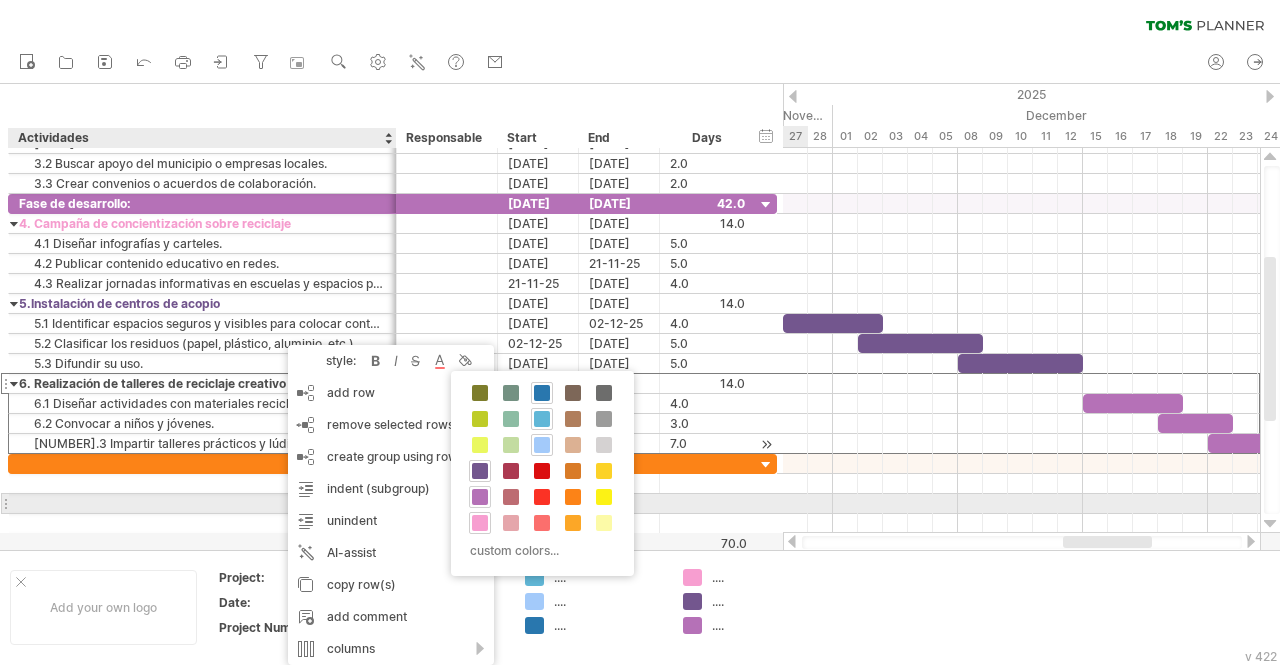 click at bounding box center (480, 497) 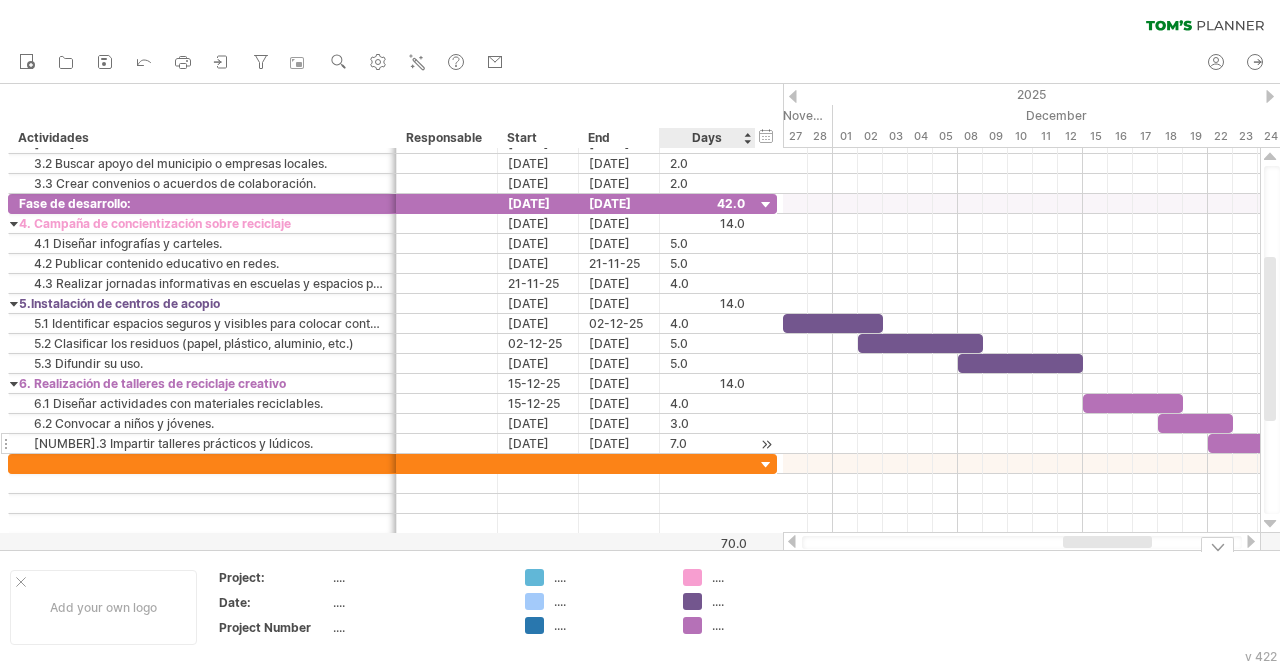 click on "...." at bounding box center [766, 577] 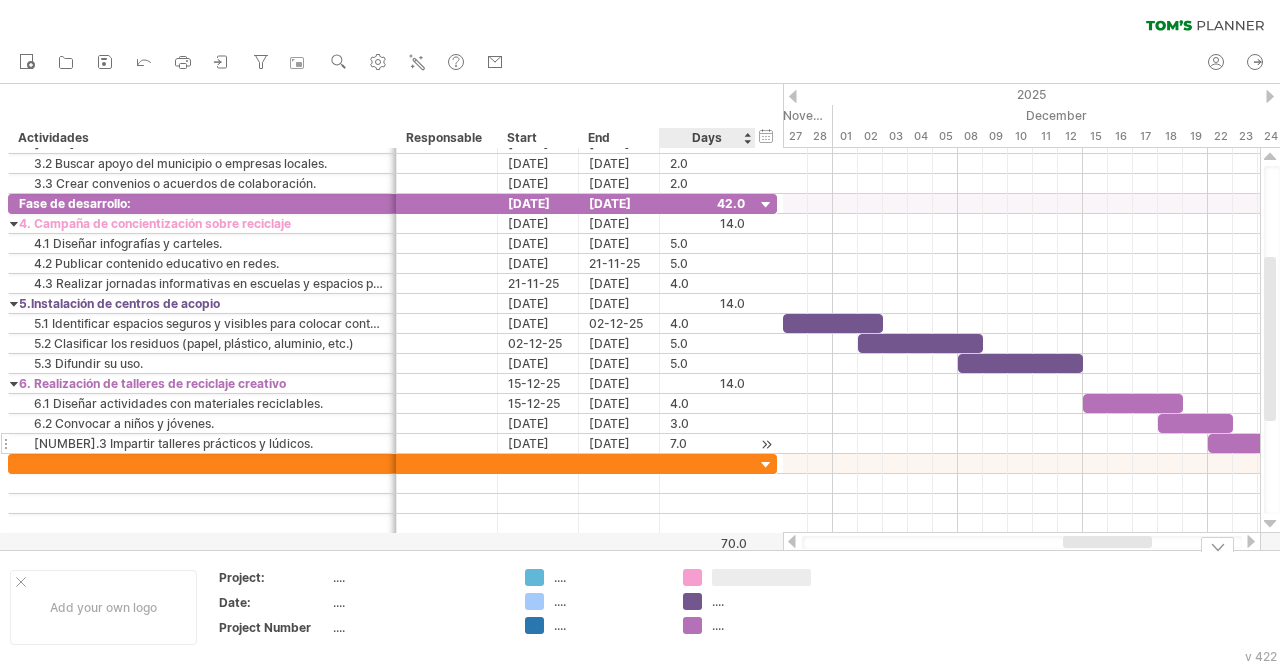 click at bounding box center (761, 577) 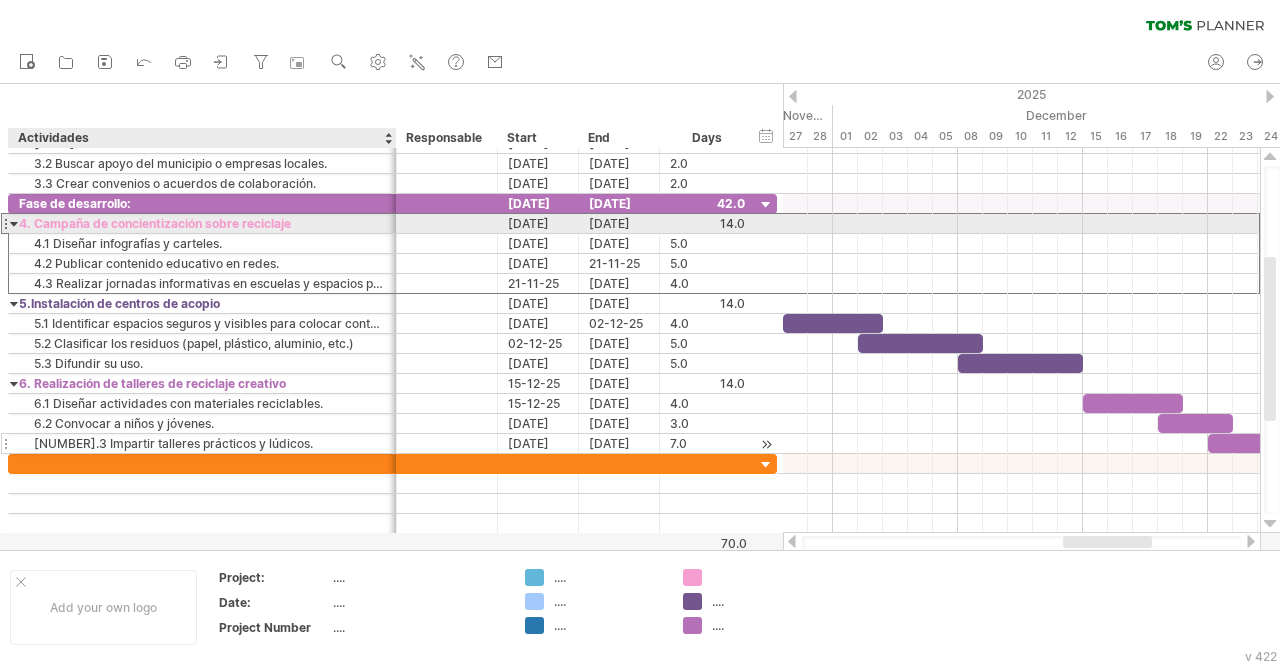 click on "4. Campaña de concientización sobre reciclaje" at bounding box center (202, 223) 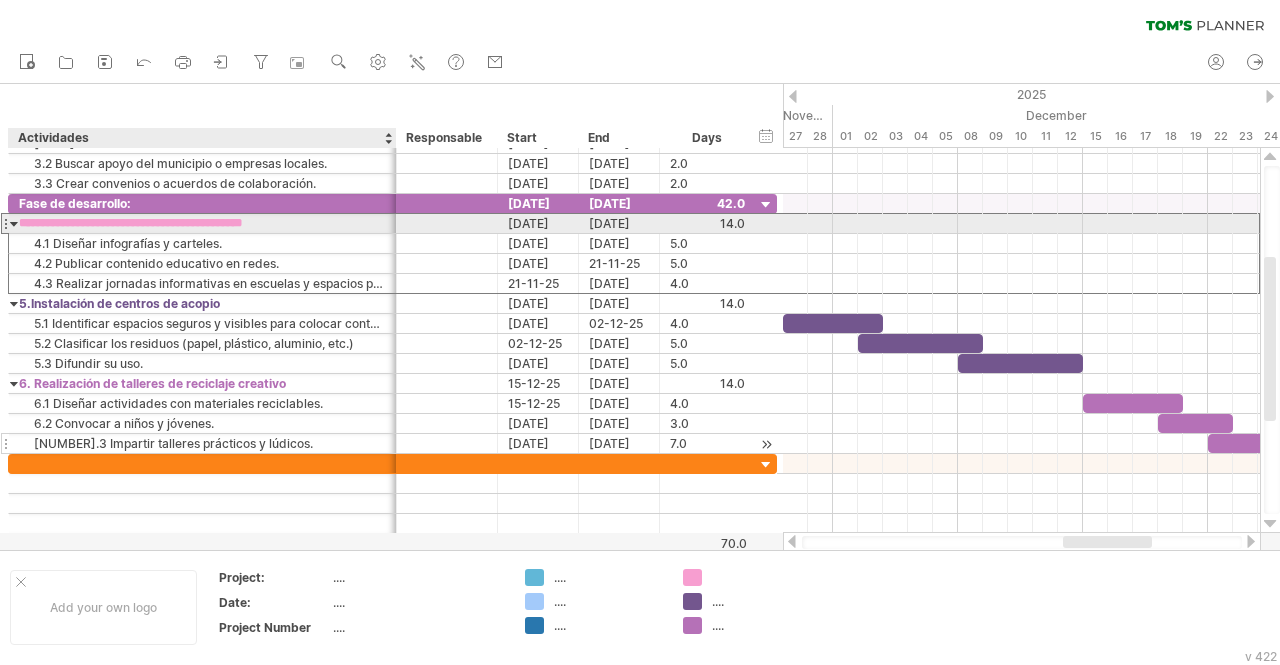 click on "**********" at bounding box center (202, 223) 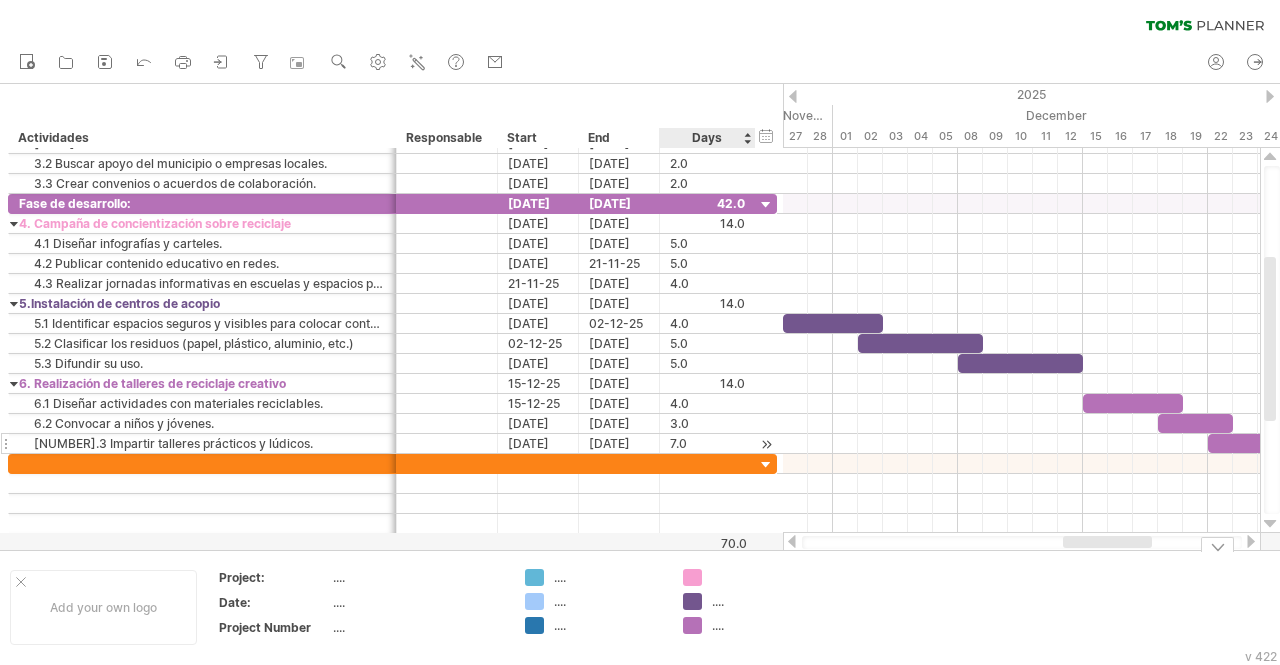 click at bounding box center [752, 577] 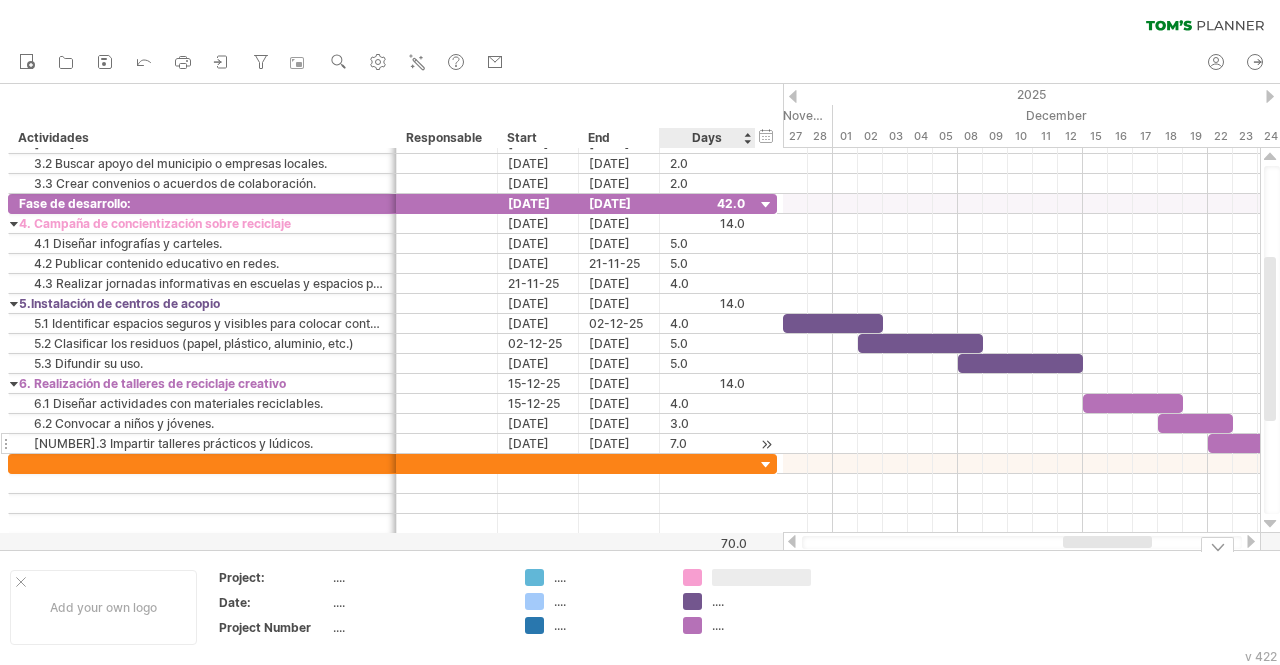 click at bounding box center (761, 577) 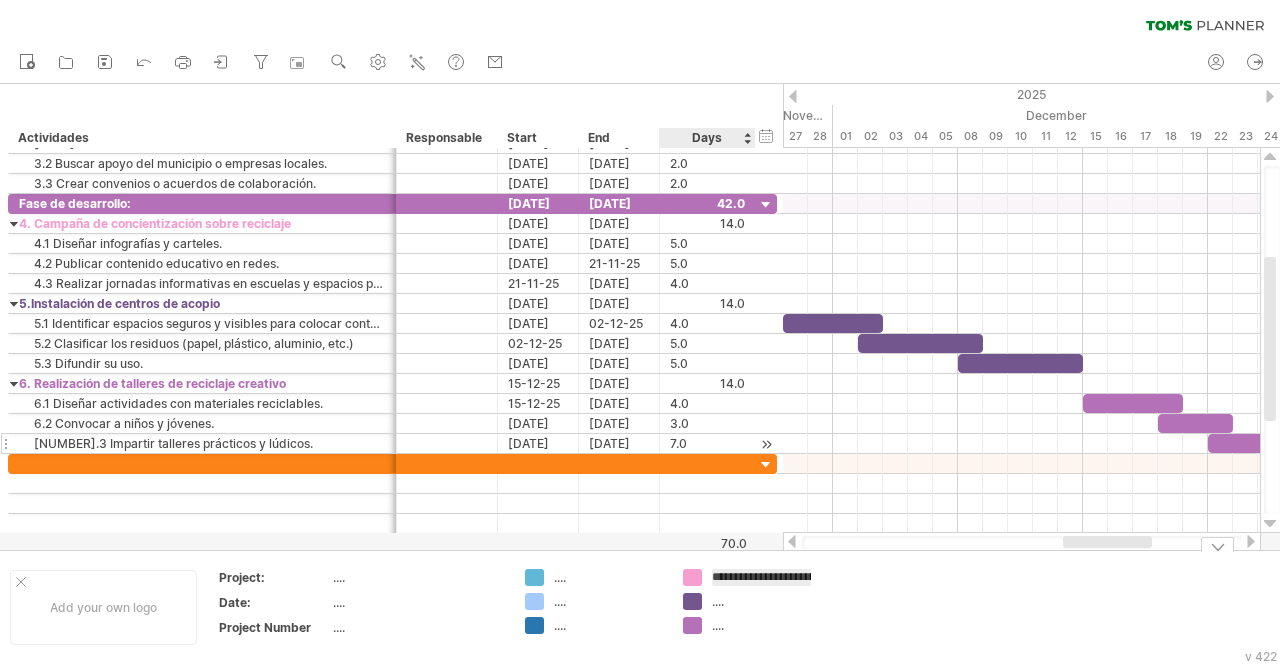 scroll, scrollTop: 0, scrollLeft: 167, axis: horizontal 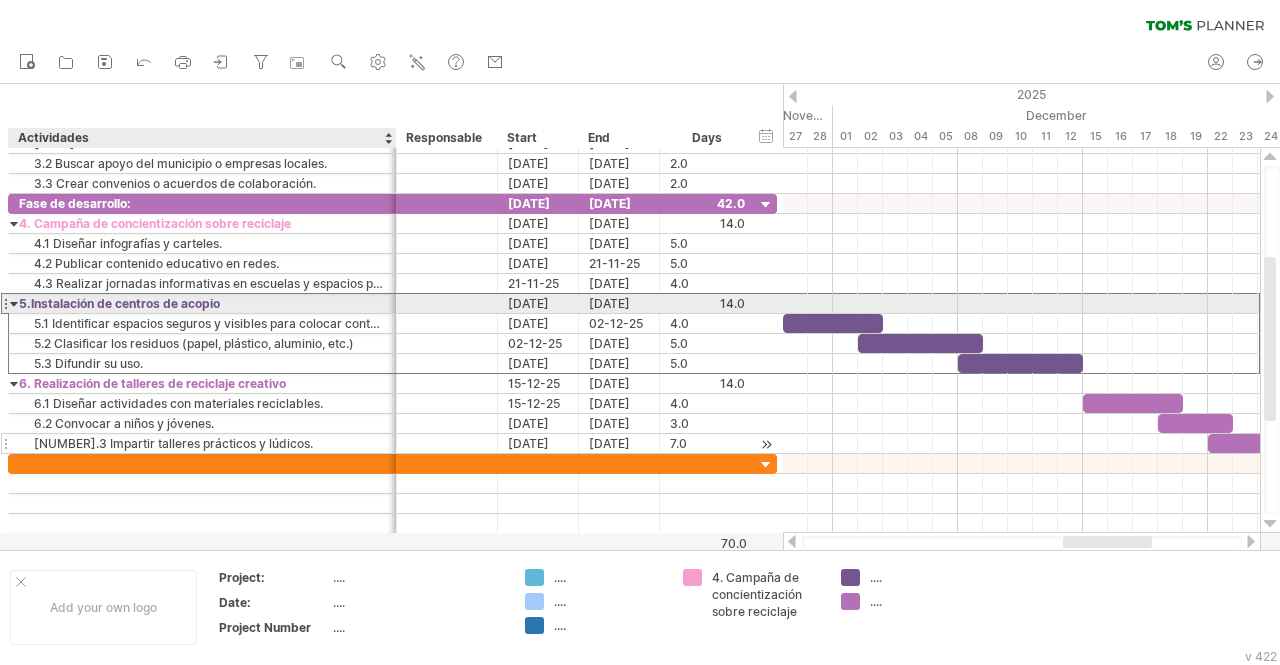click on "5.Instalación de centros de acopio" at bounding box center (202, 303) 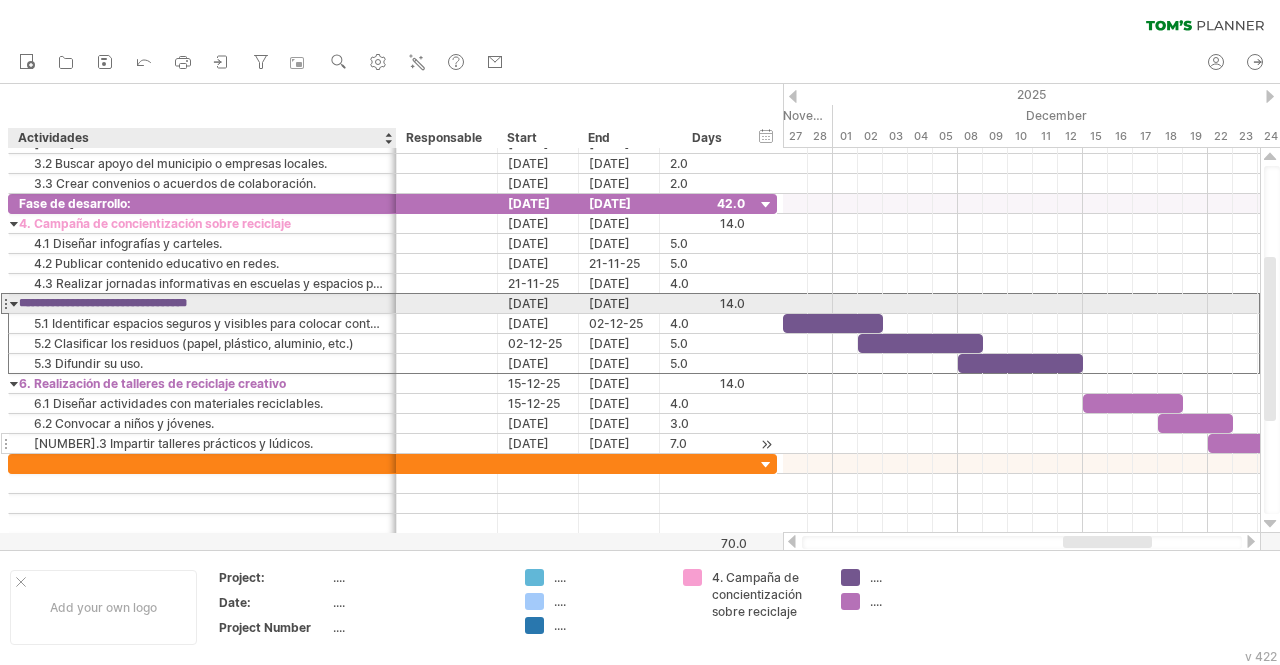 click on "**********" at bounding box center (202, 303) 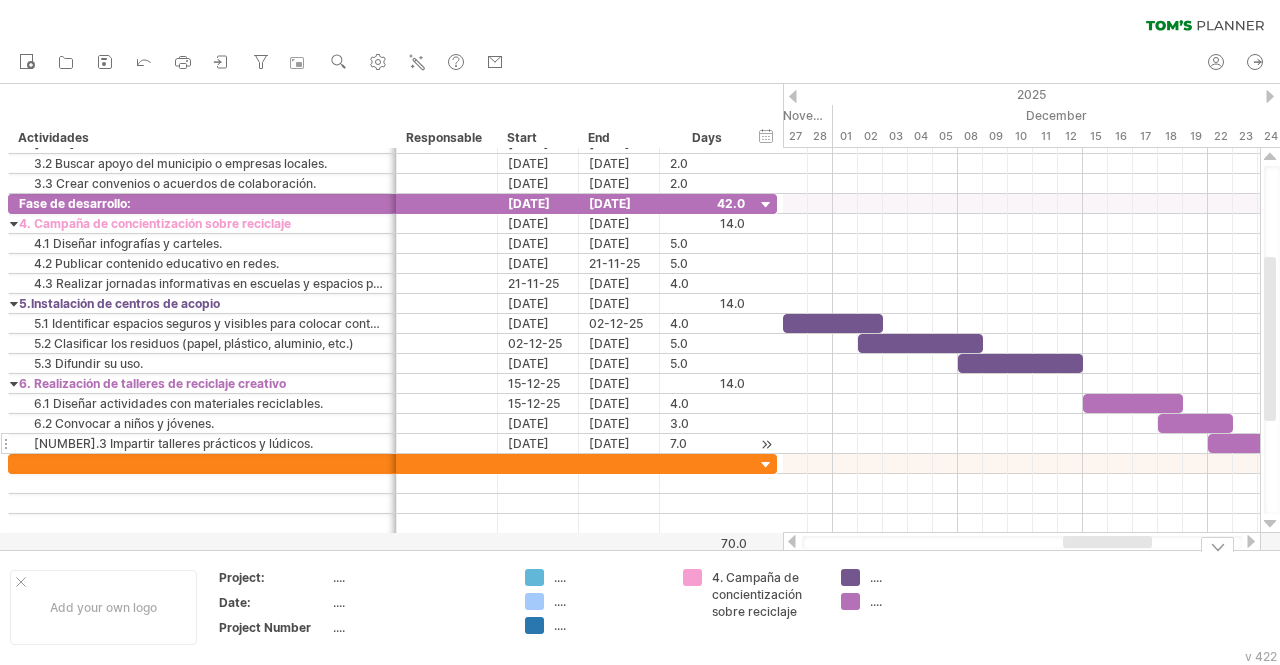 click on "...." at bounding box center [924, 577] 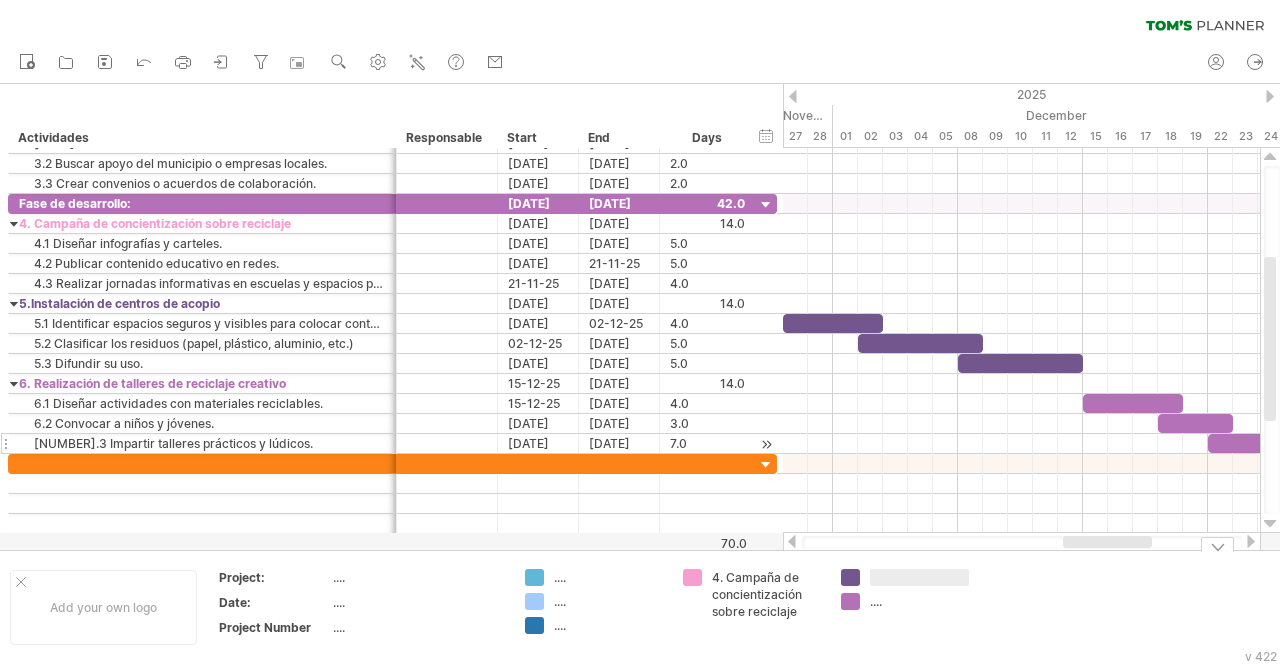 click at bounding box center [919, 577] 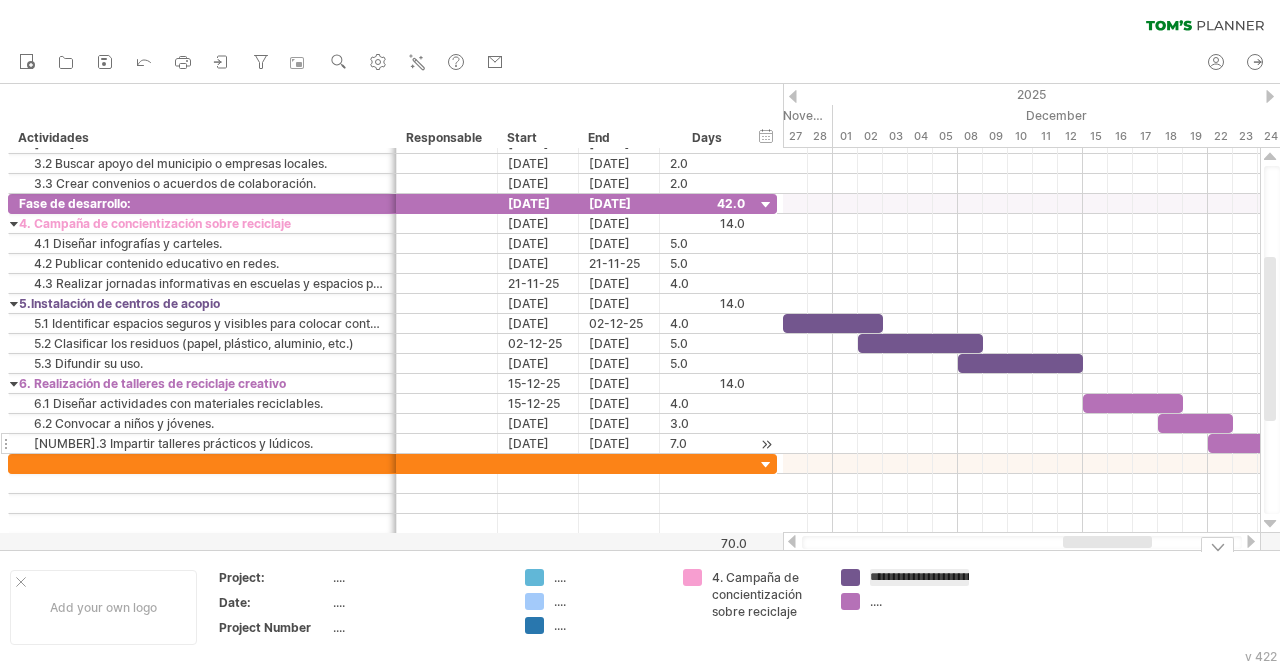 scroll, scrollTop: 0, scrollLeft: 97, axis: horizontal 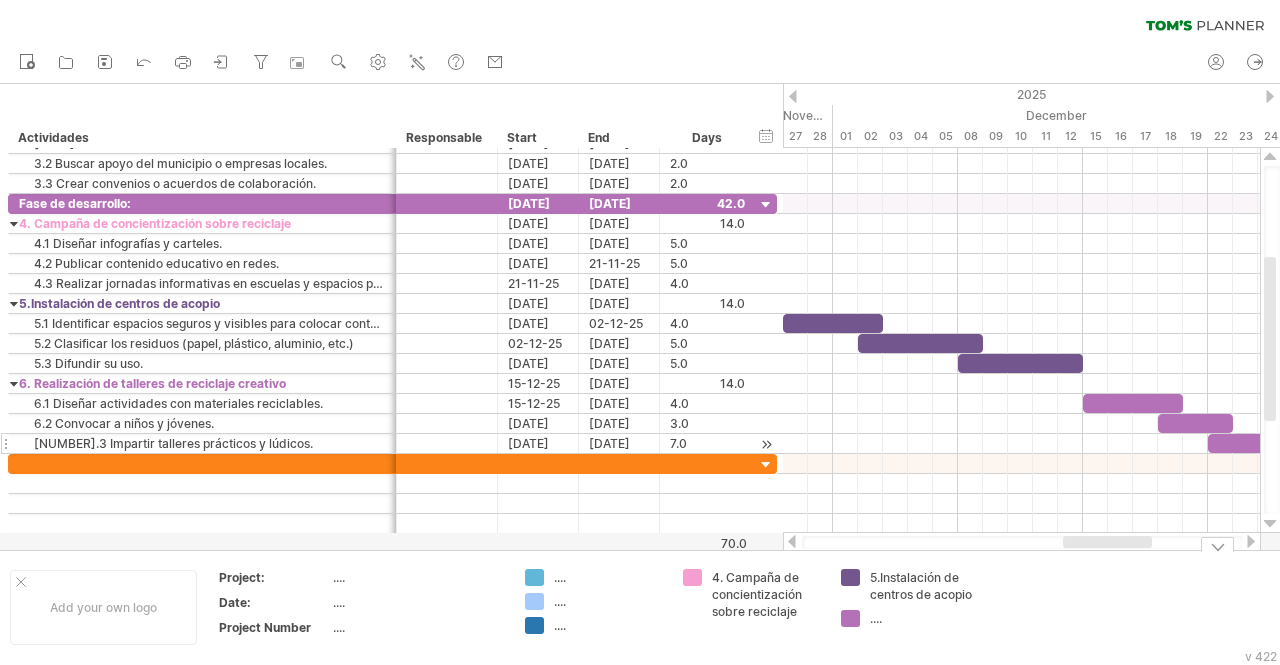 click on "5.Instalación de centros de acopio ...." at bounding box center (910, 607) 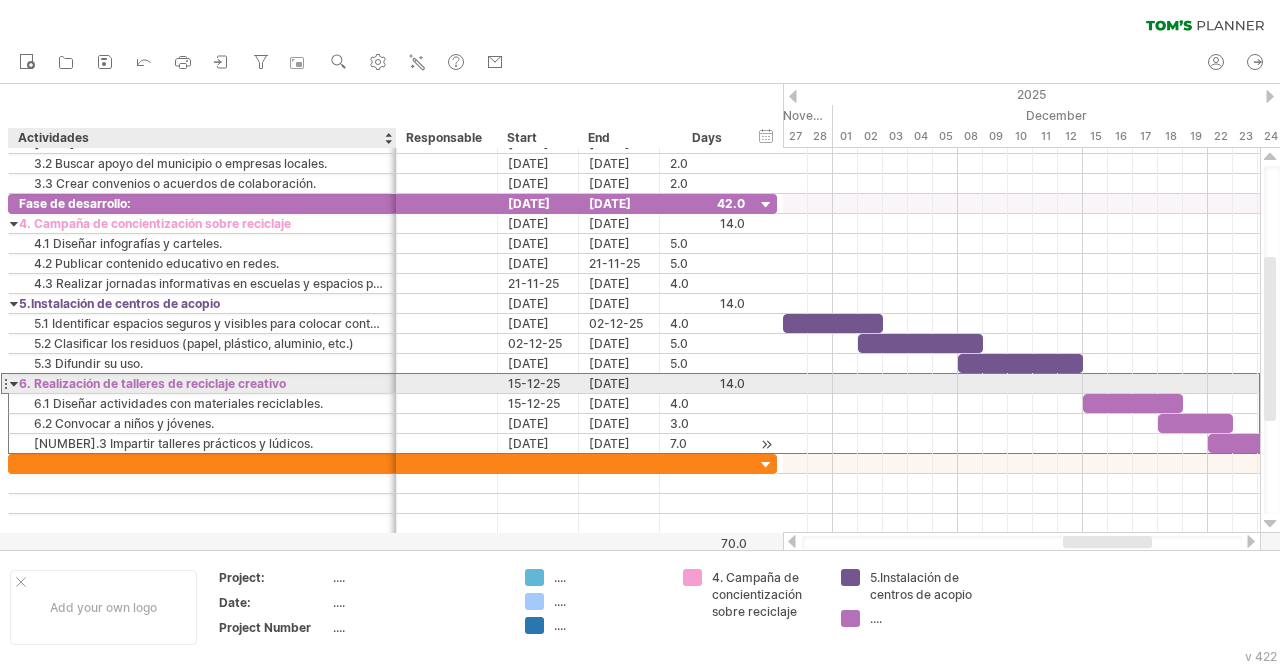 click on "6. Realización de talleres de reciclaje creativo" at bounding box center (202, 383) 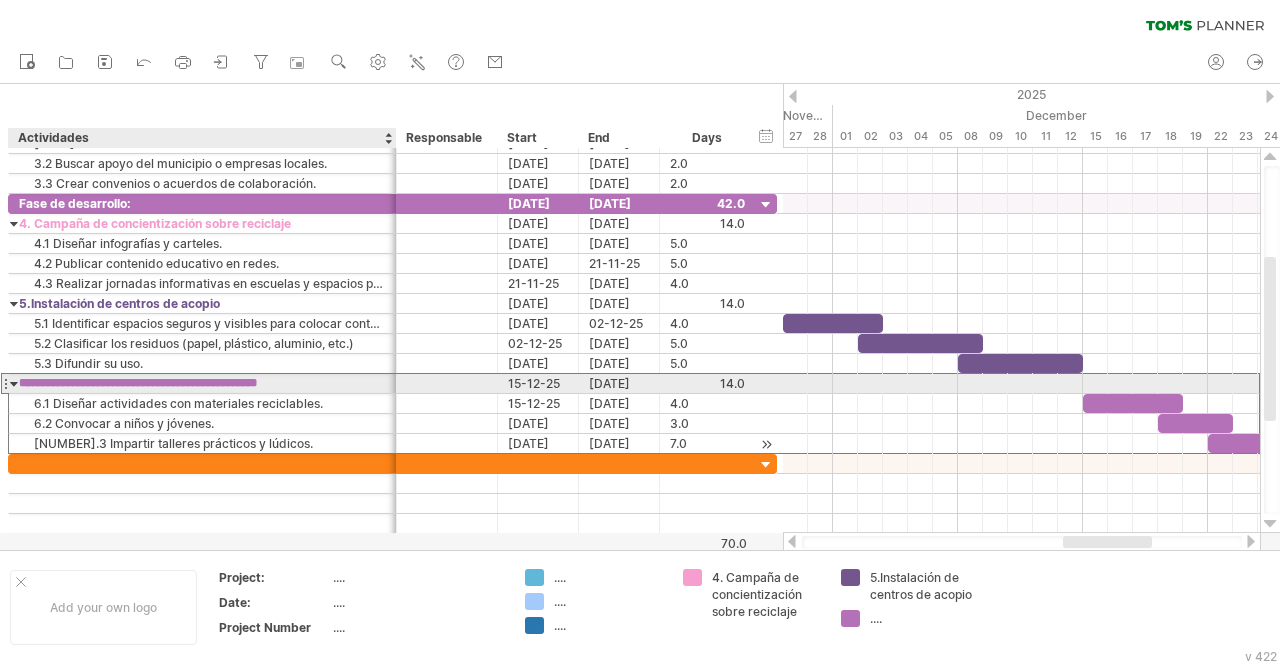 click on "**********" at bounding box center [202, 383] 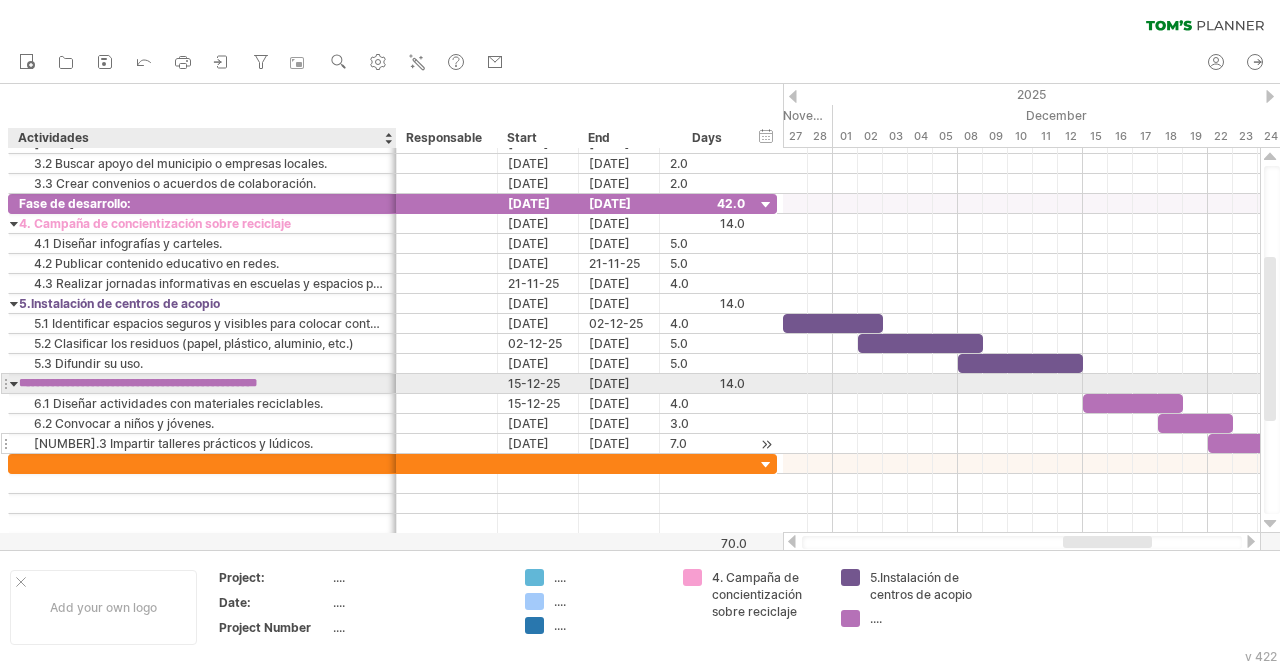 click on "**********" at bounding box center (202, 383) 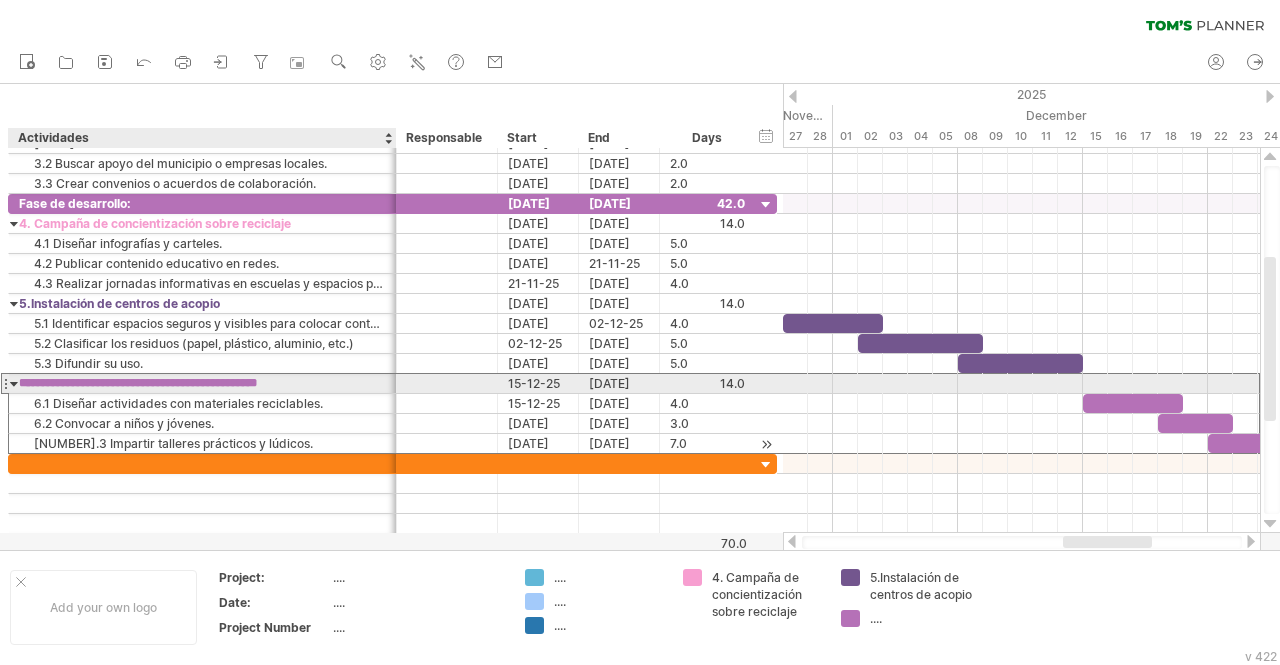 click on "**********" at bounding box center (202, 383) 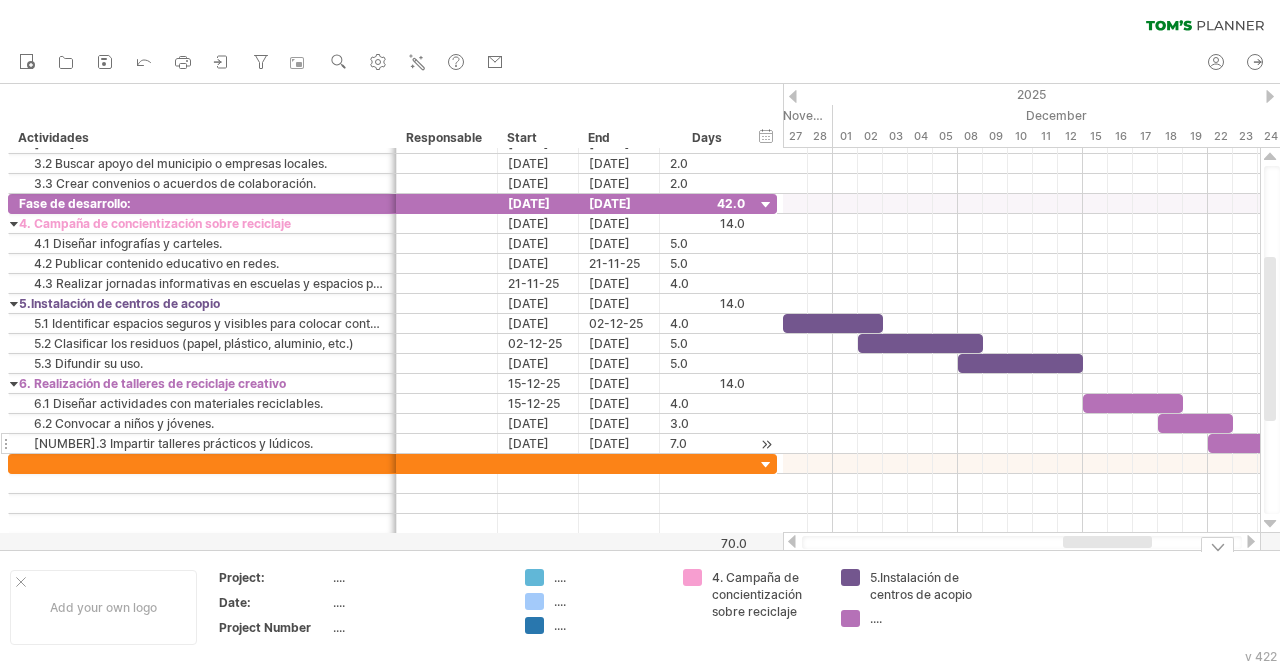 click on "...." at bounding box center (924, 618) 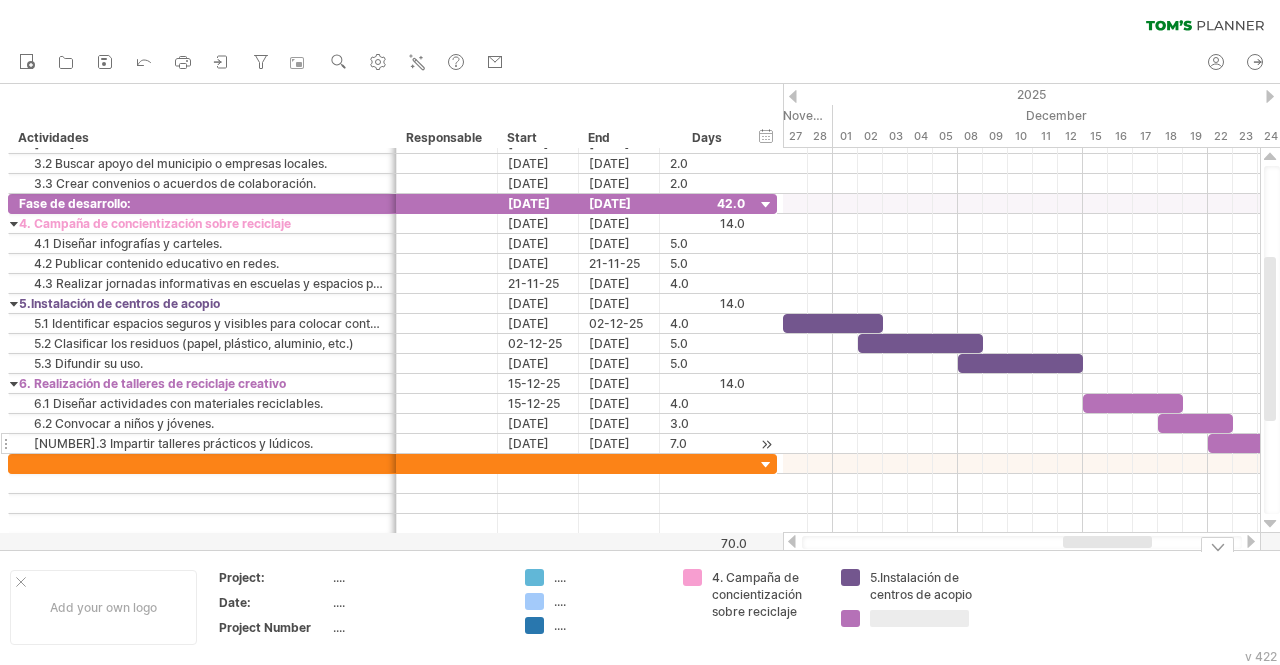 click at bounding box center (919, 618) 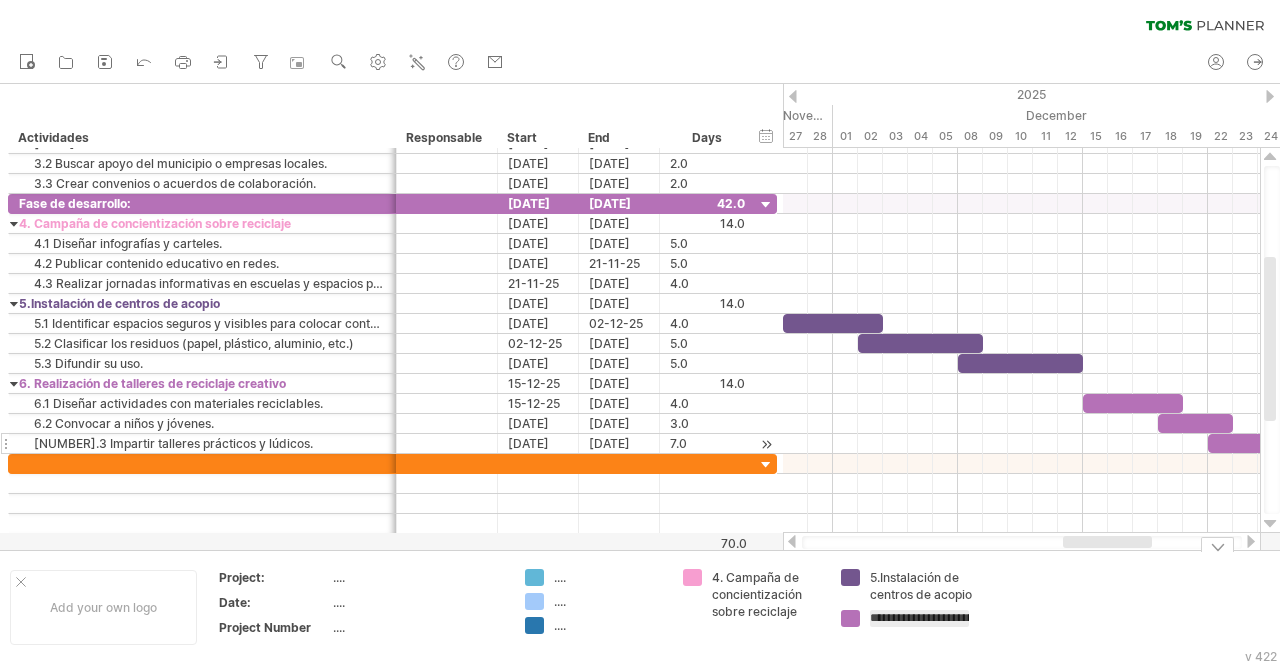 scroll, scrollTop: 0, scrollLeft: 160, axis: horizontal 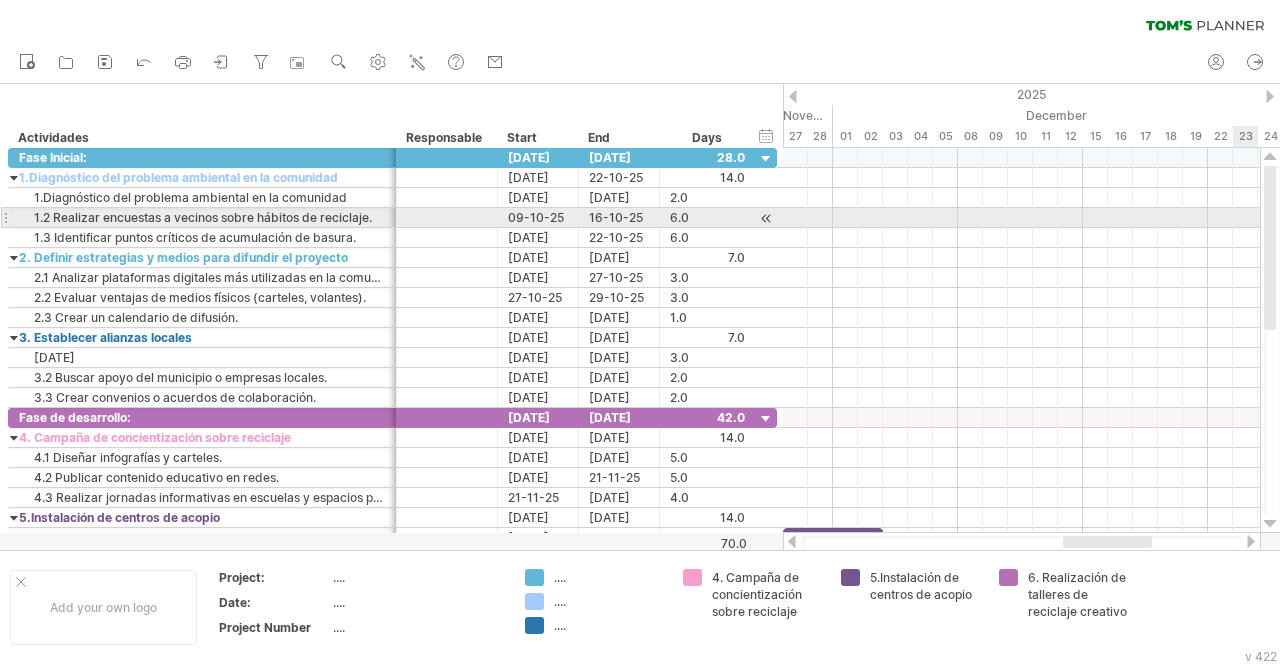 drag, startPoint x: 1273, startPoint y: 328, endPoint x: 1269, endPoint y: 210, distance: 118.06778 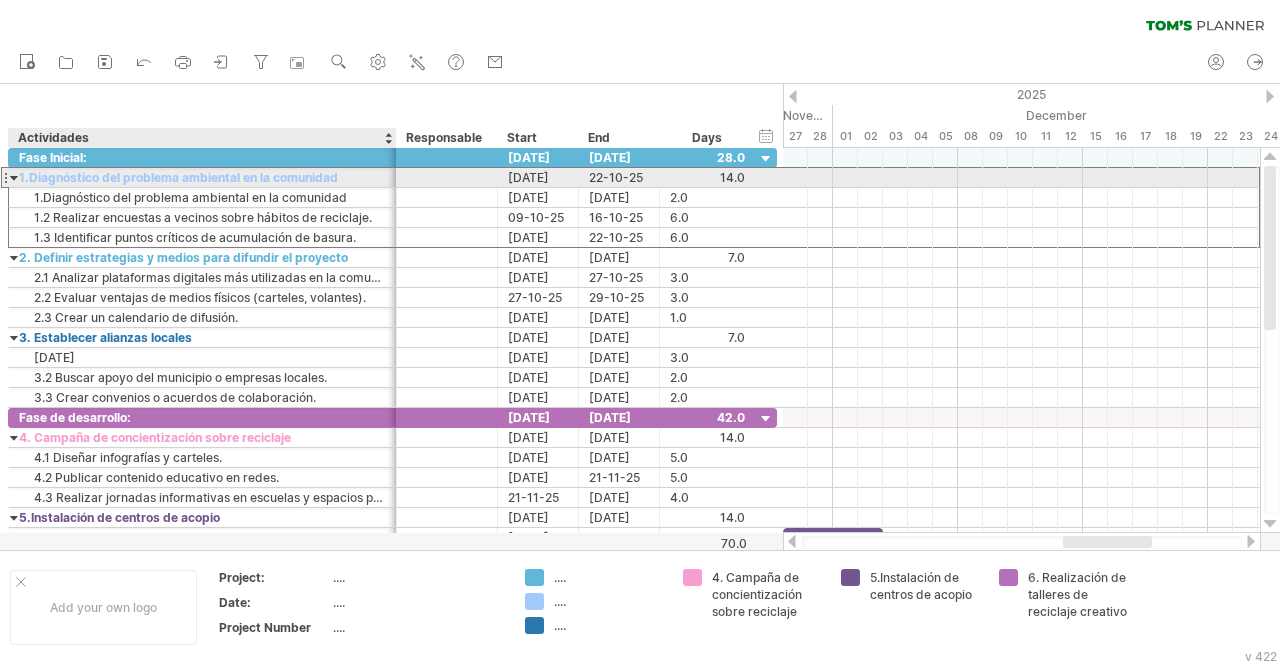 click on "1.Diagnóstico del problema ambiental en la comunidad" at bounding box center (202, 177) 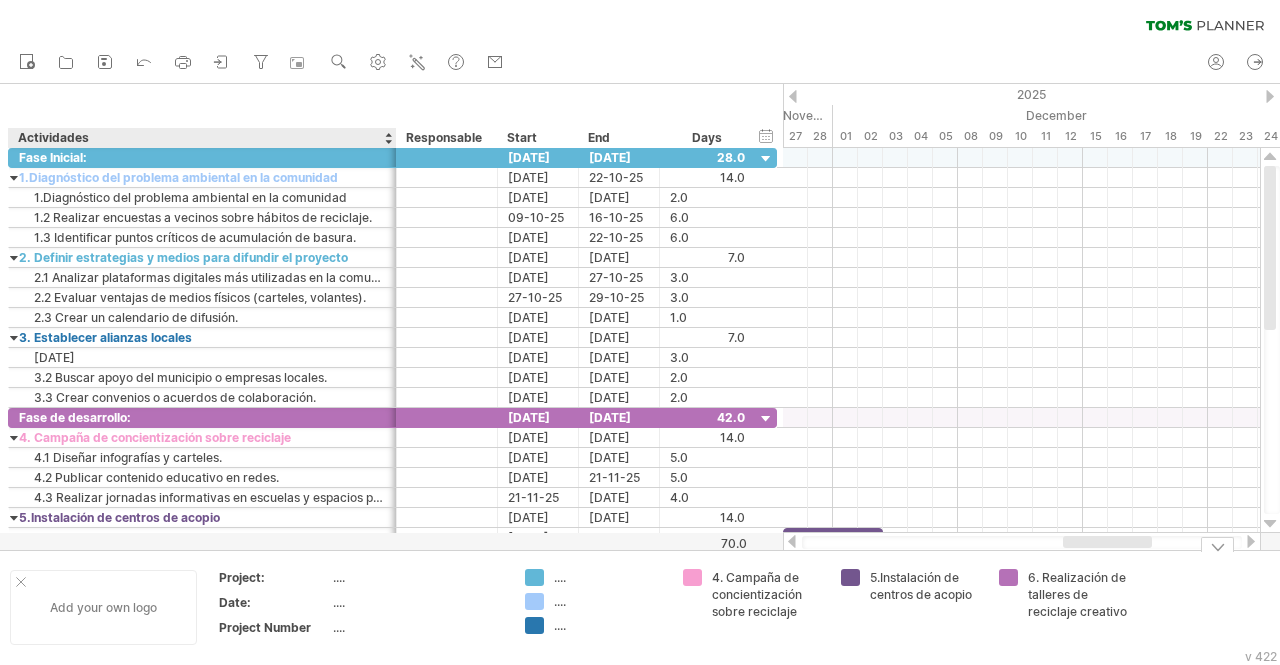 click at bounding box center (21, 582) 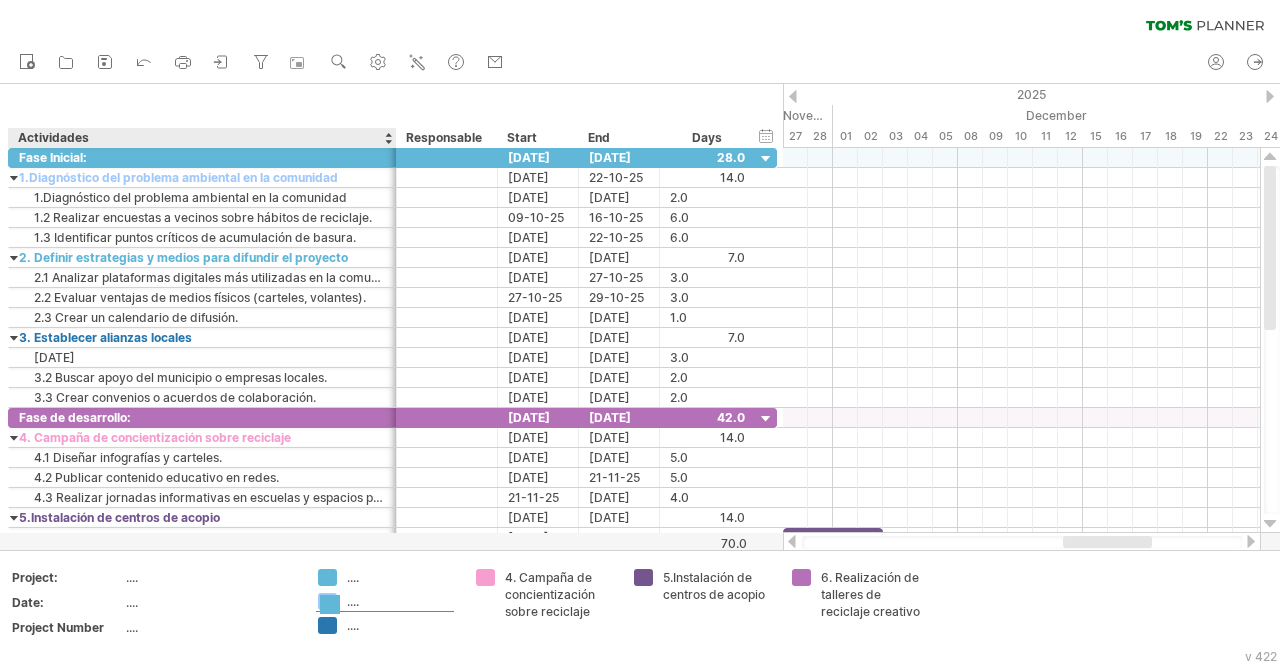 drag, startPoint x: 334, startPoint y: 578, endPoint x: 336, endPoint y: 605, distance: 27.073973 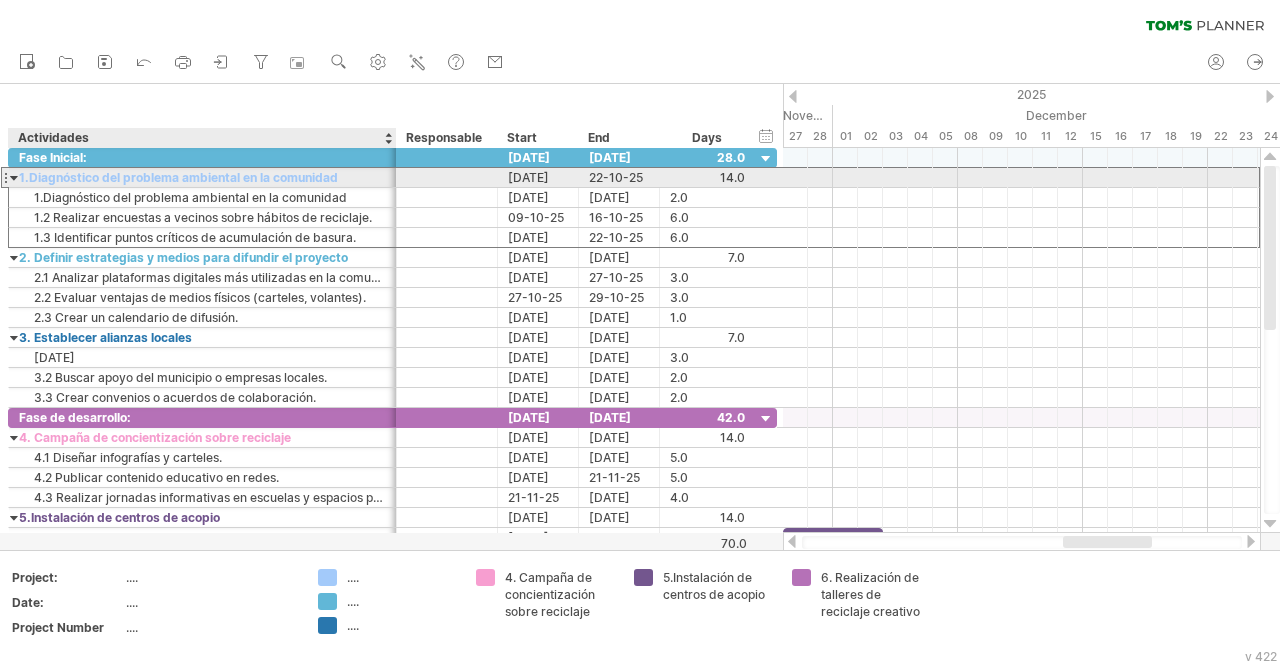click on "1.Diagnóstico del problema ambiental en la comunidad" at bounding box center [202, 177] 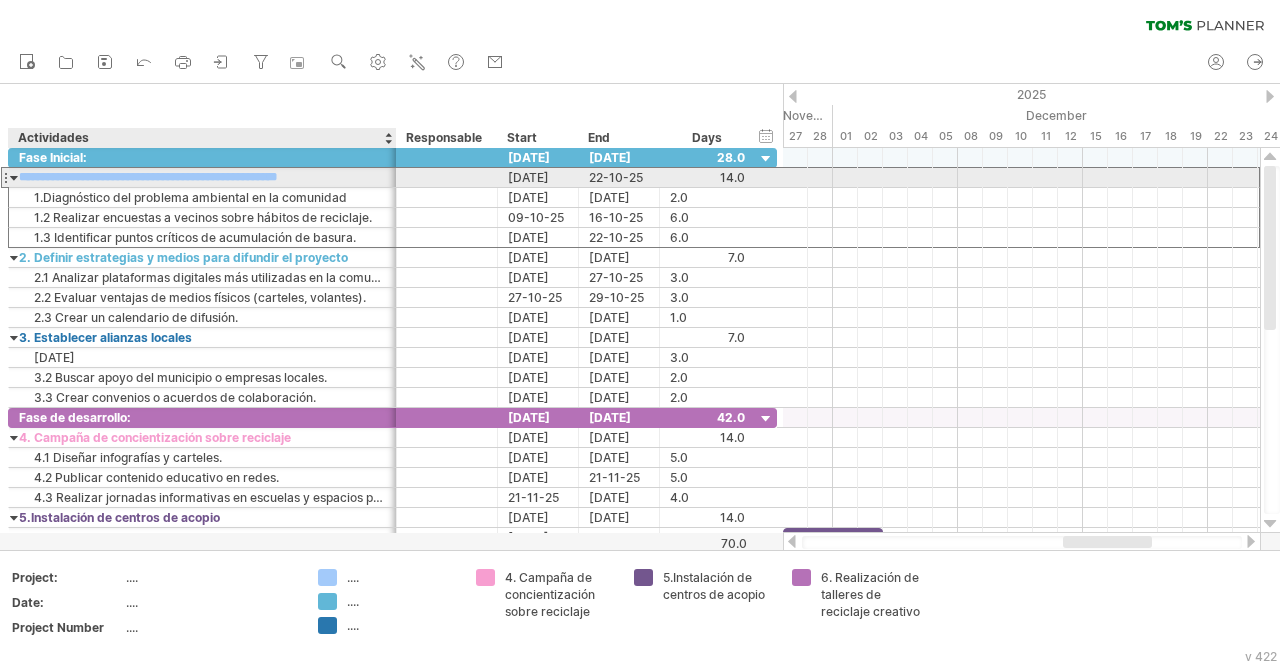 click on "**********" at bounding box center (202, 177) 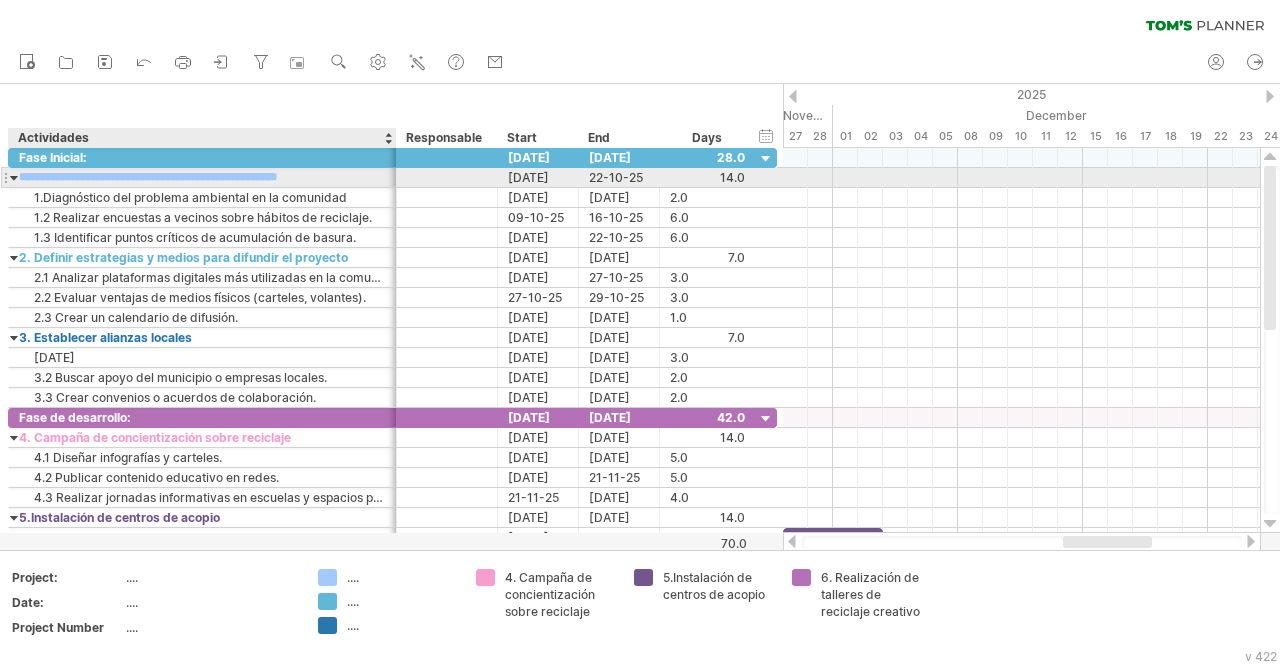 click on "**********" at bounding box center (202, 177) 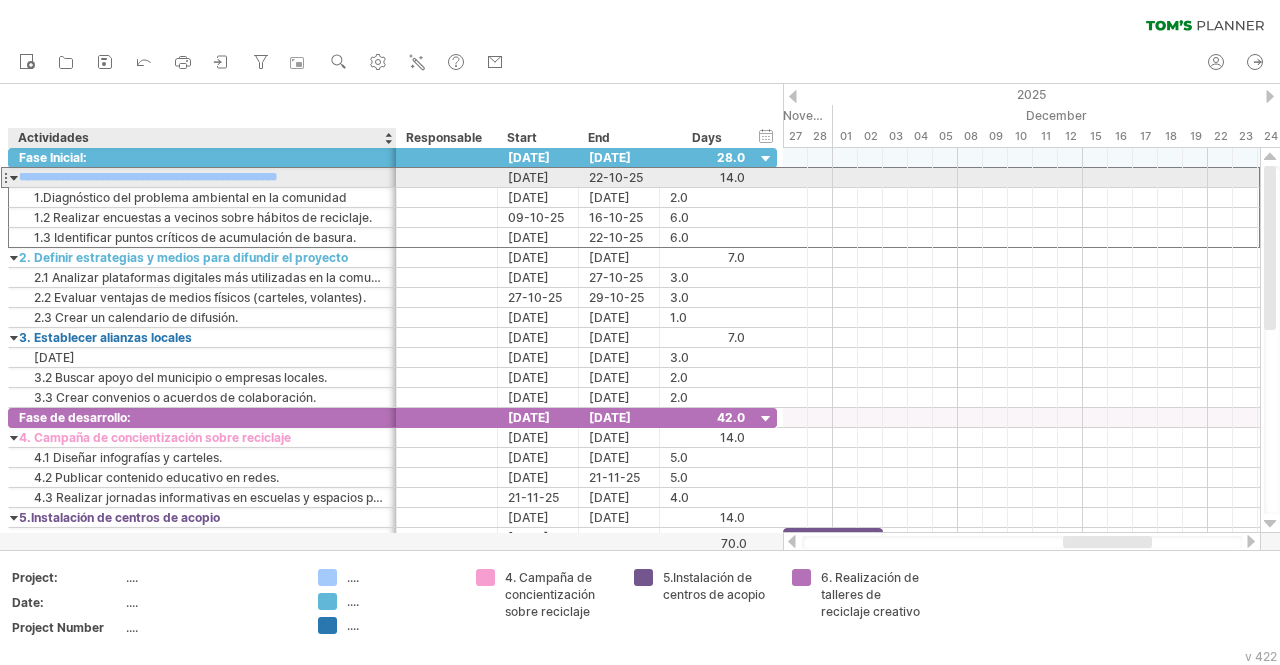 click on "**********" at bounding box center [202, 177] 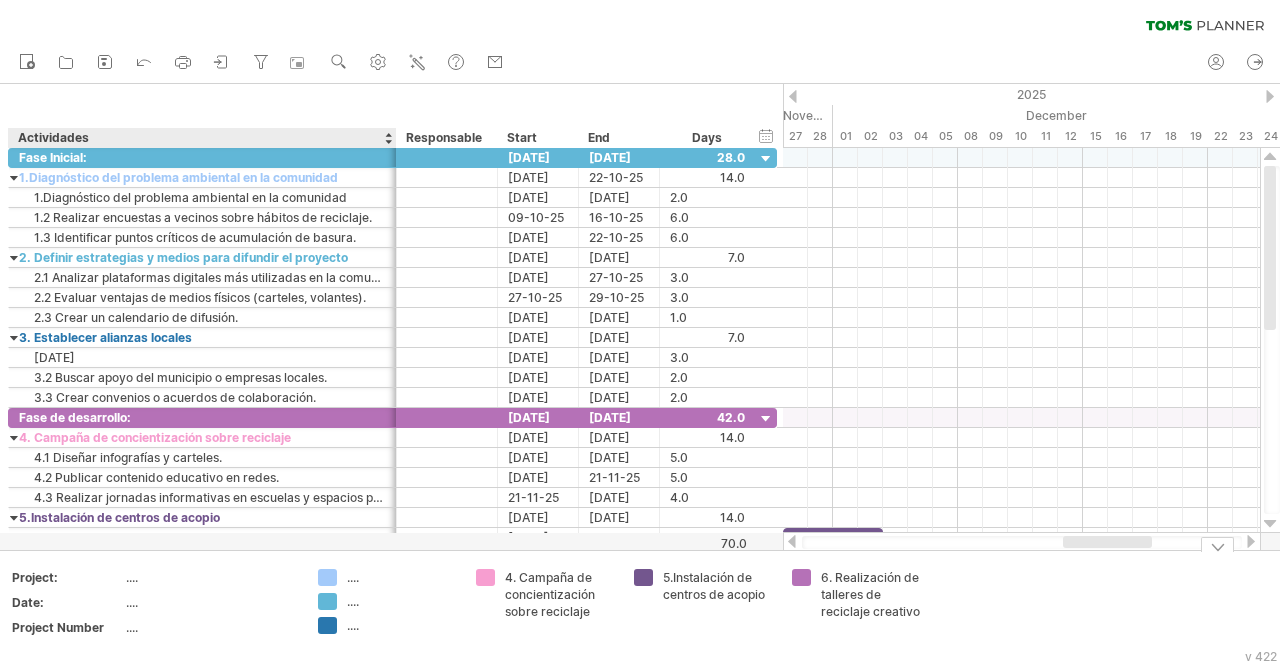 click on "...." at bounding box center [401, 577] 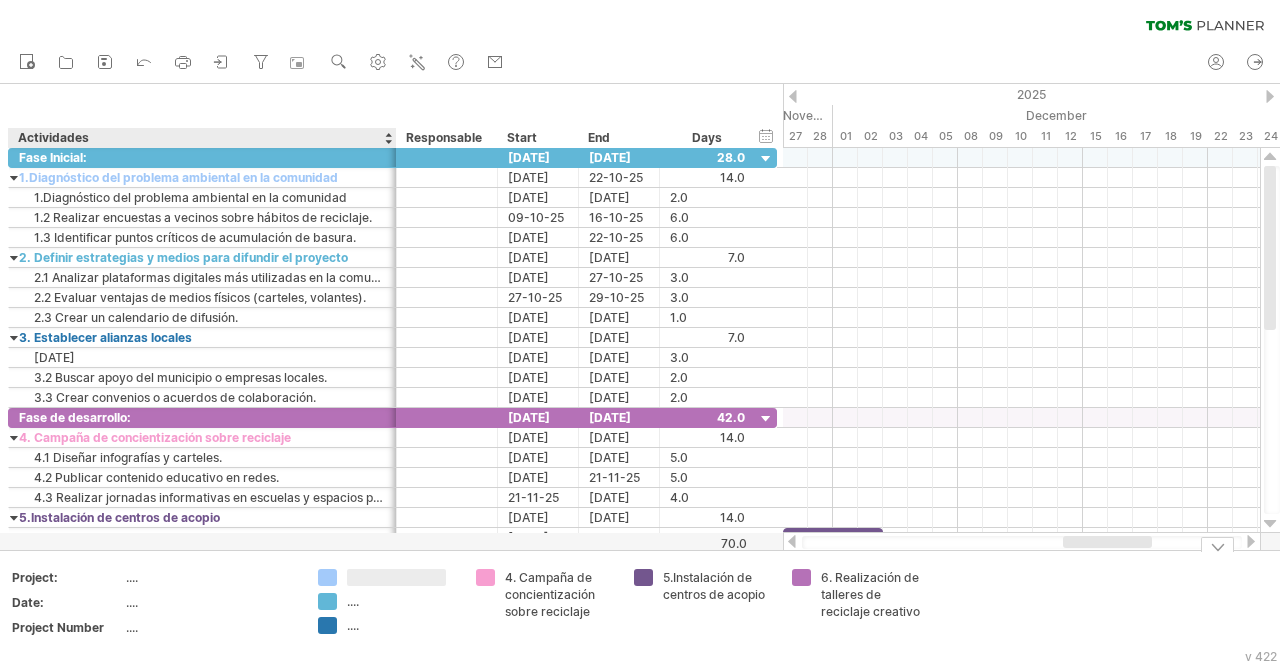click at bounding box center (396, 577) 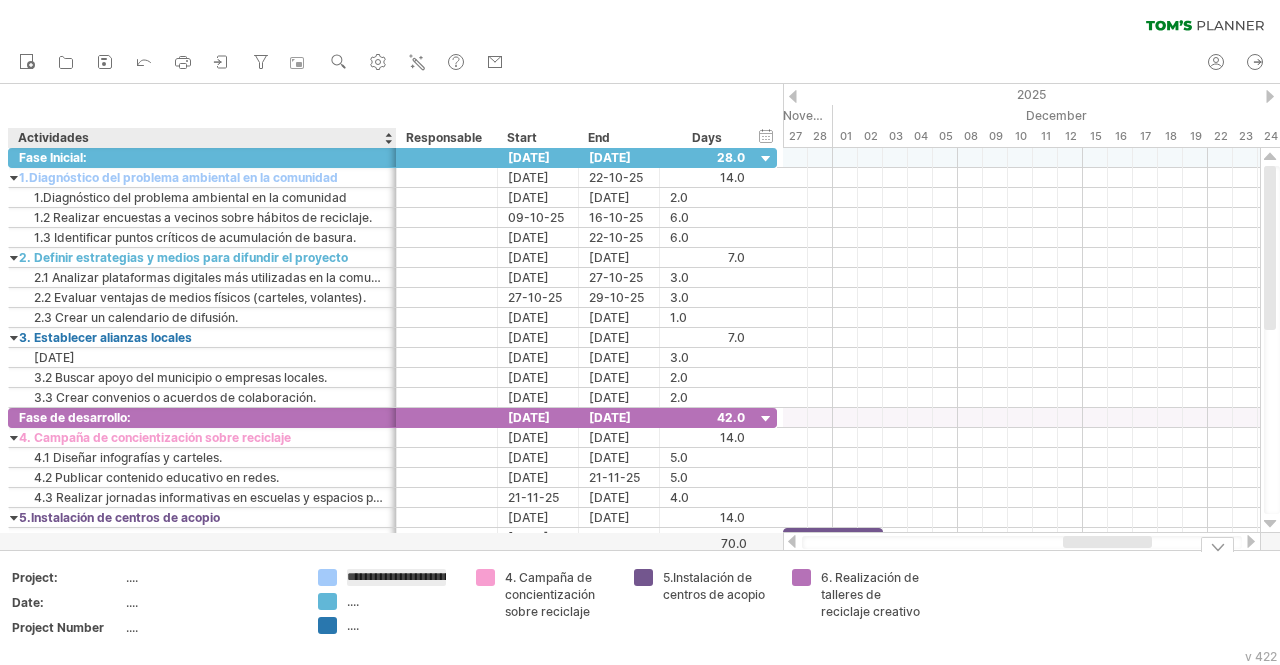 scroll, scrollTop: 0, scrollLeft: 212, axis: horizontal 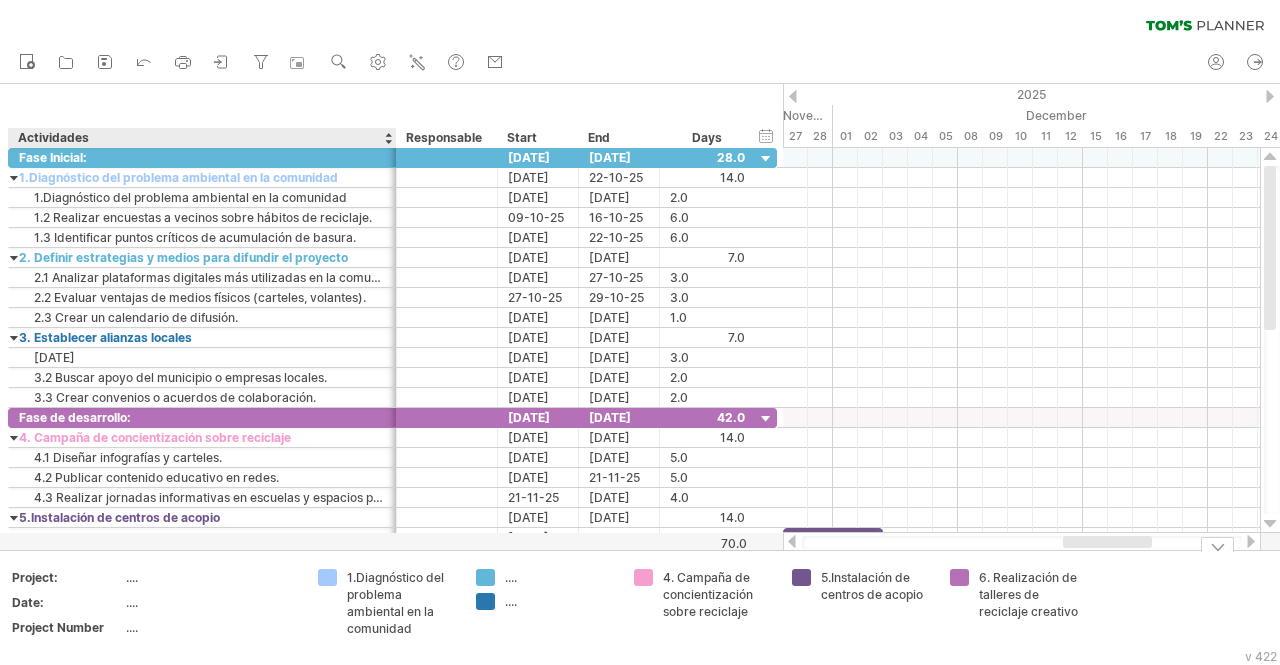 click on "...." at bounding box center (210, 602) 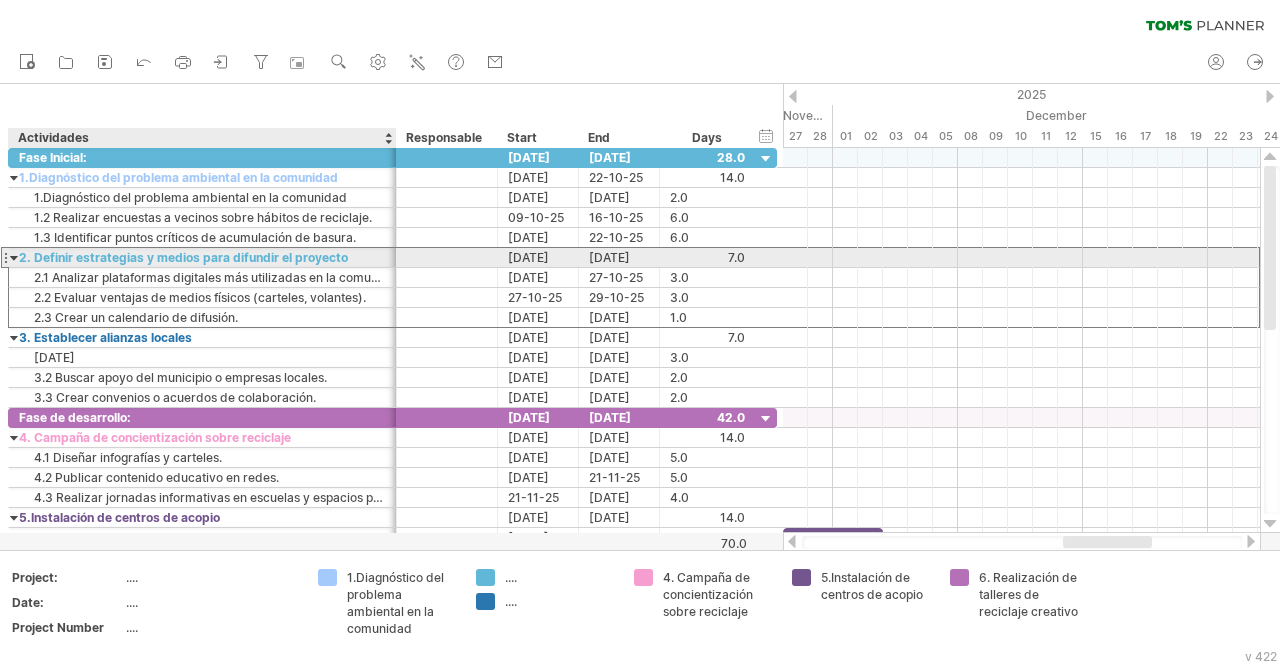 click on "2. Definir estrategias y medios para difundir el proyecto" at bounding box center (202, 257) 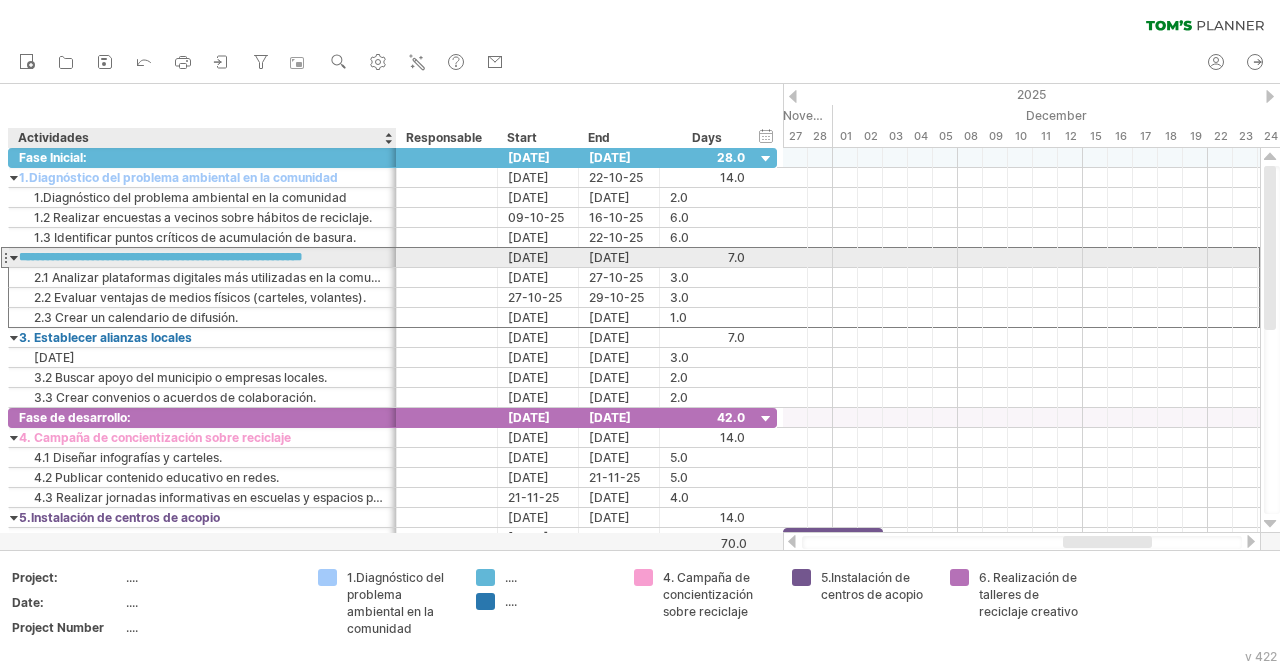click on "**********" at bounding box center (202, 257) 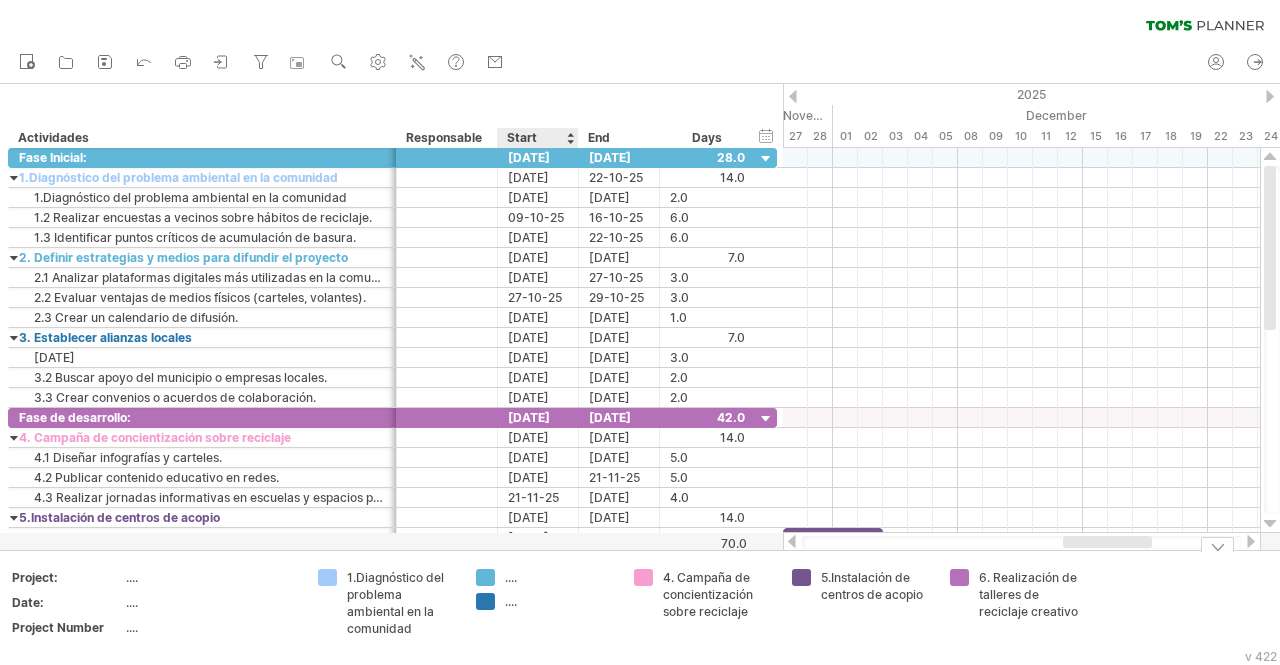 click on "...." at bounding box center [559, 577] 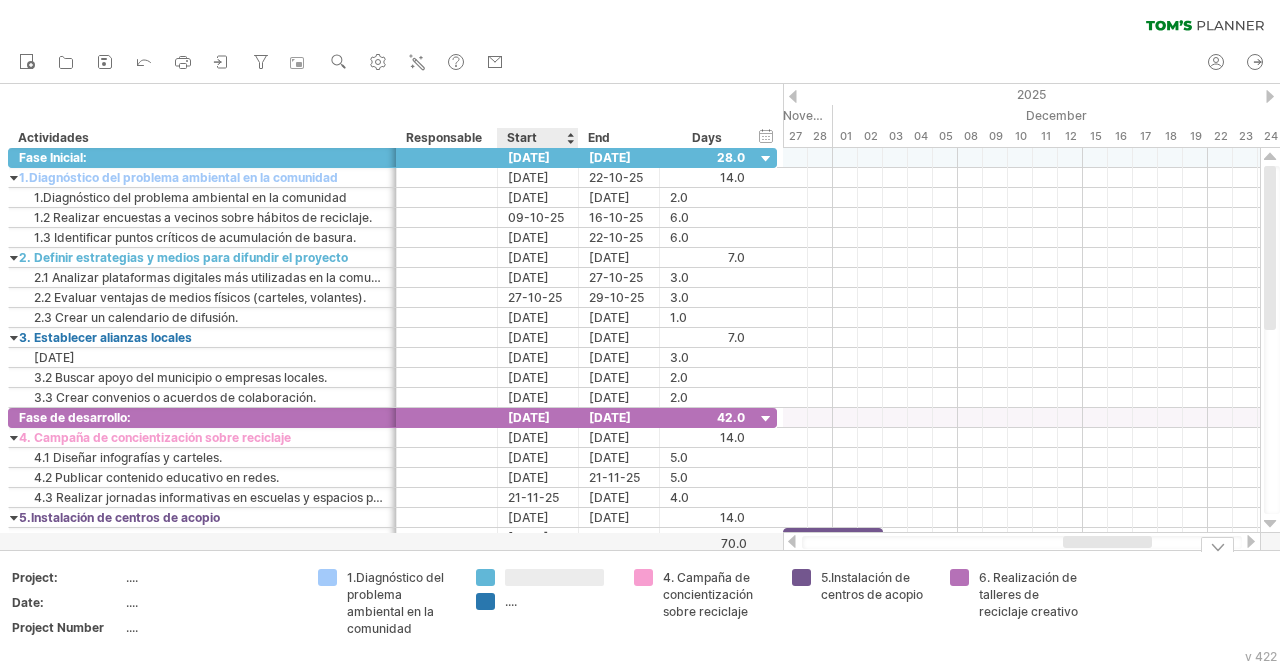 click at bounding box center [554, 577] 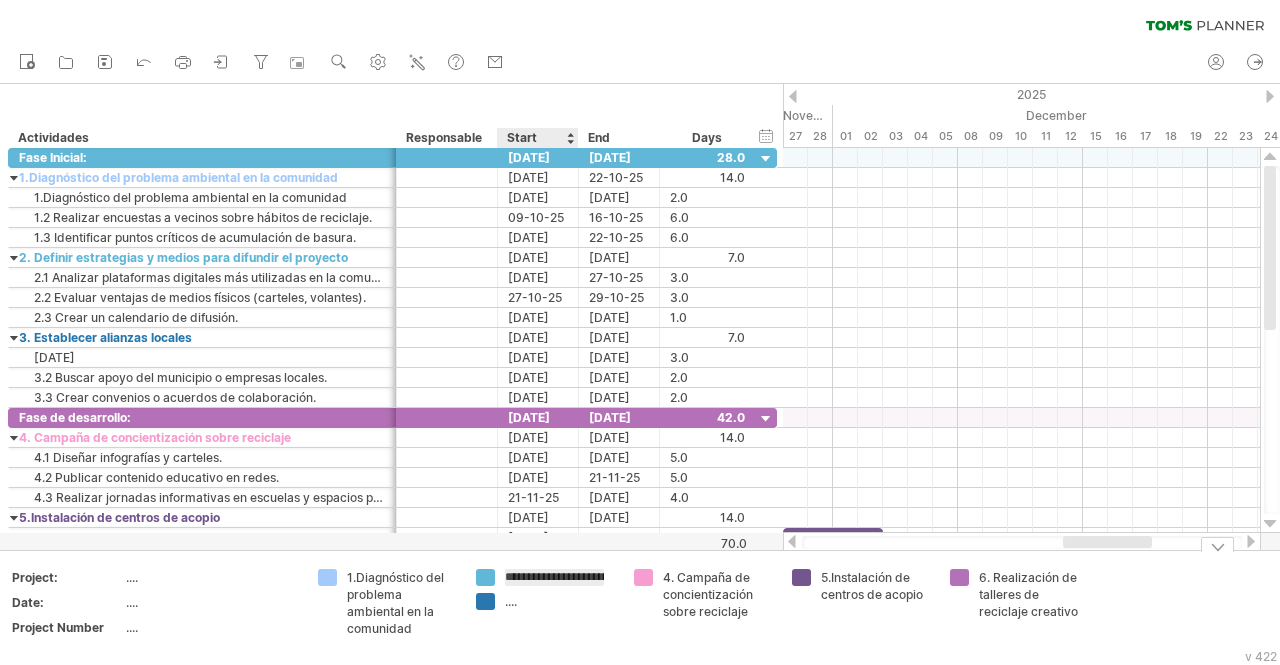 scroll, scrollTop: 0, scrollLeft: 218, axis: horizontal 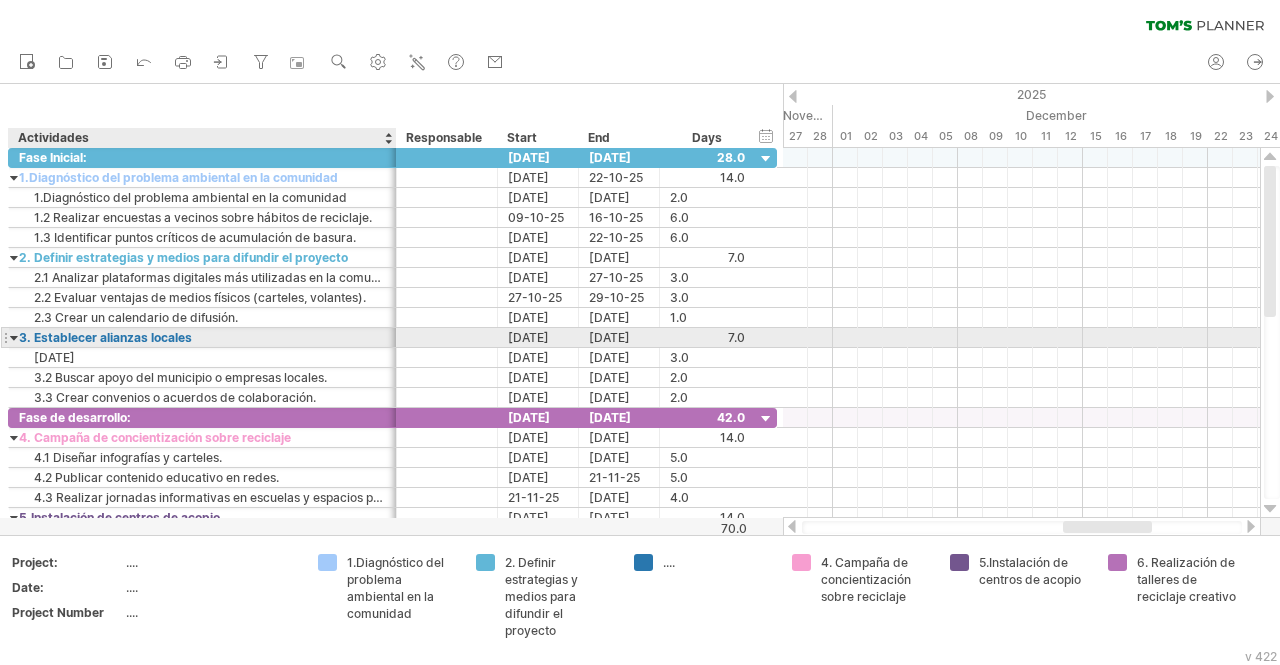 click on "3. Establecer alianzas locales" at bounding box center [202, 337] 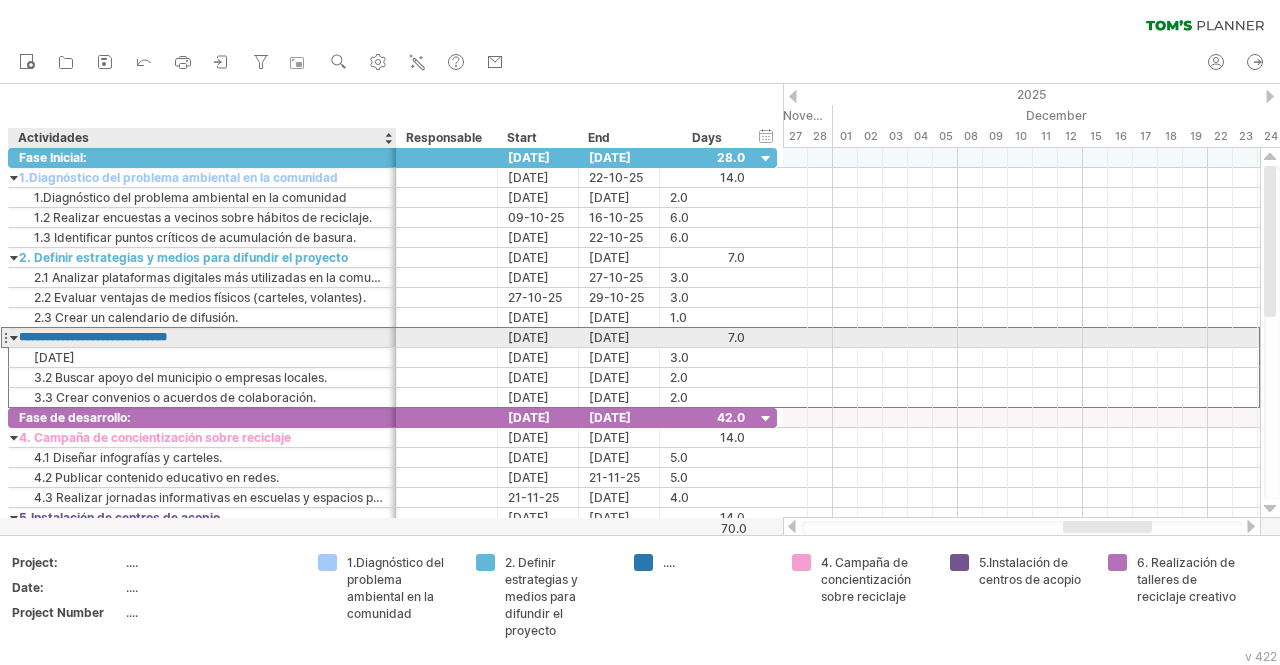 click on "**********" at bounding box center (202, 337) 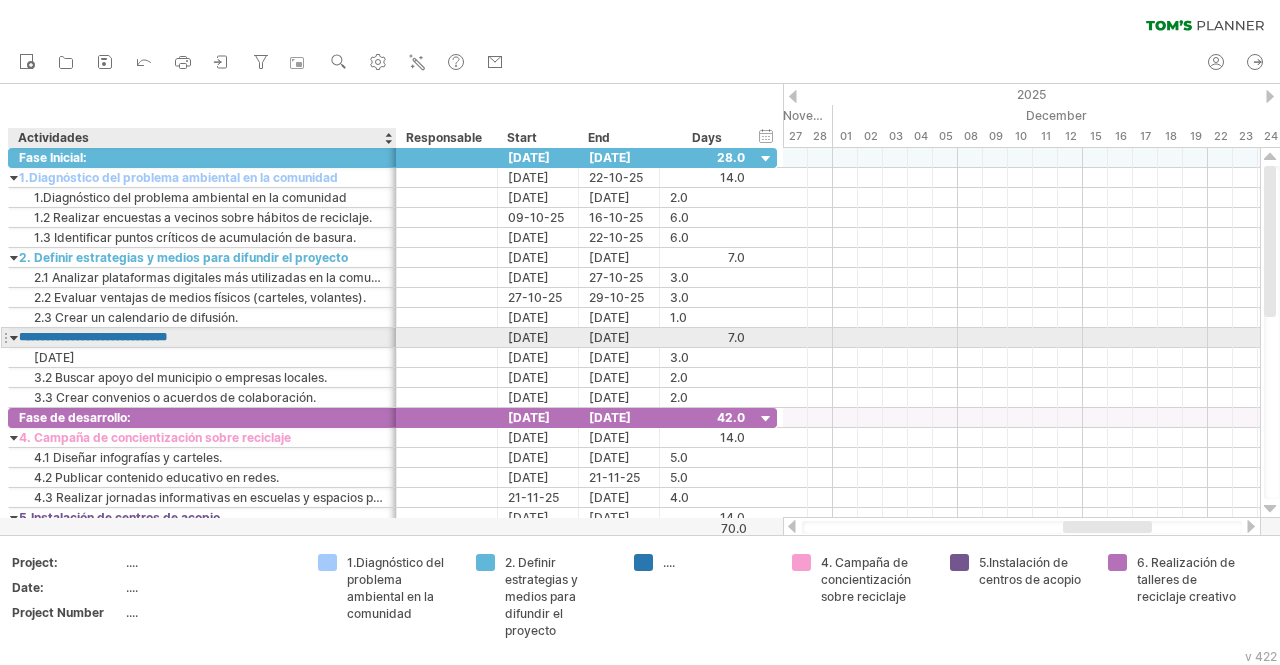 click on "**********" at bounding box center [202, 337] 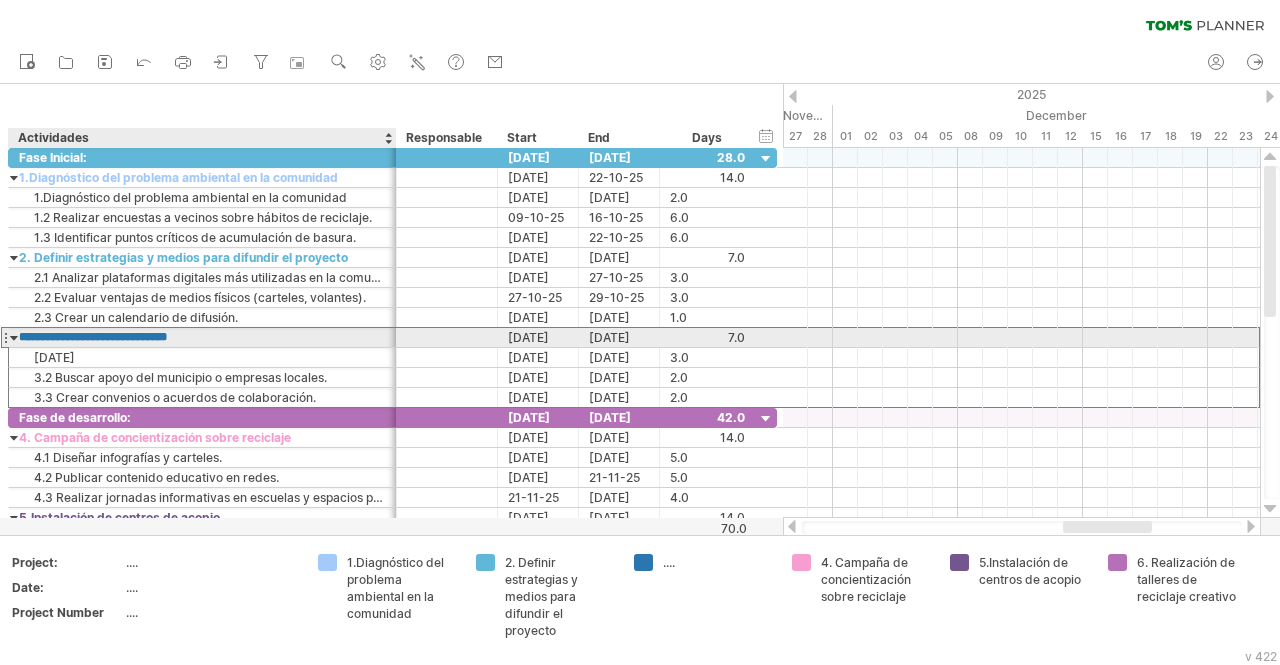 click on "**********" at bounding box center (202, 337) 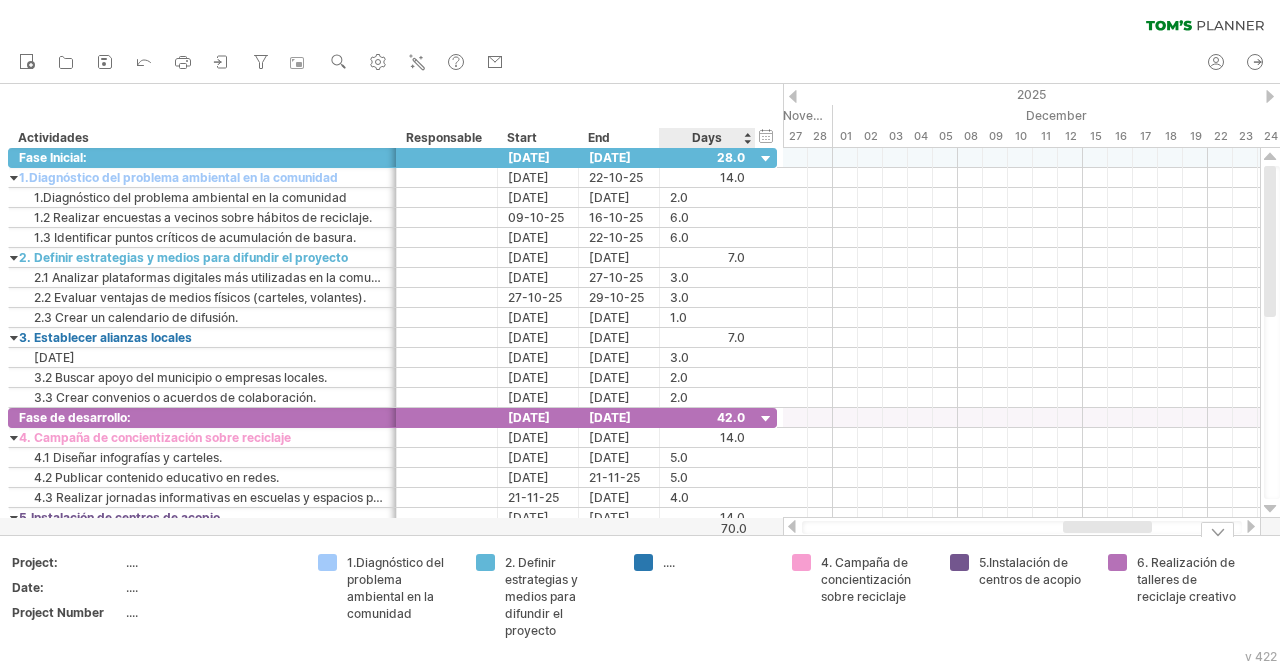 click on "...." at bounding box center (717, 562) 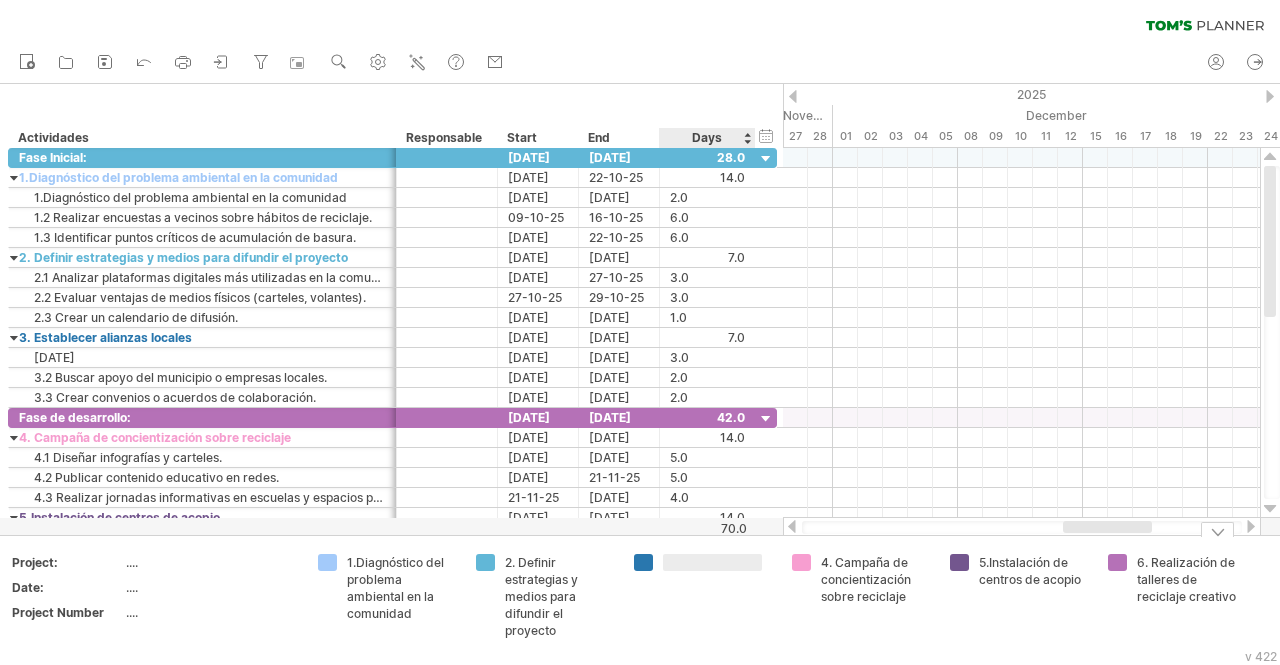 click at bounding box center [712, 562] 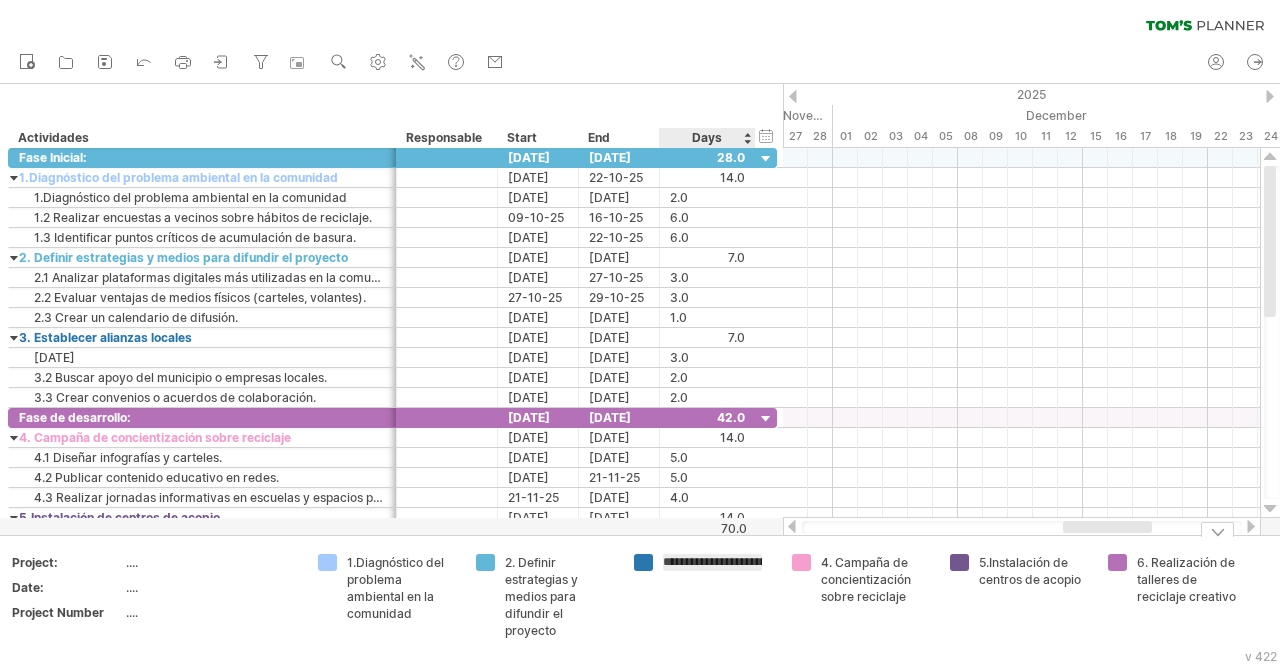 scroll, scrollTop: 0, scrollLeft: 68, axis: horizontal 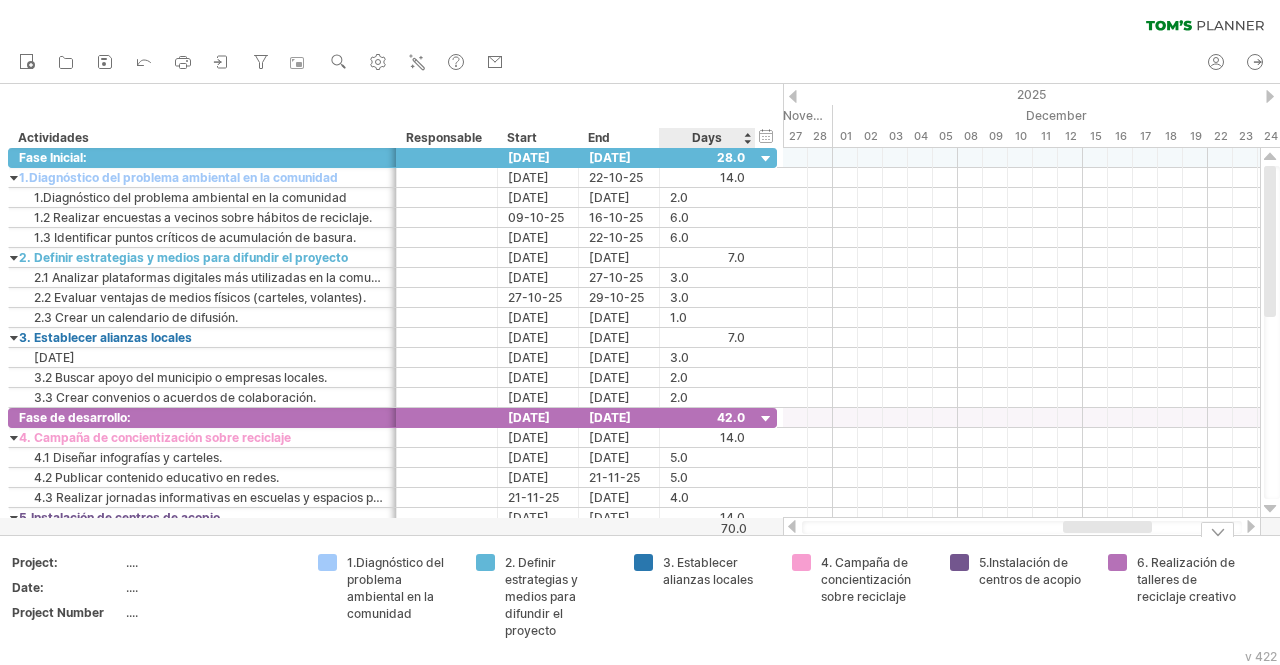 click on "3. Establecer alianzas locales" at bounding box center [703, 600] 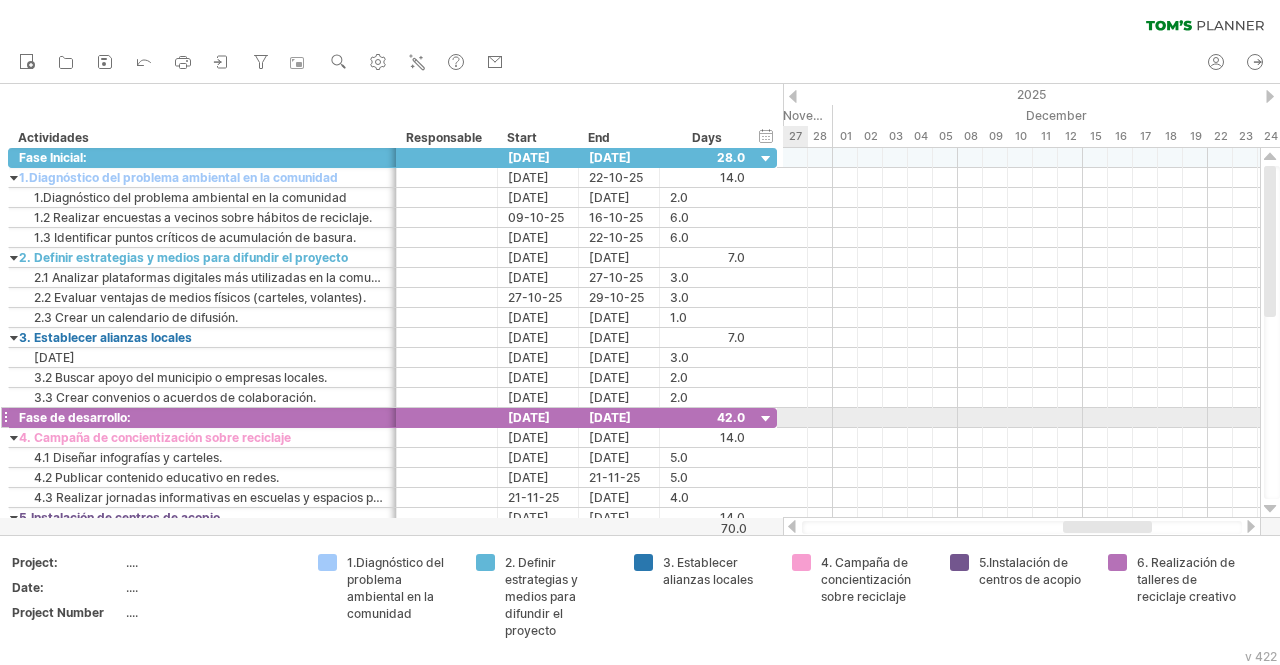 click at bounding box center [766, 419] 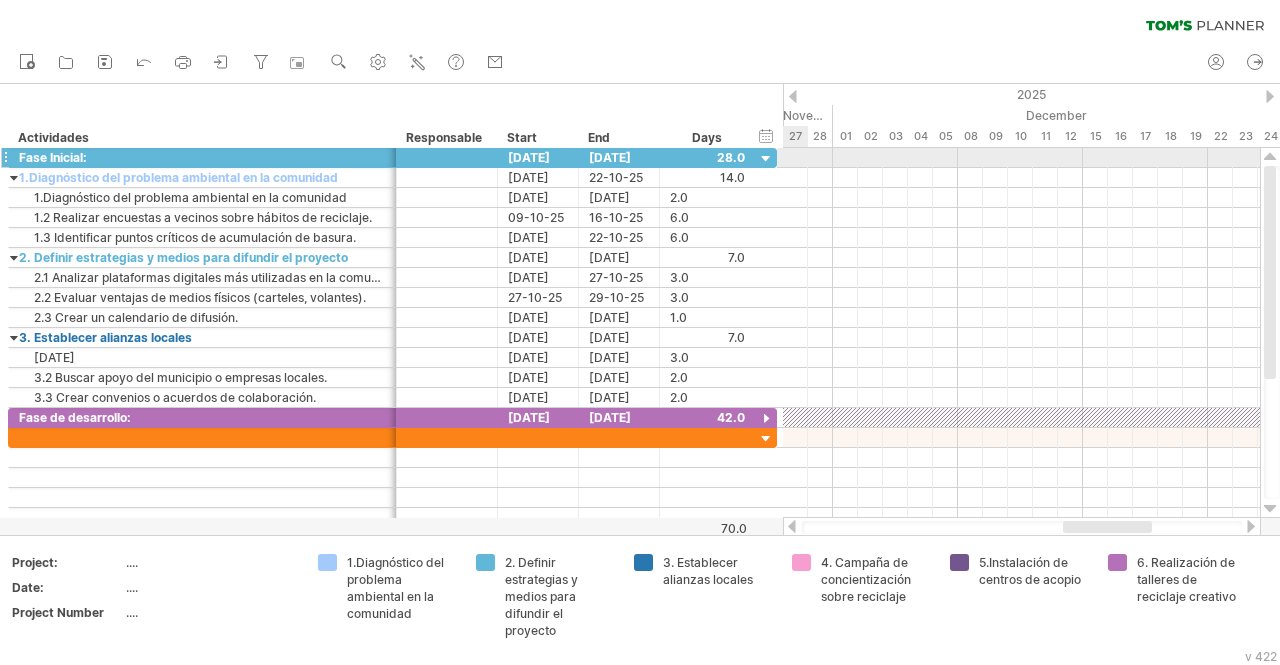 click at bounding box center [766, 159] 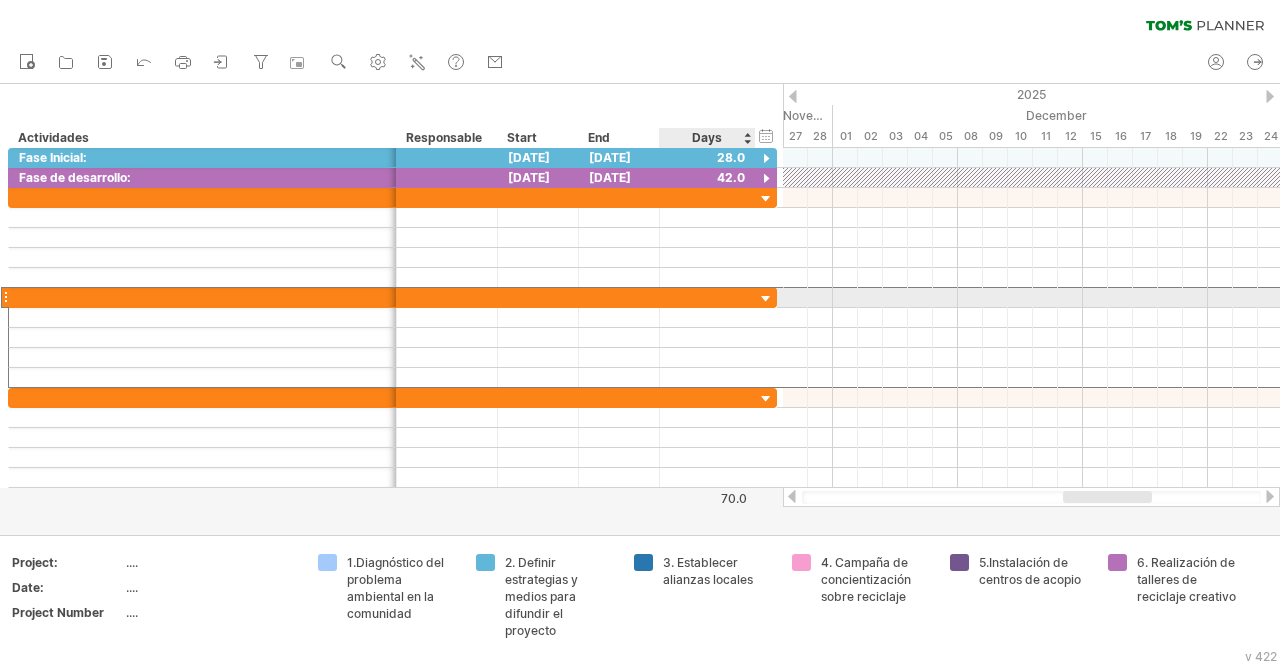 click at bounding box center (202, 297) 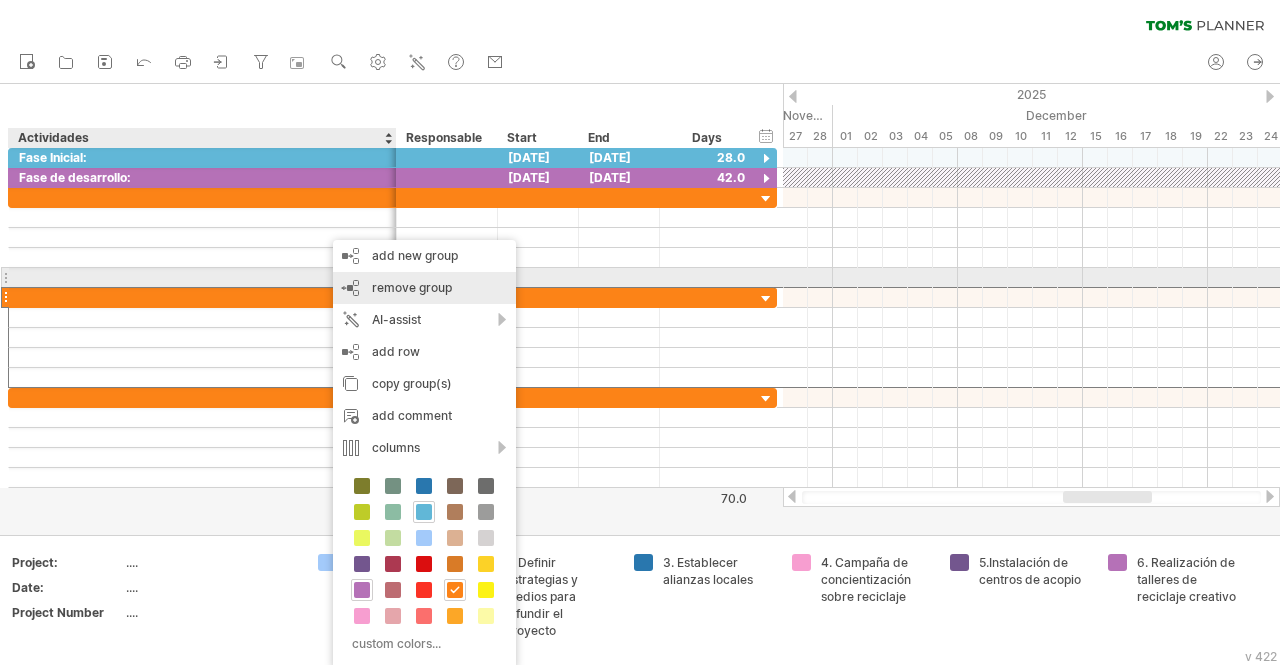 click on "remove group remove selected groups" at bounding box center [424, 288] 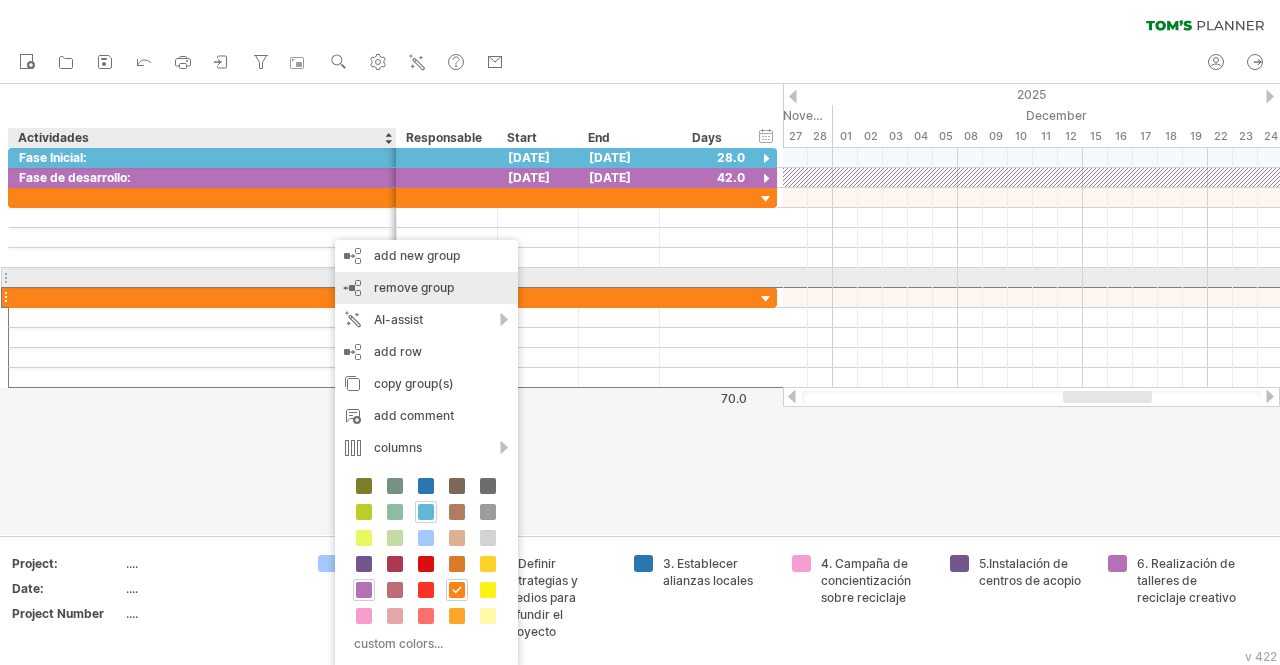 click on "remove group" at bounding box center (414, 287) 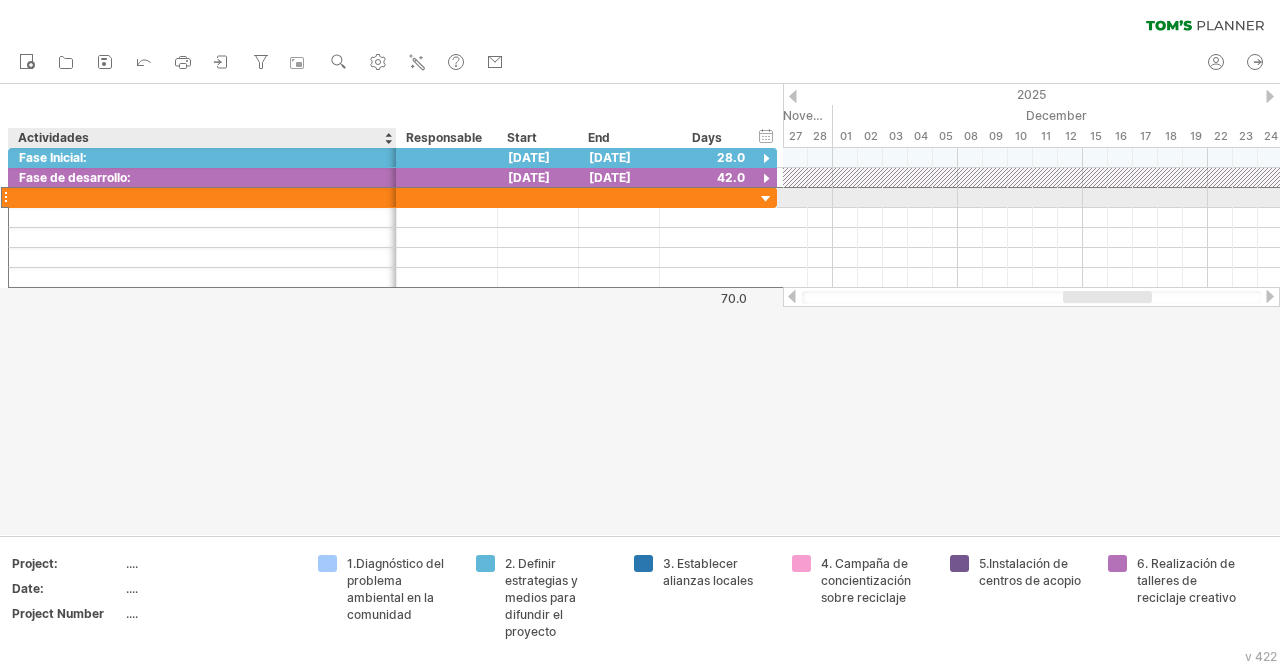 click at bounding box center [202, 197] 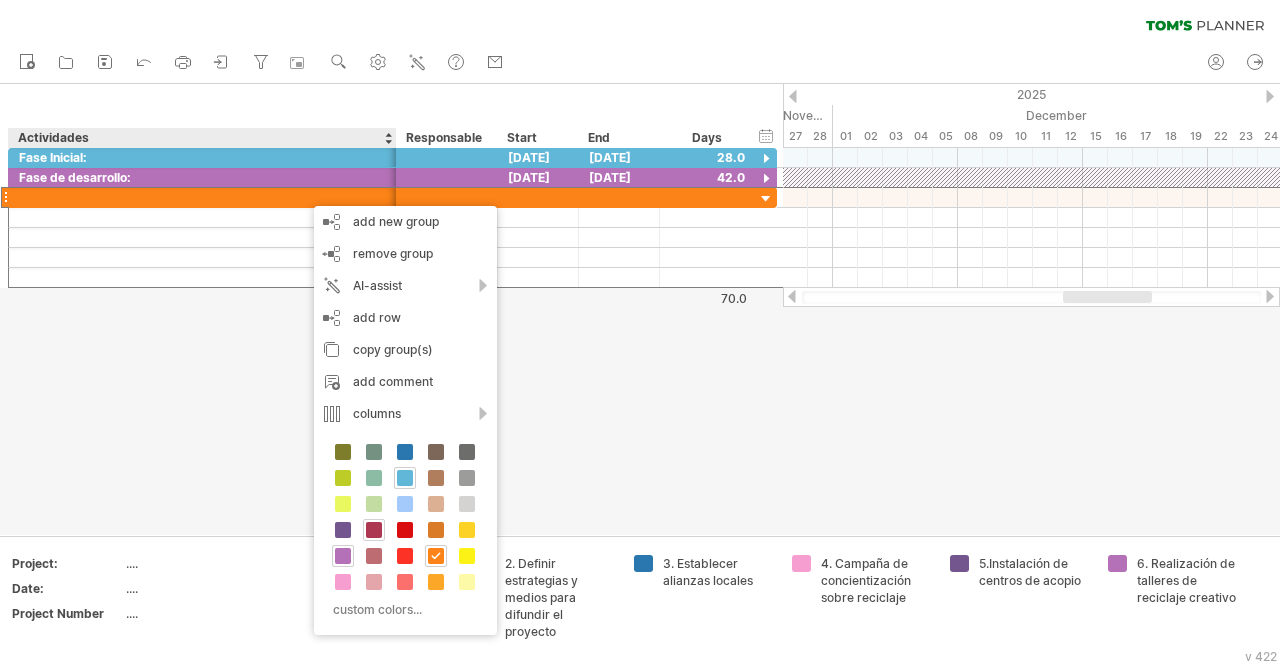 click at bounding box center [374, 530] 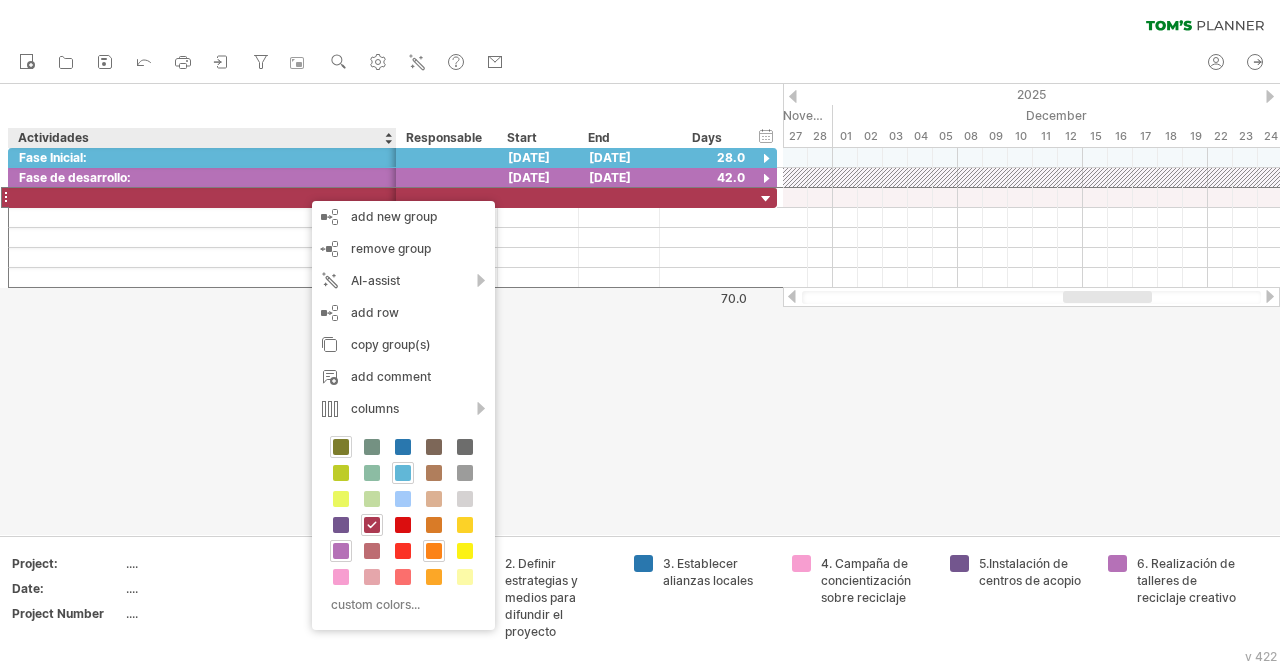 click at bounding box center (341, 447) 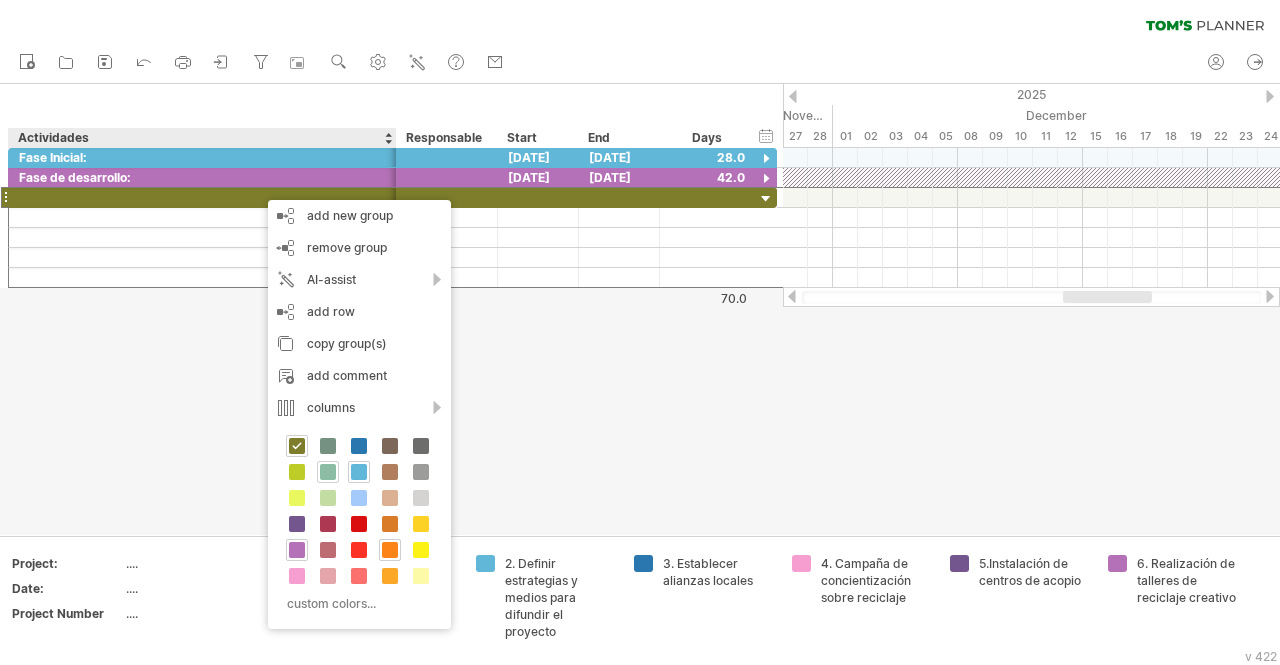 click at bounding box center [328, 472] 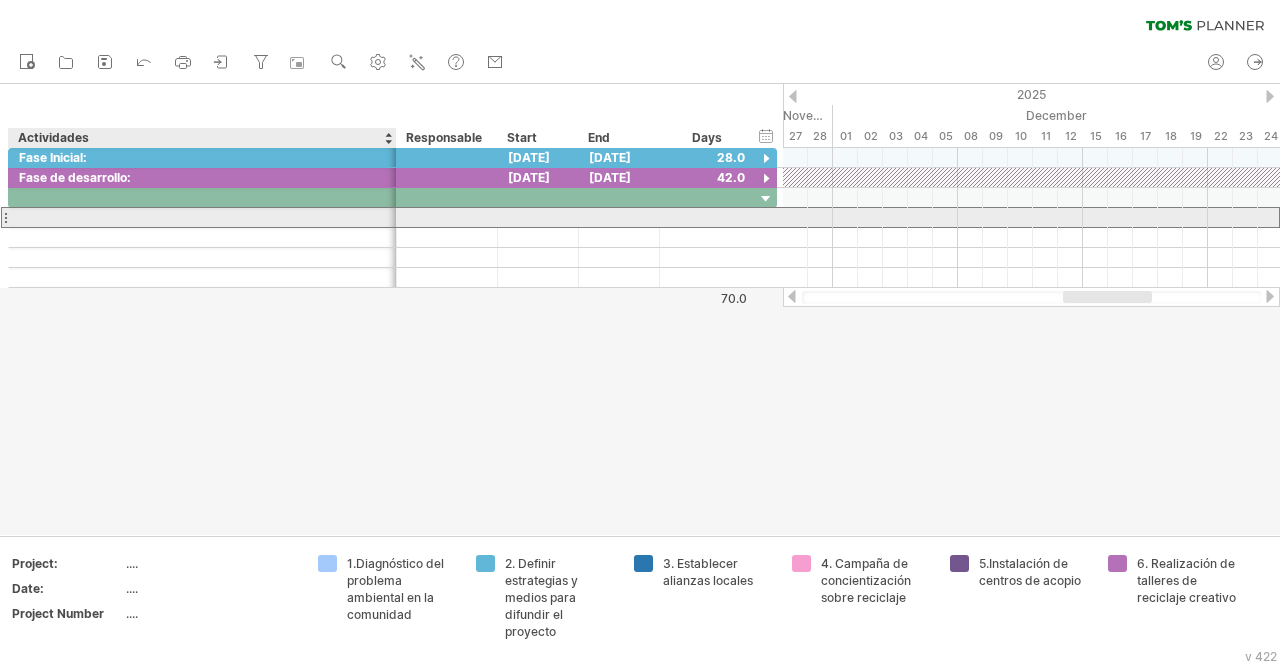 click at bounding box center (202, 217) 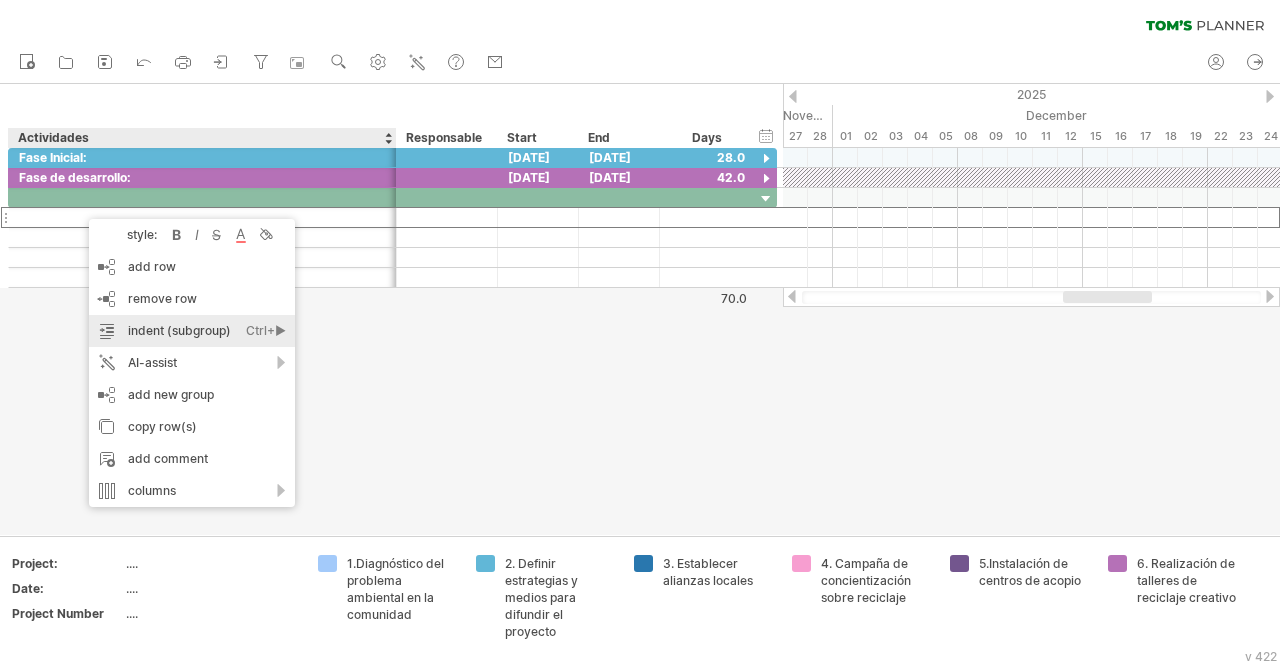 click on "indent (subgroup) Ctrl+► Cmd+►" at bounding box center [192, 331] 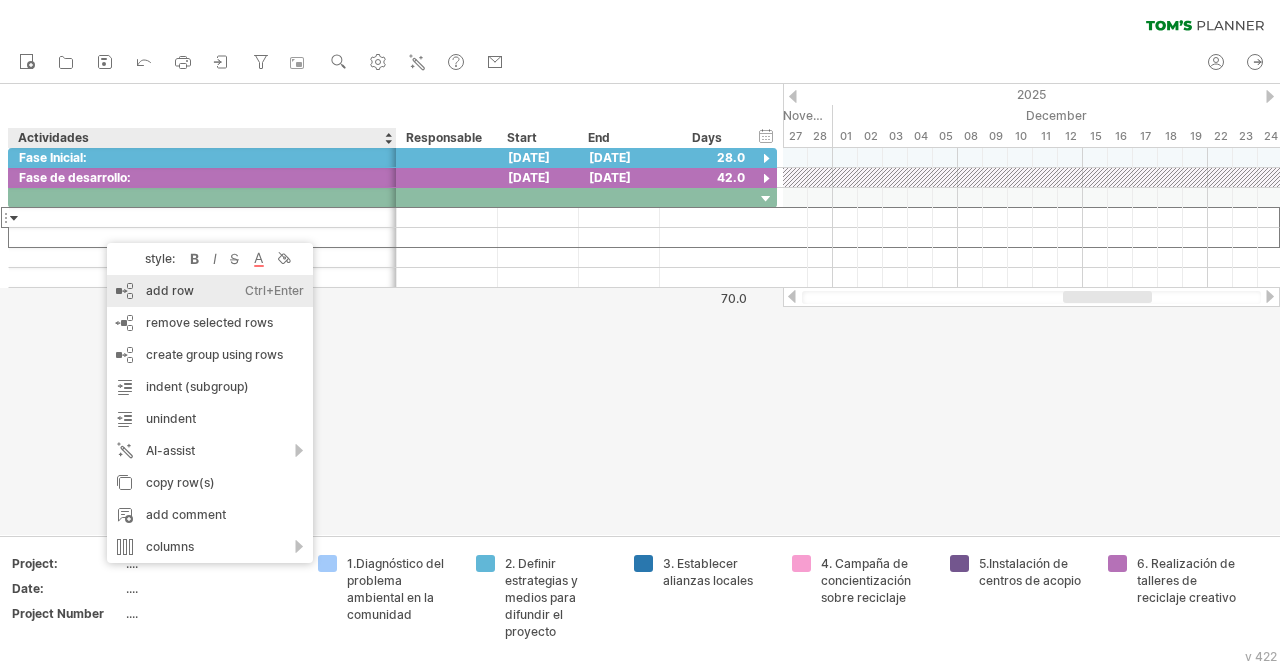 click on "add row Ctrl+Enter Cmd+Enter" at bounding box center [210, 291] 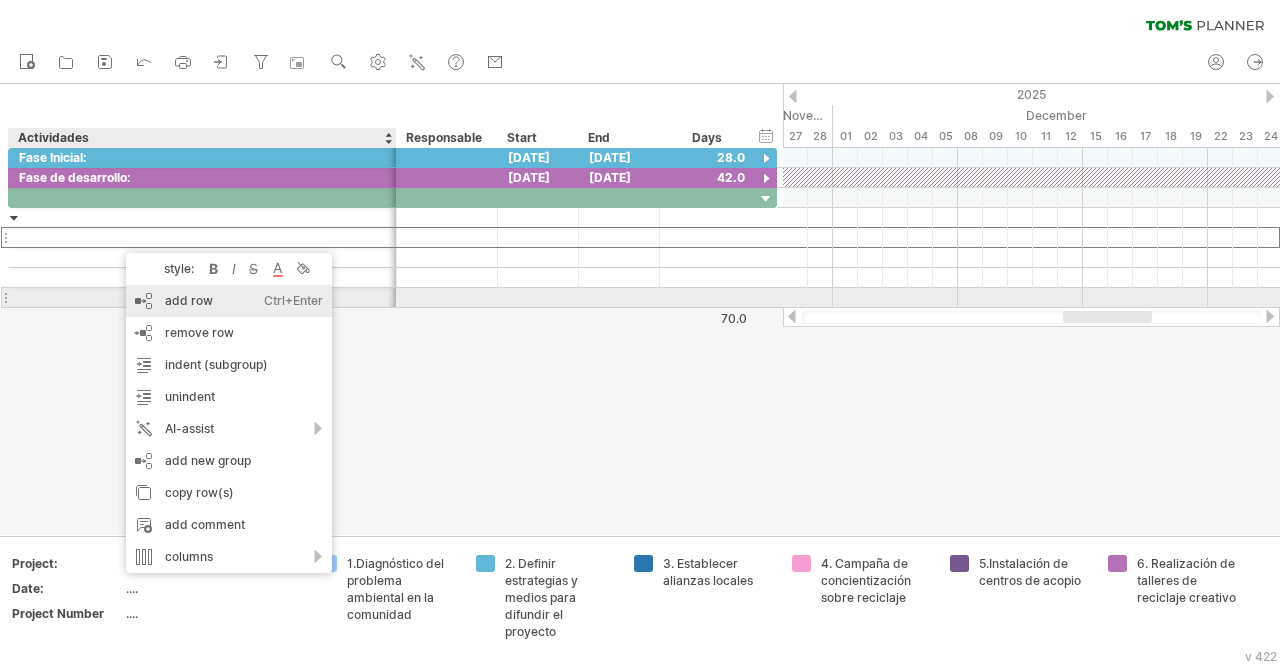 click on "add row Ctrl+Enter Cmd+Enter" at bounding box center [229, 301] 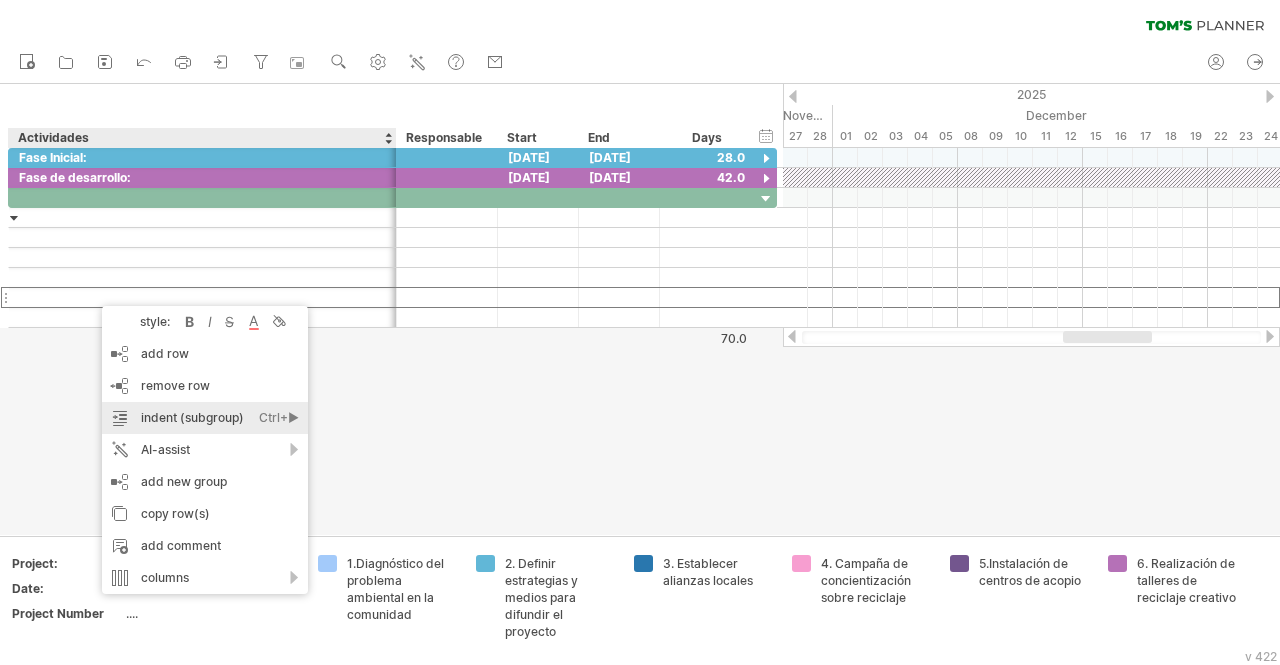 click on "indent (subgroup) Ctrl+► Cmd+►" at bounding box center (205, 418) 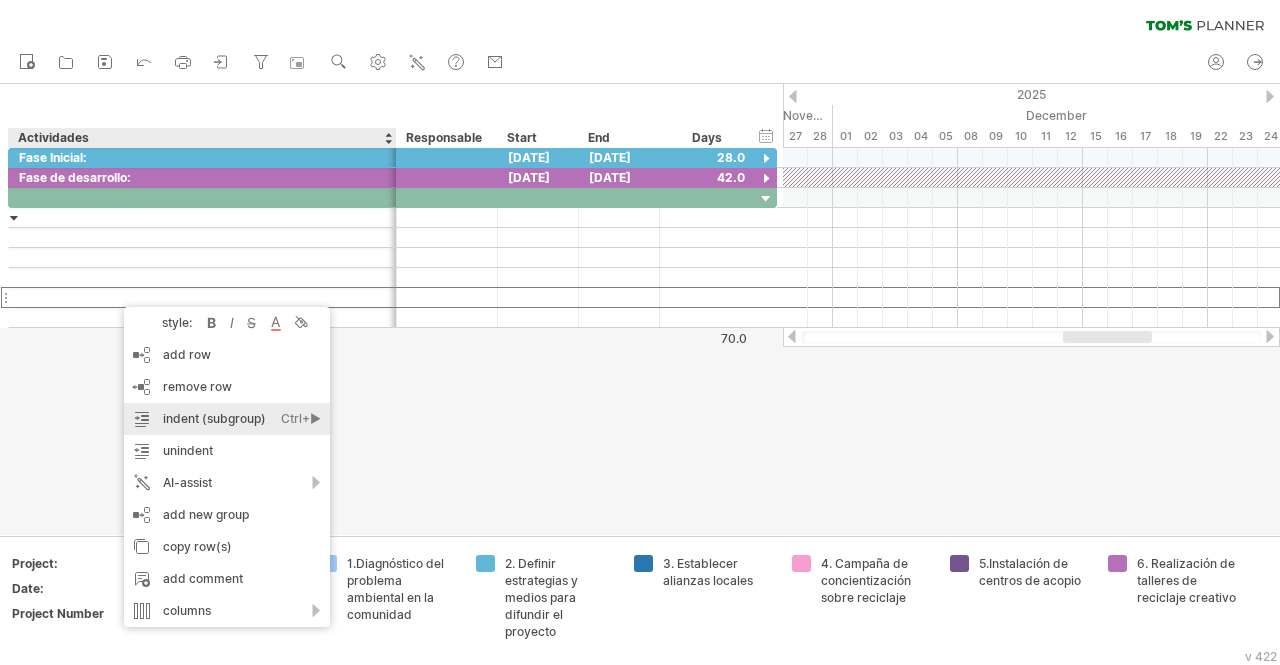 click on "indent (subgroup) Ctrl+► Cmd+►" at bounding box center [227, 419] 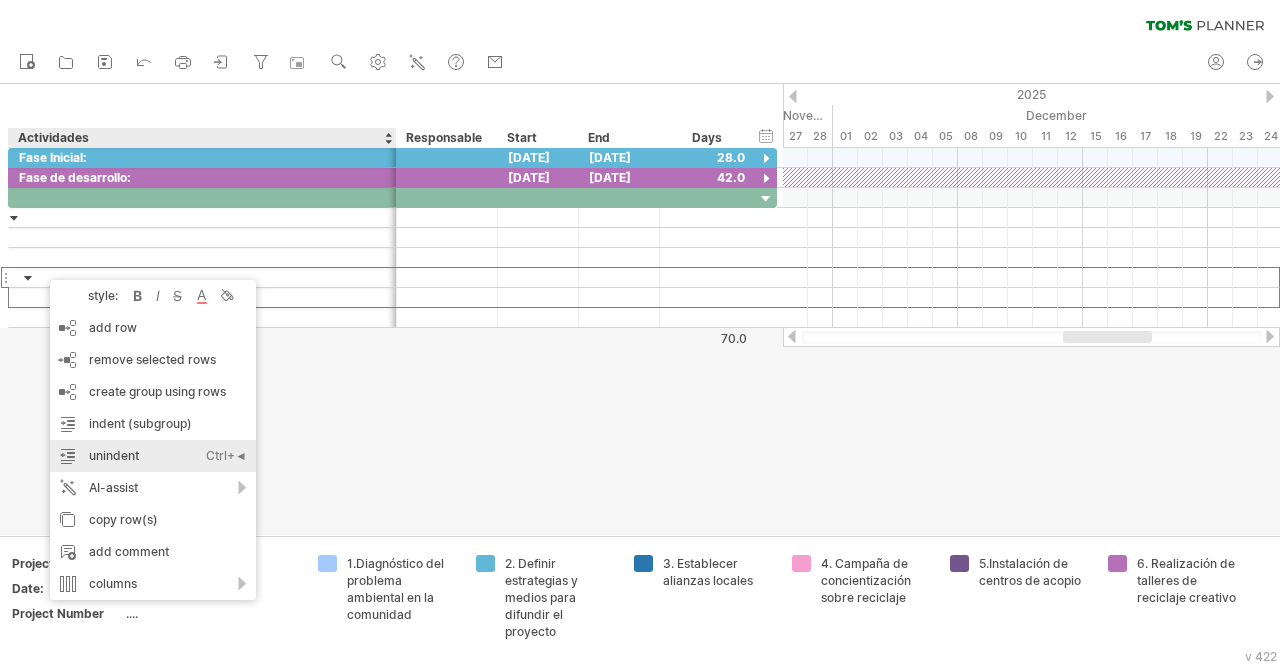 click on "unindent Ctrl+◄ Cmd+◄" at bounding box center (153, 456) 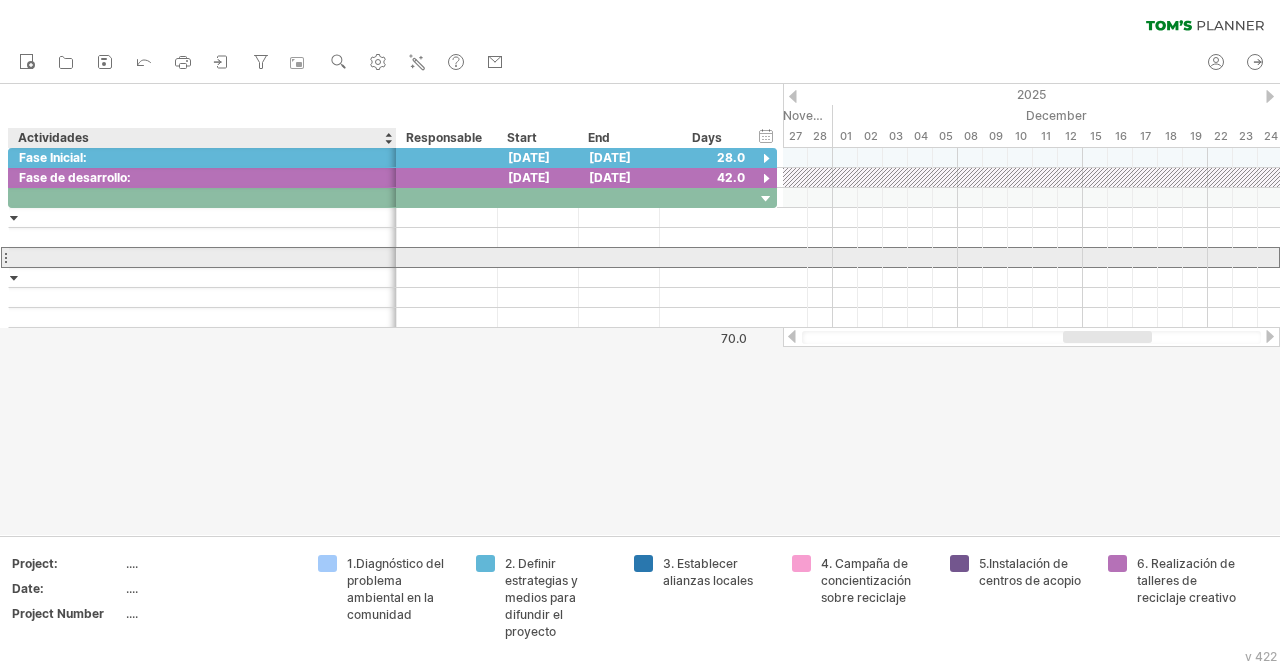click at bounding box center [202, 257] 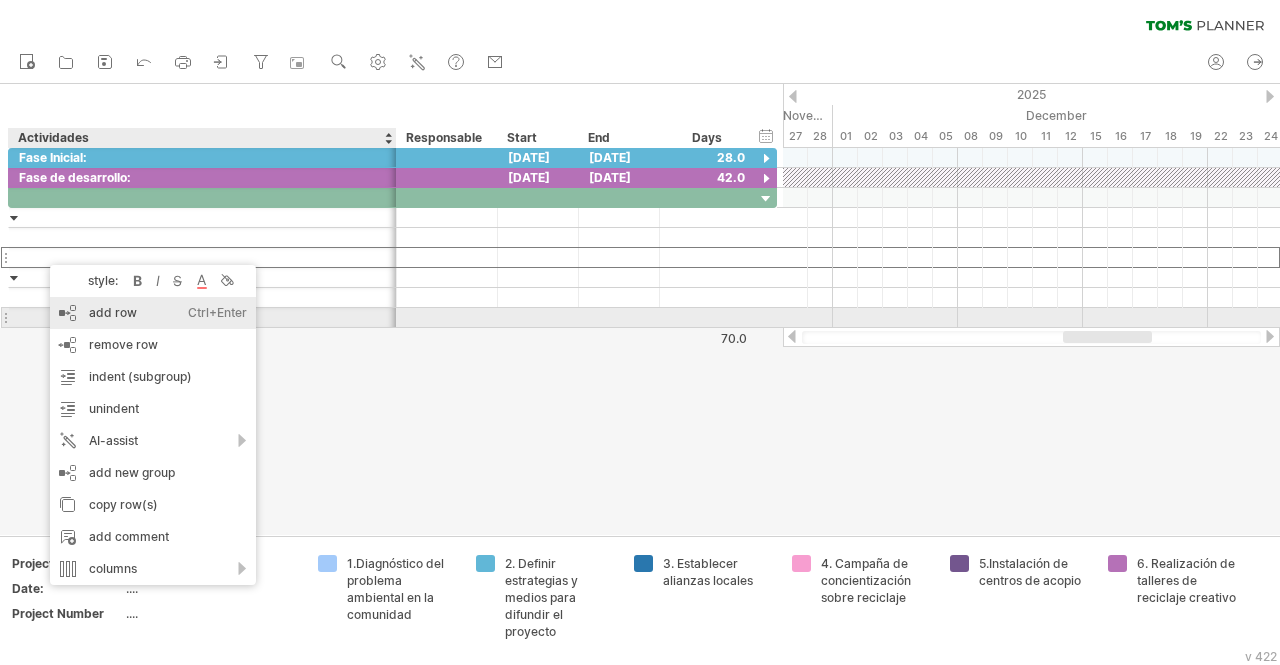 click on "add row Ctrl+Enter Cmd+Enter" at bounding box center [153, 313] 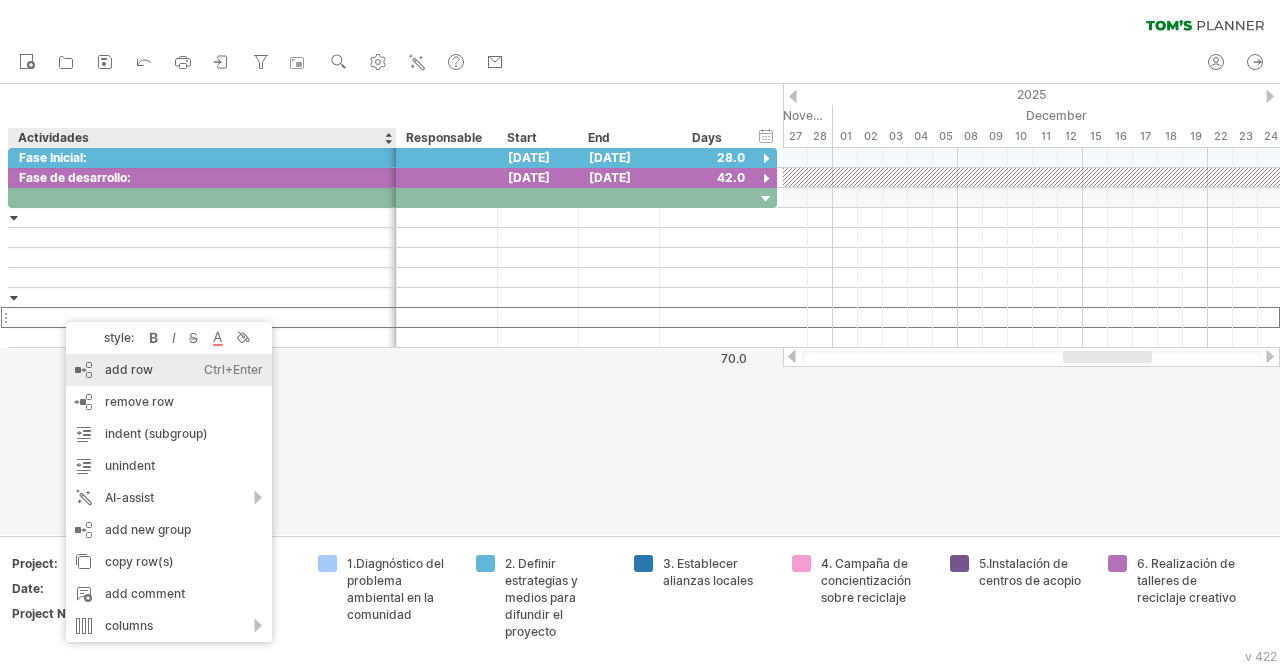 click on "add row Ctrl+Enter Cmd+Enter" at bounding box center [169, 370] 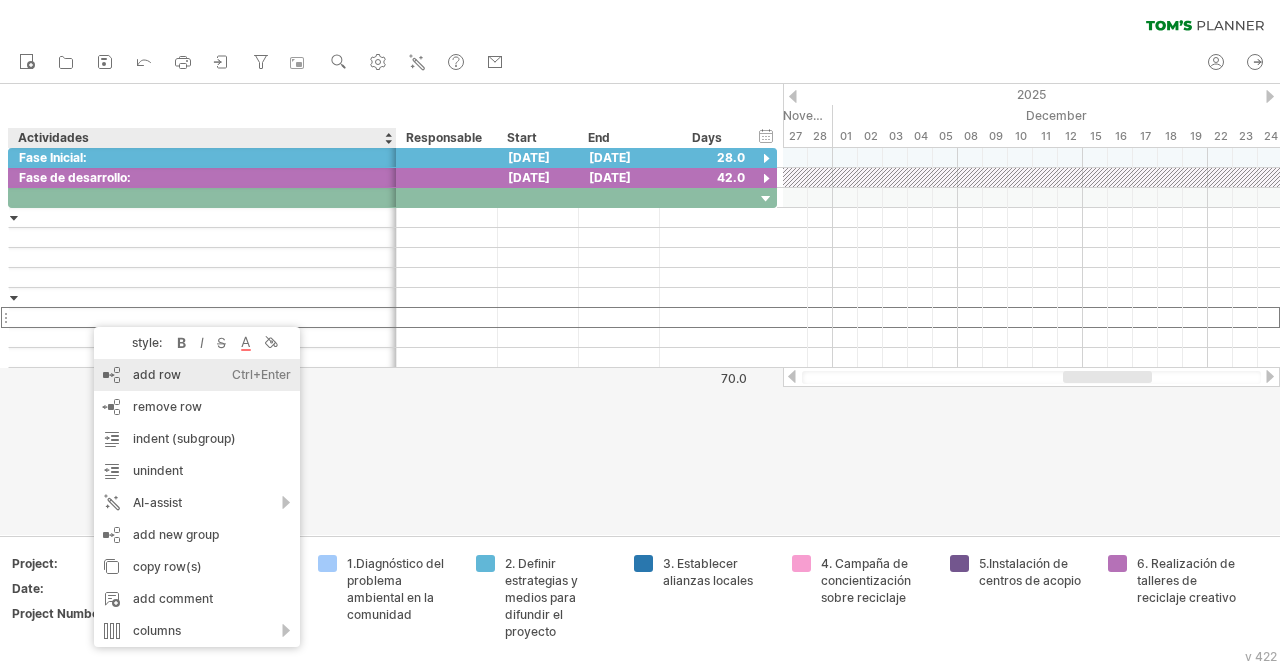click on "add row Ctrl+Enter Cmd+Enter" at bounding box center [197, 375] 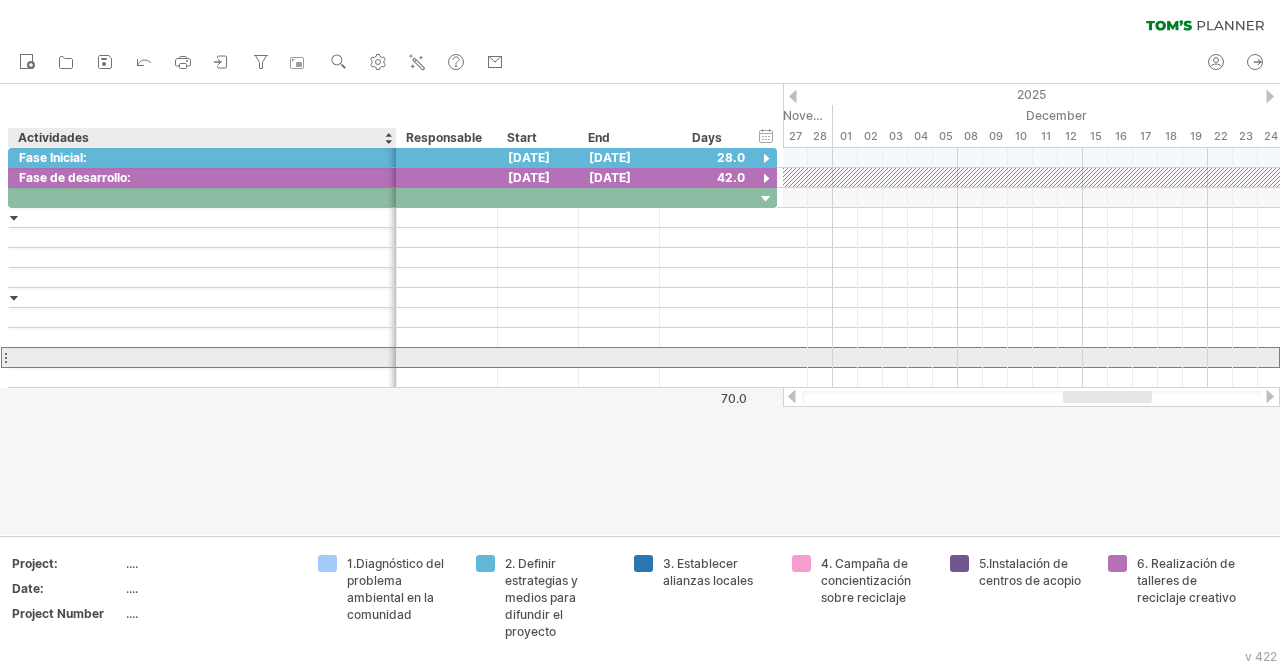 click at bounding box center (202, 357) 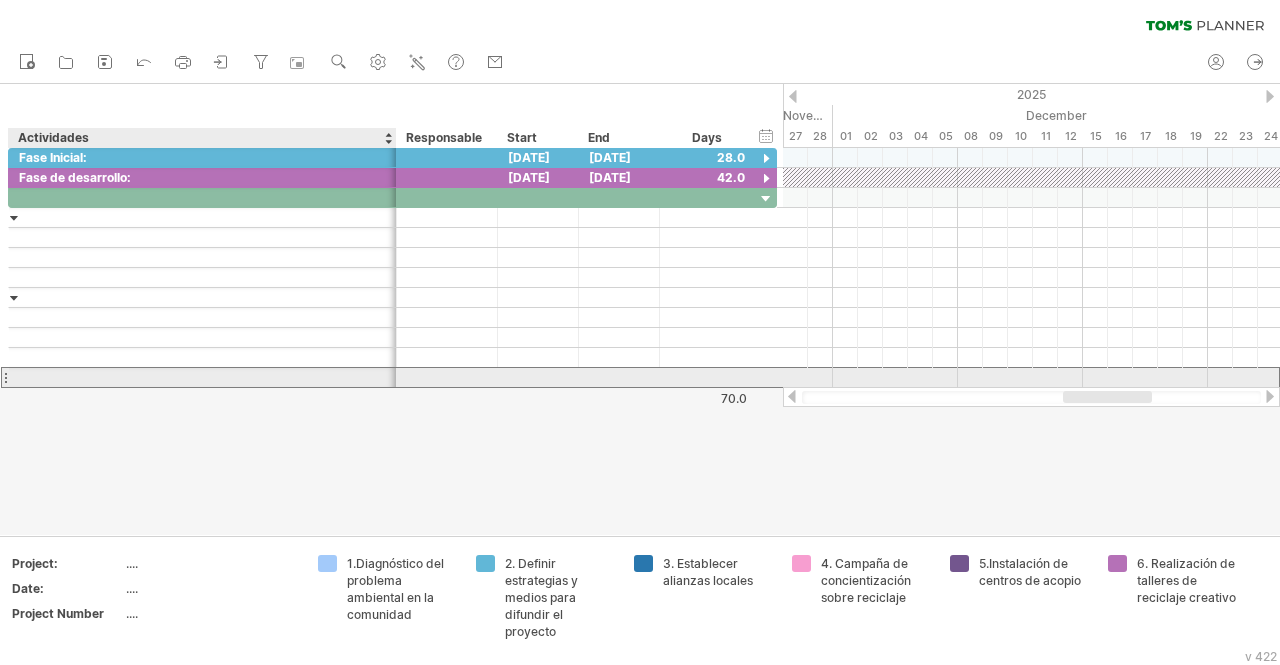 click at bounding box center [202, 377] 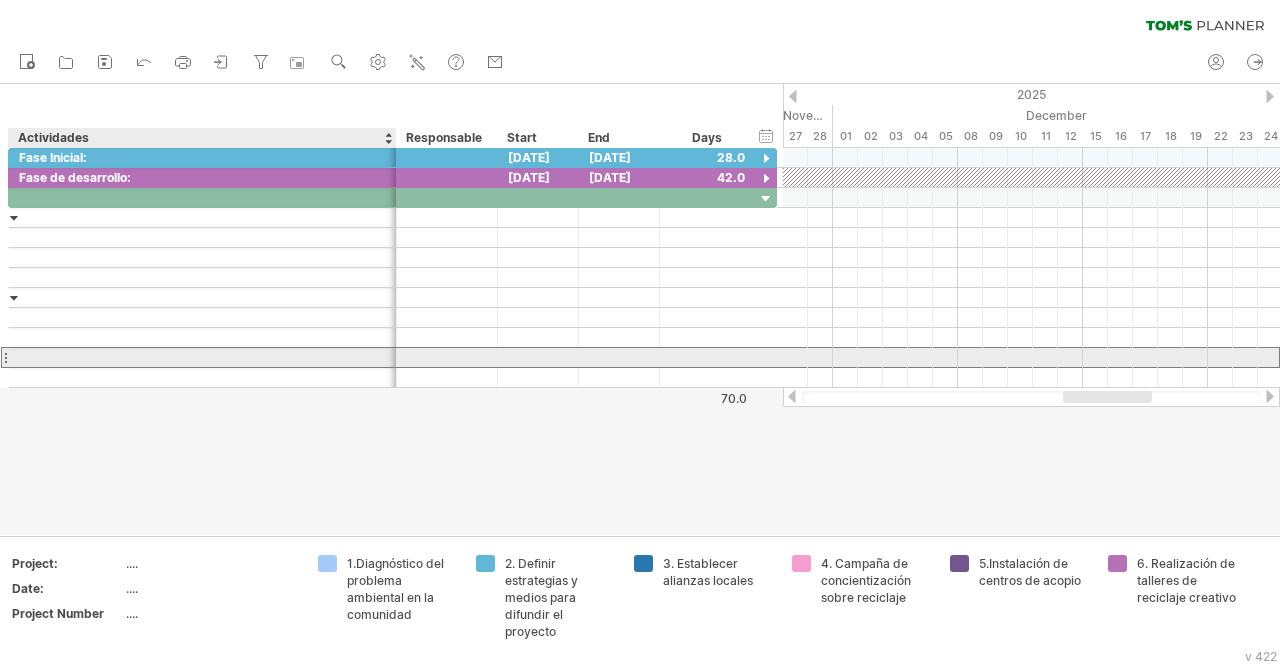 click at bounding box center (202, 357) 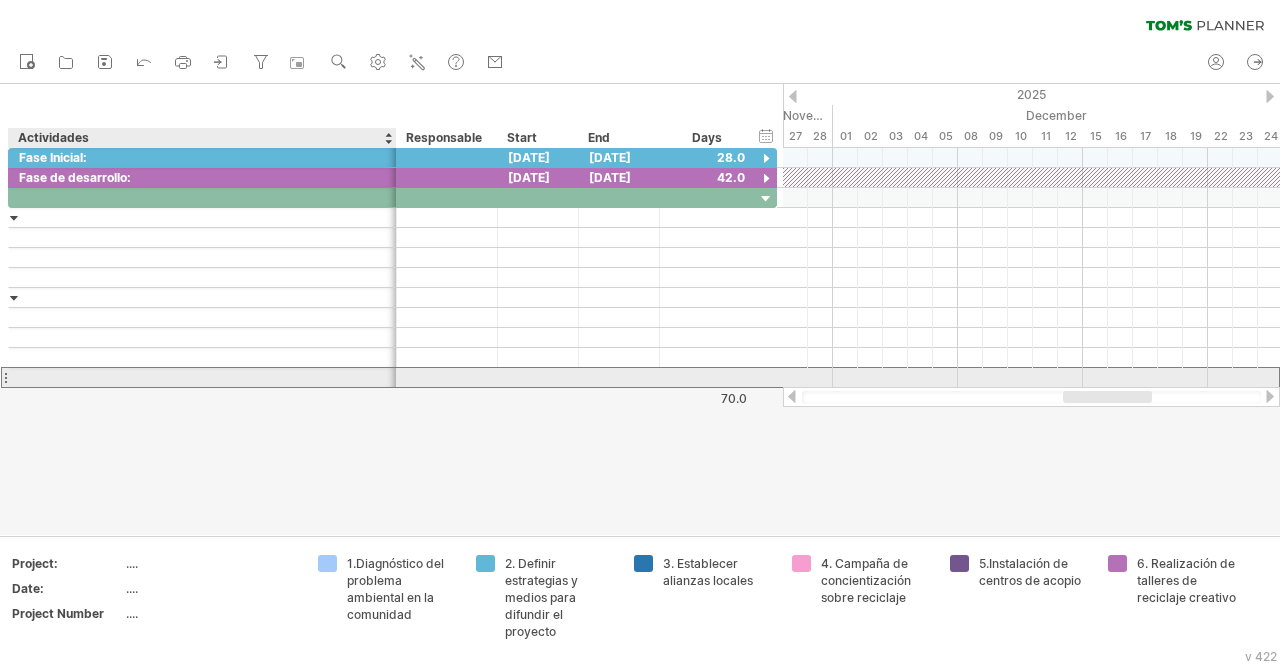 click at bounding box center (202, 377) 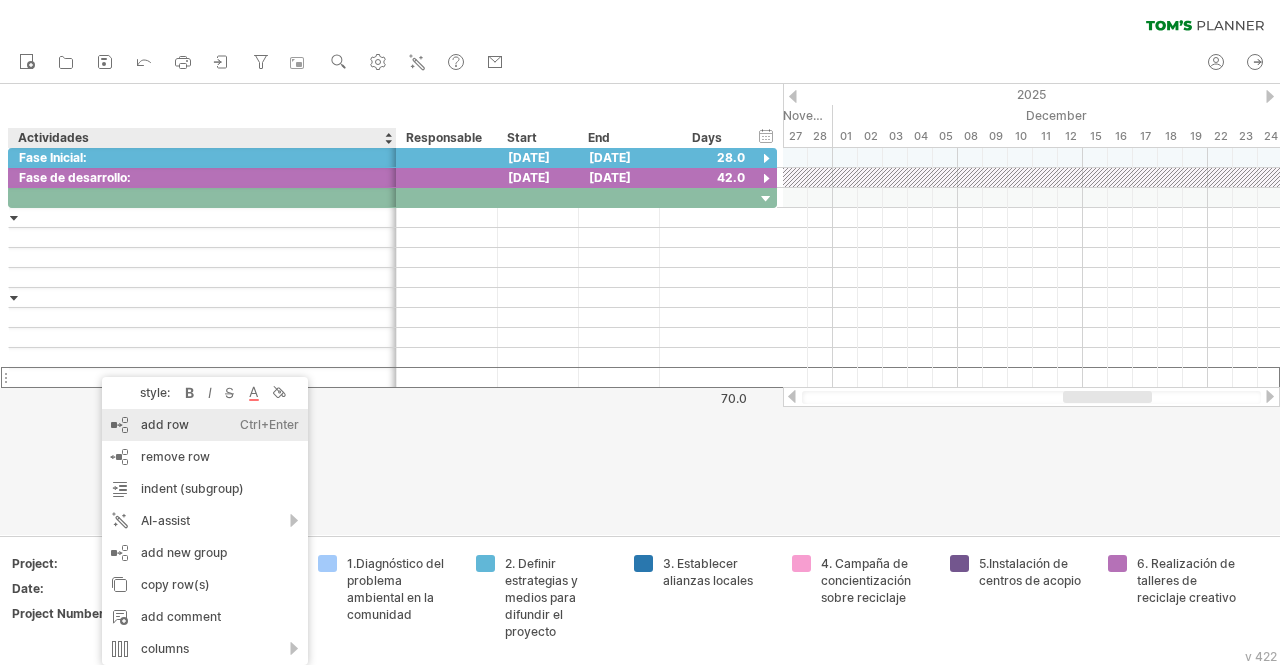 click on "add row Ctrl+Enter Cmd+Enter" at bounding box center (205, 425) 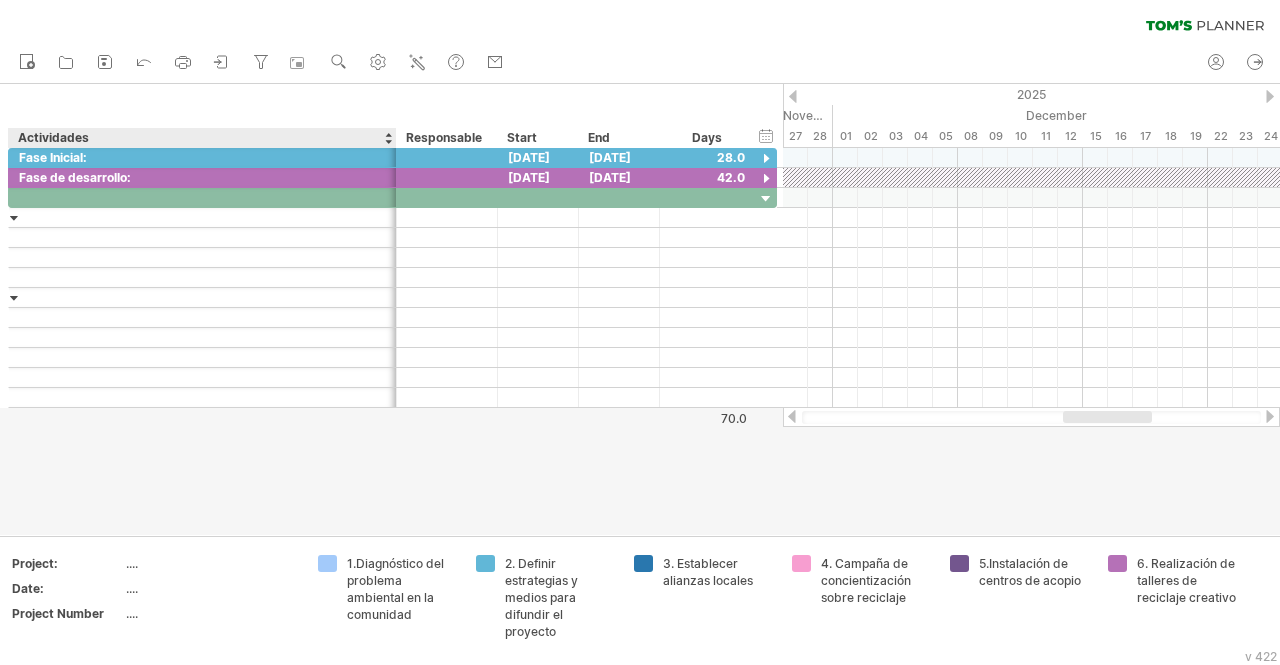 scroll, scrollTop: 0, scrollLeft: 0, axis: both 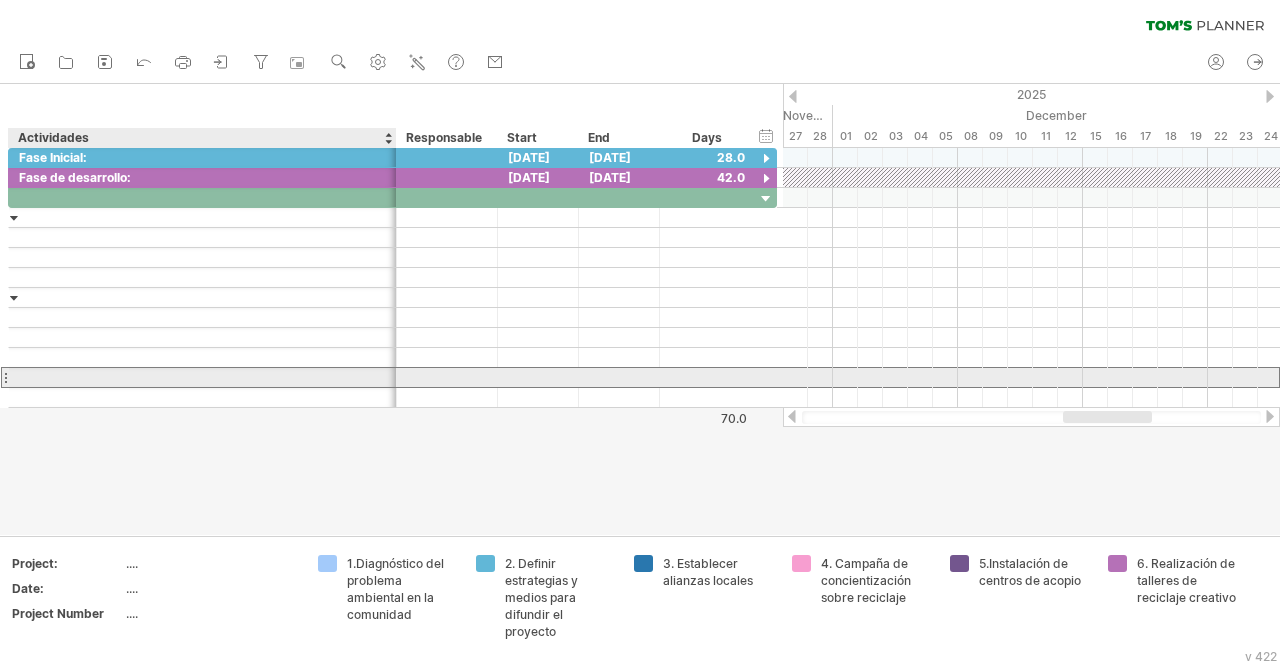 click at bounding box center (202, 377) 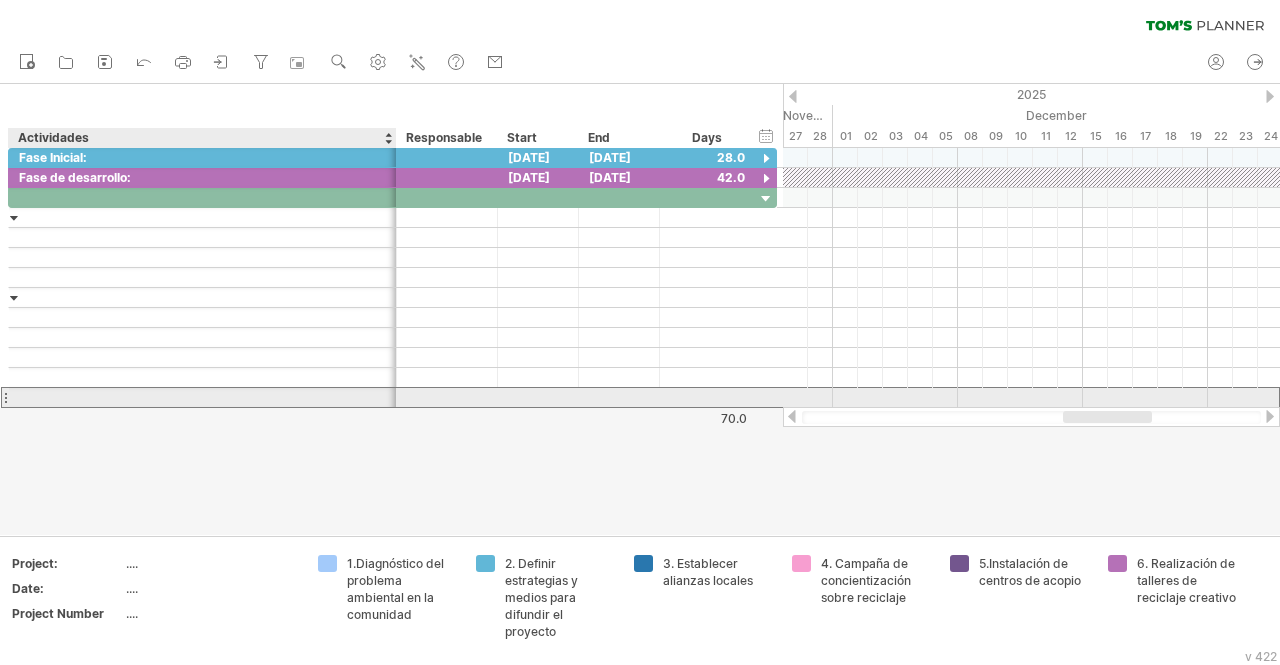 click at bounding box center [202, 397] 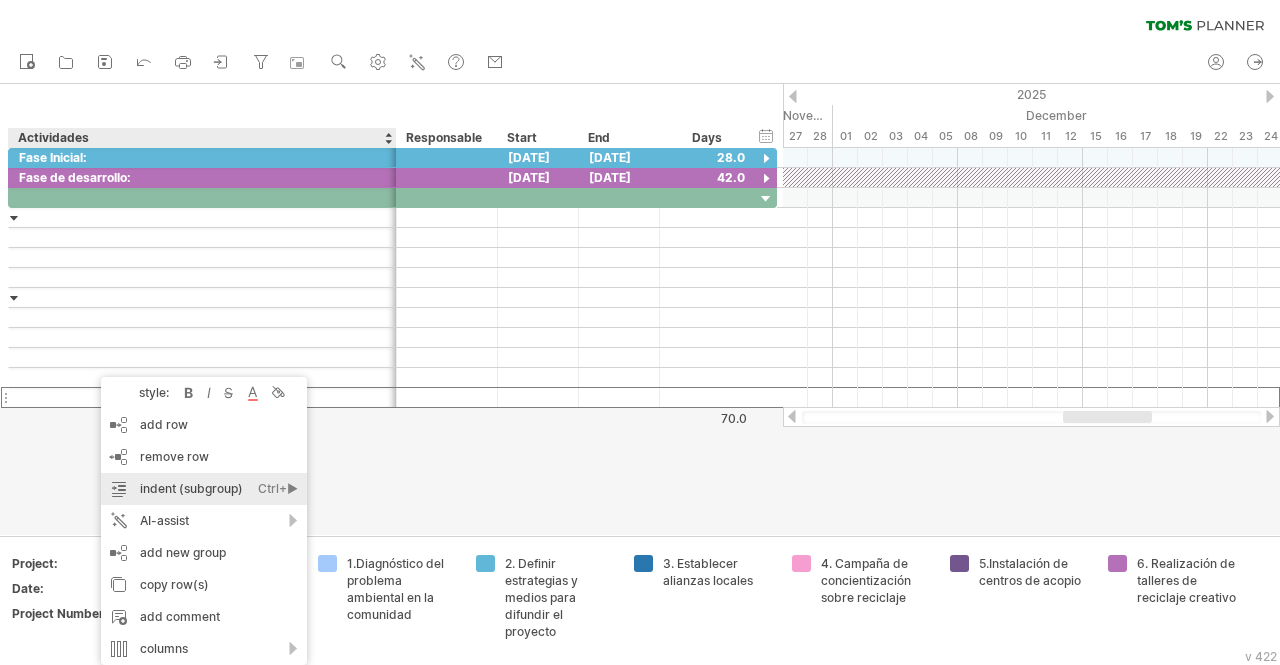 click on "indent (subgroup) Ctrl+► Cmd+►" at bounding box center [204, 489] 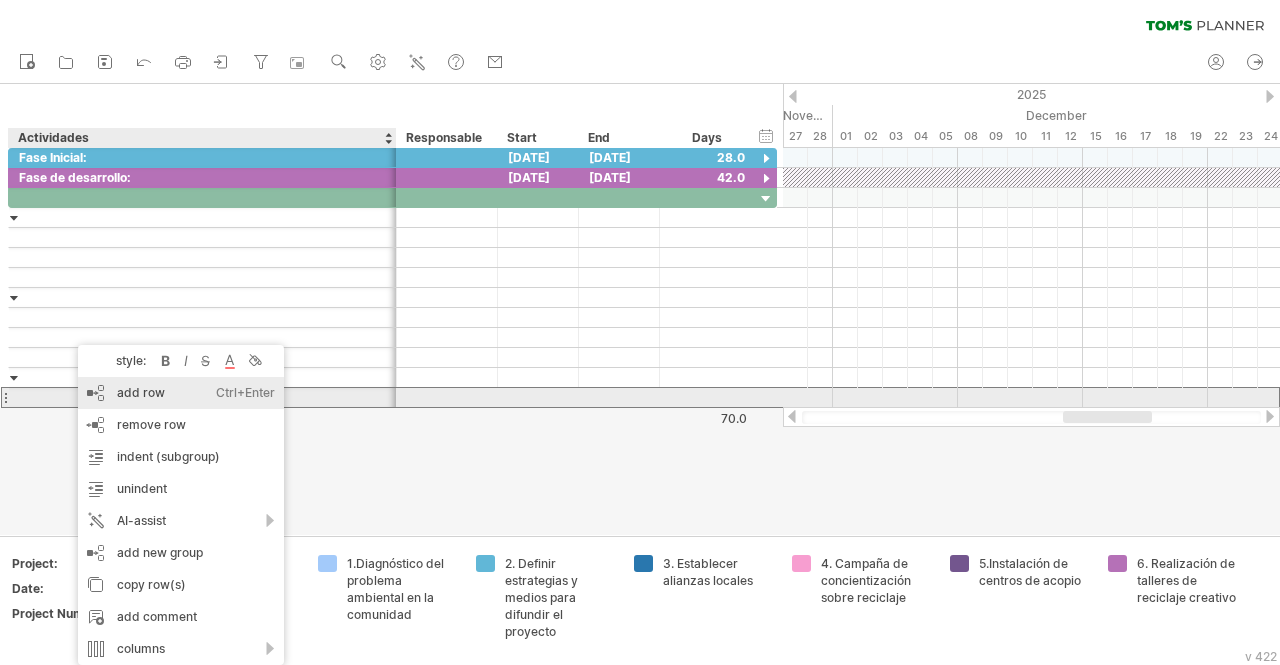 click on "add row Ctrl+Enter Cmd+Enter" at bounding box center [181, 393] 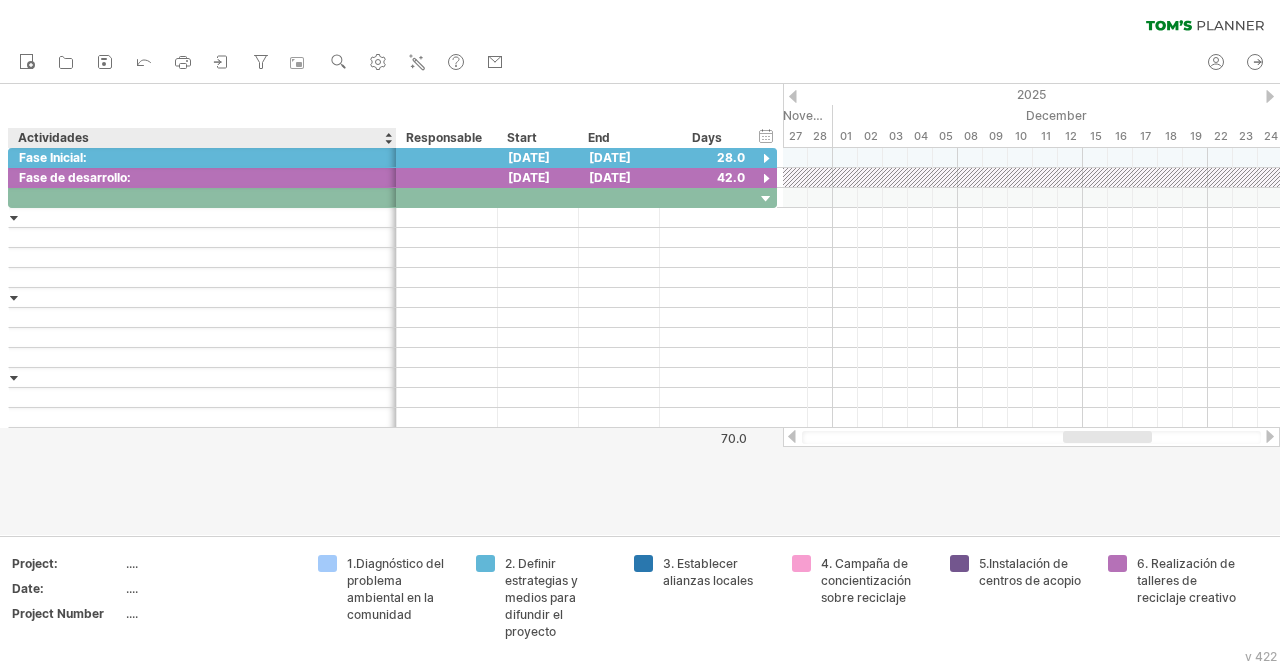 scroll, scrollTop: 0, scrollLeft: 0, axis: both 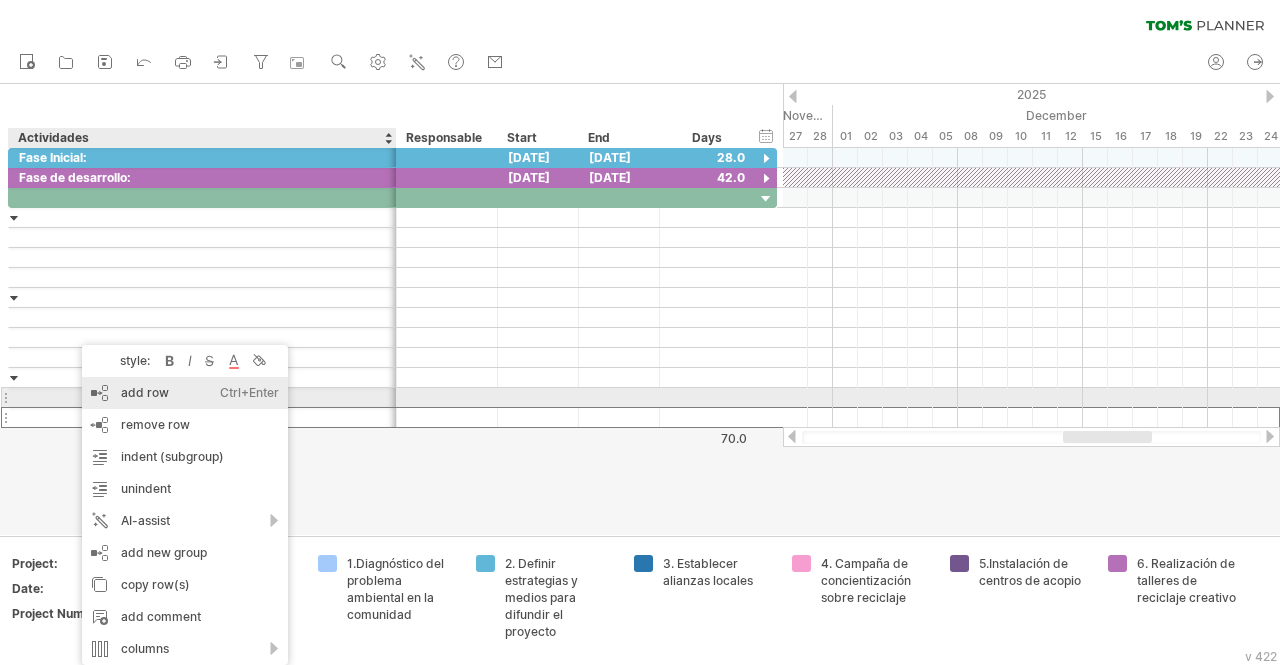 click on "add row Ctrl+Enter Cmd+Enter" at bounding box center [185, 393] 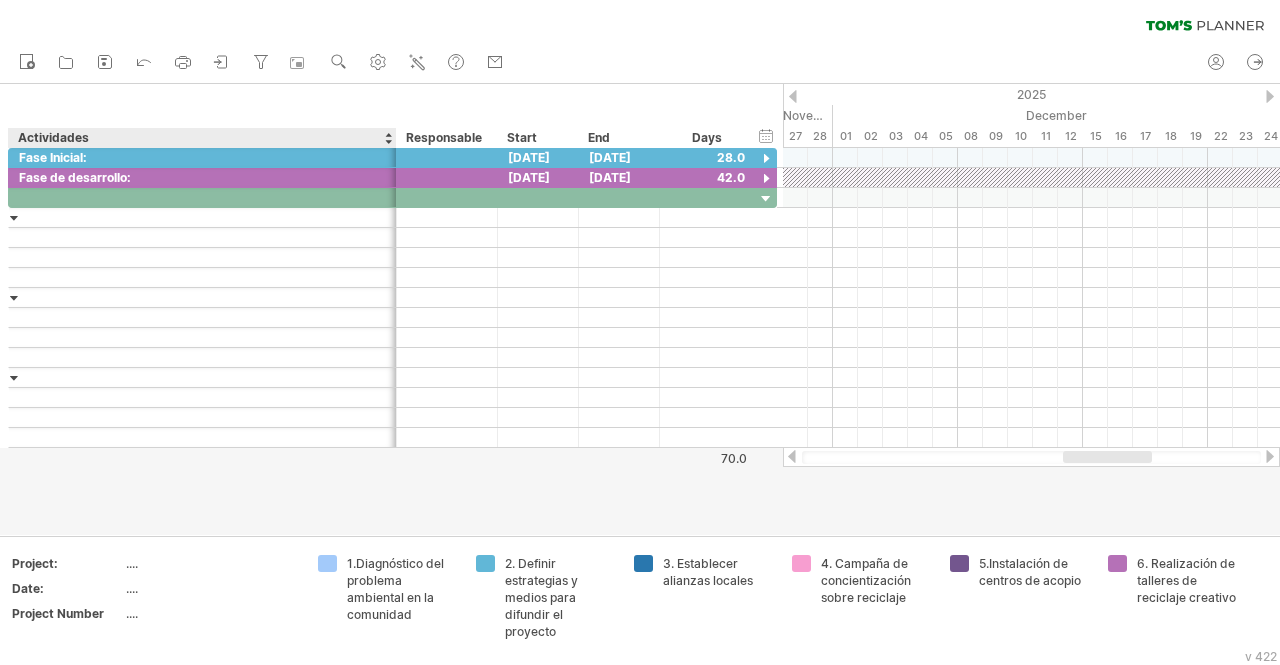 scroll, scrollTop: 0, scrollLeft: 0, axis: both 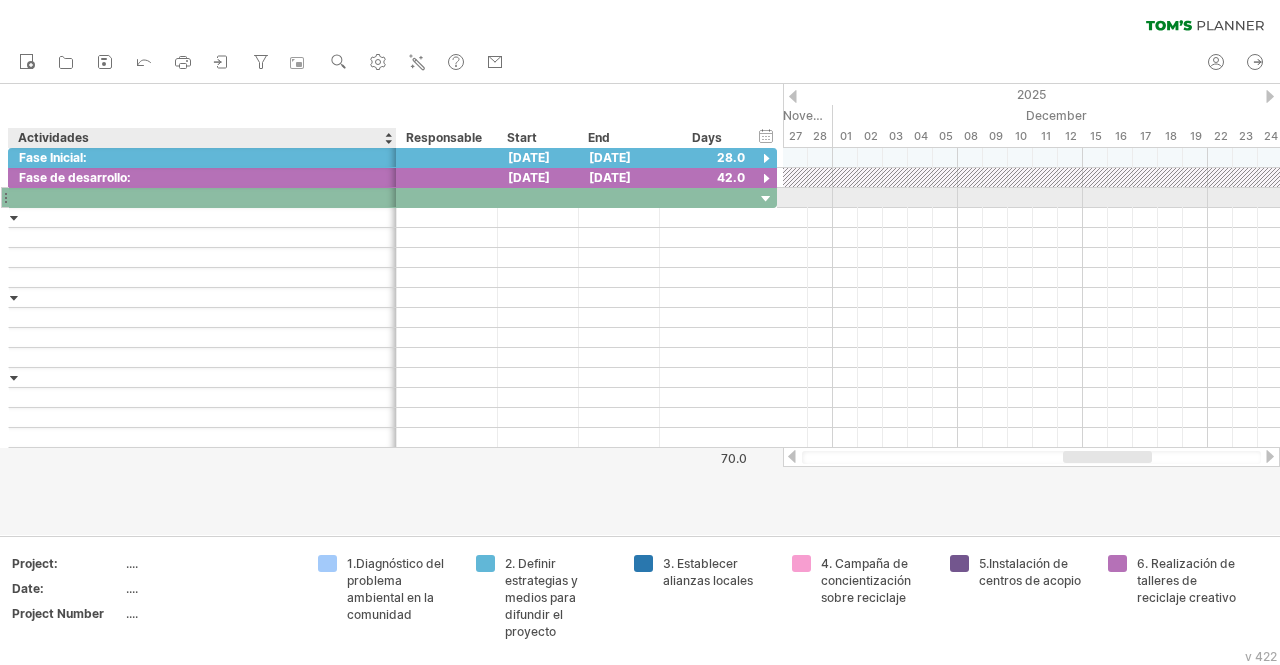 click at bounding box center [202, 197] 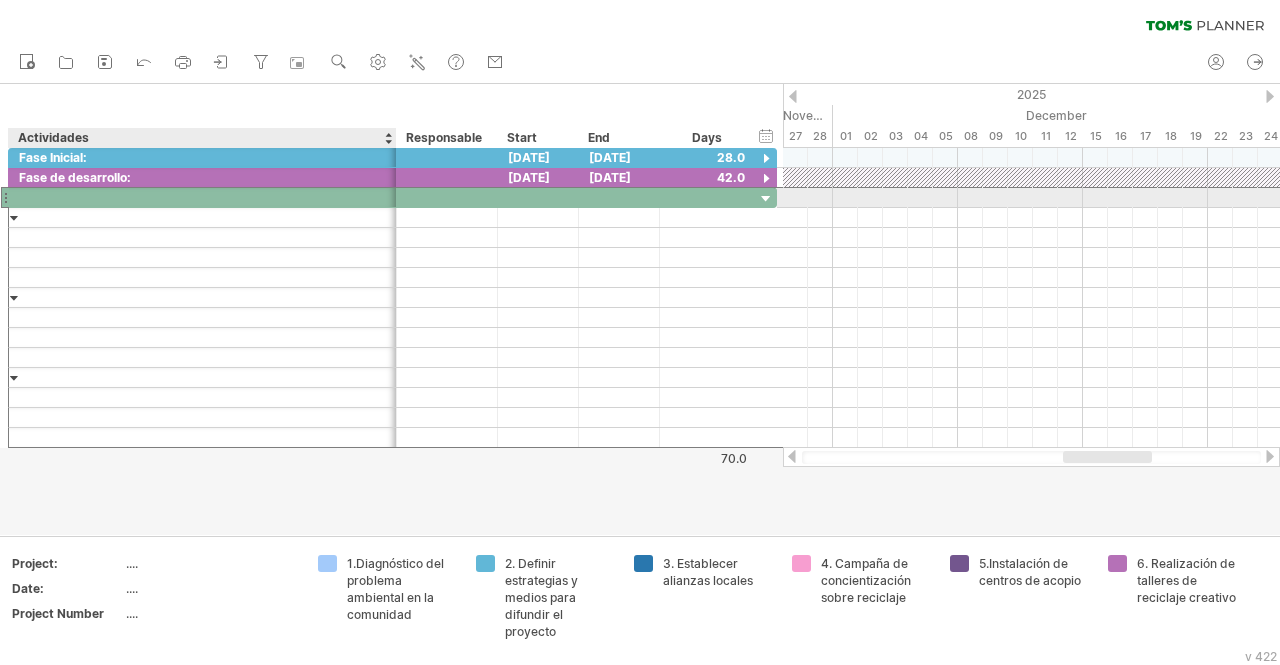 click at bounding box center [202, 197] 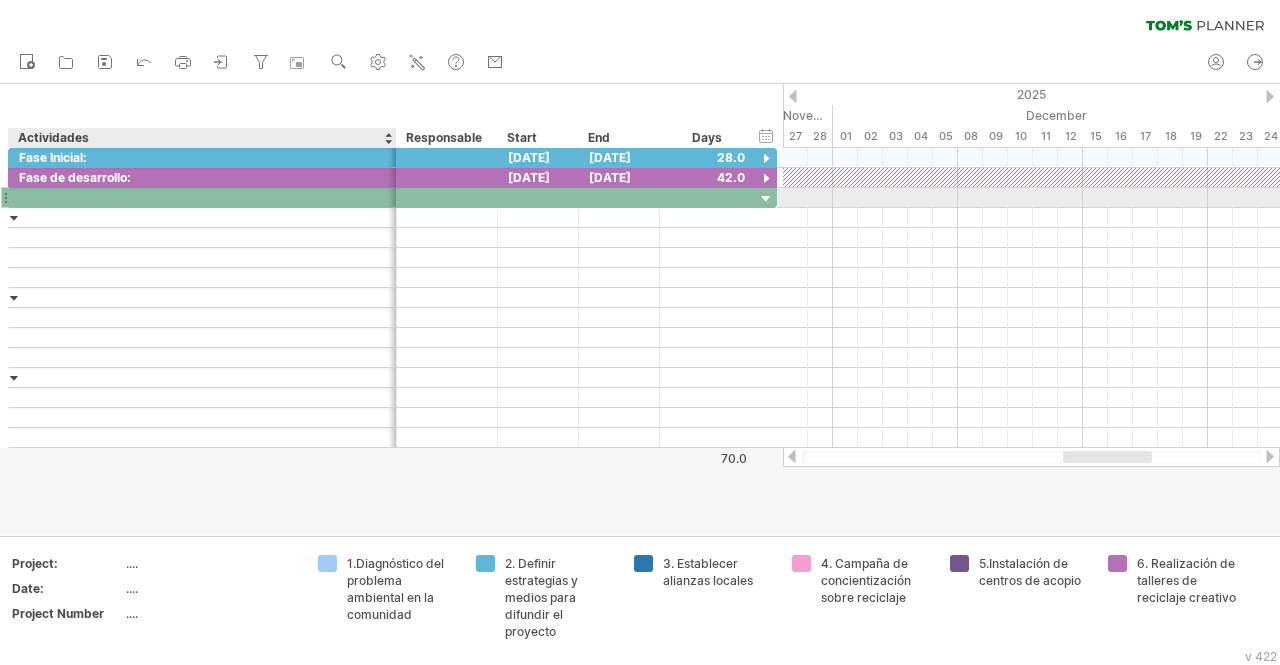paste on "**********" 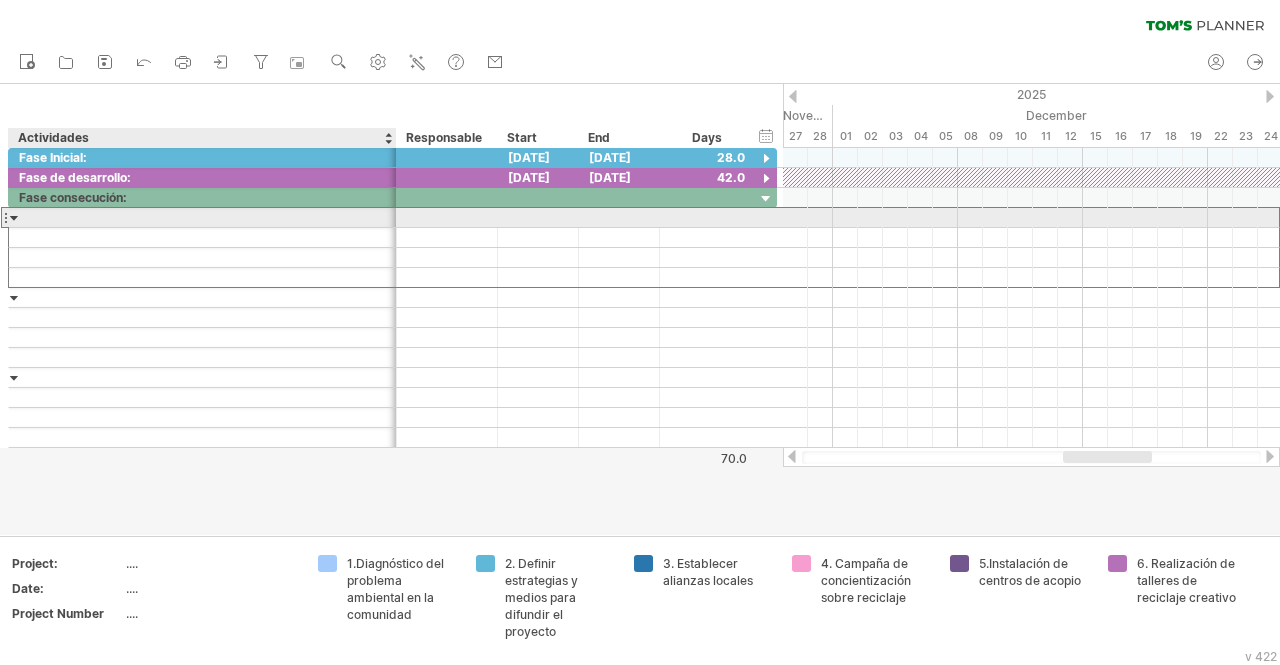click at bounding box center (202, 217) 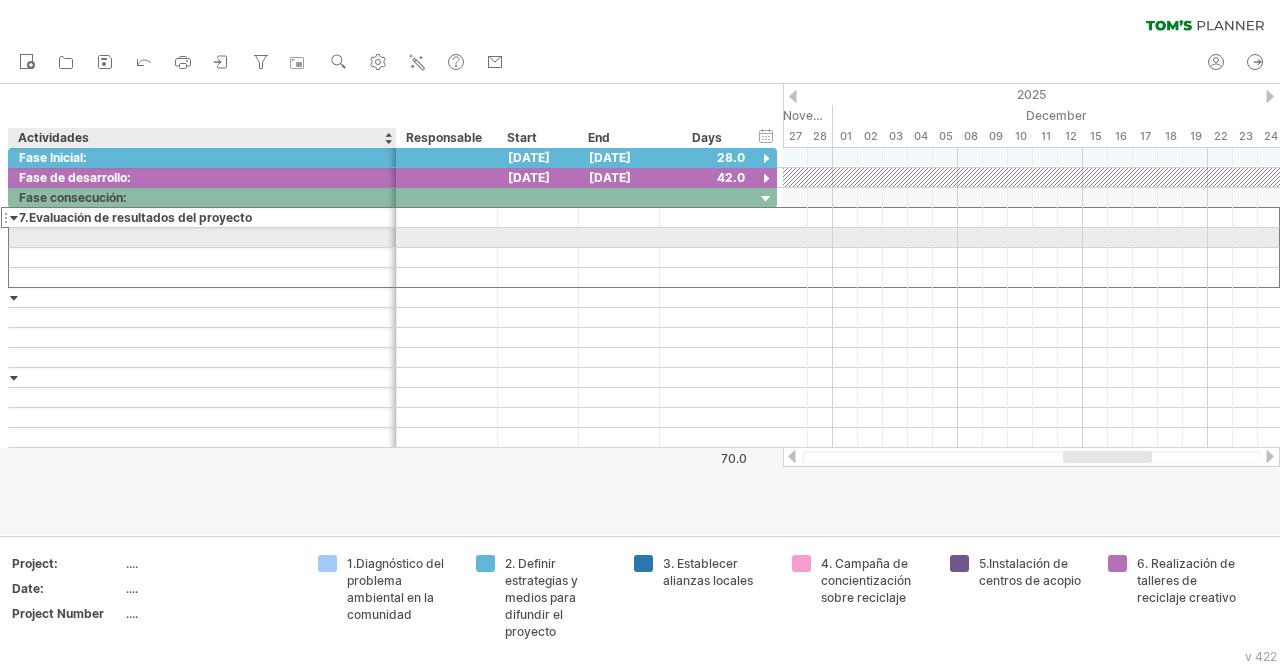 click at bounding box center (202, 237) 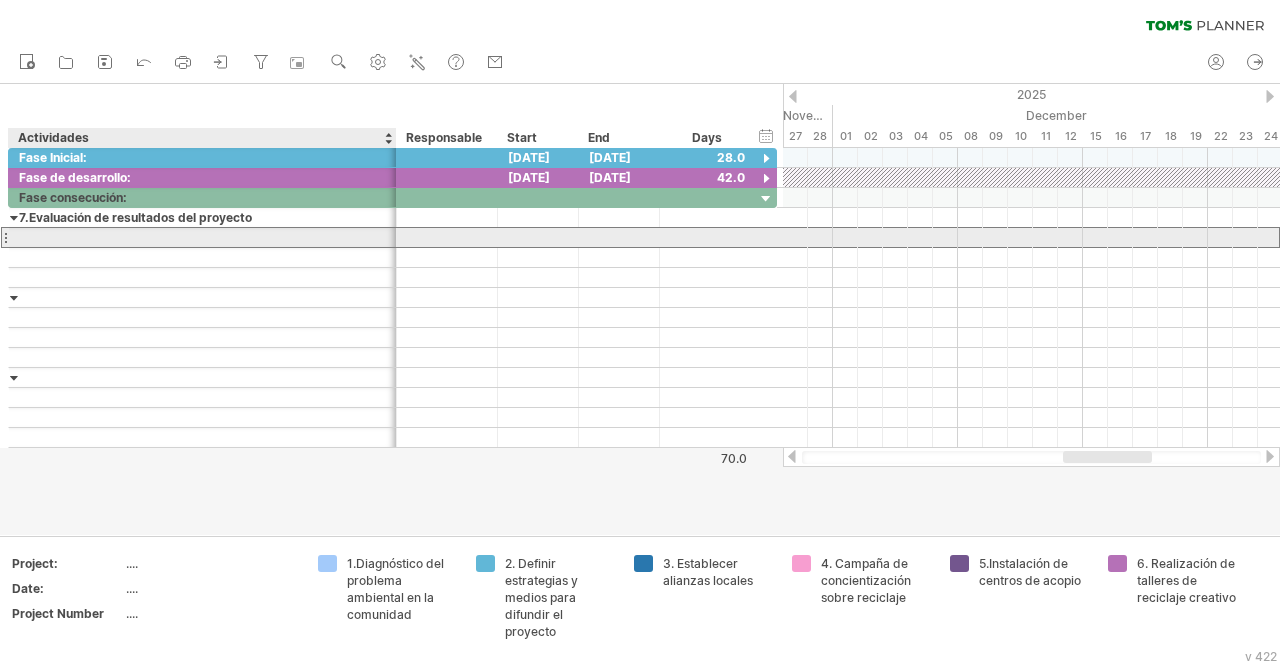 paste on "**********" 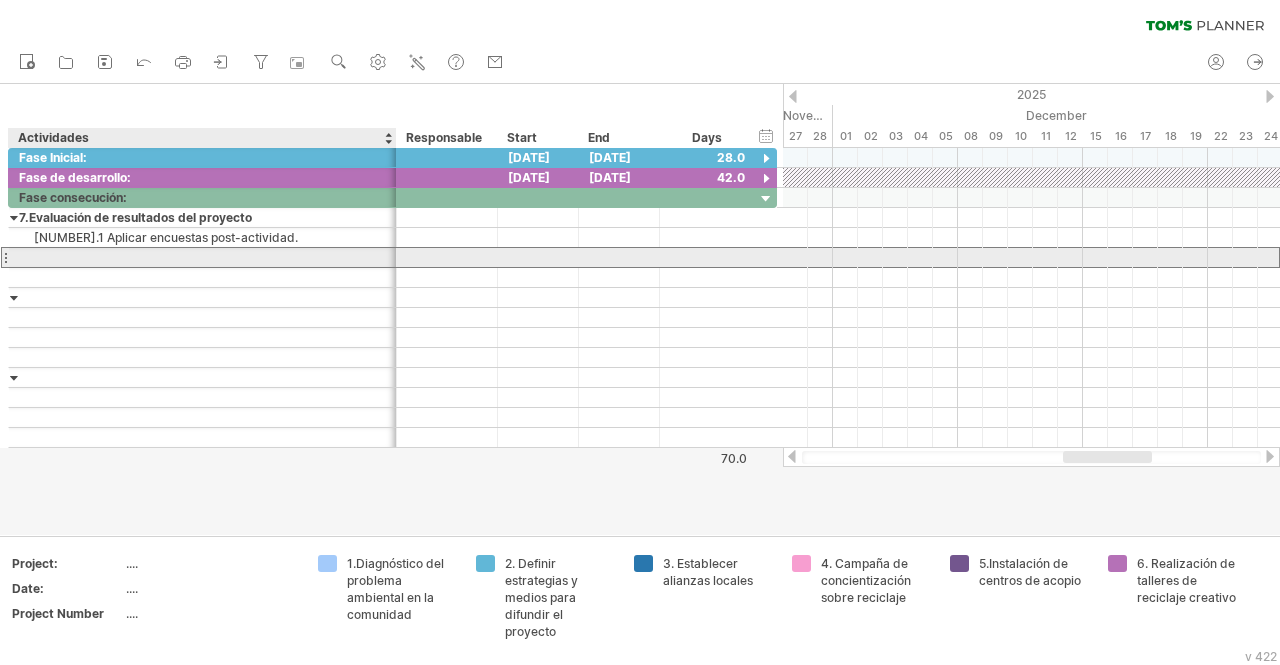 click at bounding box center (202, 257) 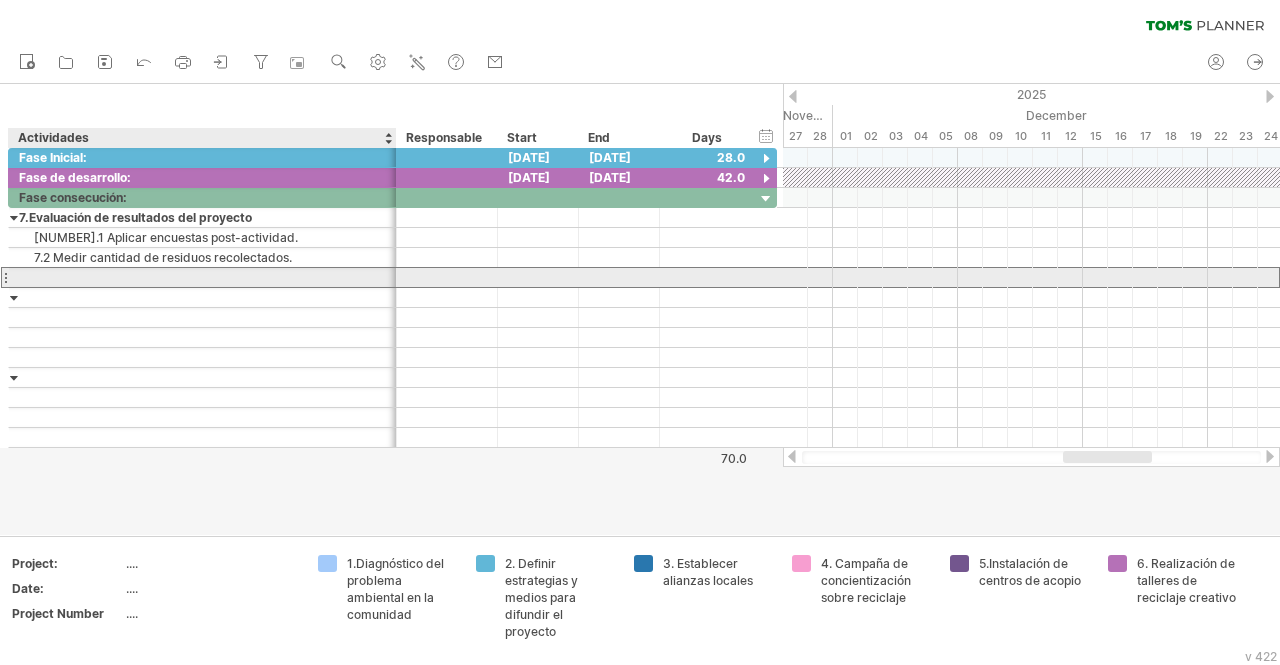 click at bounding box center (202, 277) 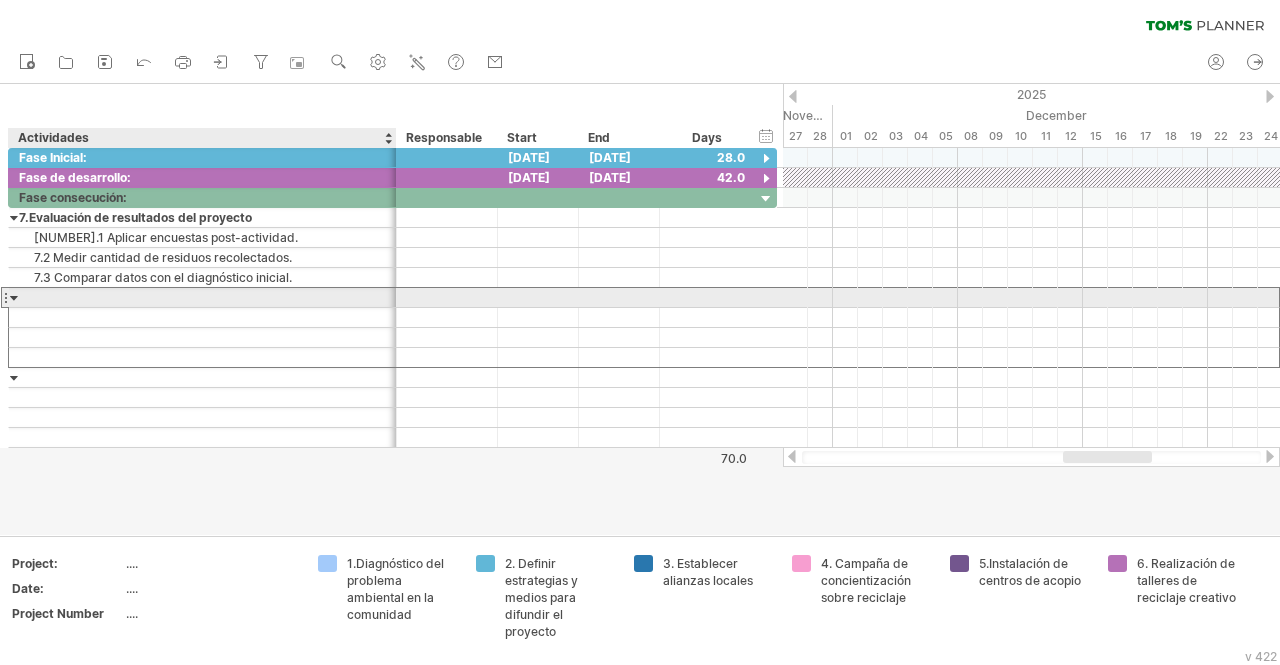 click at bounding box center (202, 297) 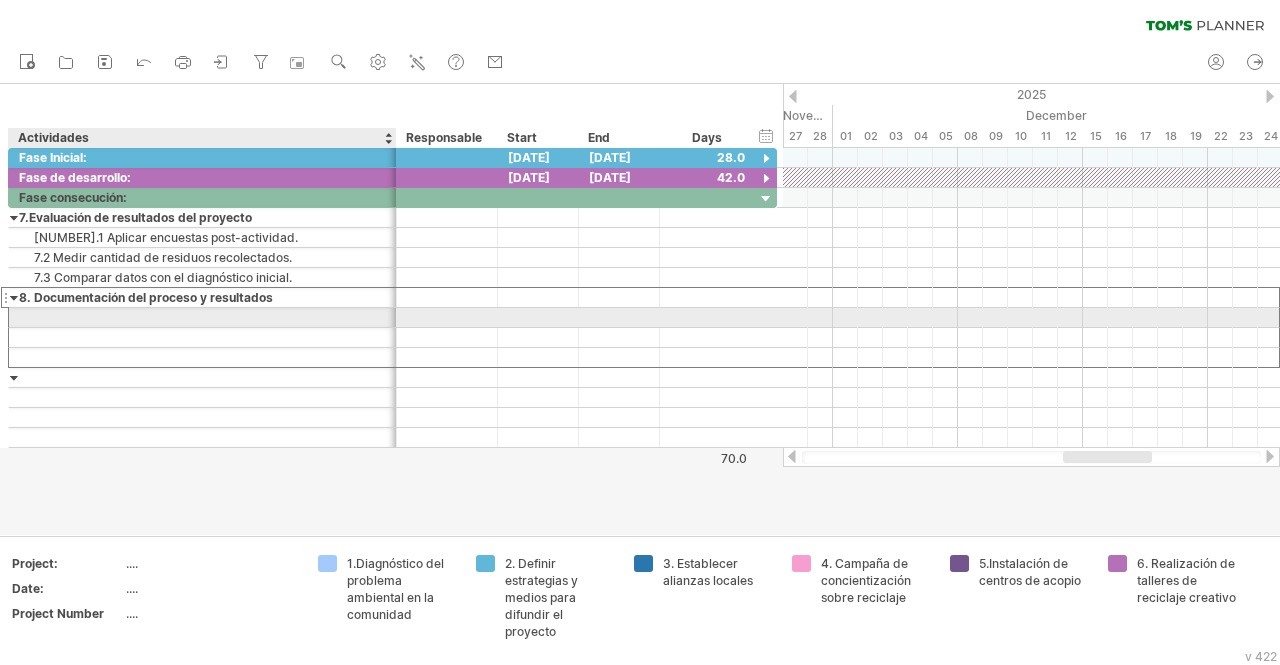 click at bounding box center (202, 317) 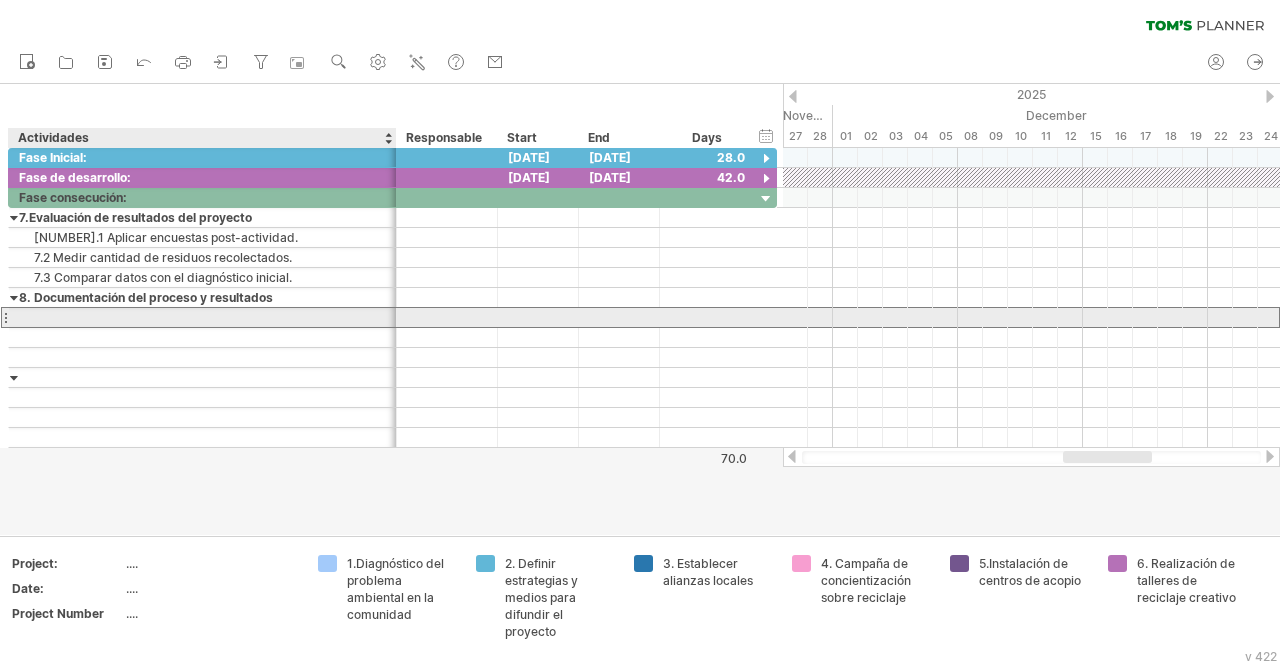 paste on "**********" 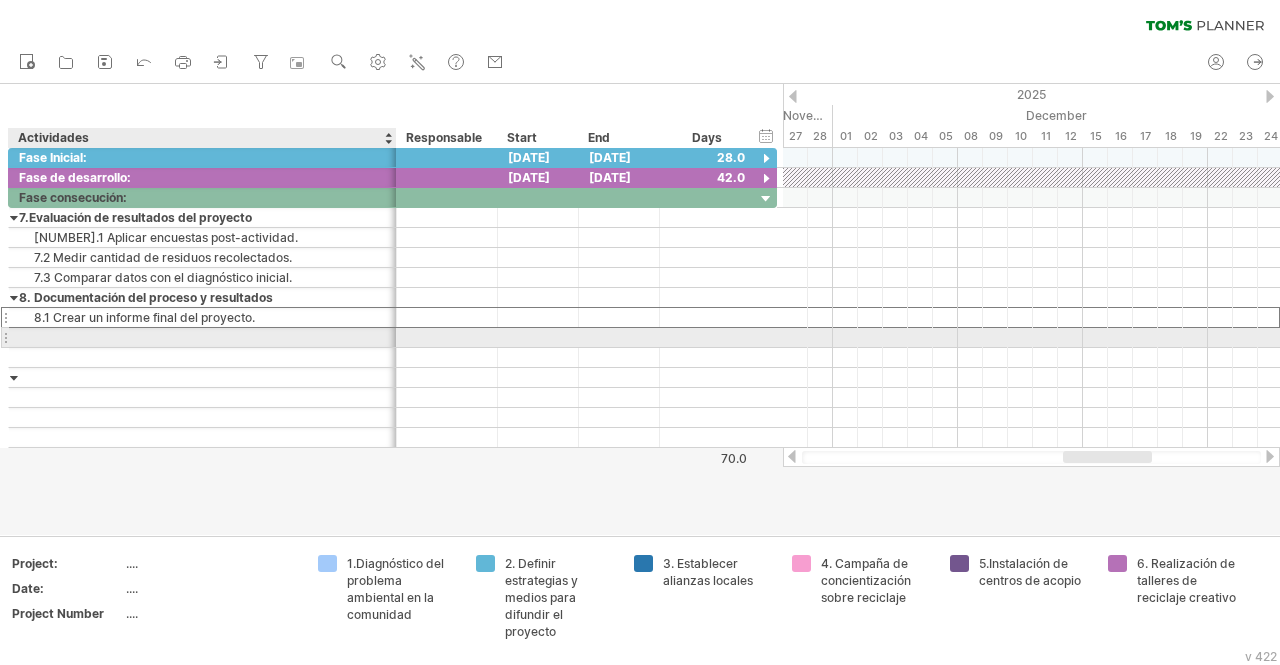 click at bounding box center [202, 337] 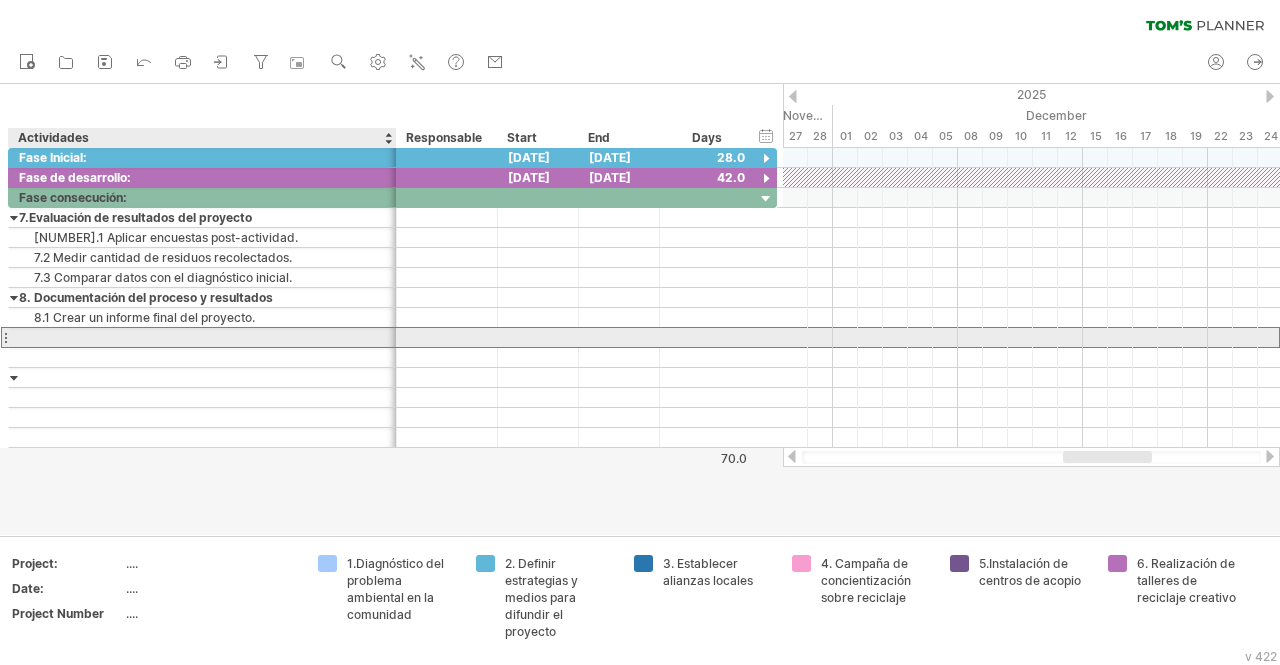 paste on "**********" 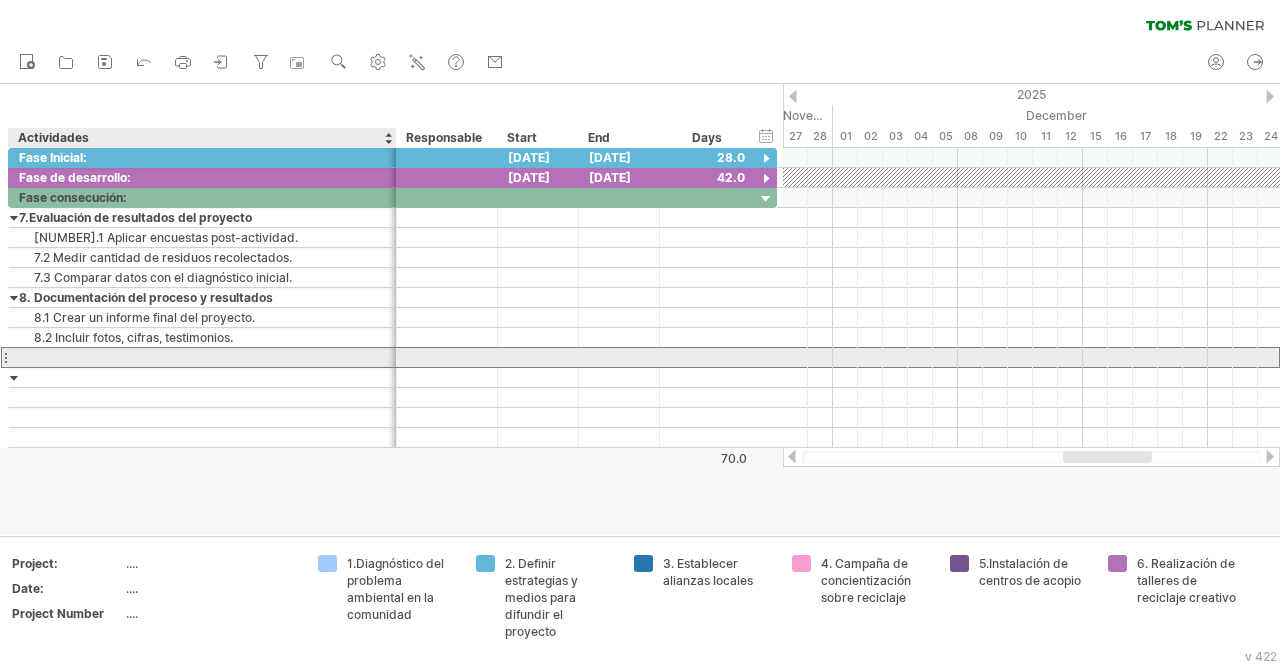 click at bounding box center (202, 357) 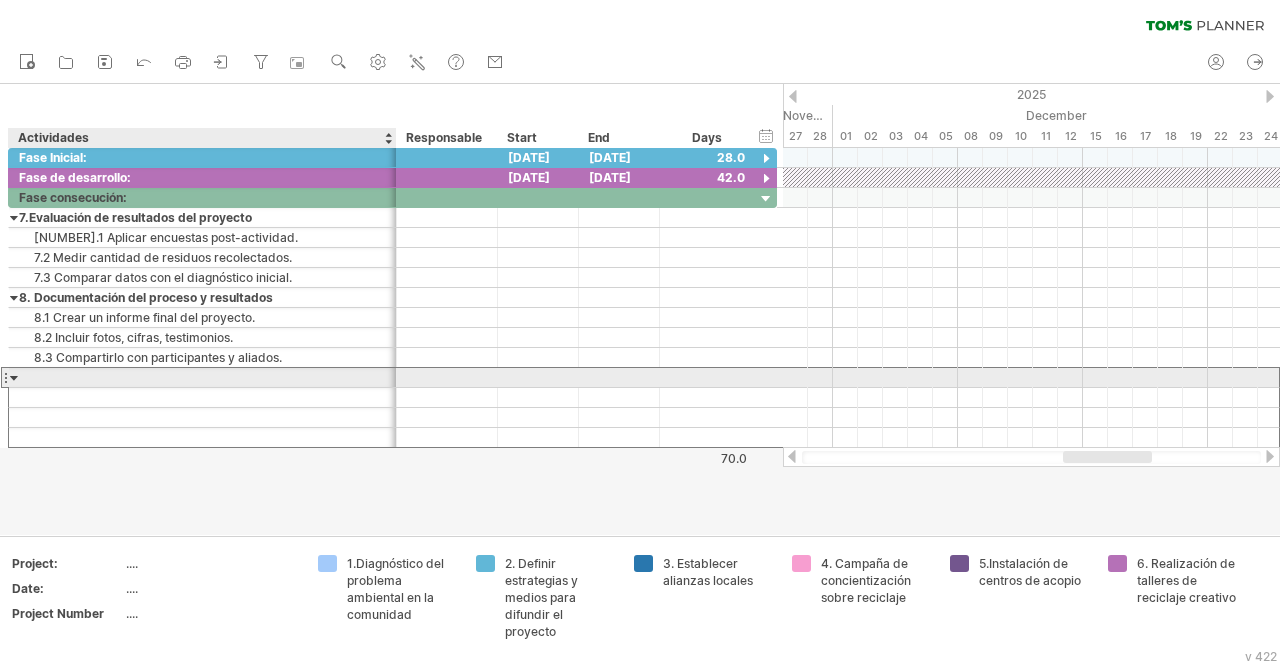 click at bounding box center (202, 377) 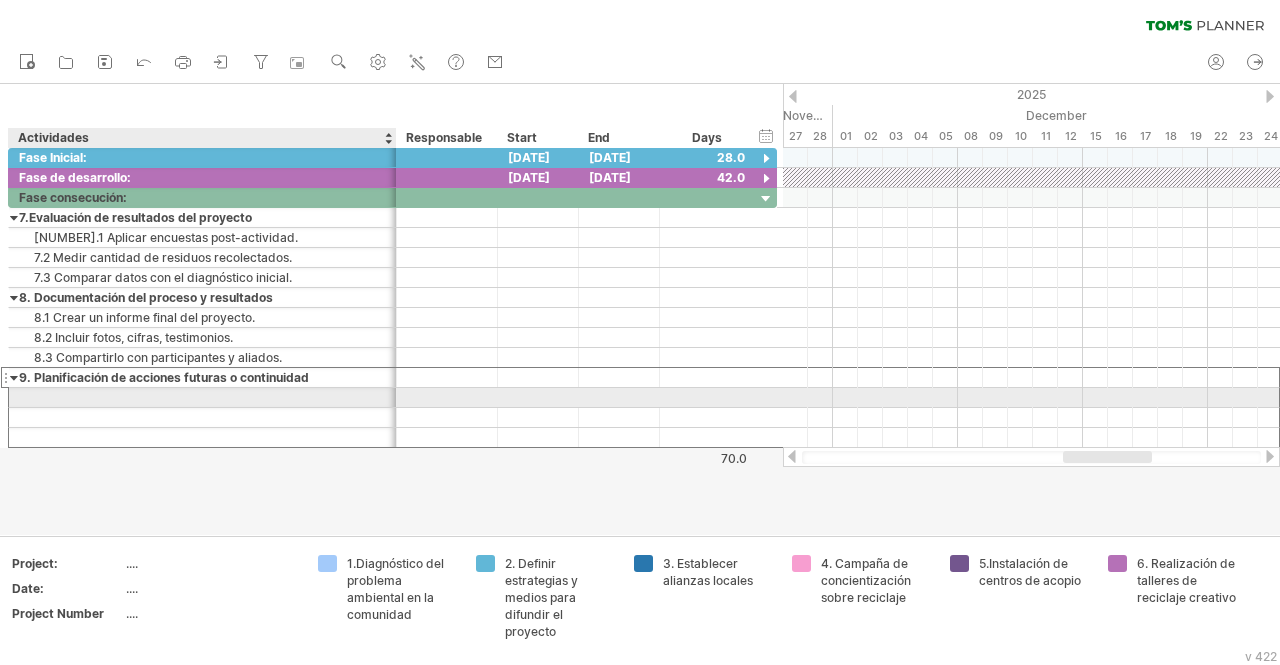 click at bounding box center [202, 397] 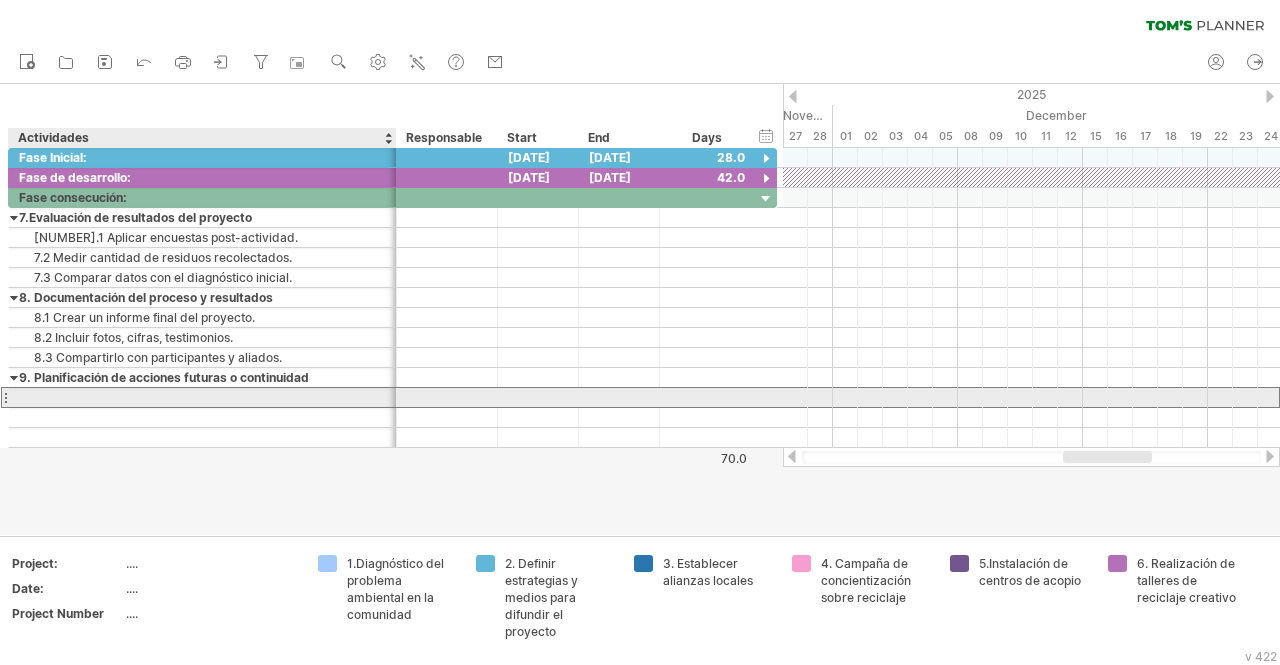 paste on "**********" 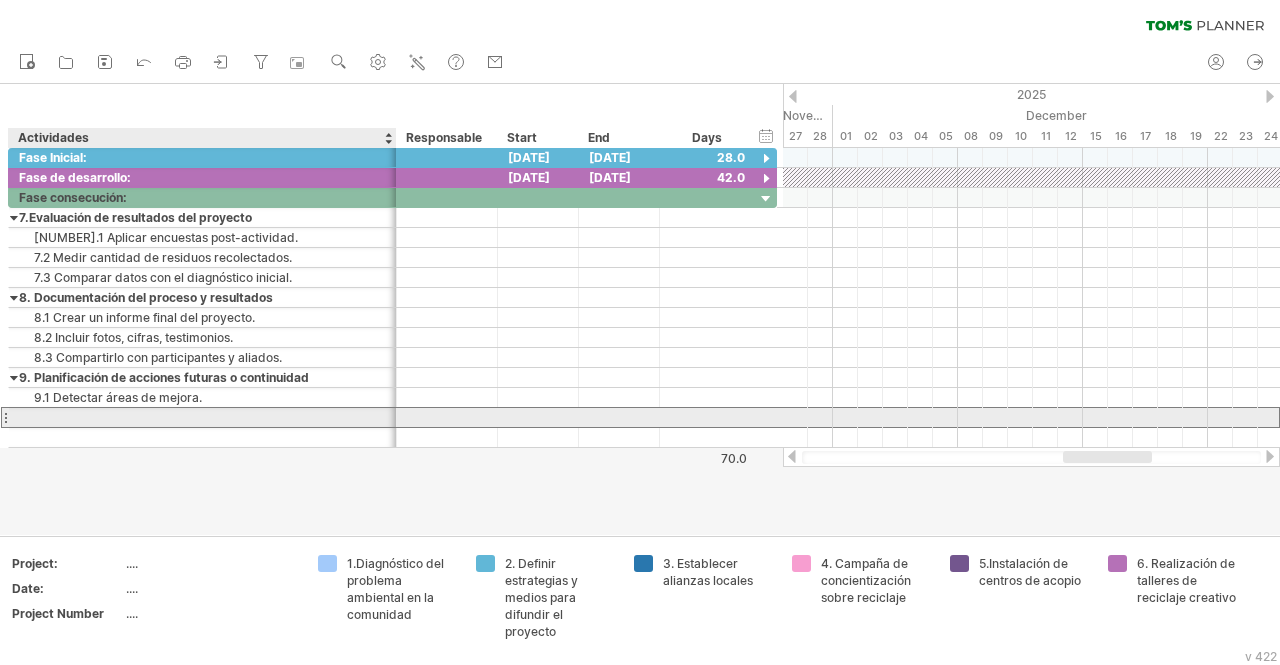 click at bounding box center [202, 417] 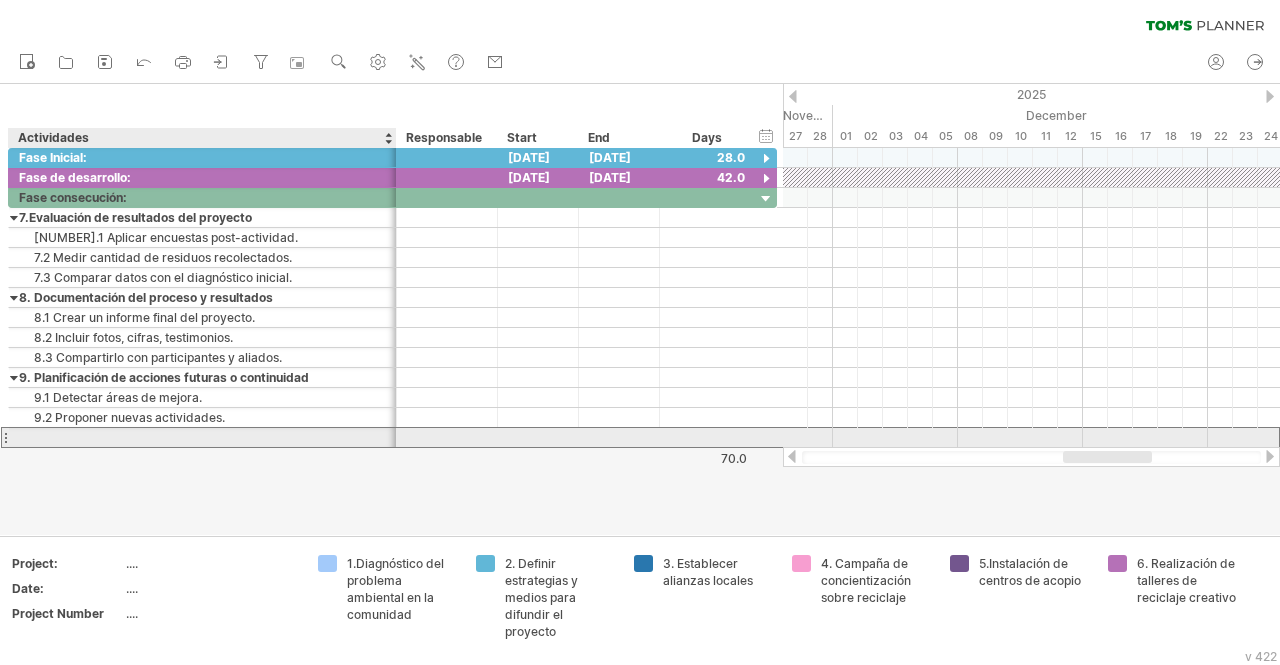click at bounding box center (202, 437) 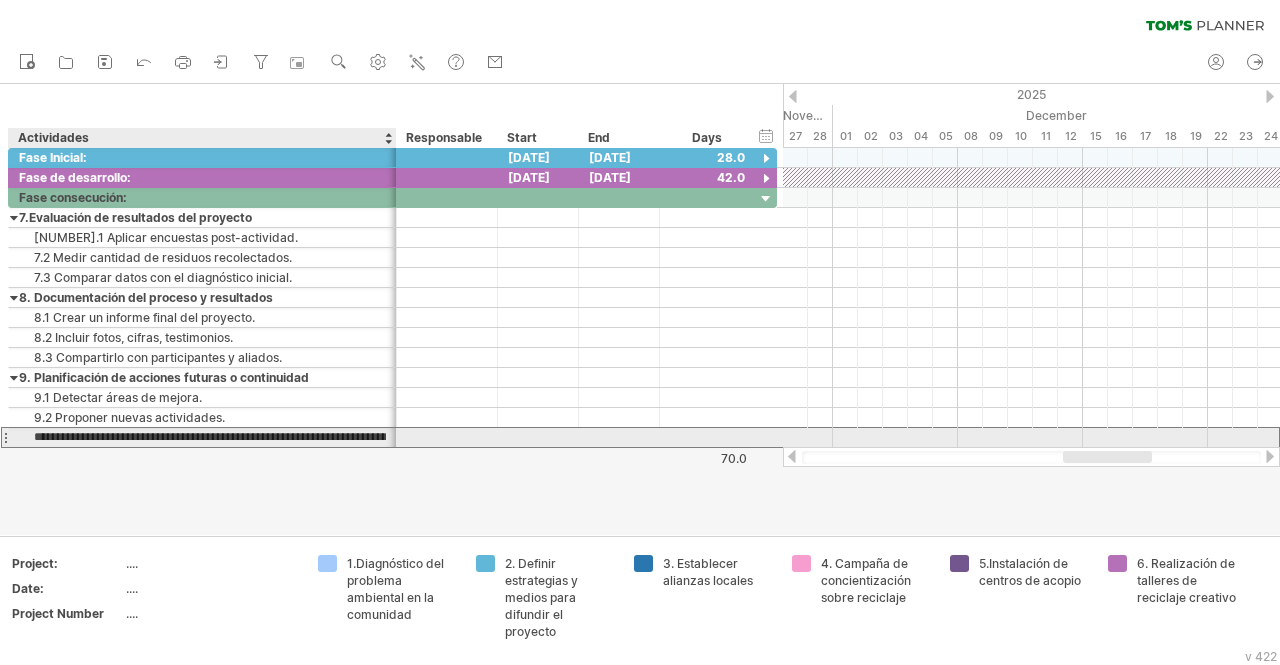 scroll, scrollTop: 0, scrollLeft: 77, axis: horizontal 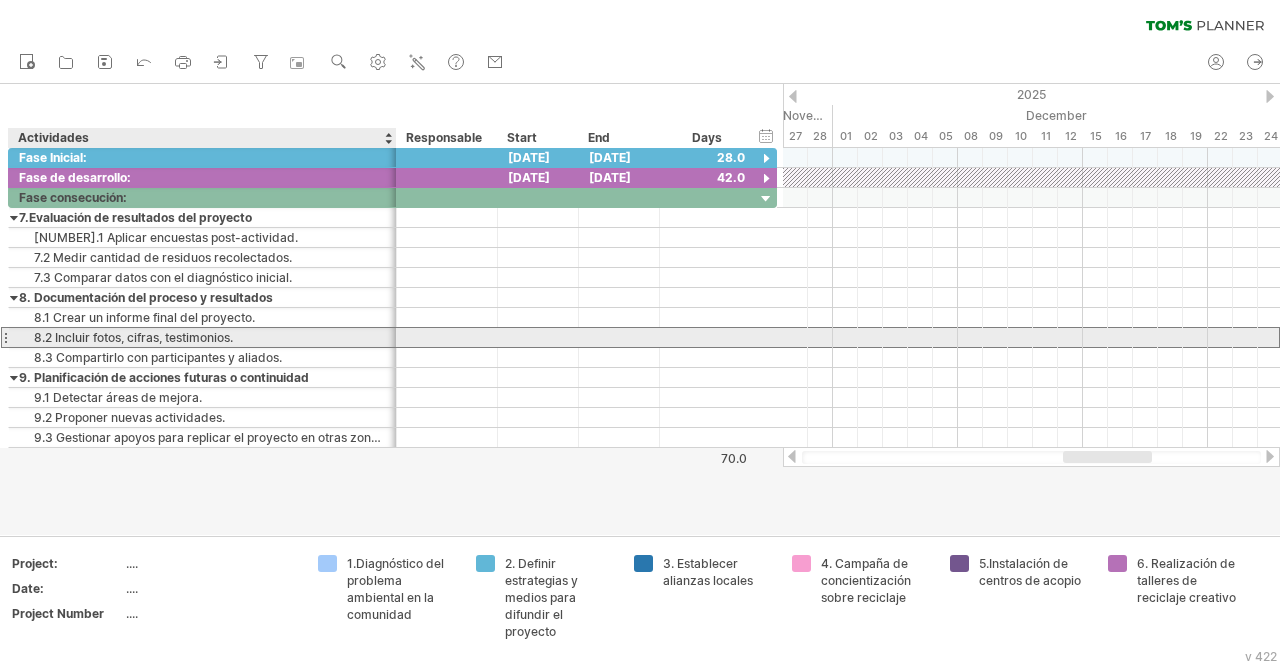 click on "8.2 Incluir fotos, cifras, testimonios." at bounding box center (202, 337) 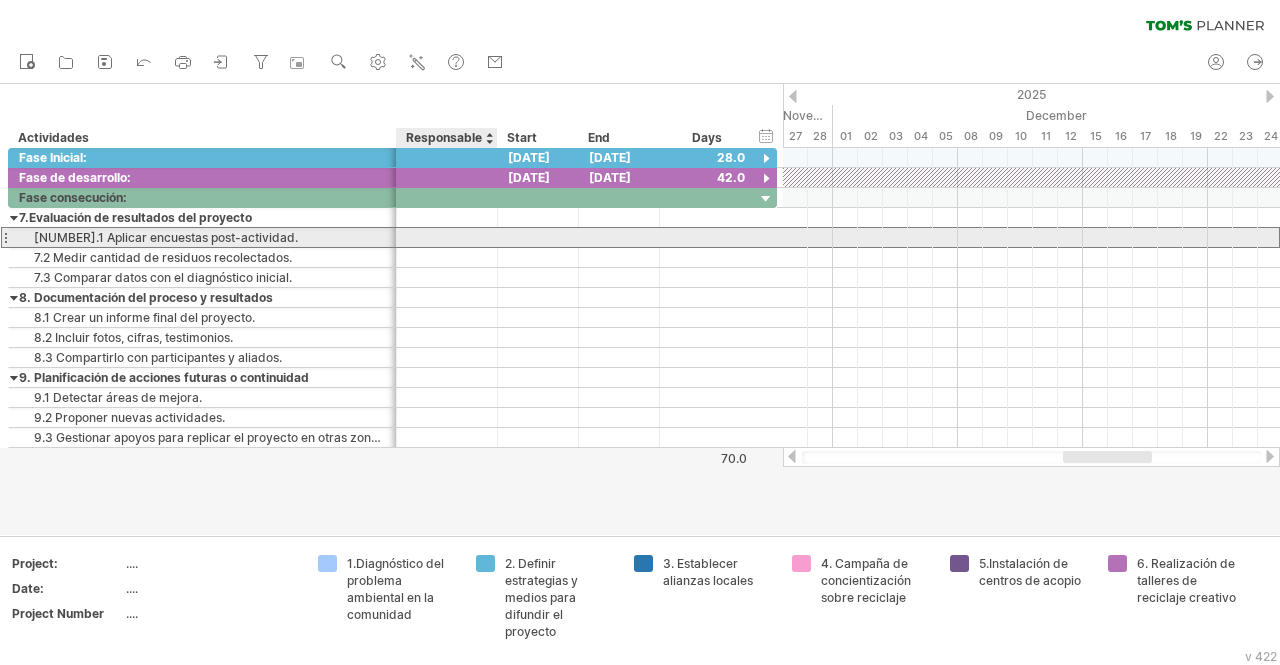 click at bounding box center [447, 237] 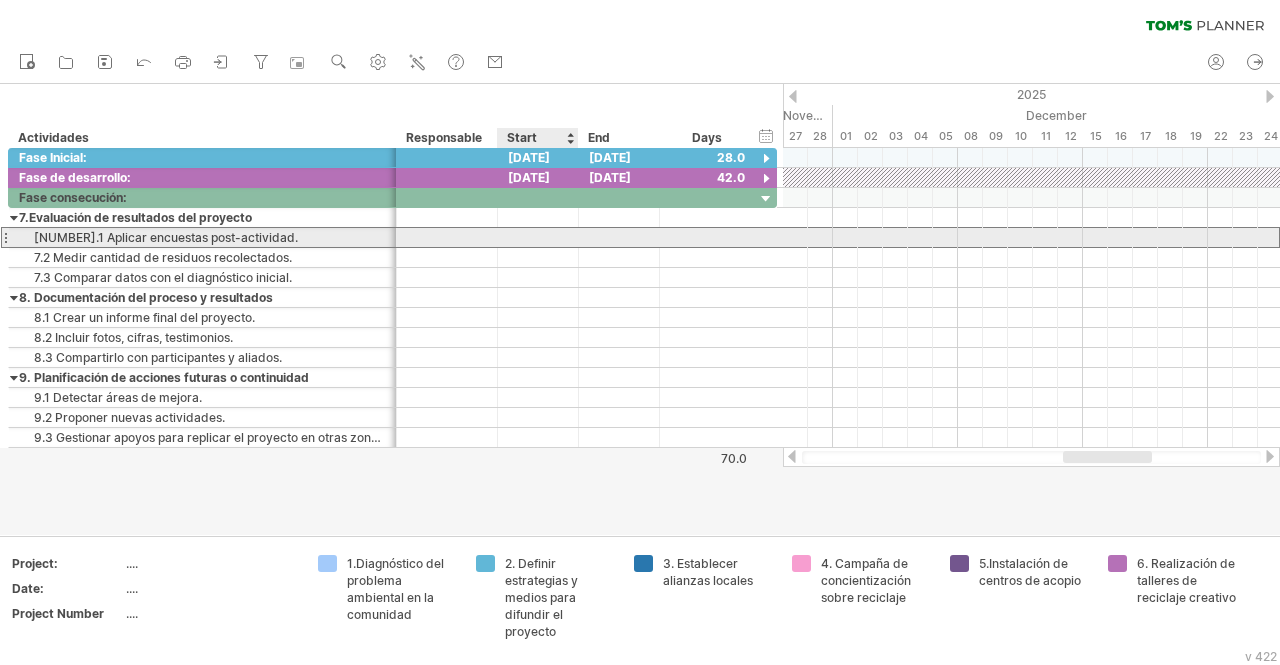 click at bounding box center [538, 237] 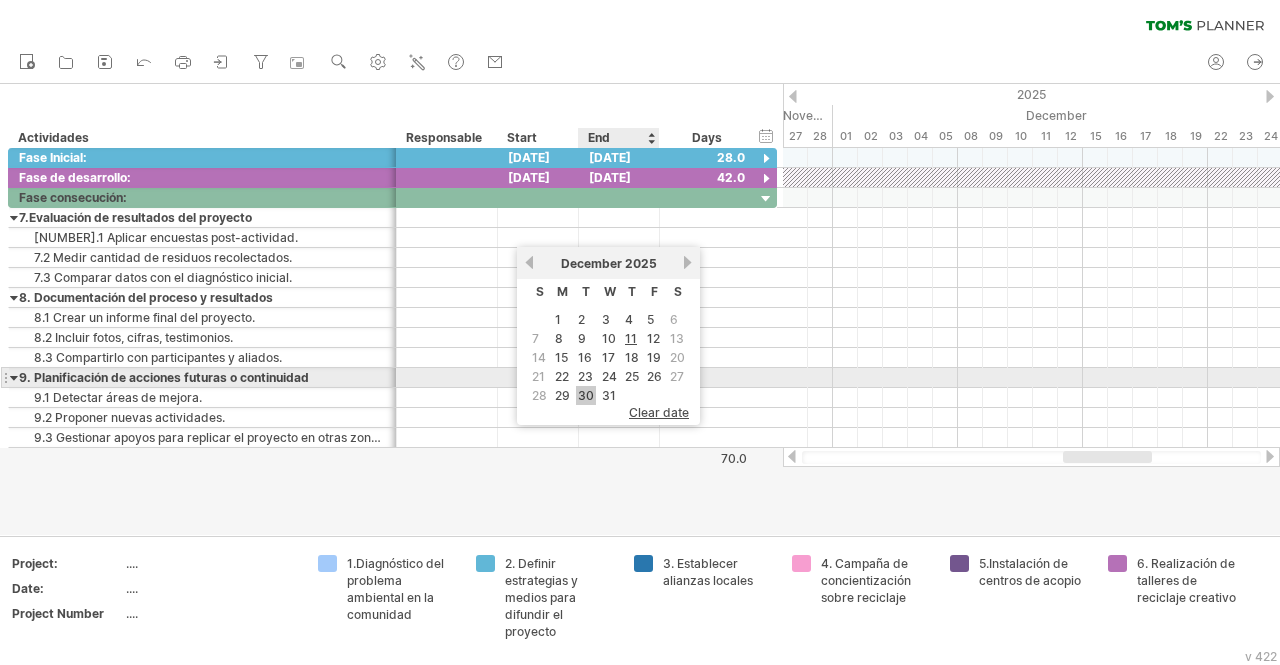 click on "30" at bounding box center [586, 395] 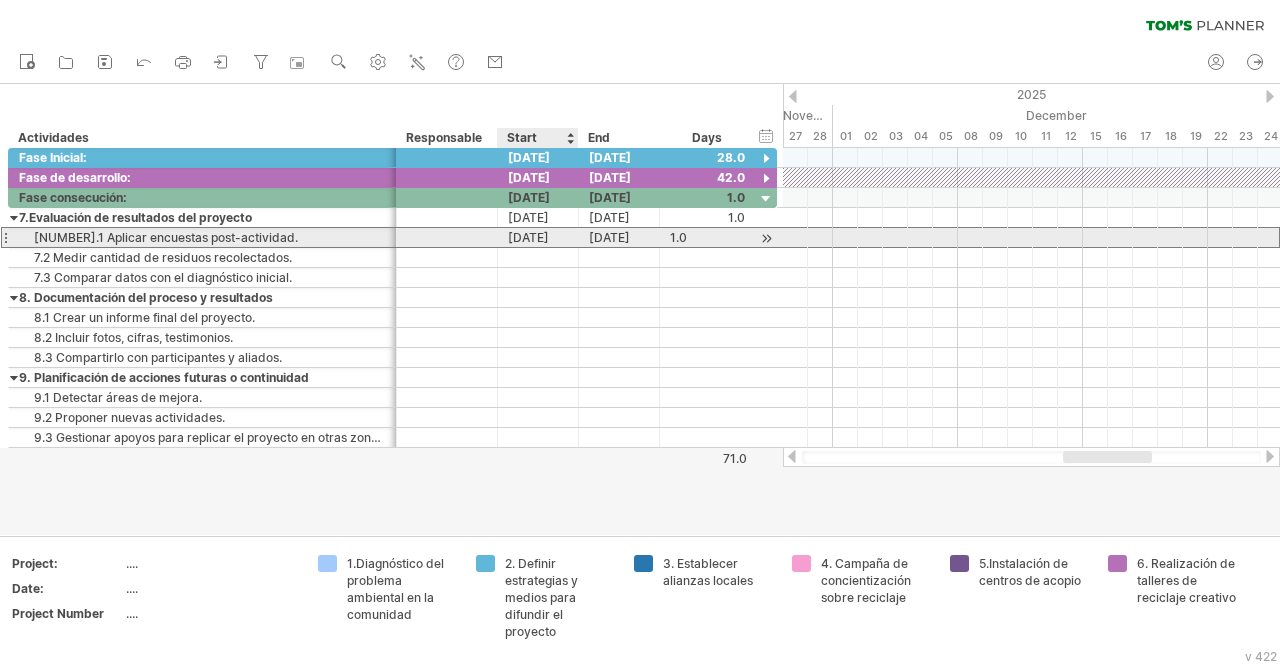 click on "[DATE]" at bounding box center (538, 237) 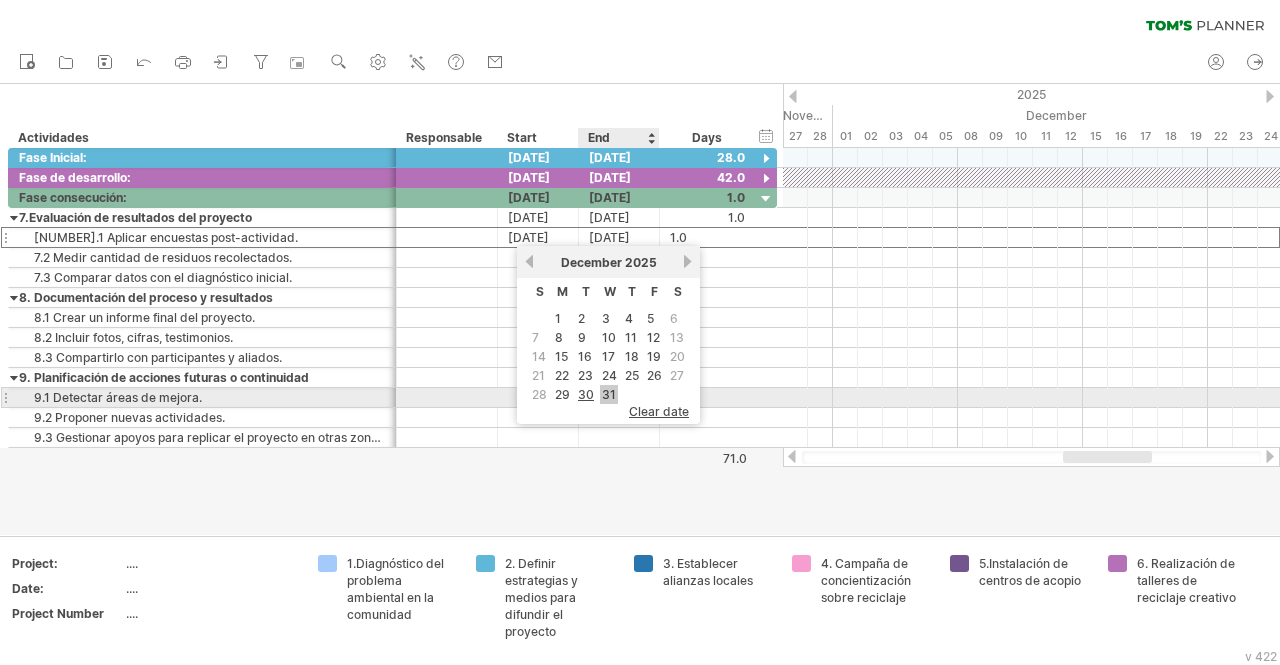 click on "31" at bounding box center [609, 394] 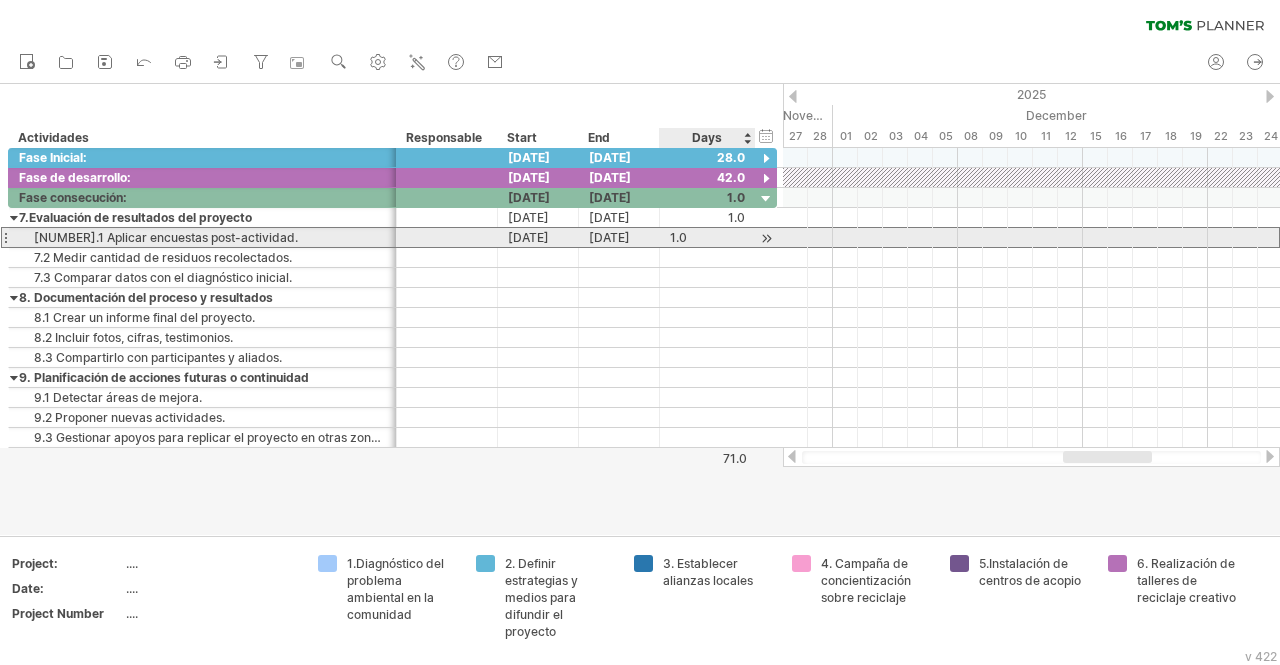 click on "1.0" at bounding box center (707, 237) 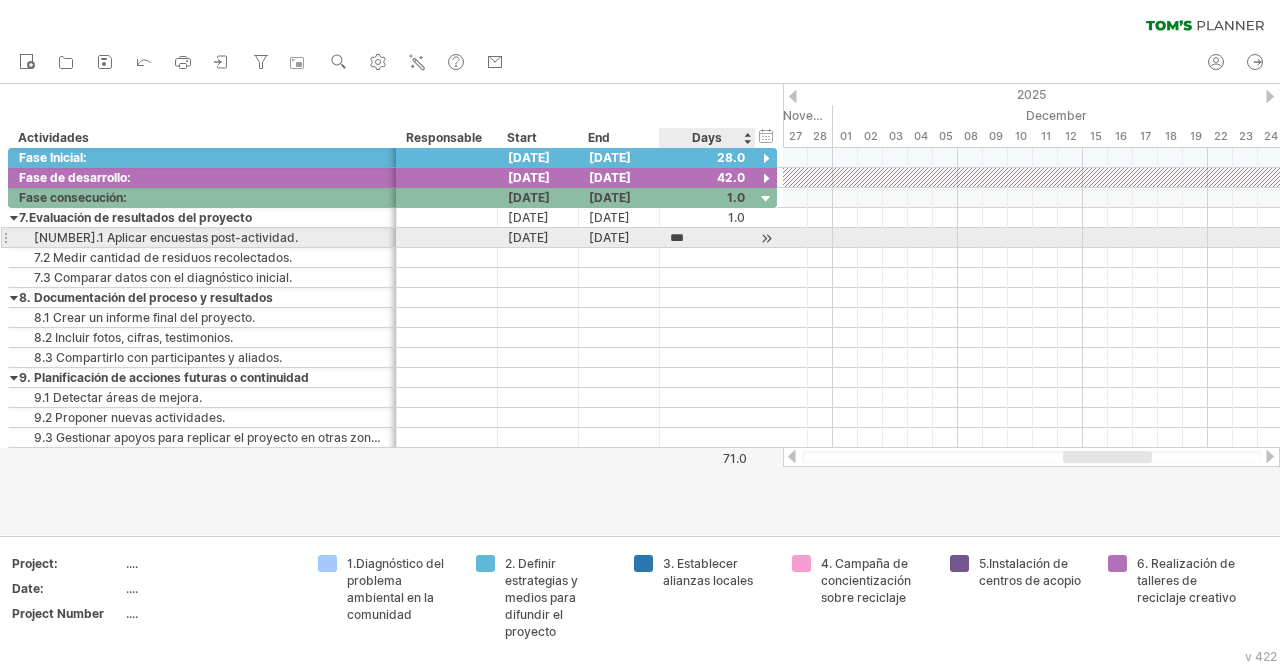 scroll, scrollTop: 0, scrollLeft: 0, axis: both 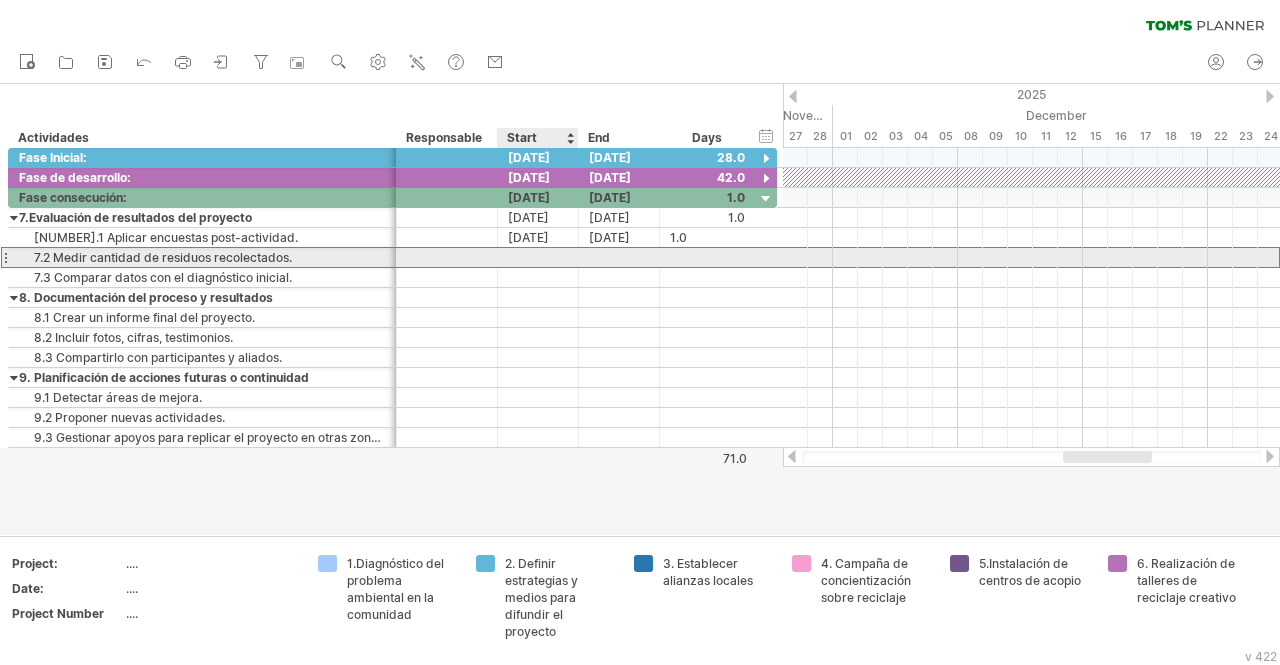 click at bounding box center (538, 257) 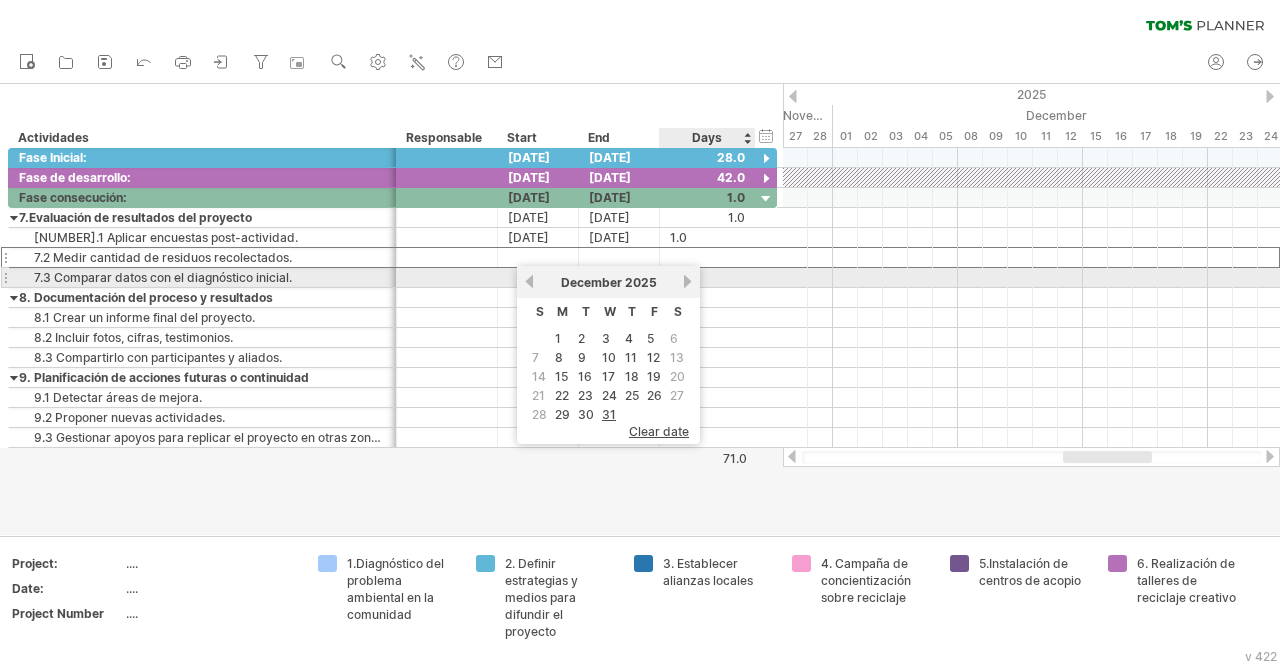 click on "next" at bounding box center (687, 281) 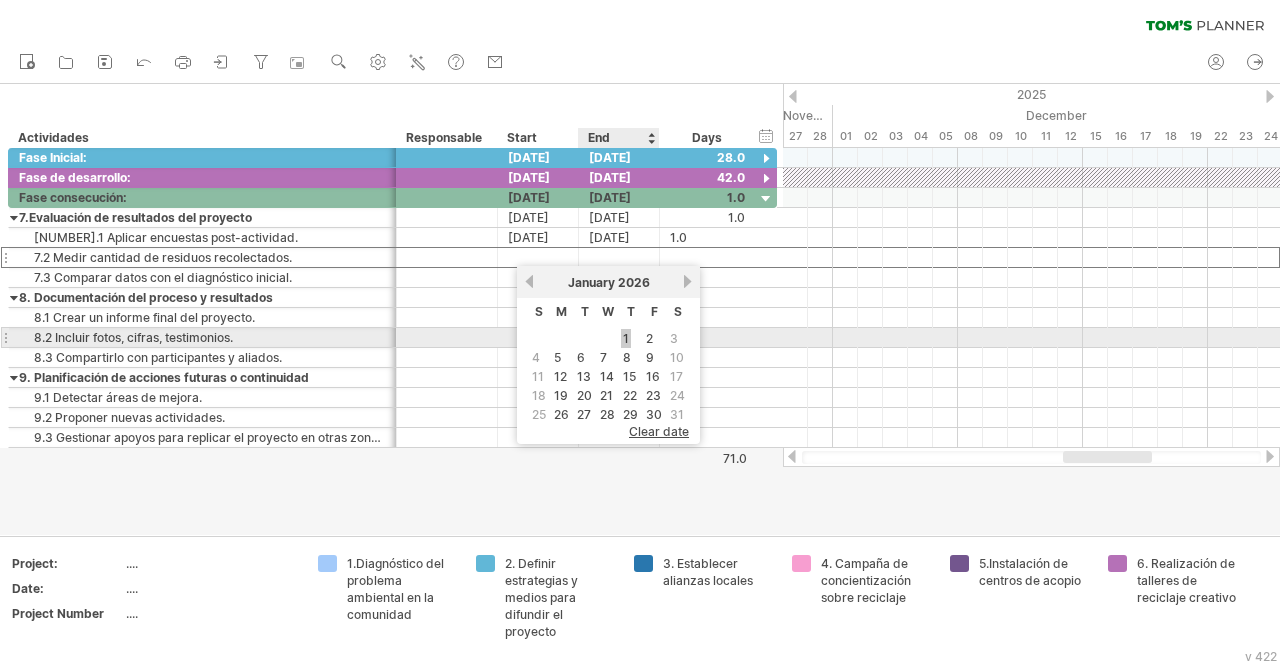click on "1" at bounding box center (626, 338) 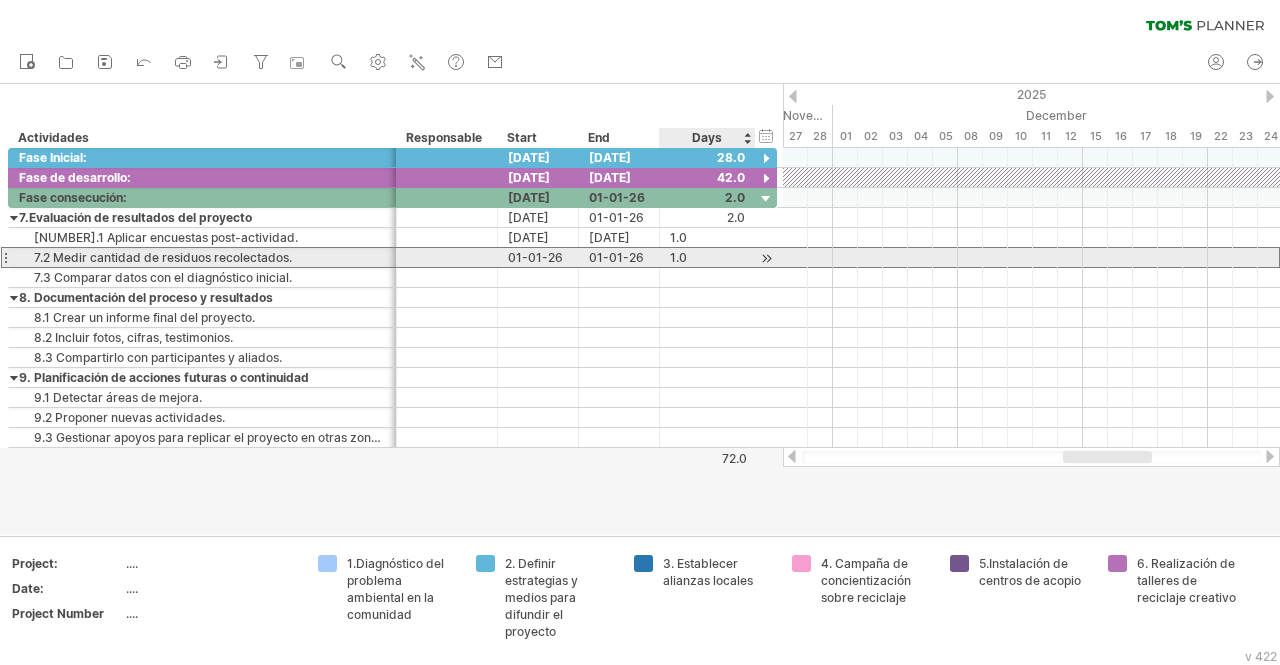 click on "1.0" at bounding box center (707, 257) 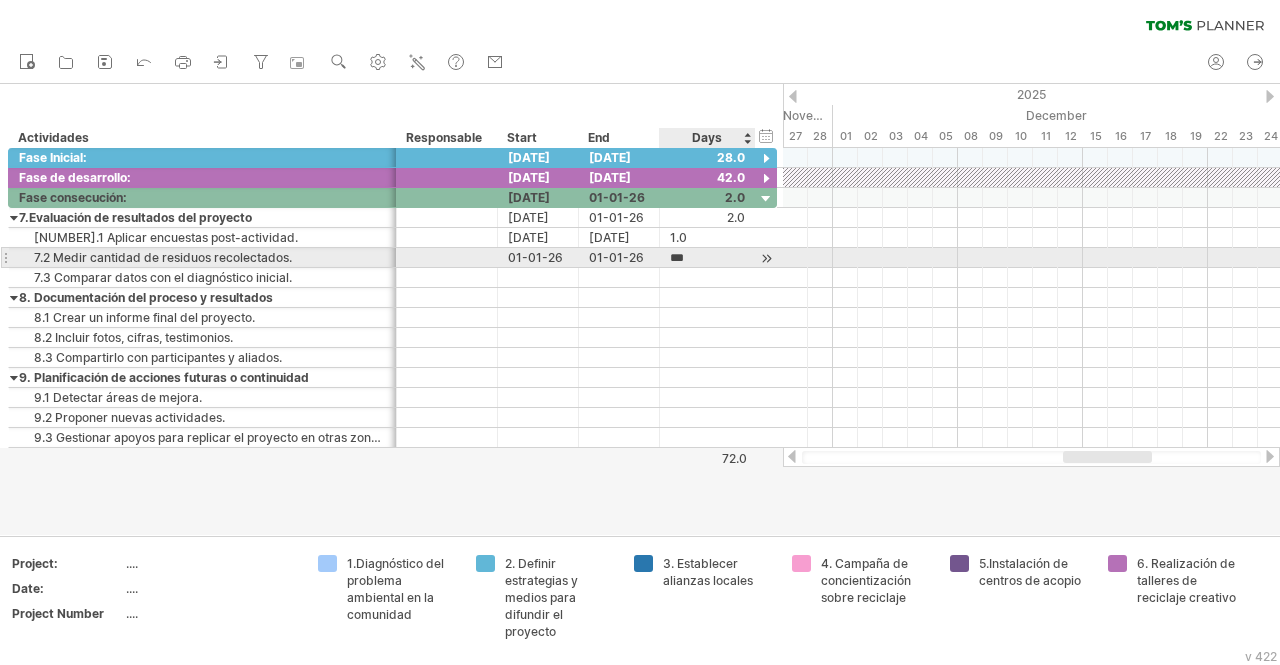 scroll, scrollTop: 0, scrollLeft: 0, axis: both 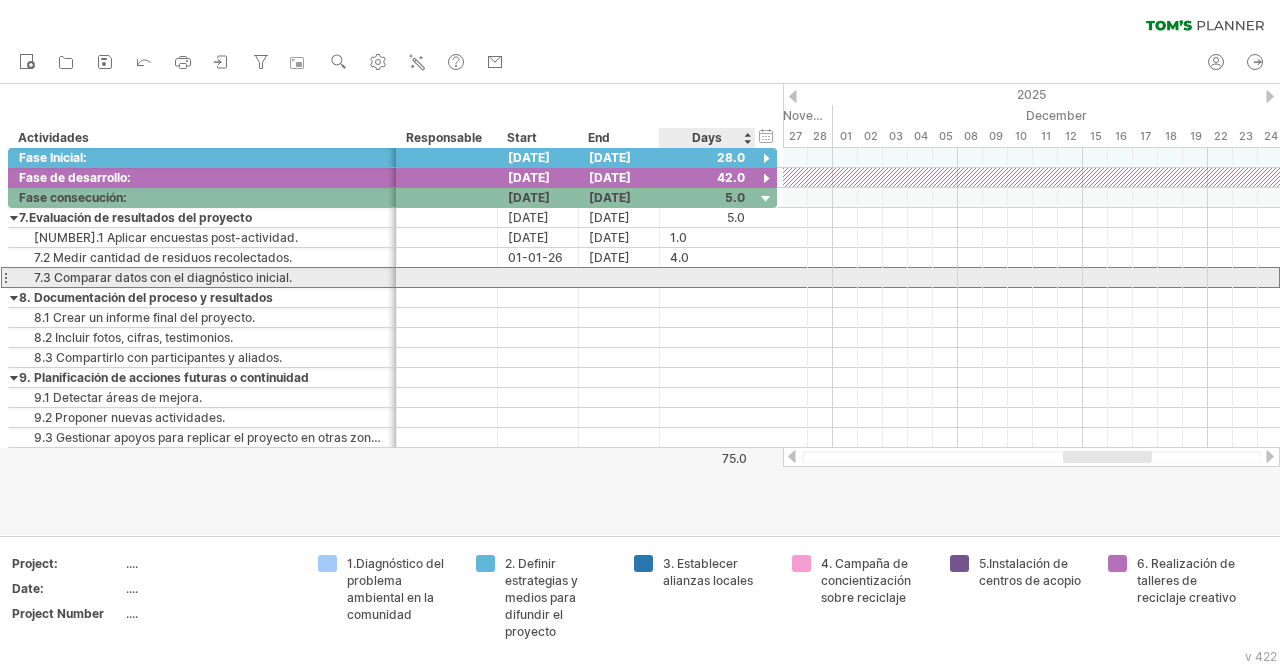 click at bounding box center (707, 277) 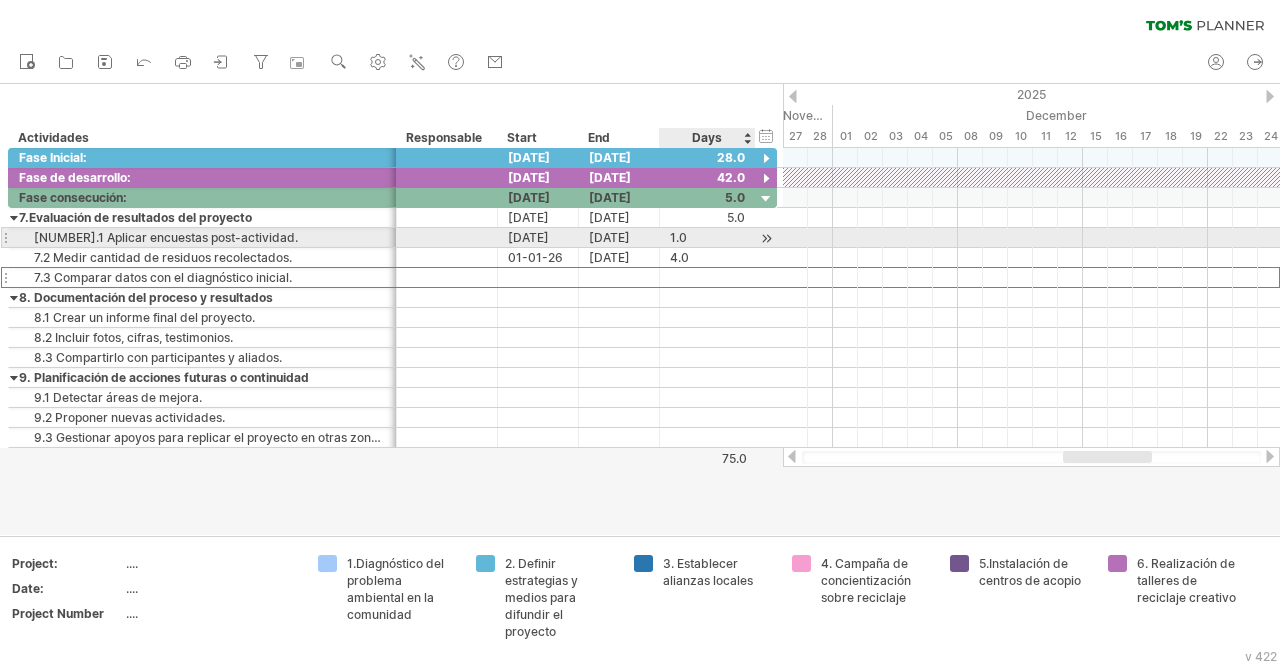 scroll, scrollTop: 0, scrollLeft: 0, axis: both 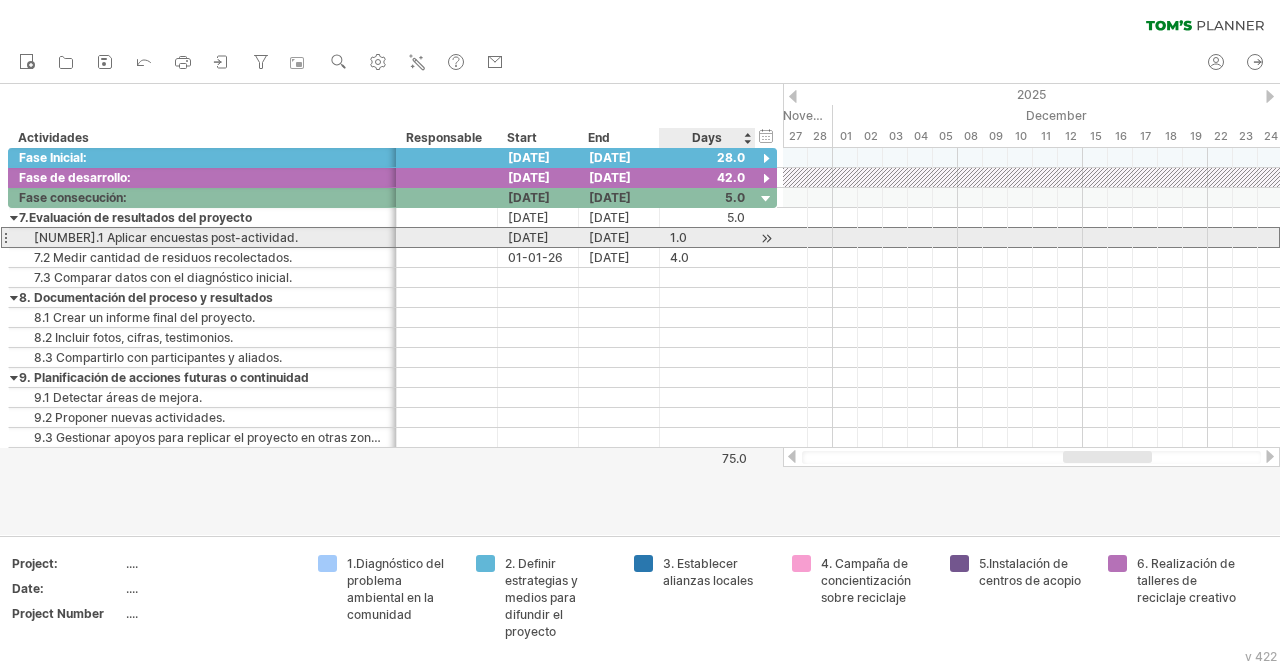 click on "1.0" at bounding box center (707, 237) 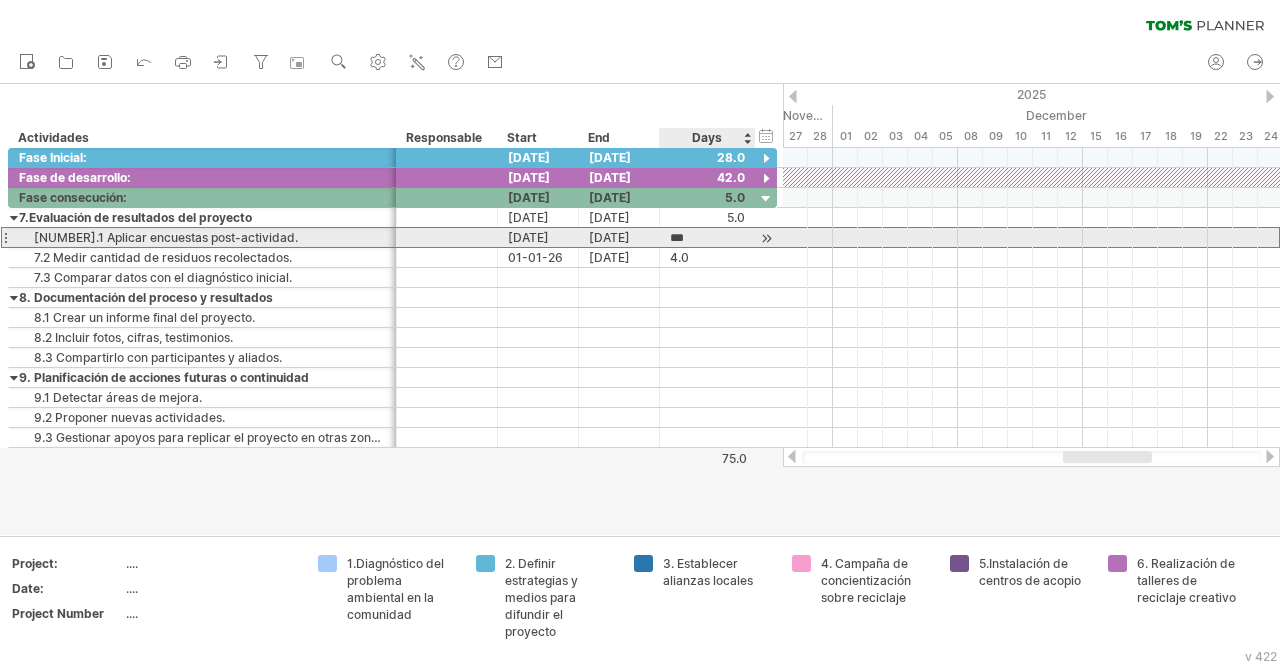 type on "*" 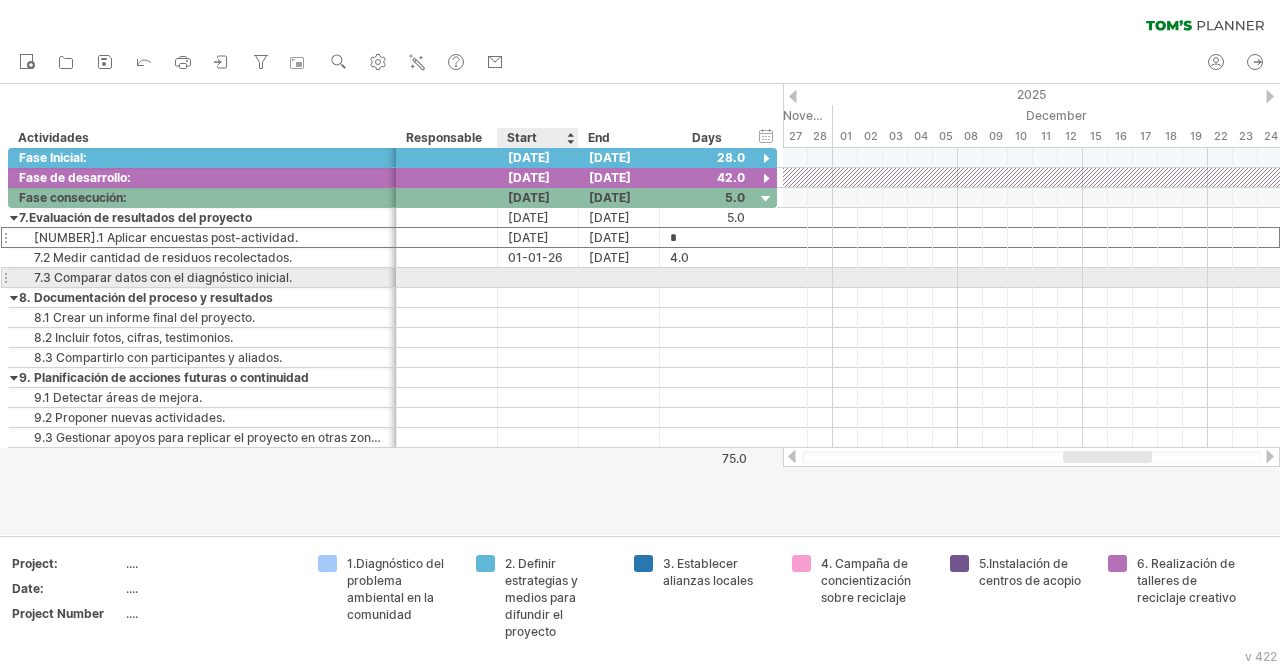 click at bounding box center (538, 277) 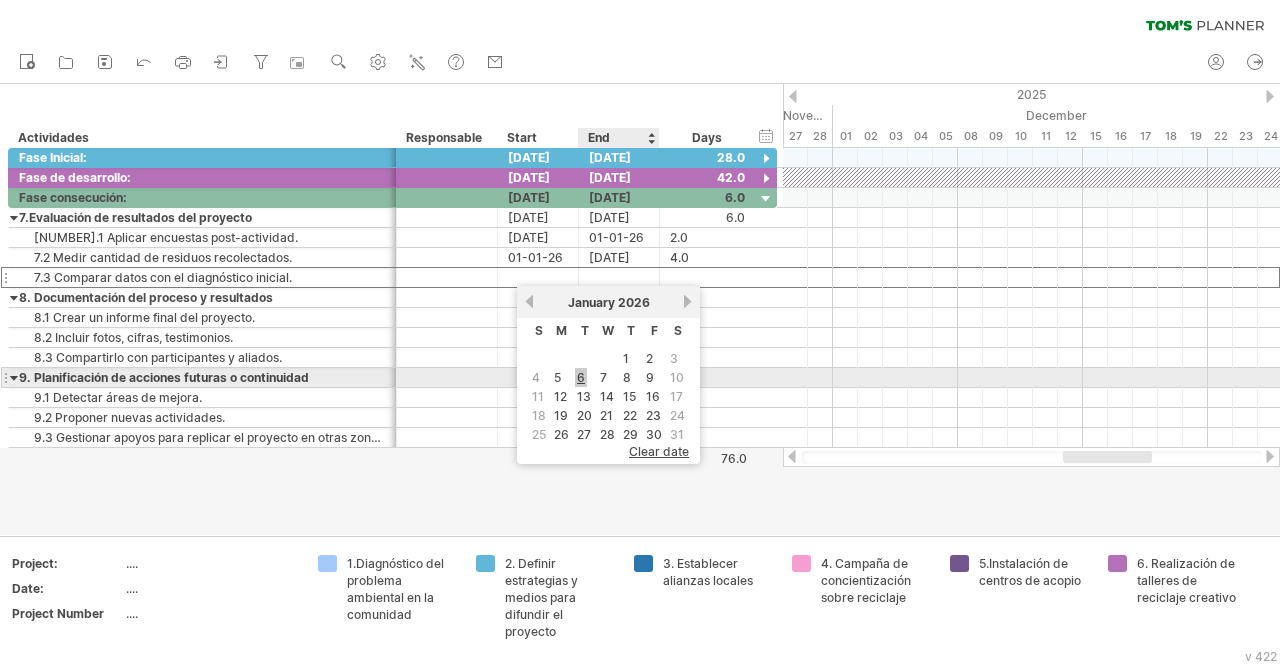 click on "6" at bounding box center [581, 377] 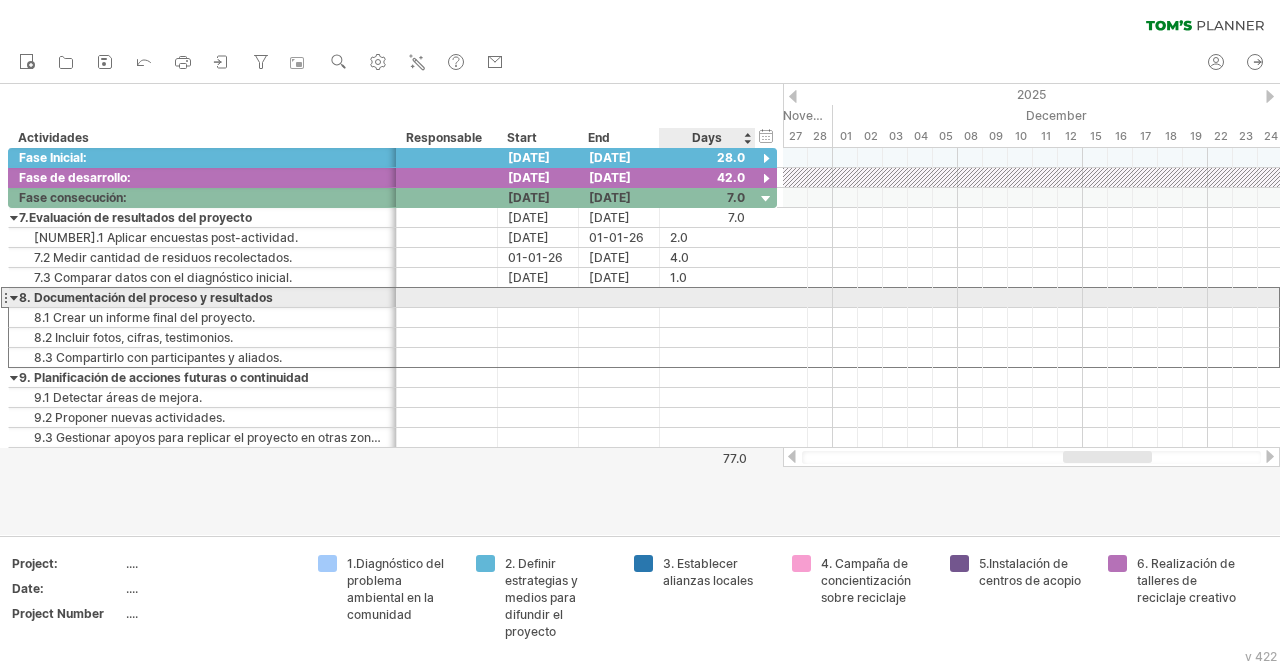 click at bounding box center (707, 297) 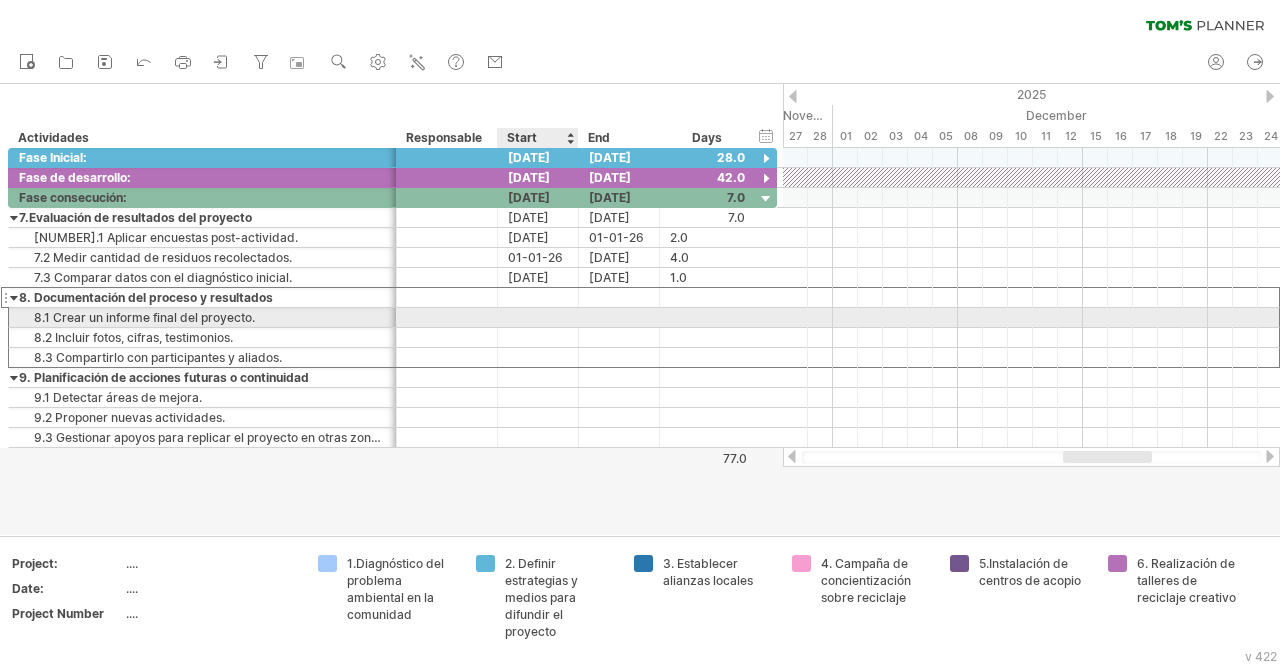 scroll, scrollTop: 0, scrollLeft: 0, axis: both 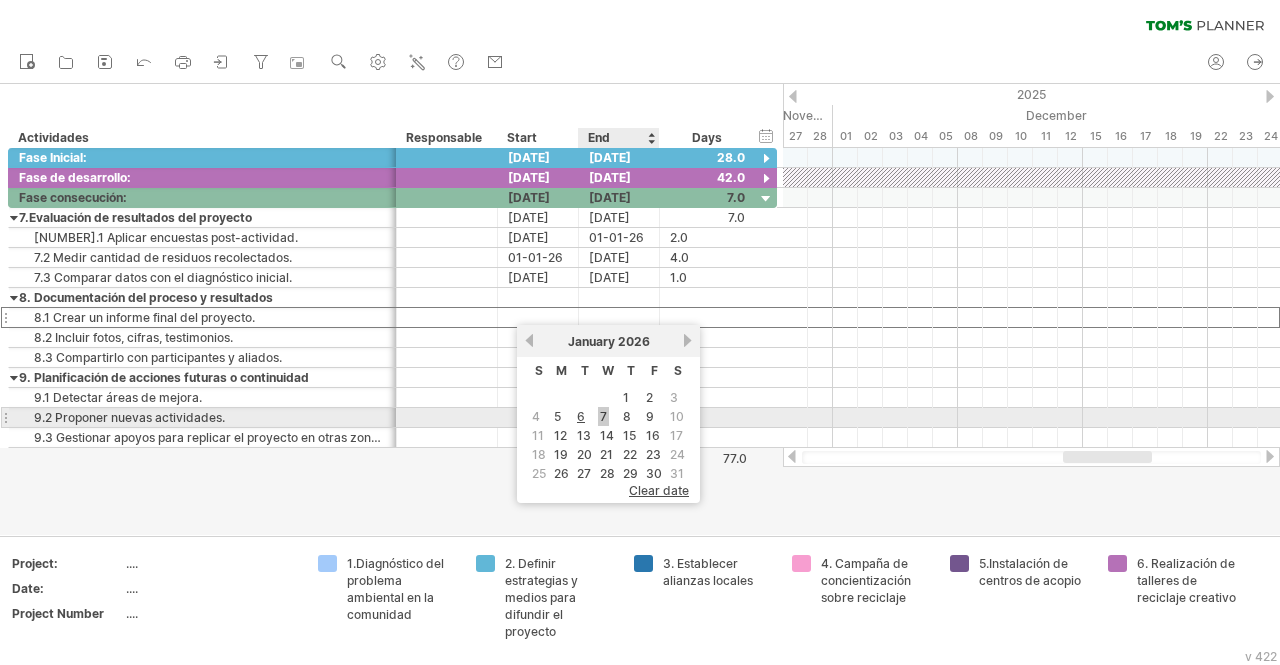 click on "7" at bounding box center (603, 416) 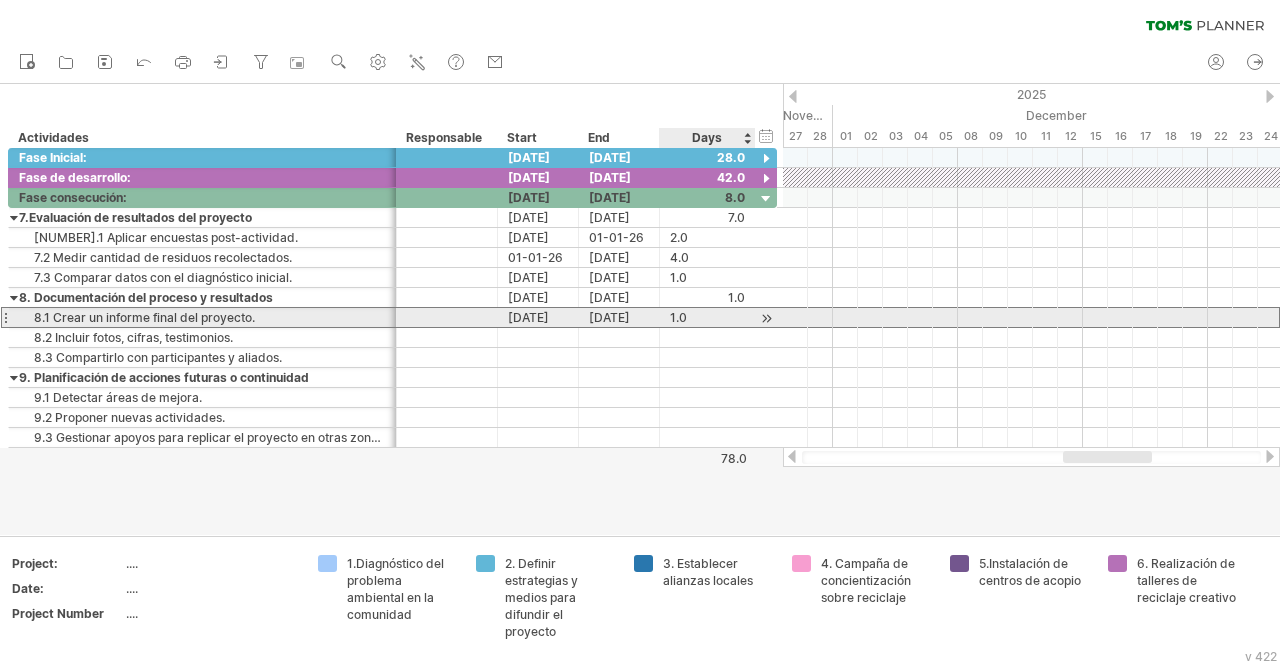 click on "1.0" at bounding box center (707, 317) 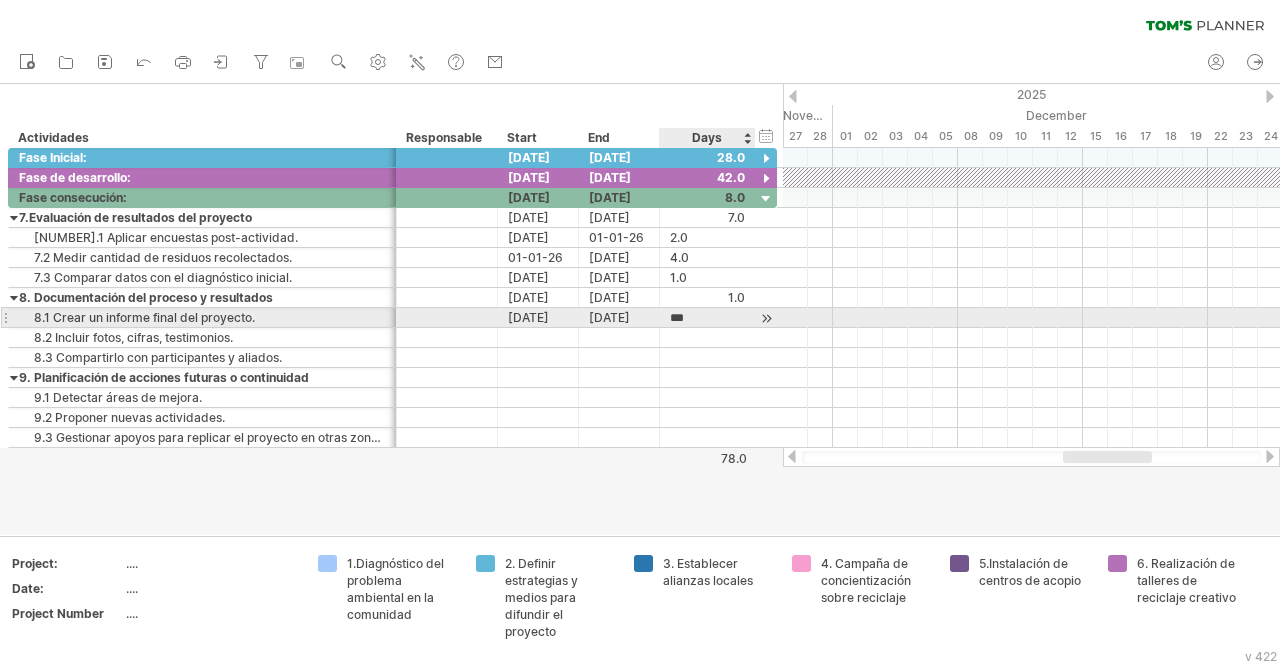 scroll, scrollTop: 0, scrollLeft: 0, axis: both 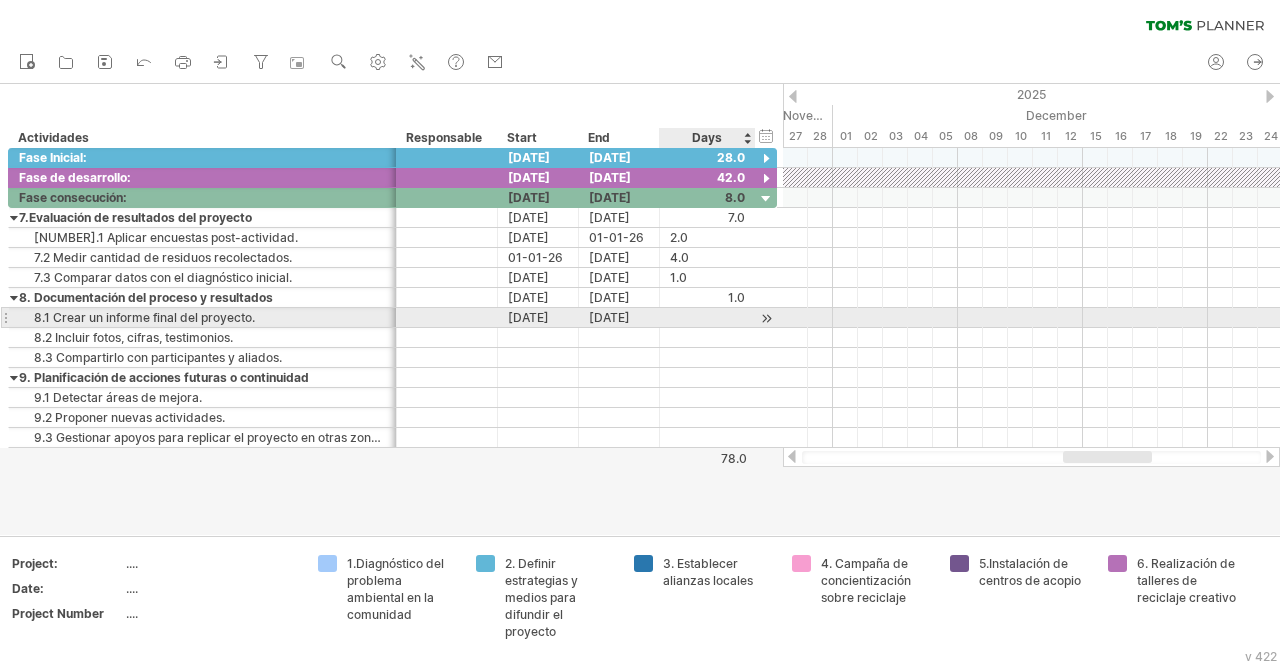 type on "*" 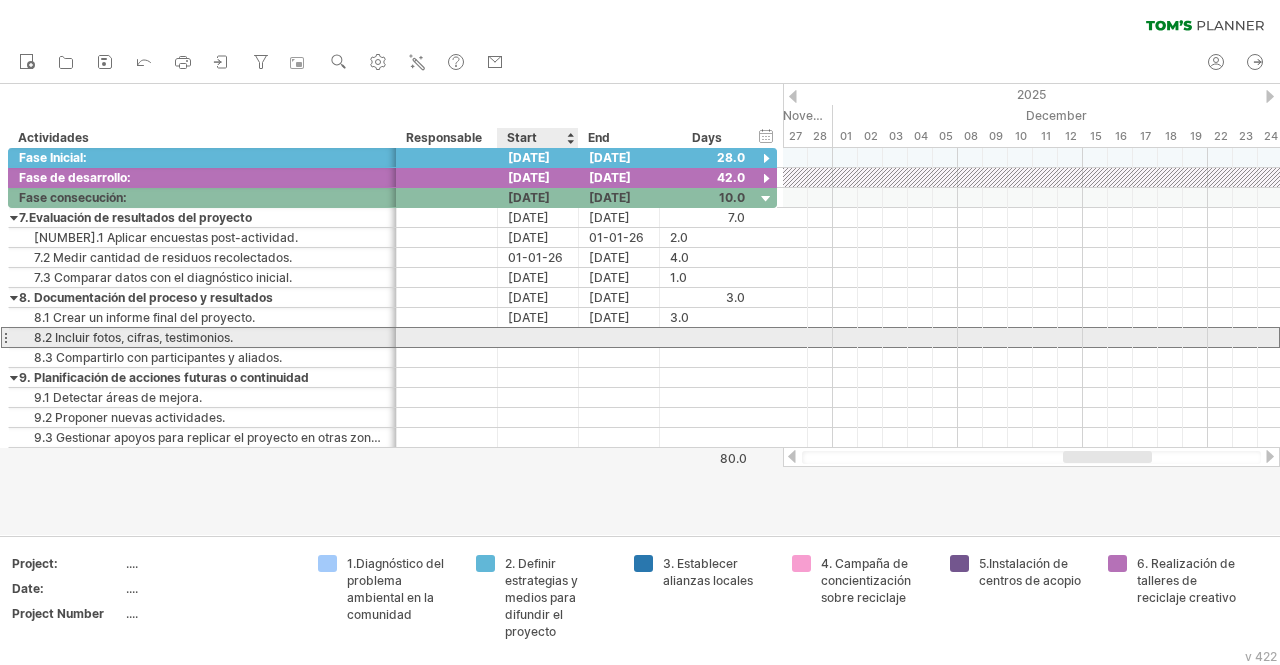 click at bounding box center (538, 337) 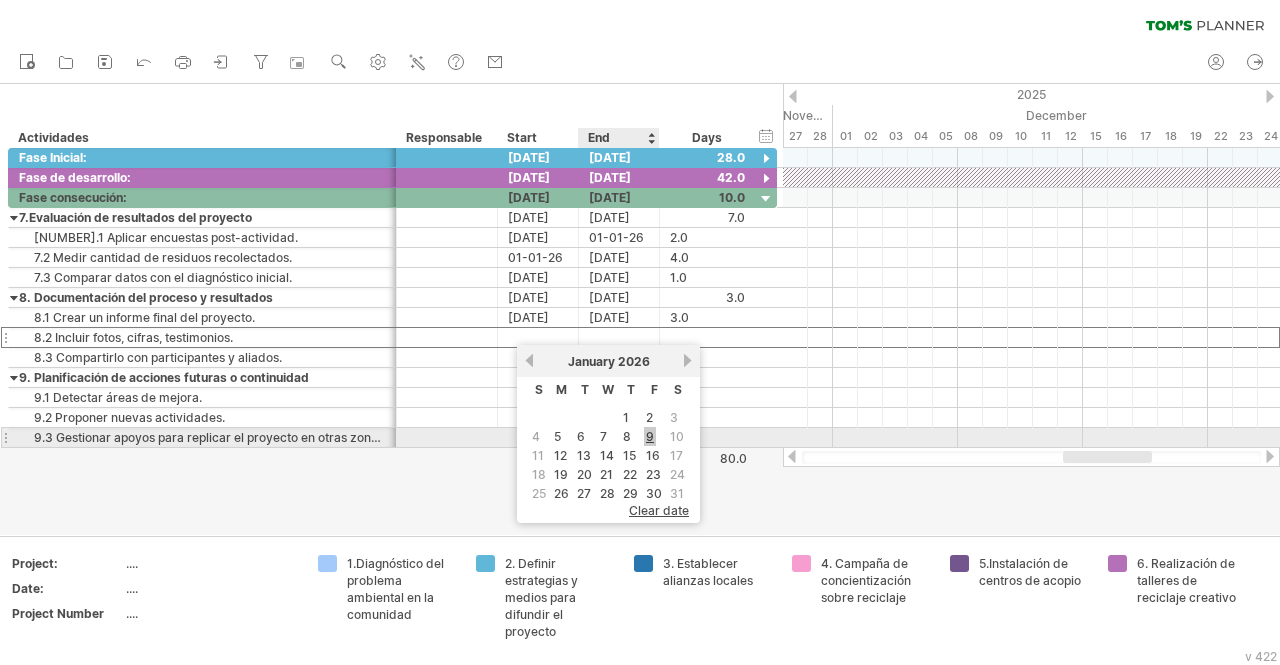 click on "9" at bounding box center (650, 436) 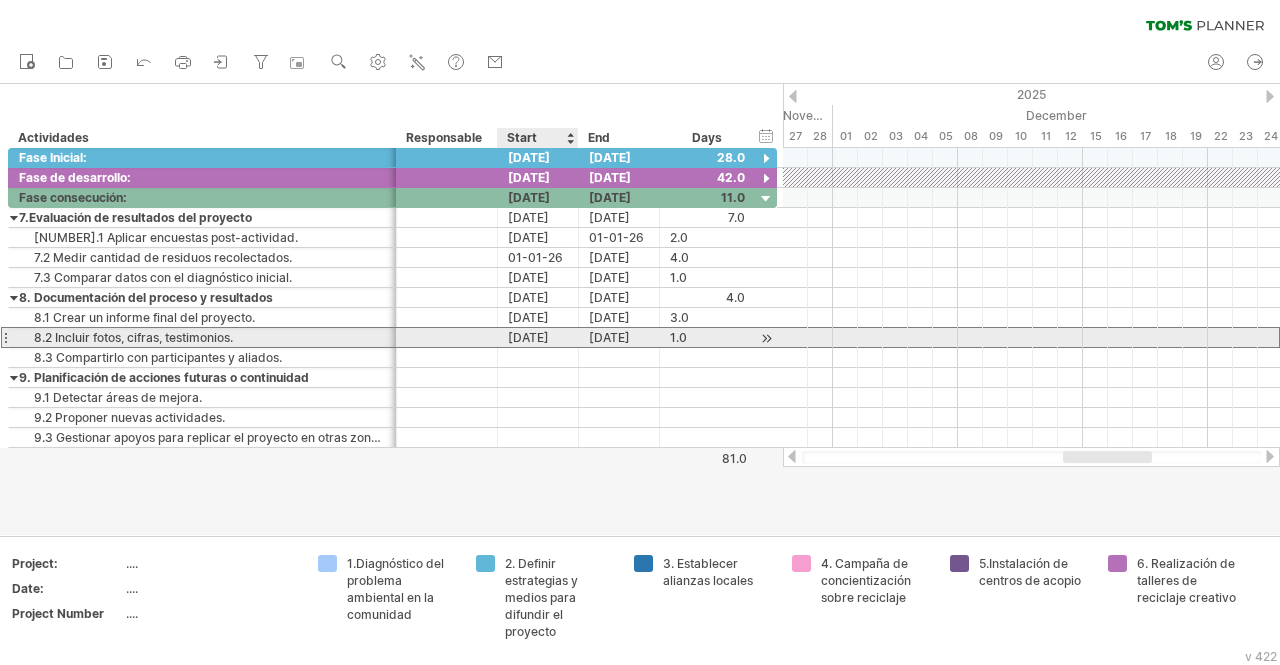 click on "[DATE]" at bounding box center (538, 337) 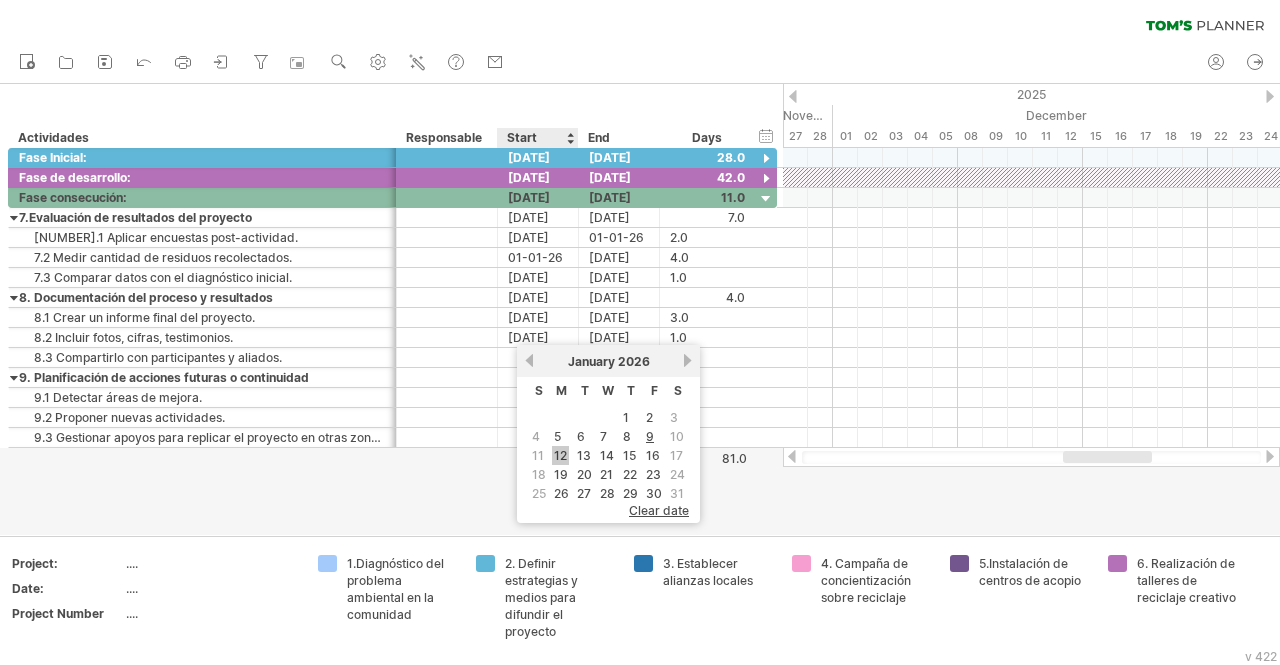 click on "12" at bounding box center (560, 455) 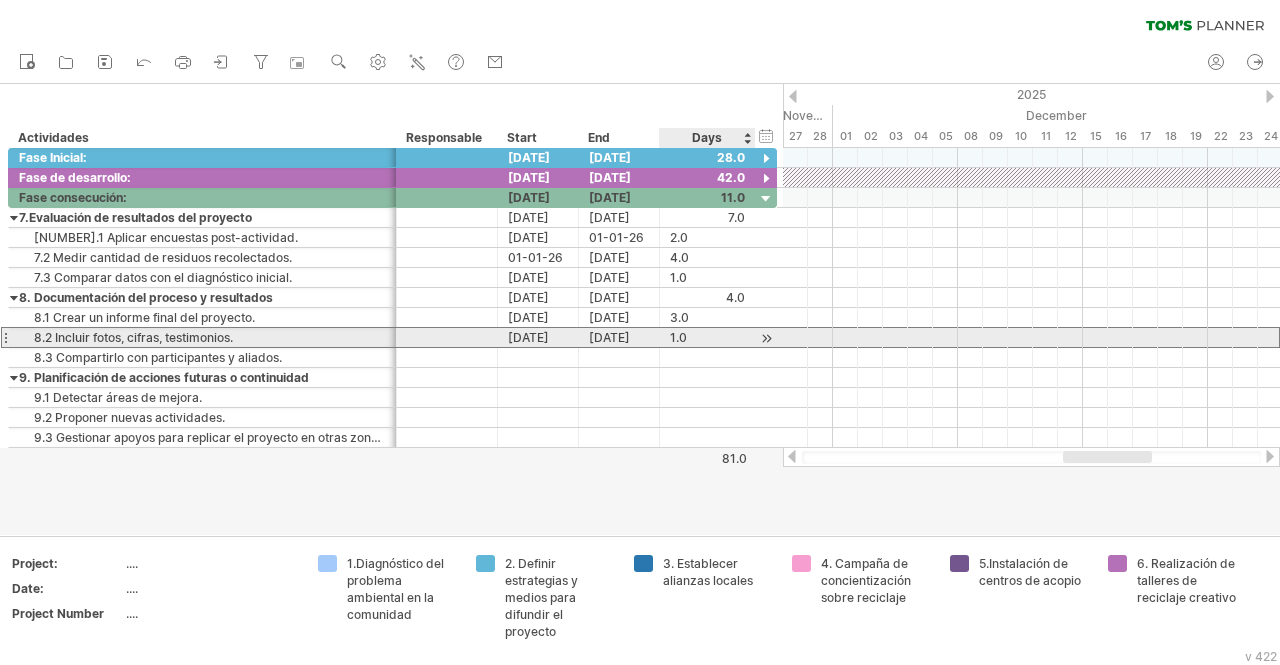 click on "1.0" at bounding box center (707, 337) 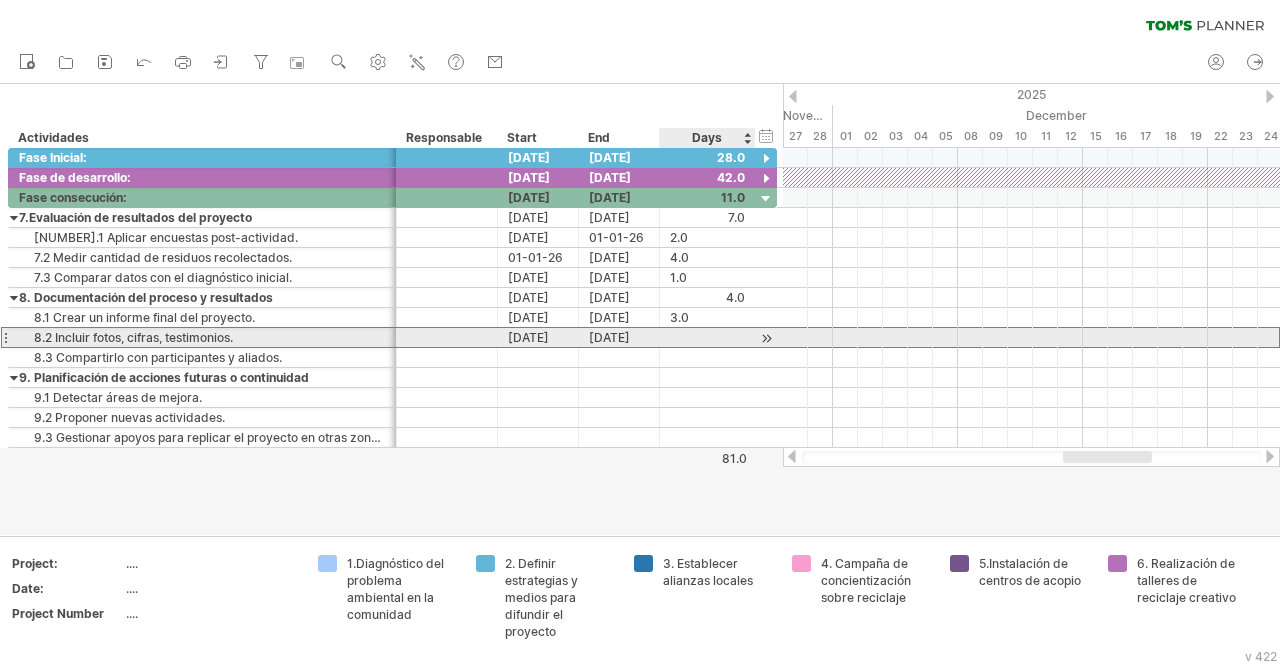 type on "*" 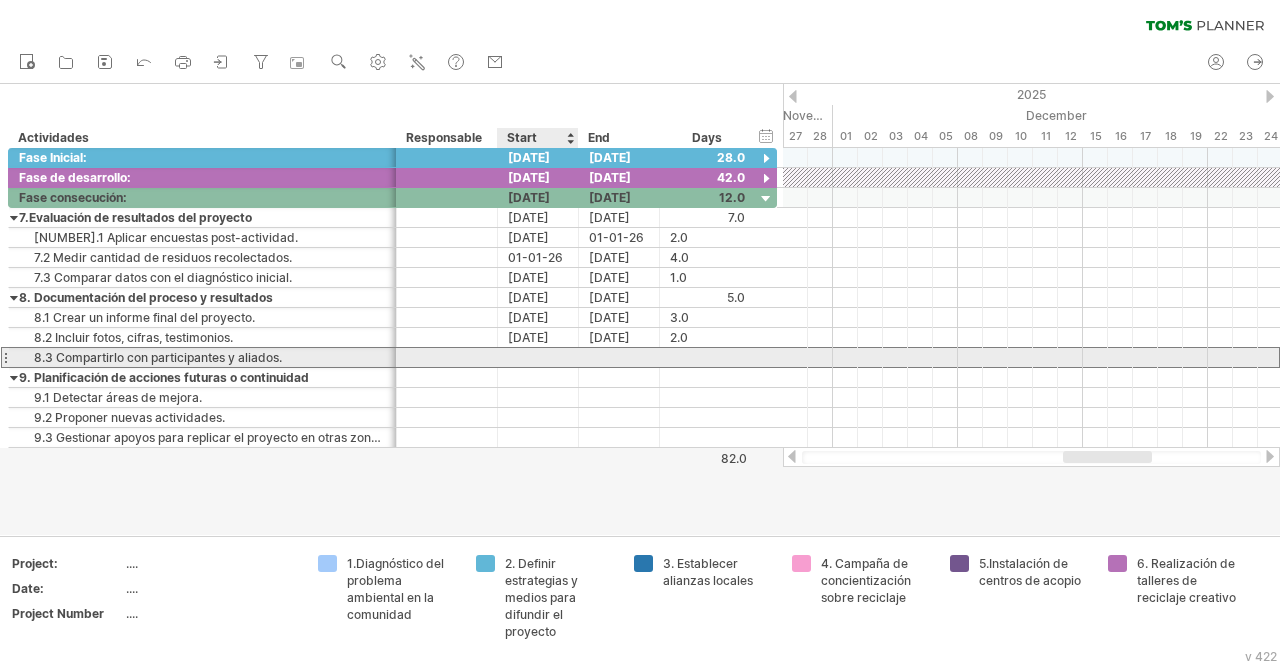 click at bounding box center (538, 357) 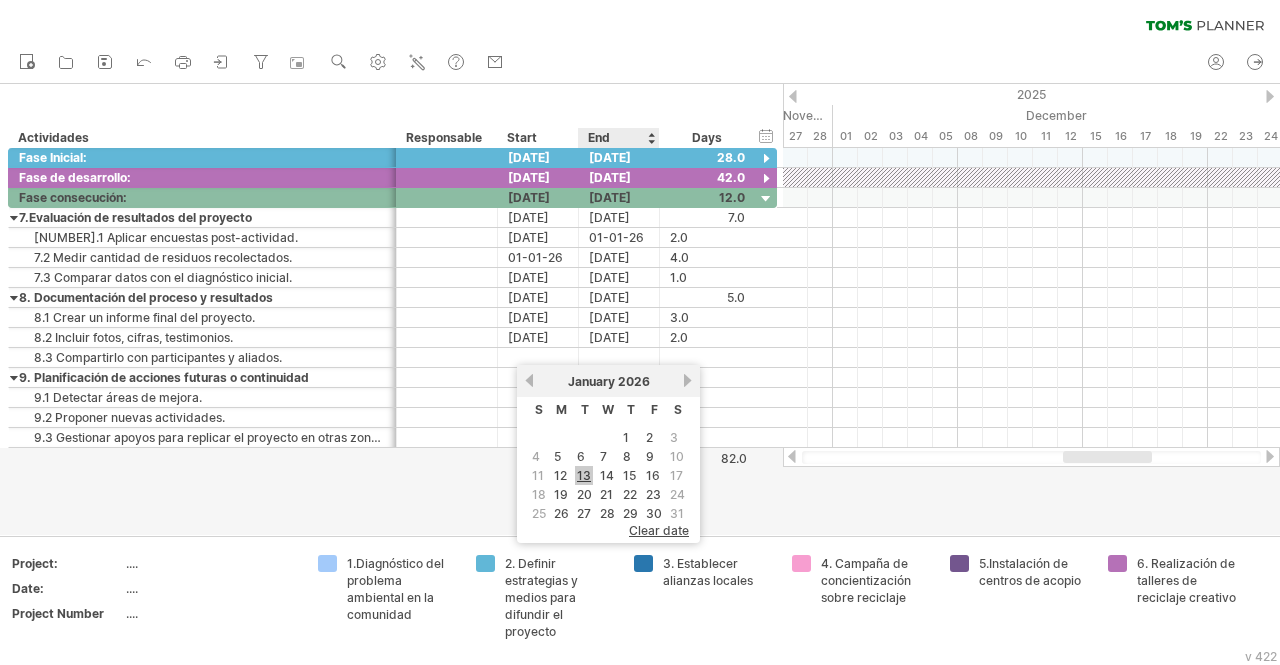 click on "13" at bounding box center [584, 475] 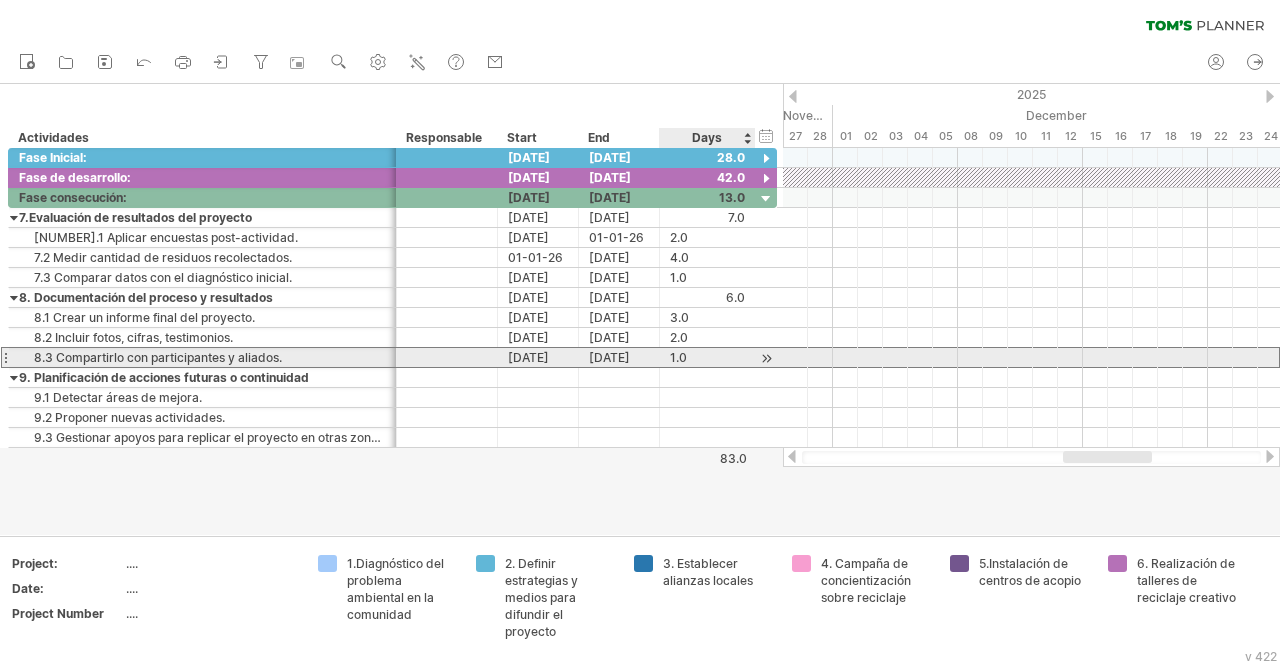 click on "1.0" at bounding box center (707, 357) 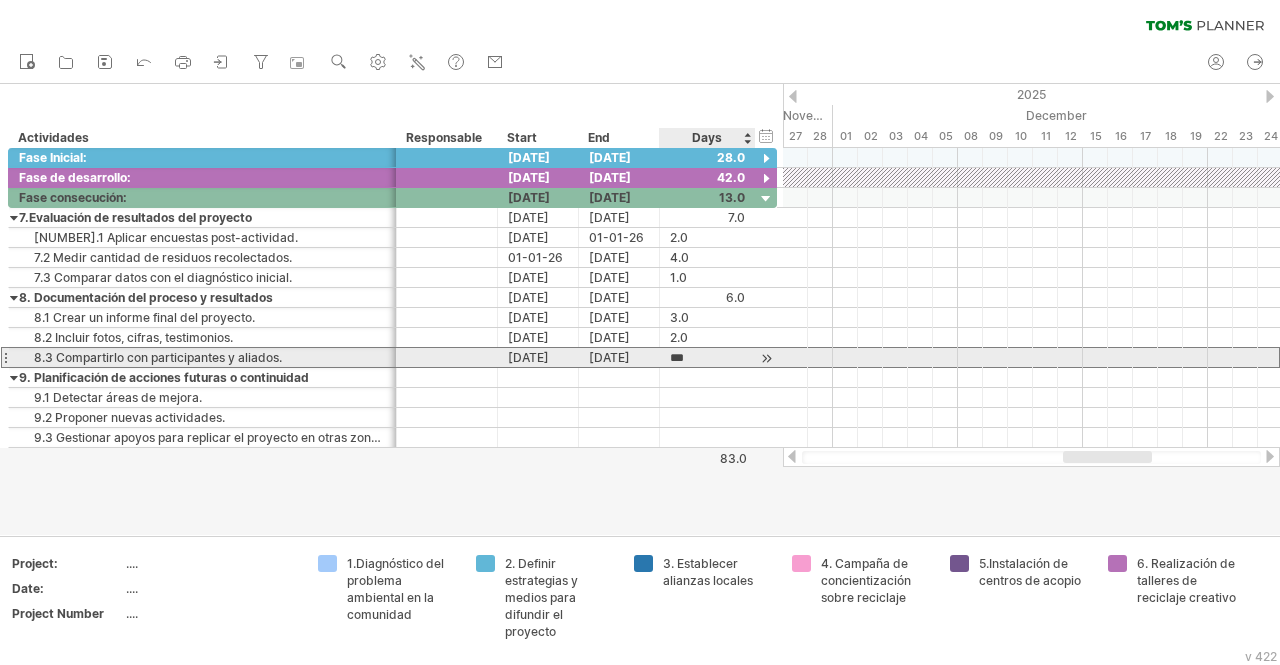 scroll, scrollTop: 0, scrollLeft: 0, axis: both 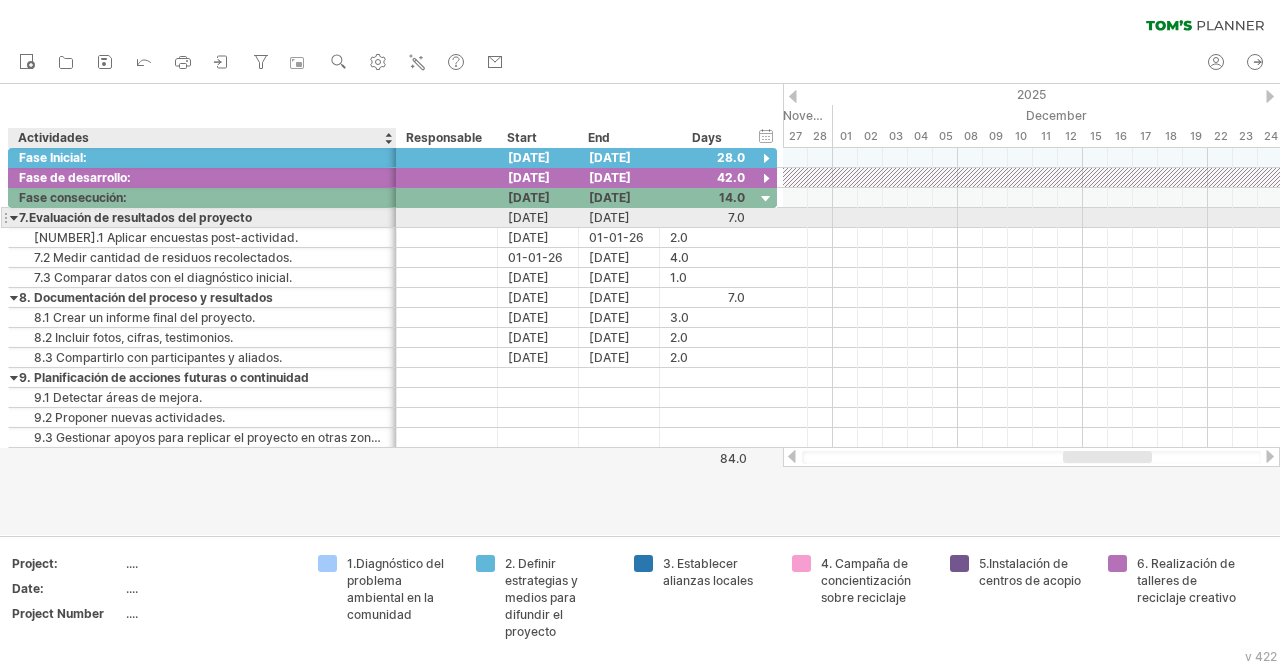 click on "7.Evaluación de resultados del proyecto" at bounding box center (202, 217) 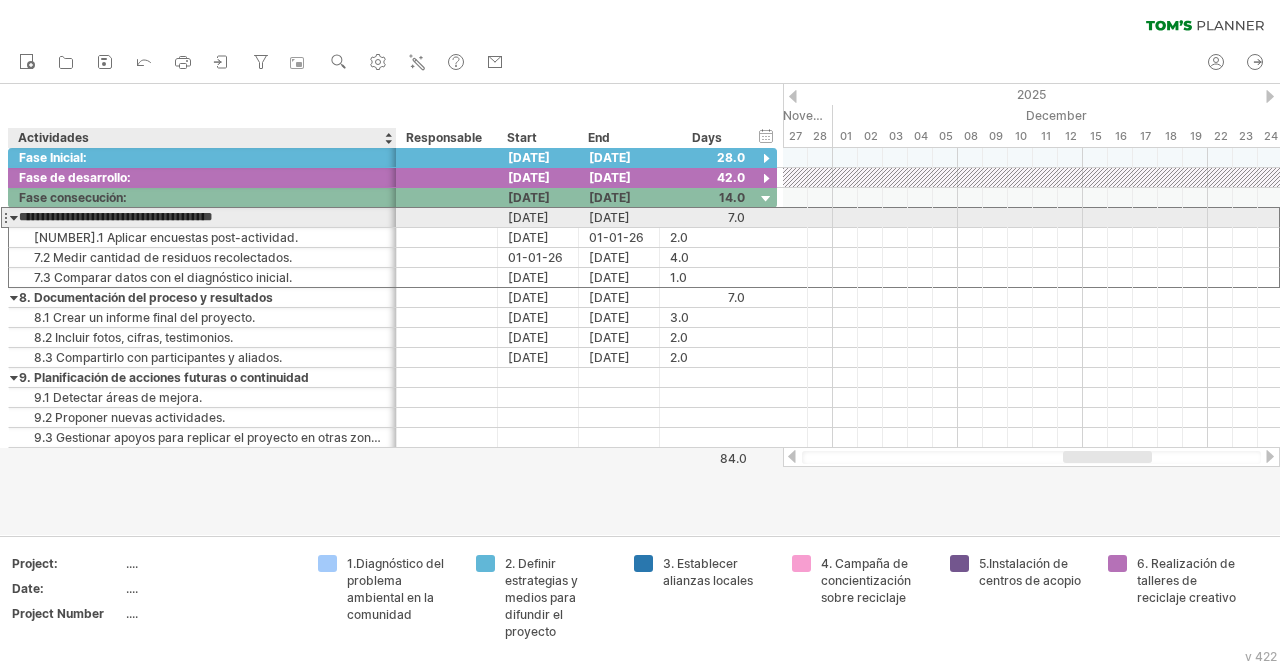 click on "**********" at bounding box center [202, 217] 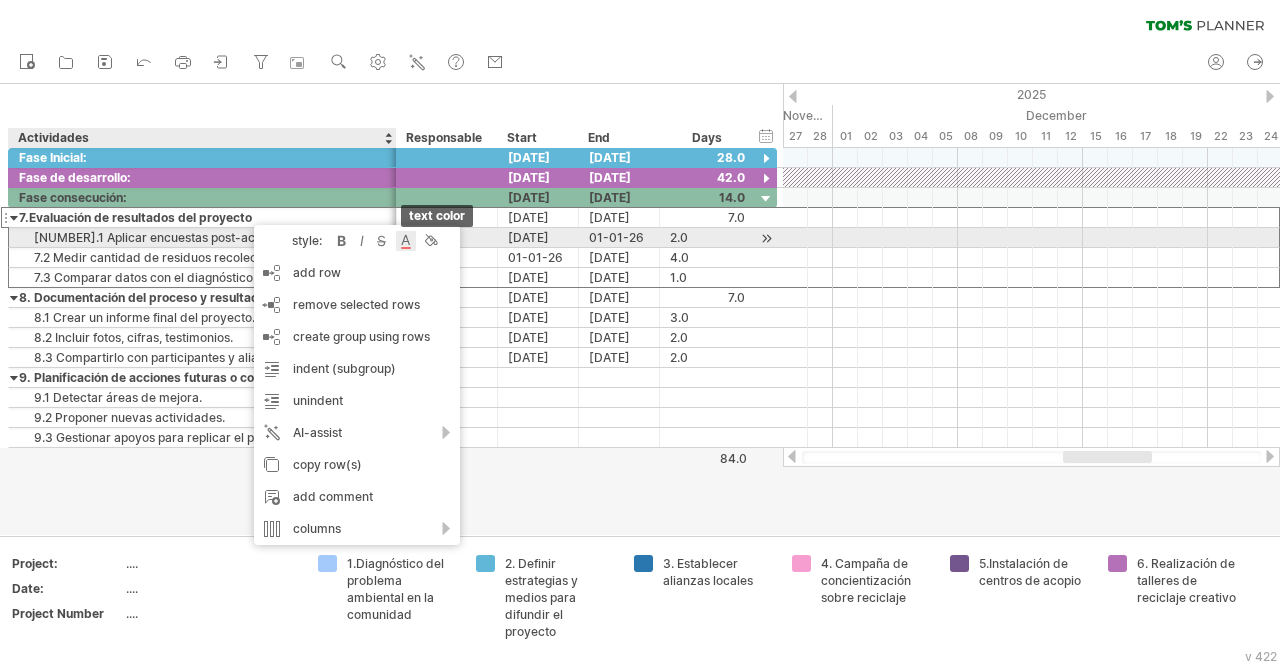 click at bounding box center (406, 241) 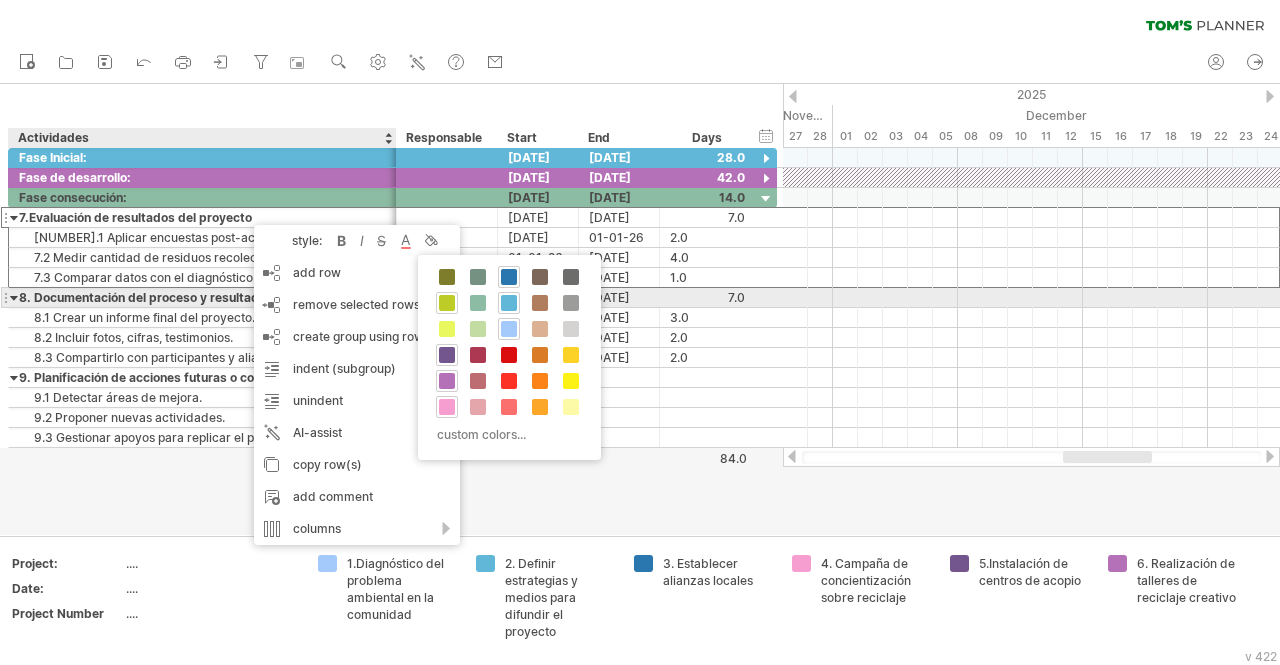 click at bounding box center [447, 303] 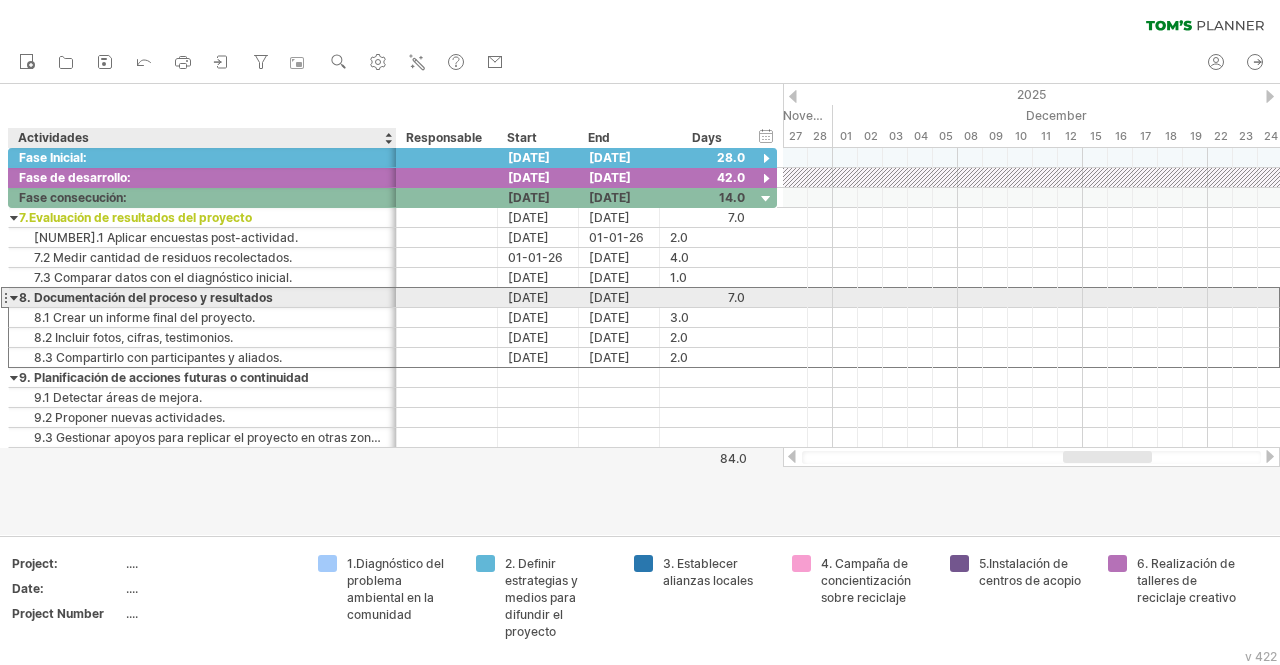 click on "8. Documentación del proceso y resultados" at bounding box center [202, 297] 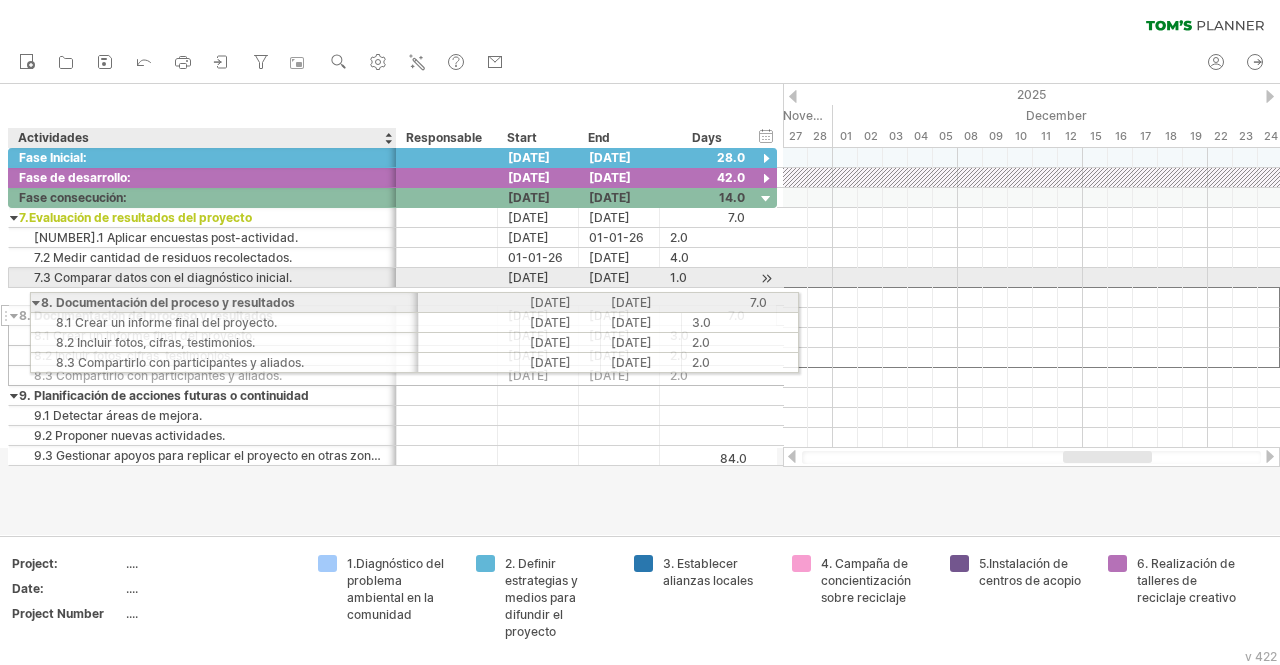 drag, startPoint x: 182, startPoint y: 296, endPoint x: 248, endPoint y: 299, distance: 66.068146 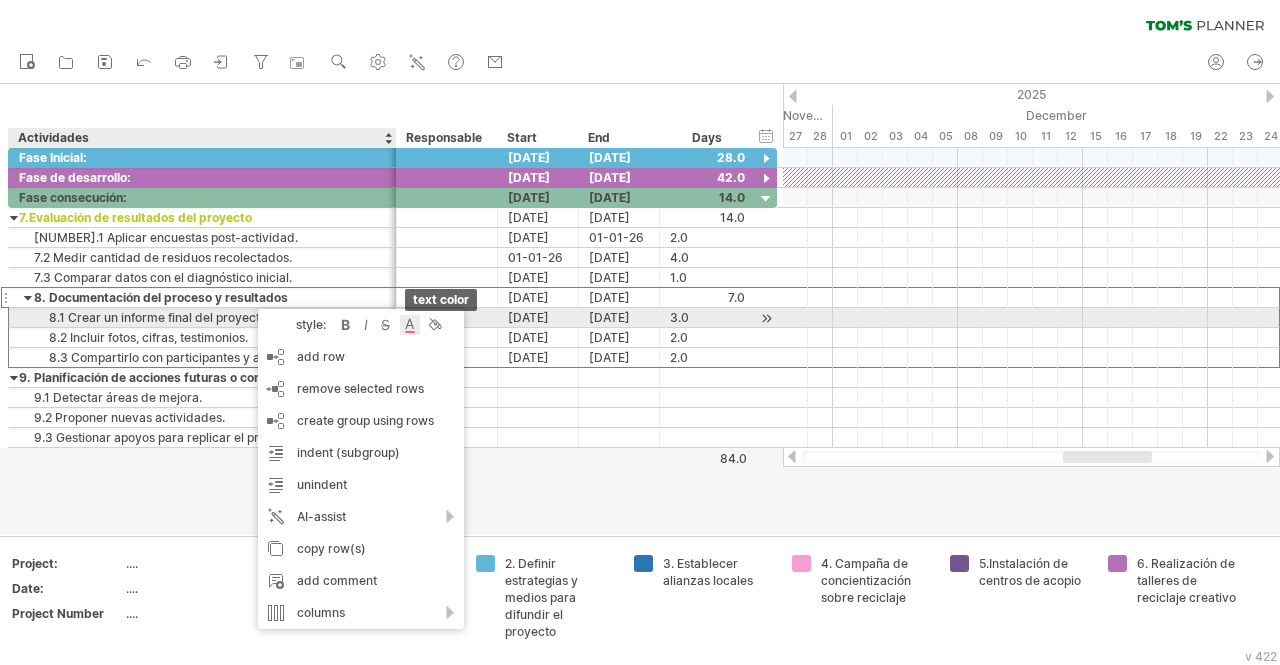 click at bounding box center (410, 325) 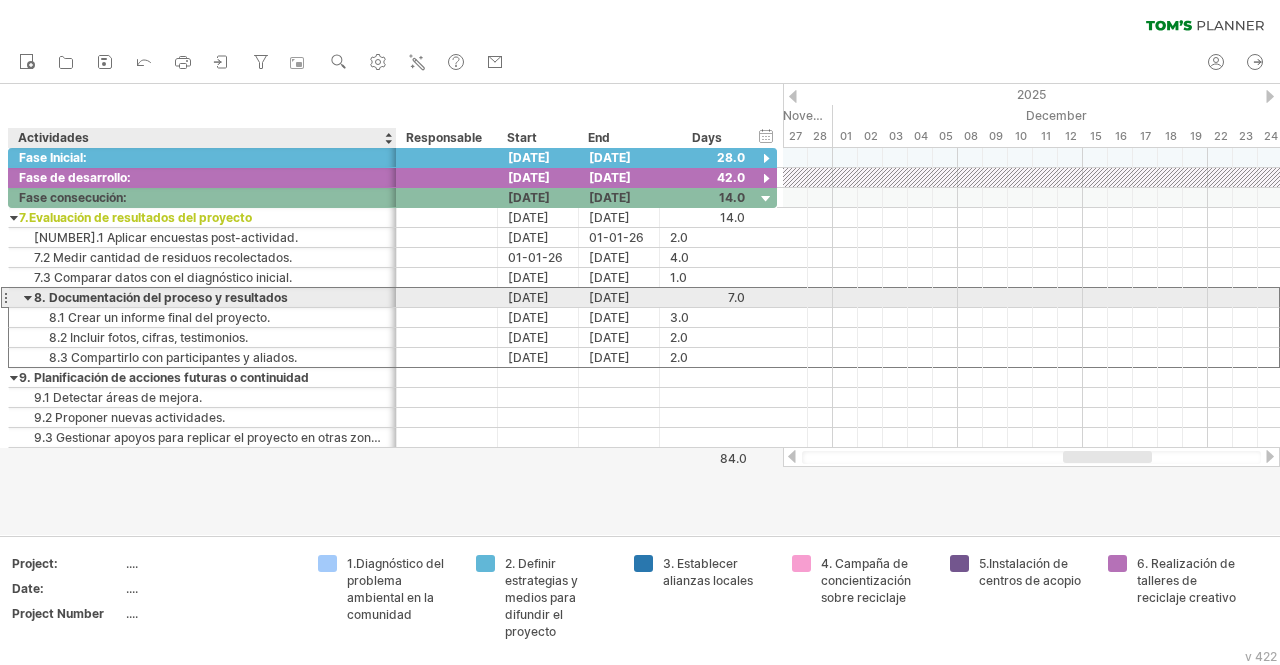 click on "8. Documentación del proceso y resultados" at bounding box center [202, 297] 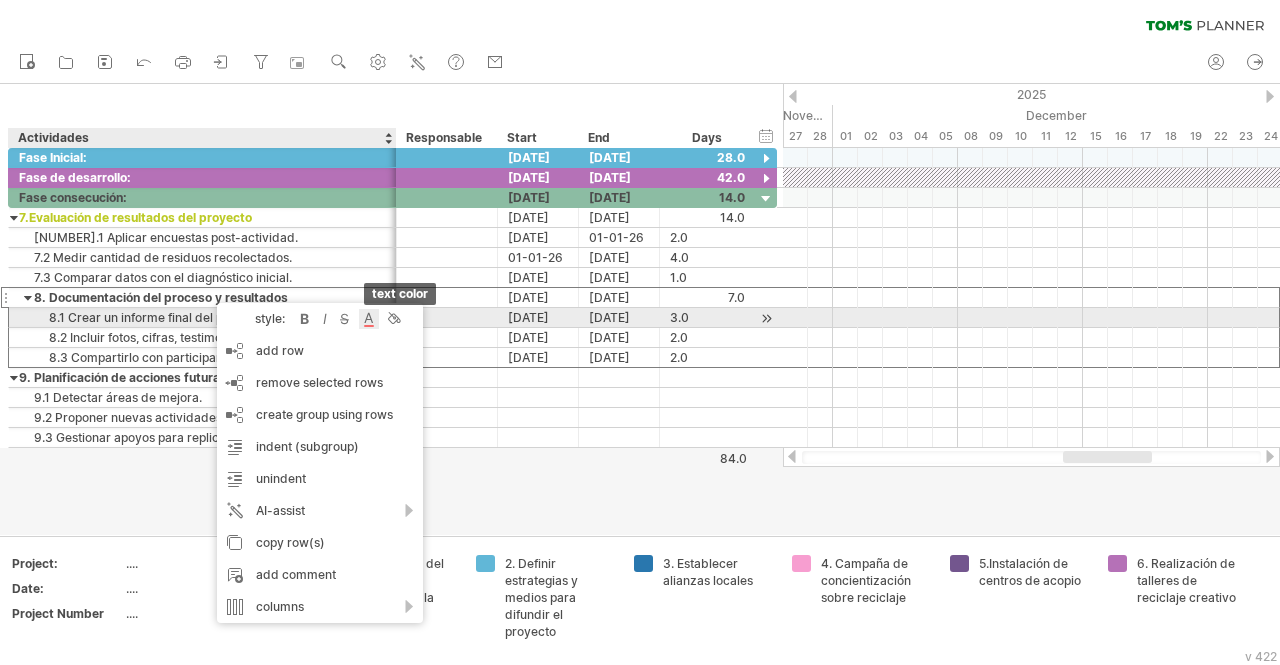 click at bounding box center [369, 319] 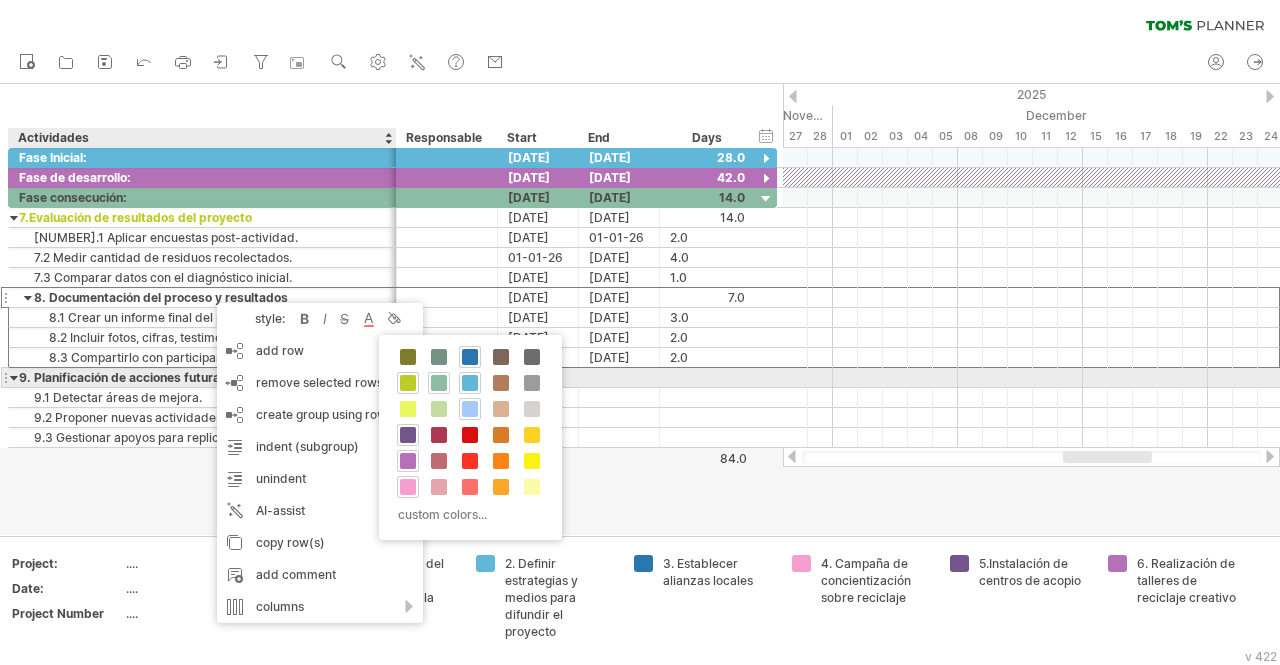 click at bounding box center [439, 383] 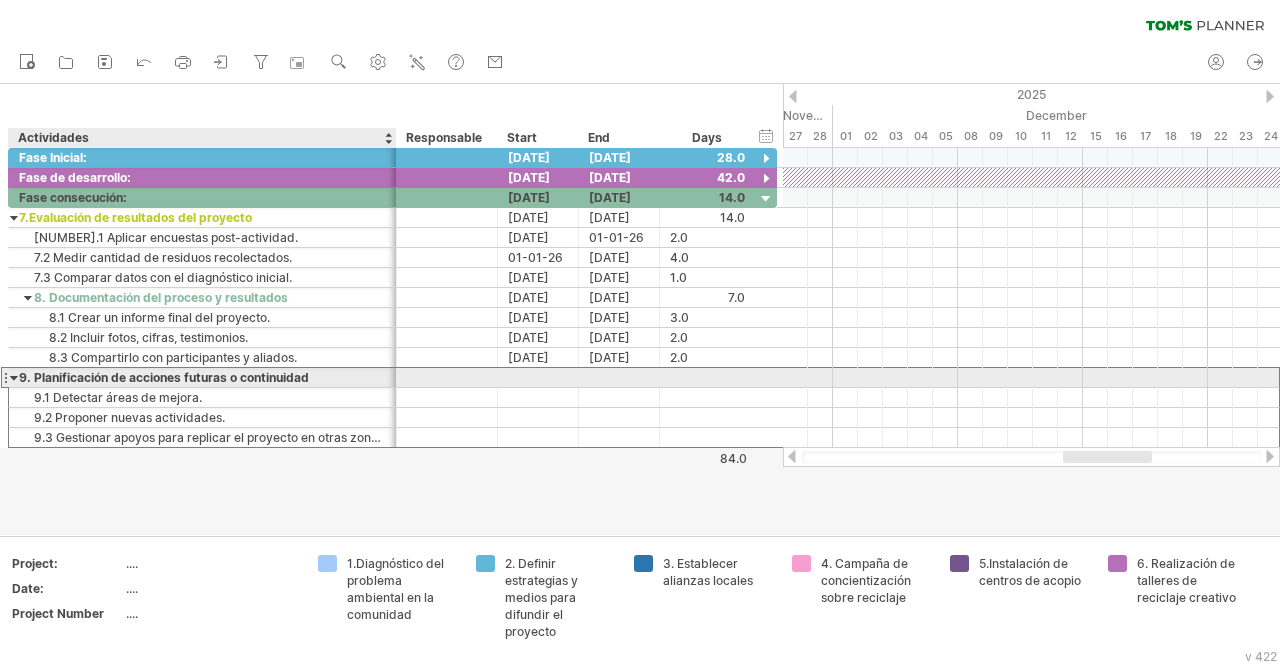 click on "9. Planificación de acciones futuras o continuidad" at bounding box center (202, 377) 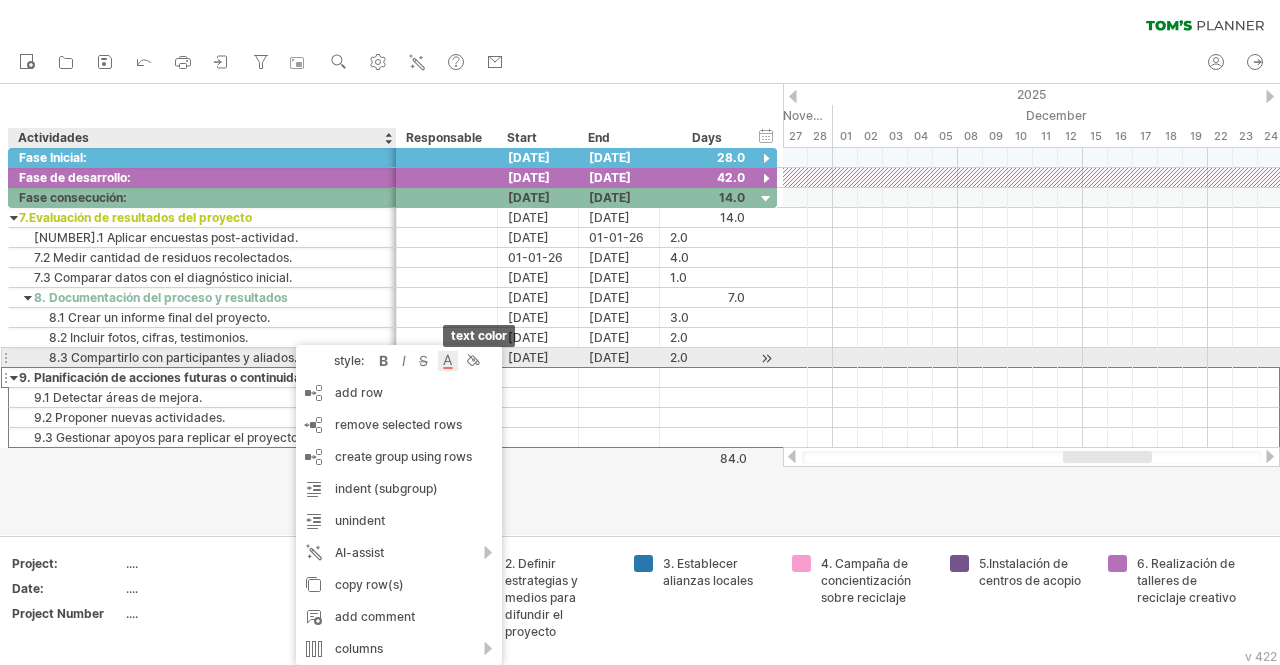 click at bounding box center (448, 361) 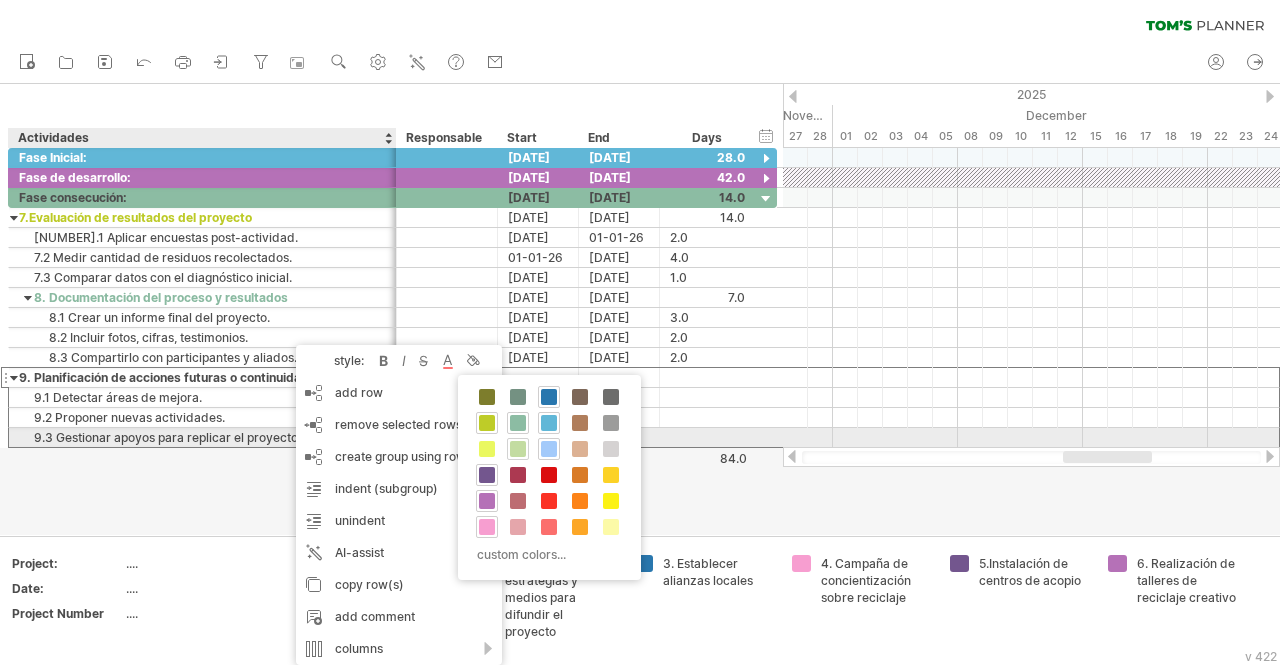 click at bounding box center (518, 449) 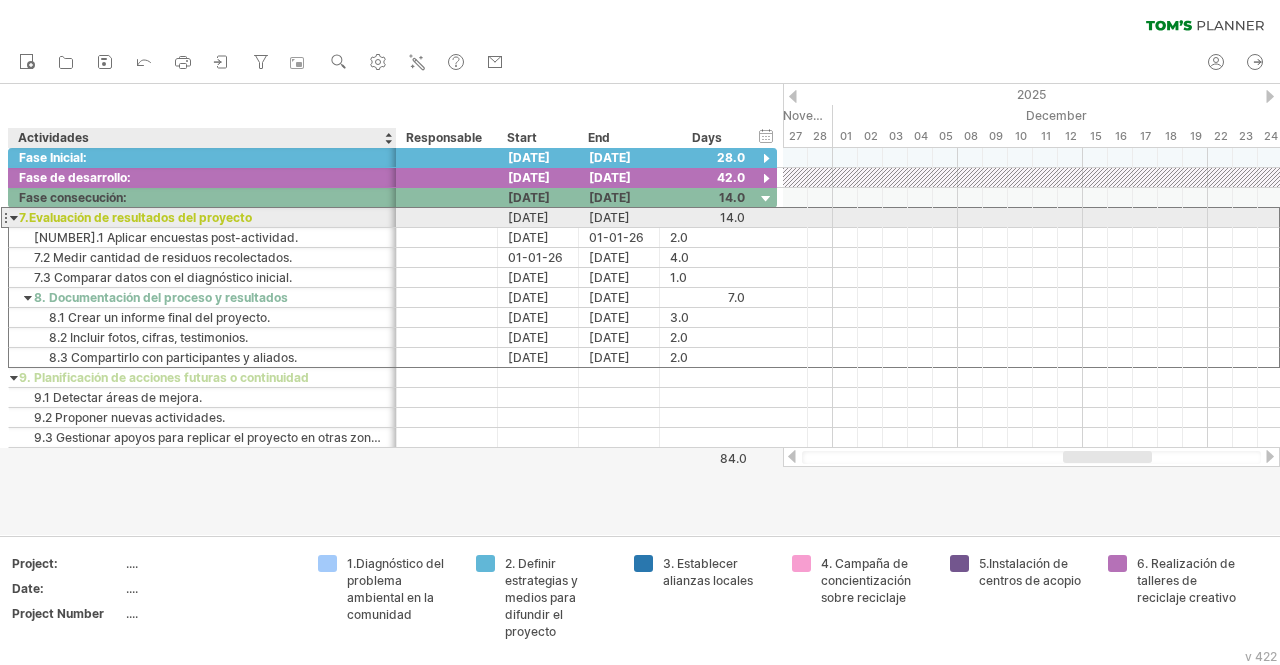 click on "7.Evaluación de resultados del proyecto" at bounding box center (202, 217) 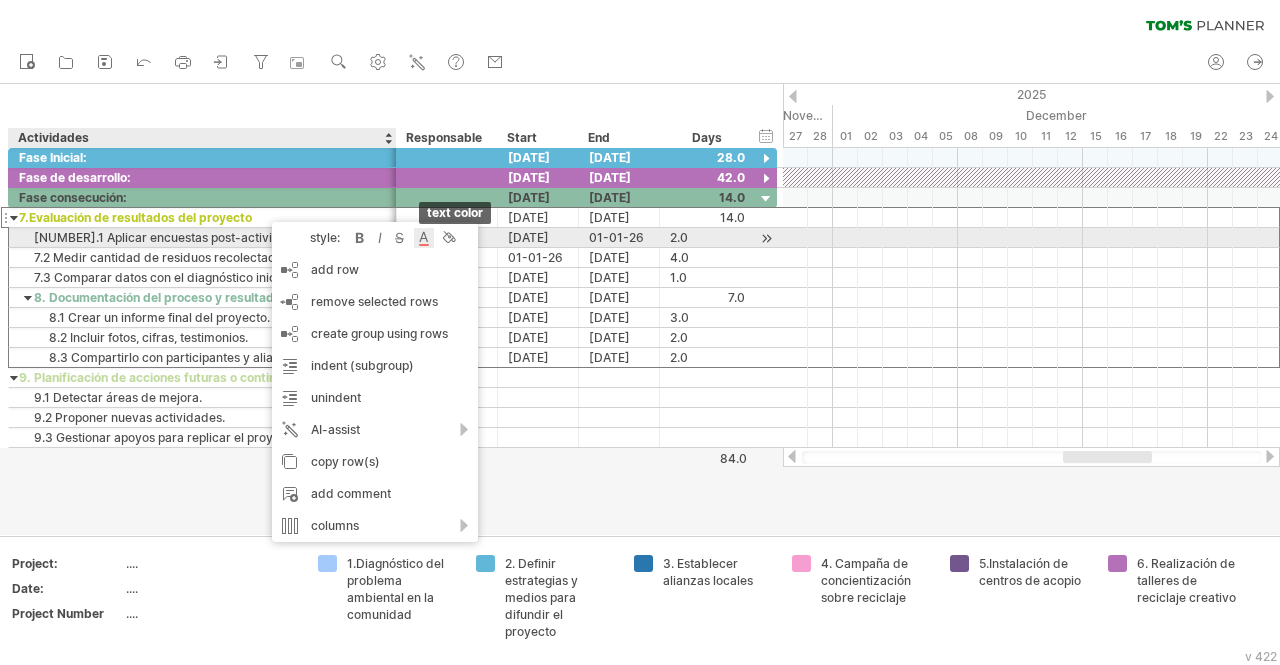 click at bounding box center [424, 238] 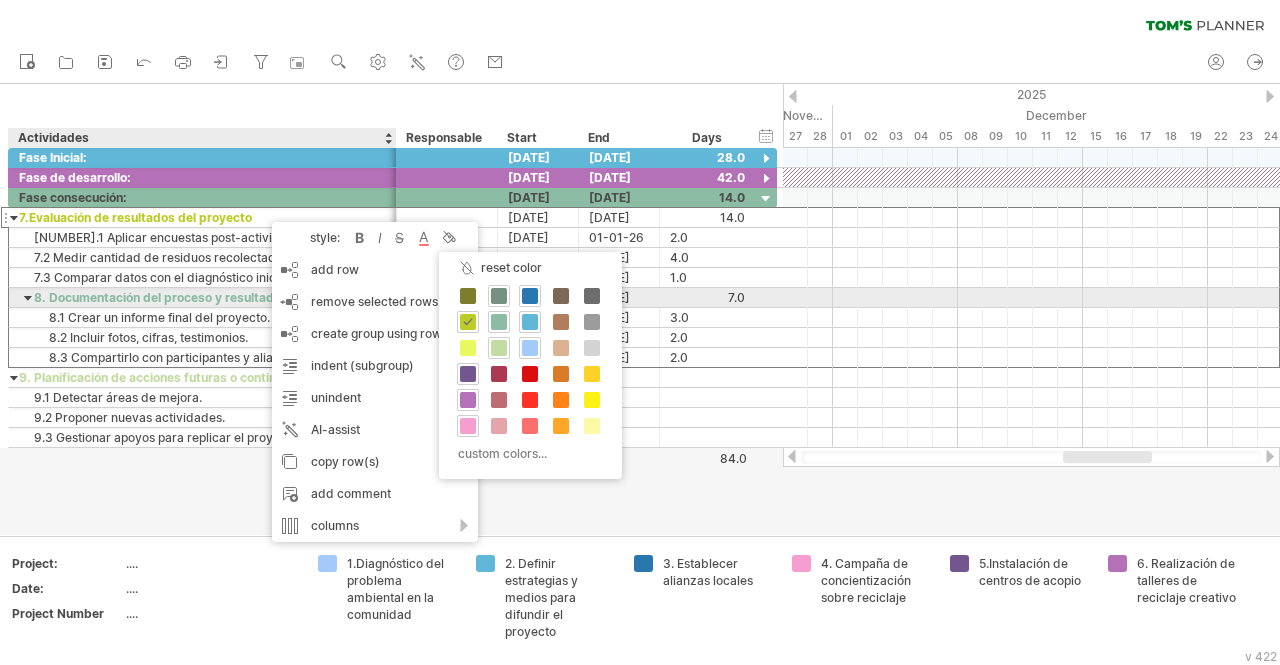 click at bounding box center (499, 296) 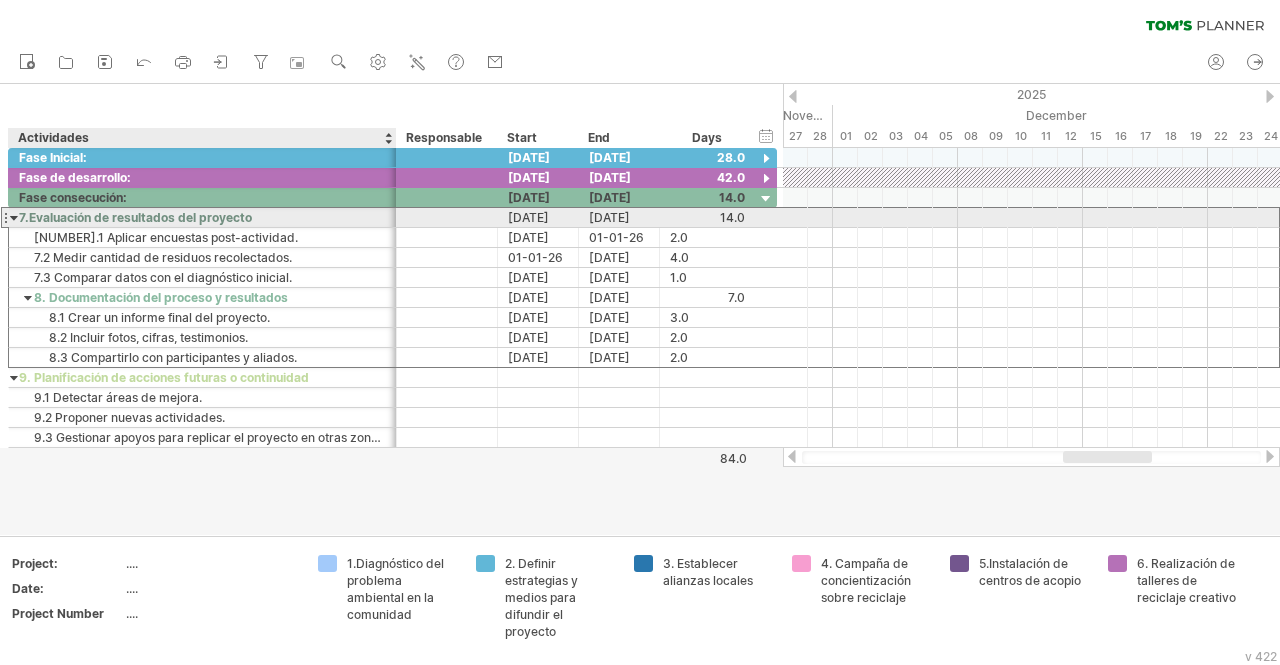 click on "7.Evaluación de resultados del proyecto" at bounding box center (202, 217) 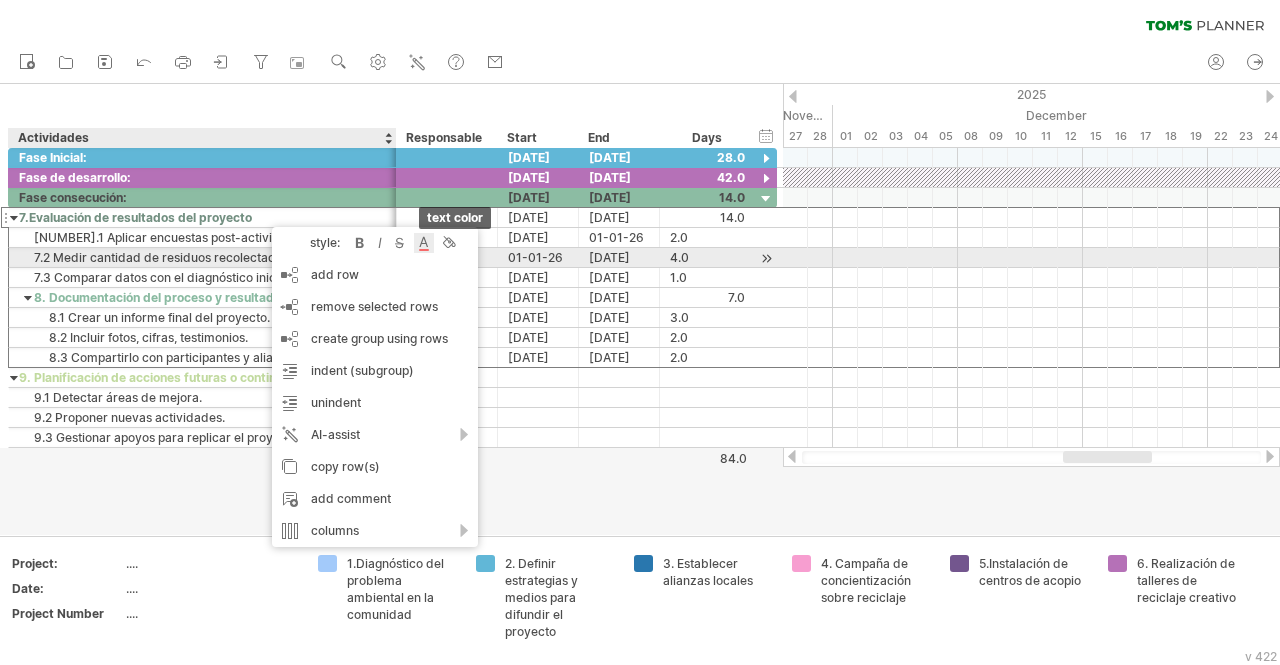 click at bounding box center (424, 243) 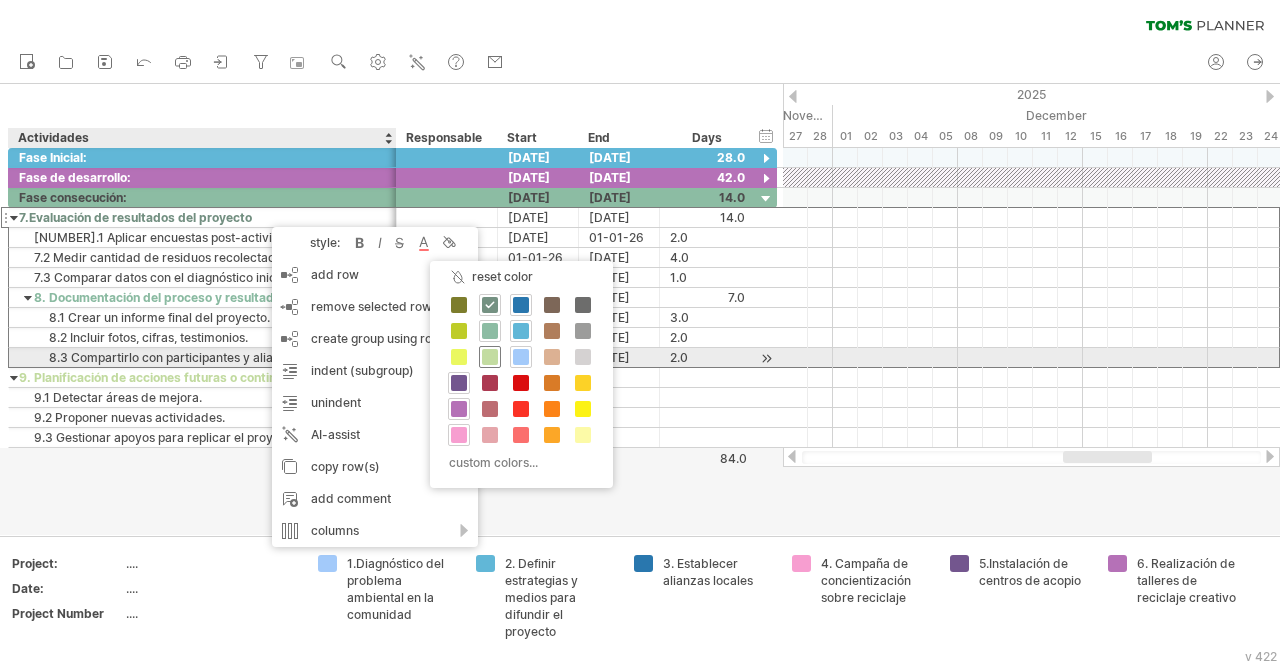 click at bounding box center [490, 357] 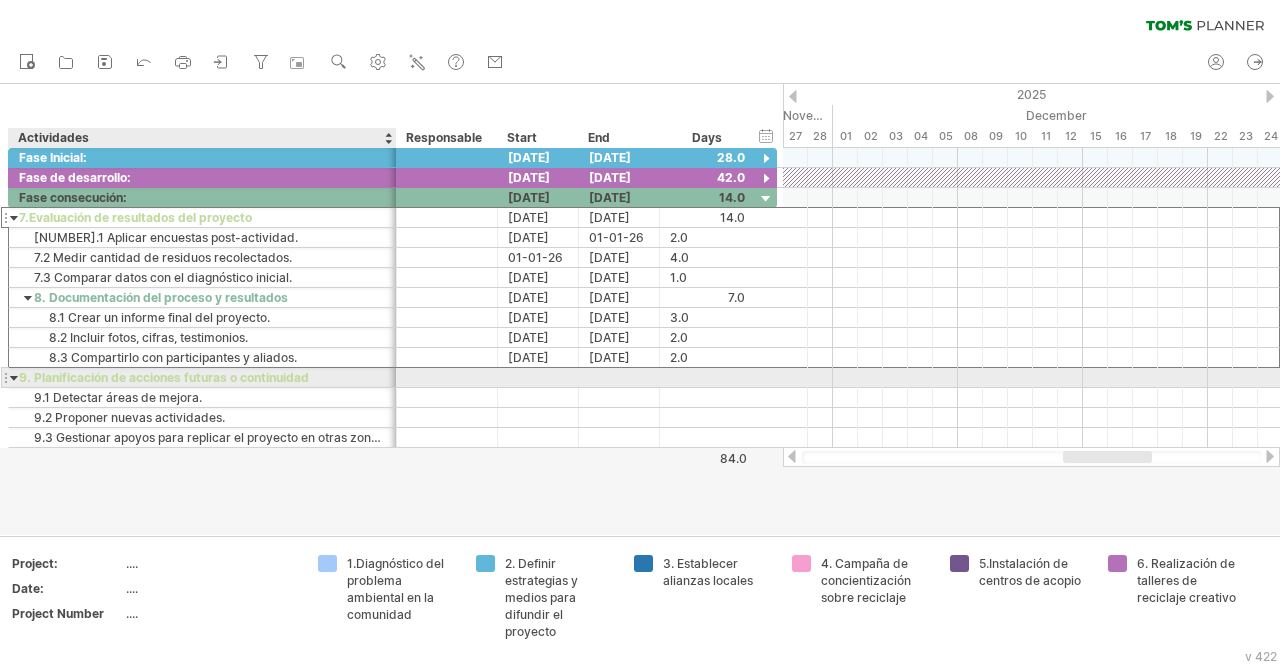 click on "9. Planificación de acciones futuras o continuidad" at bounding box center (202, 377) 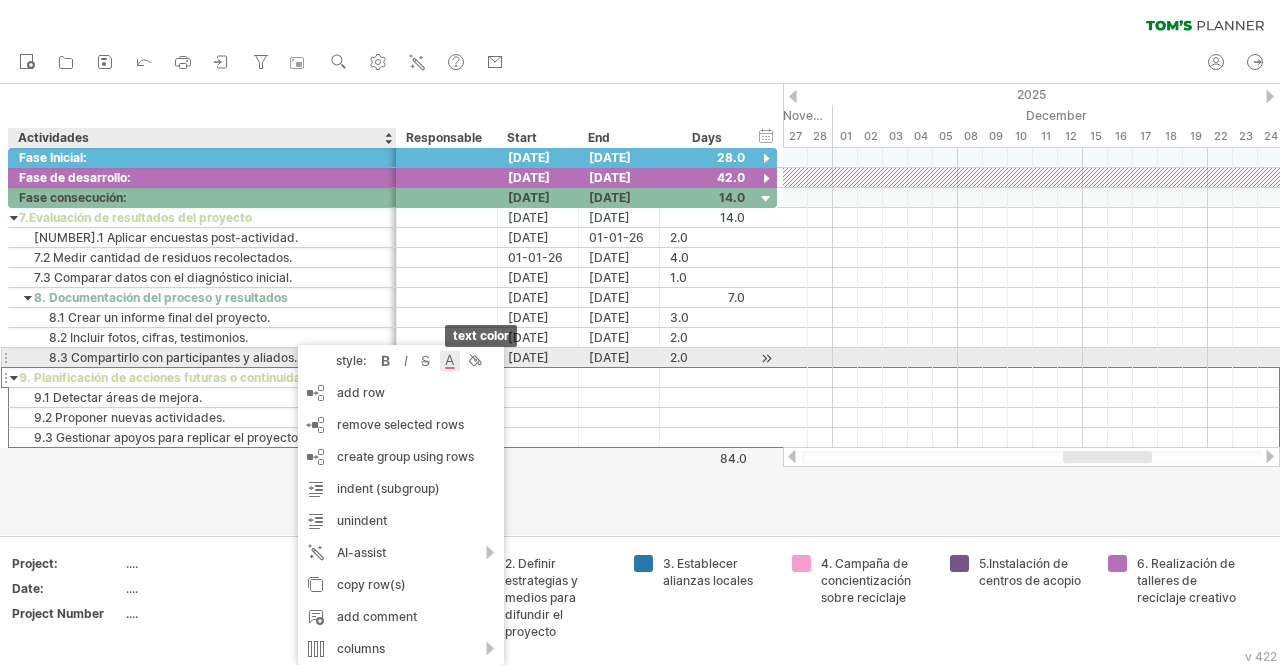 click at bounding box center (450, 361) 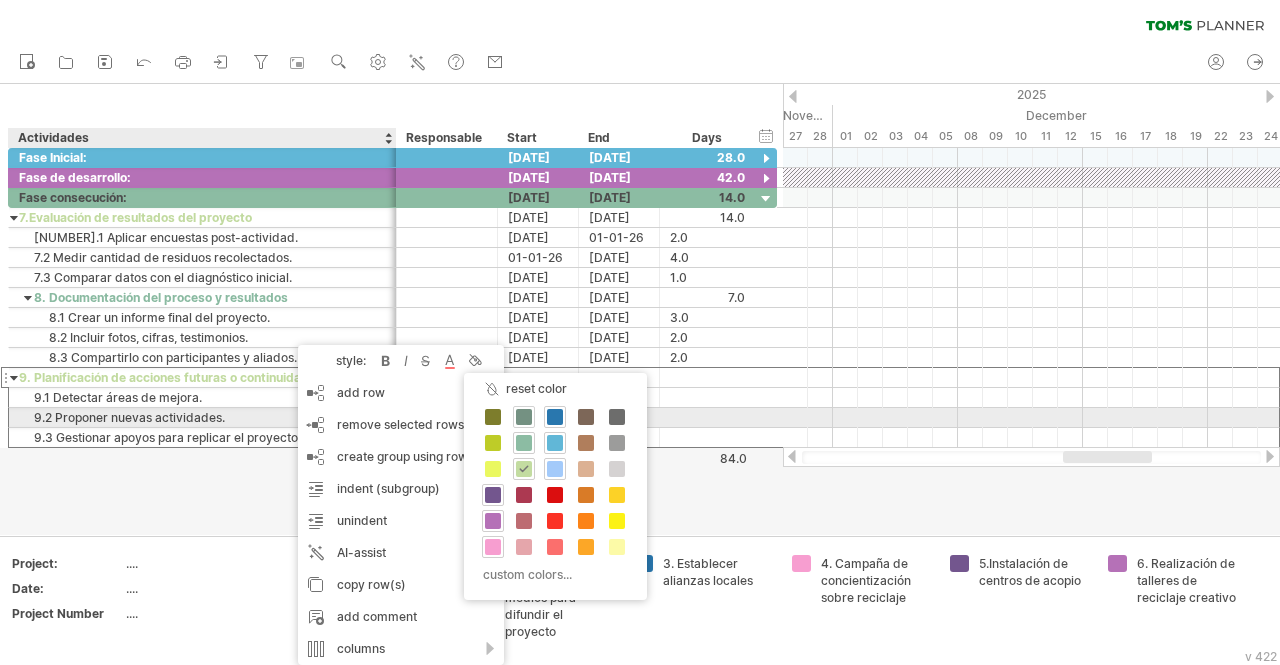 click at bounding box center [524, 417] 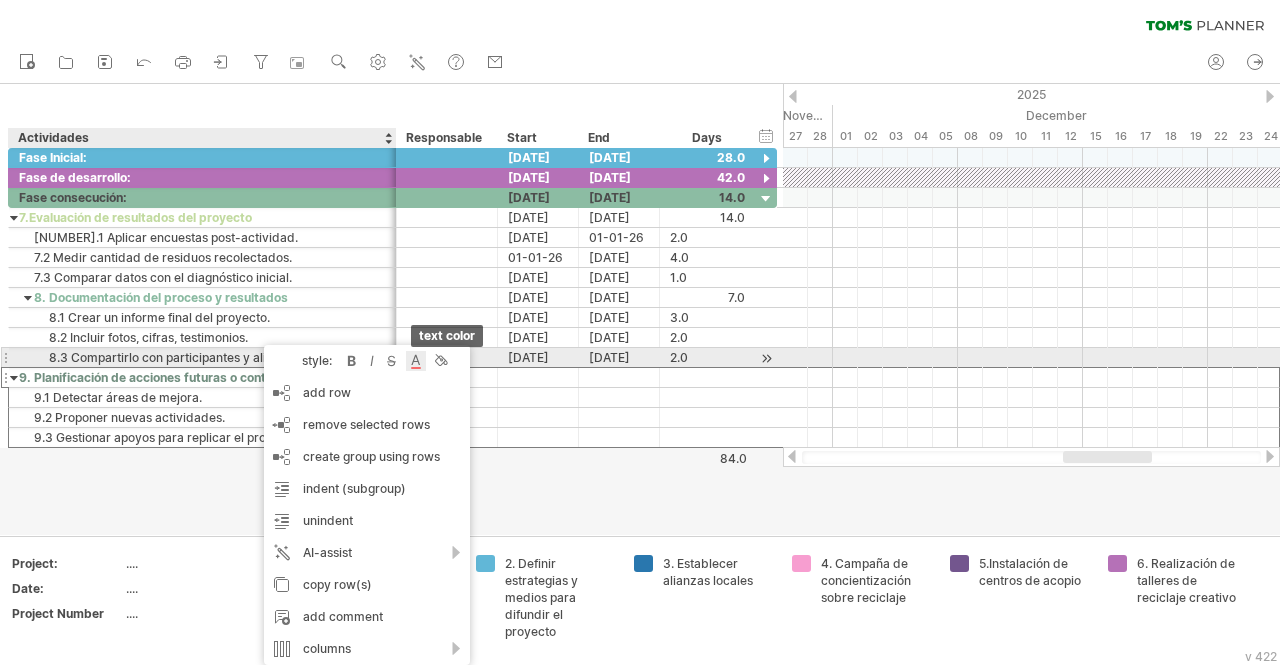 click at bounding box center [416, 361] 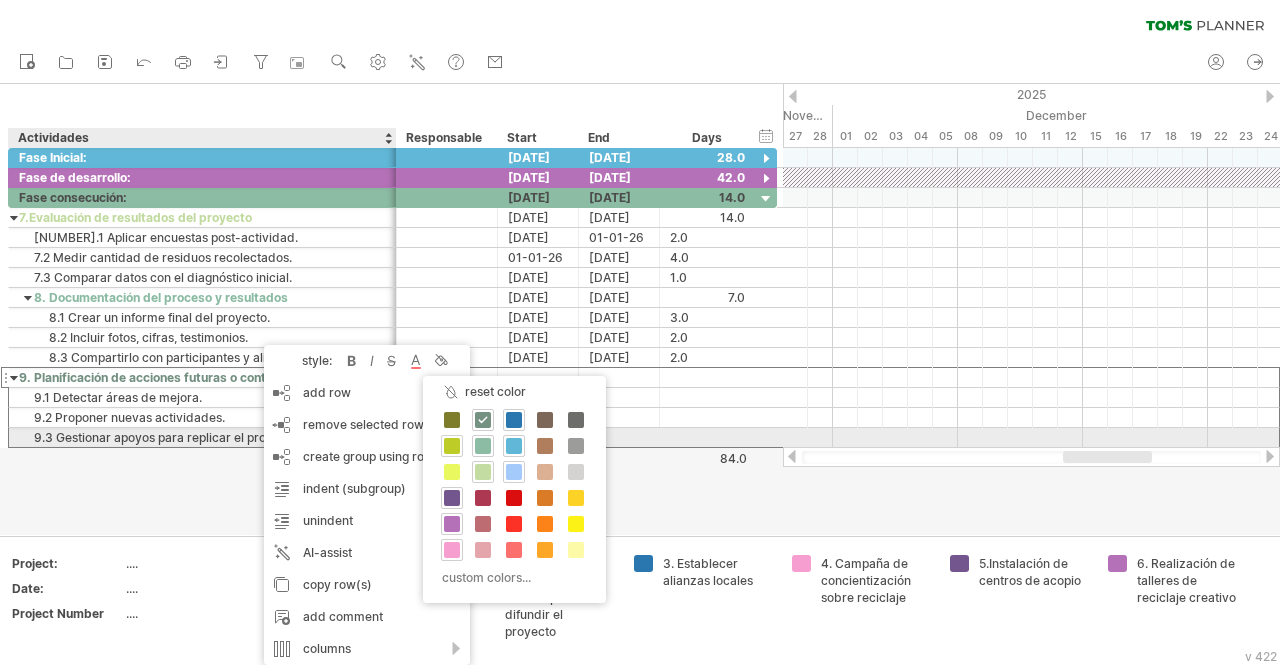 click at bounding box center (452, 446) 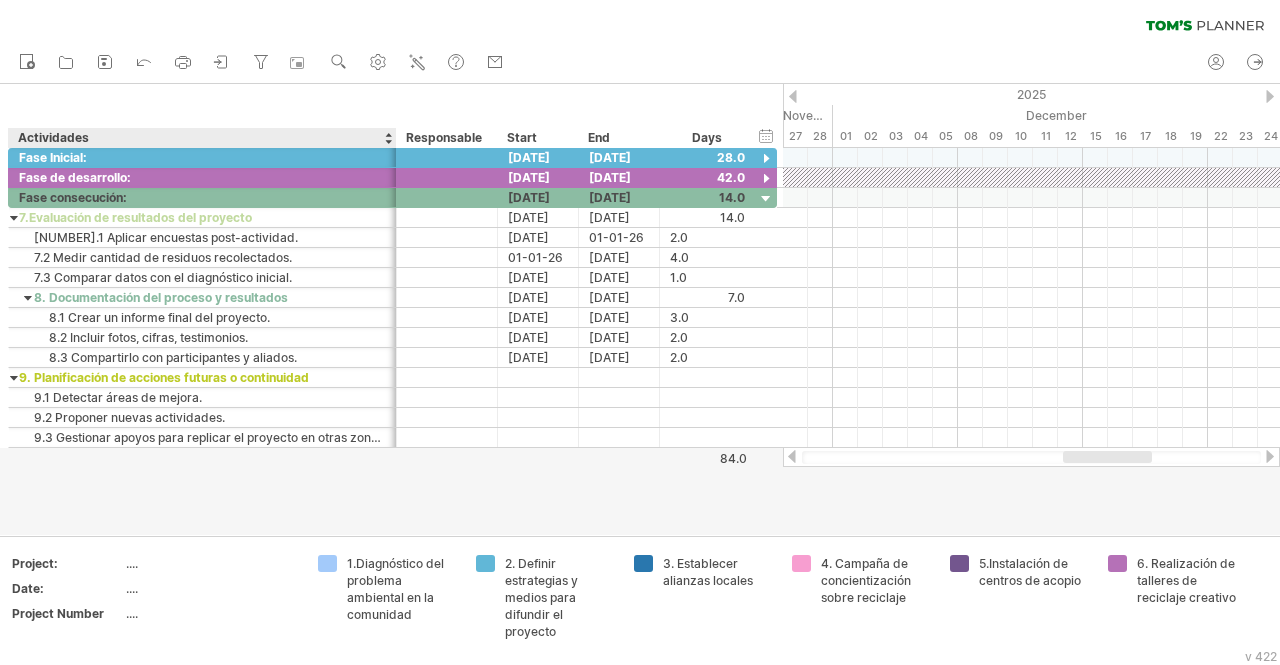 click at bounding box center [640, 309] 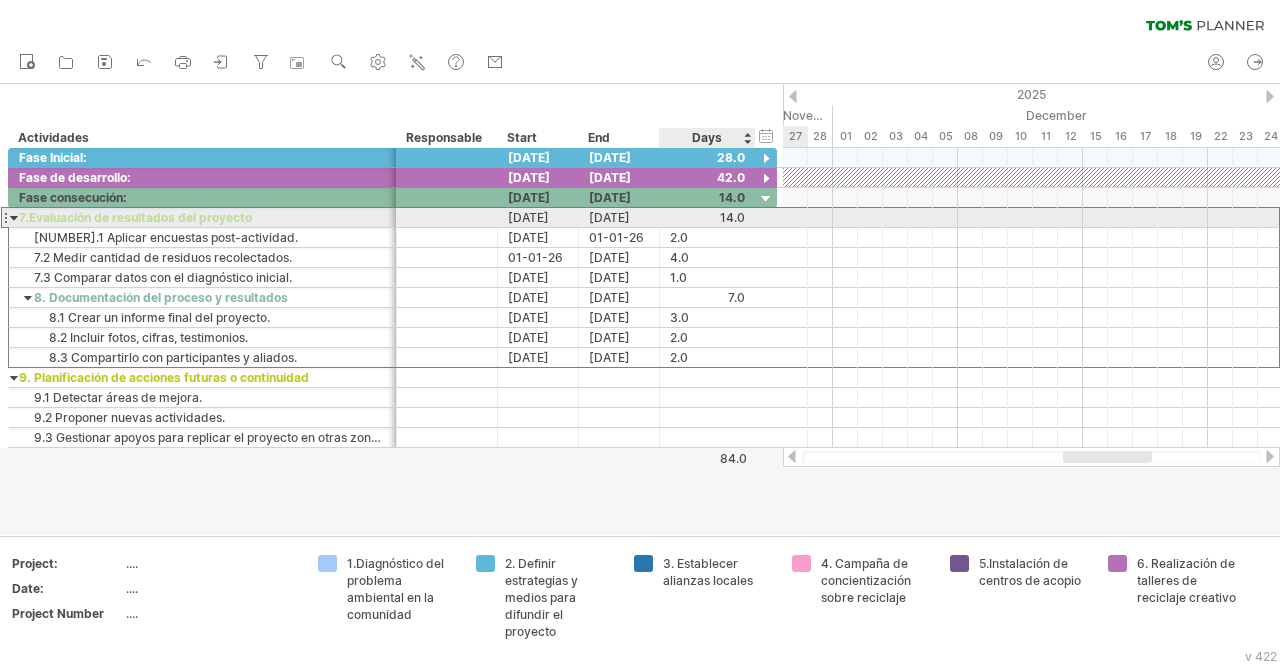 click at bounding box center (707, 217) 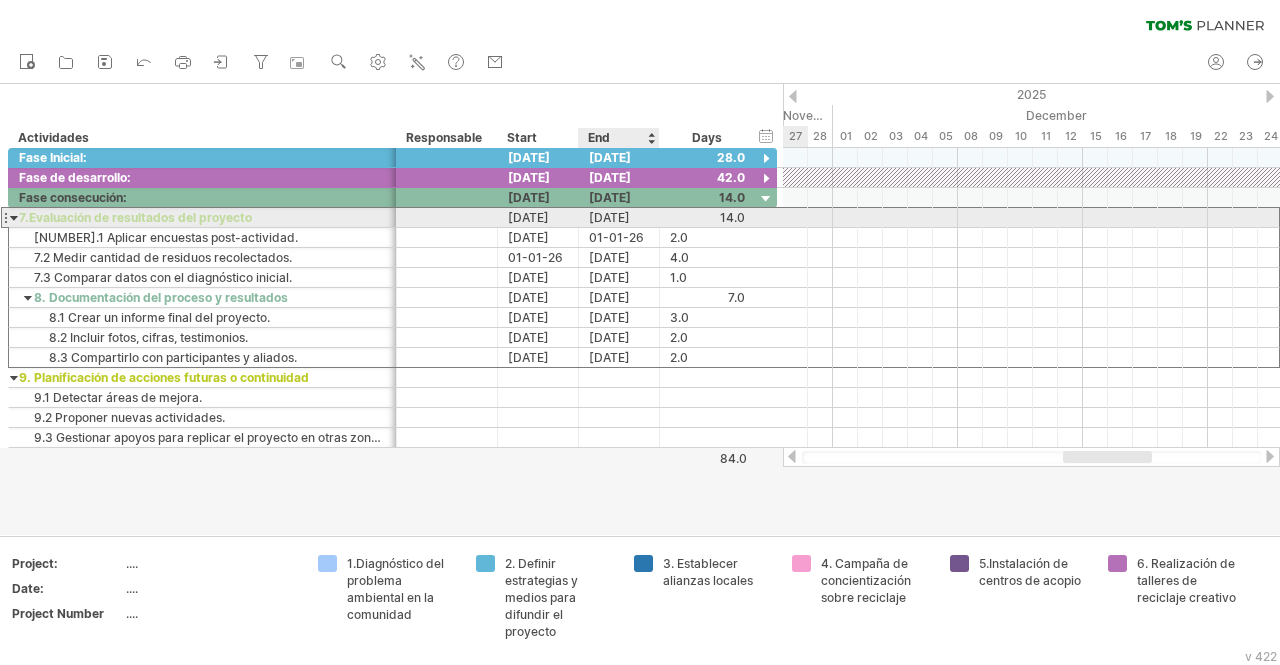 scroll, scrollTop: 0, scrollLeft: 0, axis: both 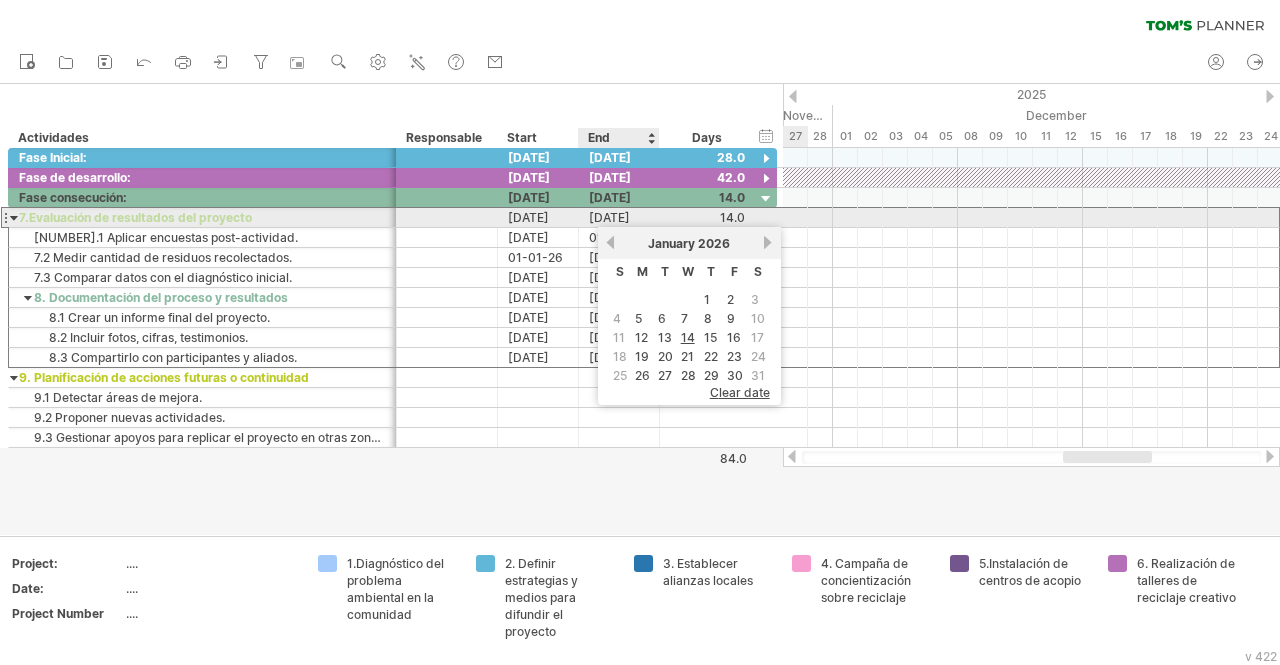 click on "[DATE]" at bounding box center [619, 217] 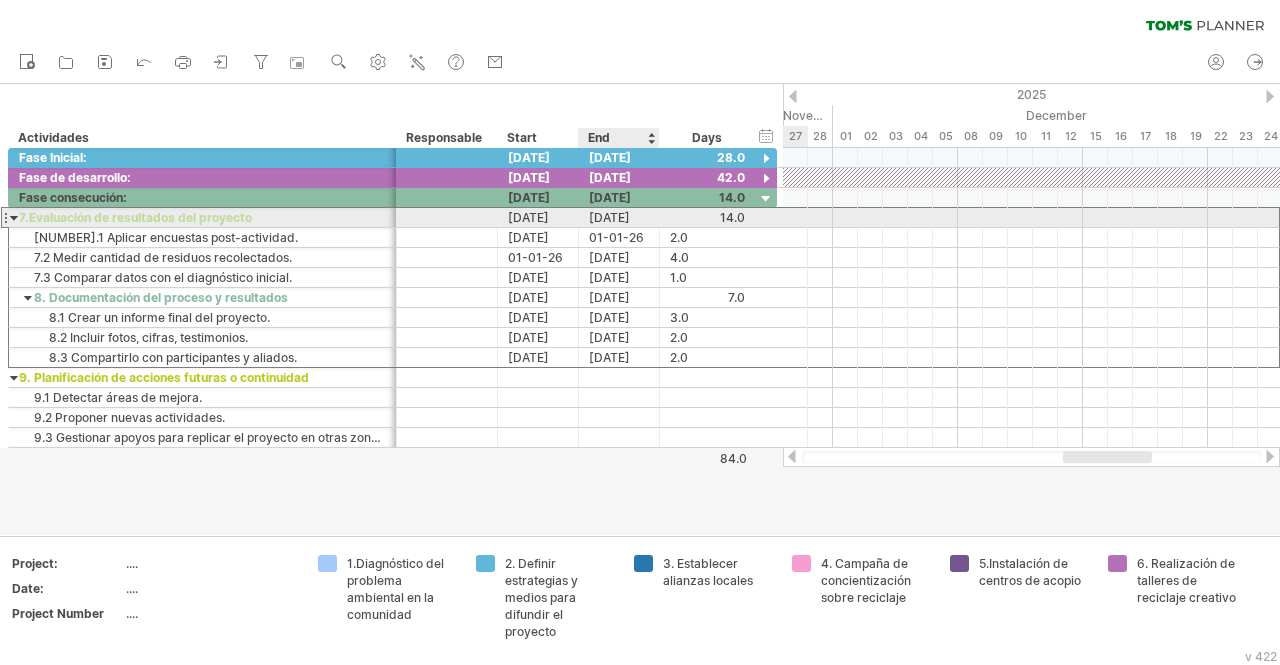 click on "[DATE]" at bounding box center [619, 217] 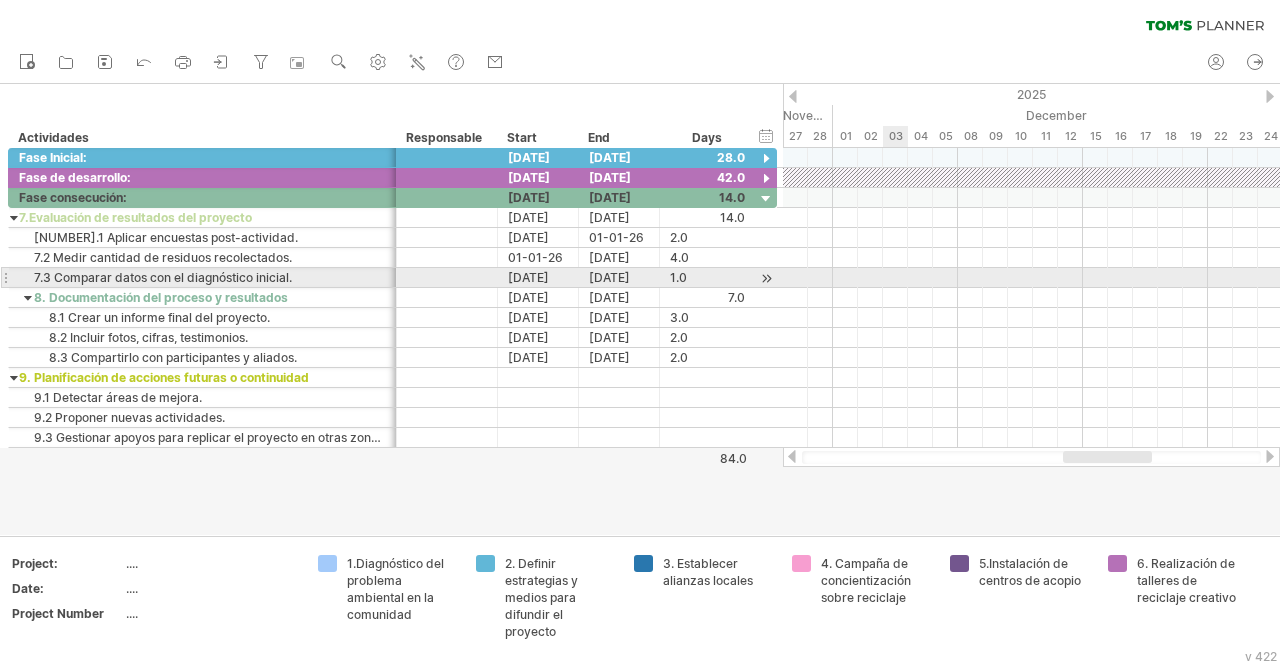 click at bounding box center (1031, 278) 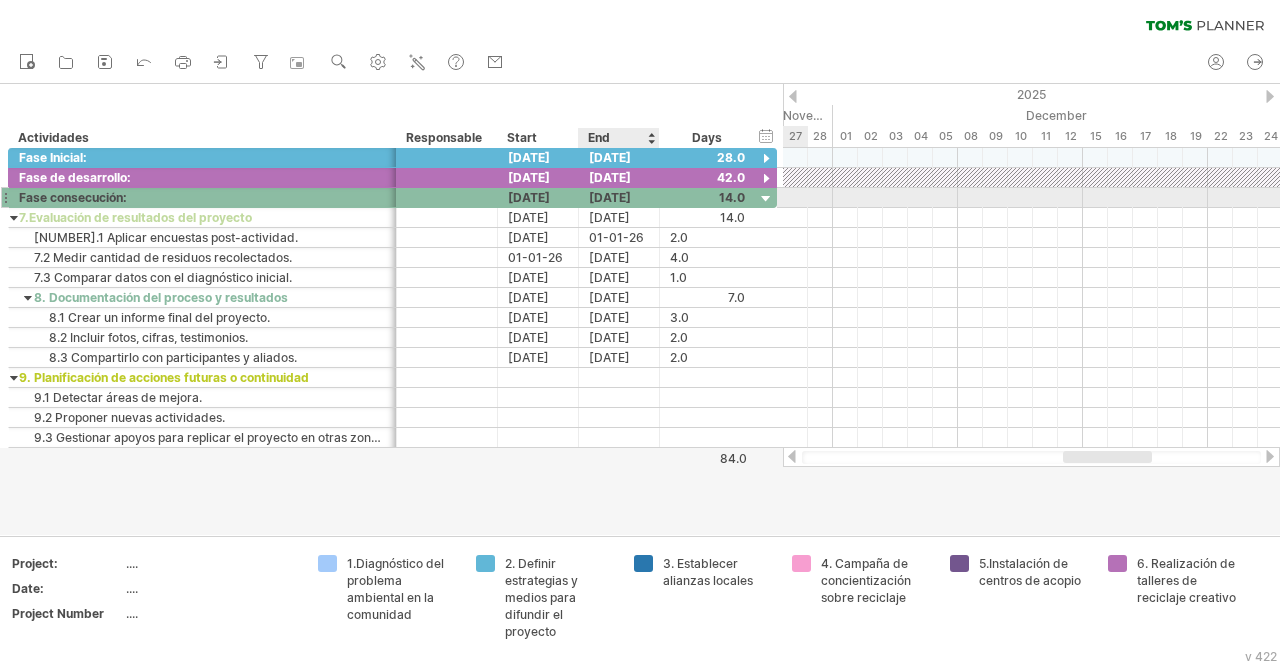 click on "[DATE]" at bounding box center [619, 197] 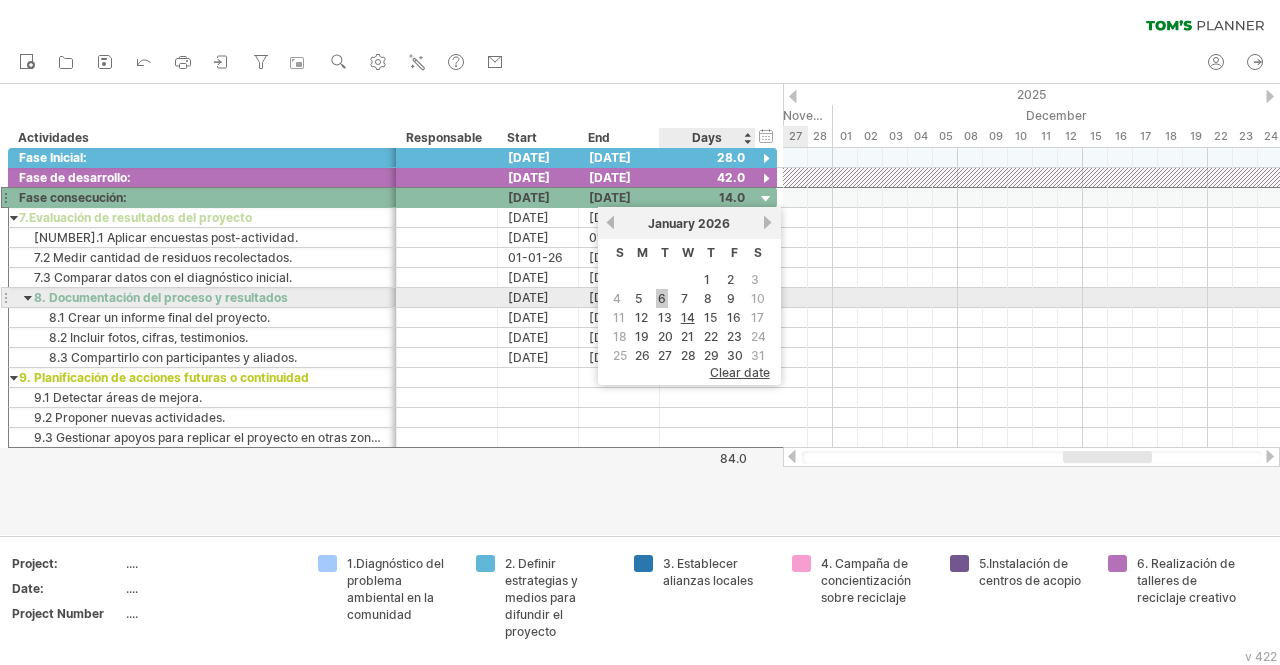 click on "6" at bounding box center (662, 298) 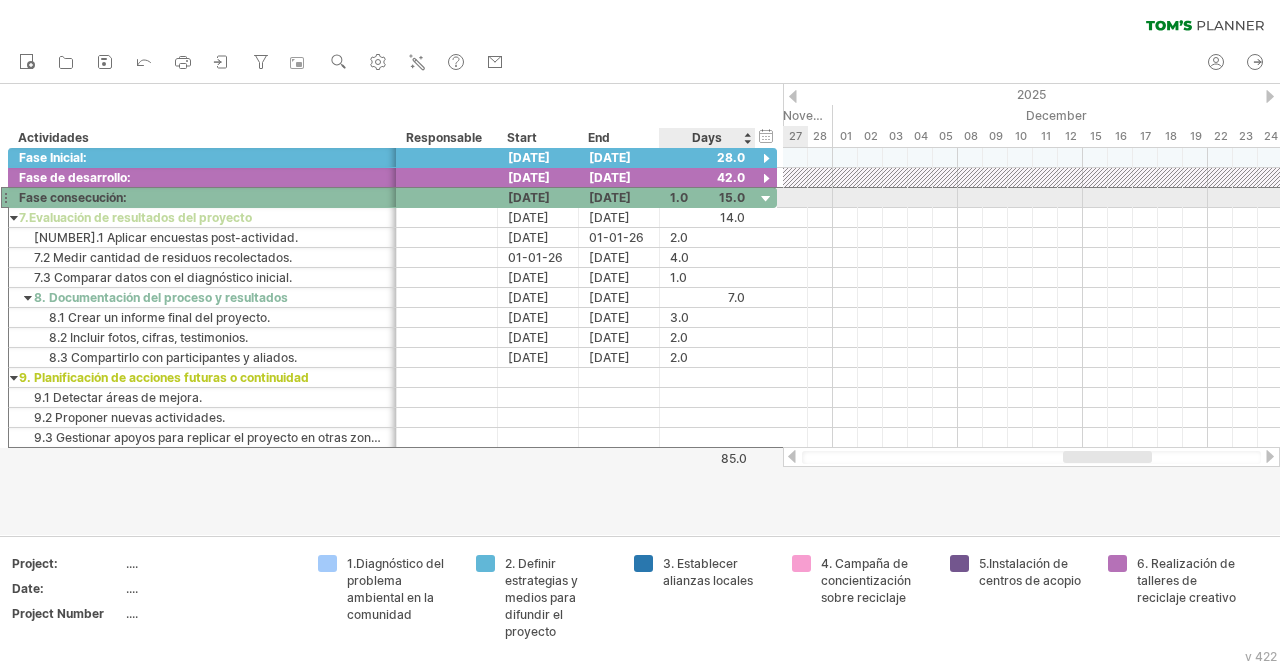 click on "1.0" at bounding box center [707, 197] 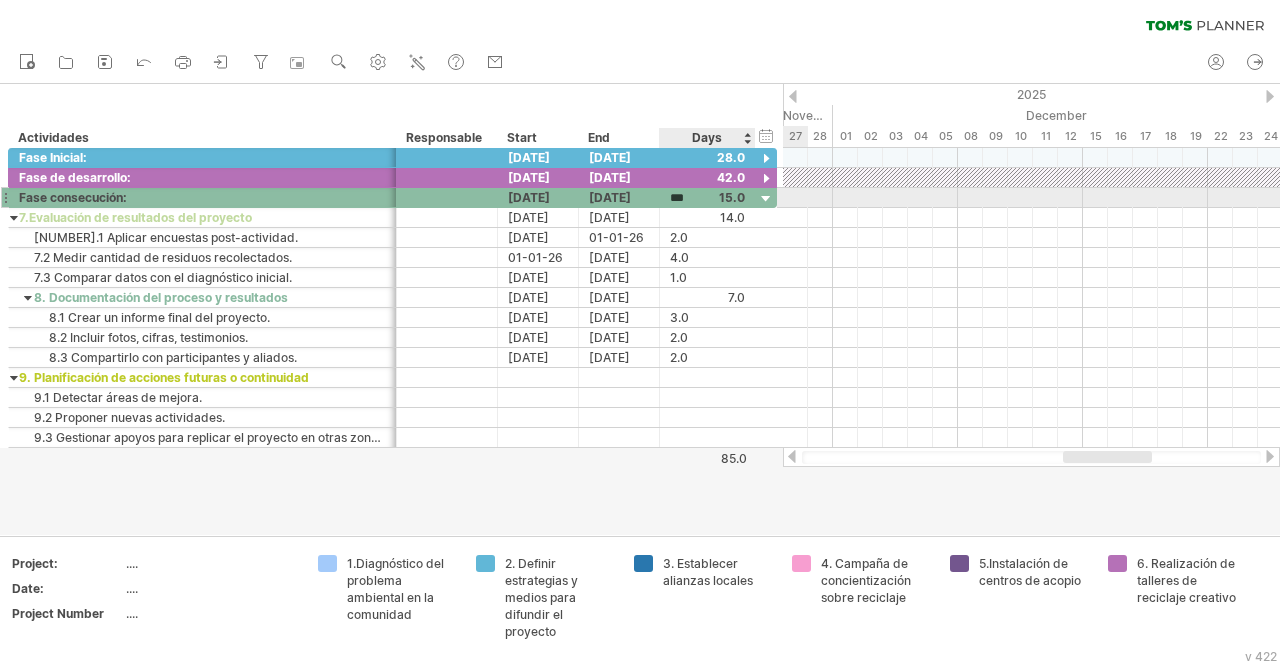 type 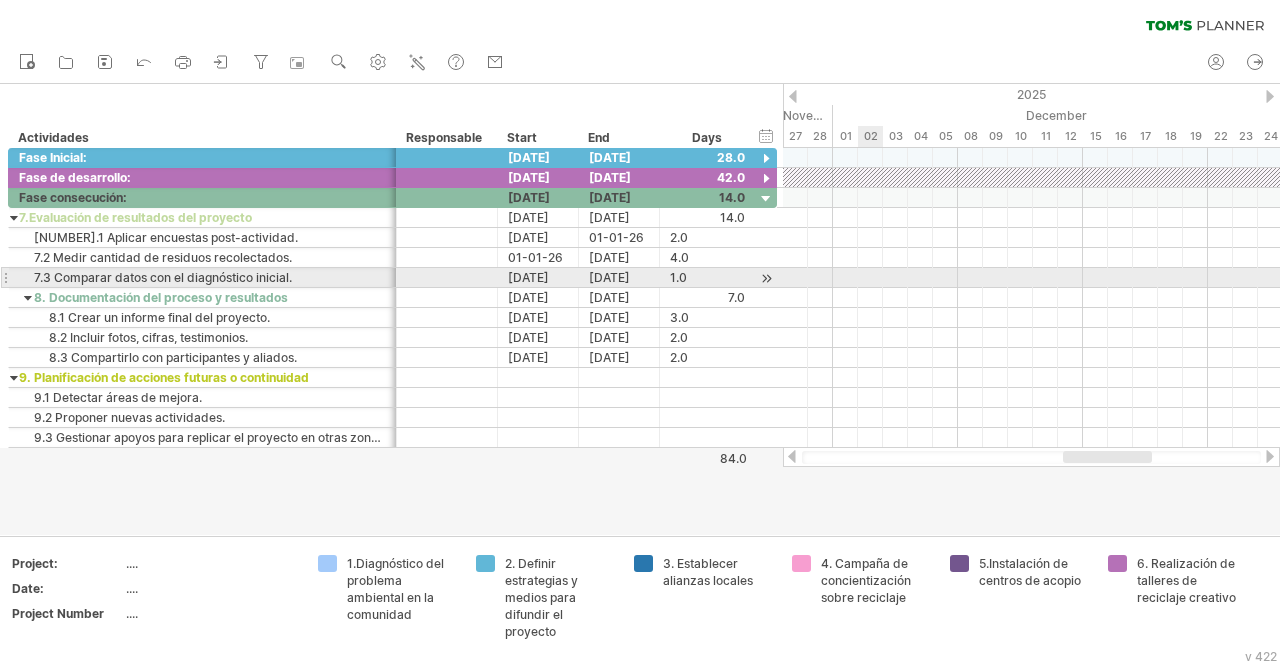 scroll, scrollTop: 0, scrollLeft: 0, axis: both 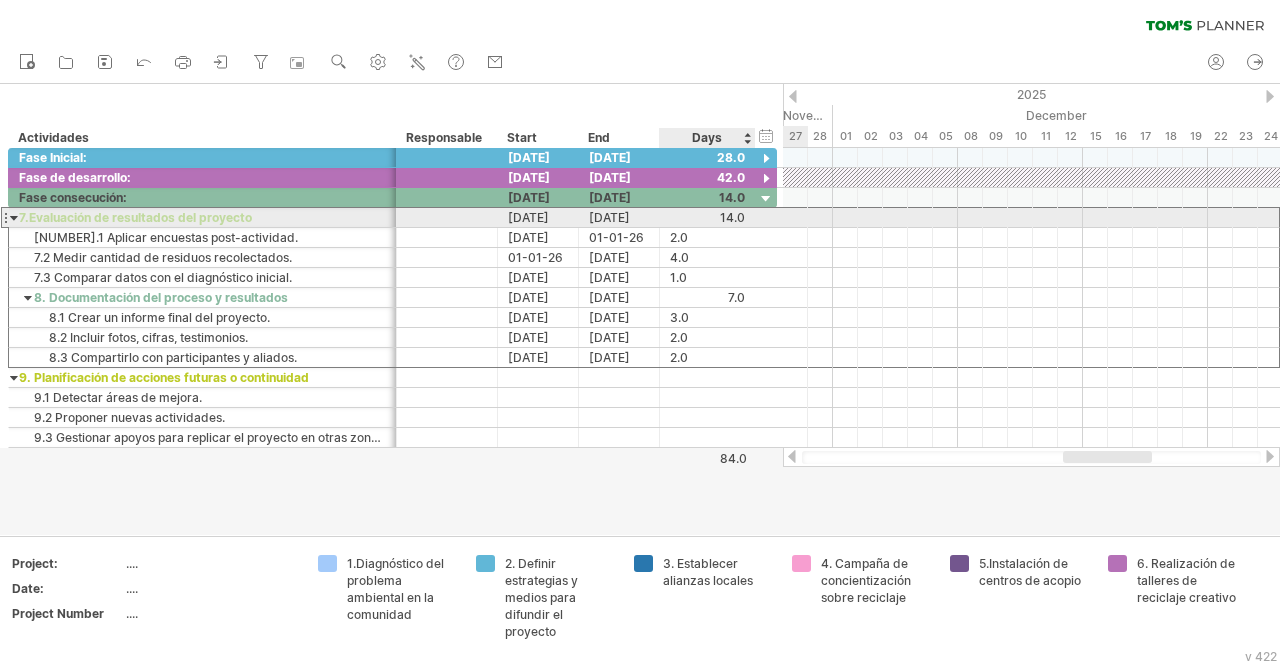 click at bounding box center [707, 217] 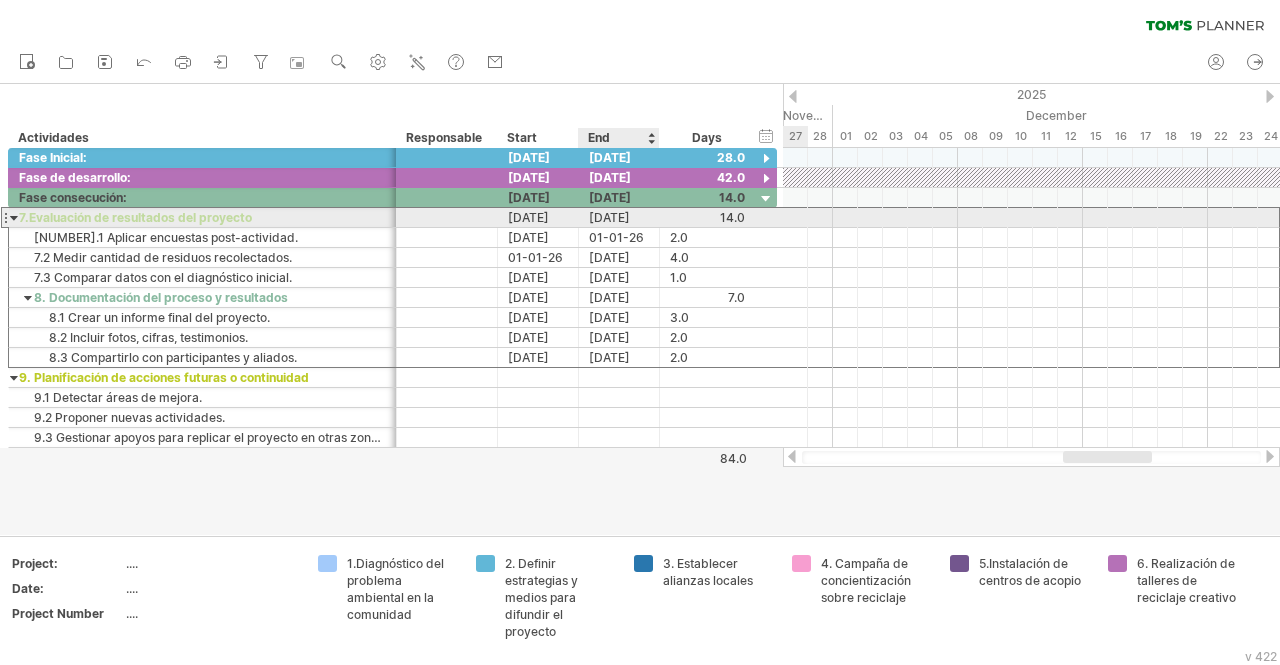 scroll, scrollTop: 0, scrollLeft: 0, axis: both 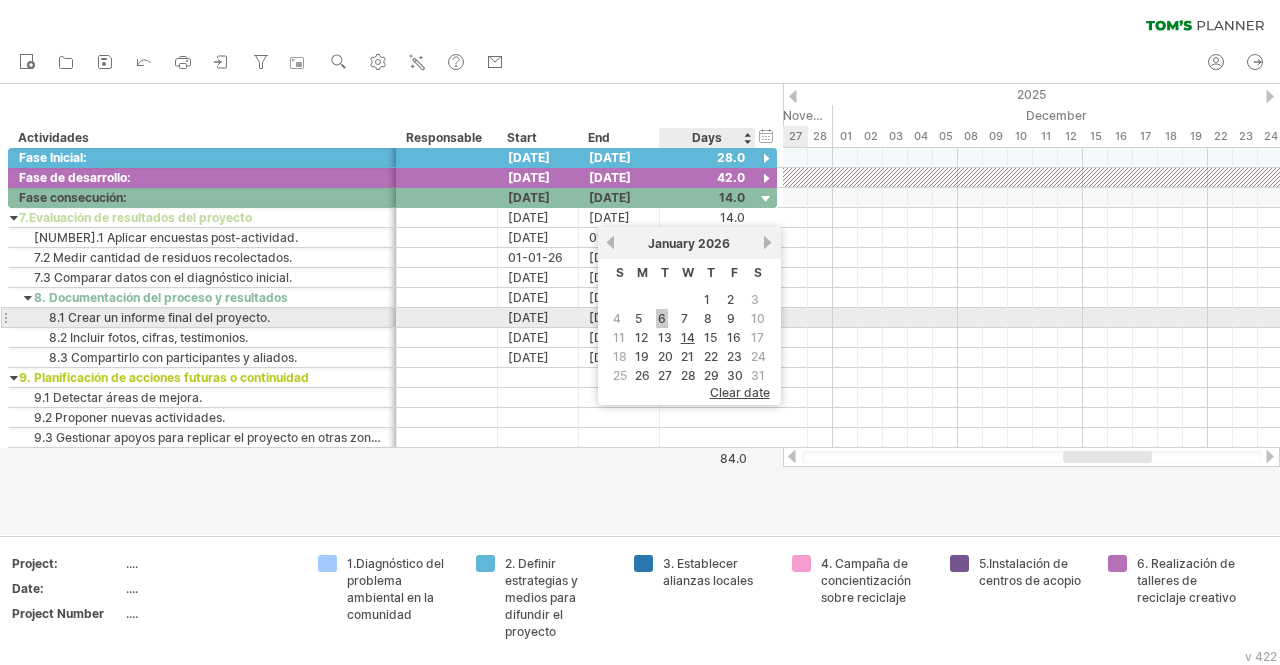 click on "6" at bounding box center [662, 318] 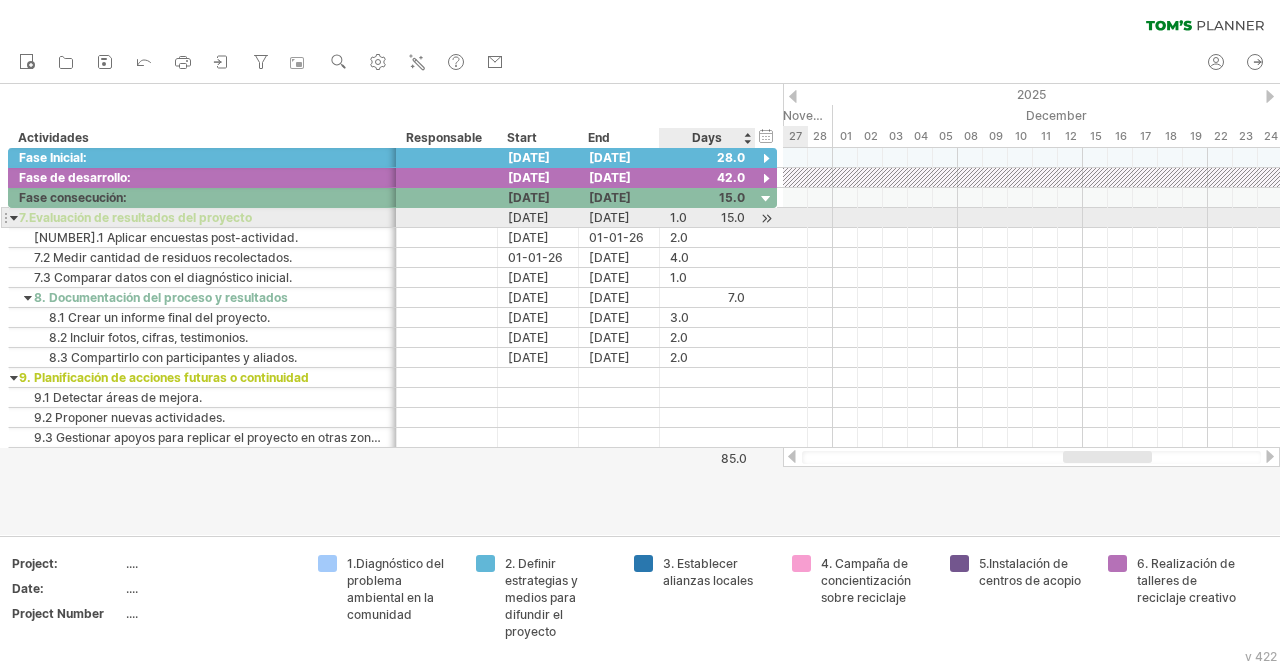 click on "1.0" at bounding box center (707, 217) 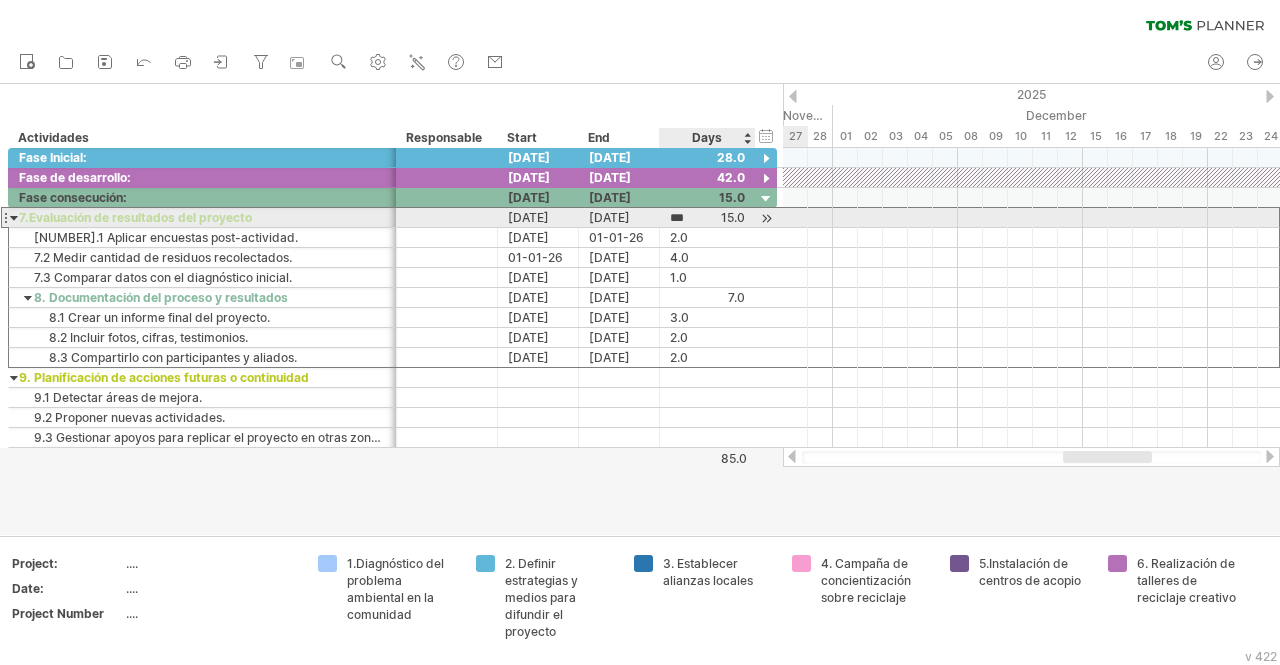 scroll, scrollTop: 0, scrollLeft: 0, axis: both 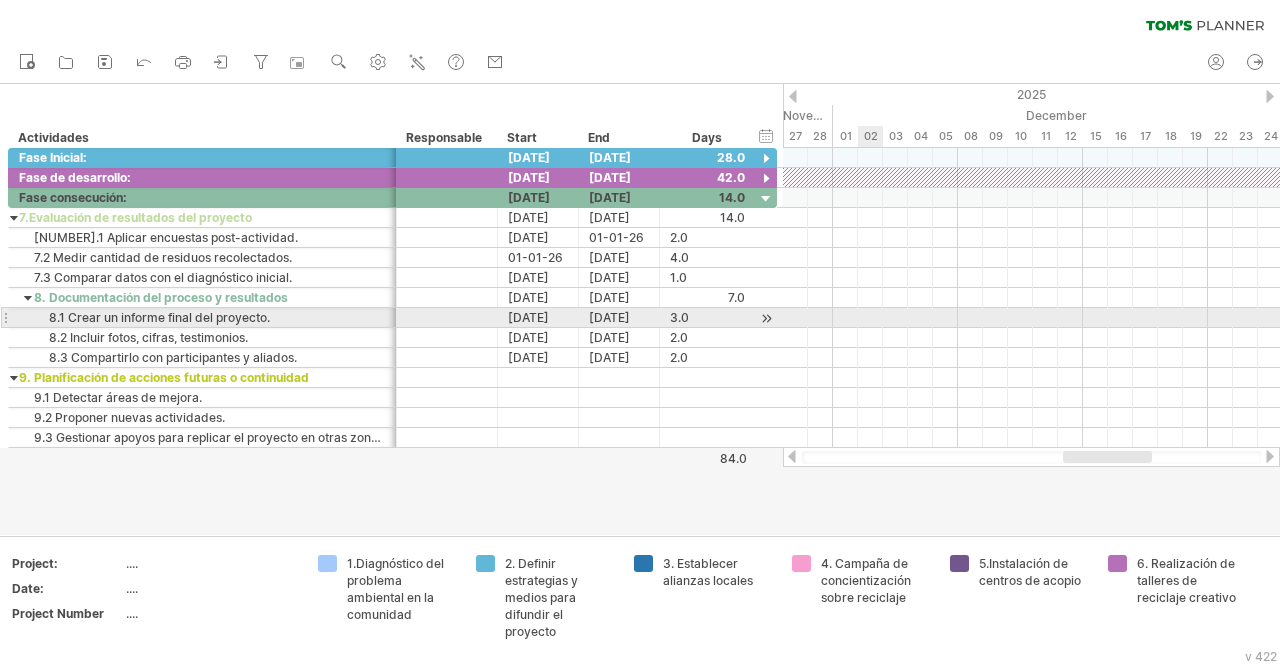 click at bounding box center [1031, 318] 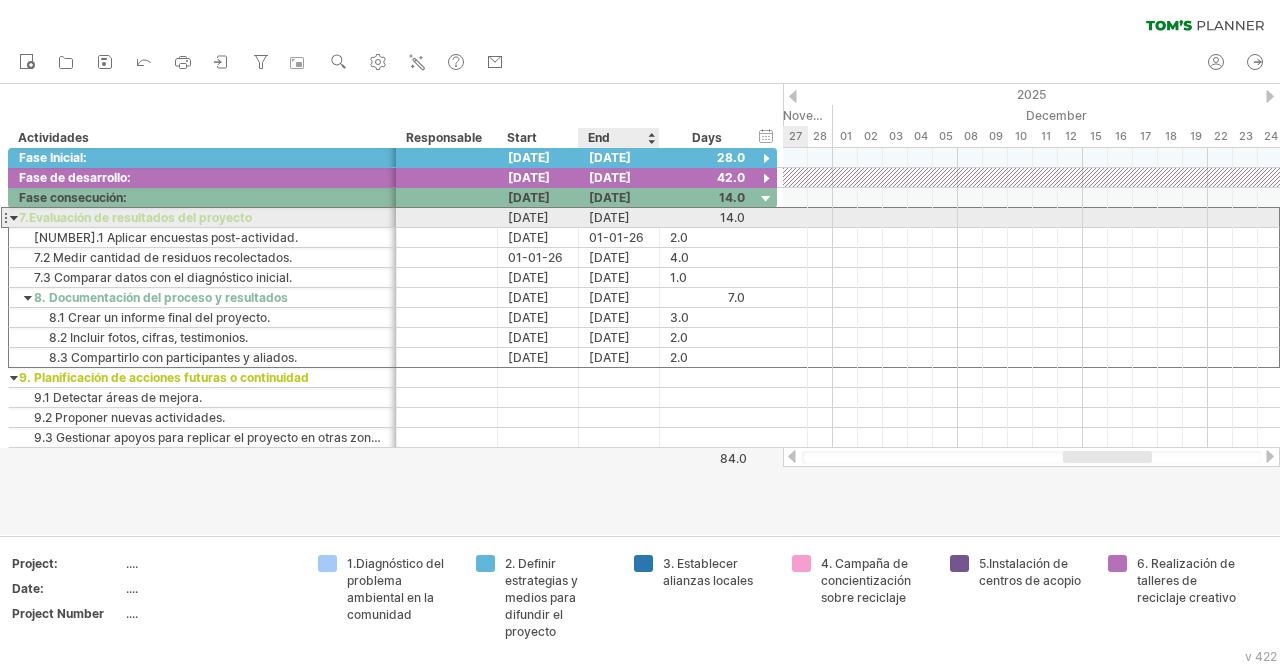 click on "[DATE]" at bounding box center [619, 217] 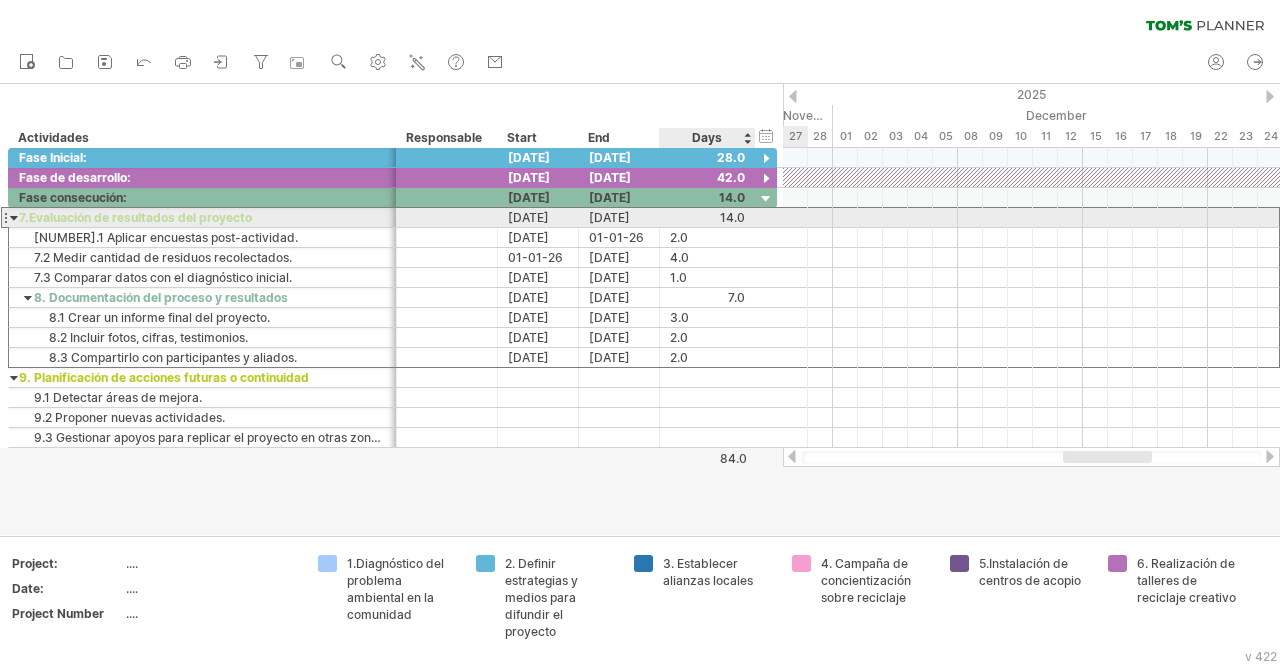 click at bounding box center (707, 217) 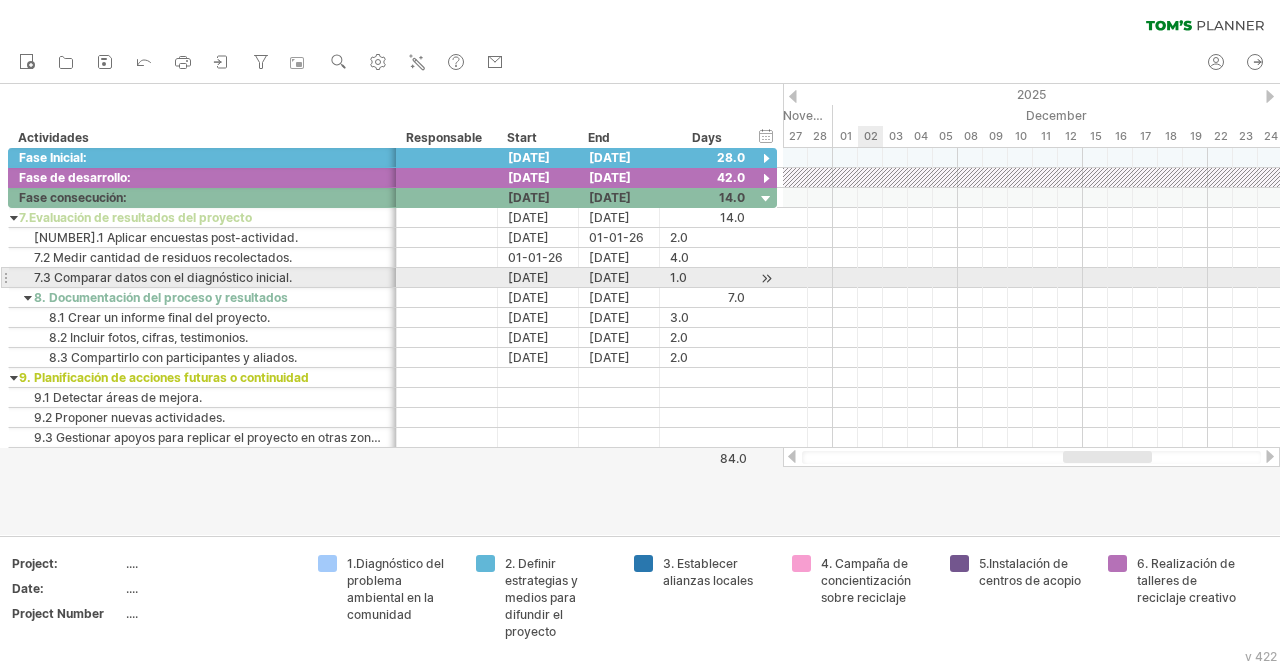 scroll, scrollTop: 0, scrollLeft: 0, axis: both 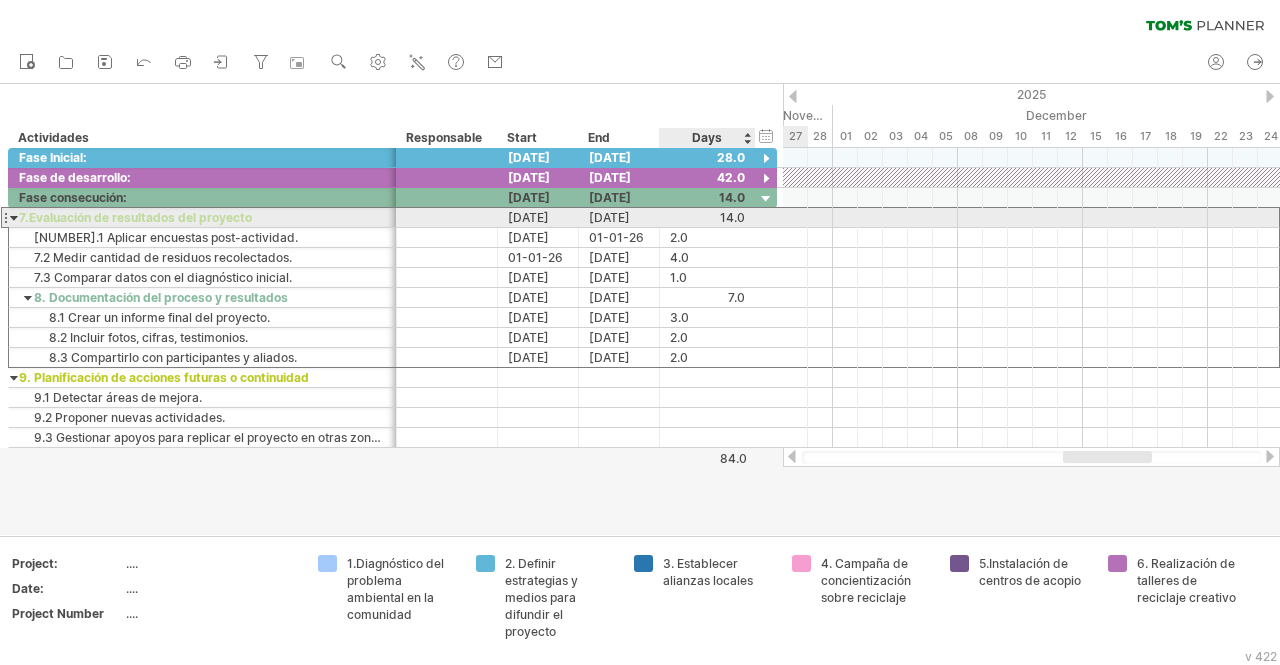 click at bounding box center [707, 217] 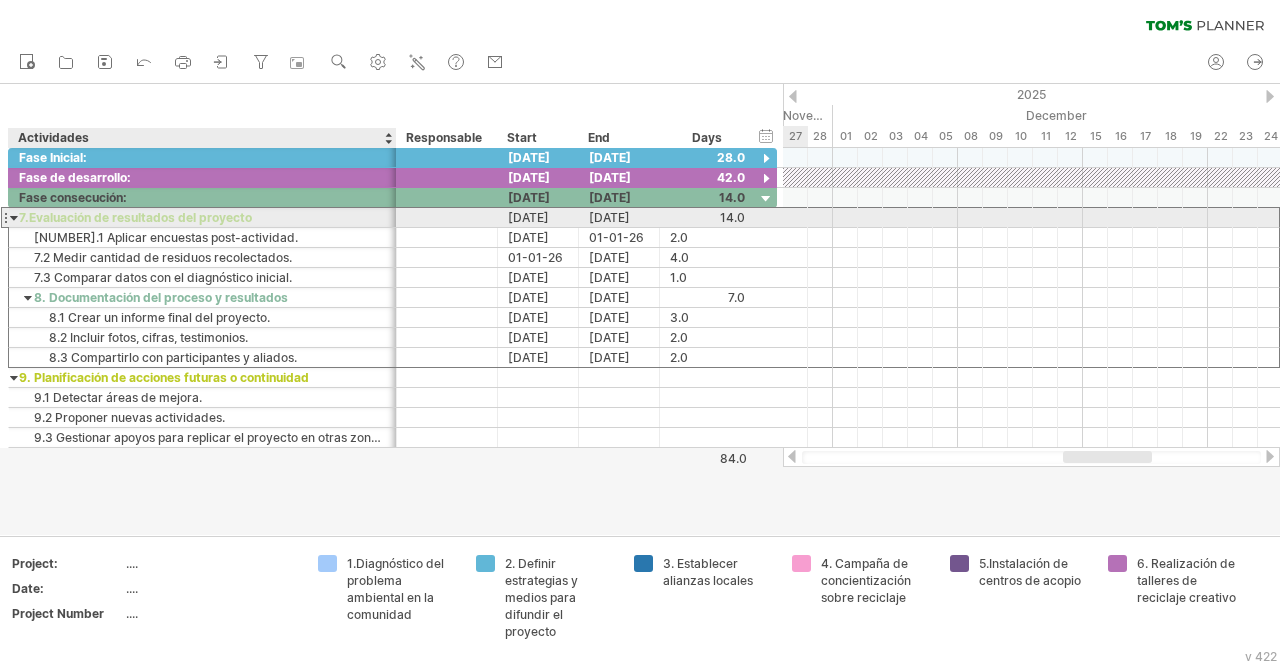 scroll, scrollTop: 0, scrollLeft: 0, axis: both 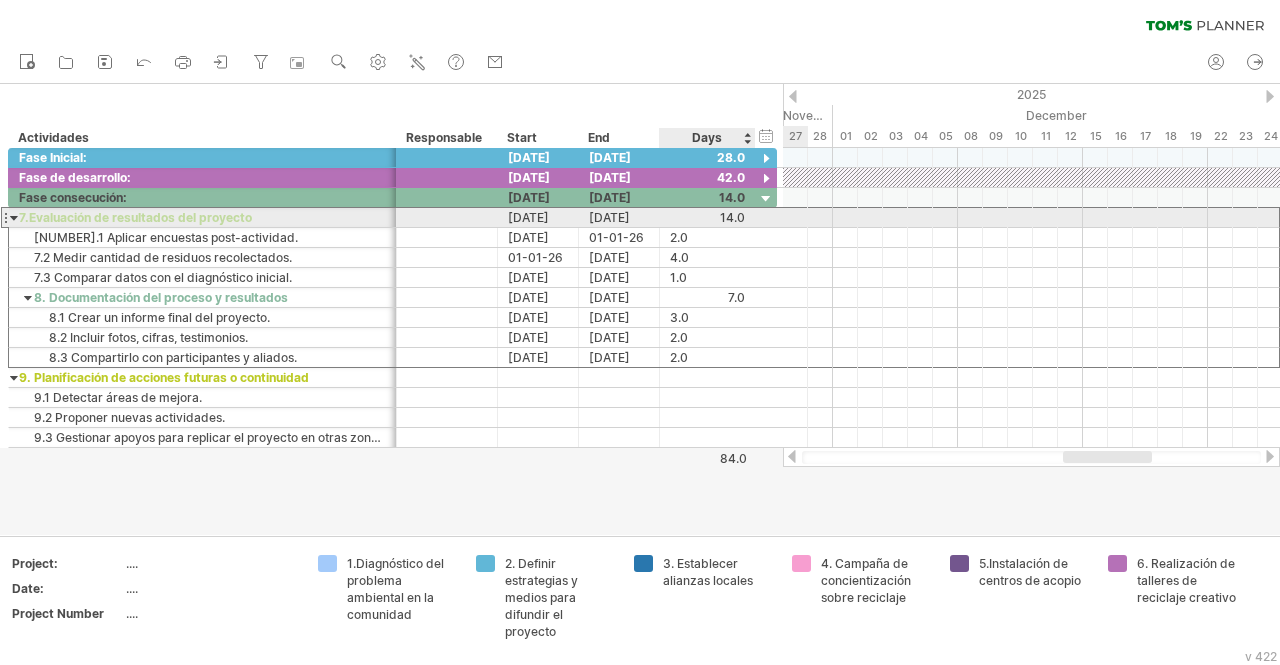 click at bounding box center [707, 217] 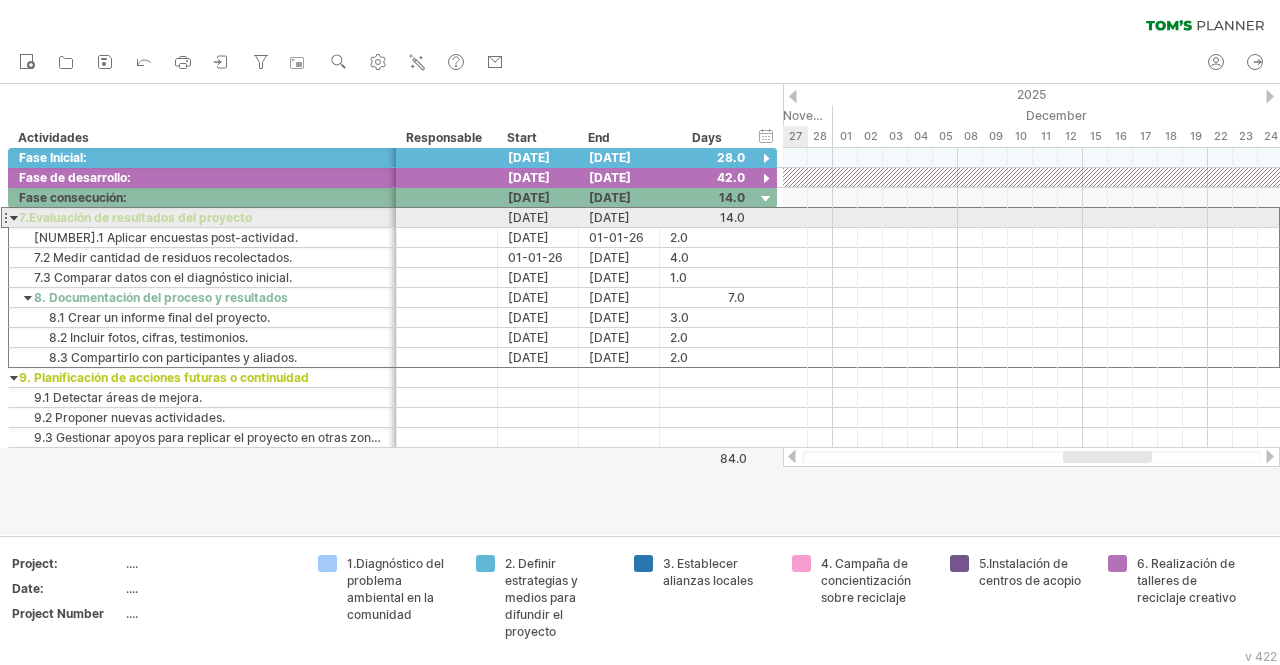 scroll, scrollTop: 0, scrollLeft: 0, axis: both 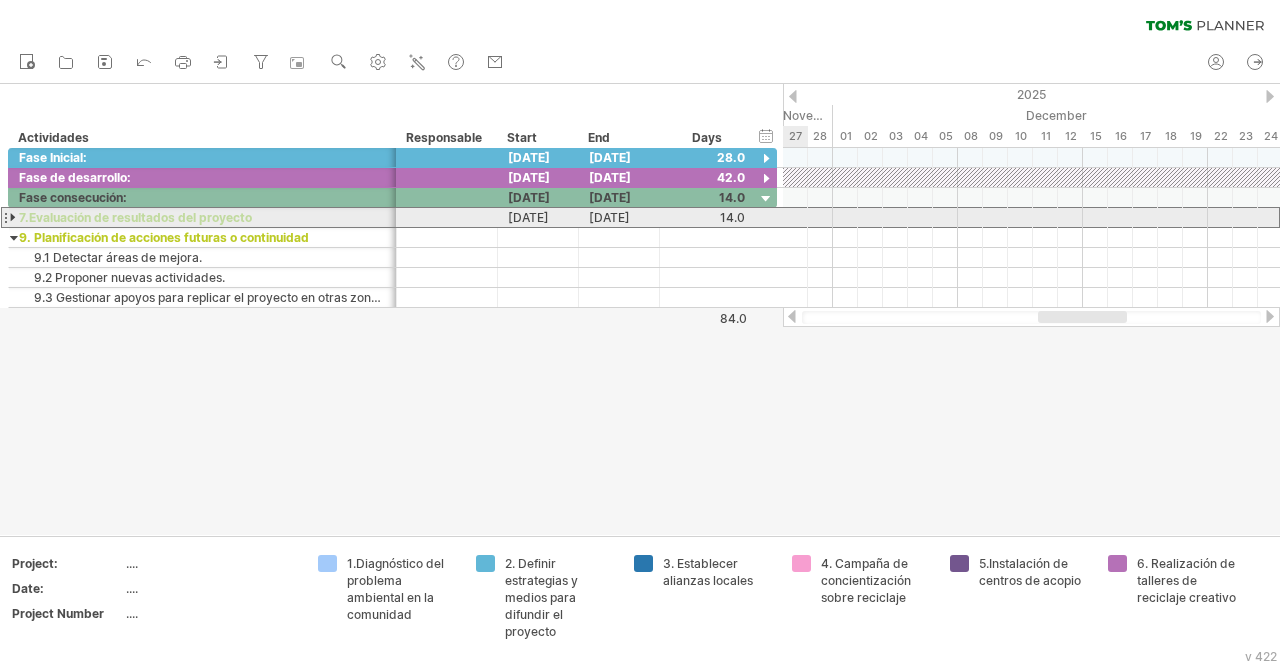 click at bounding box center (14, 217) 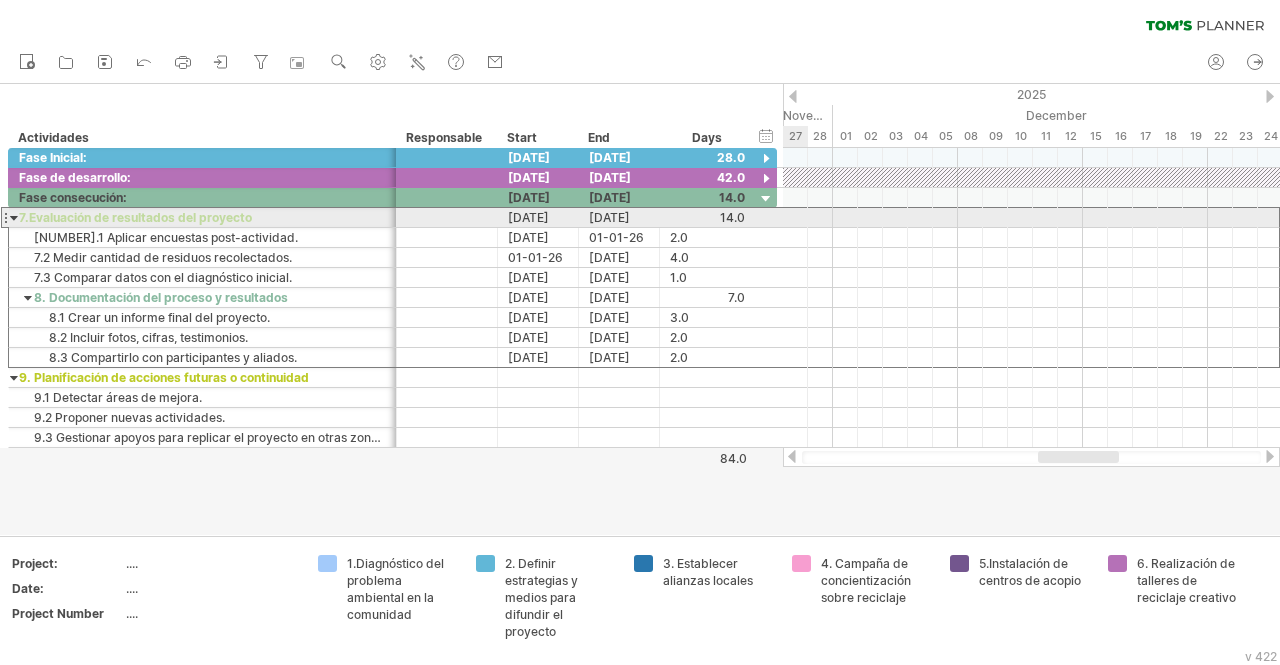 click at bounding box center (14, 217) 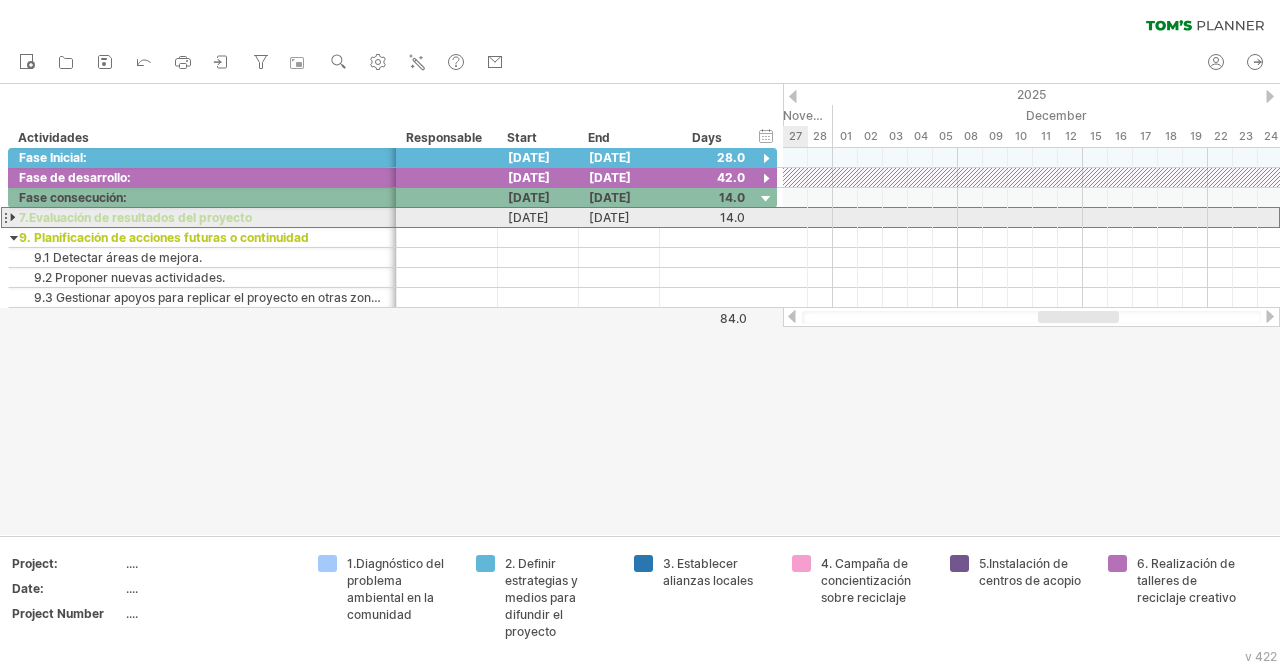 click at bounding box center (14, 217) 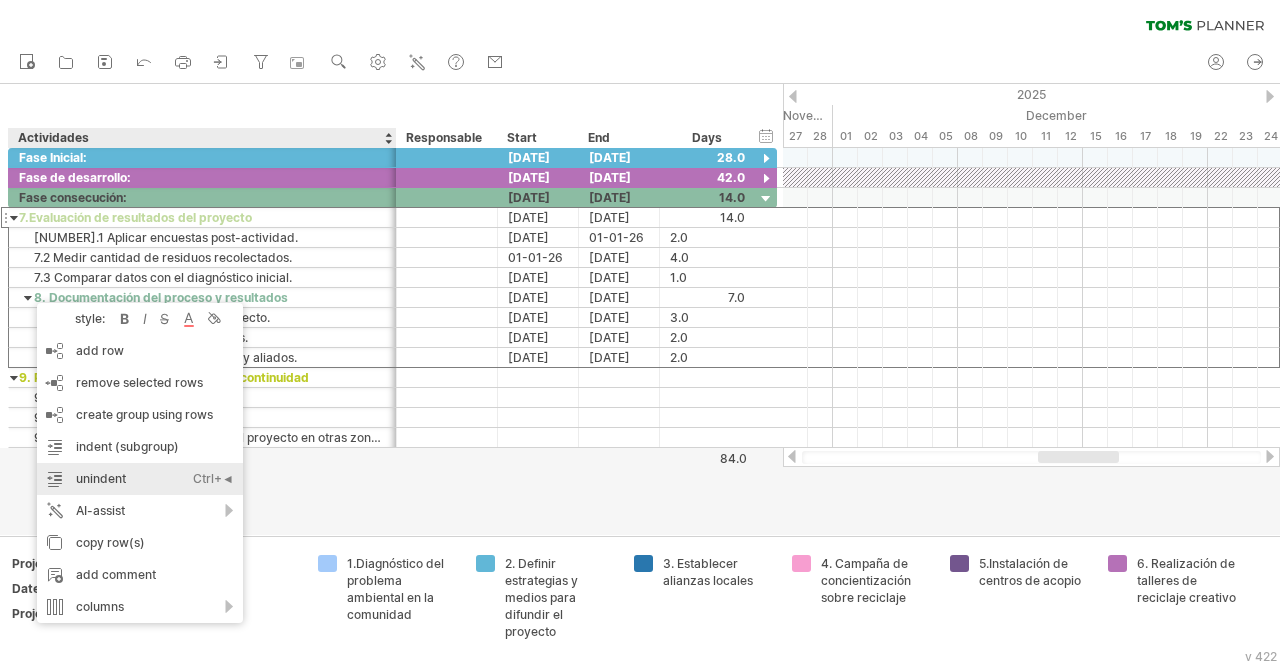 click on "unindent Ctrl+◄ Cmd+◄" at bounding box center (140, 479) 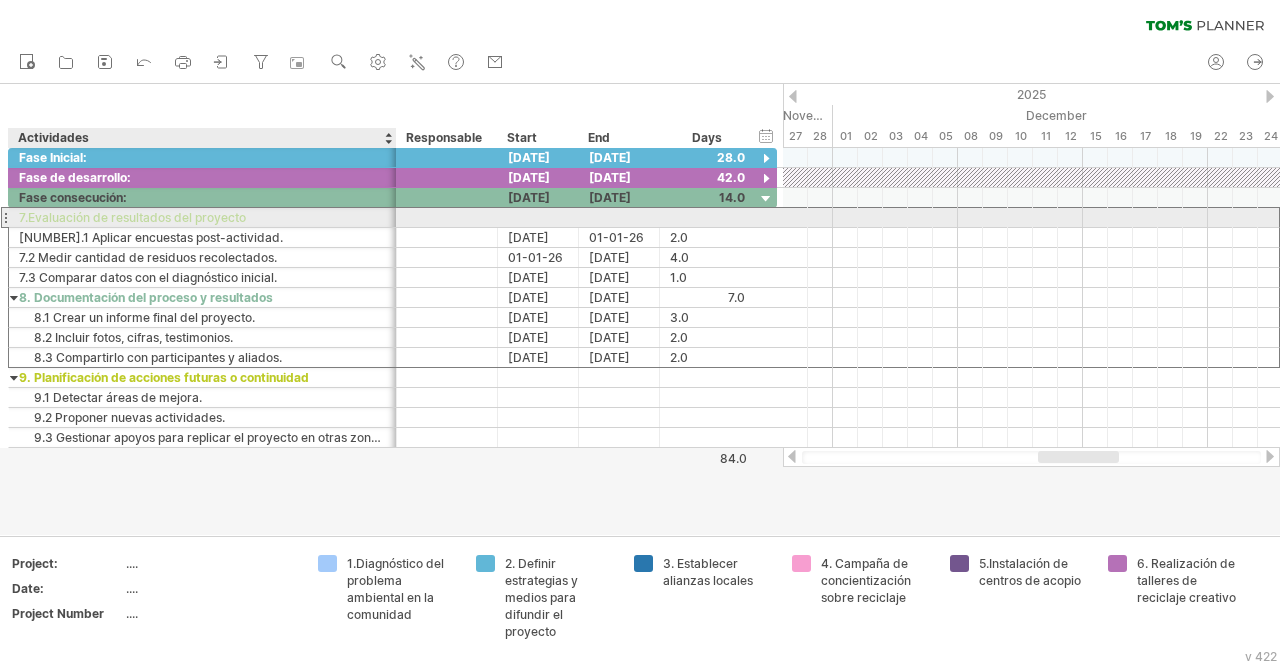 click on "7.Evaluación de resultados del proyecto" at bounding box center [202, 217] 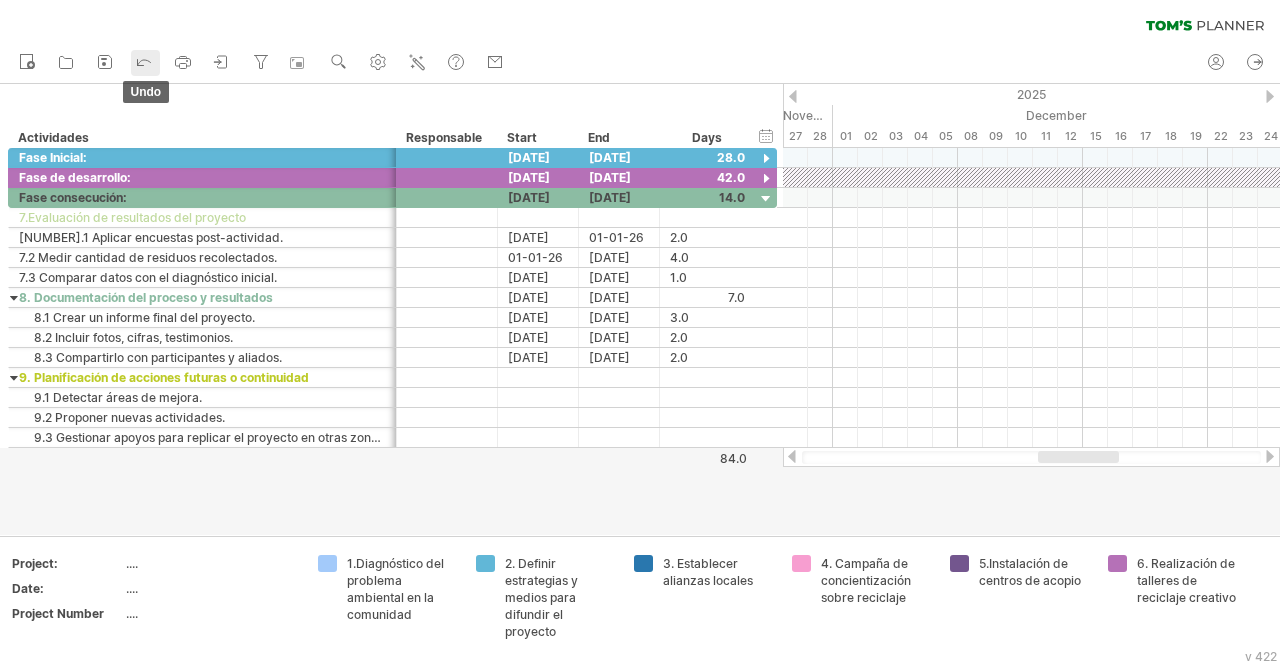 click 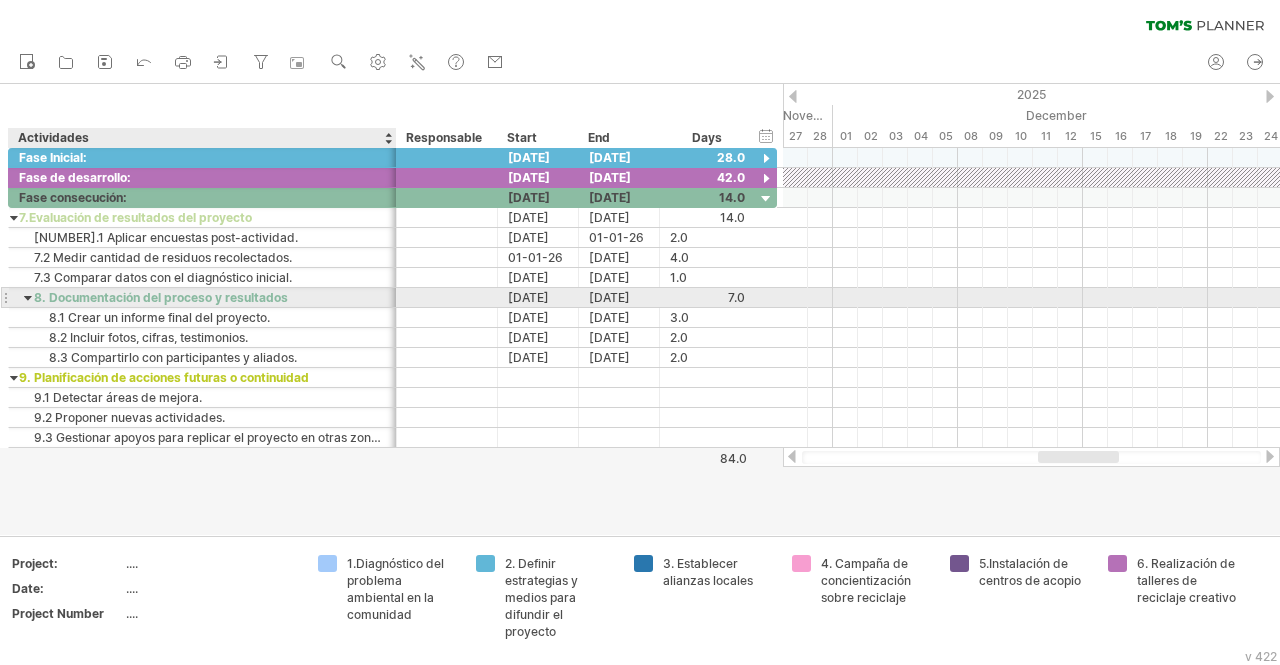 click on "**********" at bounding box center (203, 297) 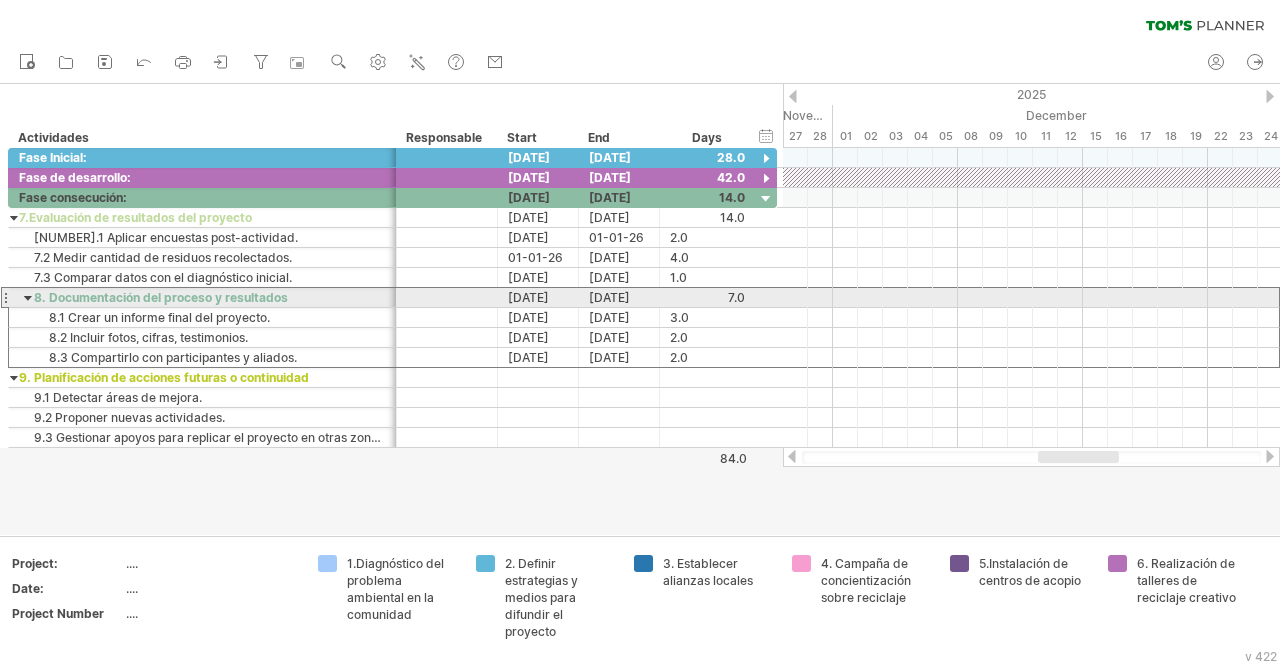 click at bounding box center (5, 297) 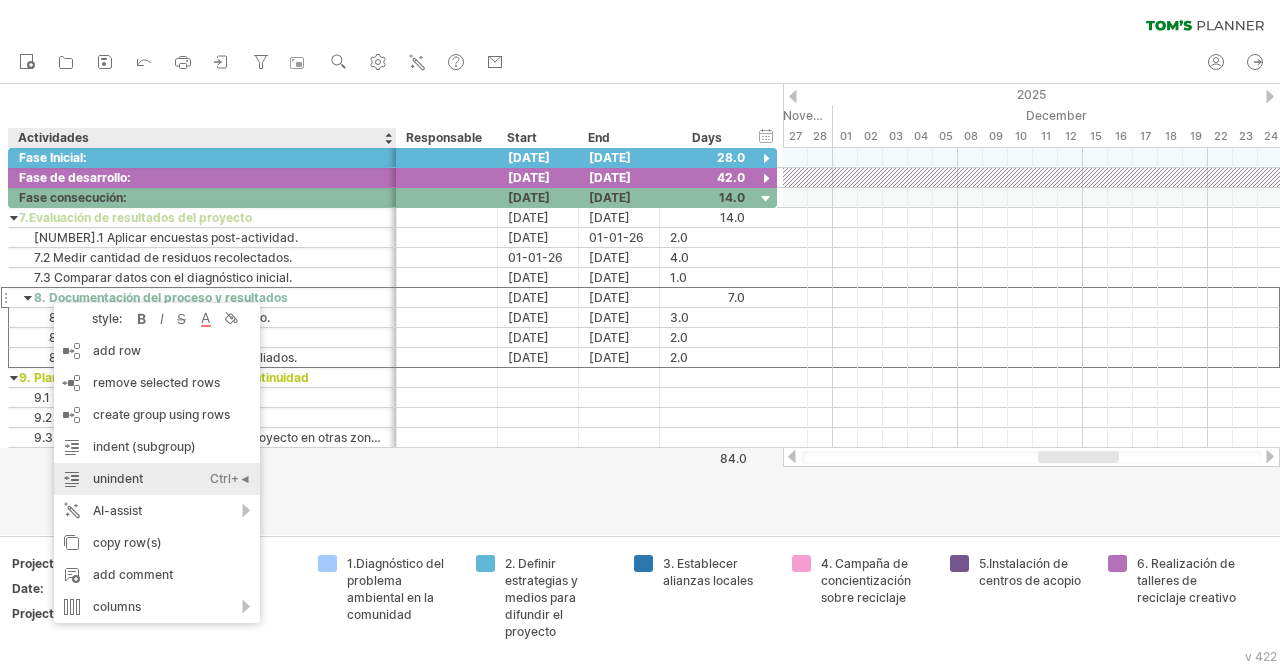 click on "unindent Ctrl+◄ Cmd+◄" at bounding box center (157, 479) 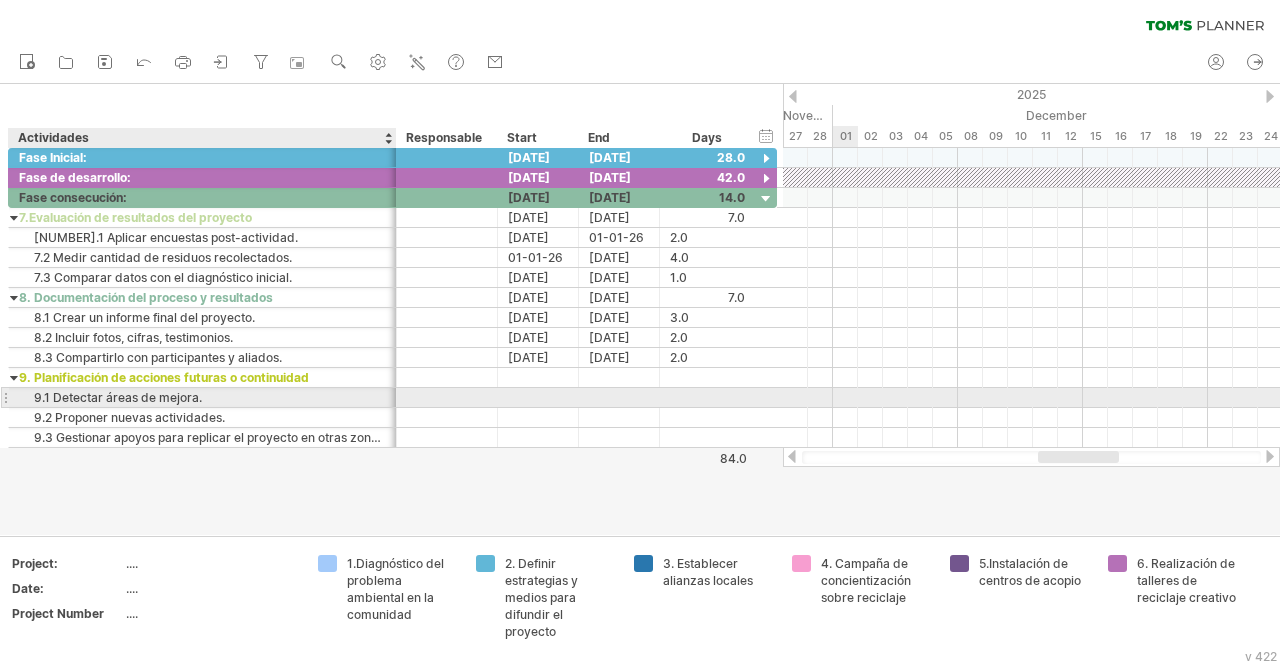 click at bounding box center [1031, 398] 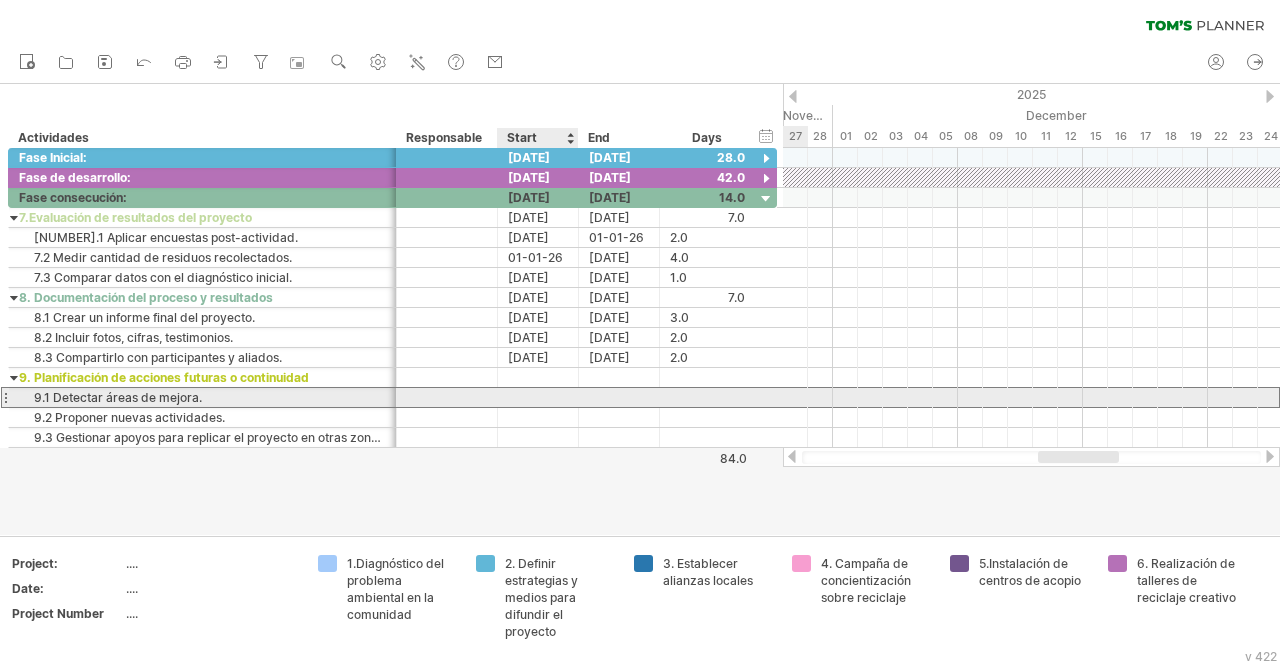 click at bounding box center [538, 397] 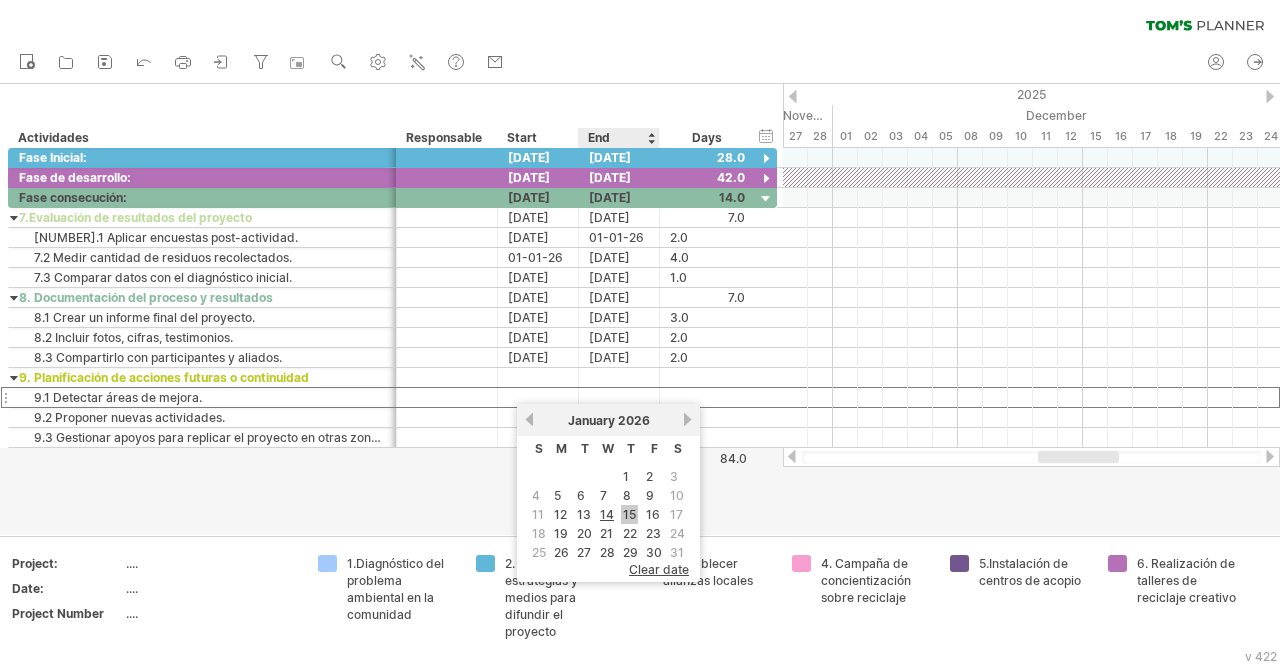 click on "15" at bounding box center [629, 514] 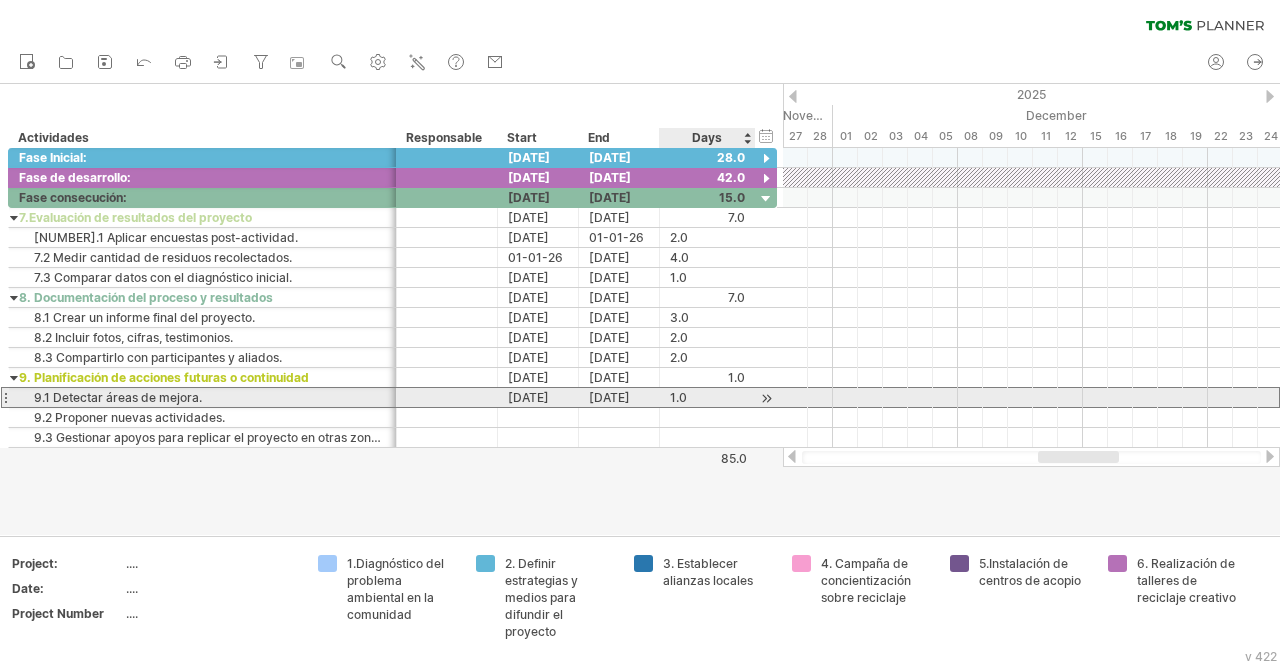 click on "1.0" at bounding box center (707, 397) 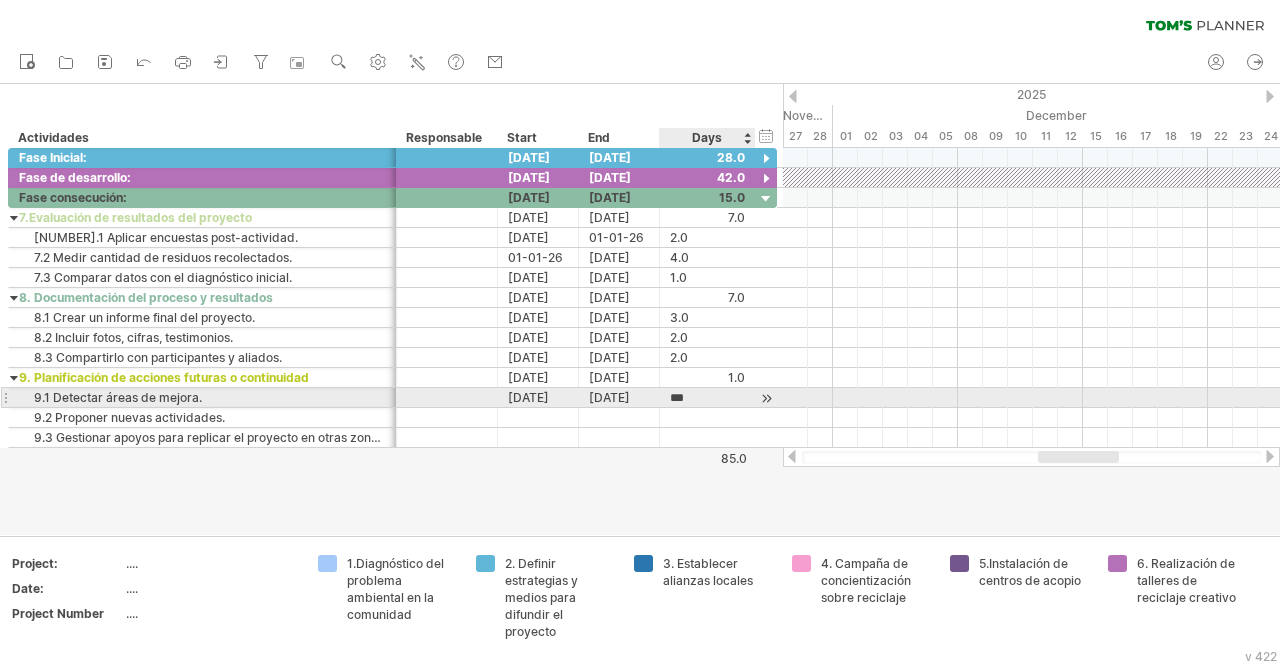 scroll, scrollTop: 0, scrollLeft: 0, axis: both 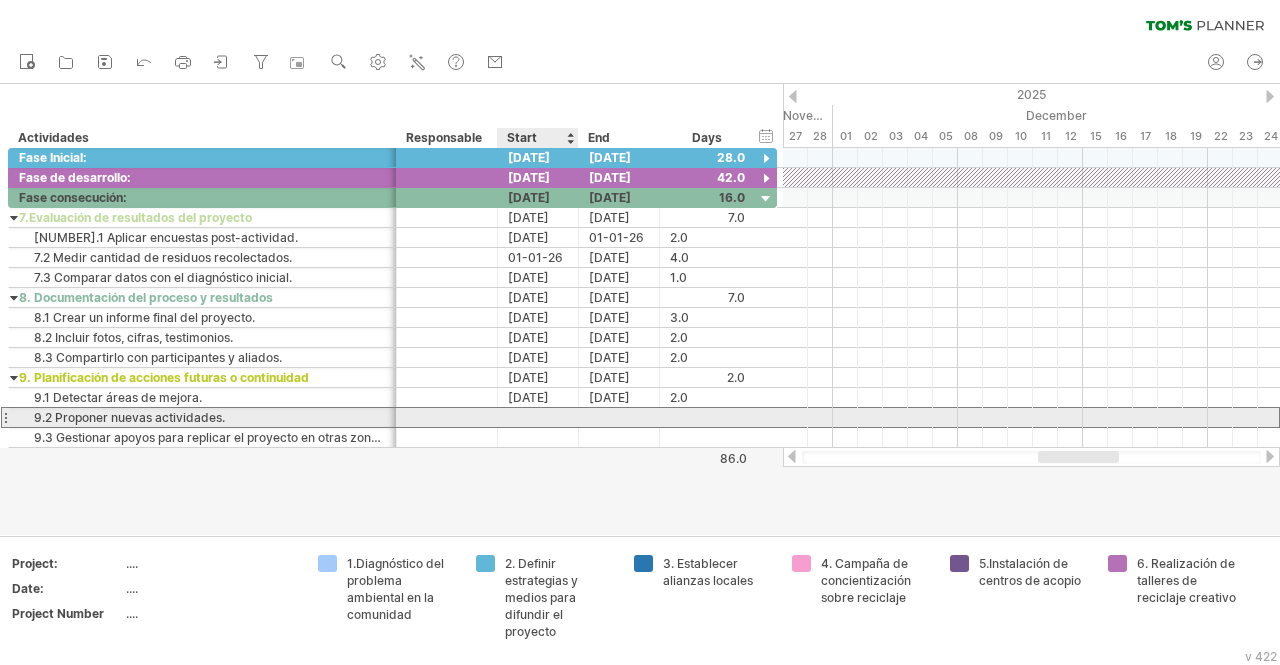 click at bounding box center [538, 417] 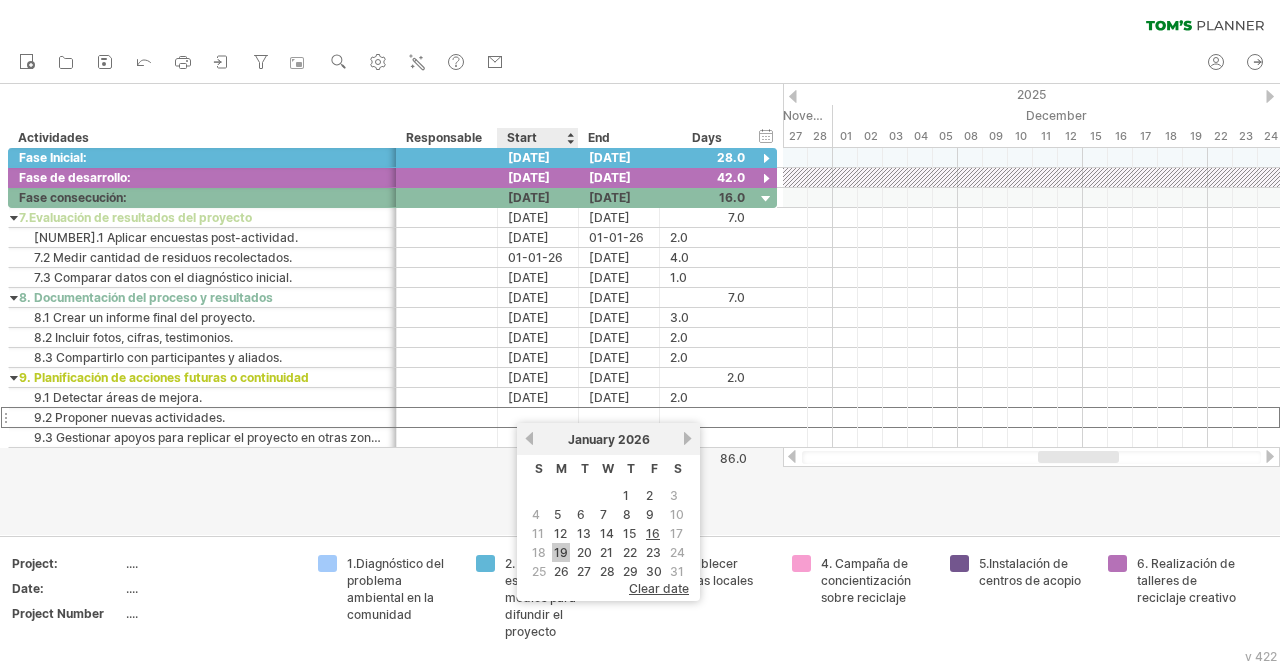 click on "19" at bounding box center [561, 552] 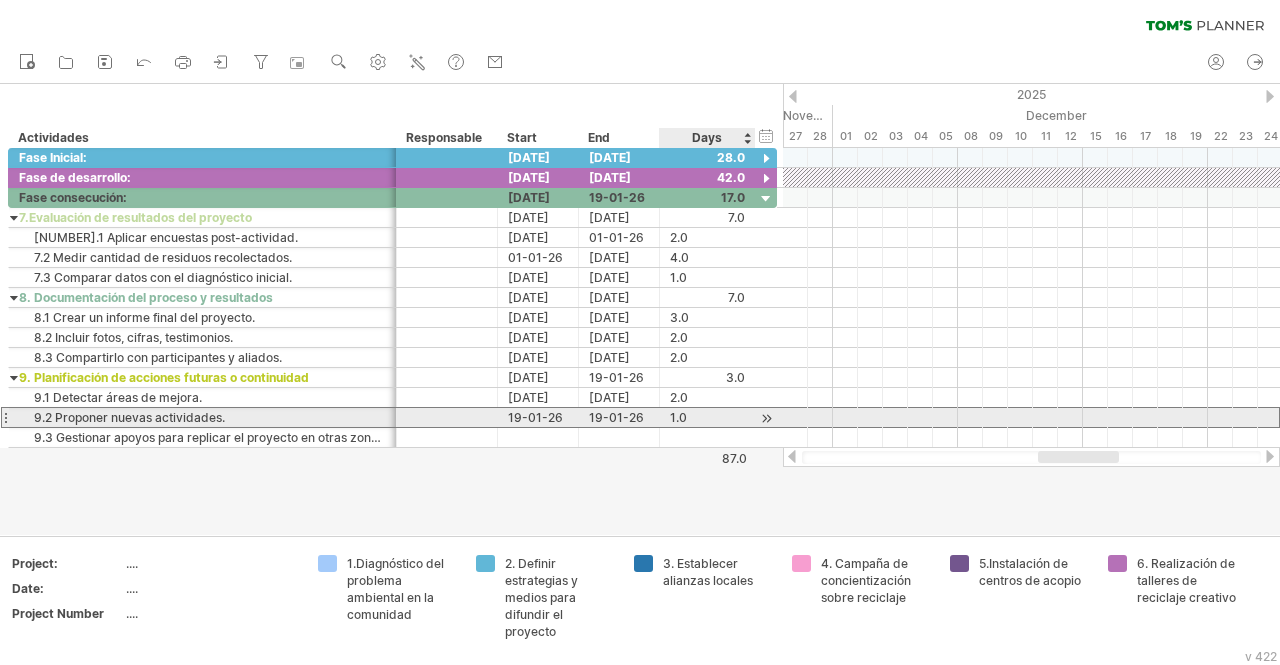 click on "1.0" at bounding box center [707, 417] 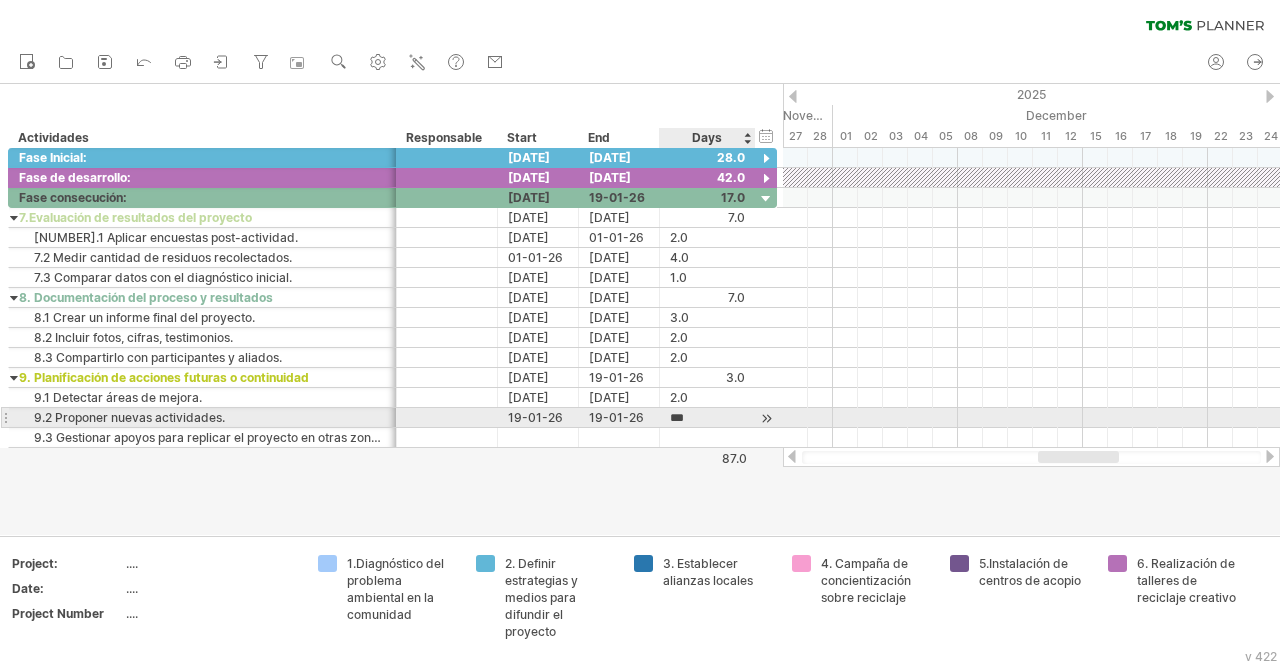 scroll, scrollTop: 0, scrollLeft: 0, axis: both 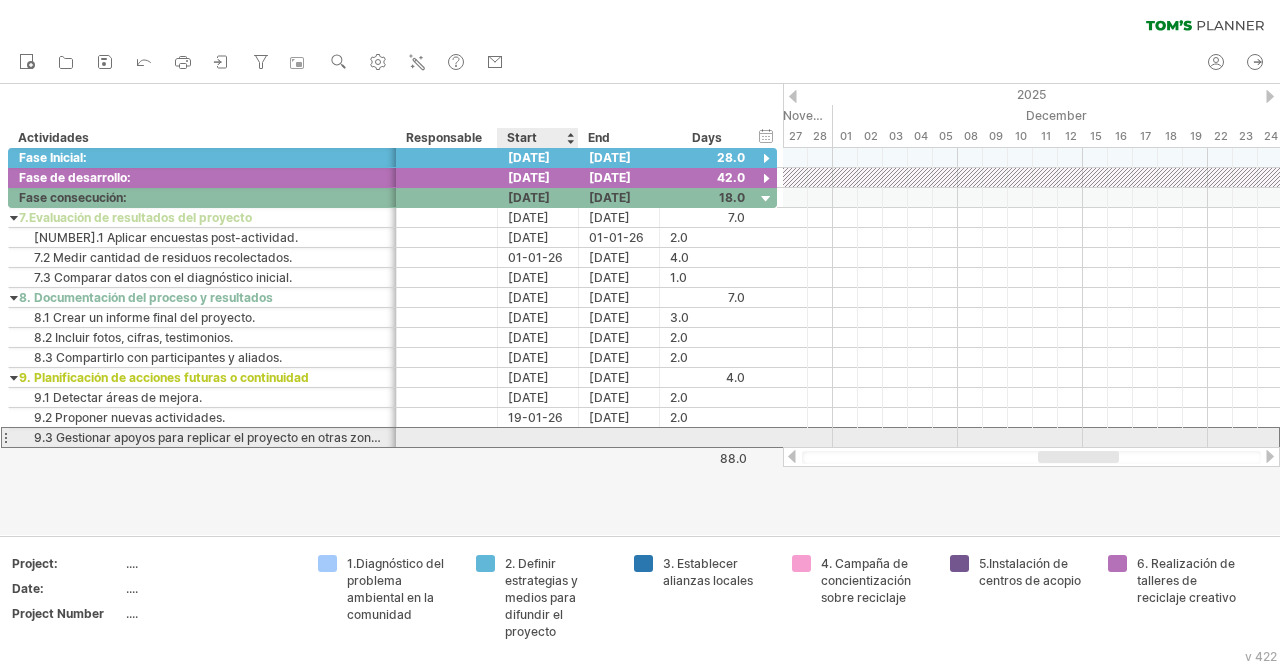 click at bounding box center (538, 437) 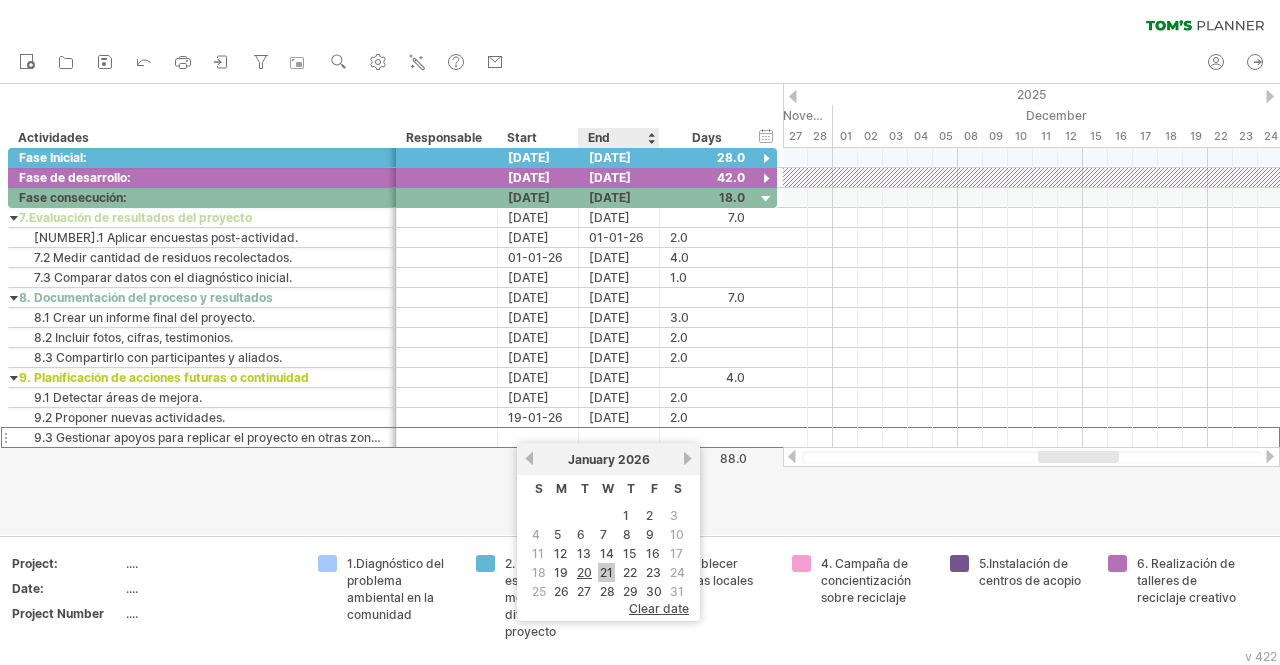 click on "21" at bounding box center (606, 572) 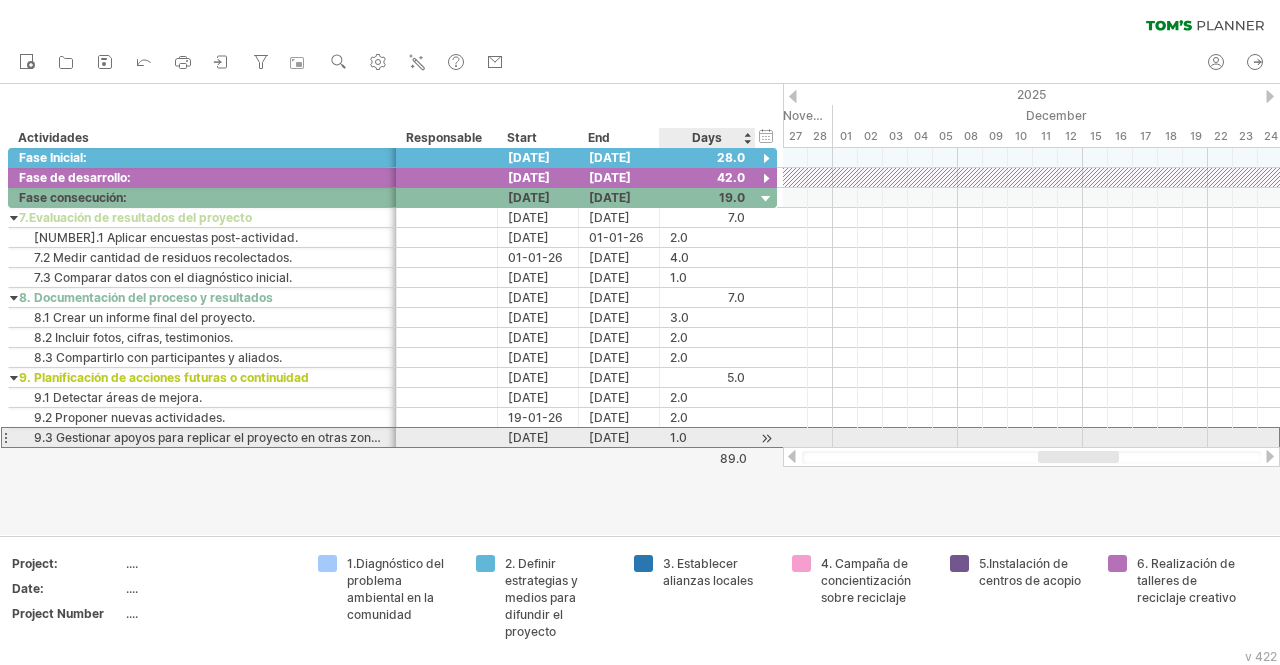 click on "1.0" at bounding box center (707, 437) 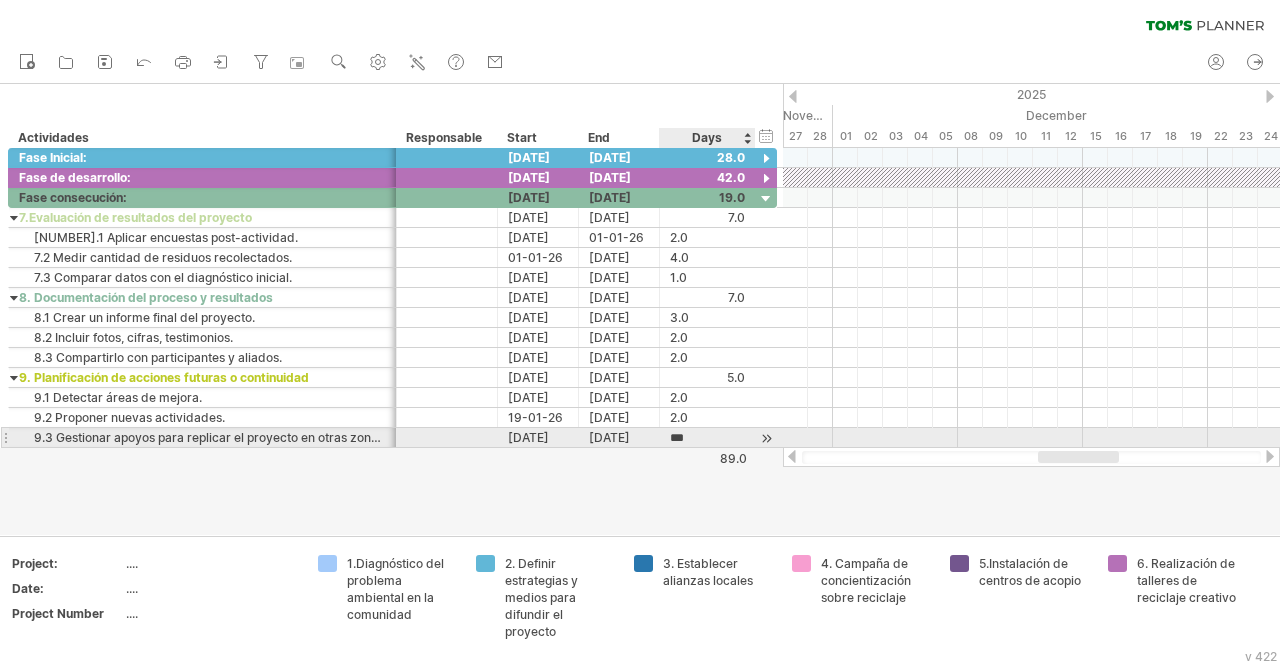 type on "*" 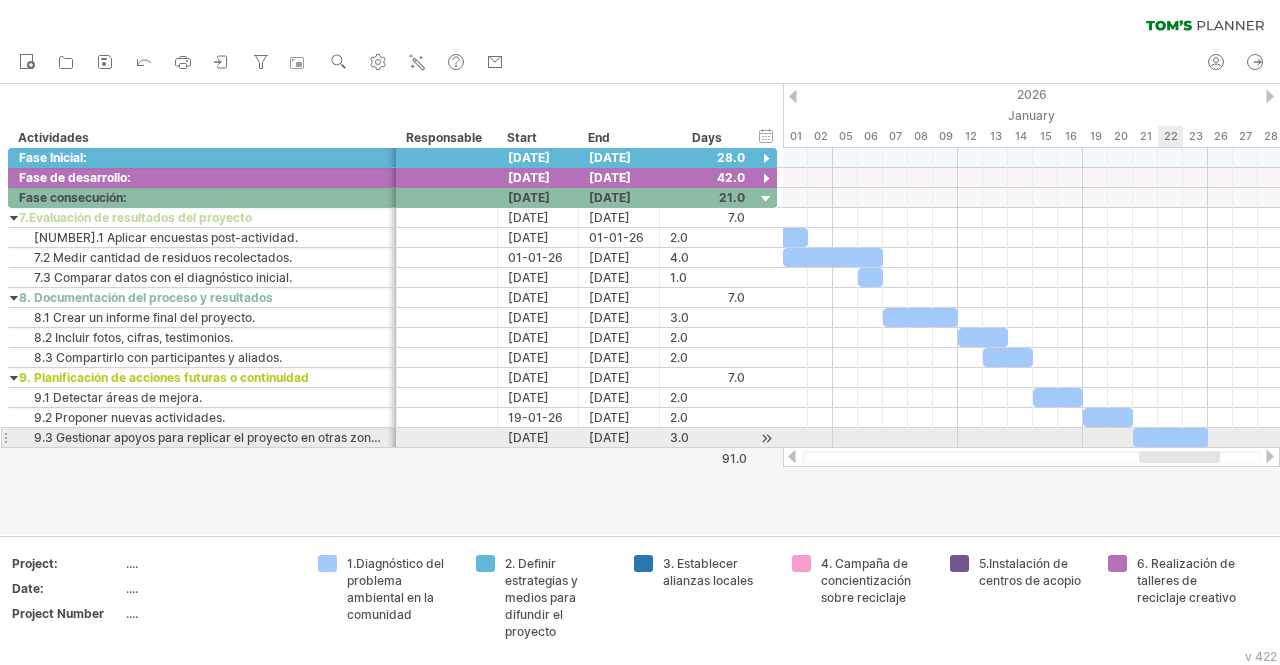 drag, startPoint x: 1067, startPoint y: 455, endPoint x: 1168, endPoint y: 441, distance: 101.96568 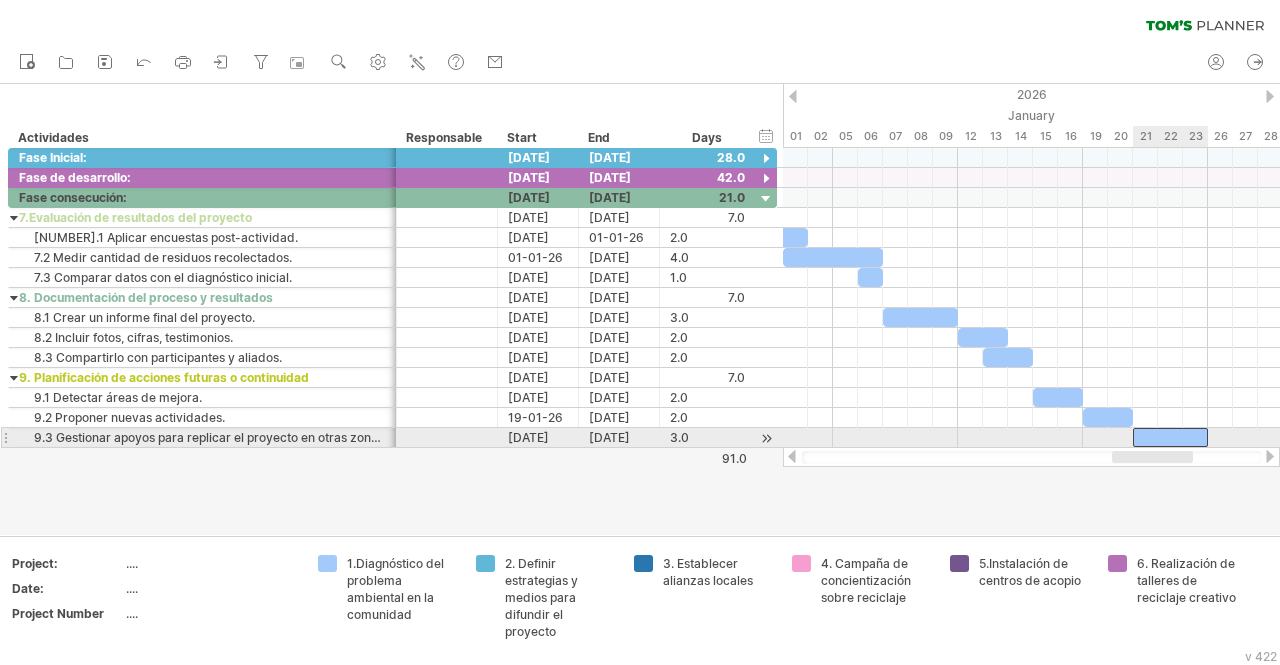 click at bounding box center (1170, 437) 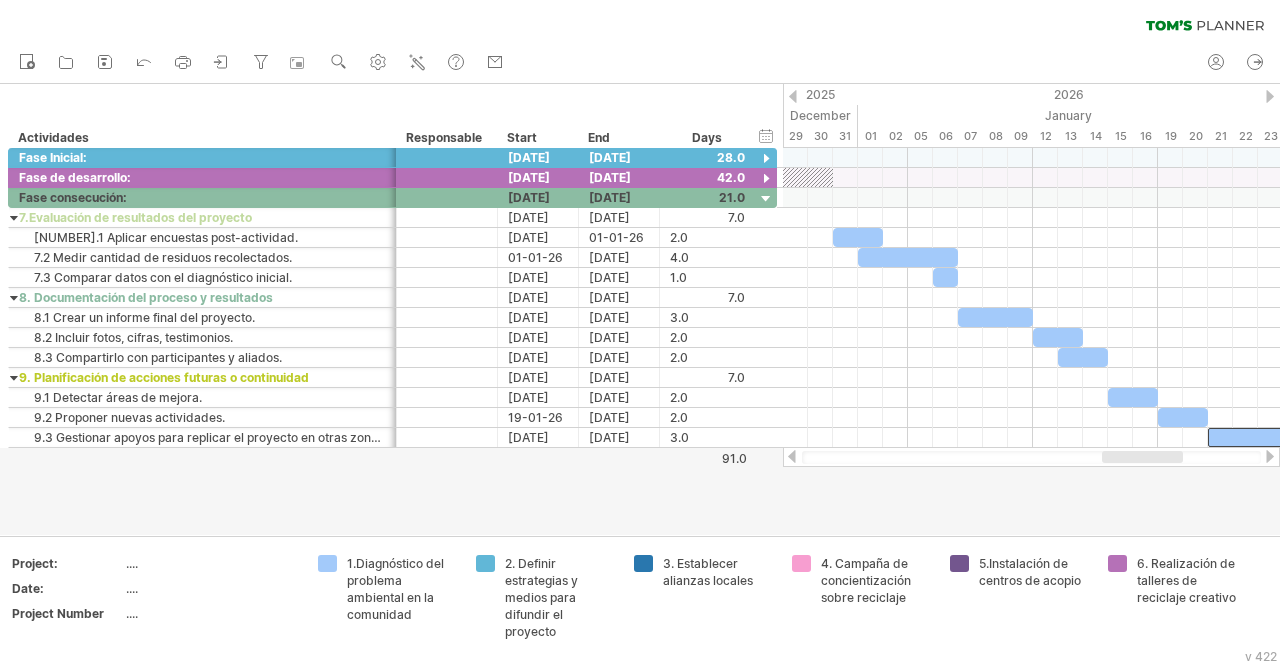 drag, startPoint x: 1176, startPoint y: 455, endPoint x: 1166, endPoint y: 457, distance: 10.198039 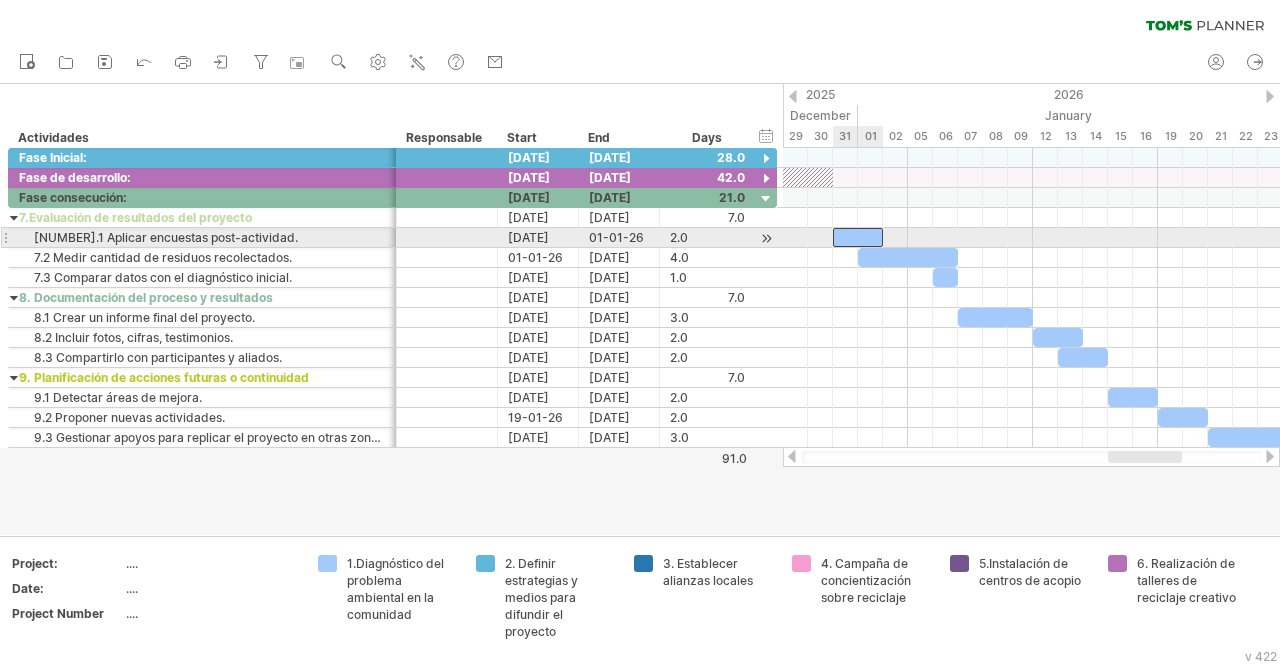 click at bounding box center (858, 237) 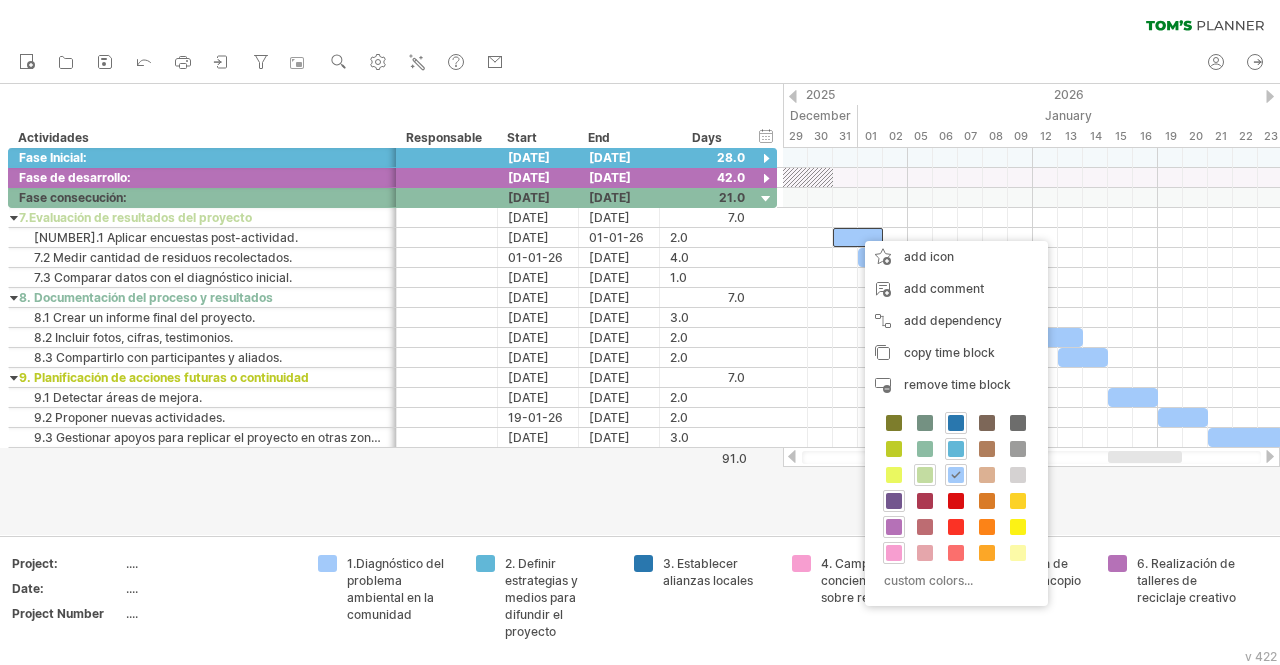 click at bounding box center [925, 475] 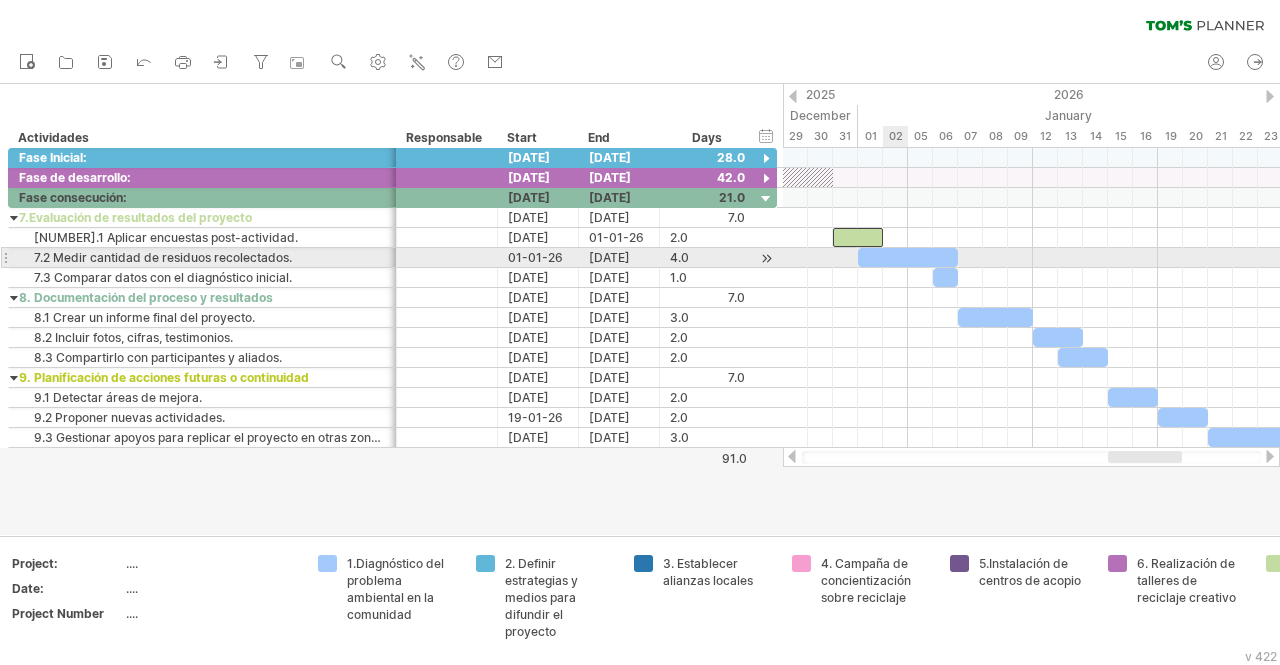 click at bounding box center [908, 257] 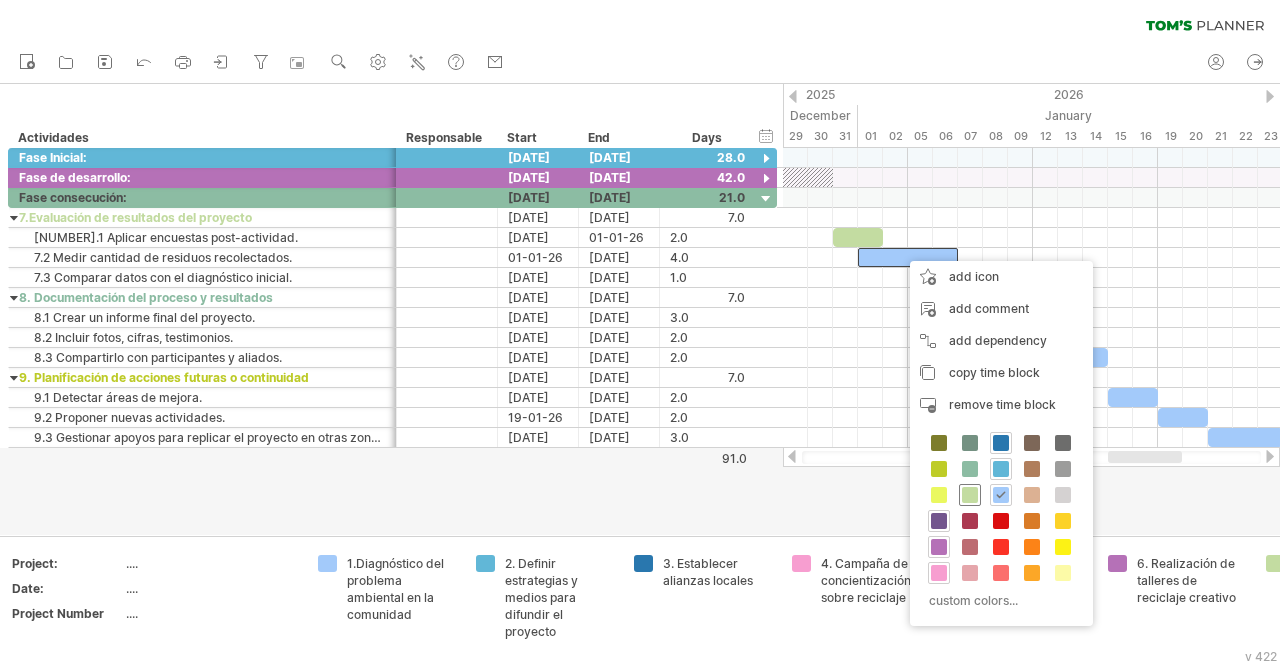 click at bounding box center [970, 495] 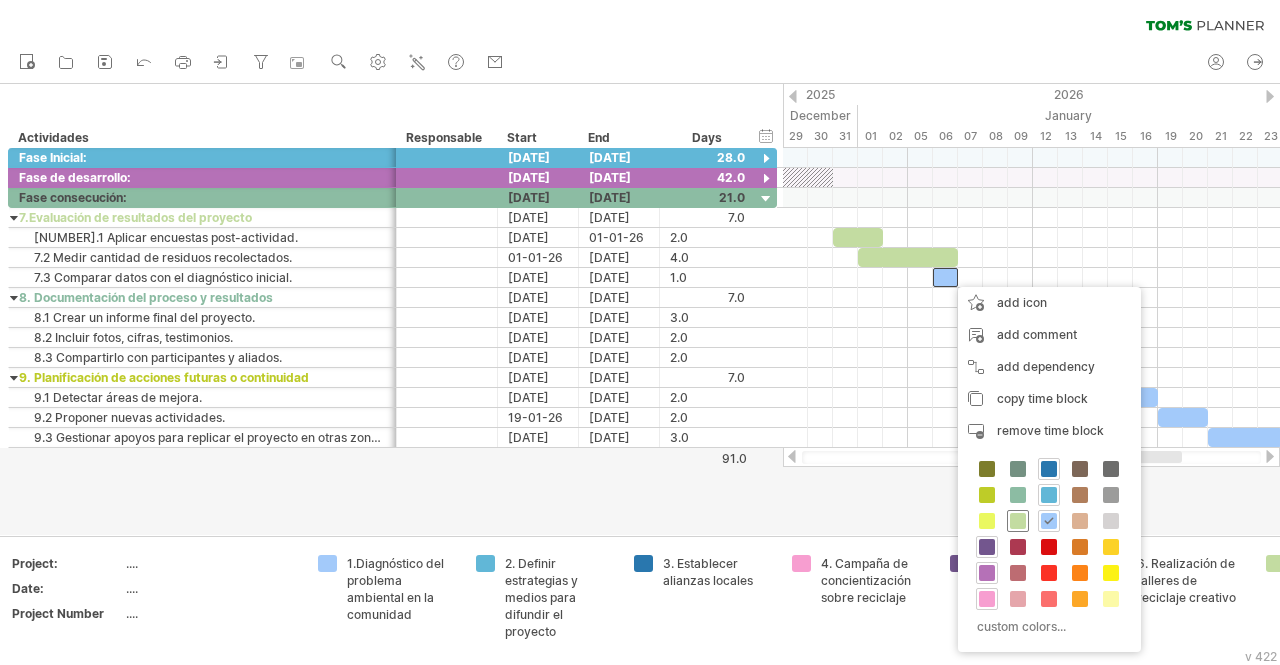 click at bounding box center [1018, 521] 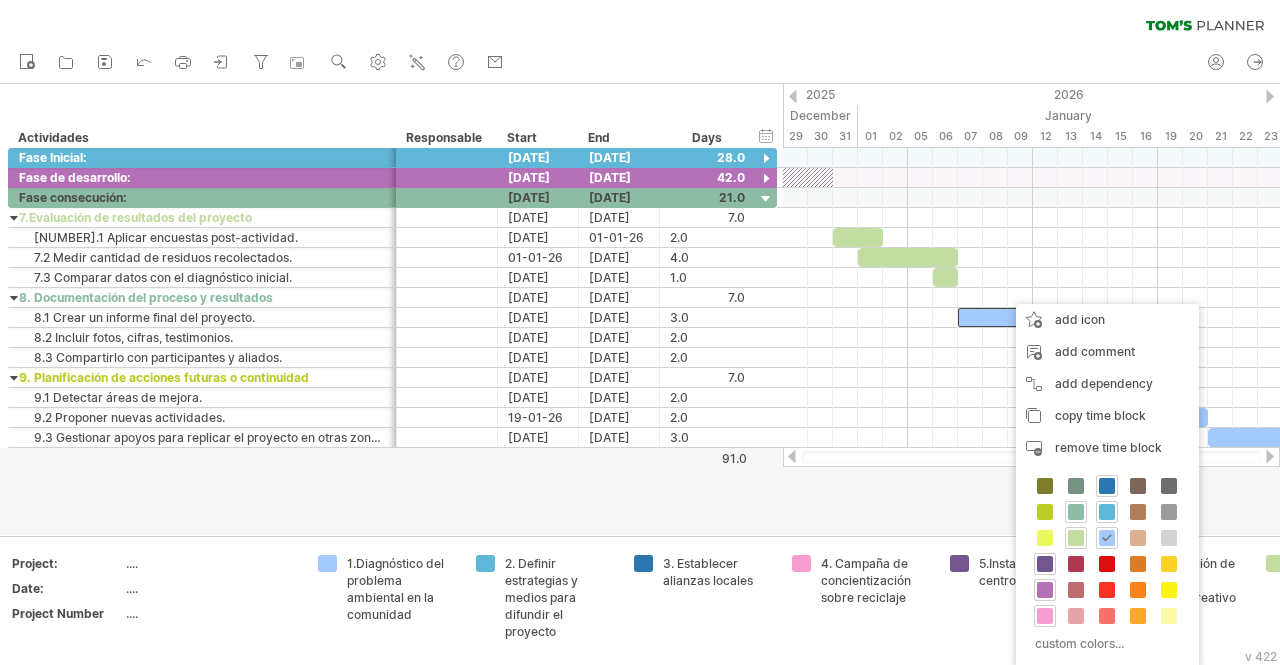 click at bounding box center (1076, 512) 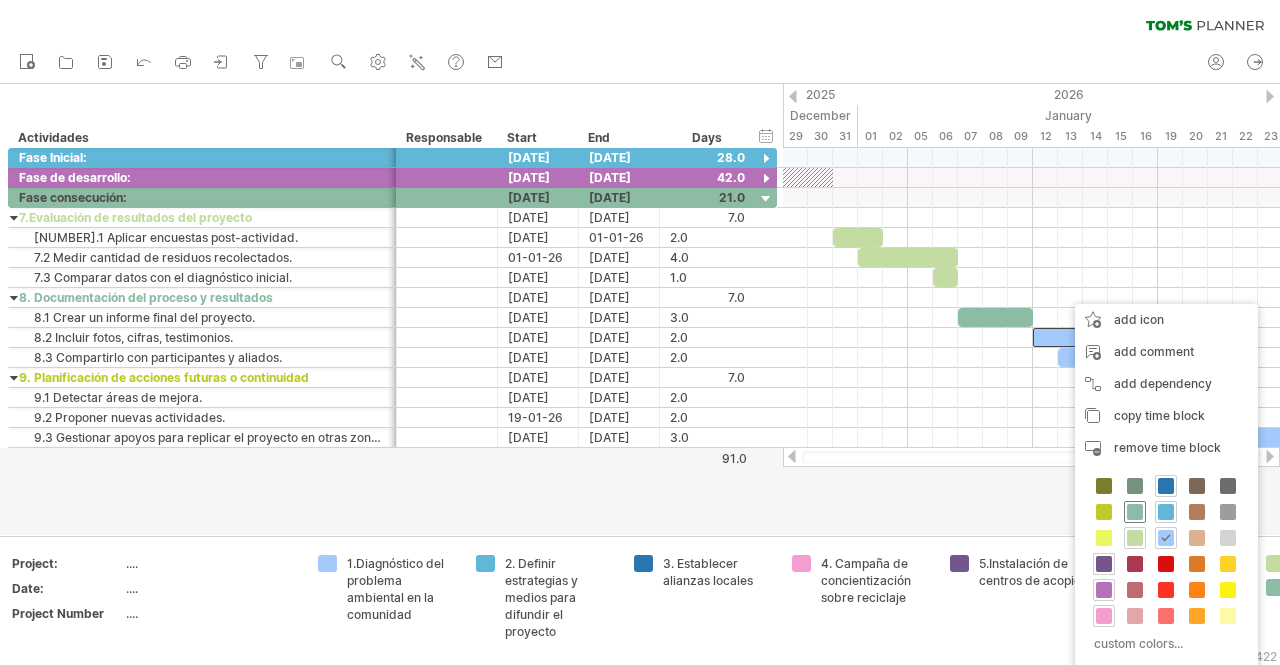 click at bounding box center (1135, 512) 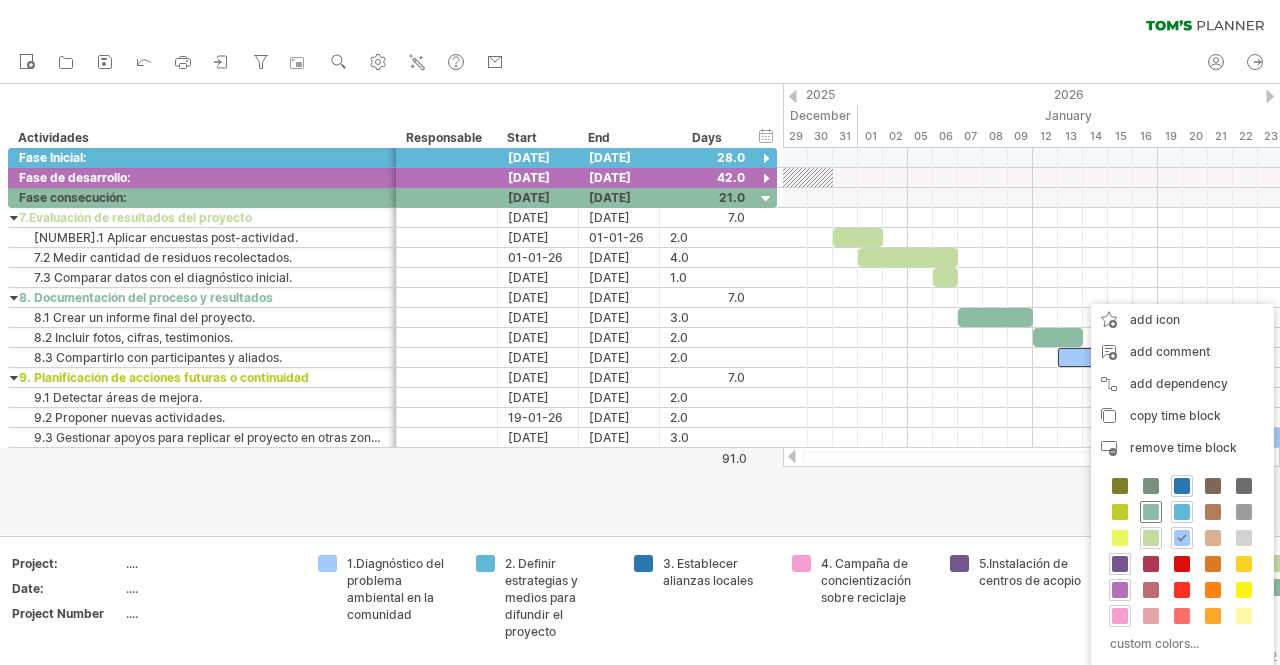 click at bounding box center (1151, 512) 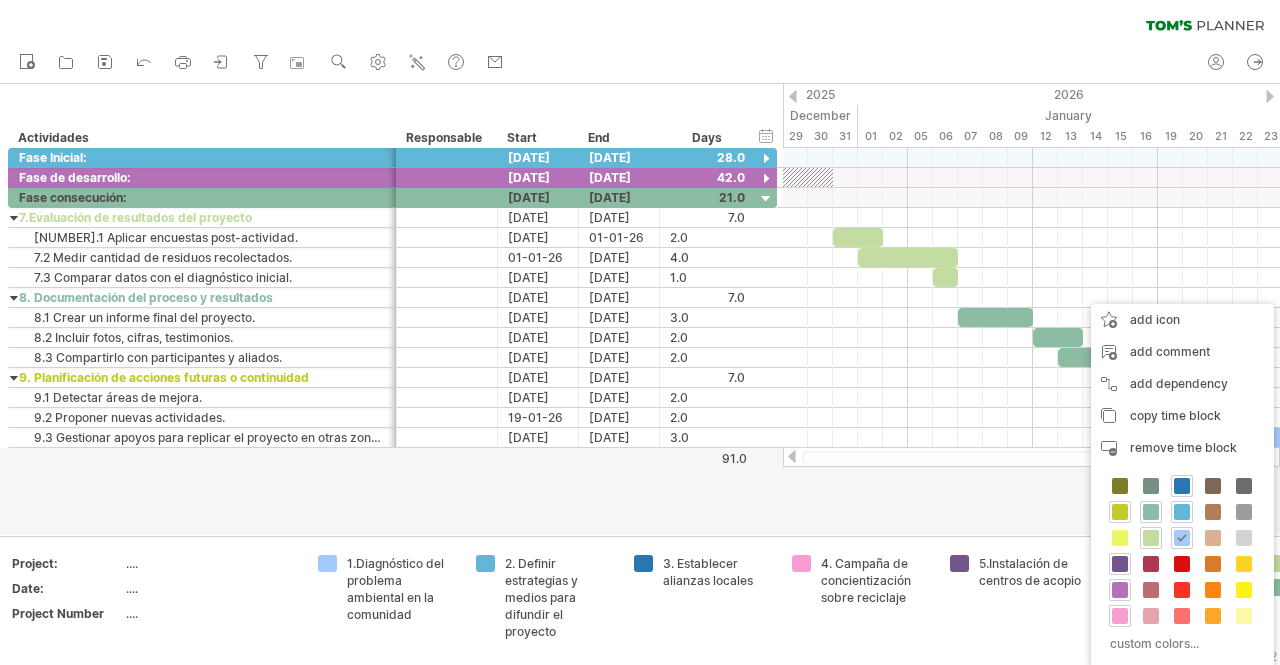 click at bounding box center (1120, 512) 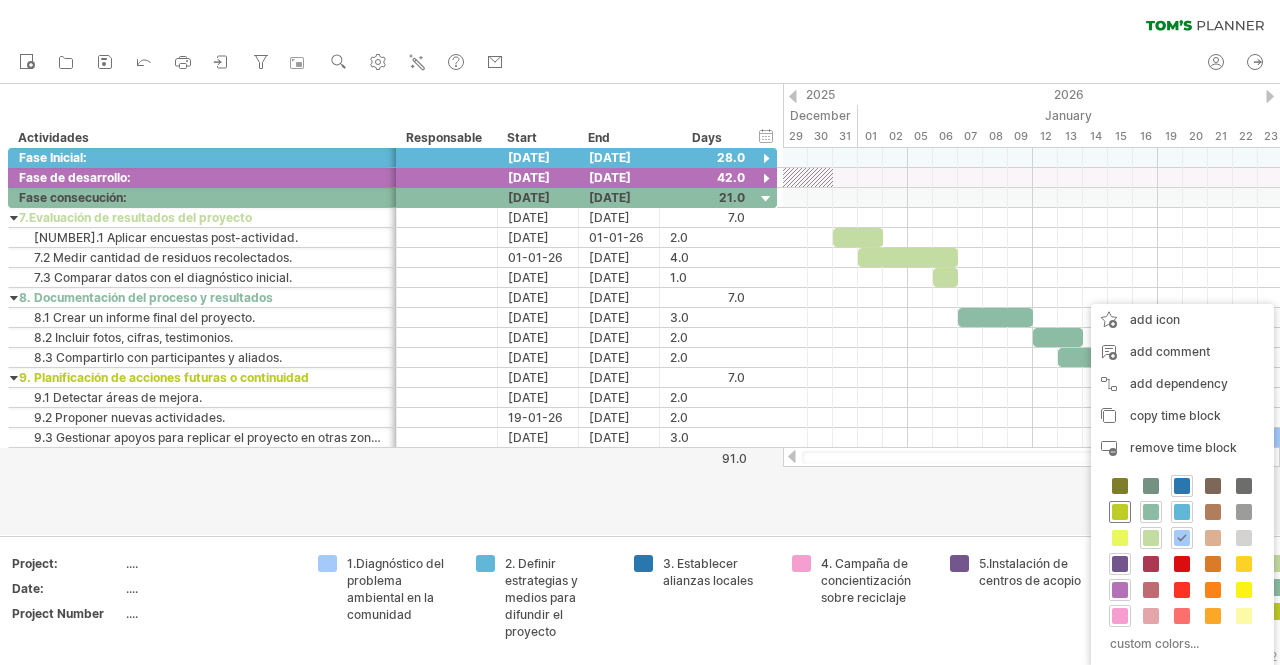 click at bounding box center (1120, 512) 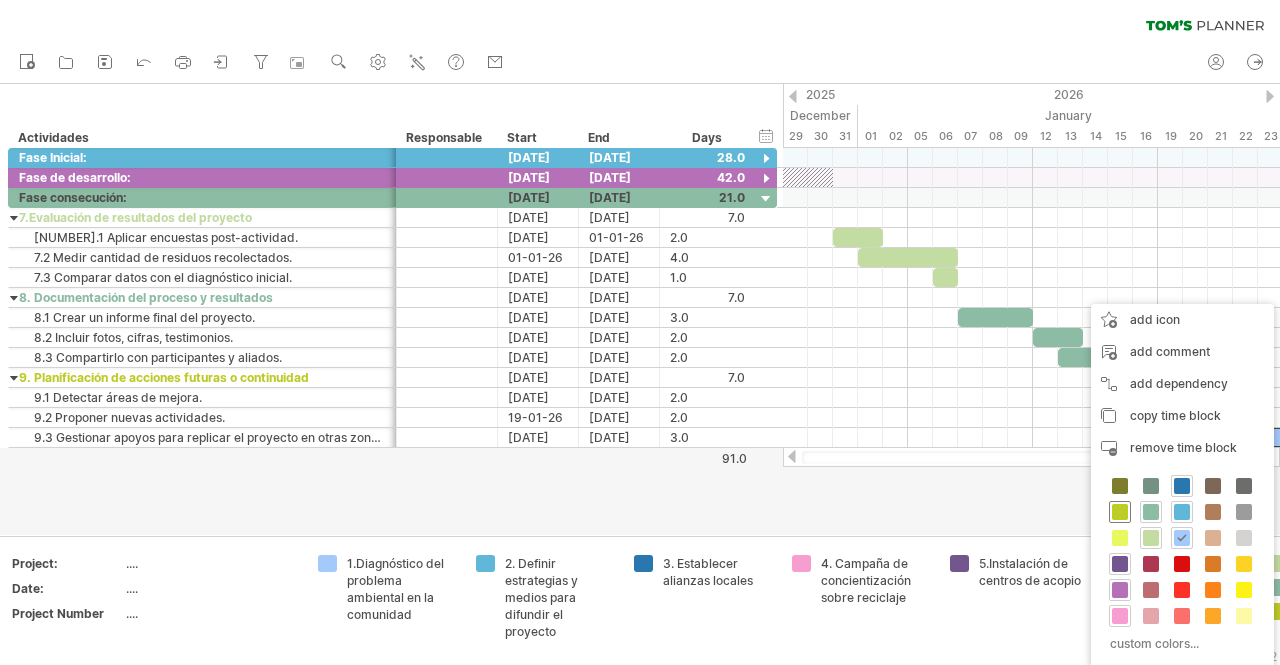click at bounding box center (1120, 512) 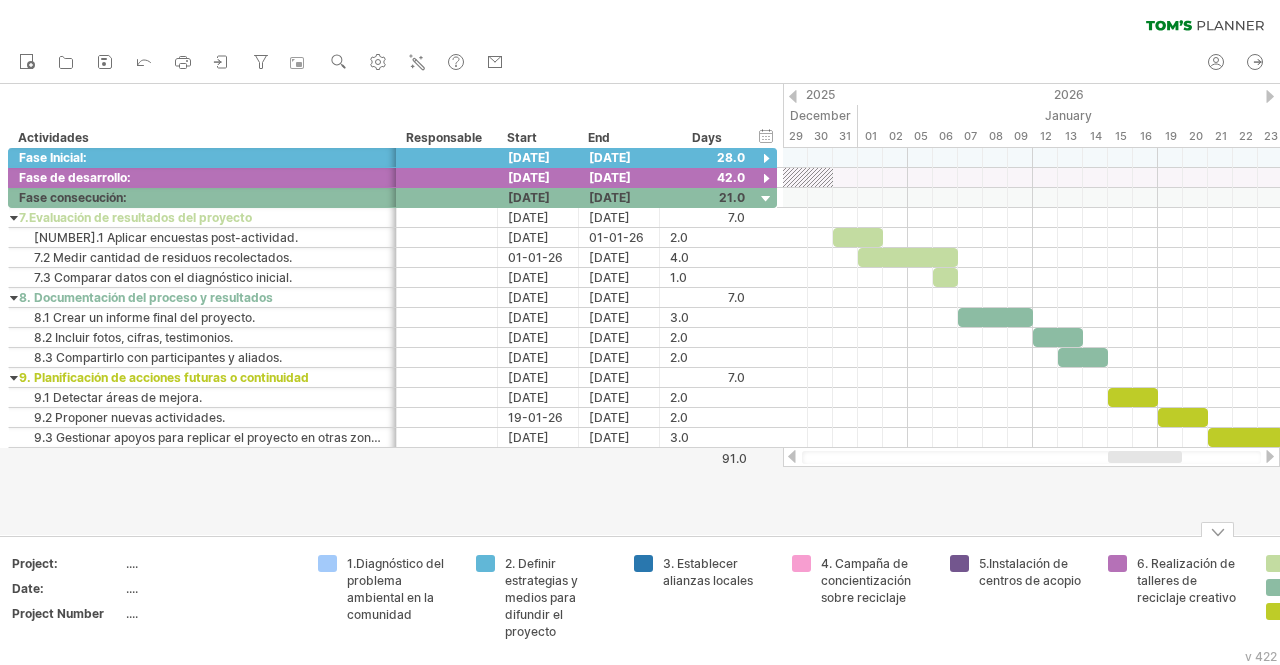 click on "5.Instalación de centros de acopio" at bounding box center [1019, 601] 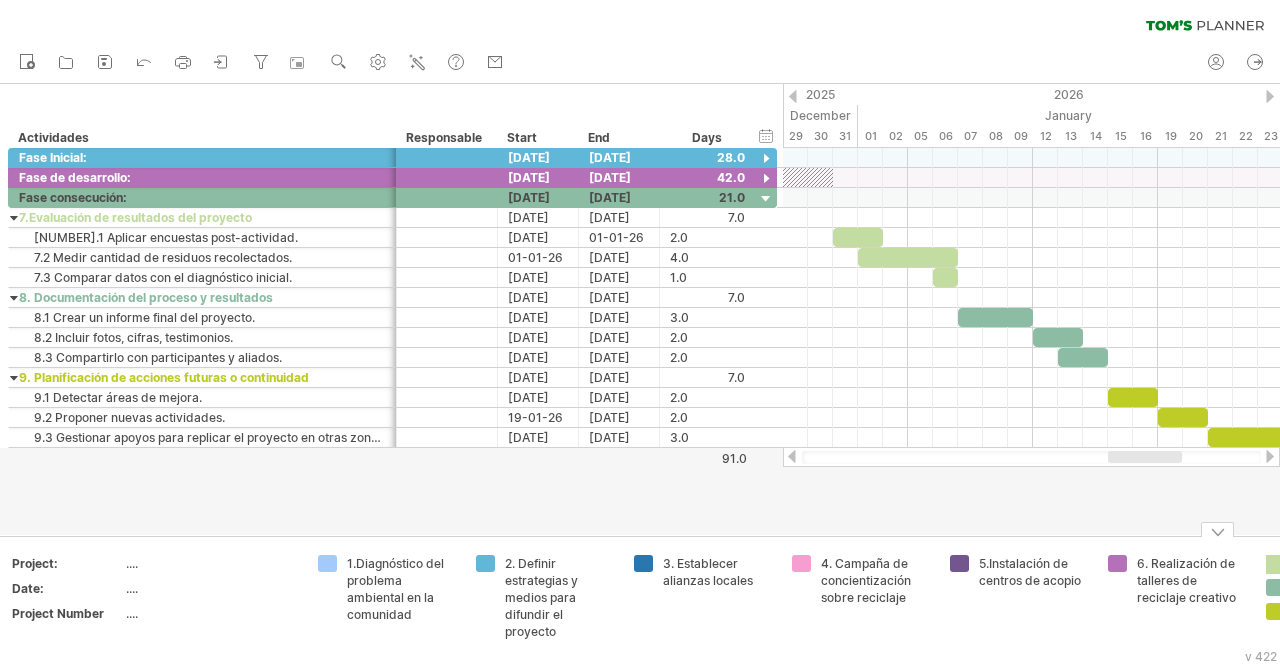 click on "Trying to reach plan.tomsplanner.com
Connected again...
0%
clear filter
new" at bounding box center (640, 332) 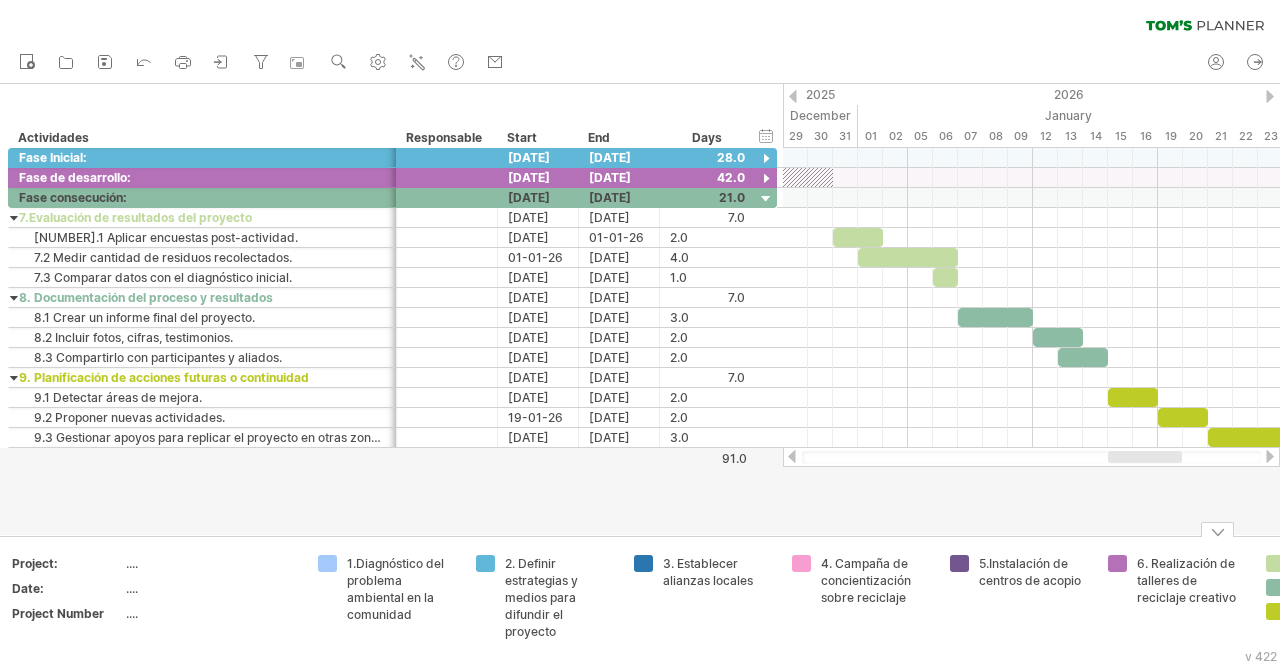 click at bounding box center [1217, 529] 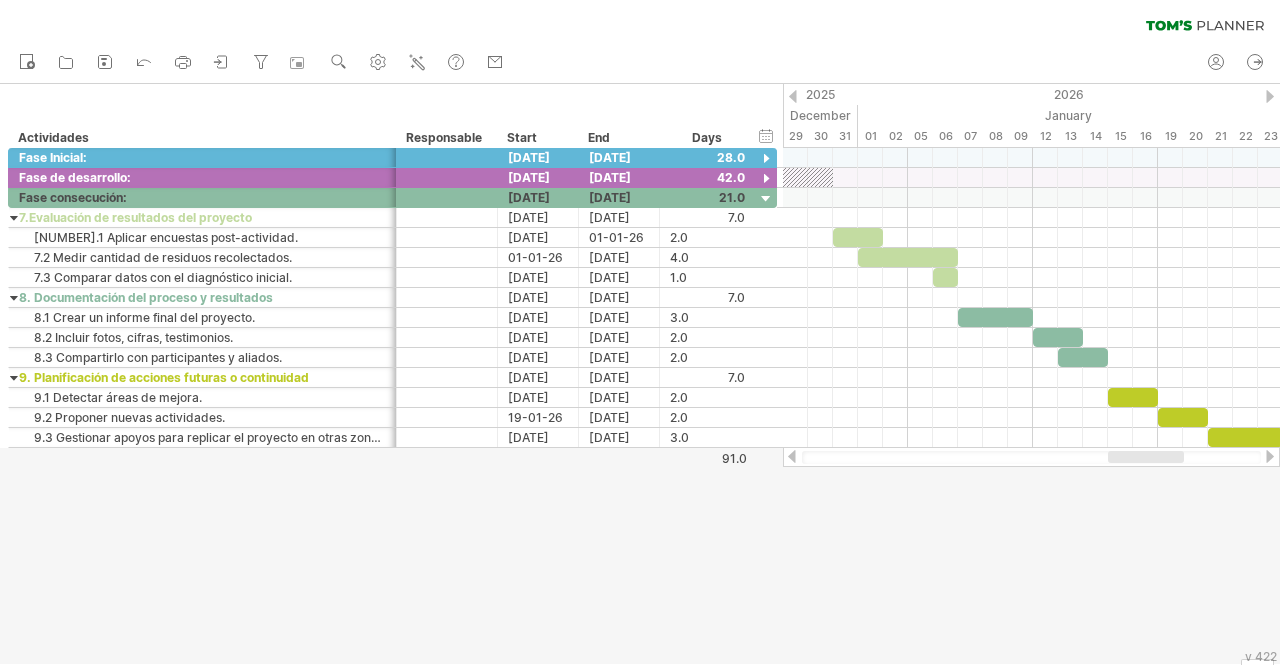 click at bounding box center (640, 374) 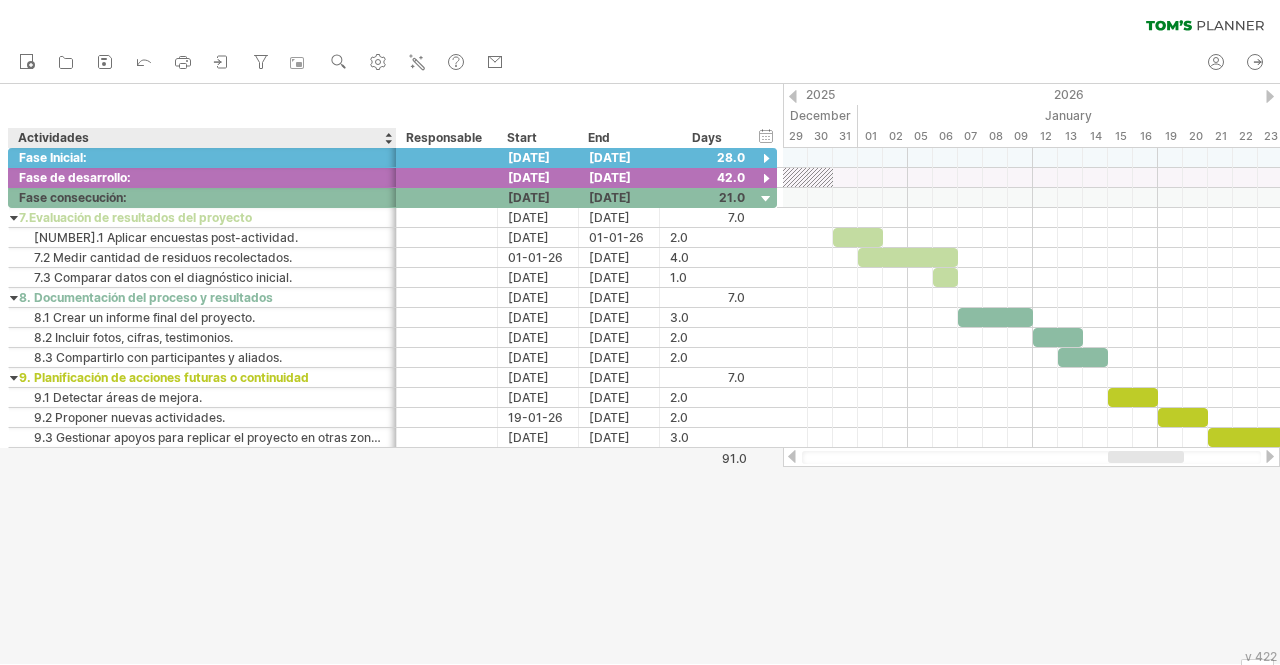click at bounding box center (640, 374) 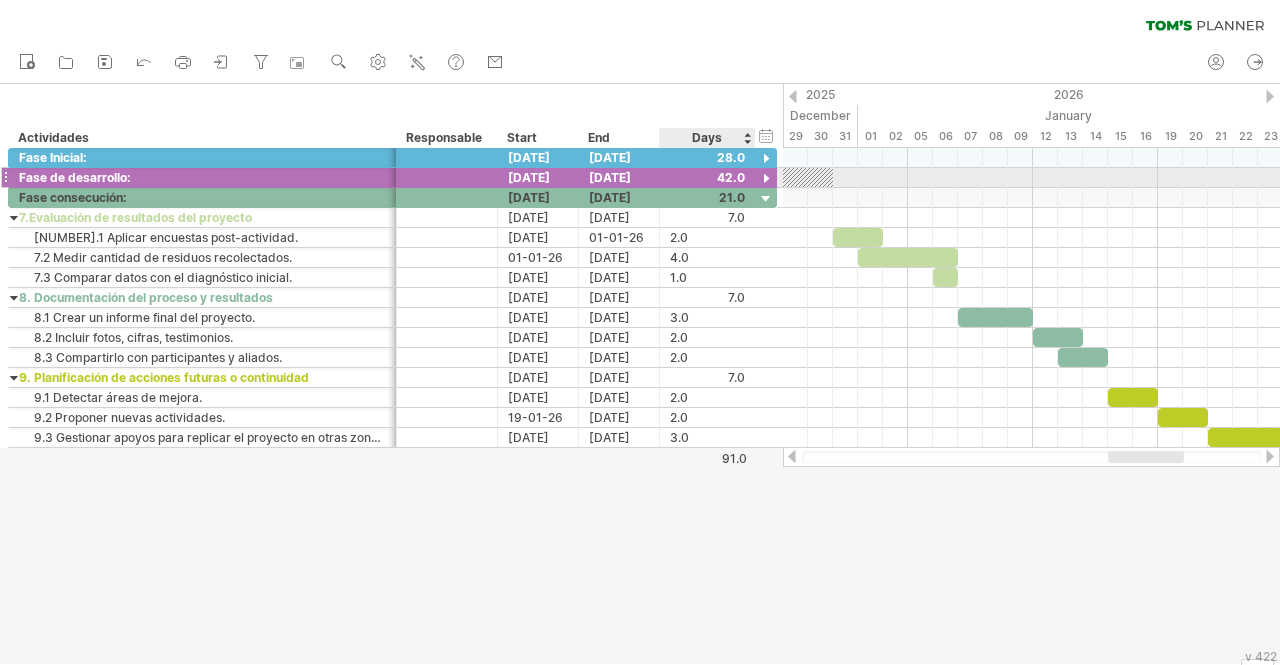 click at bounding box center [766, 179] 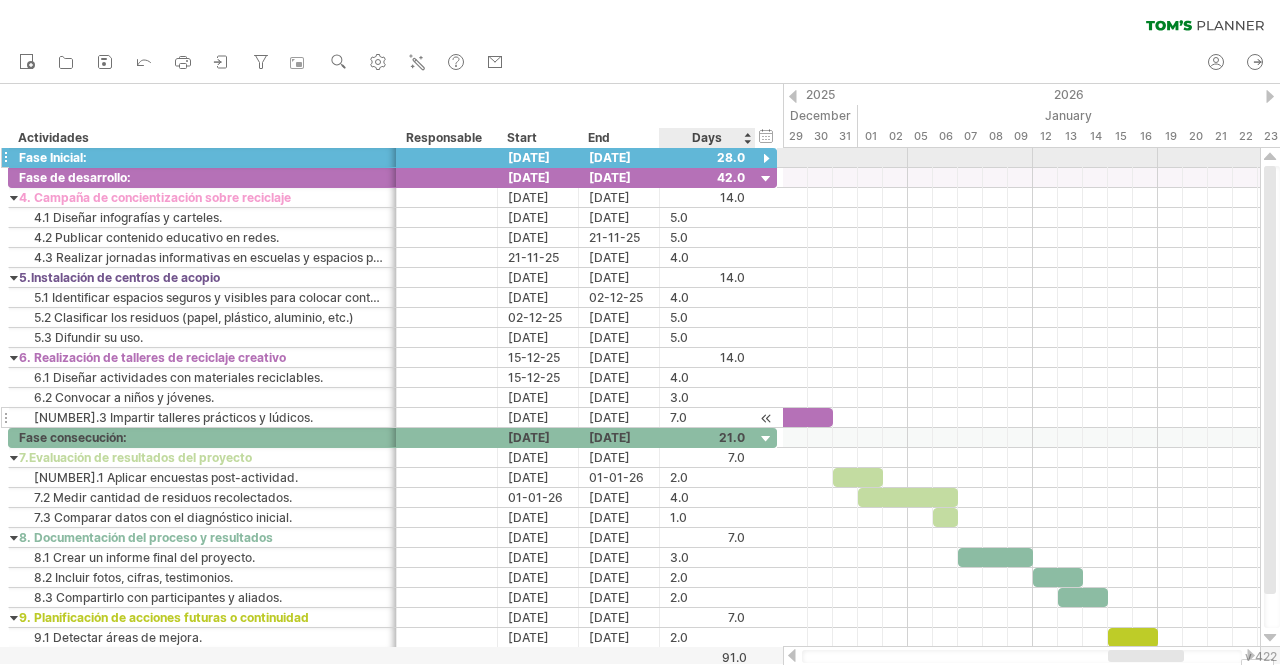 click at bounding box center (766, 159) 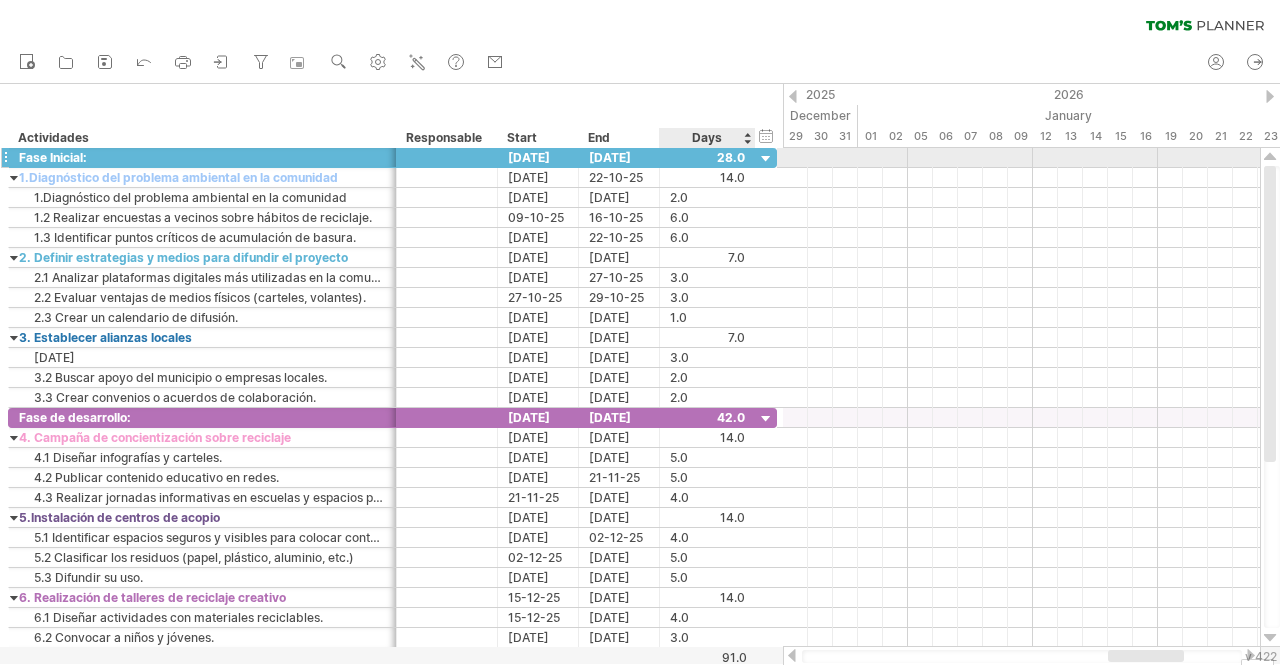 click at bounding box center (766, 159) 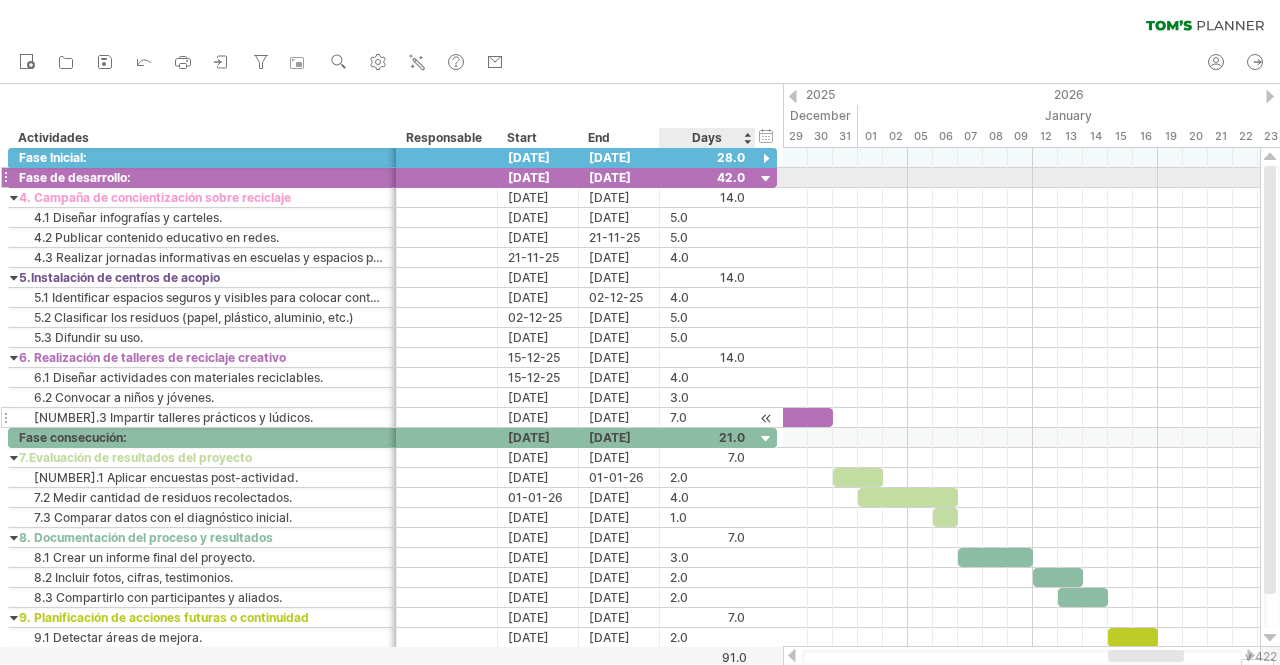 click at bounding box center (766, 179) 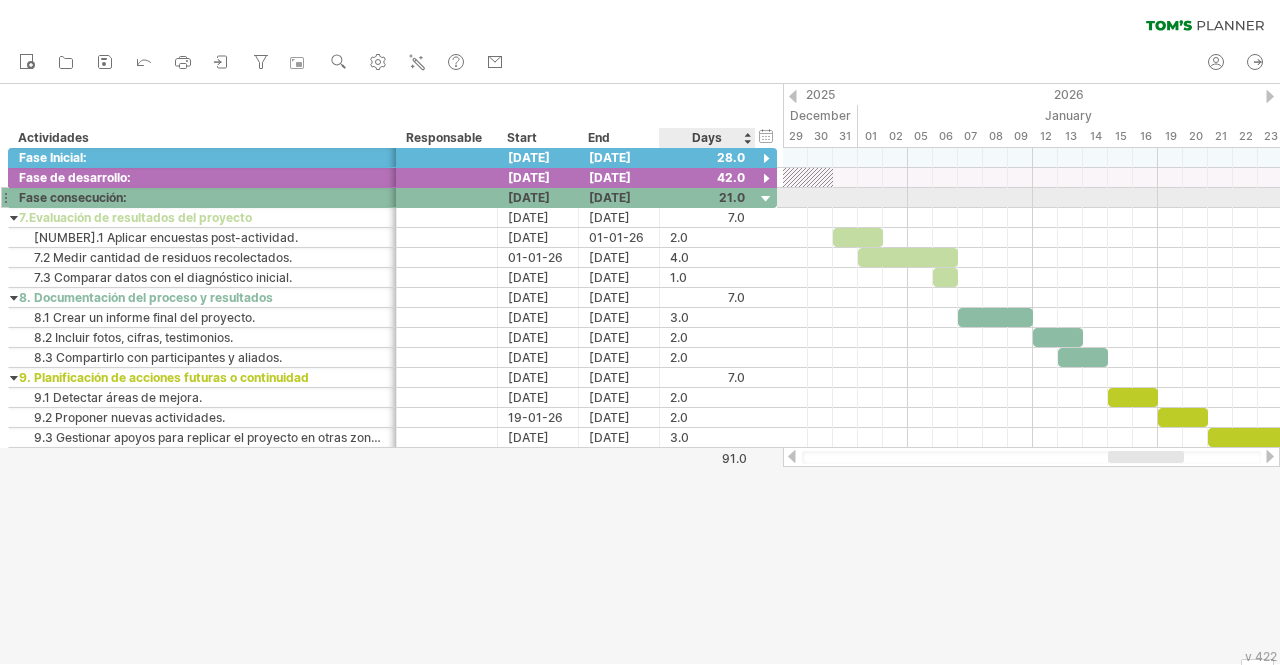 click at bounding box center [766, 199] 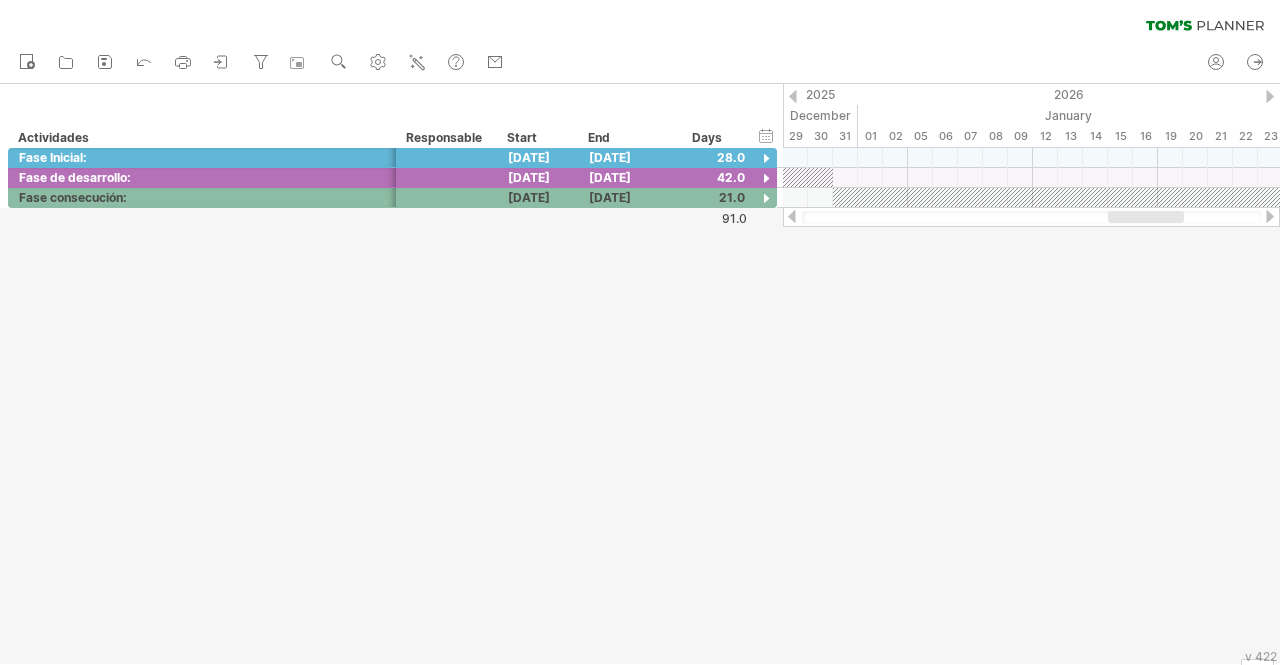 click on "v 422" at bounding box center (1261, 656) 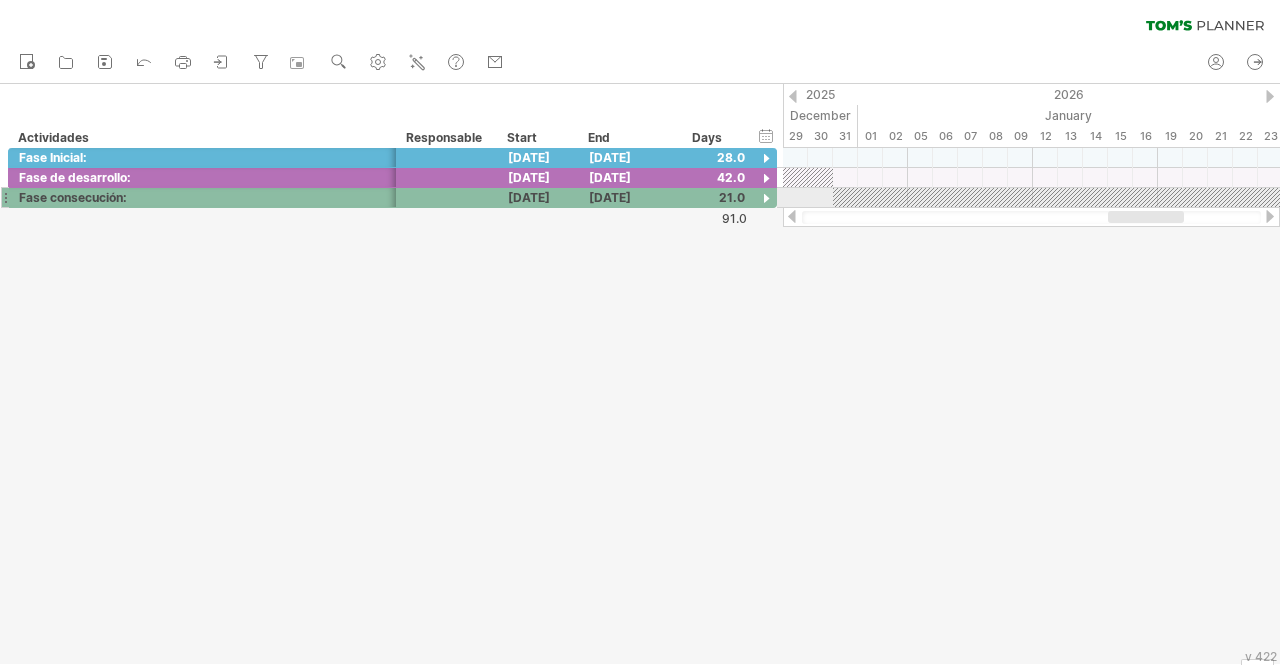click at bounding box center [766, 199] 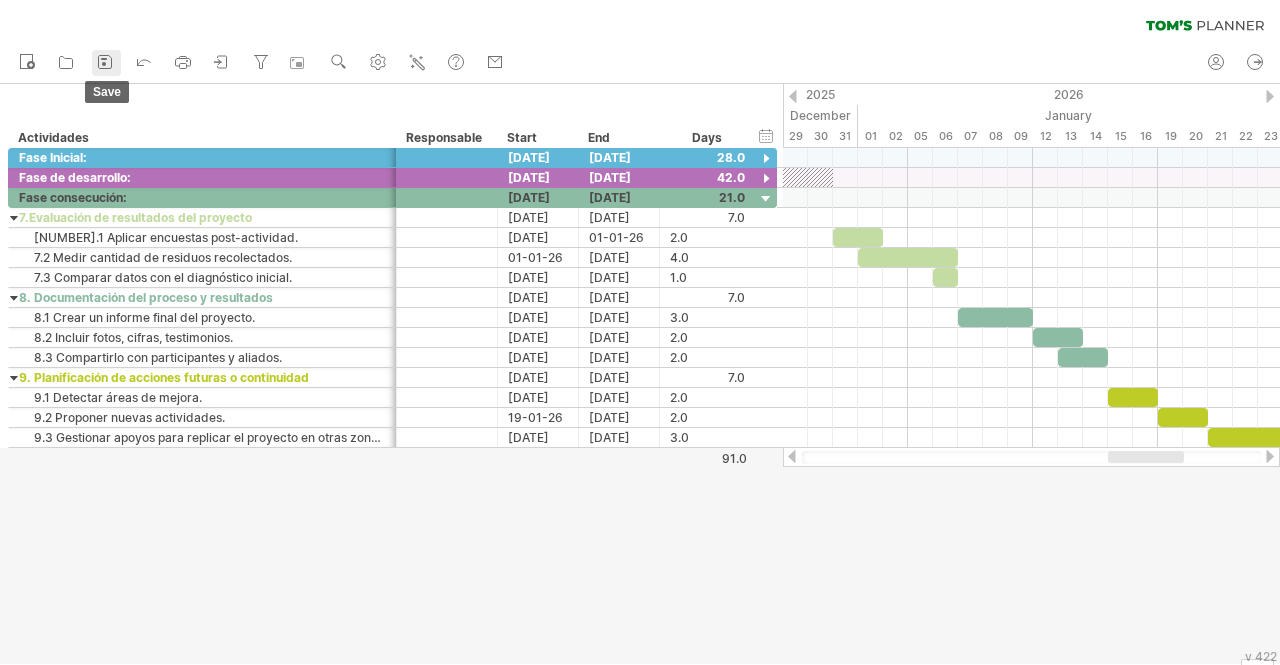 click 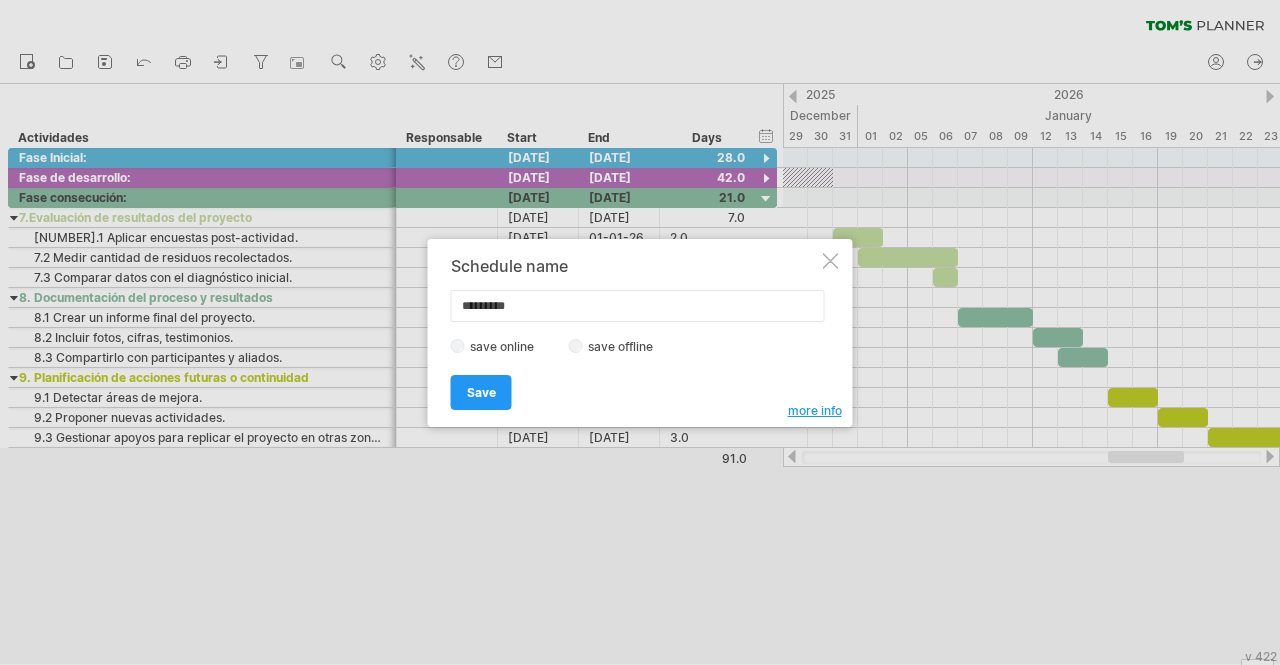 type on "*********" 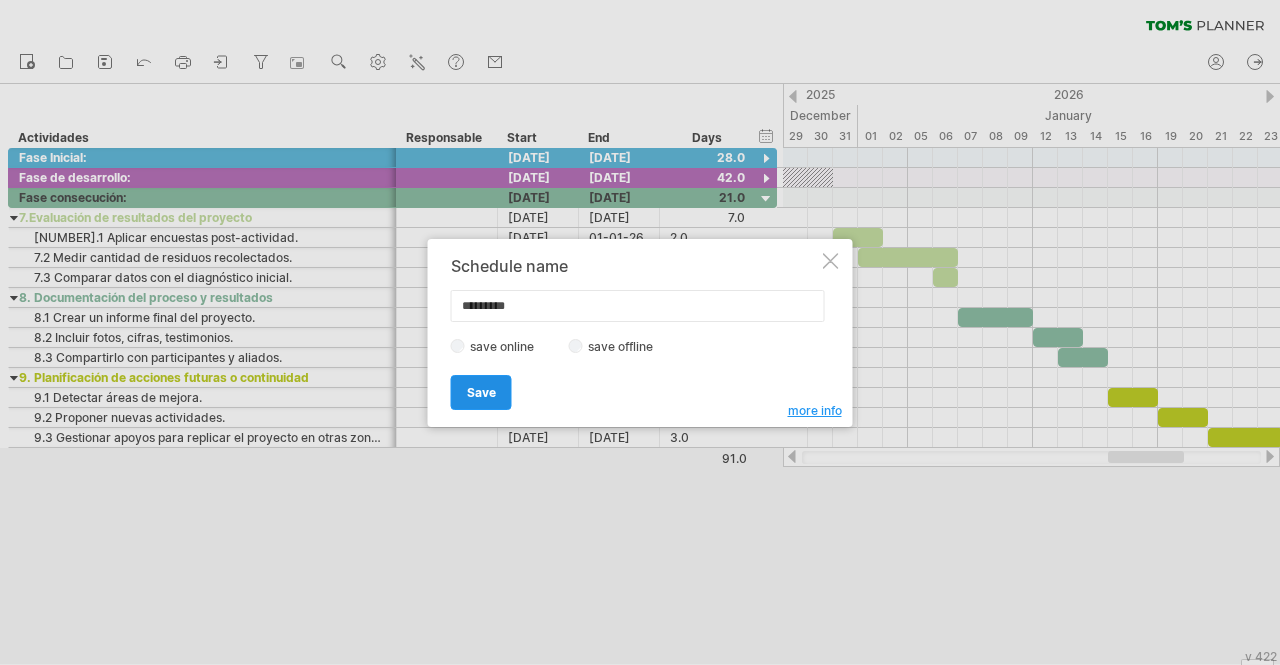 click on "Save" at bounding box center (481, 392) 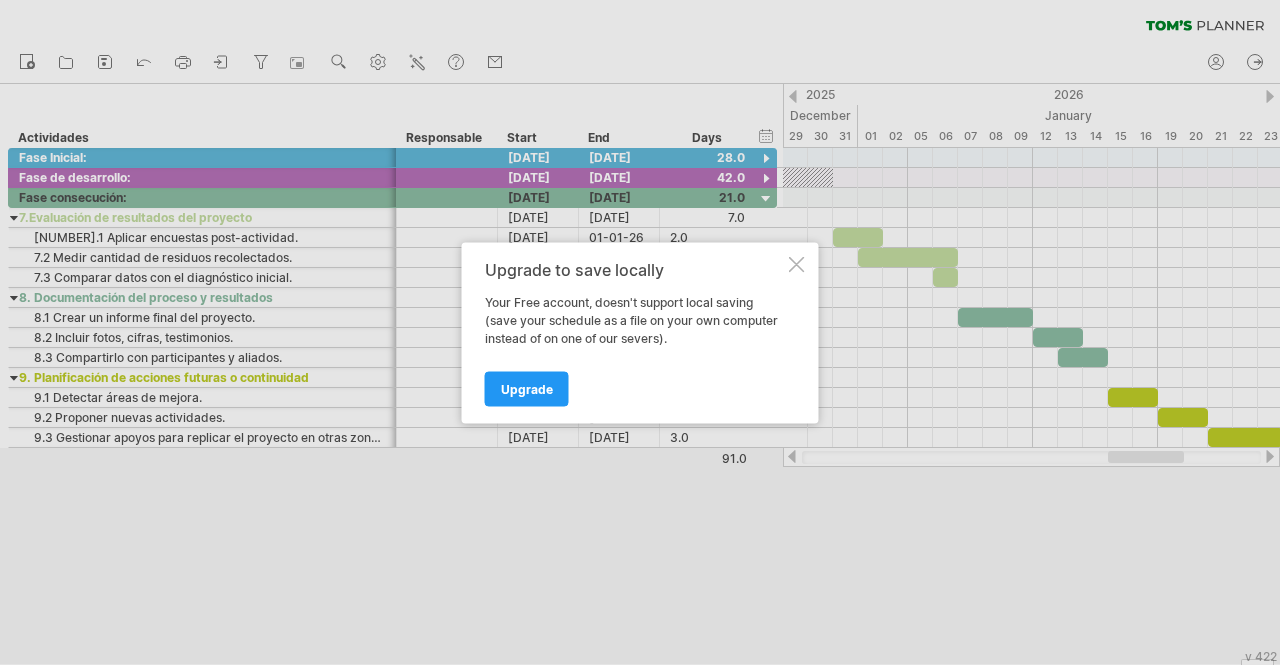 click on "Upgrade" at bounding box center [527, 388] 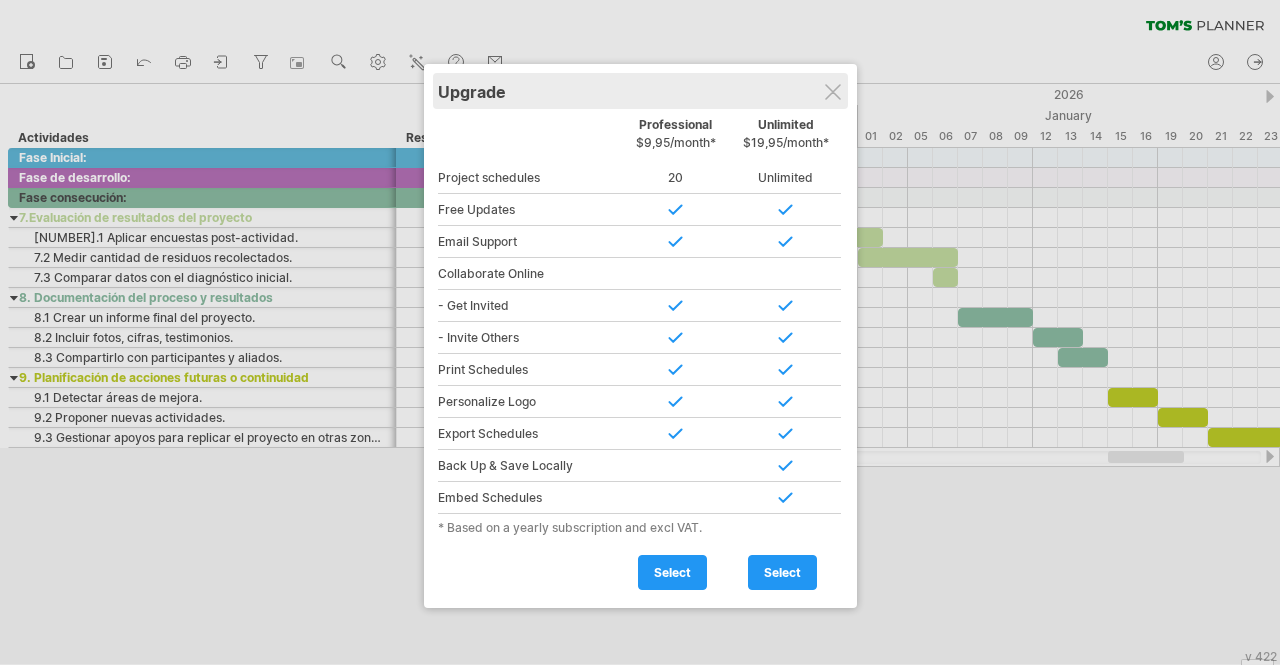 click on "Upgrade" at bounding box center [640, 91] 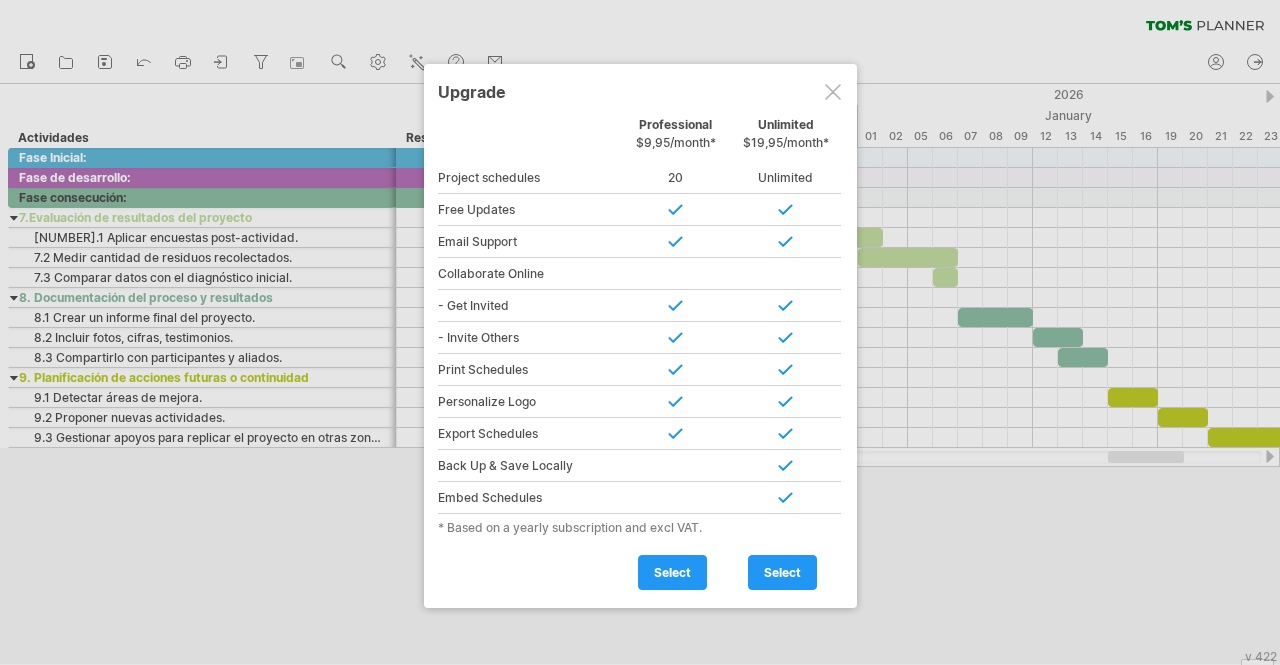 click at bounding box center [833, 92] 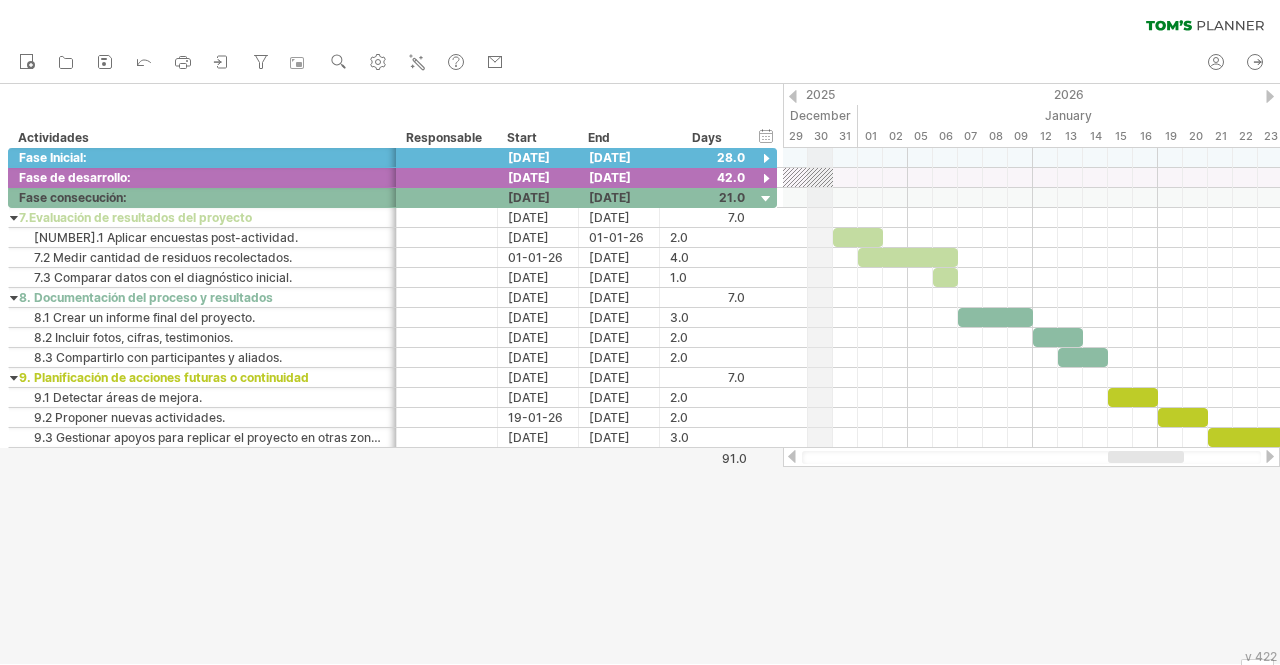 click on "2025" at bounding box center (-580, 94) 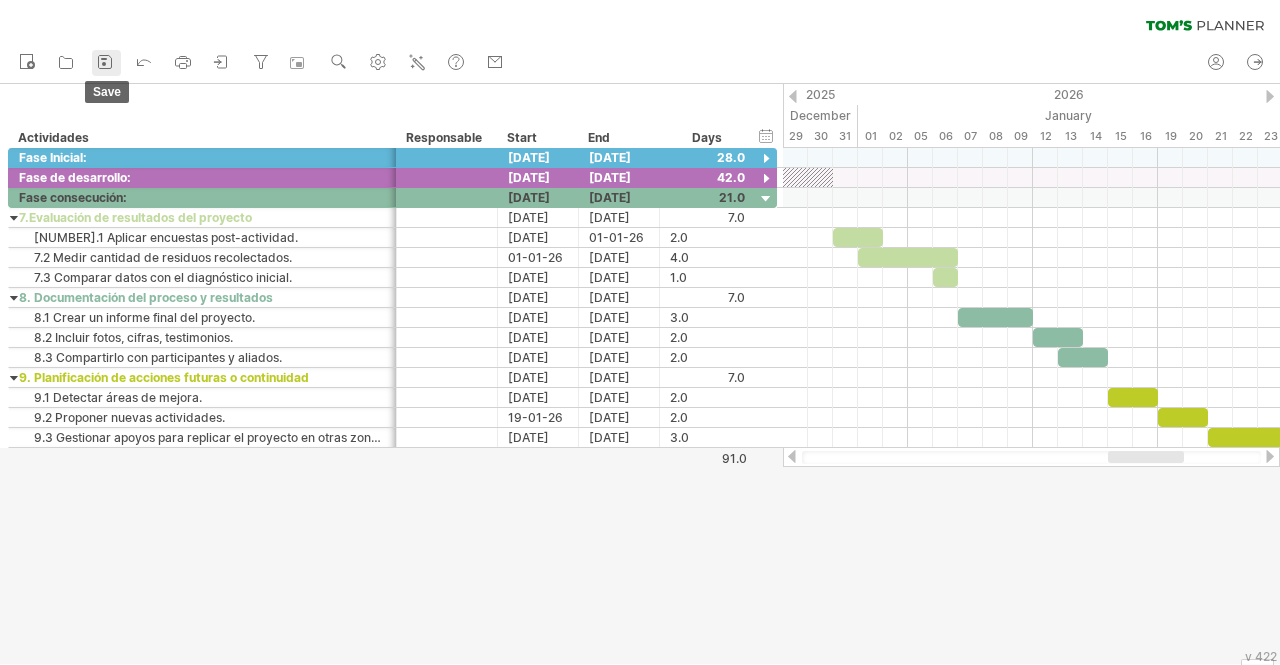 click 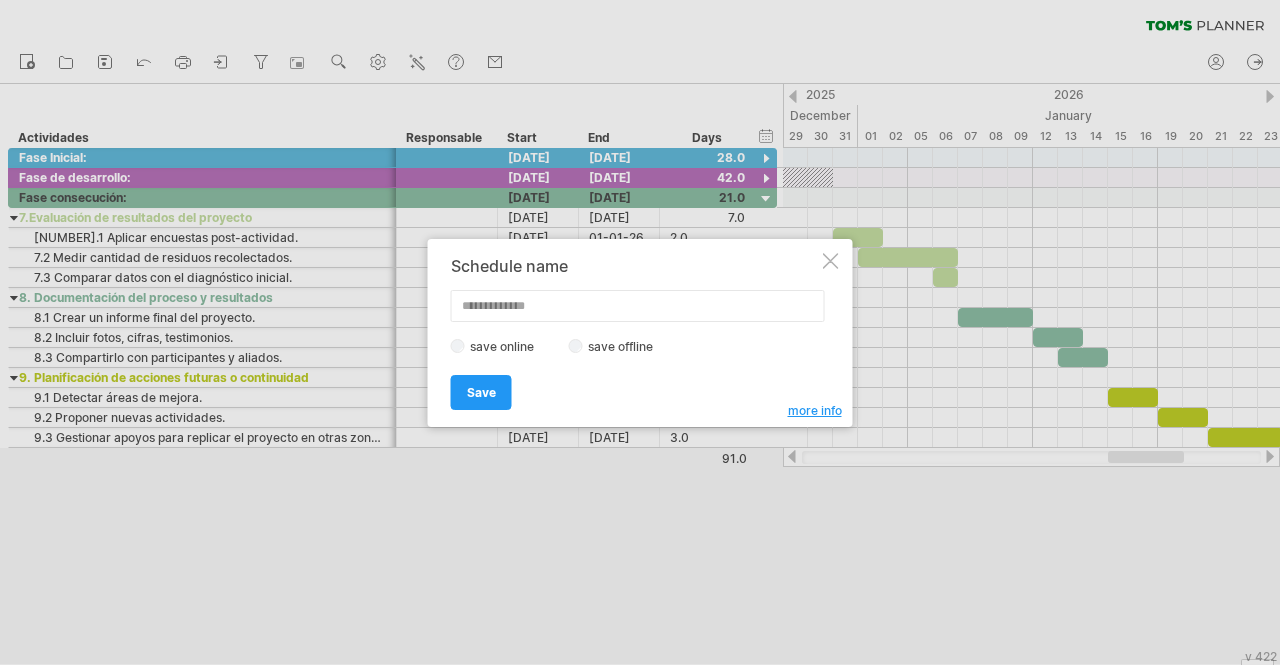 click at bounding box center (638, 306) 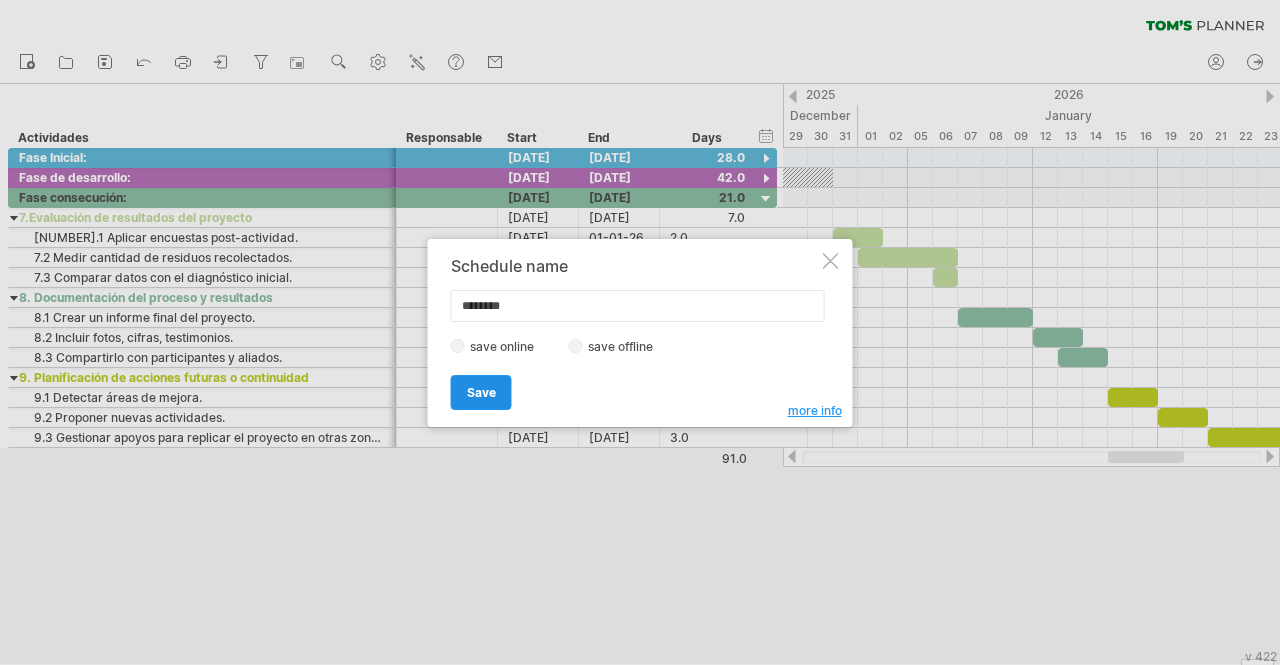 type on "********" 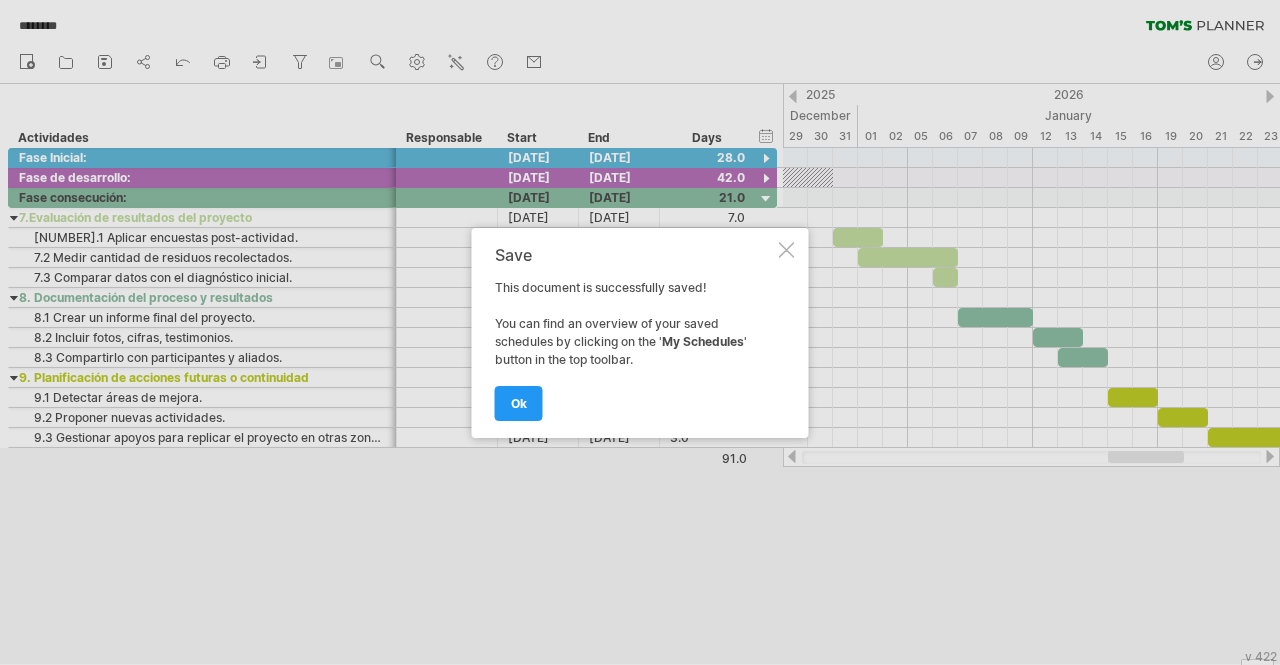 drag, startPoint x: 658, startPoint y: 360, endPoint x: 485, endPoint y: 317, distance: 178.26385 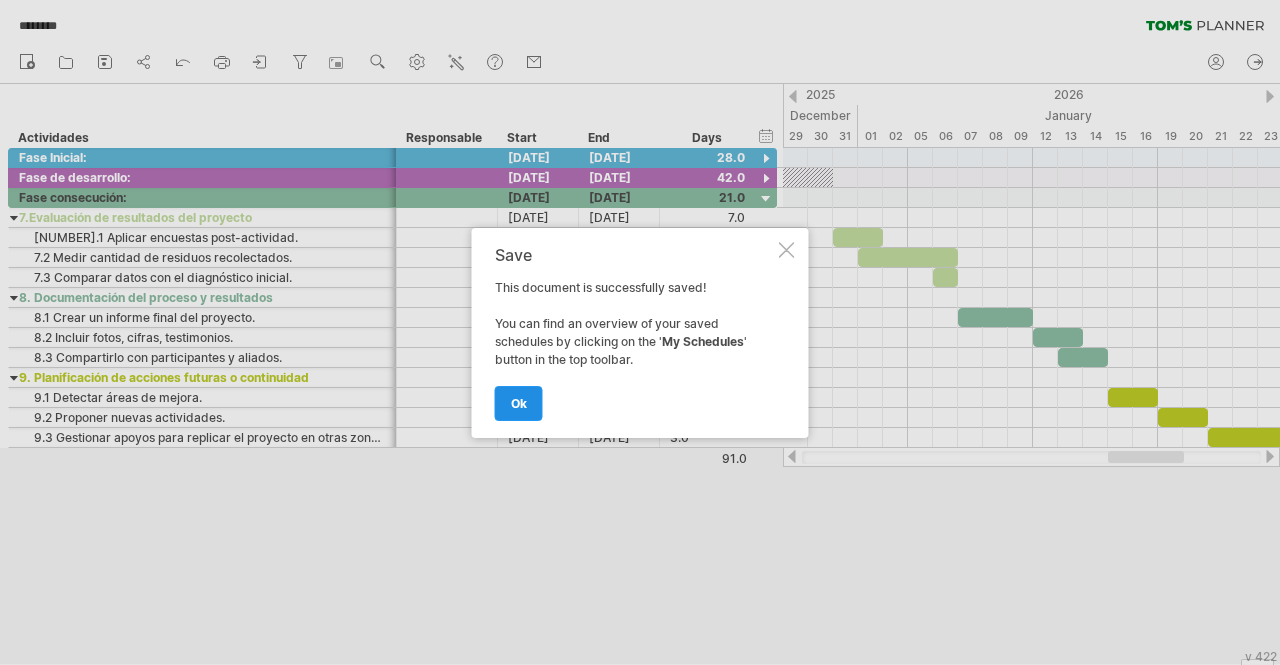 click on "ok" at bounding box center [519, 403] 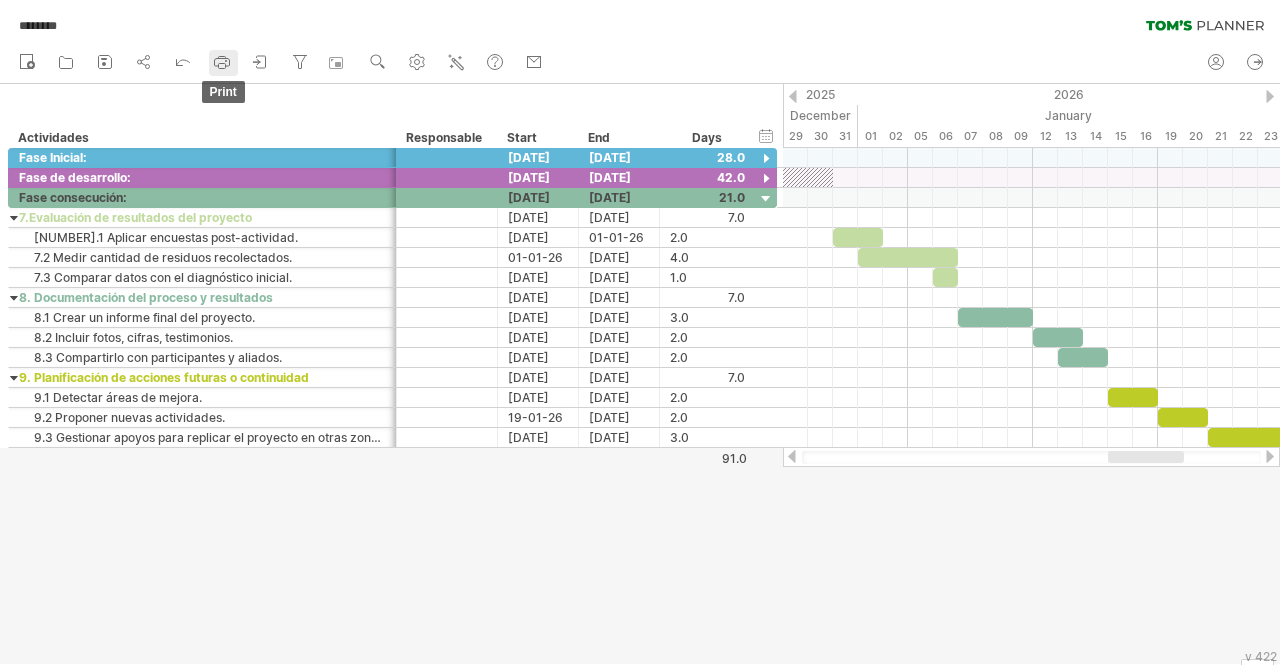 click 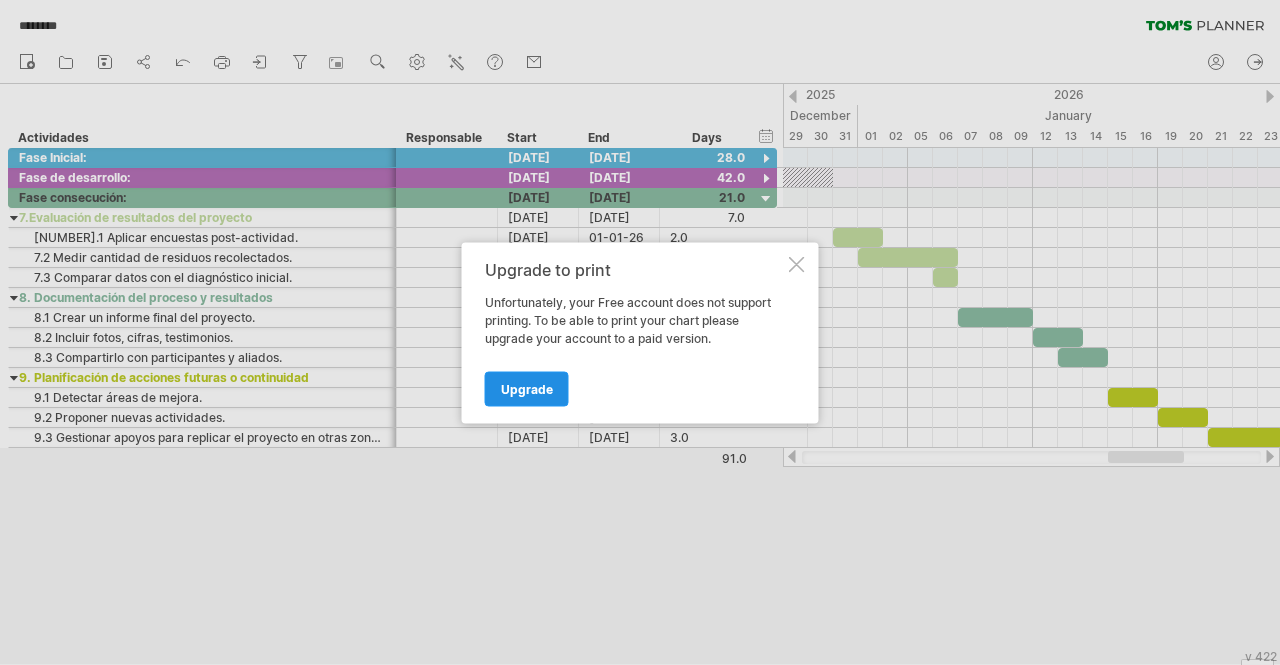 click on "Upgrade" at bounding box center [527, 388] 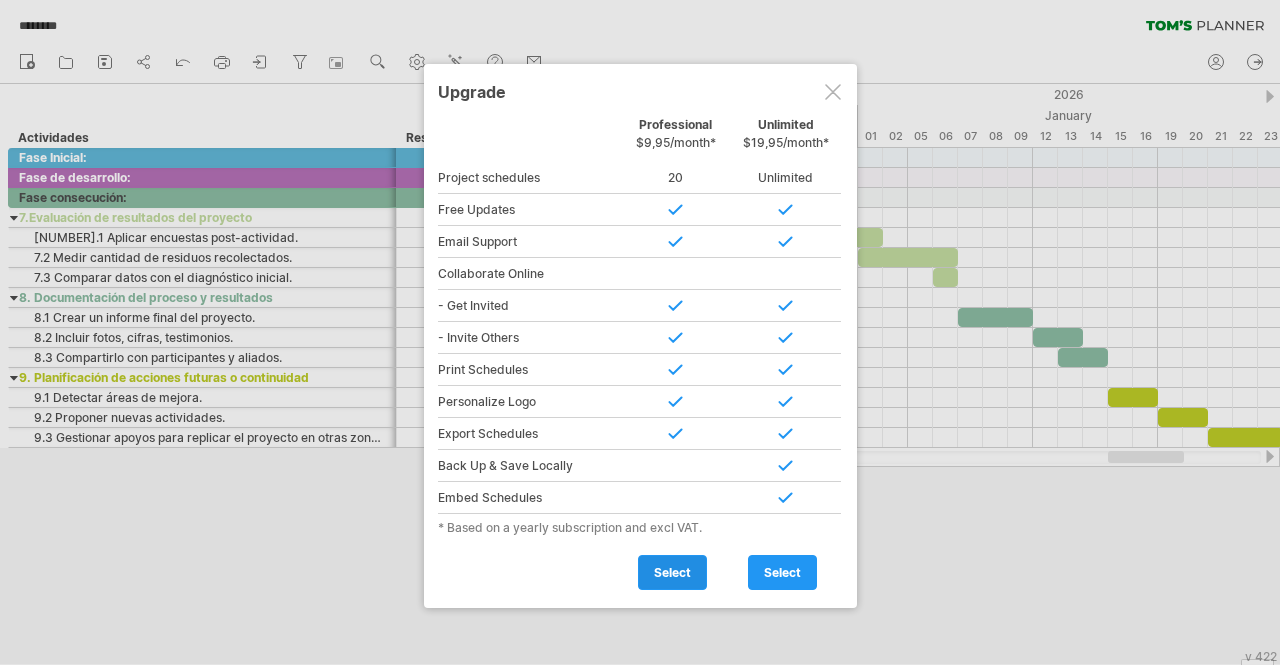 click on "select" at bounding box center (672, 572) 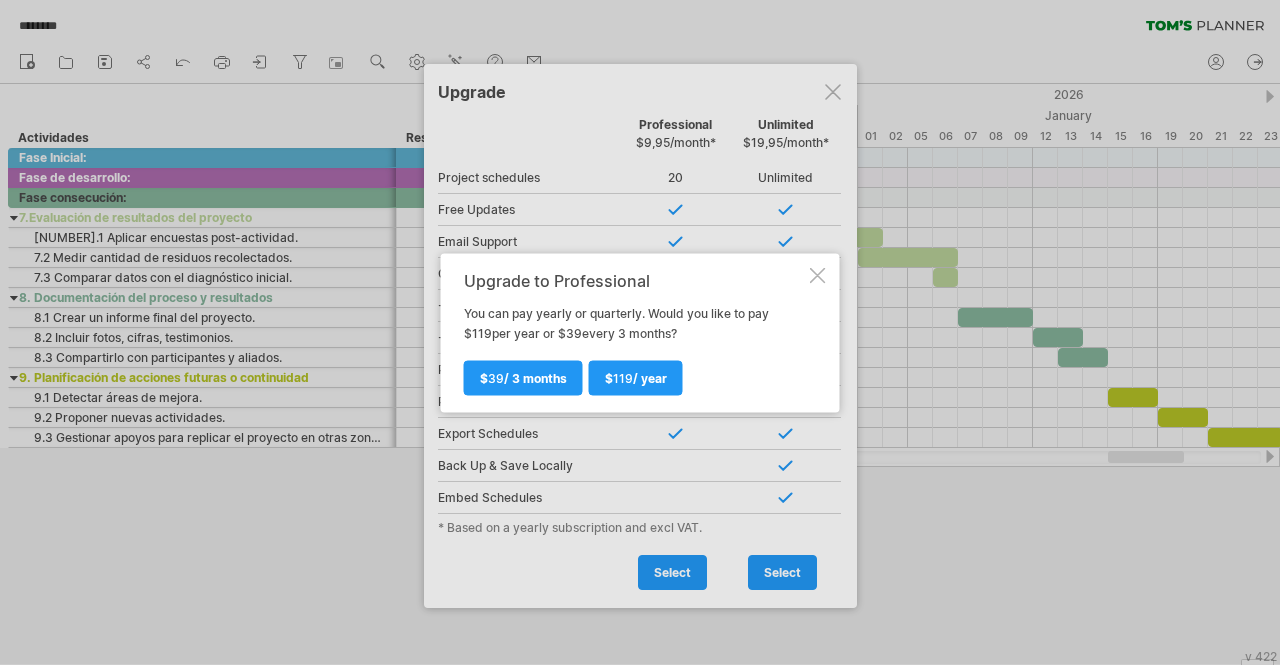 click at bounding box center [818, 275] 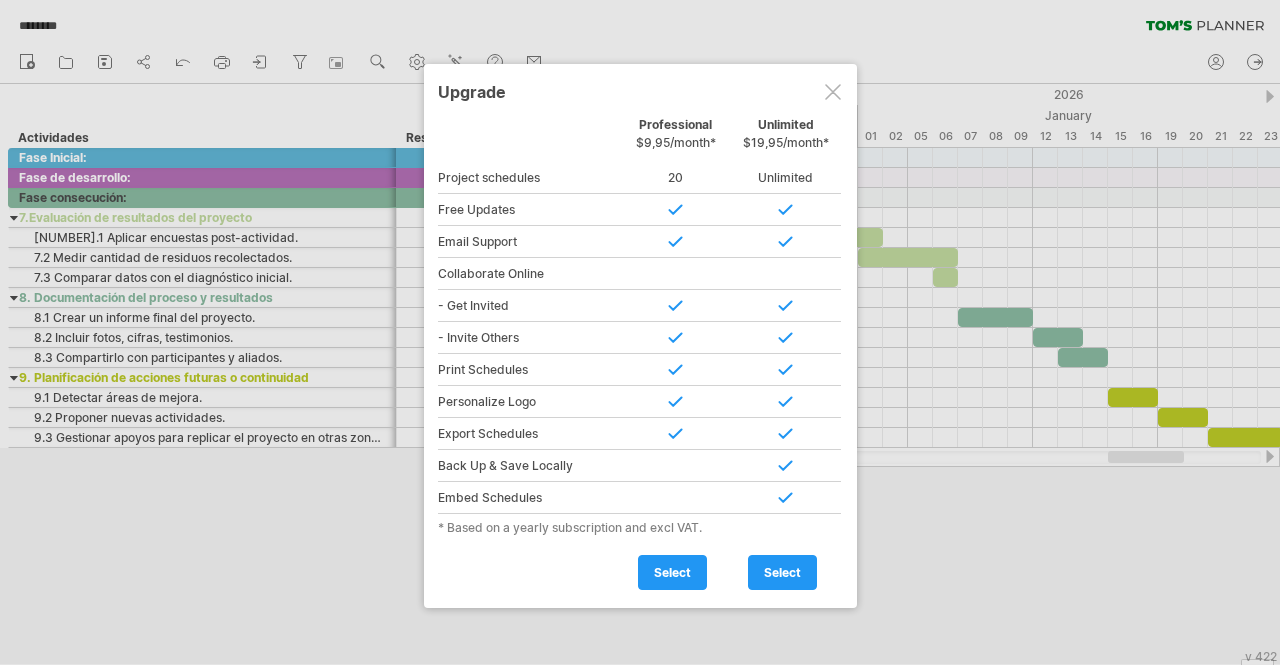 click at bounding box center (833, 92) 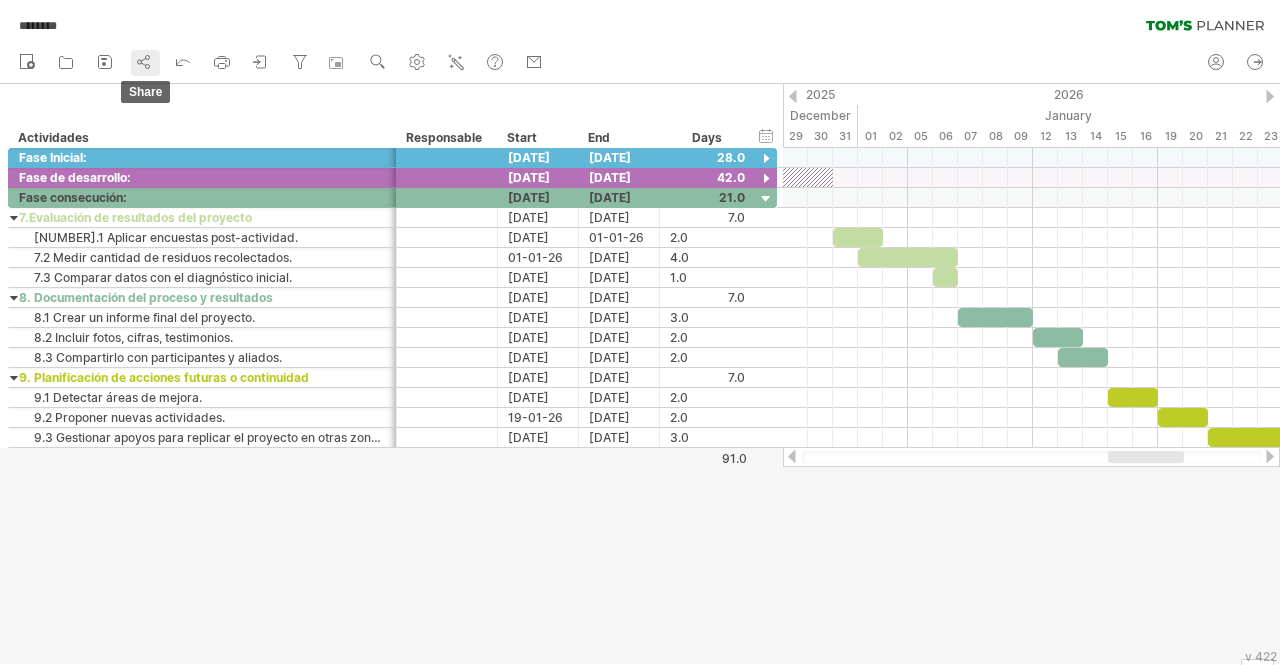 click 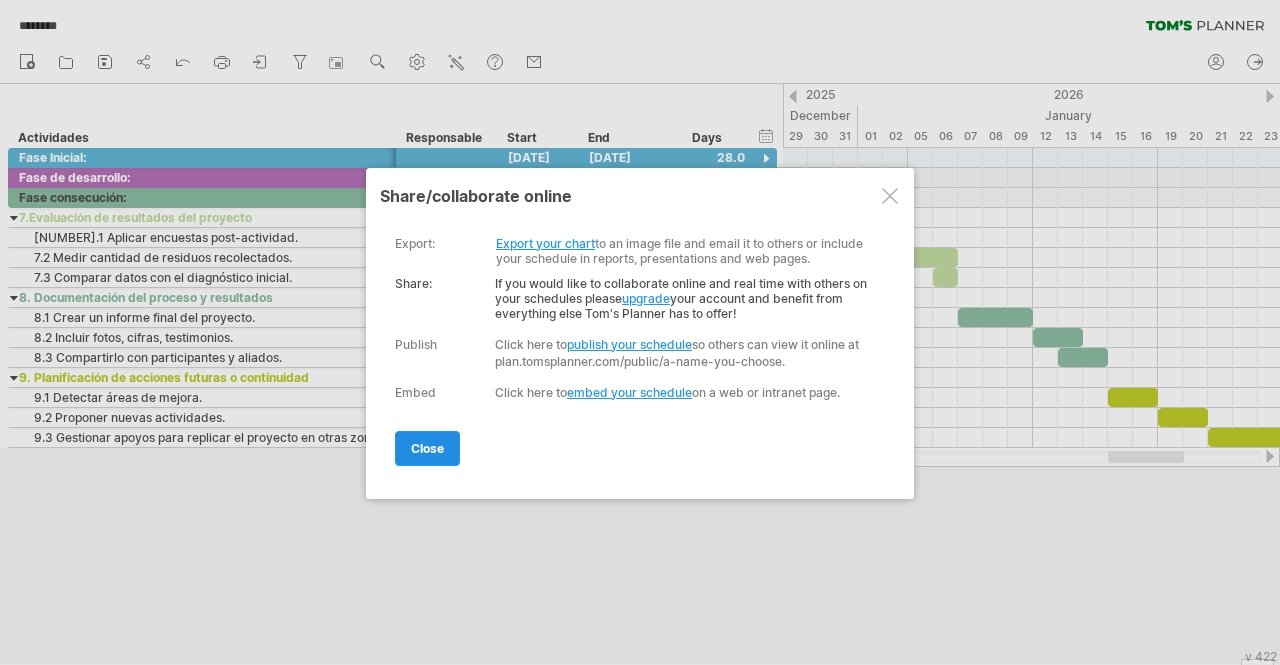 click on "close" at bounding box center (427, 448) 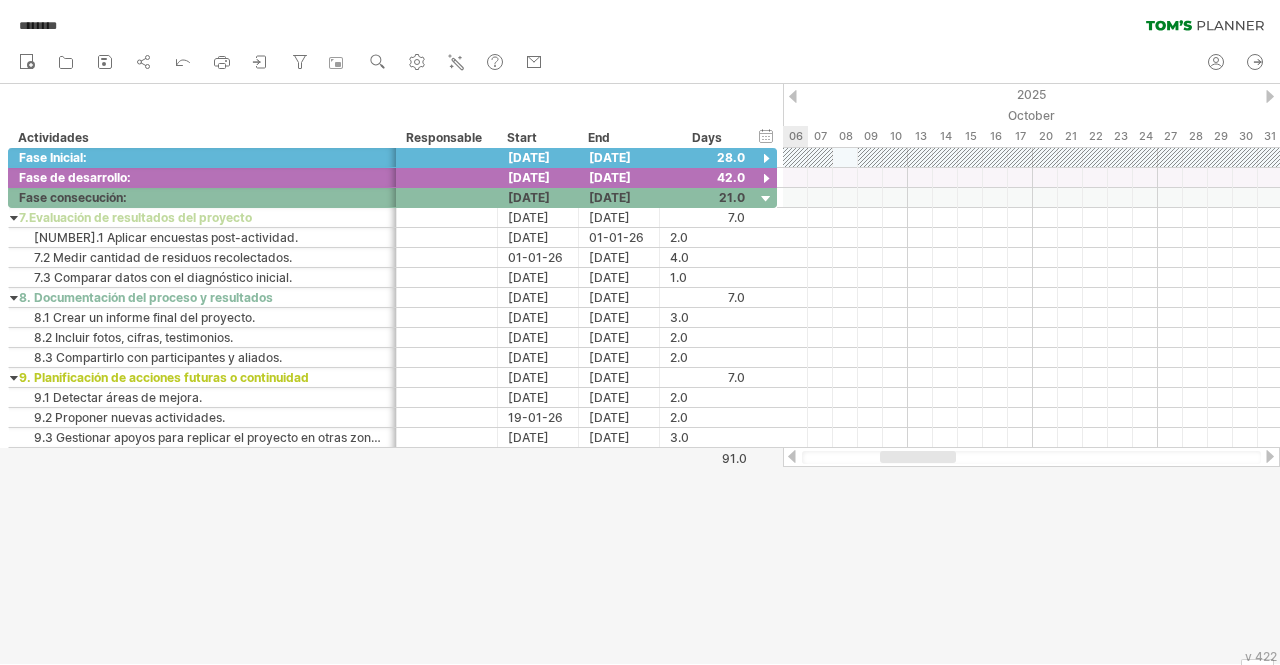 drag, startPoint x: 1150, startPoint y: 458, endPoint x: 922, endPoint y: 461, distance: 228.01973 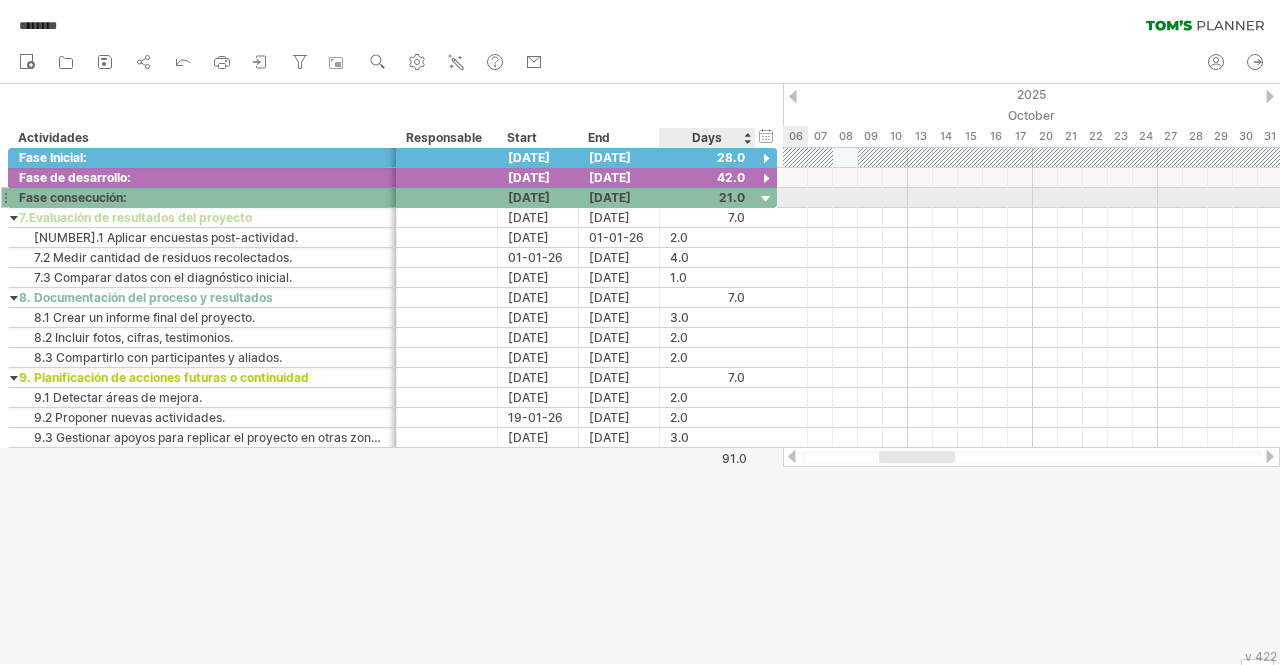 click at bounding box center (766, 199) 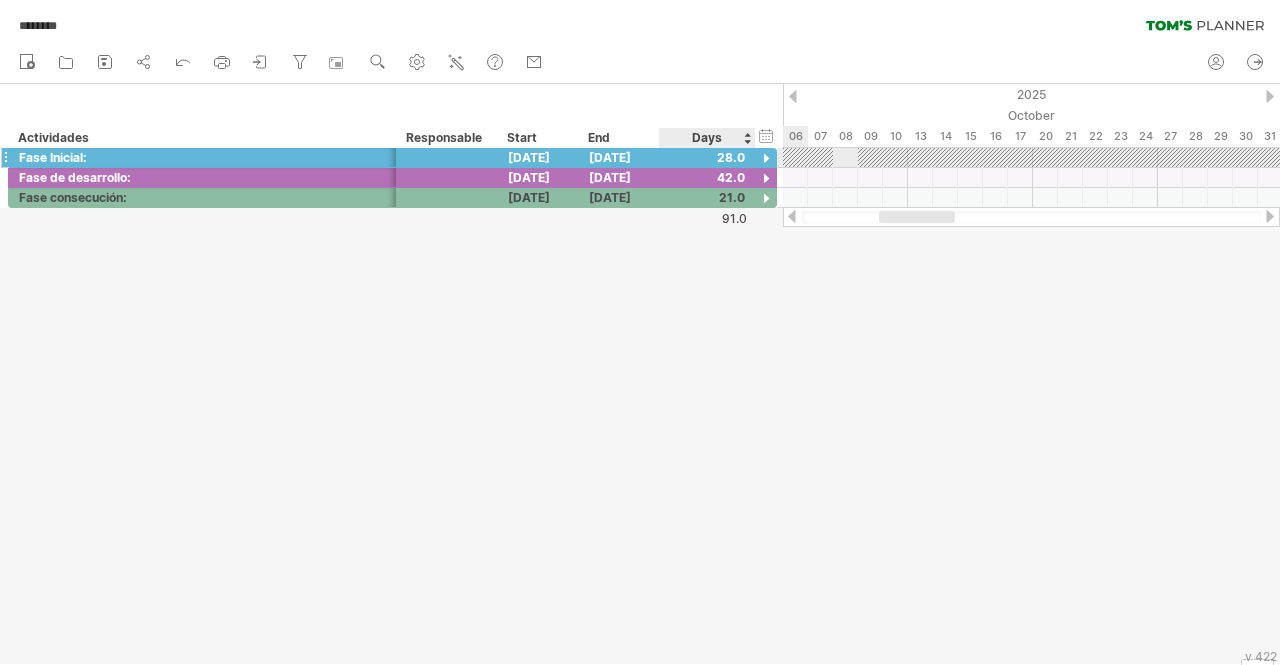 click at bounding box center [766, 159] 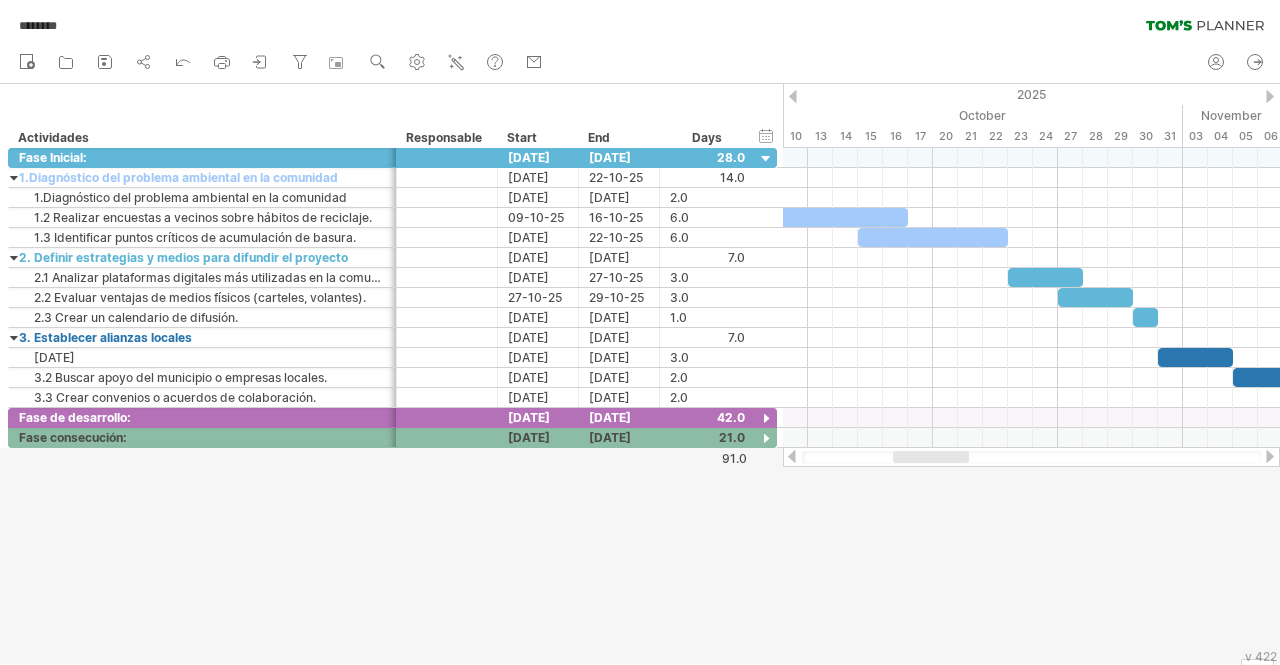 drag, startPoint x: 933, startPoint y: 459, endPoint x: 947, endPoint y: 459, distance: 14 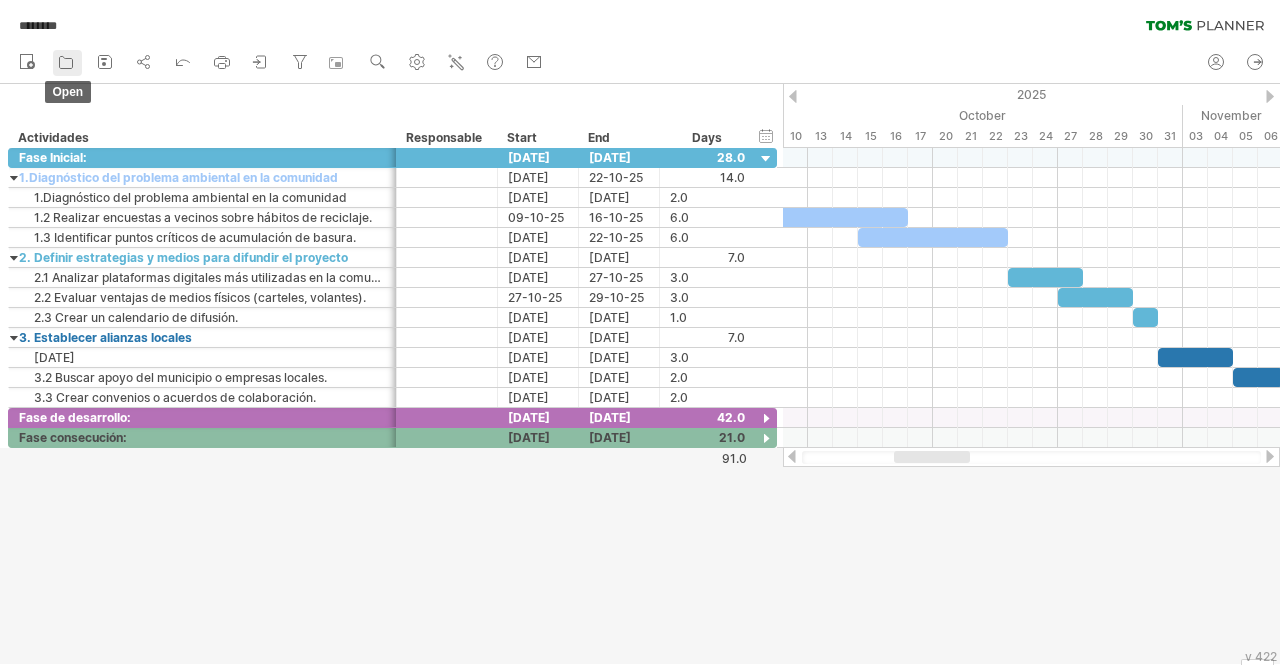 click 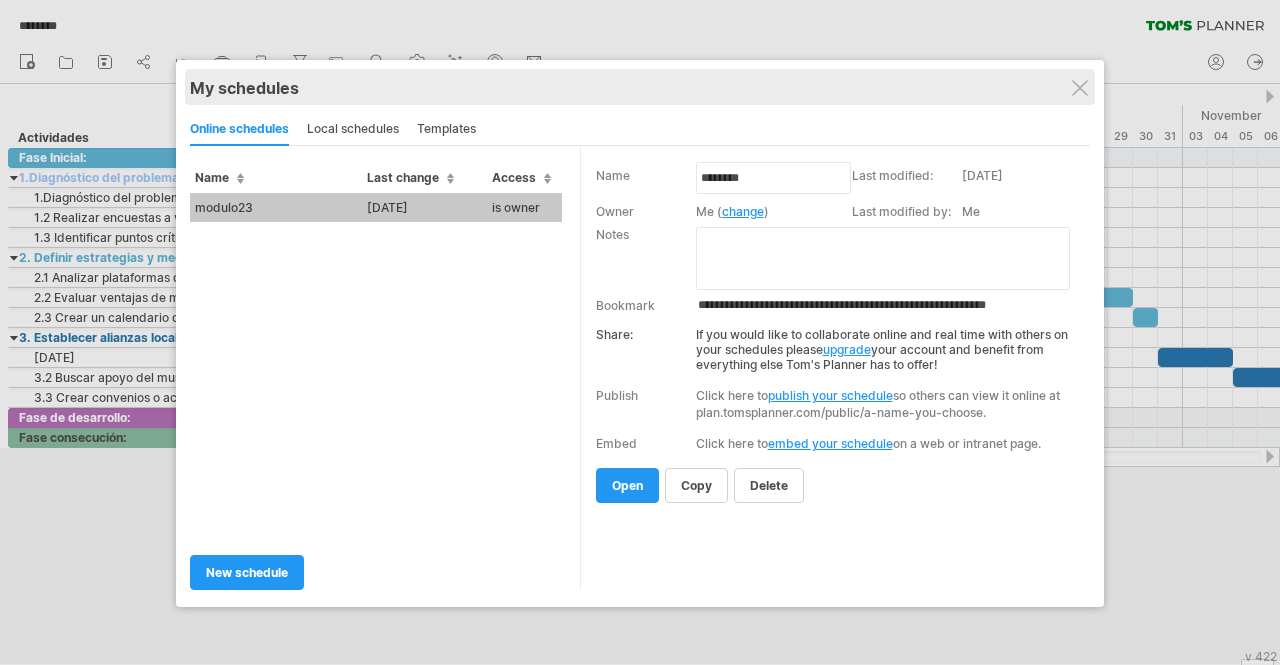 click on "My schedules
share/collaborate online" at bounding box center (640, 87) 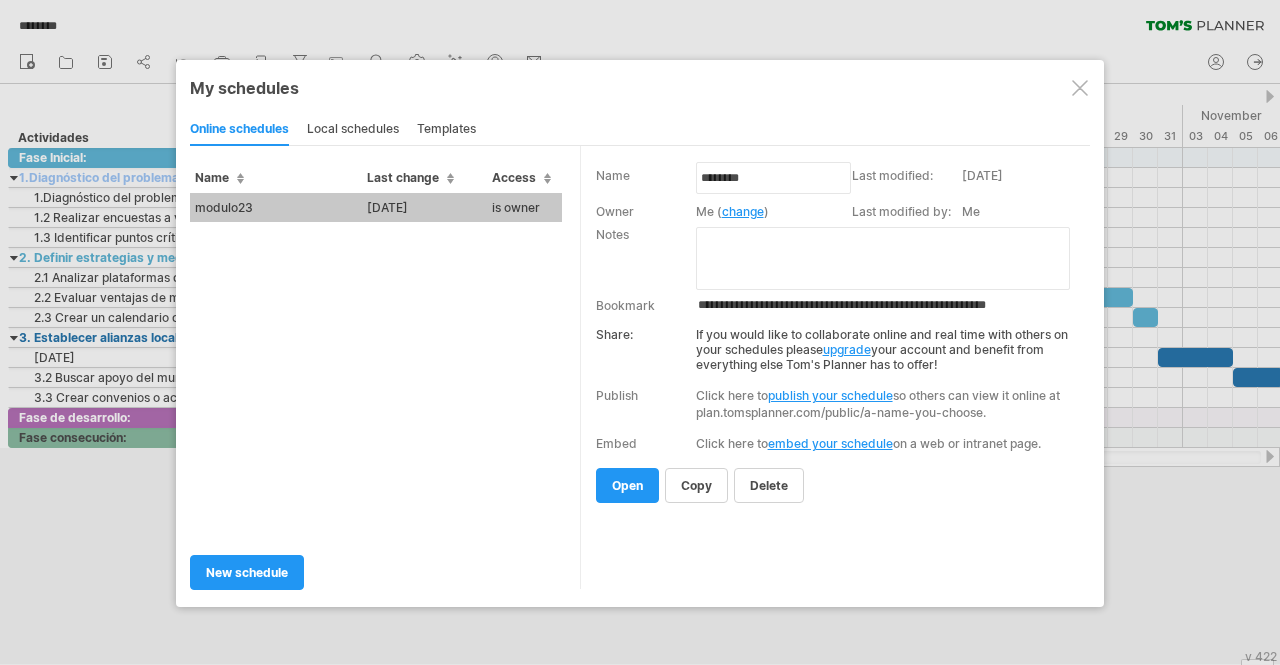 click at bounding box center (1080, 88) 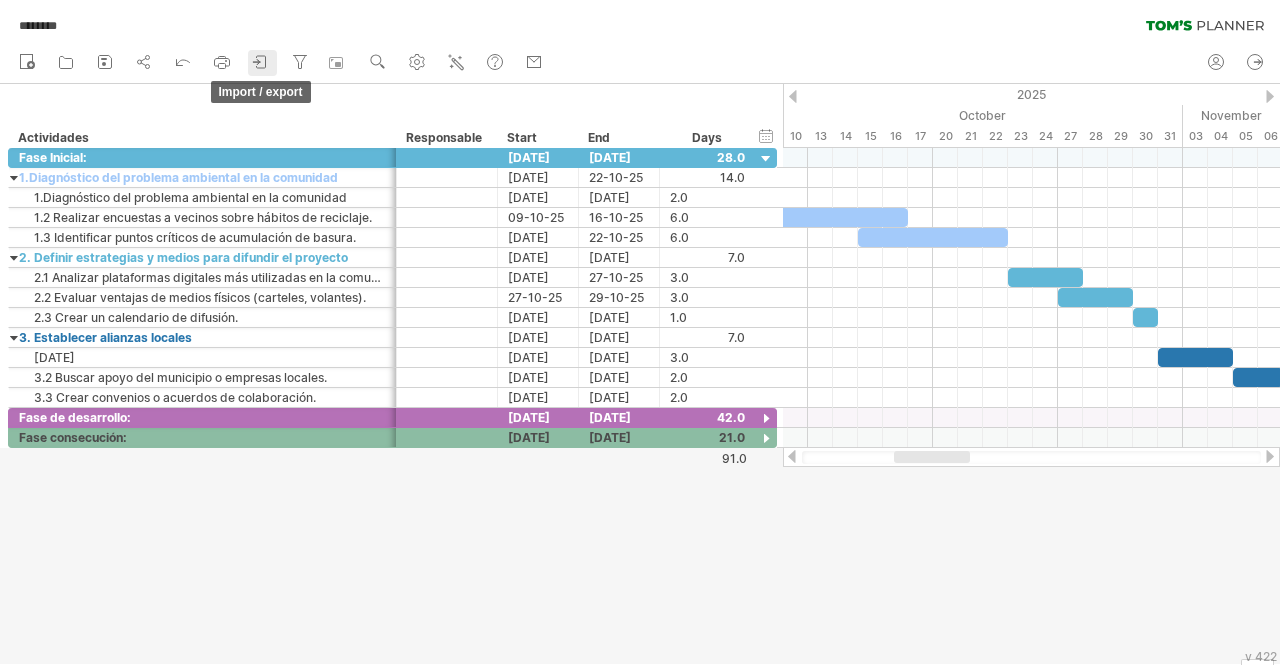 click 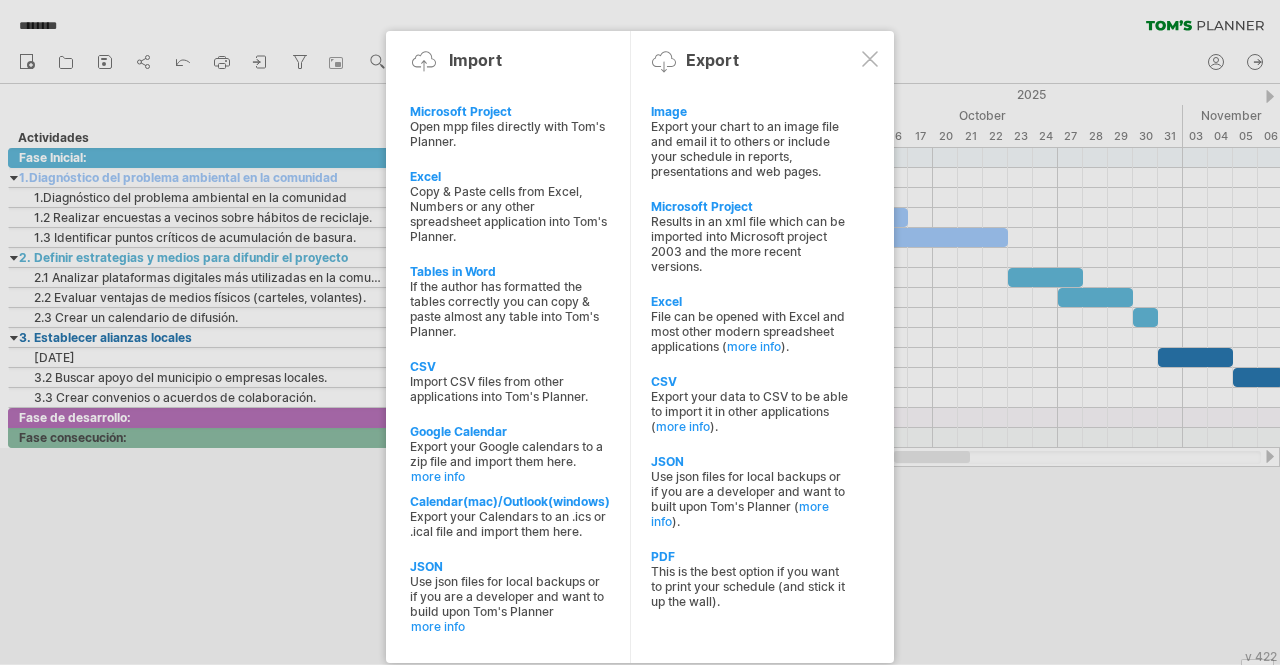 click at bounding box center (870, 59) 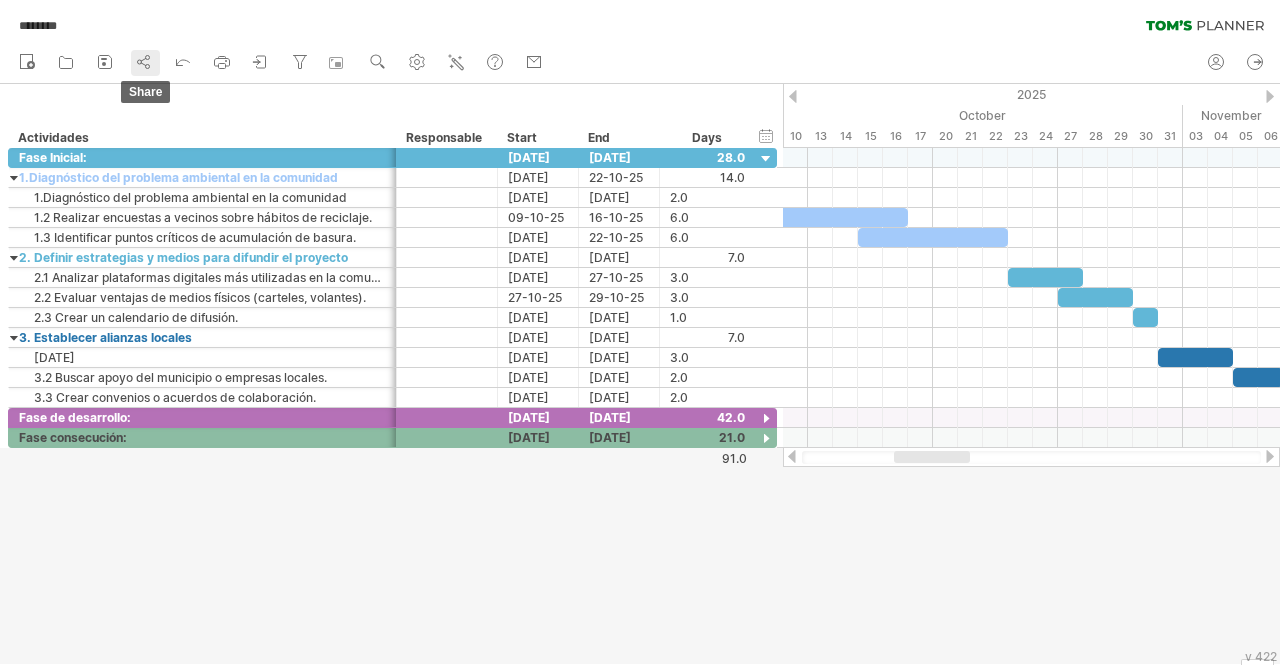 click 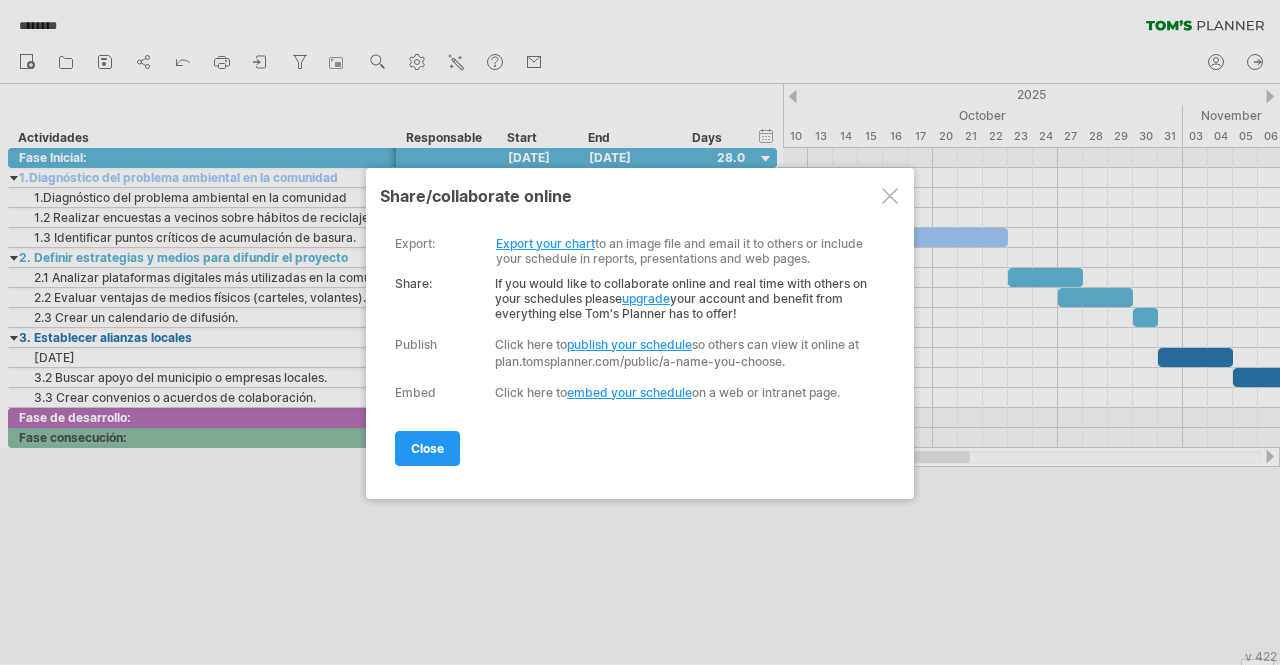 click at bounding box center (890, 196) 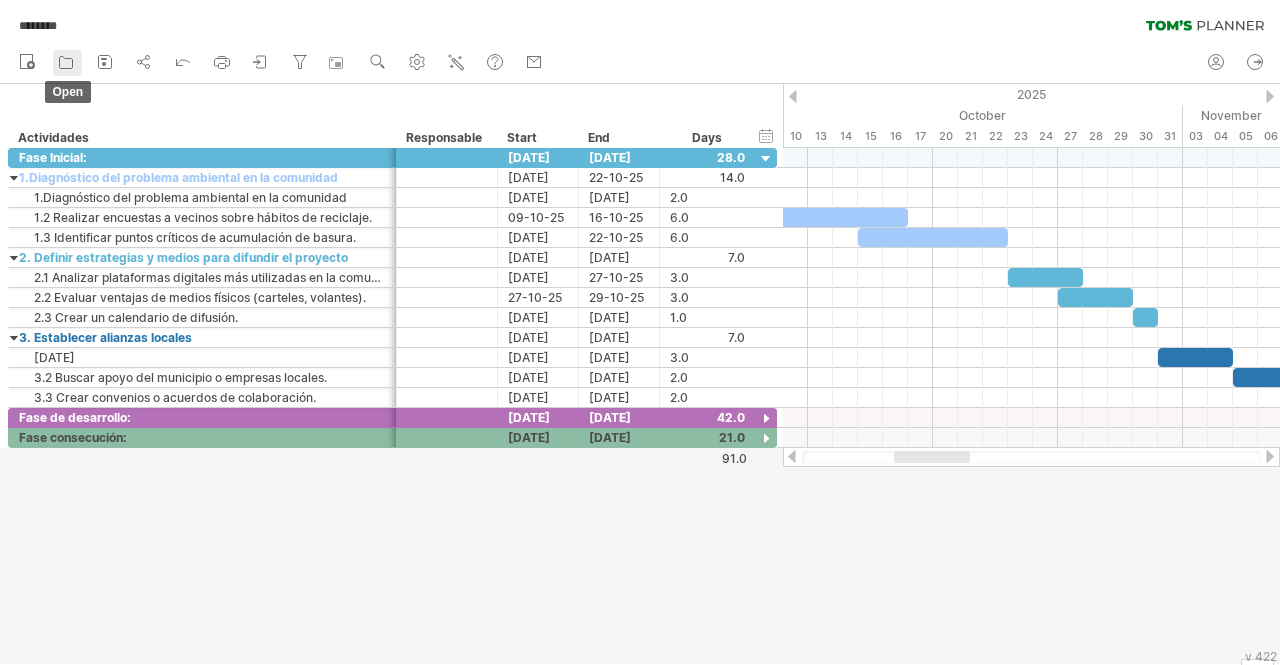 click 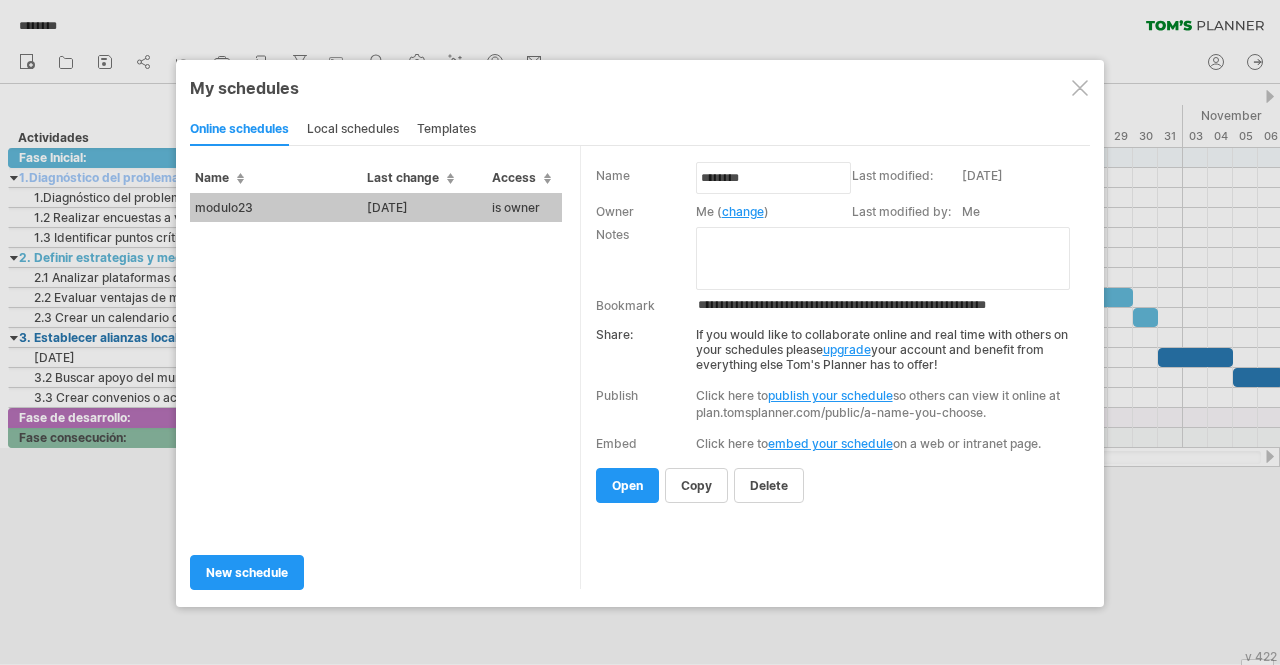 click on "**********" at bounding box center [892, 306] 